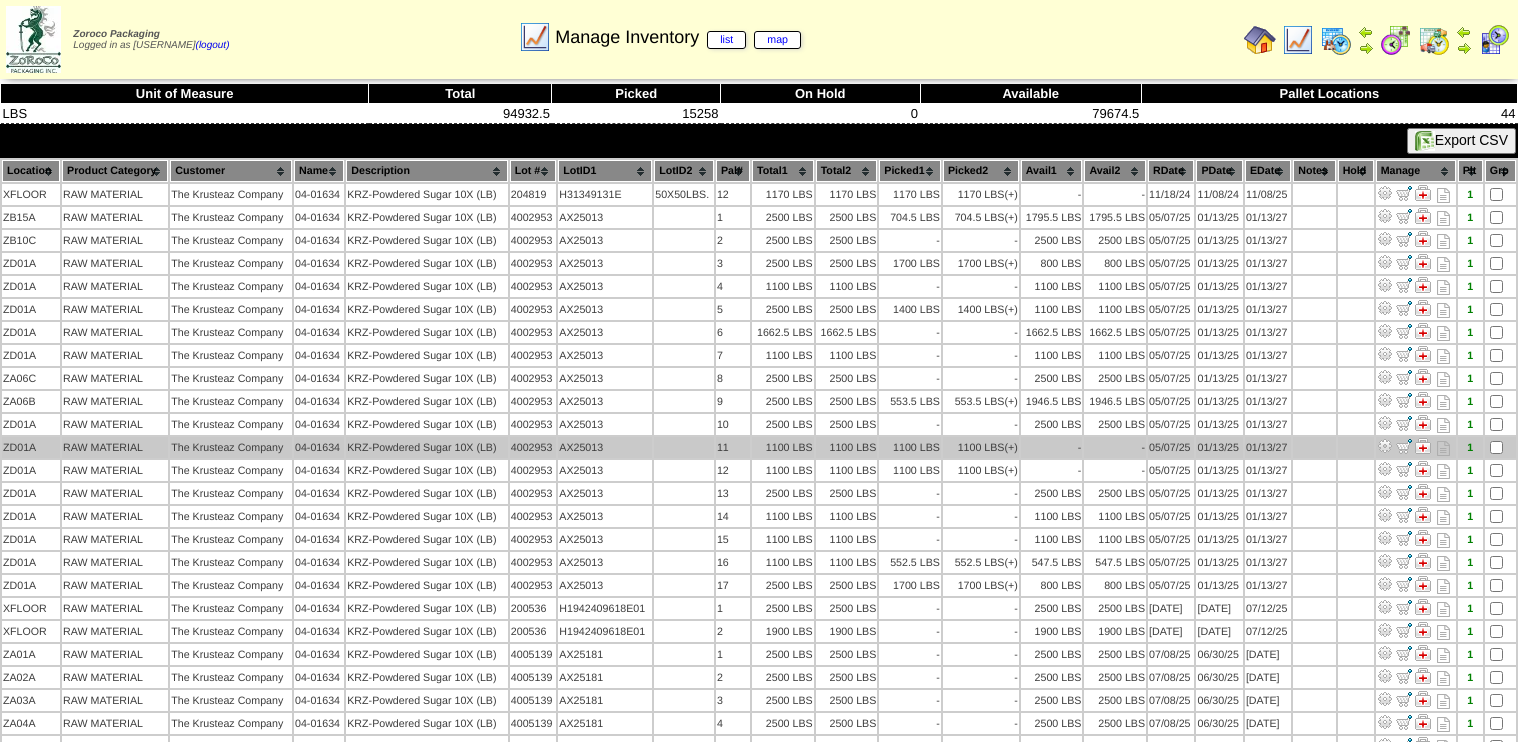 scroll, scrollTop: 0, scrollLeft: 0, axis: both 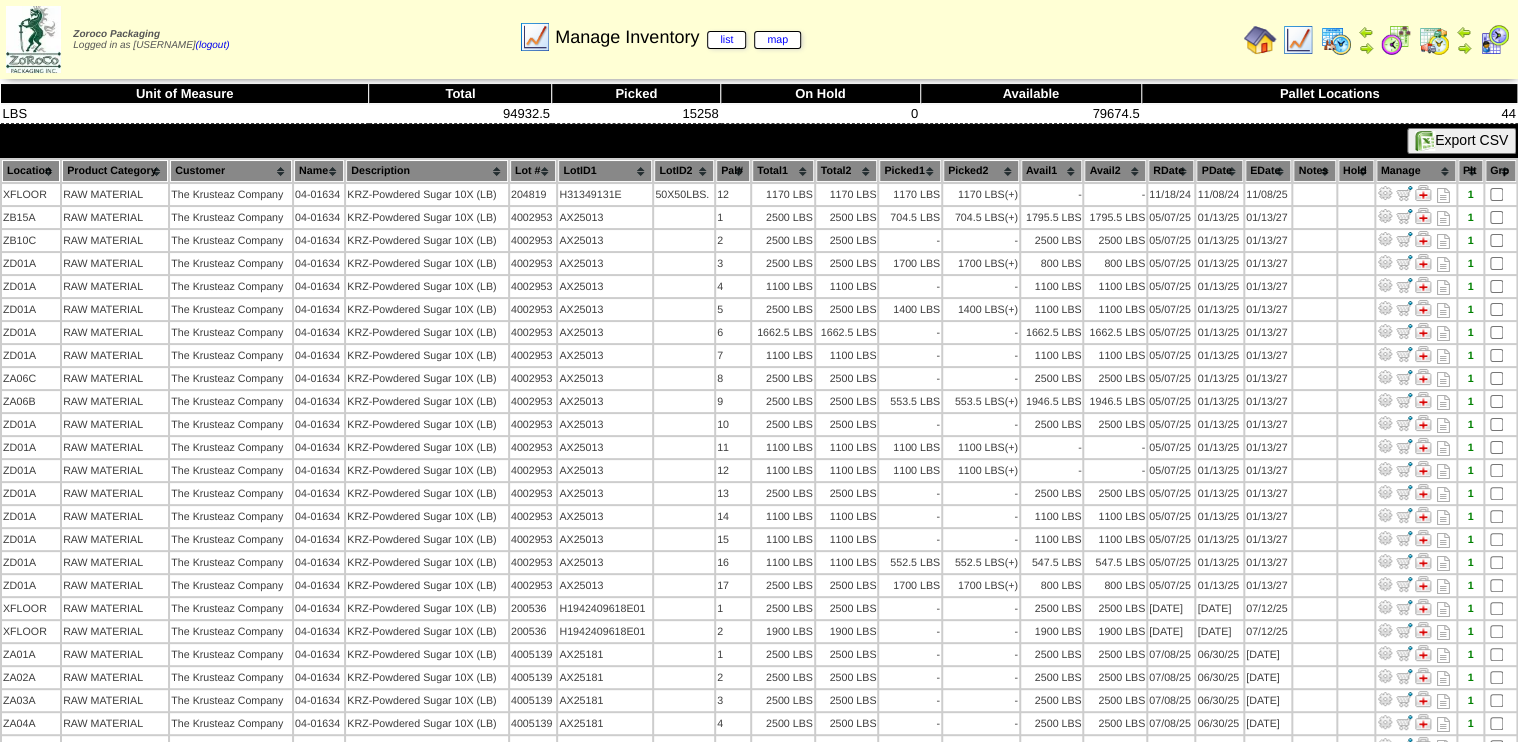 click on "Location" at bounding box center (31, 171) 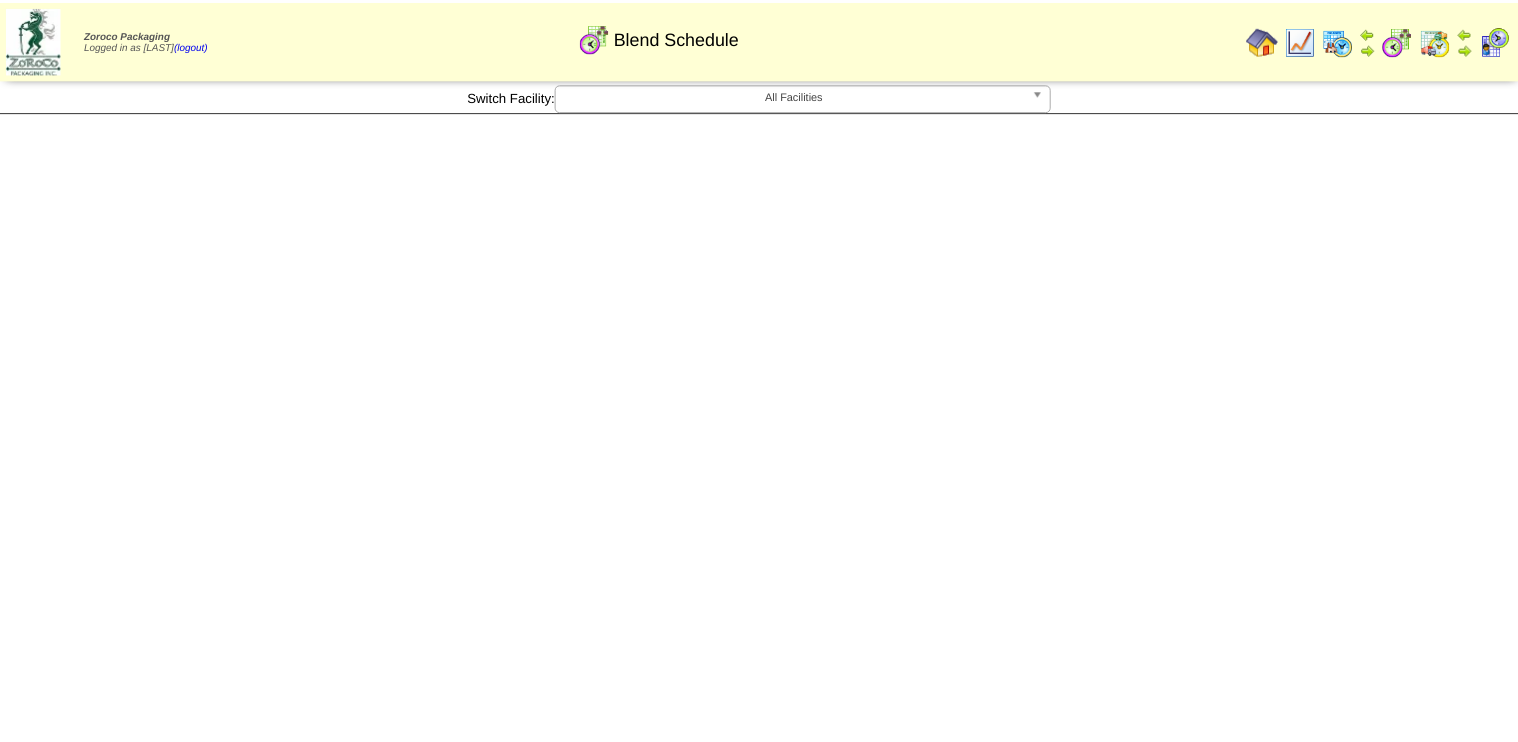 scroll, scrollTop: 0, scrollLeft: 0, axis: both 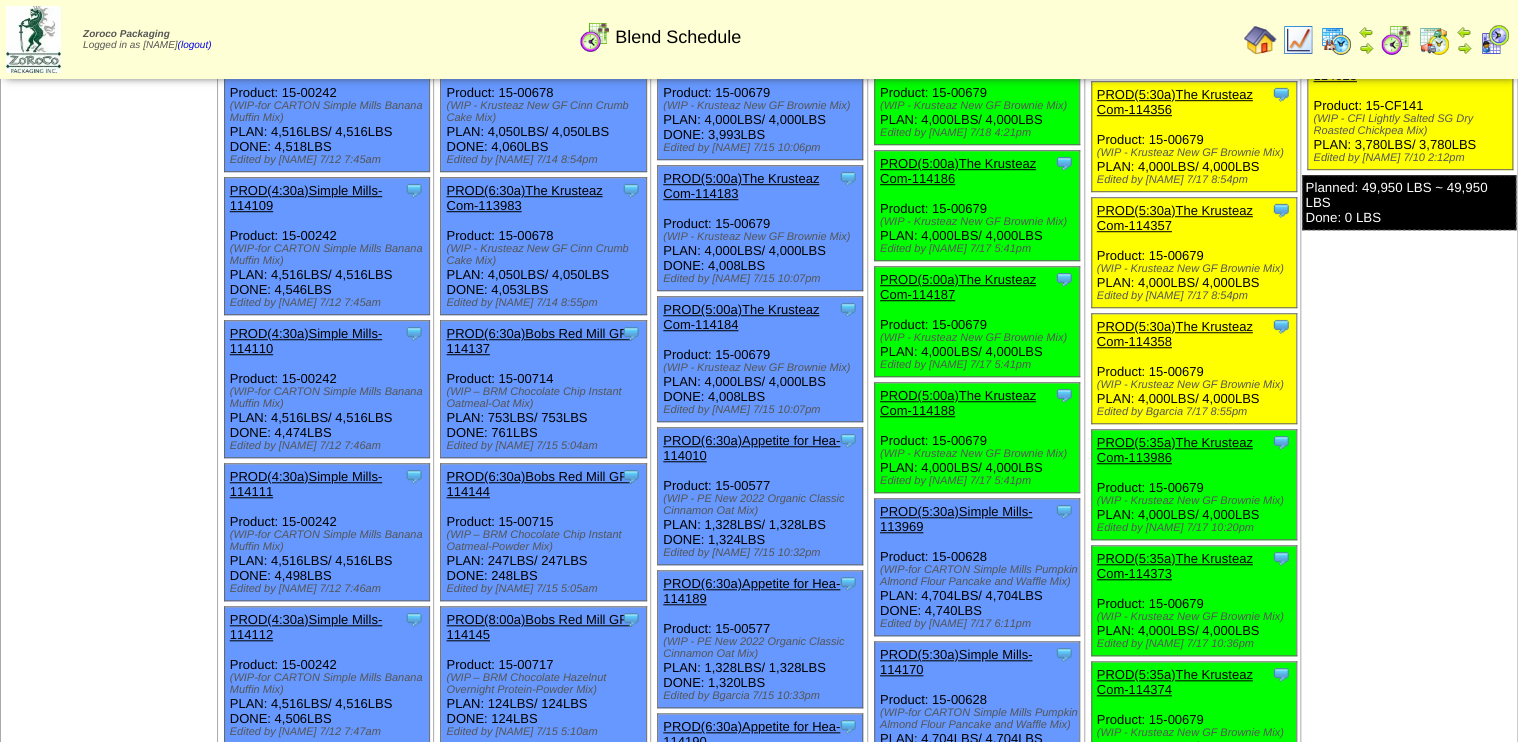 click on "PROD(5:30a)The Krusteaz Com-114358" at bounding box center [1175, 334] 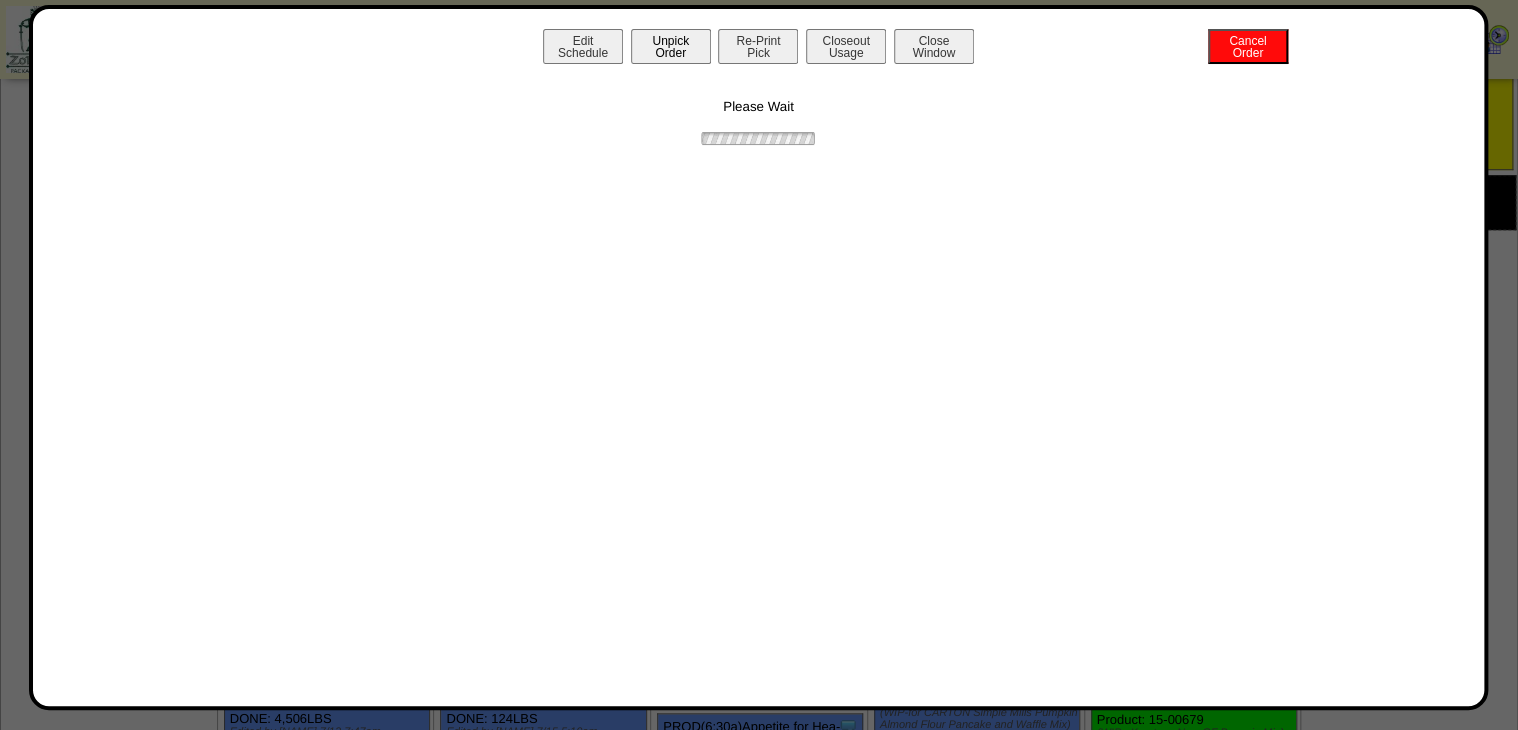 click on "Unpick Order" at bounding box center (671, 46) 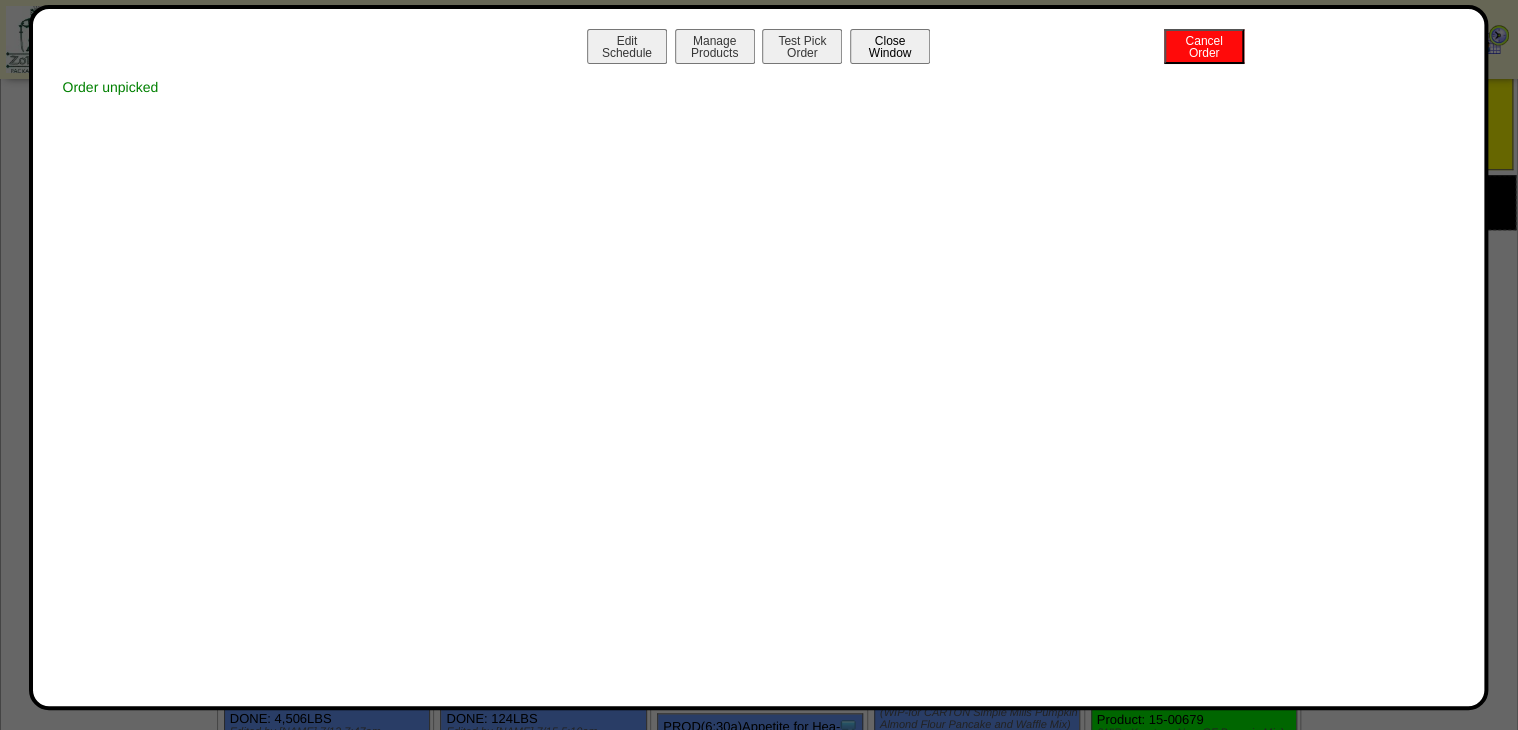 click on "Close Window" at bounding box center (890, 46) 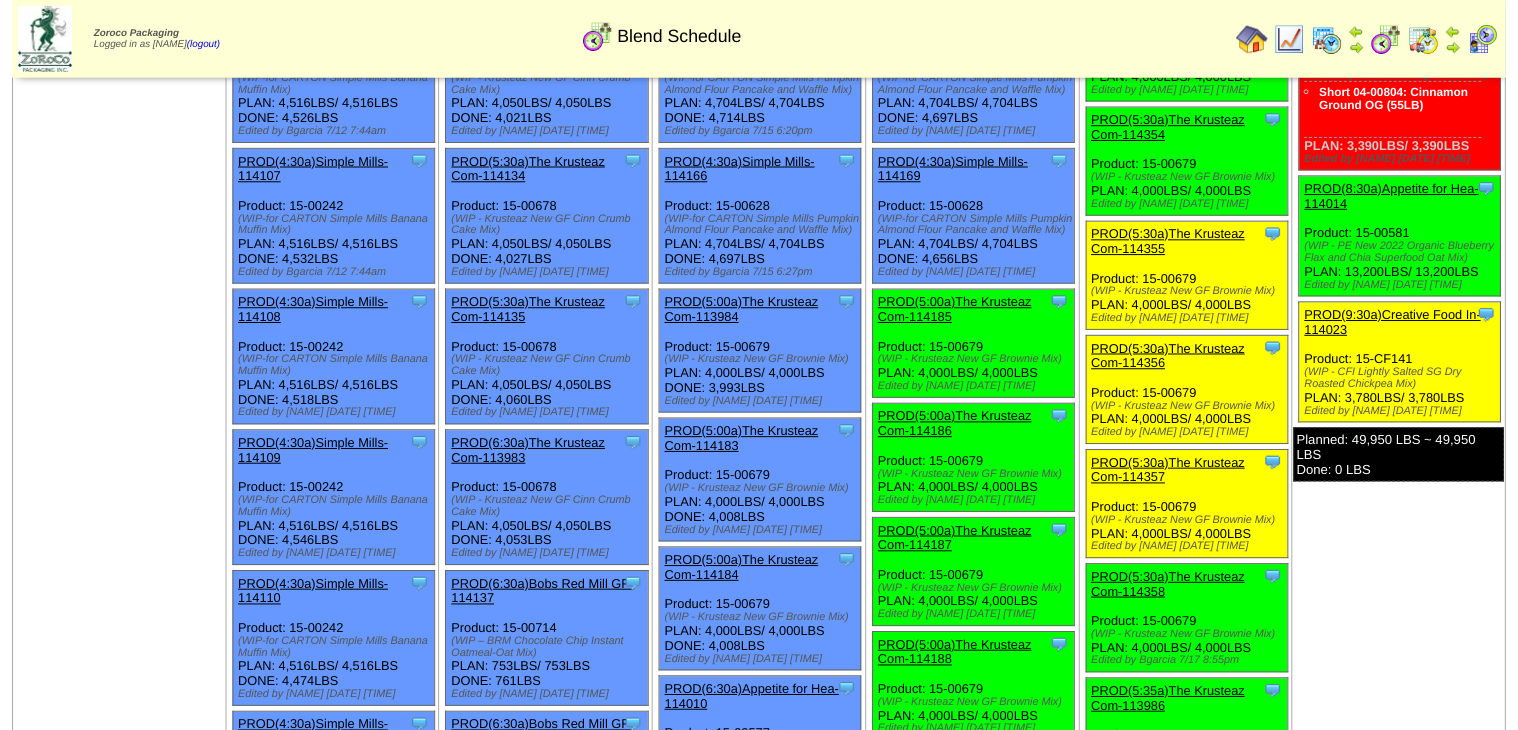 scroll, scrollTop: 320, scrollLeft: 0, axis: vertical 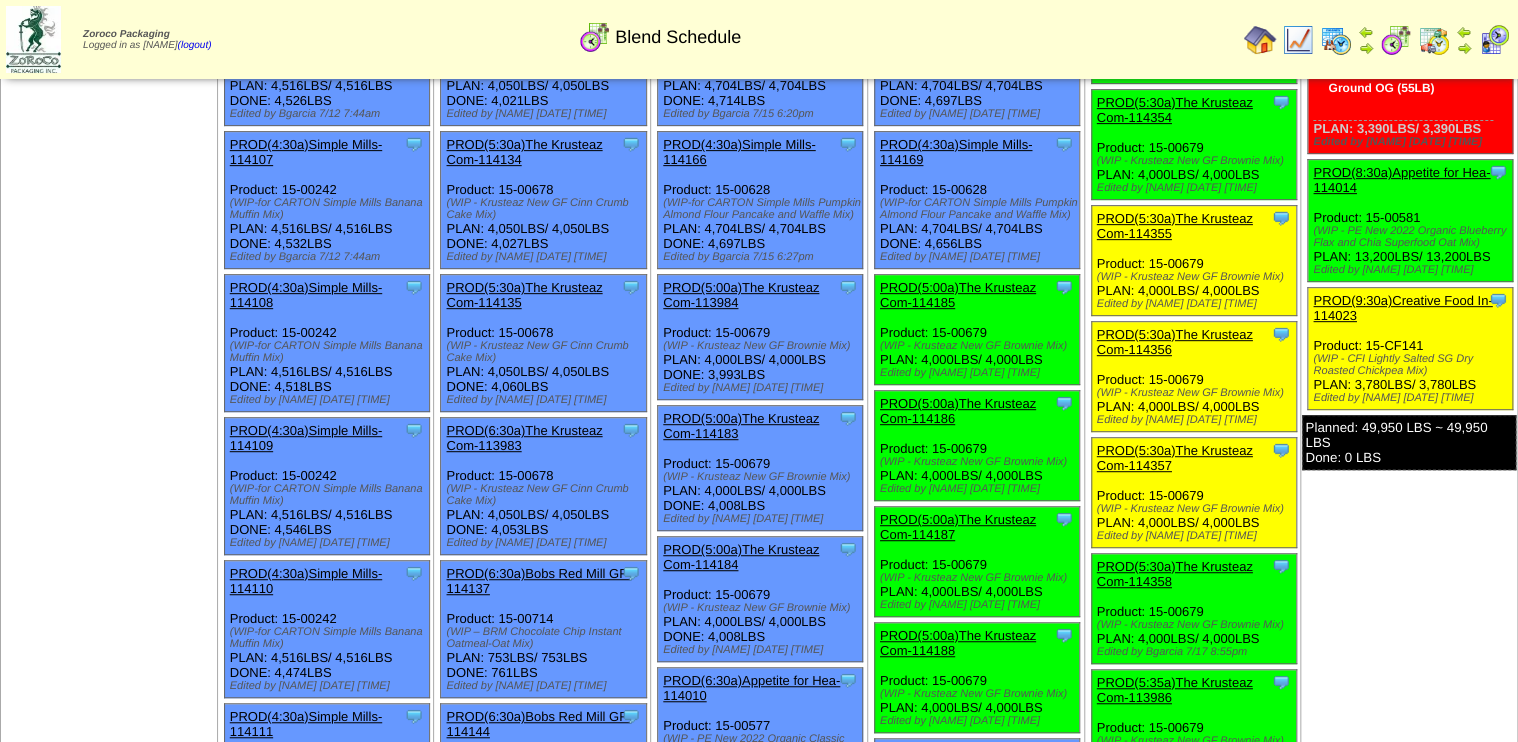 click on "PROD(5:30a)The Krusteaz Com-114357" at bounding box center [1175, 458] 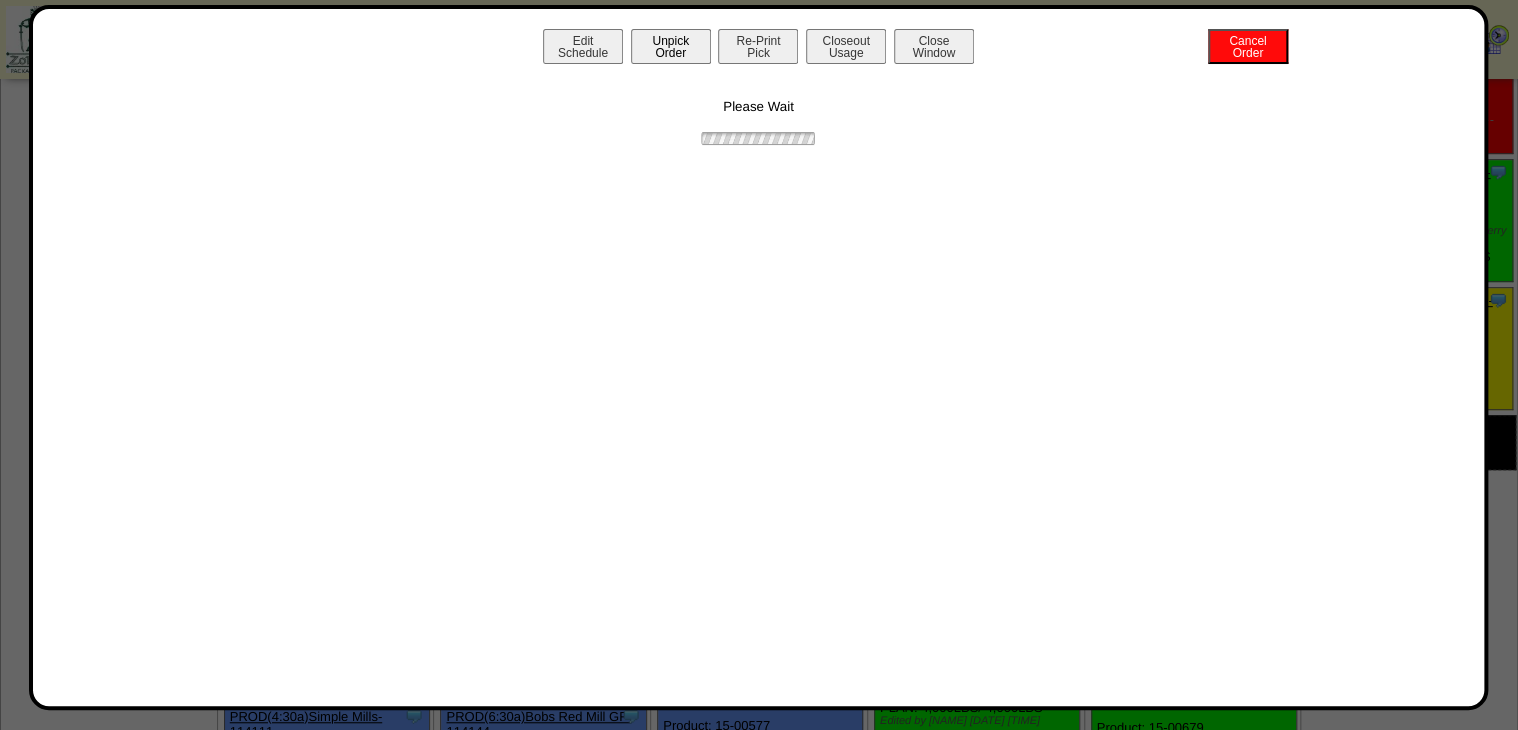 click on "Unpick Order" at bounding box center [671, 46] 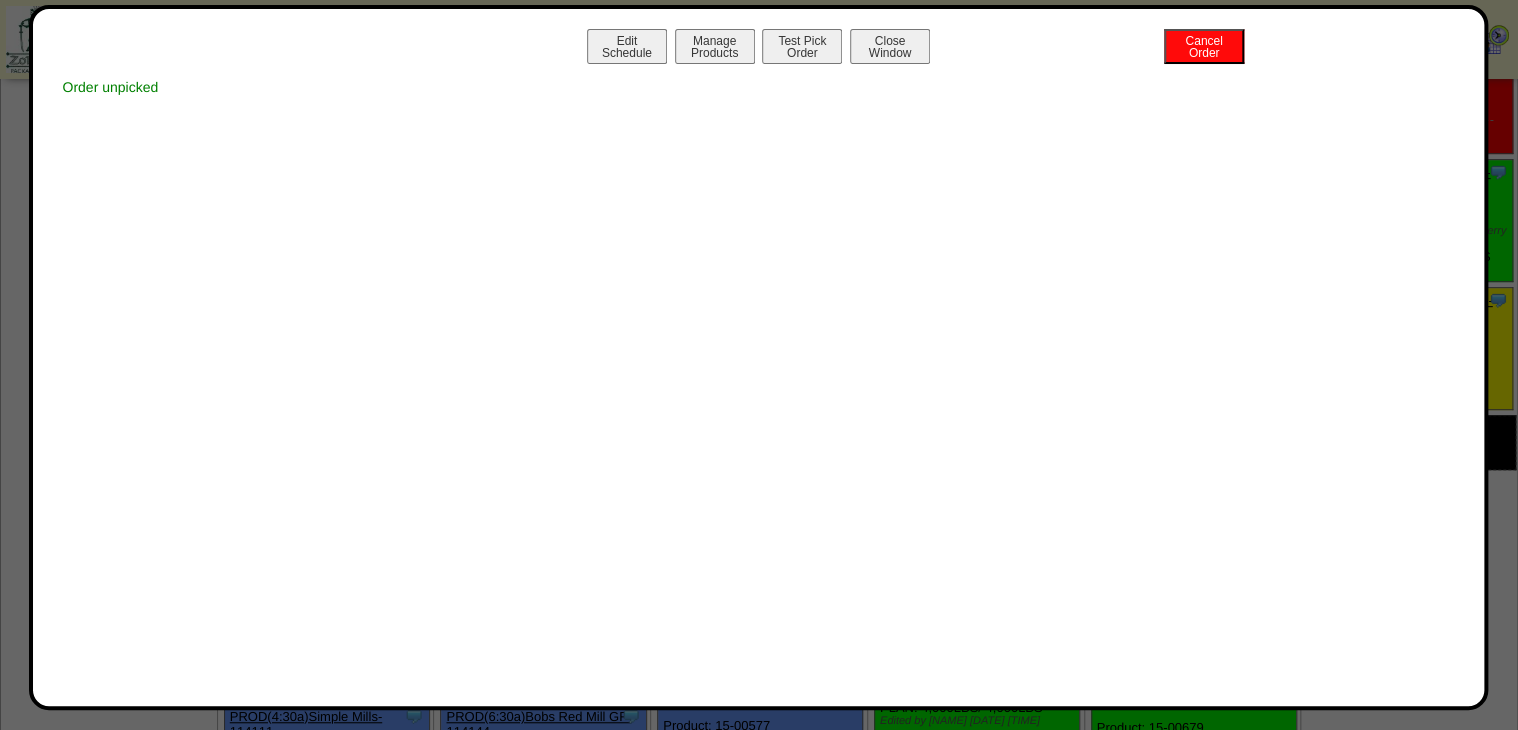click on "Close Window" at bounding box center [890, 46] 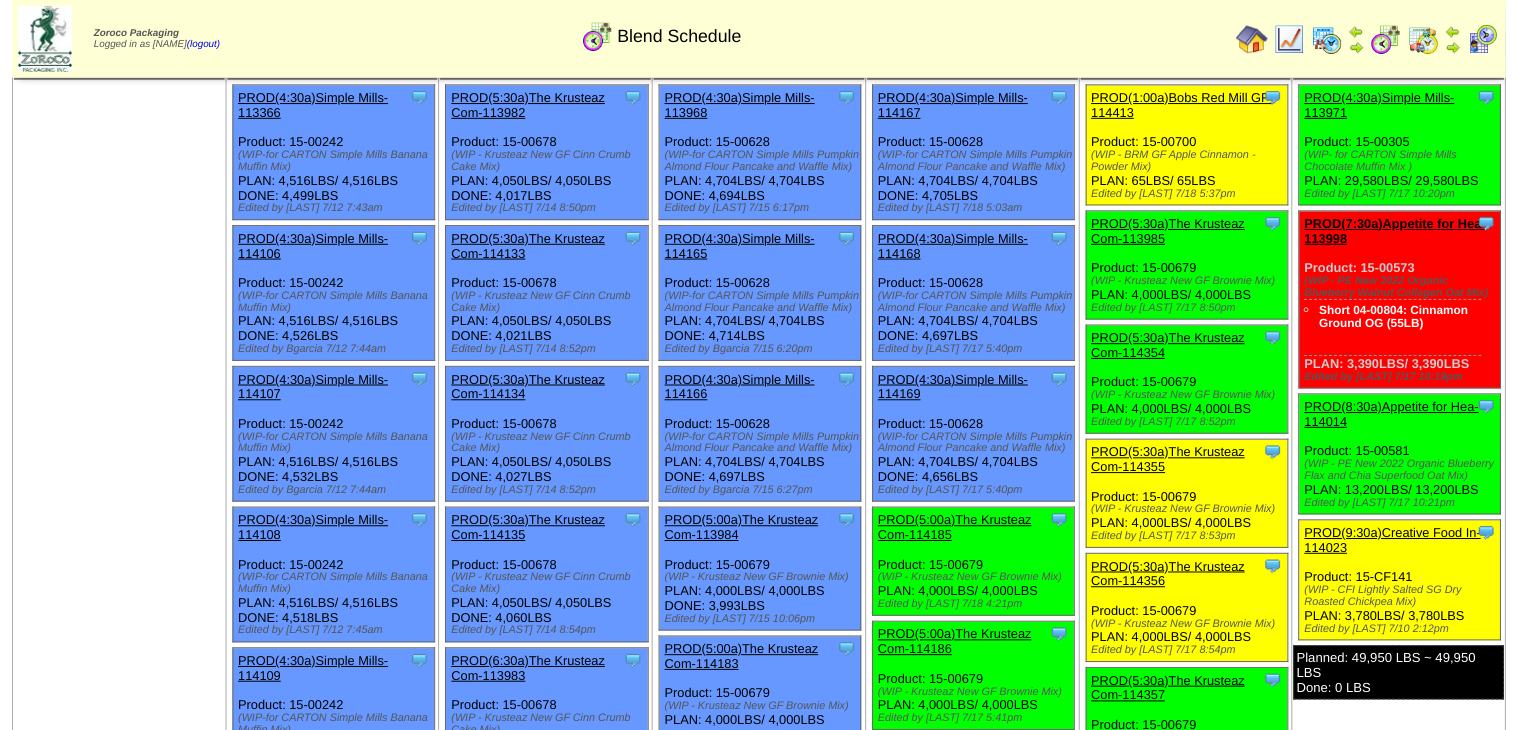 scroll, scrollTop: 80, scrollLeft: 0, axis: vertical 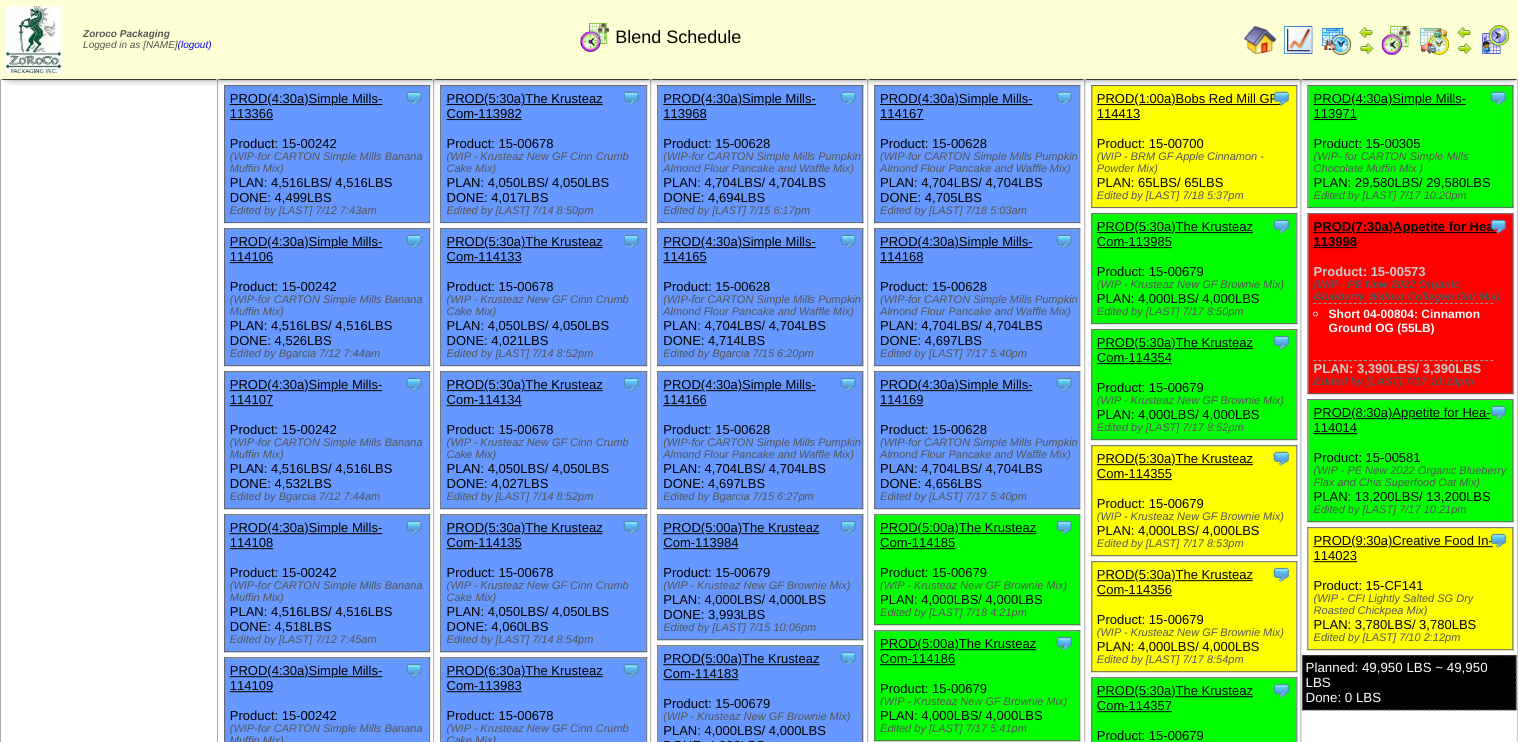 click on "PROD(5:30a)The Krusteaz Com-114356" at bounding box center [1175, 582] 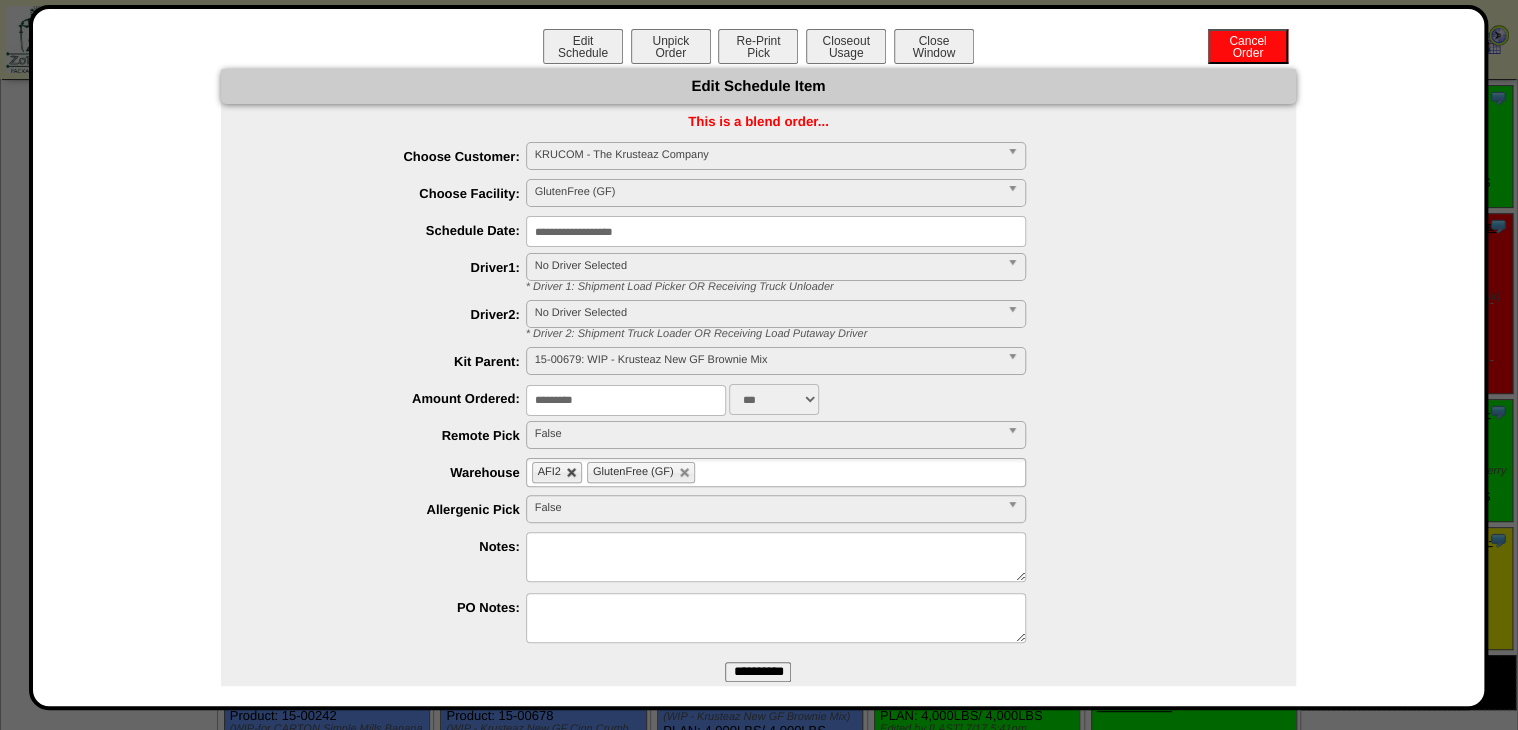 click at bounding box center (572, 473) 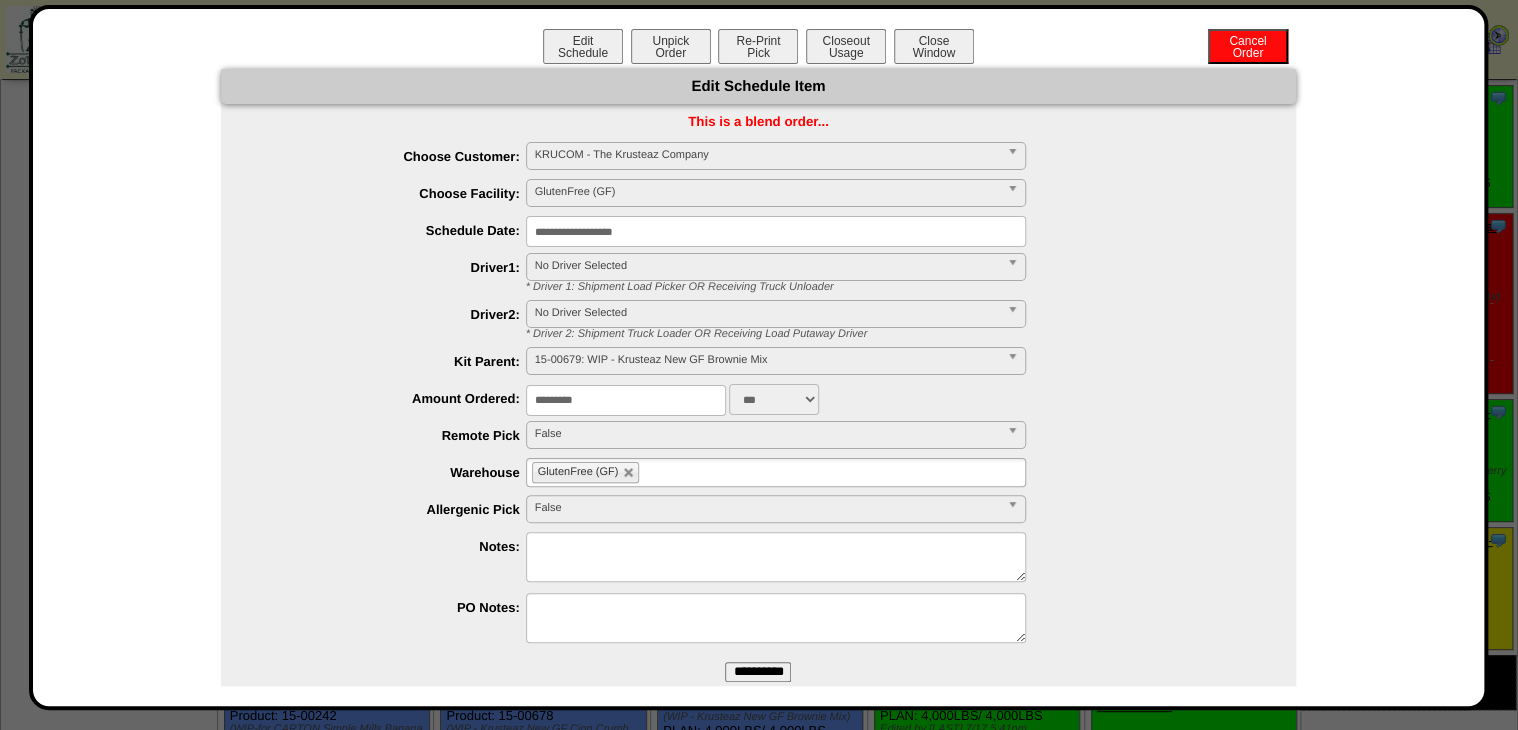 click on "**********" at bounding box center [758, 672] 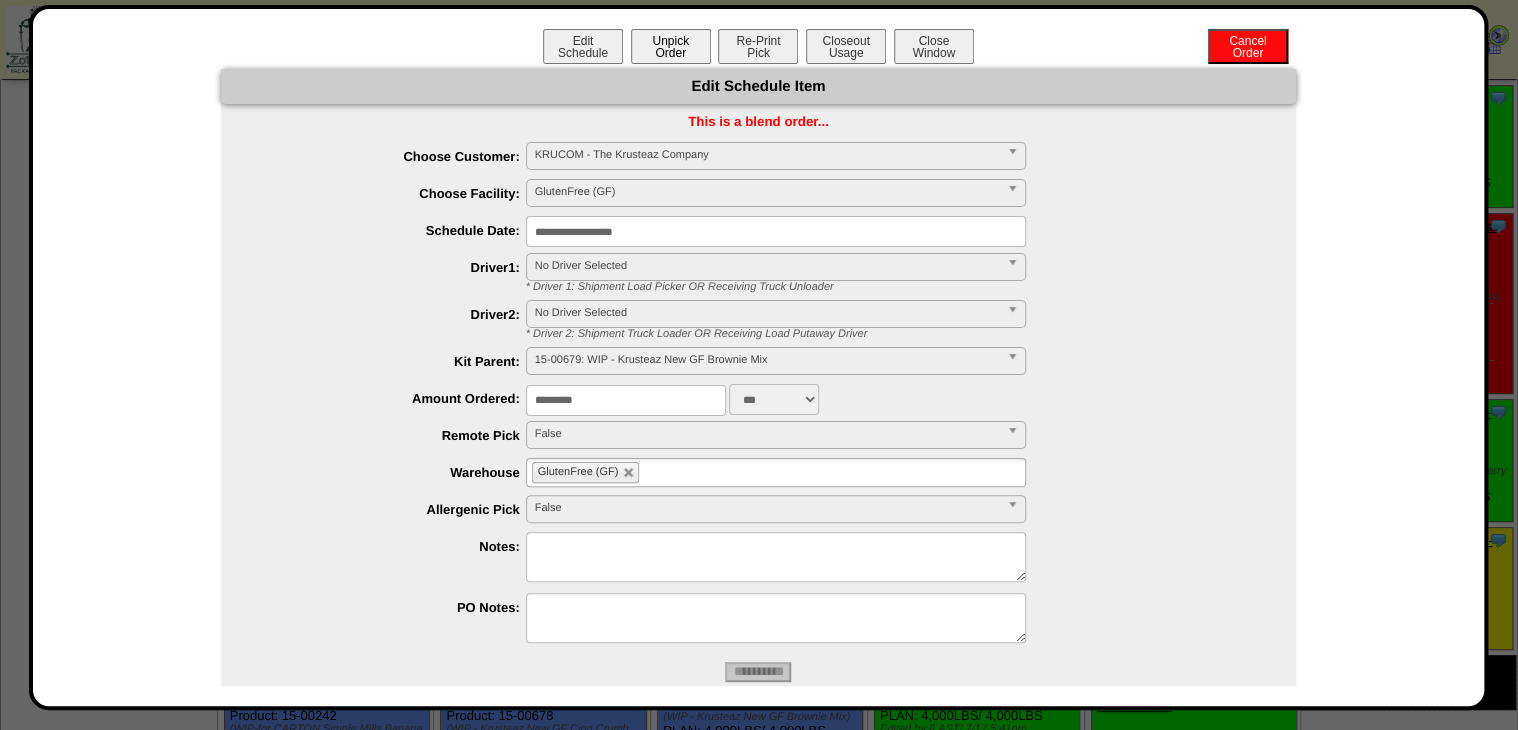 click on "Unpick Order" at bounding box center [671, 46] 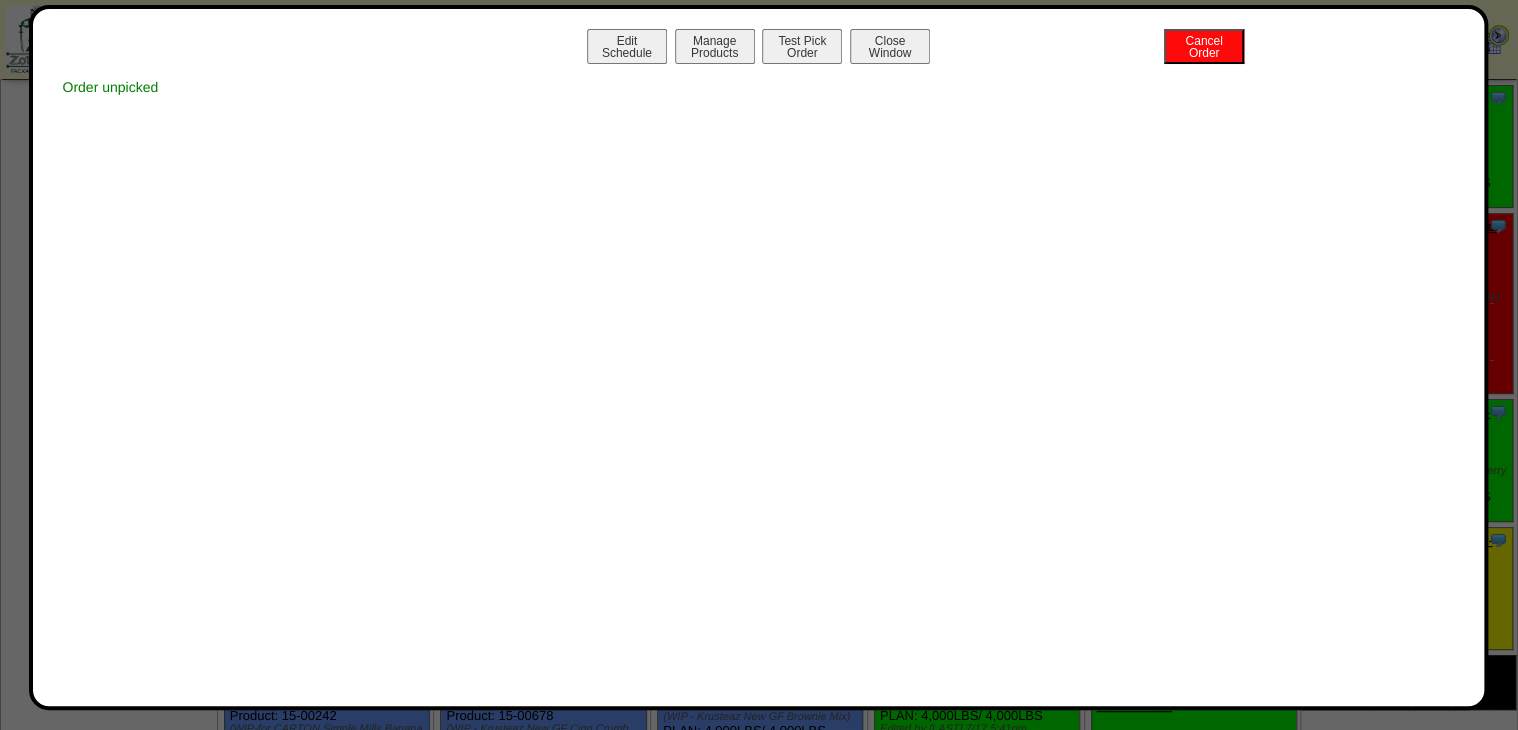 click on "Edit Schedule
Manage Products
Test Pick Order
Cancel Order
Close Window" at bounding box center [759, 49] 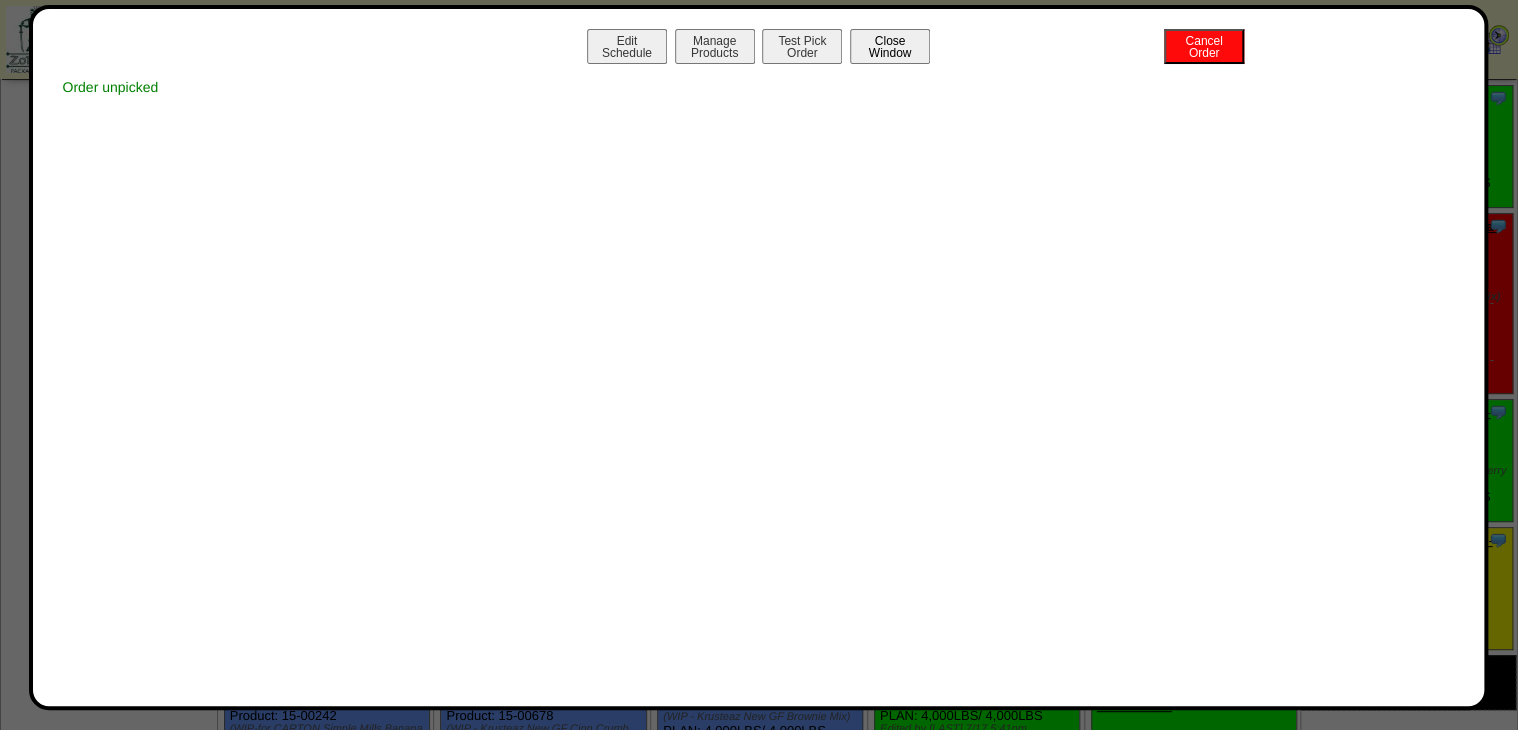 click on "Close Window" at bounding box center [890, 46] 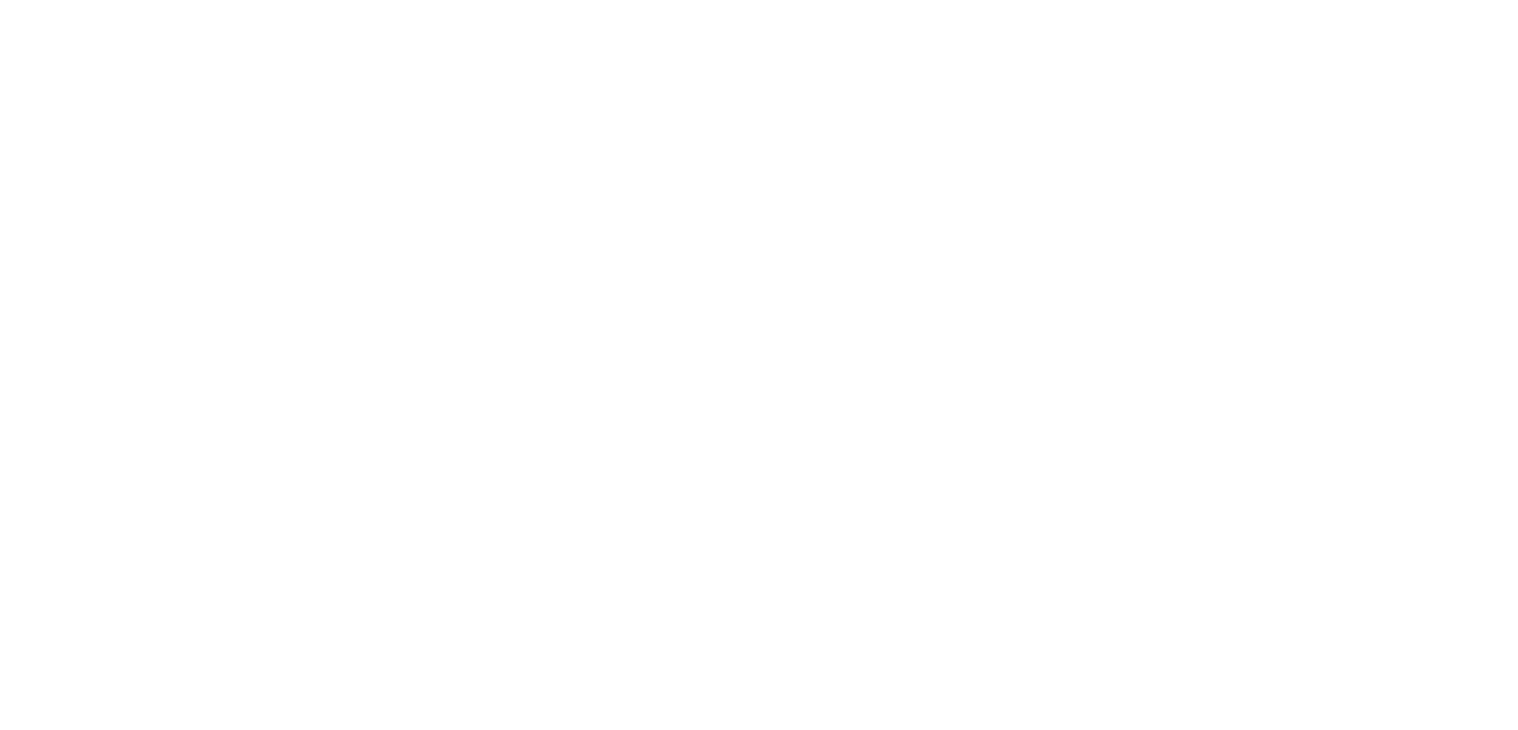 scroll, scrollTop: 0, scrollLeft: 0, axis: both 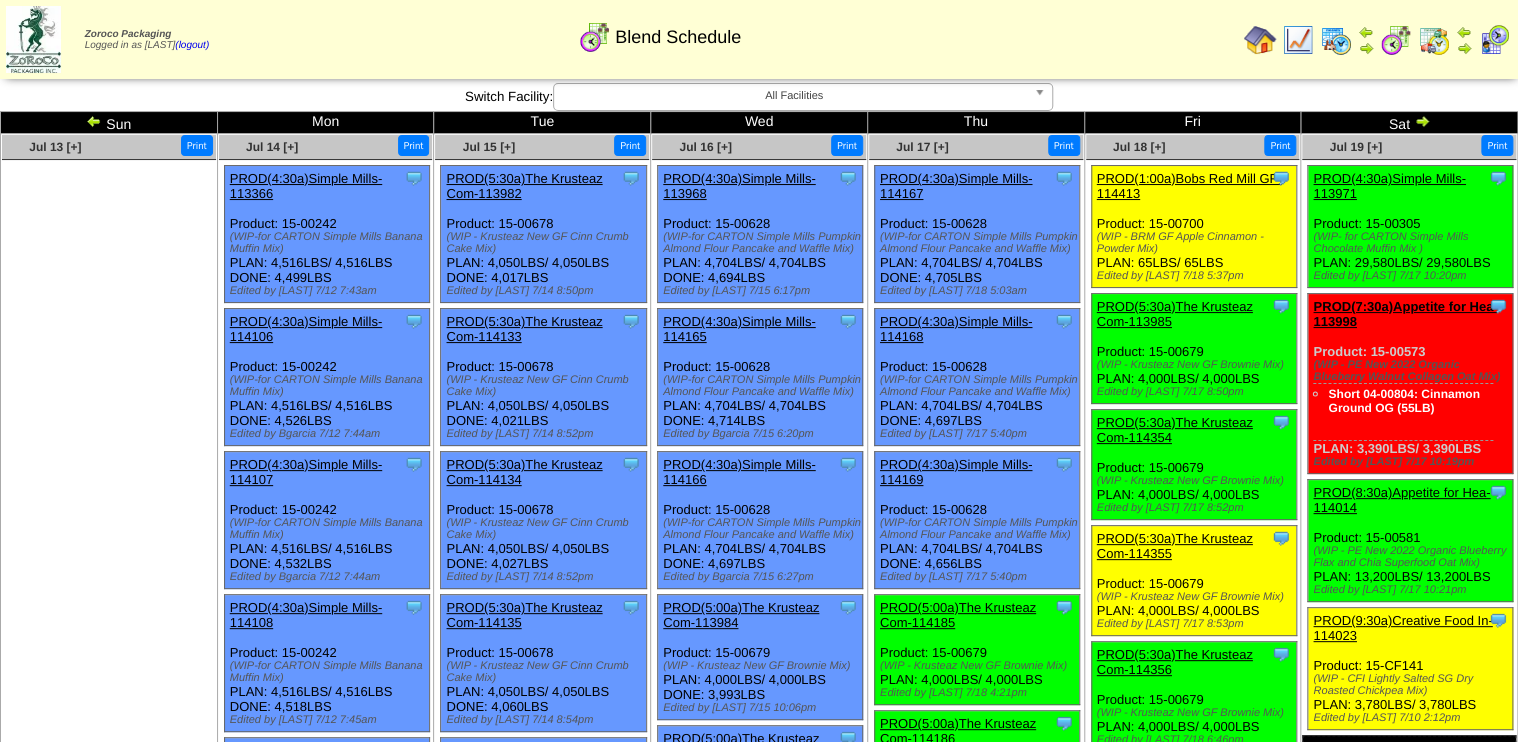 click on "PROD(5:30a)The Krusteaz Com-114355" at bounding box center [1175, 546] 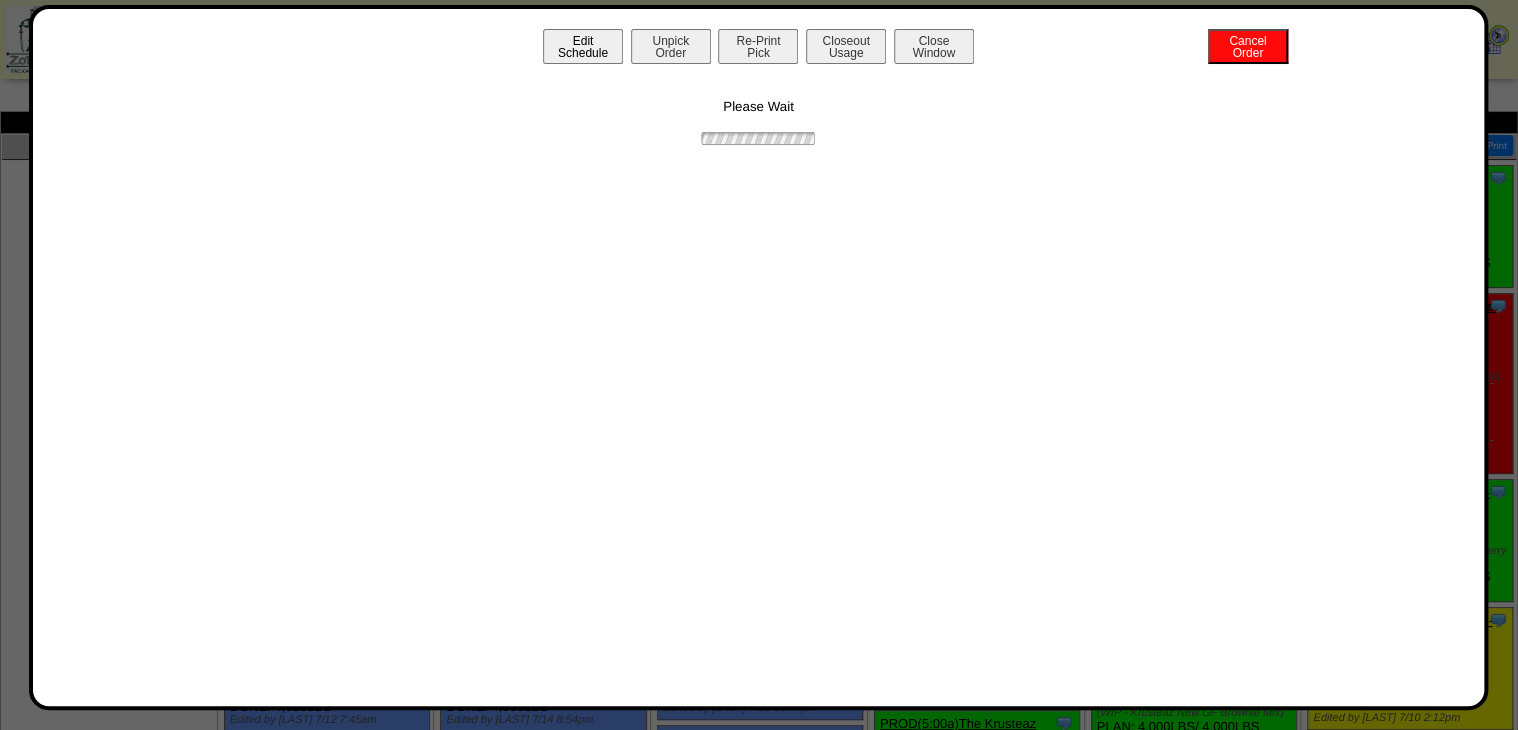 click on "Unpick Order" at bounding box center [671, 46] 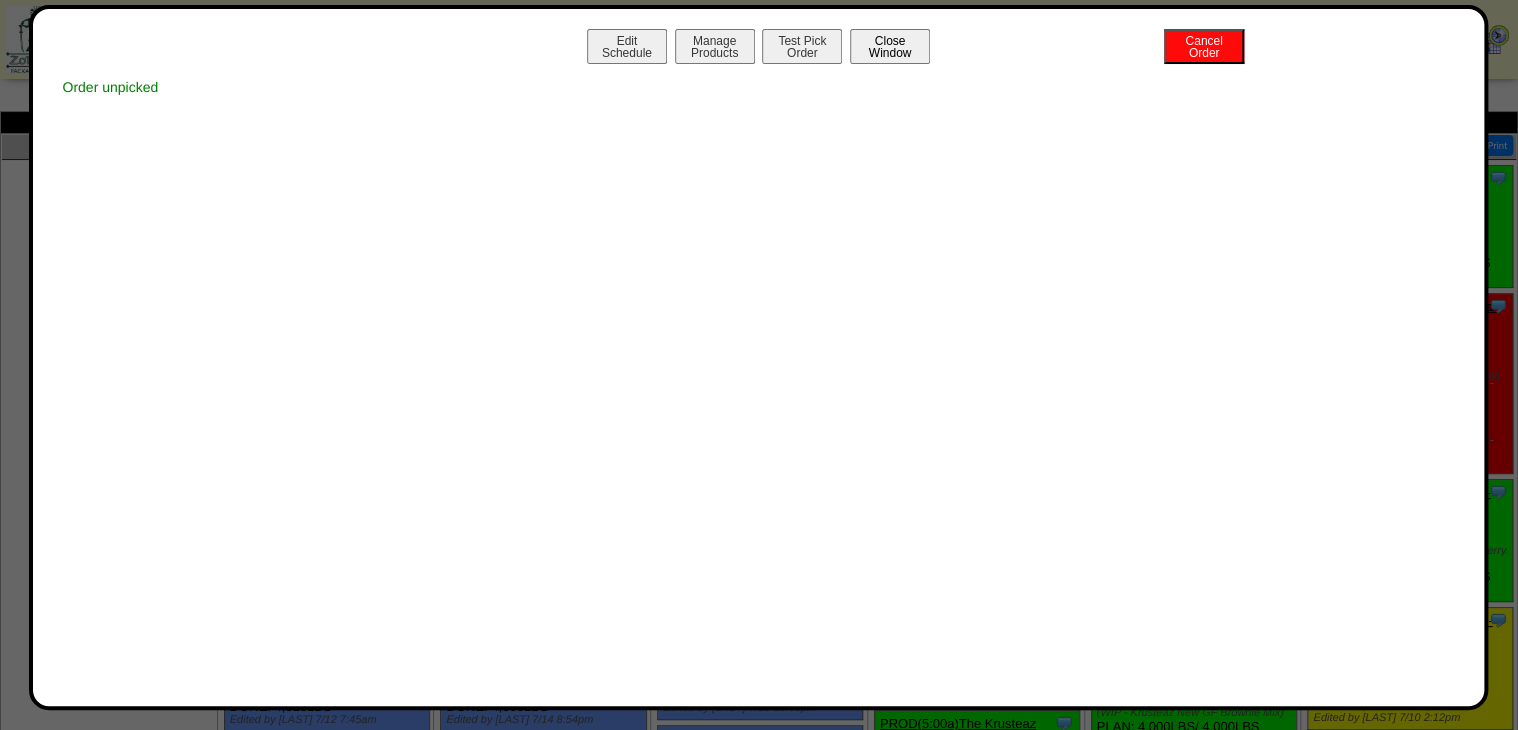 click on "Close Window" at bounding box center [890, 46] 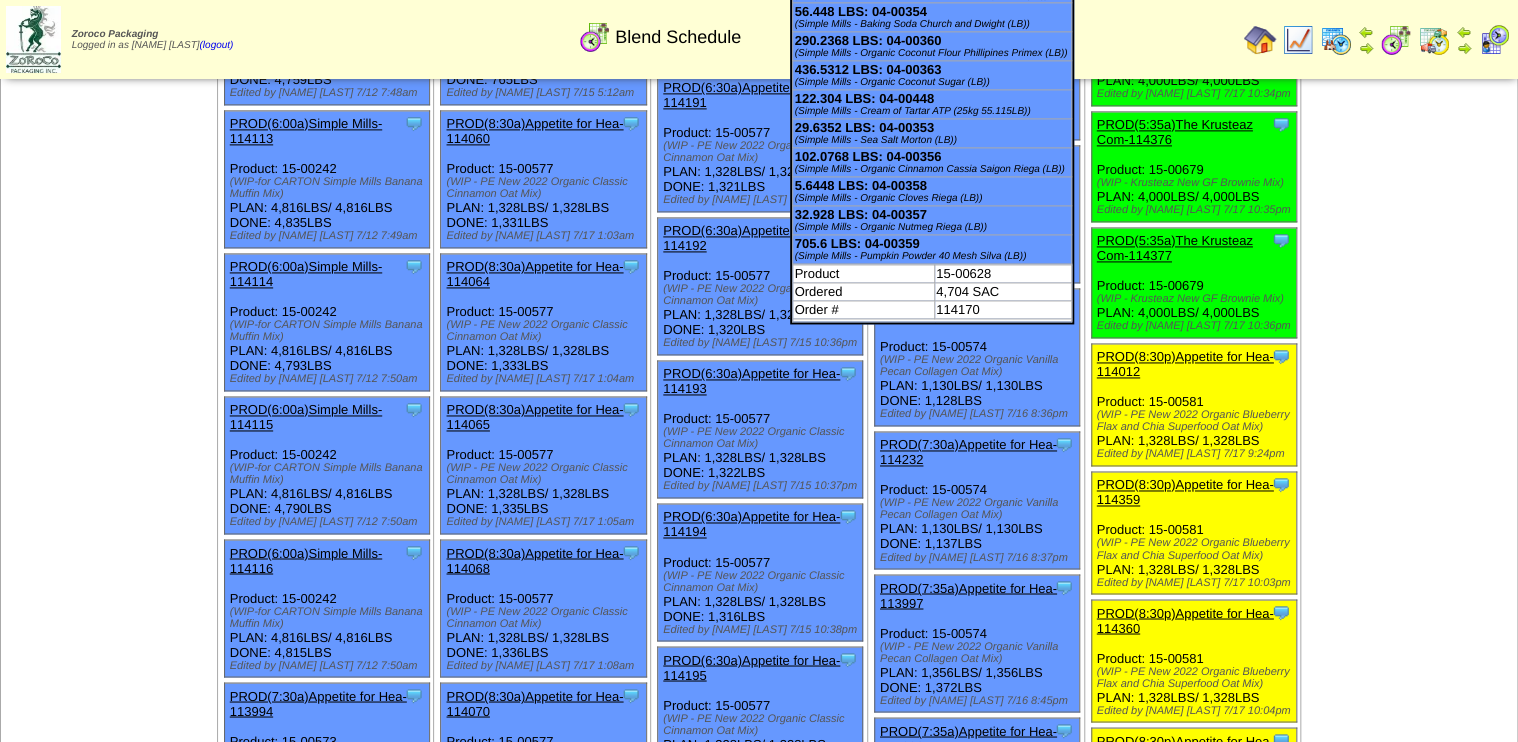 scroll, scrollTop: 1360, scrollLeft: 0, axis: vertical 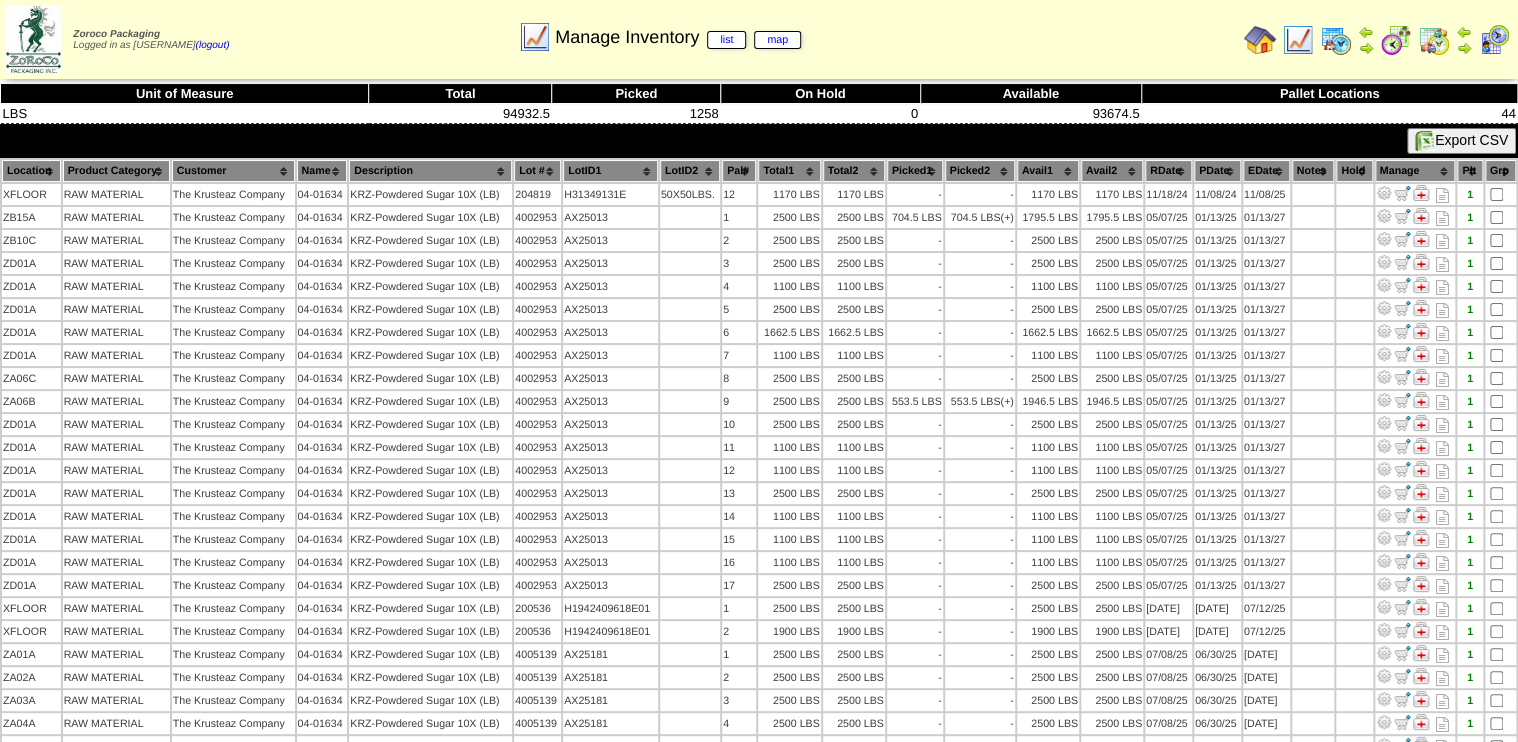 click on "Lot #" at bounding box center (537, 171) 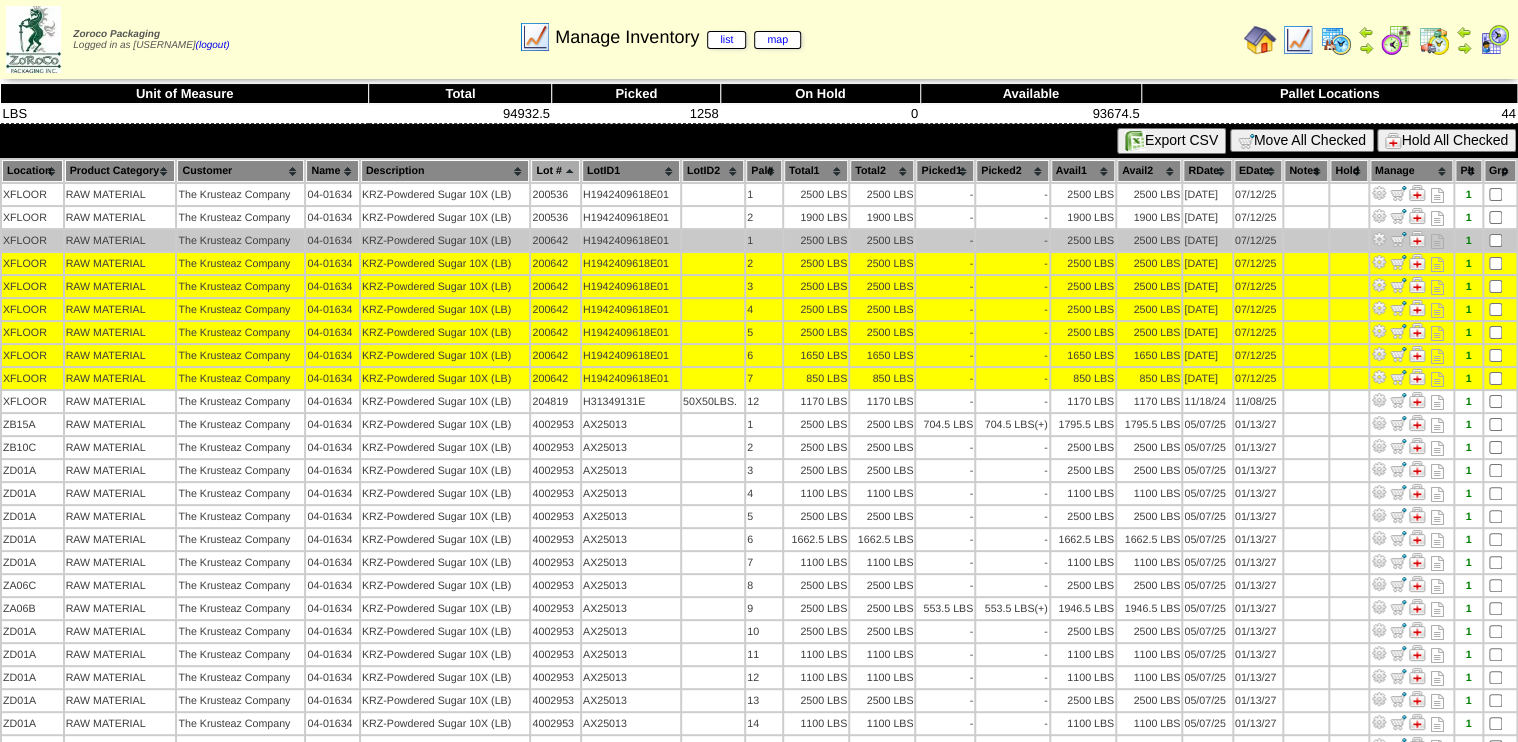 click at bounding box center (1500, 240) 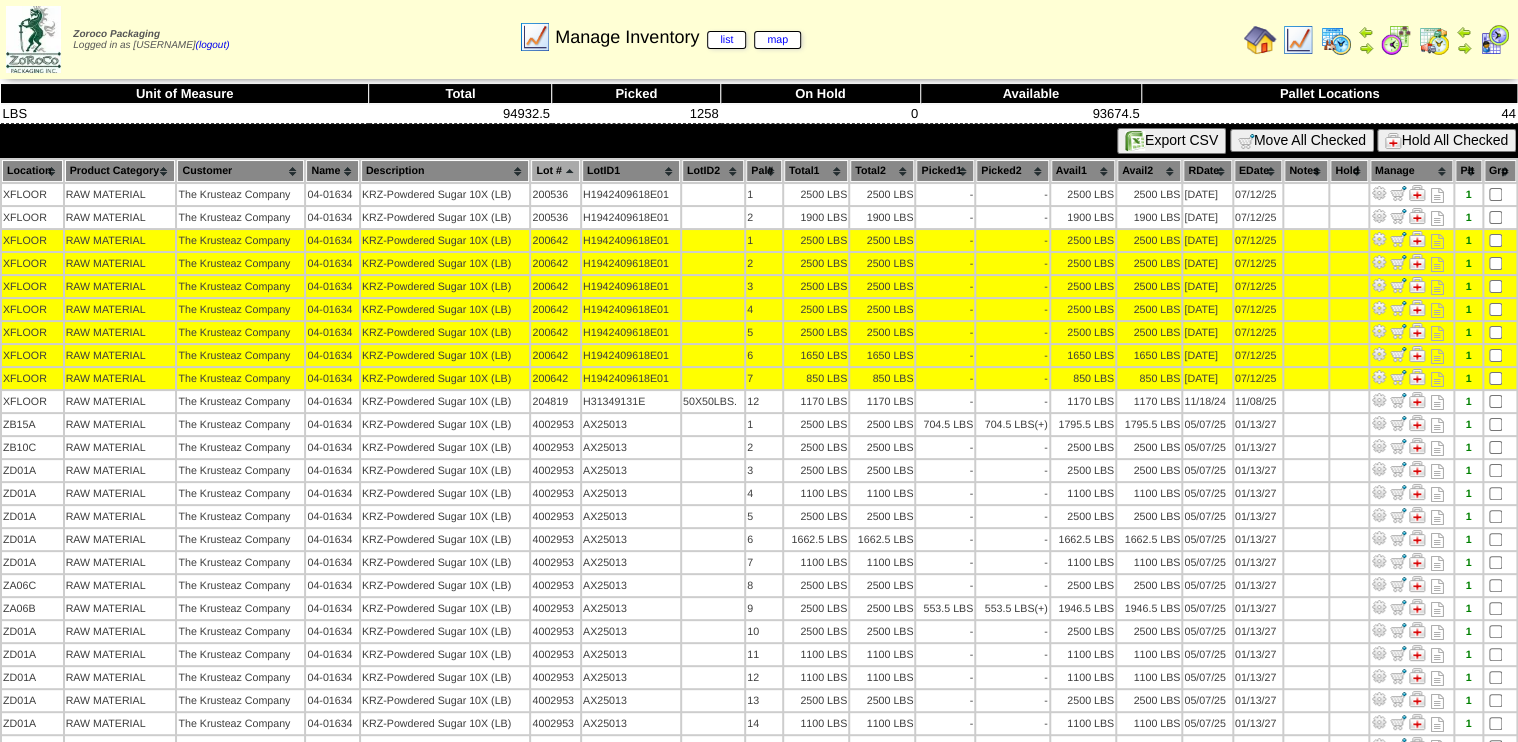 click on "Move All Checked" at bounding box center [1302, 140] 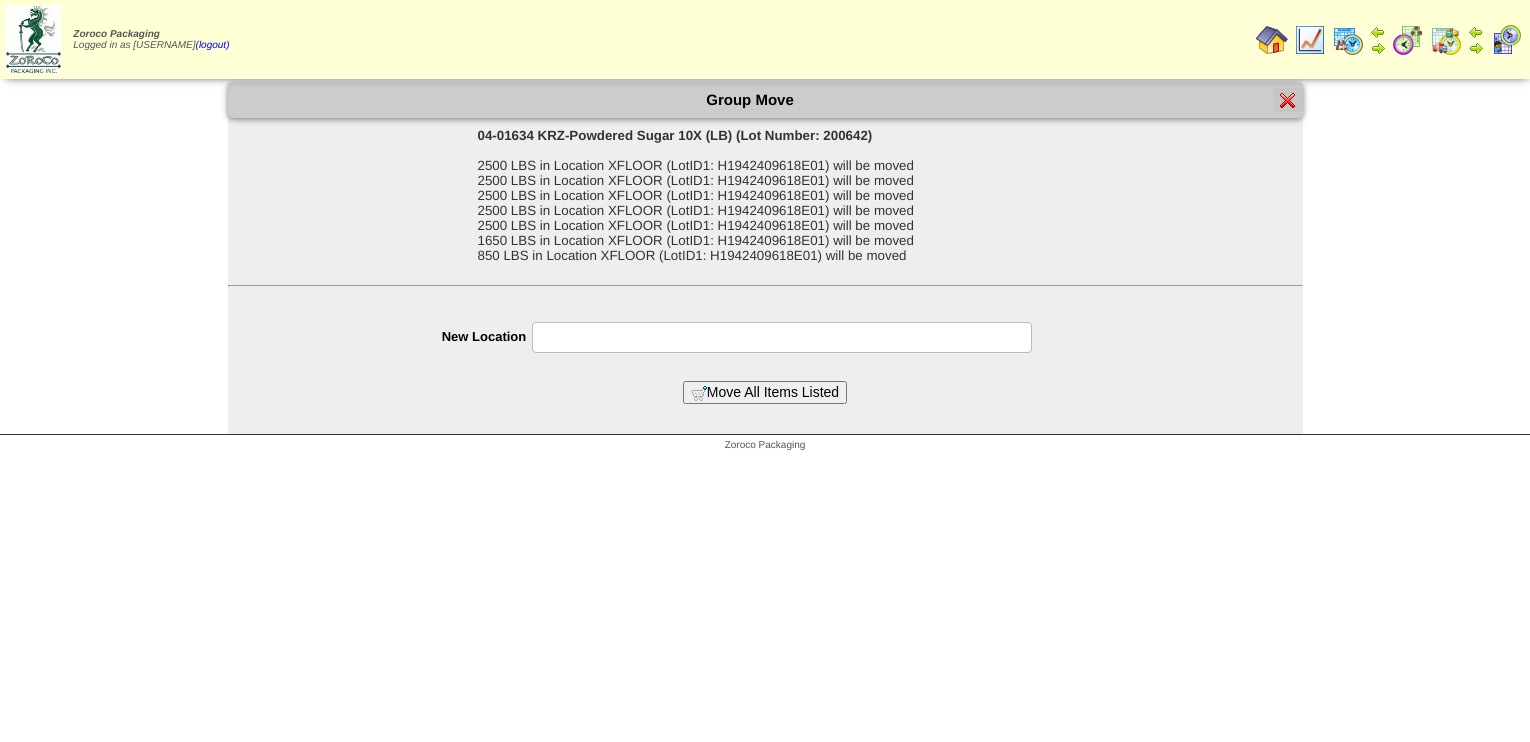 scroll, scrollTop: 0, scrollLeft: 0, axis: both 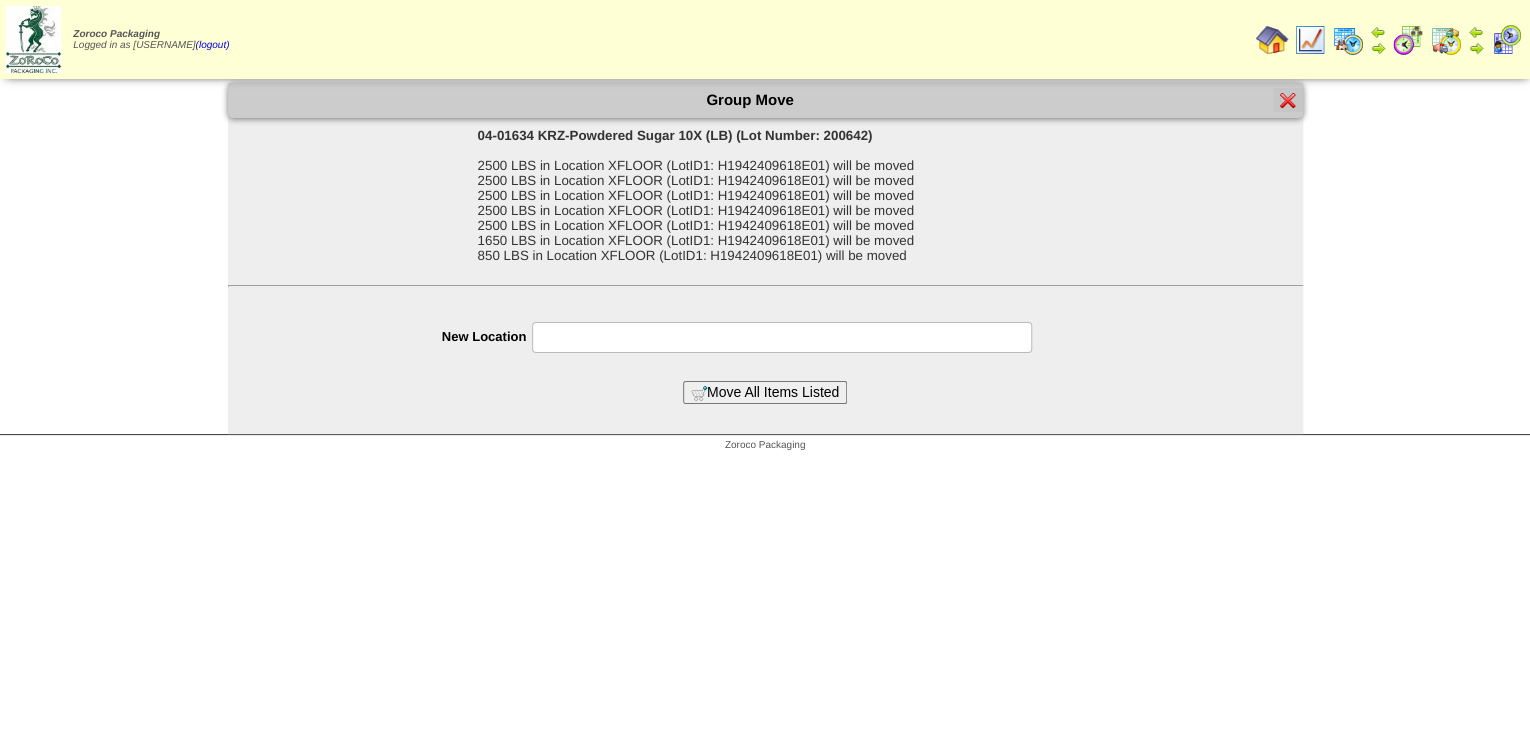 click at bounding box center (782, 337) 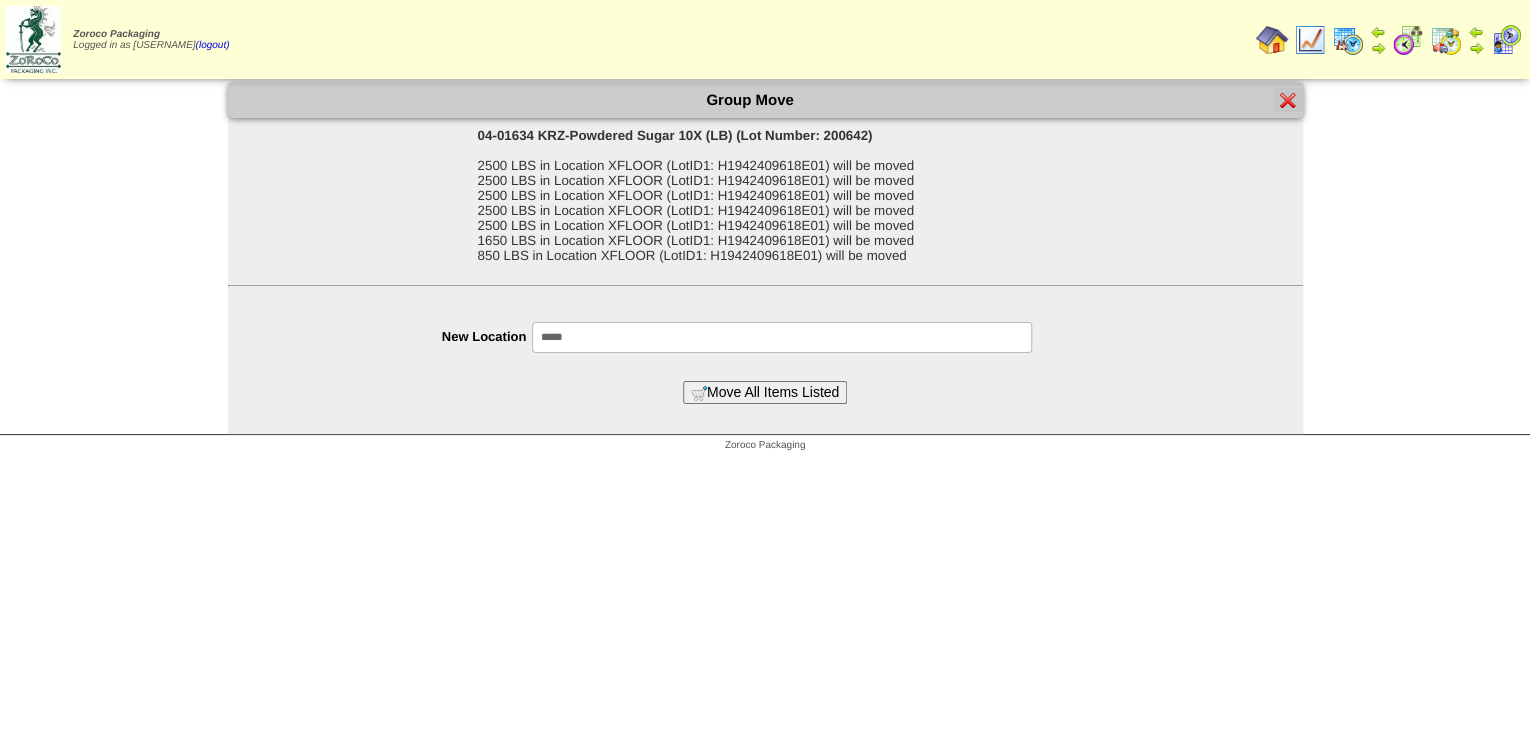 click on "Move All Items Listed" at bounding box center [765, 392] 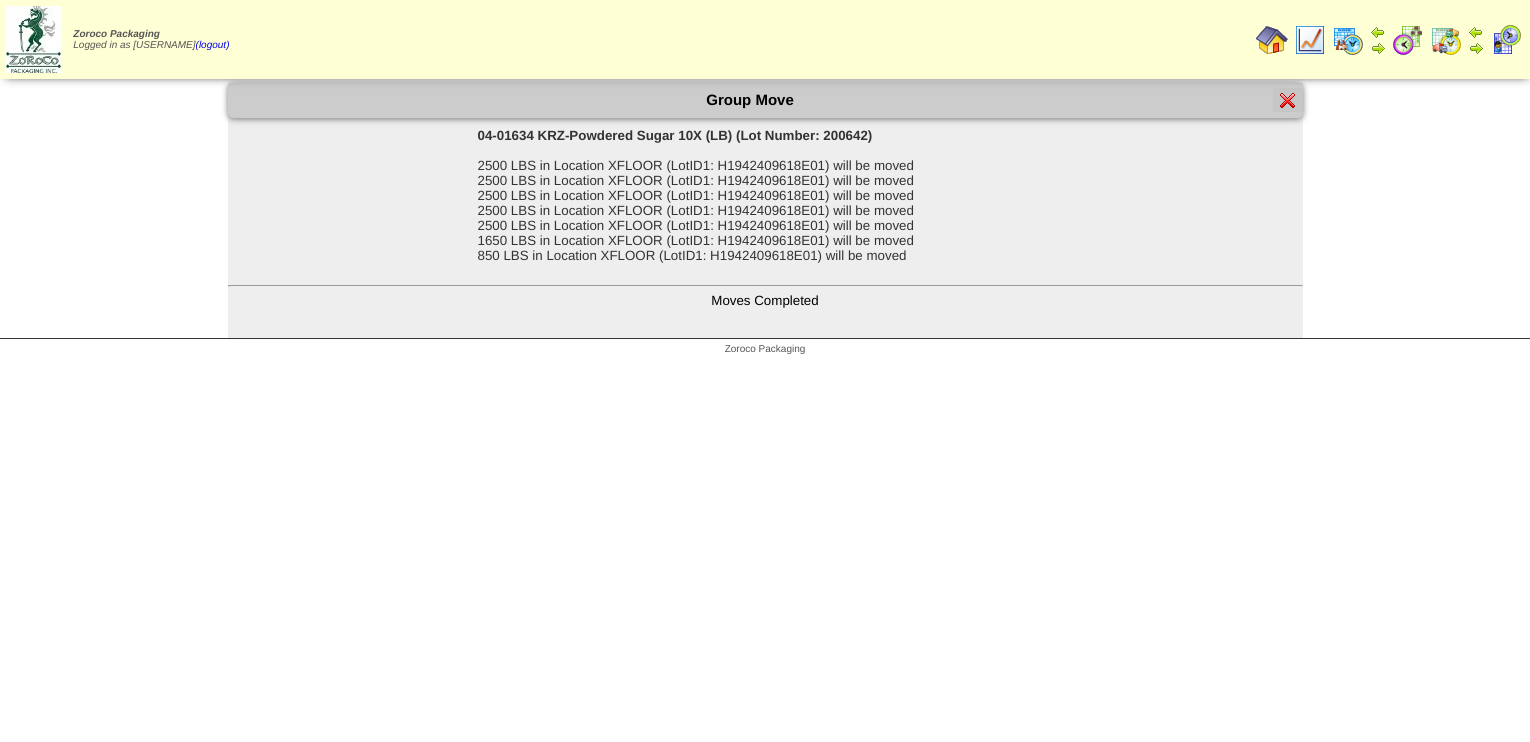 scroll, scrollTop: 0, scrollLeft: 0, axis: both 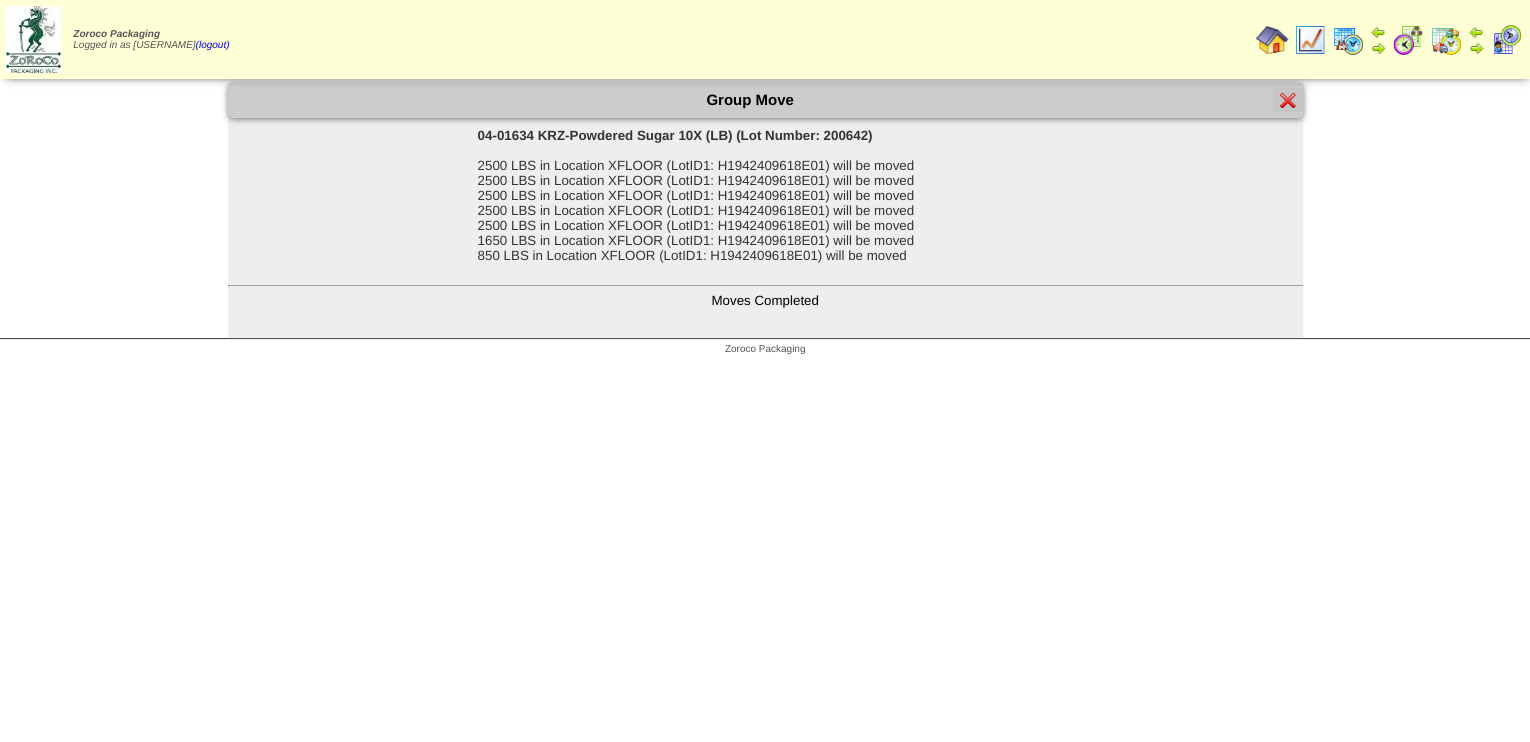drag, startPoint x: 0, startPoint y: 0, endPoint x: 1284, endPoint y: 105, distance: 1288.286 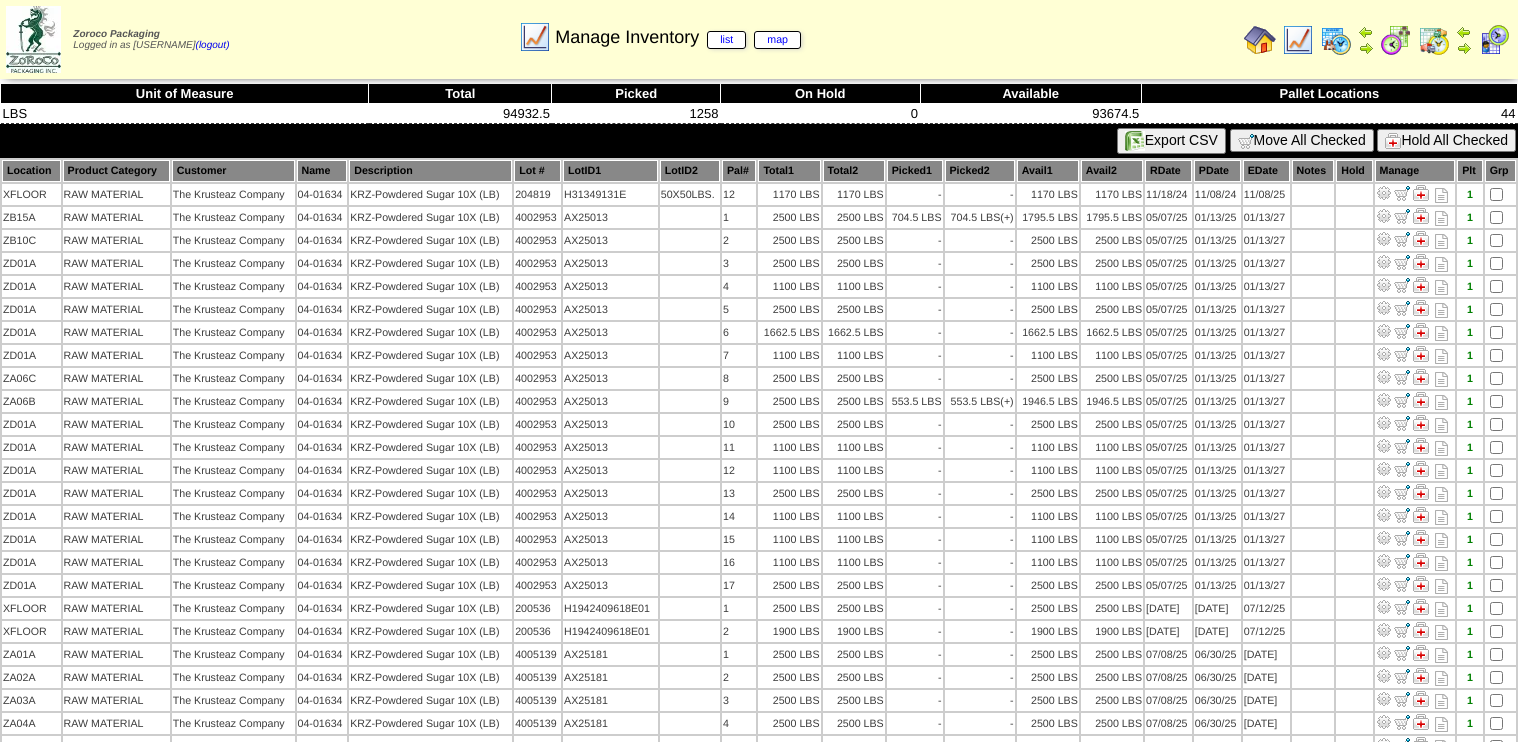 scroll, scrollTop: 0, scrollLeft: 0, axis: both 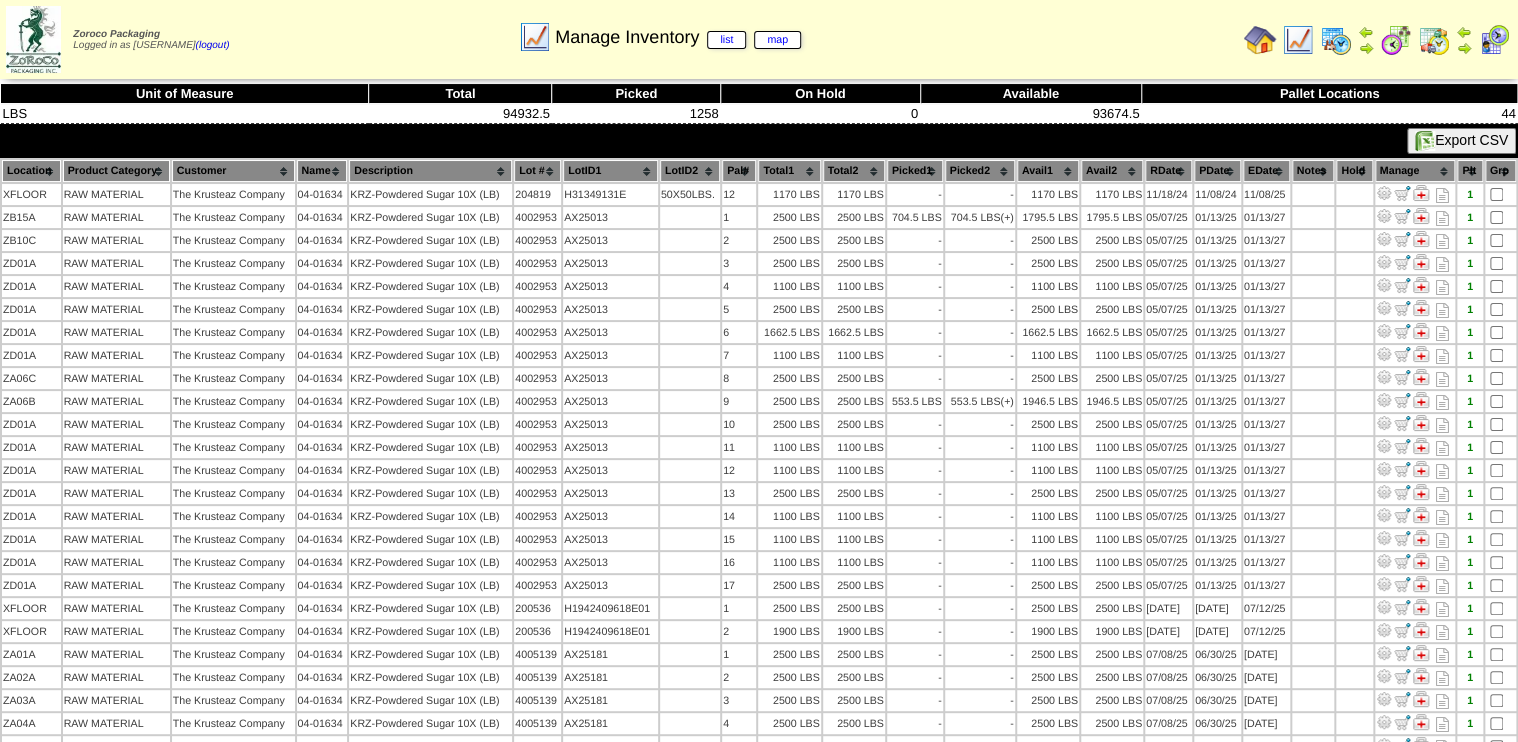 click on "Lot #" at bounding box center (537, 171) 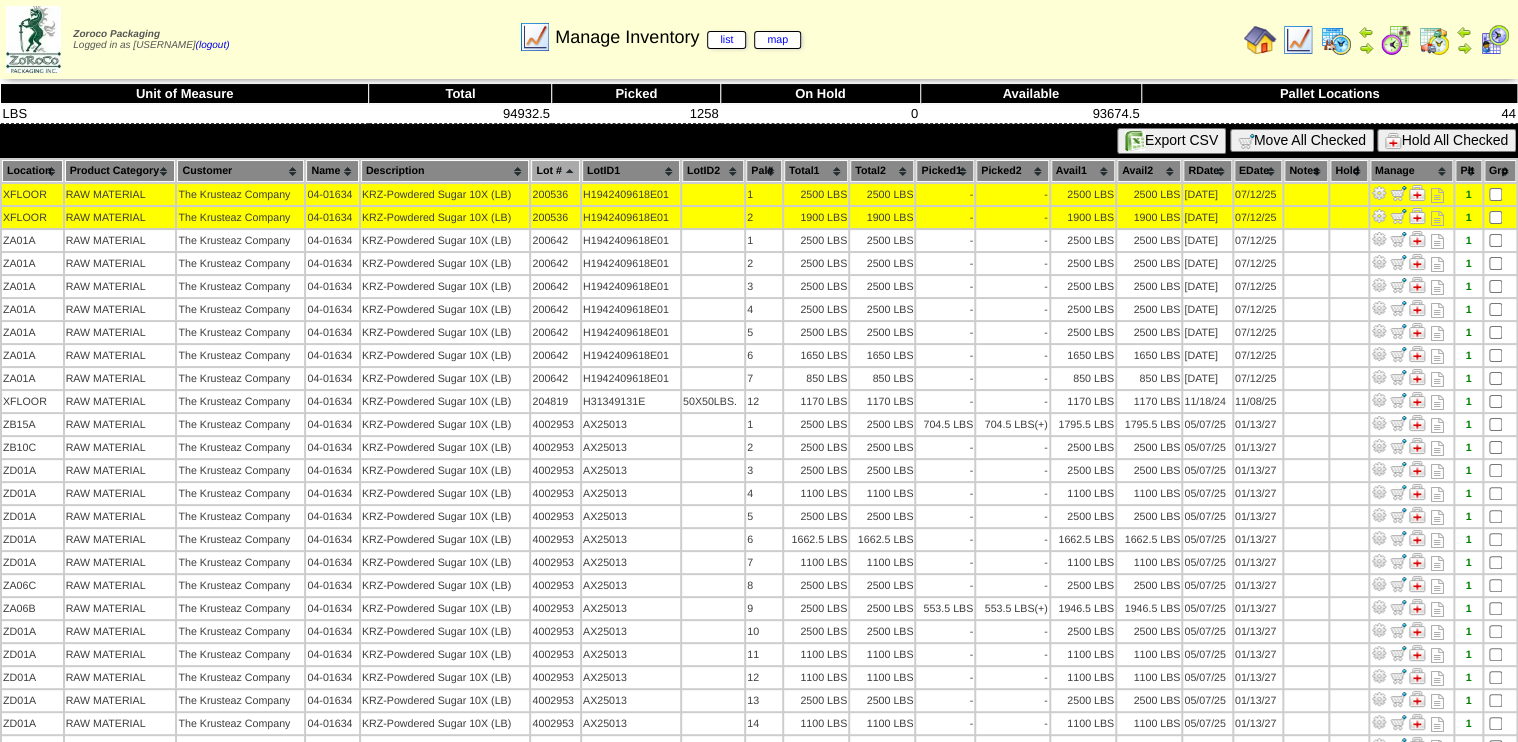 click on "Move All Checked" at bounding box center (1302, 140) 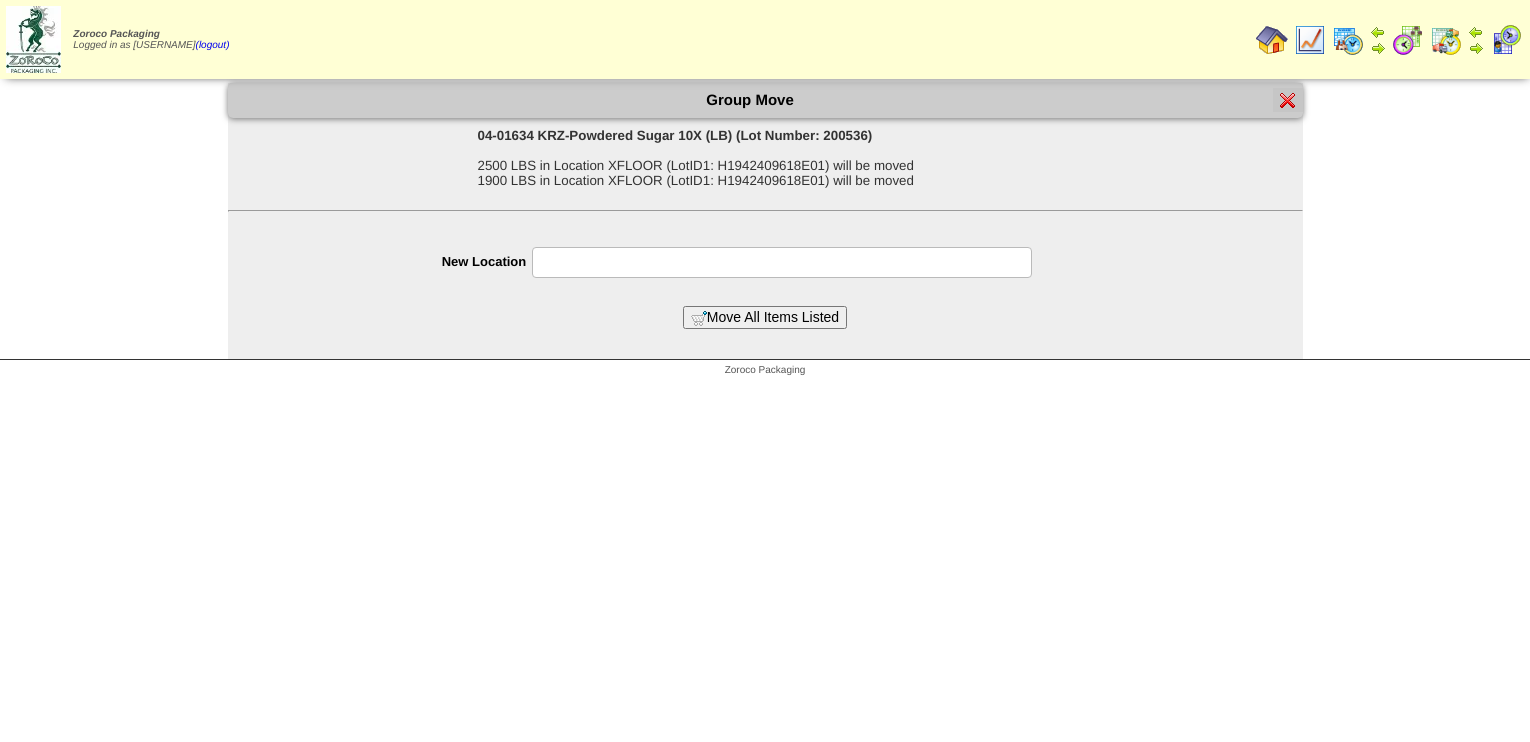 scroll, scrollTop: 0, scrollLeft: 0, axis: both 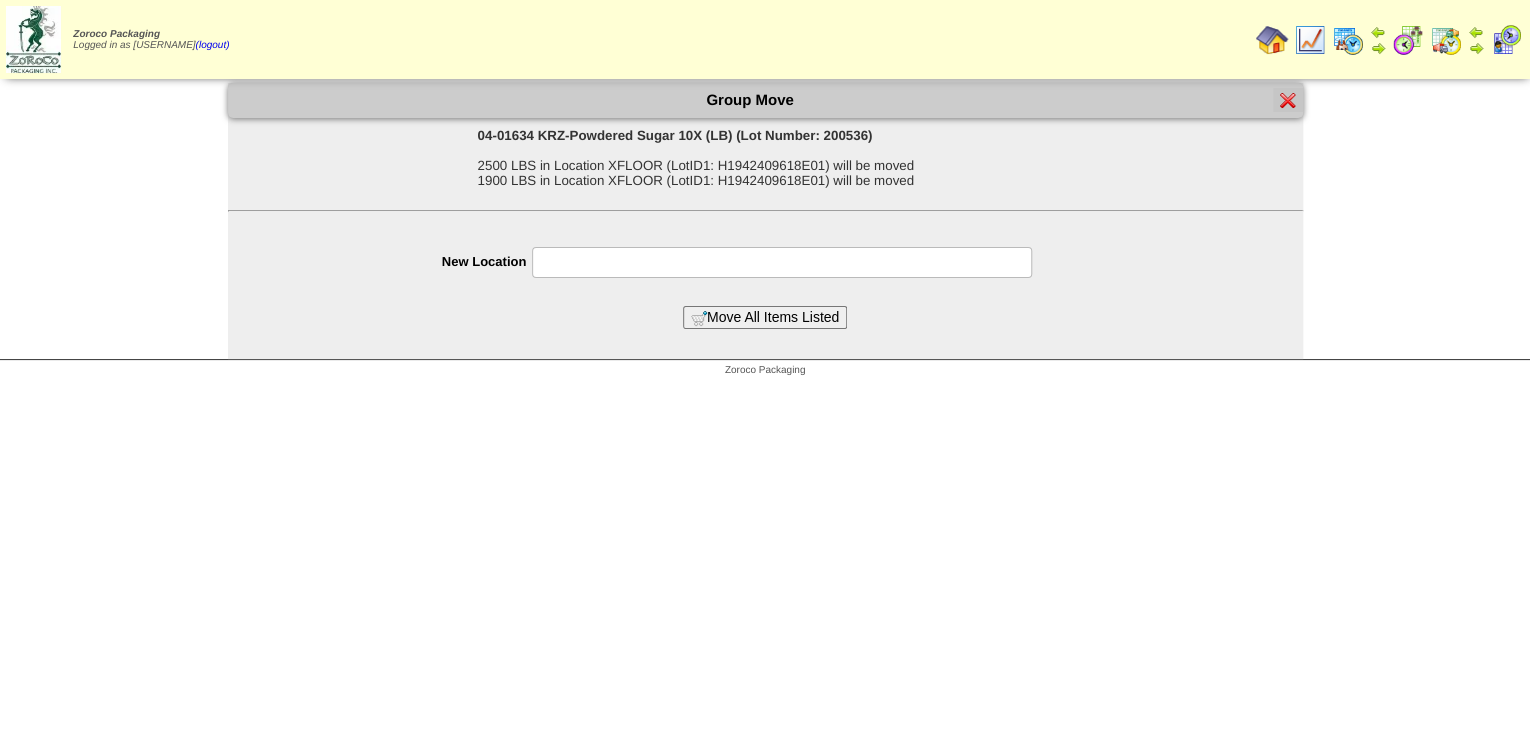 click at bounding box center (782, 262) 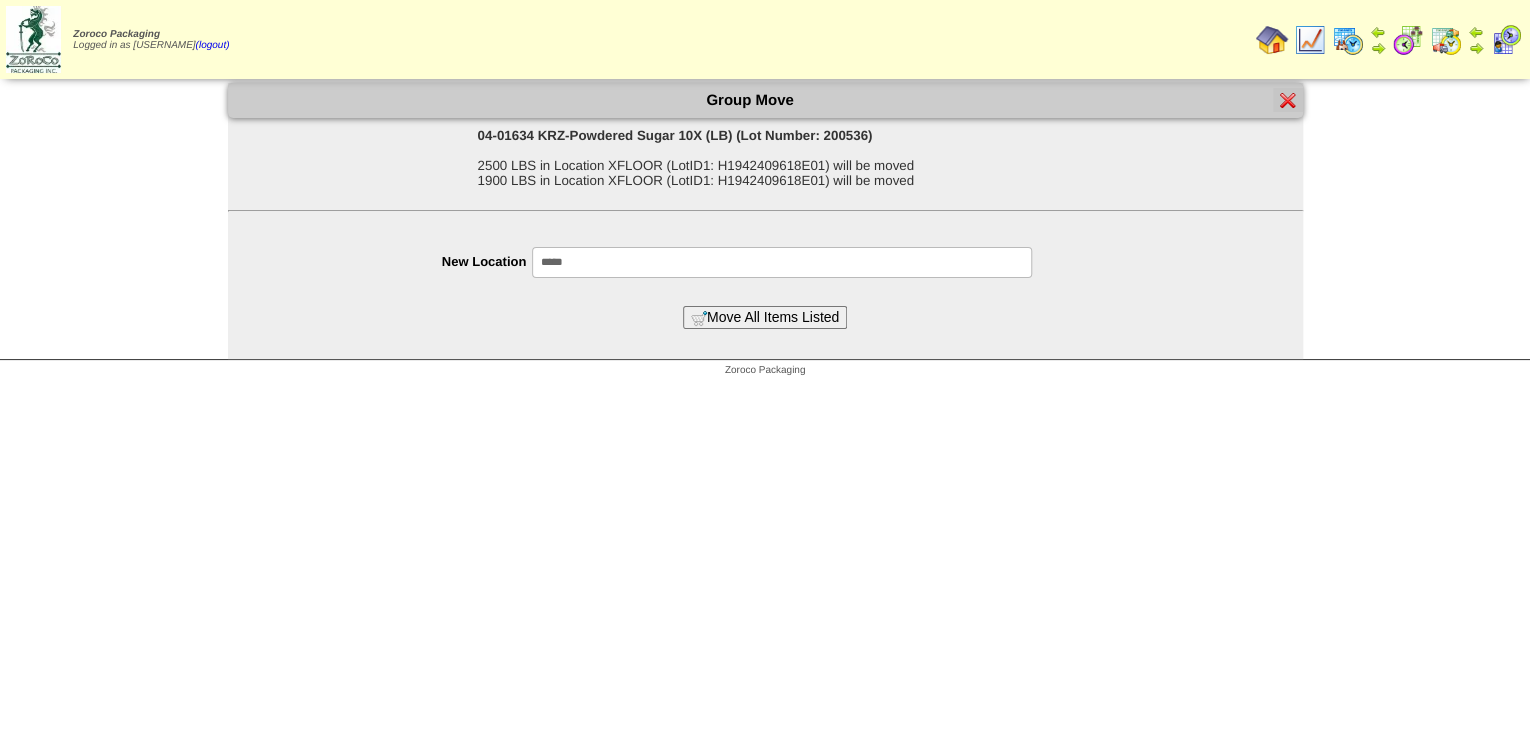 click on "Move All Items Listed" at bounding box center [765, 317] 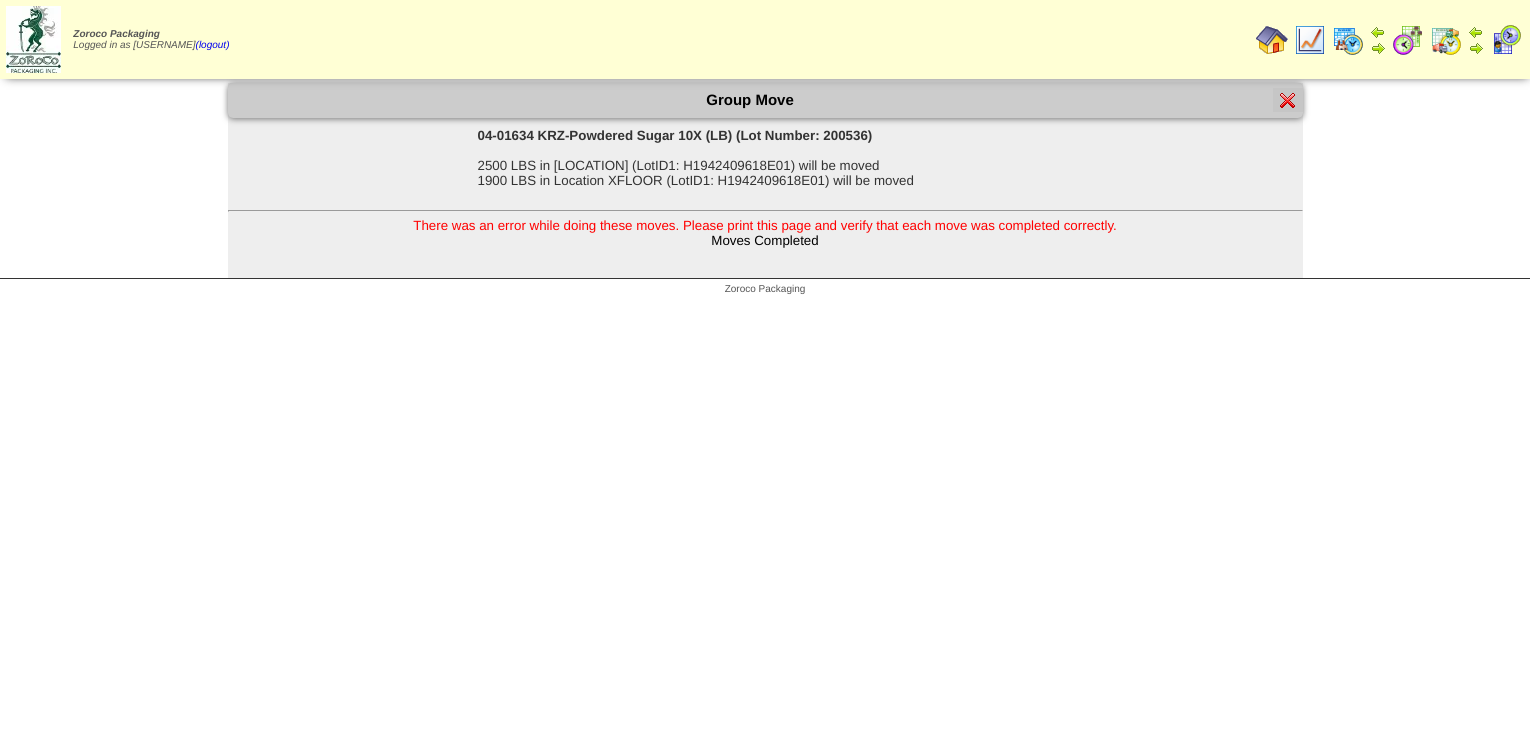 scroll, scrollTop: 0, scrollLeft: 0, axis: both 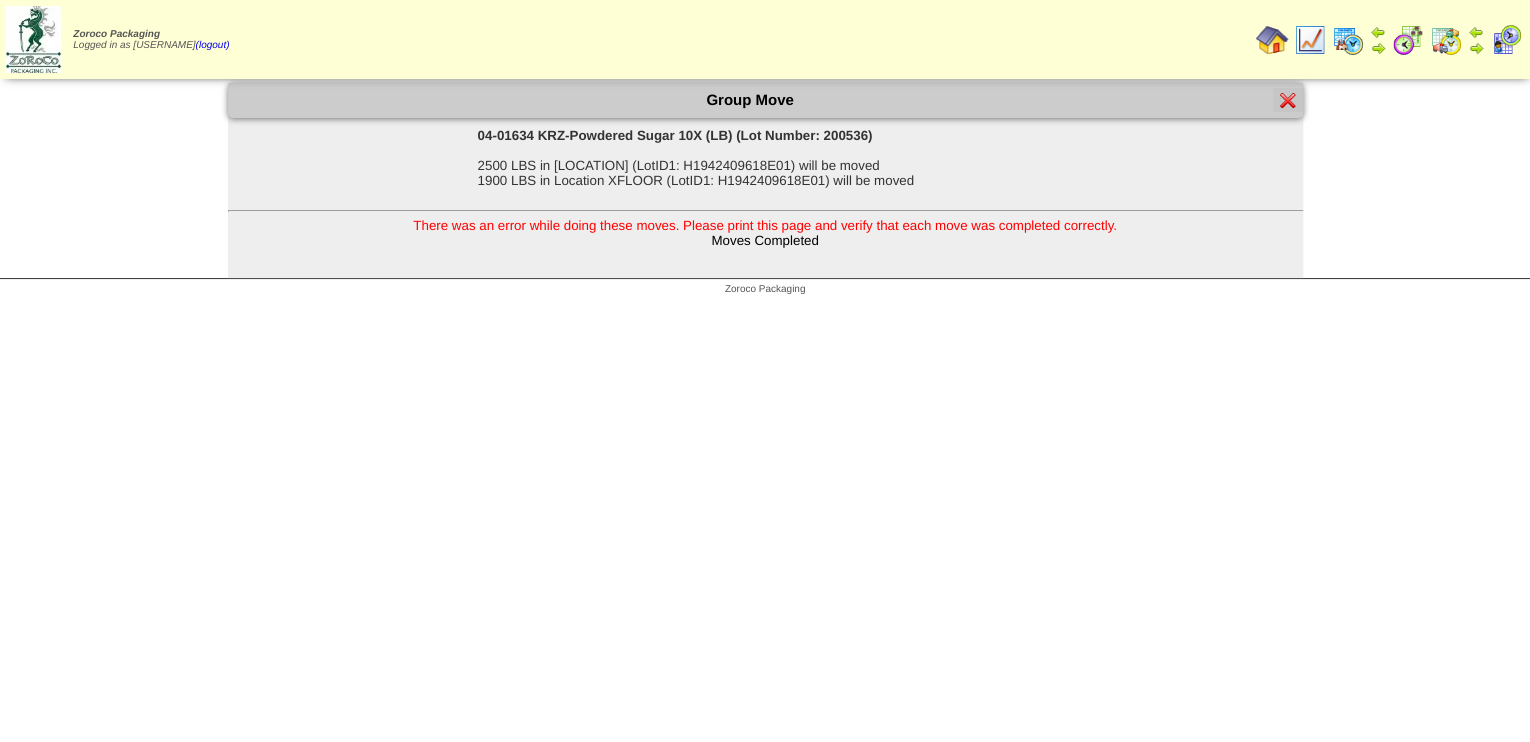 click at bounding box center [1288, 100] 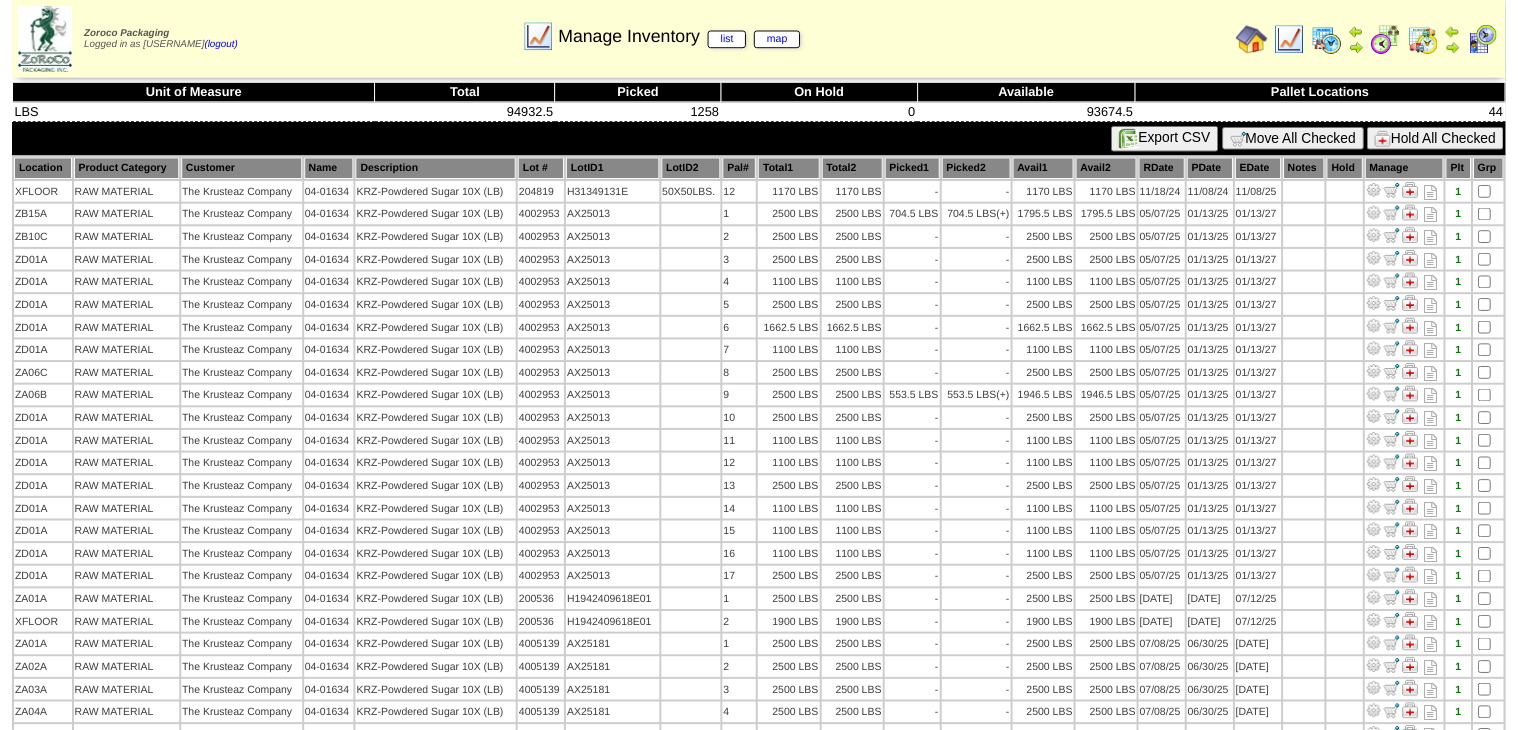 scroll, scrollTop: 0, scrollLeft: 0, axis: both 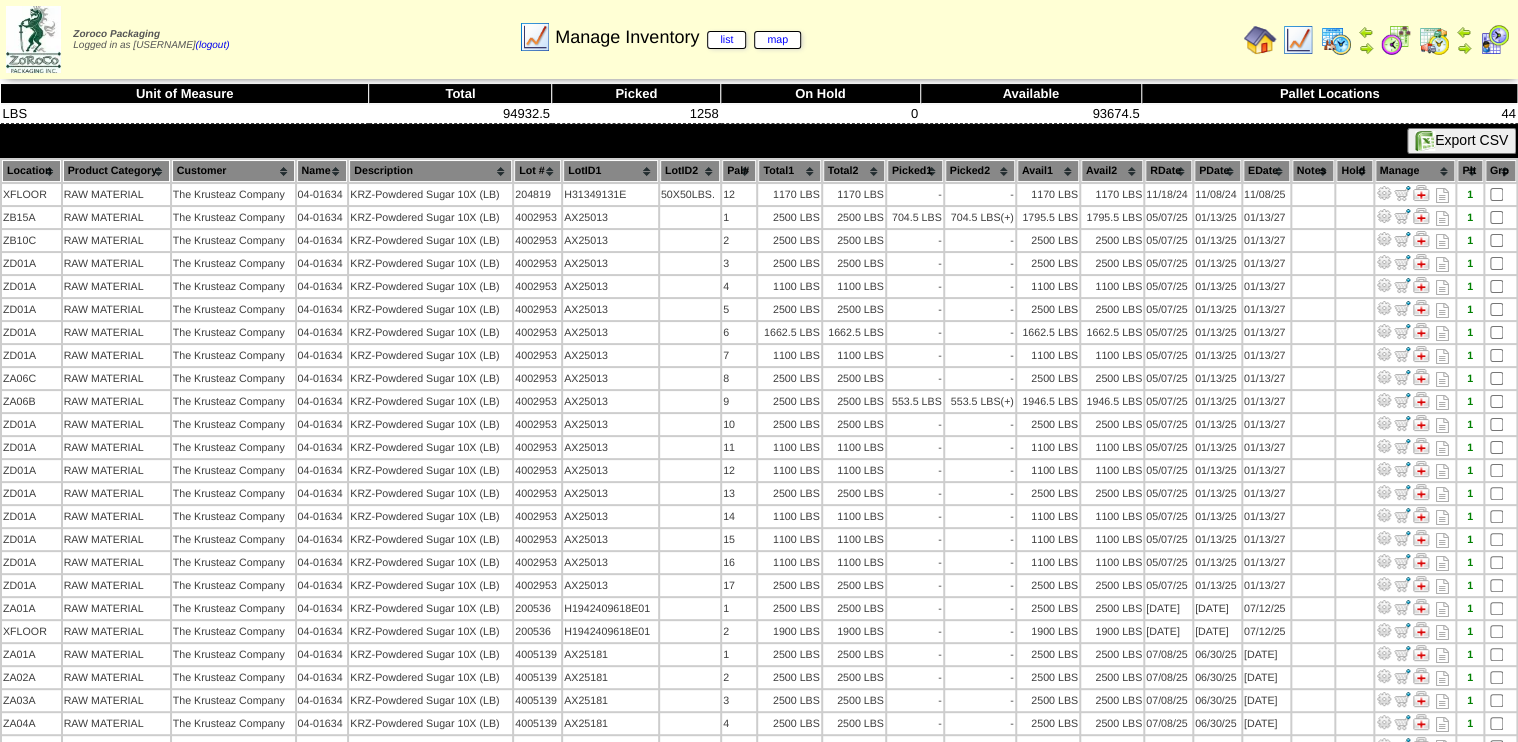 click on "Lot #" at bounding box center (537, 171) 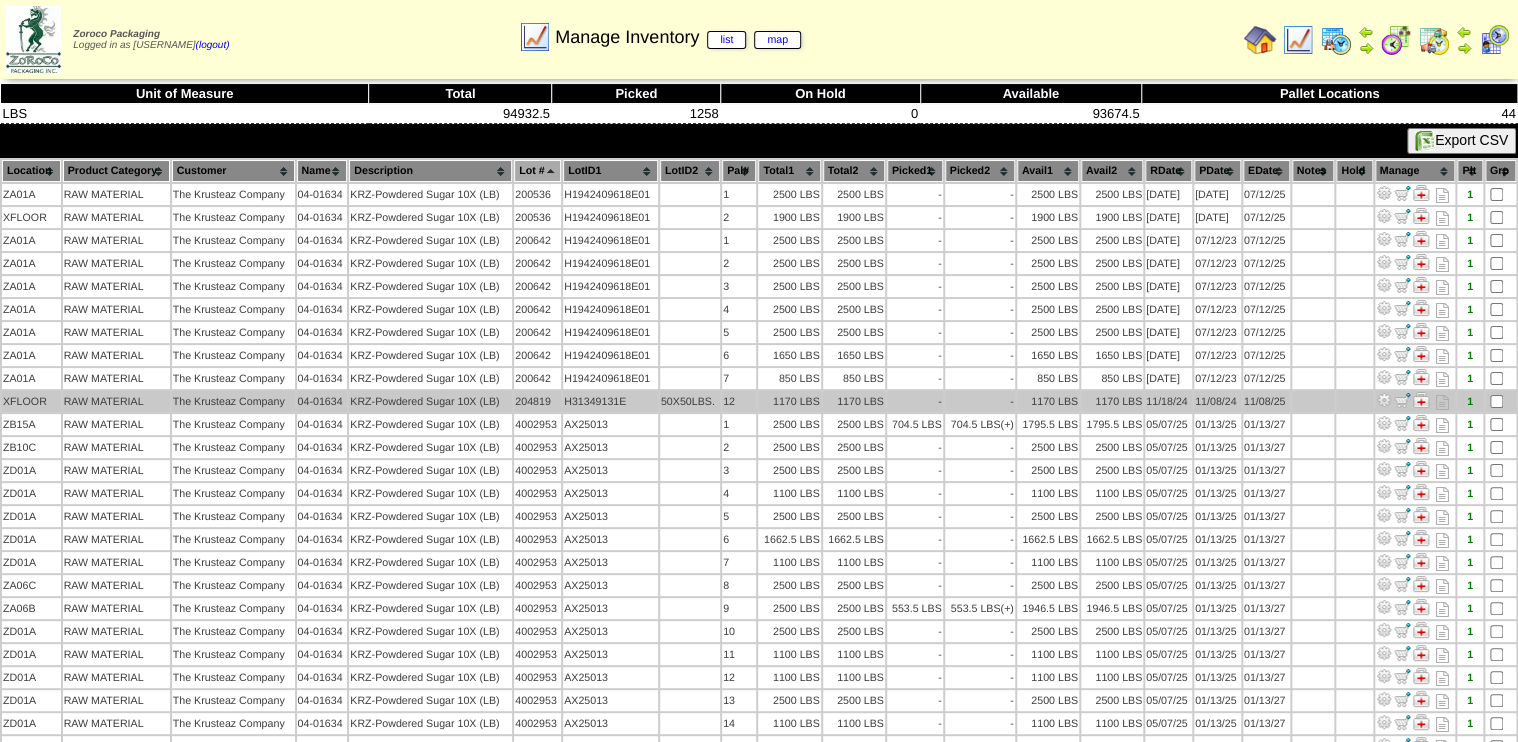 click at bounding box center (1384, 400) 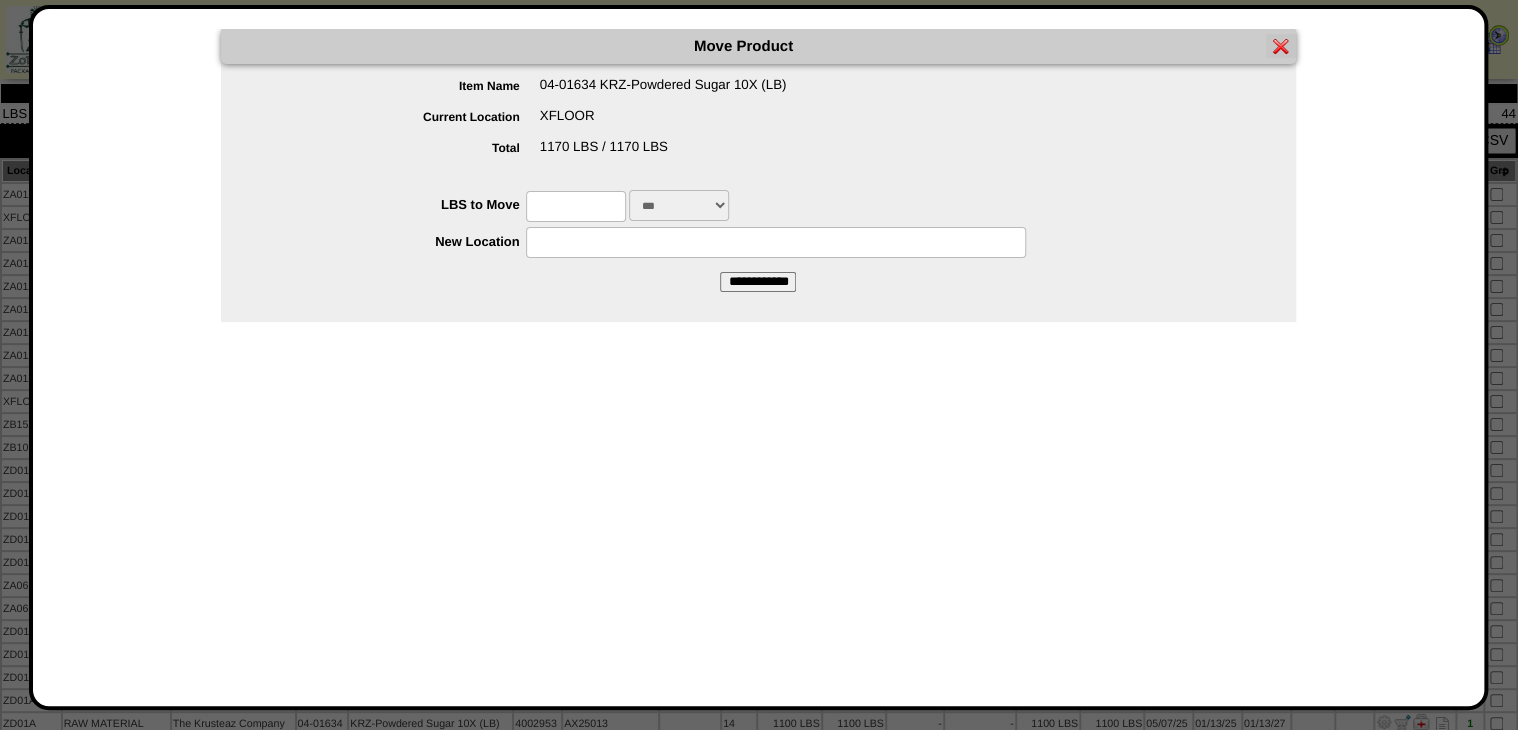 click at bounding box center [576, 206] 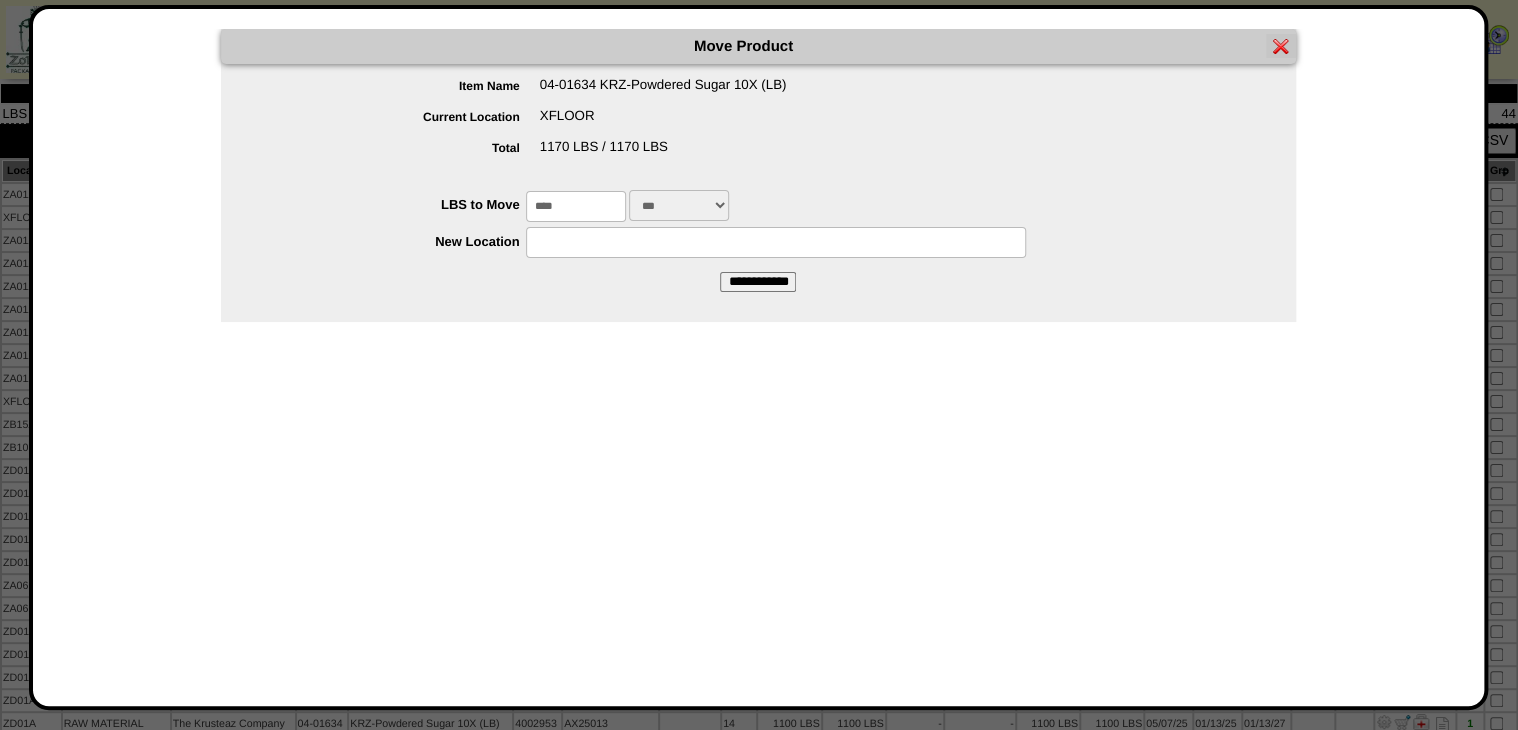 type on "****" 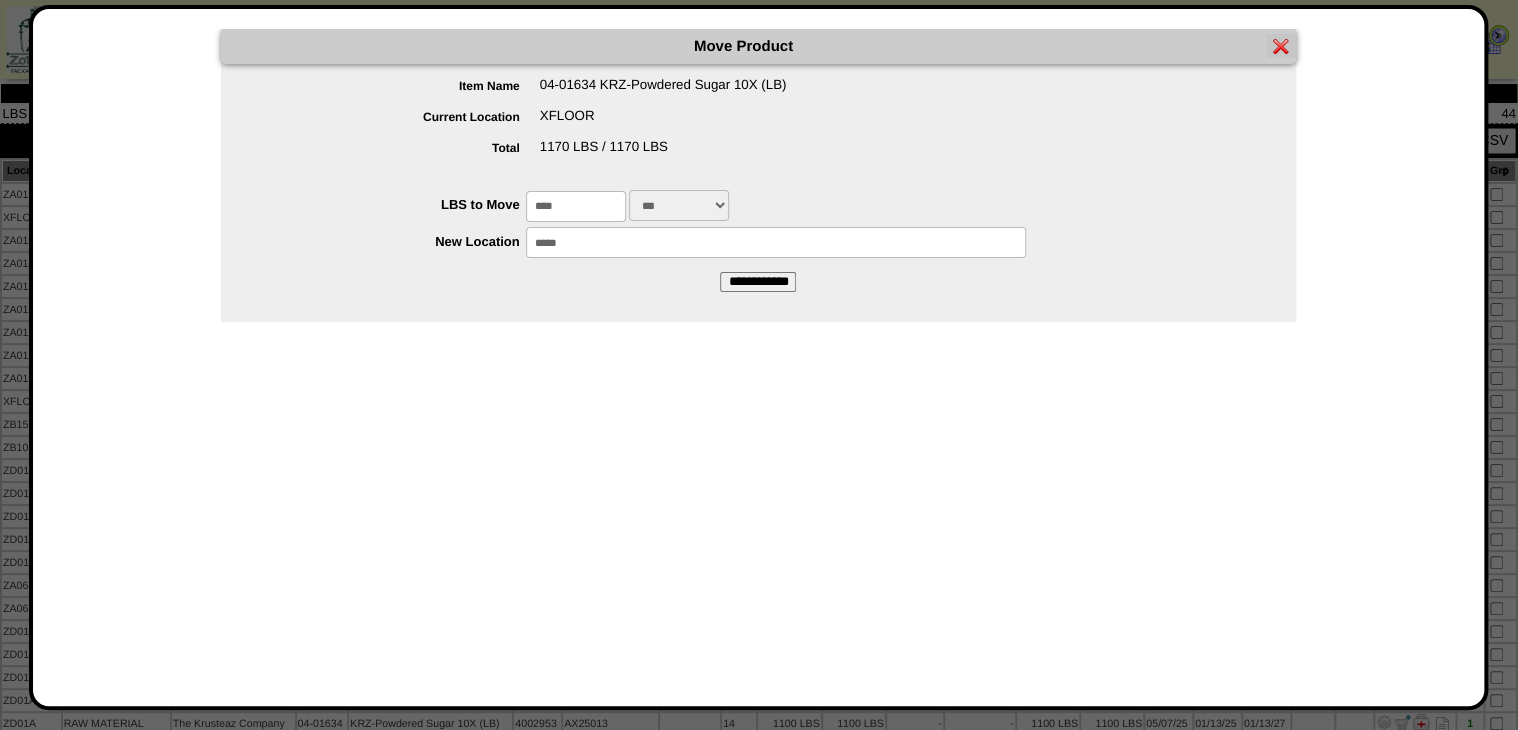 click on "**********" at bounding box center [758, 282] 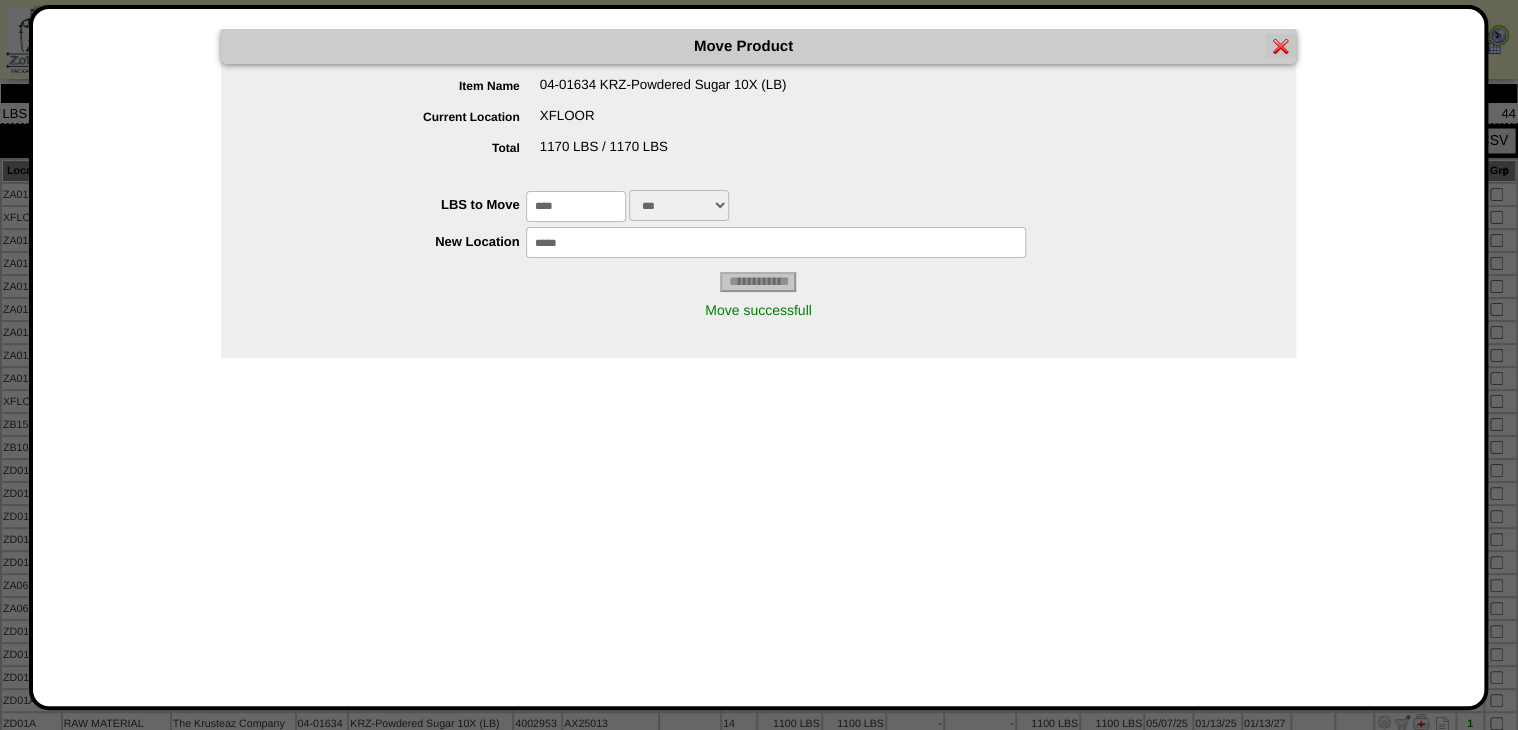 click at bounding box center [759, 602] 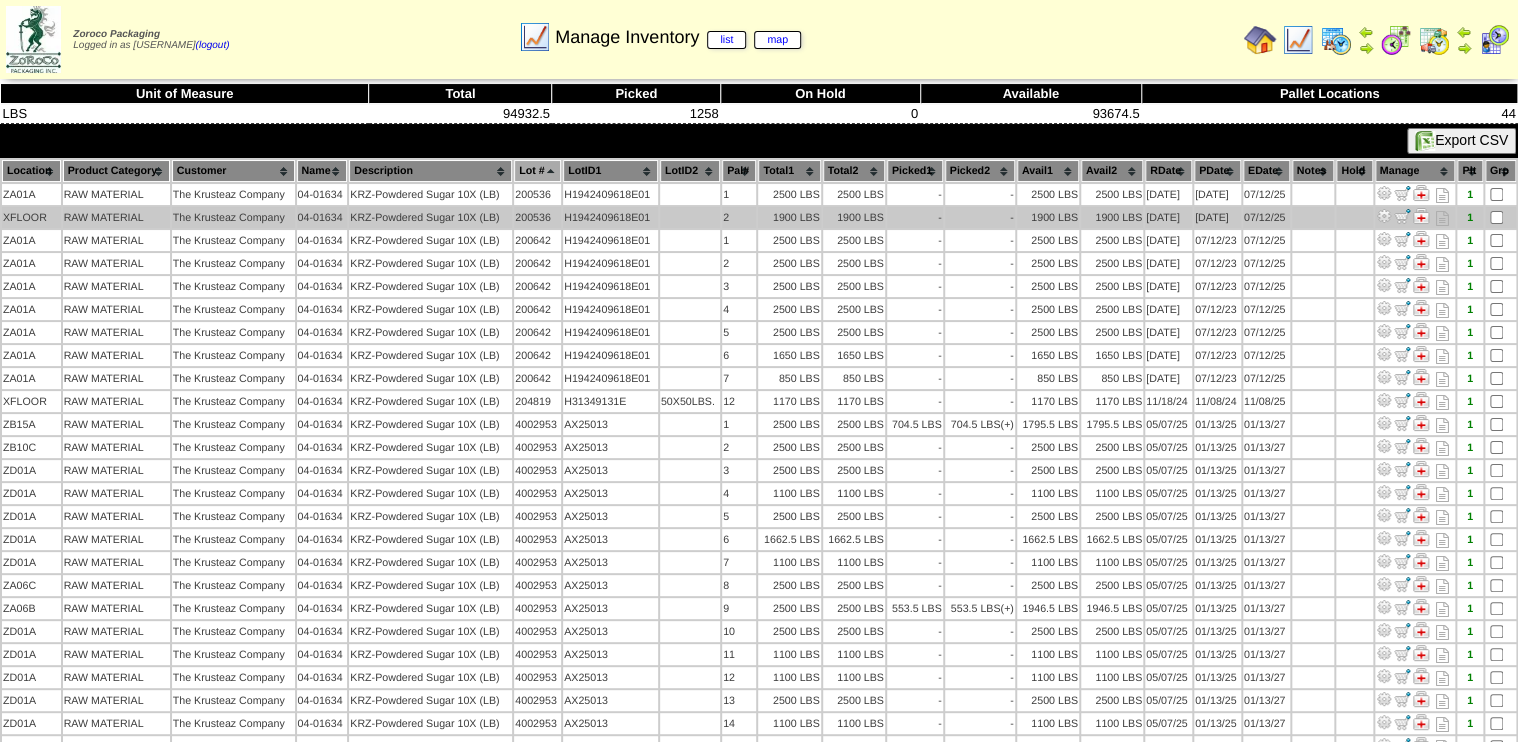 click at bounding box center [1384, 216] 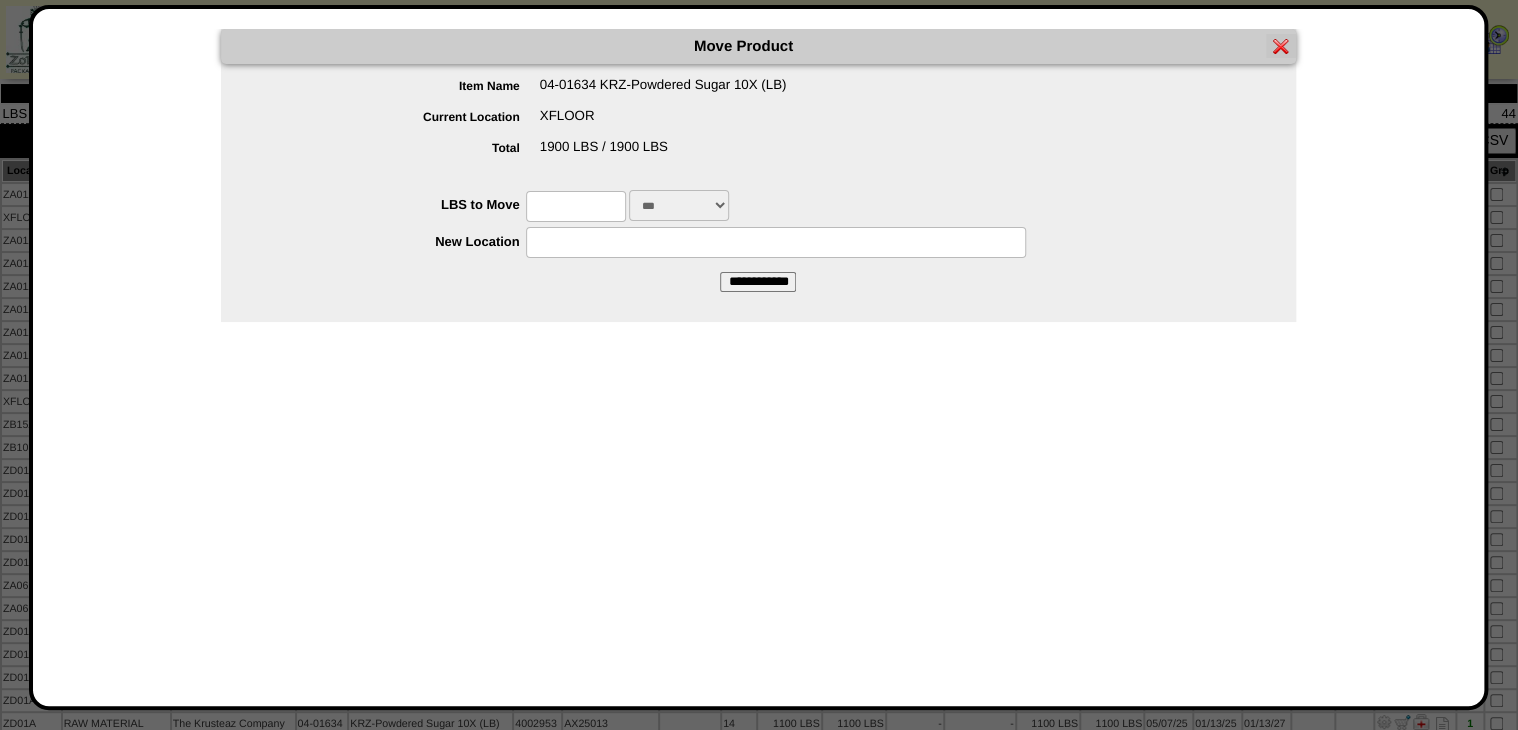 click at bounding box center (576, 206) 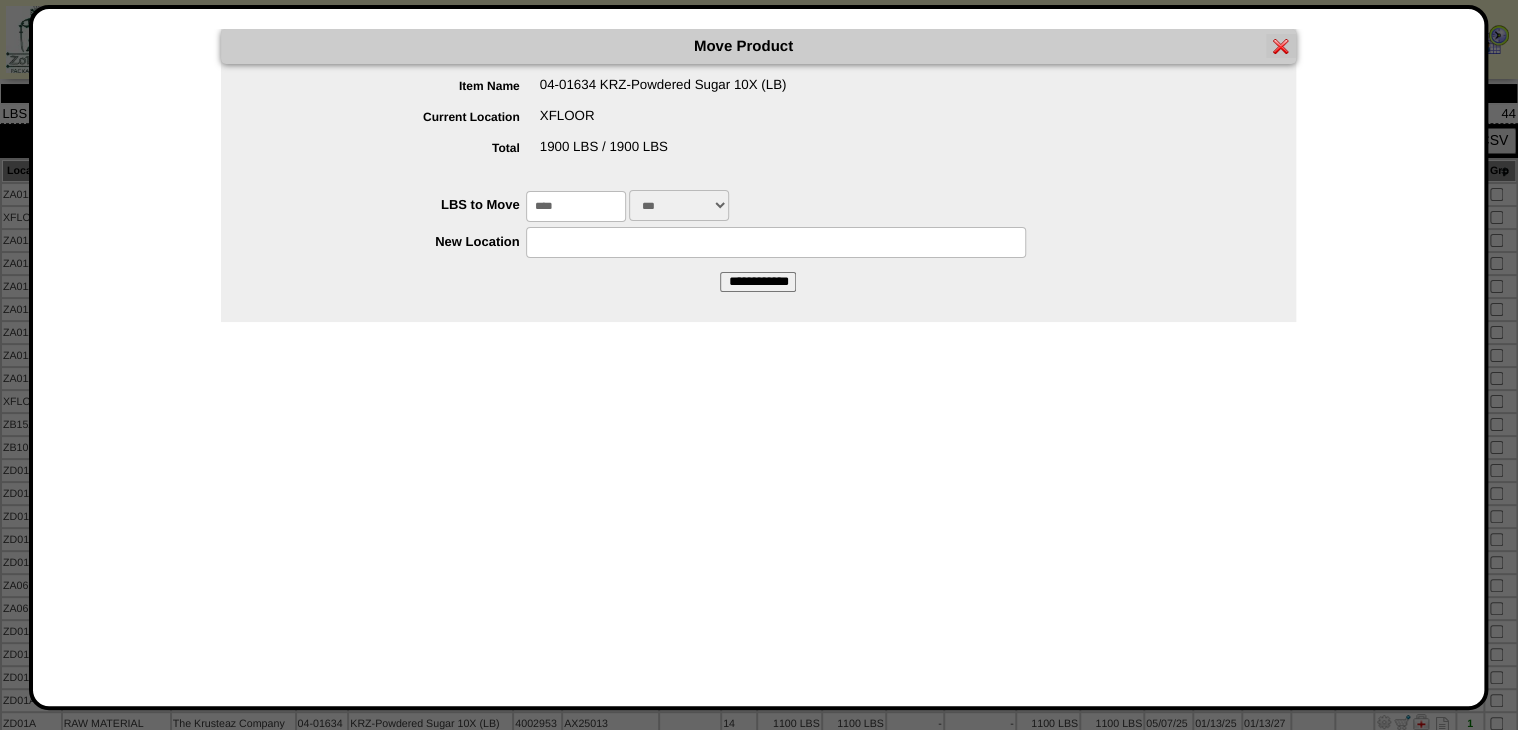 type on "****" 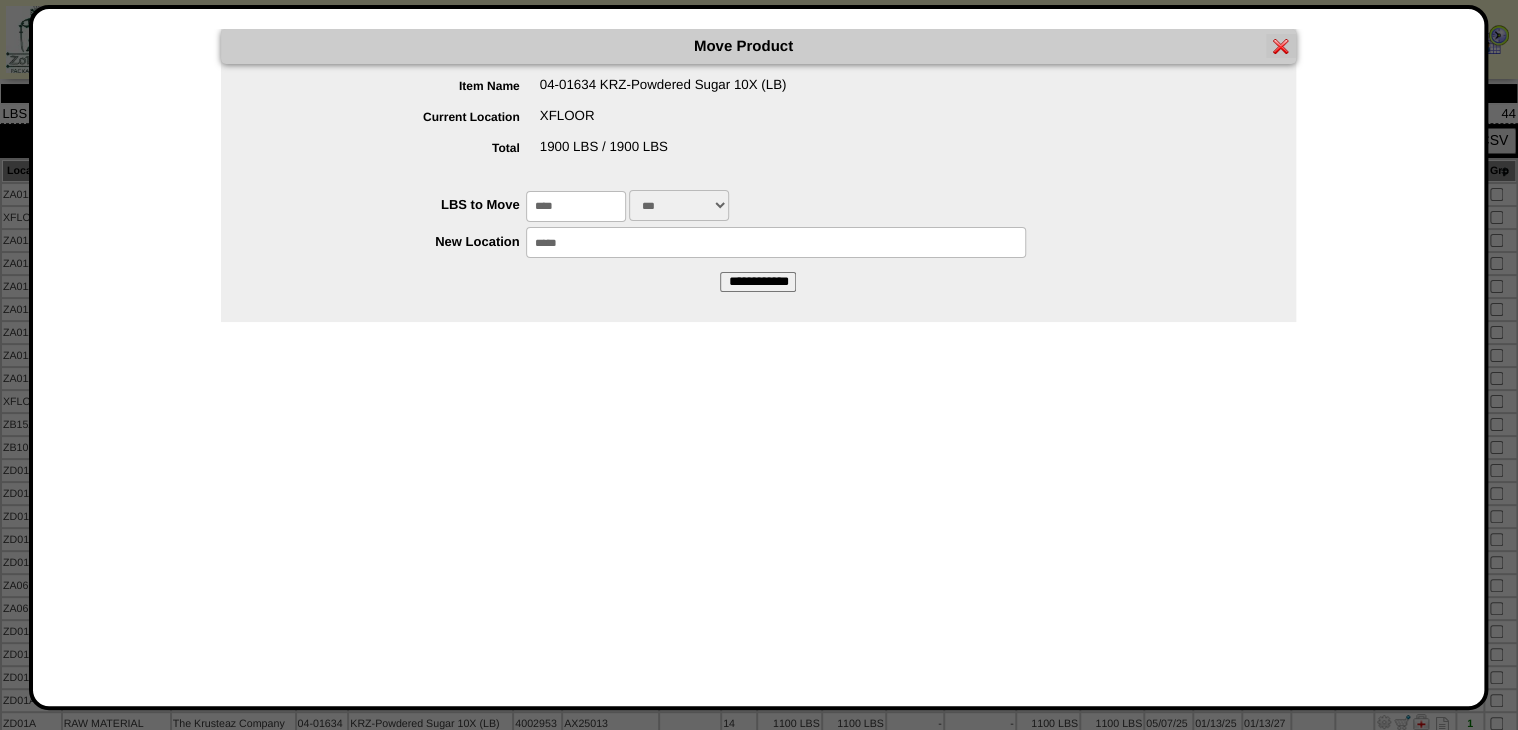 click on "**********" at bounding box center (758, 282) 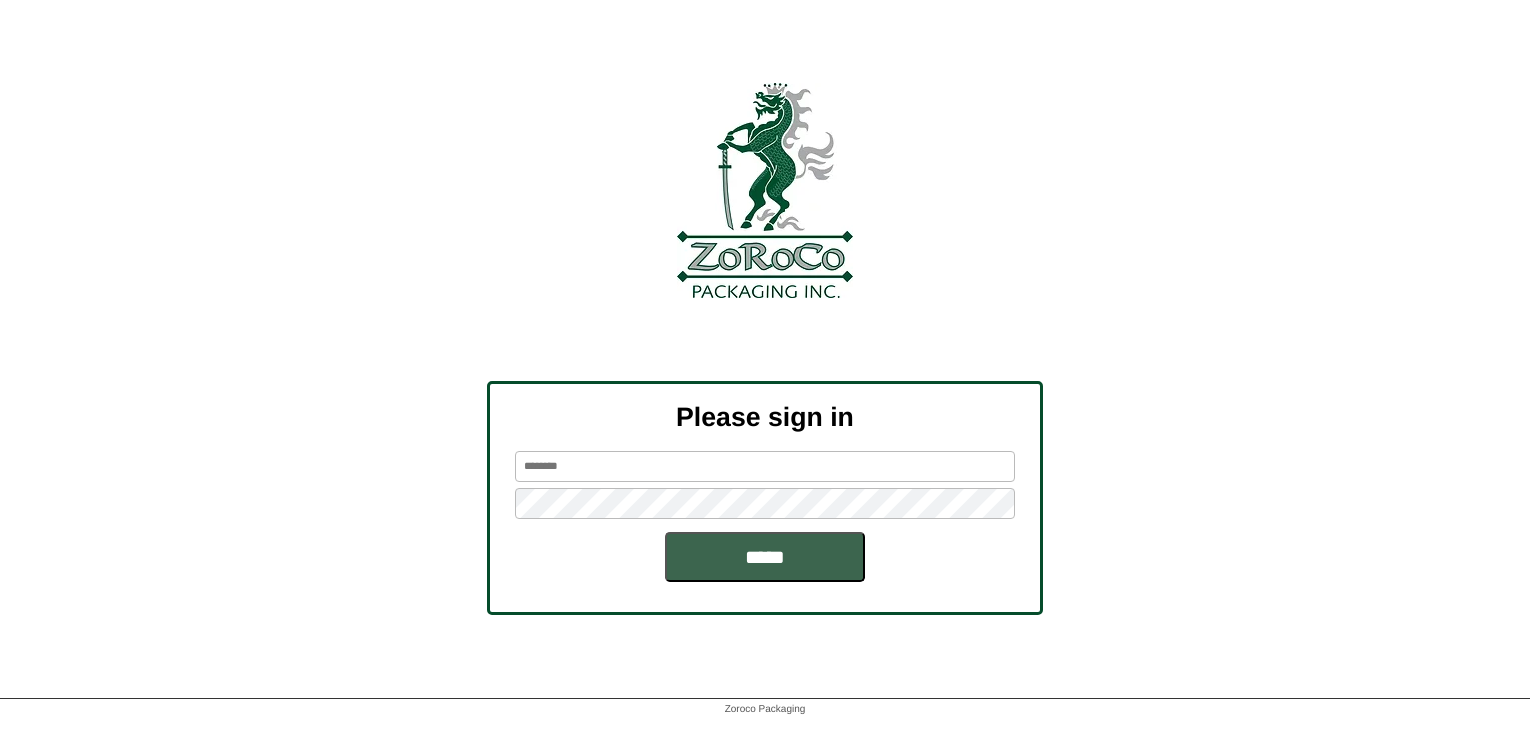 scroll, scrollTop: 0, scrollLeft: 0, axis: both 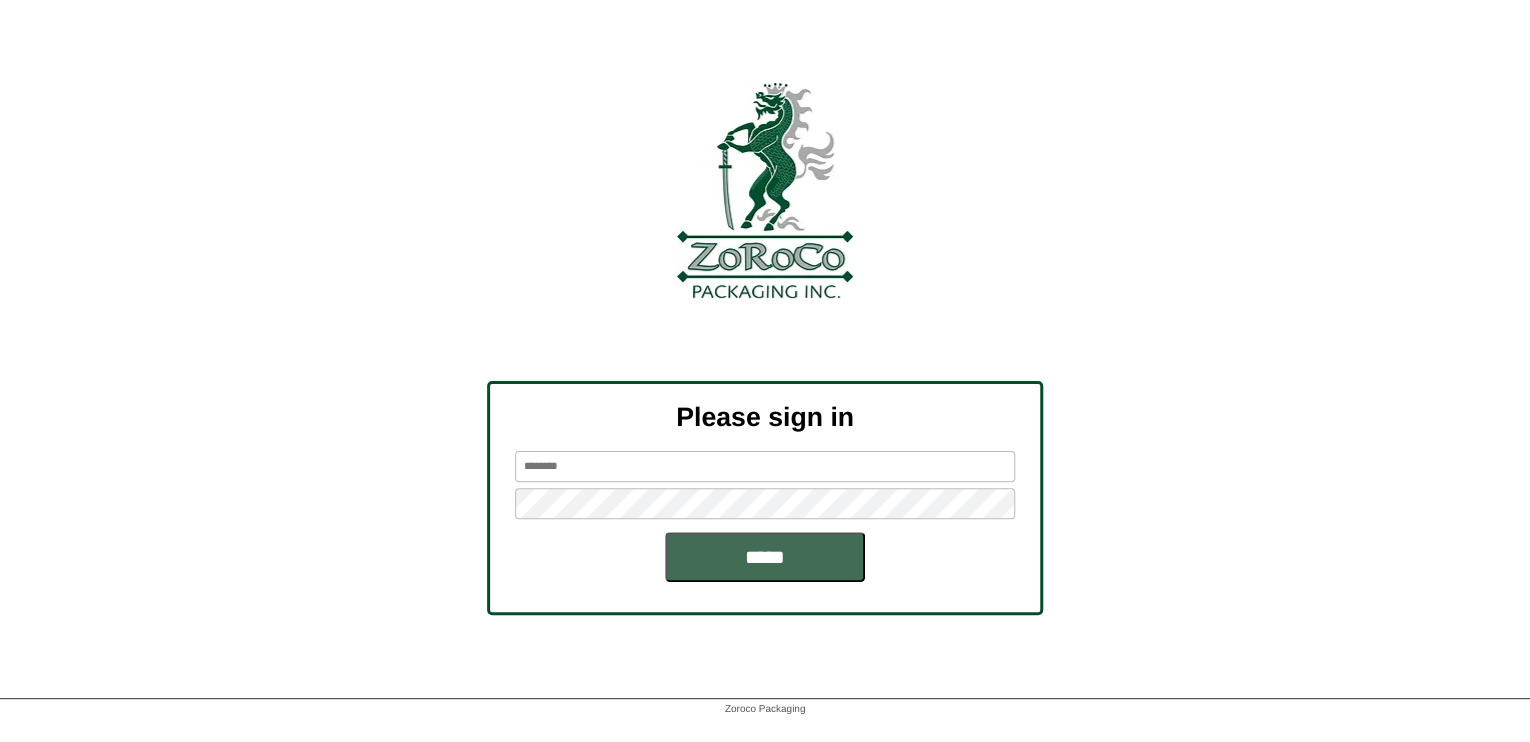 type on "*******" 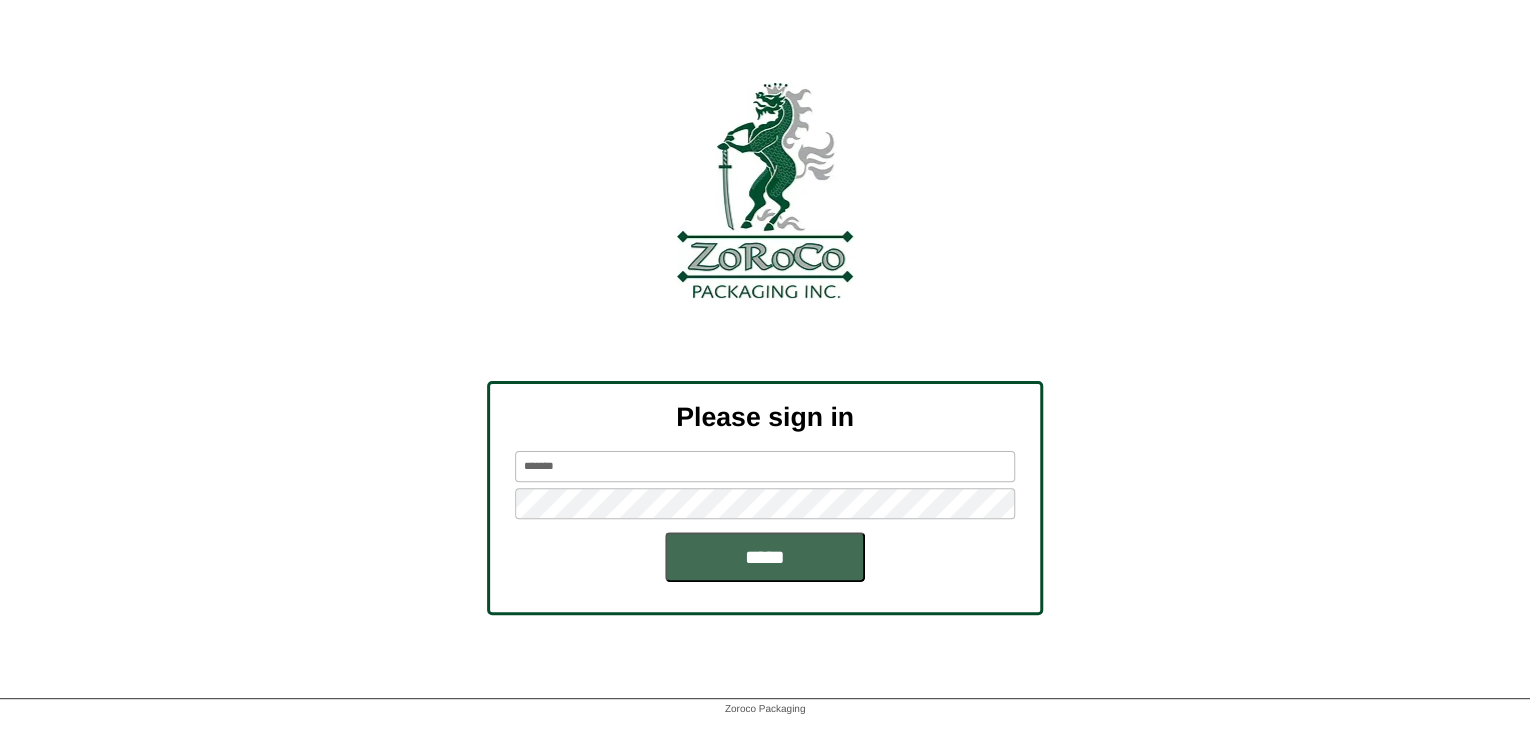 click on "*****" at bounding box center (765, 557) 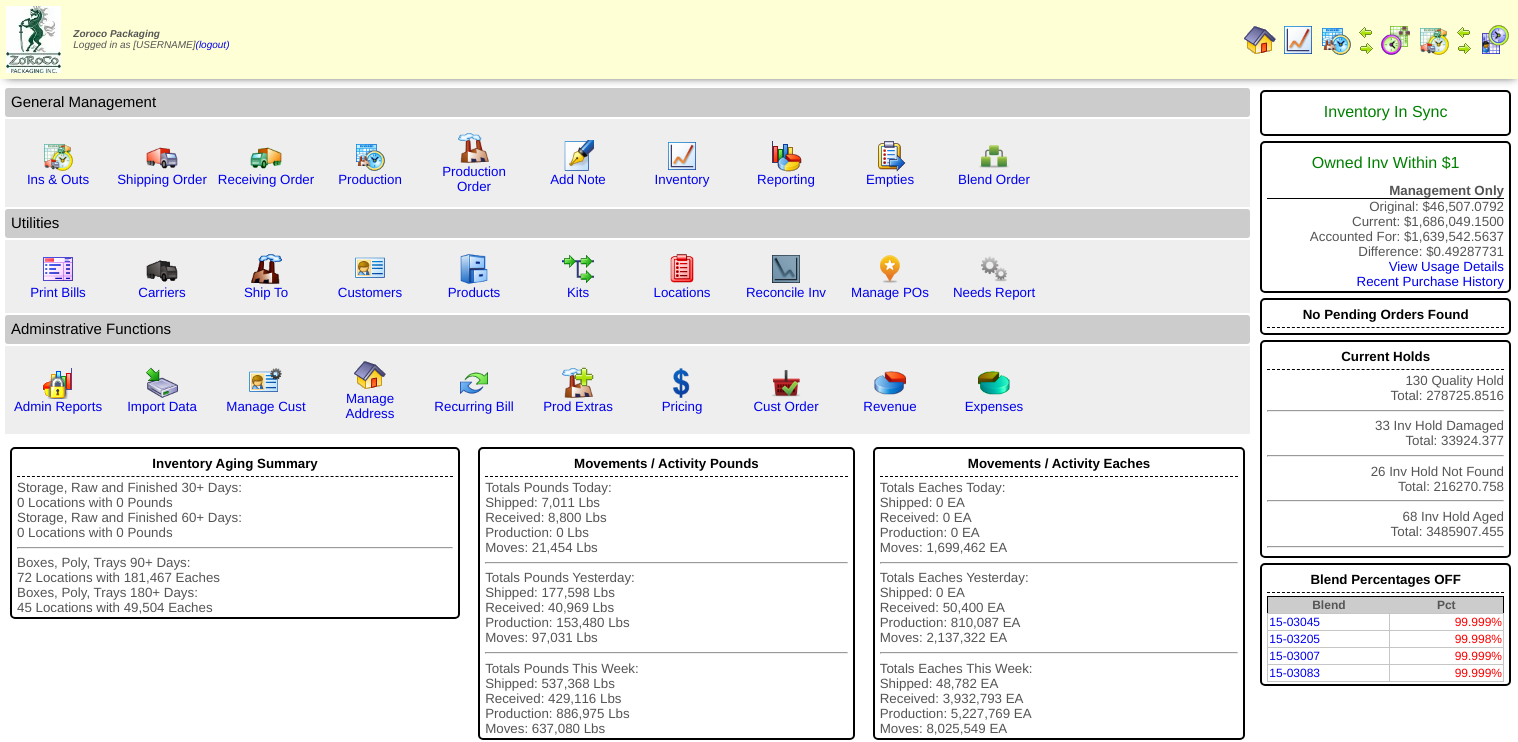 scroll, scrollTop: 0, scrollLeft: 0, axis: both 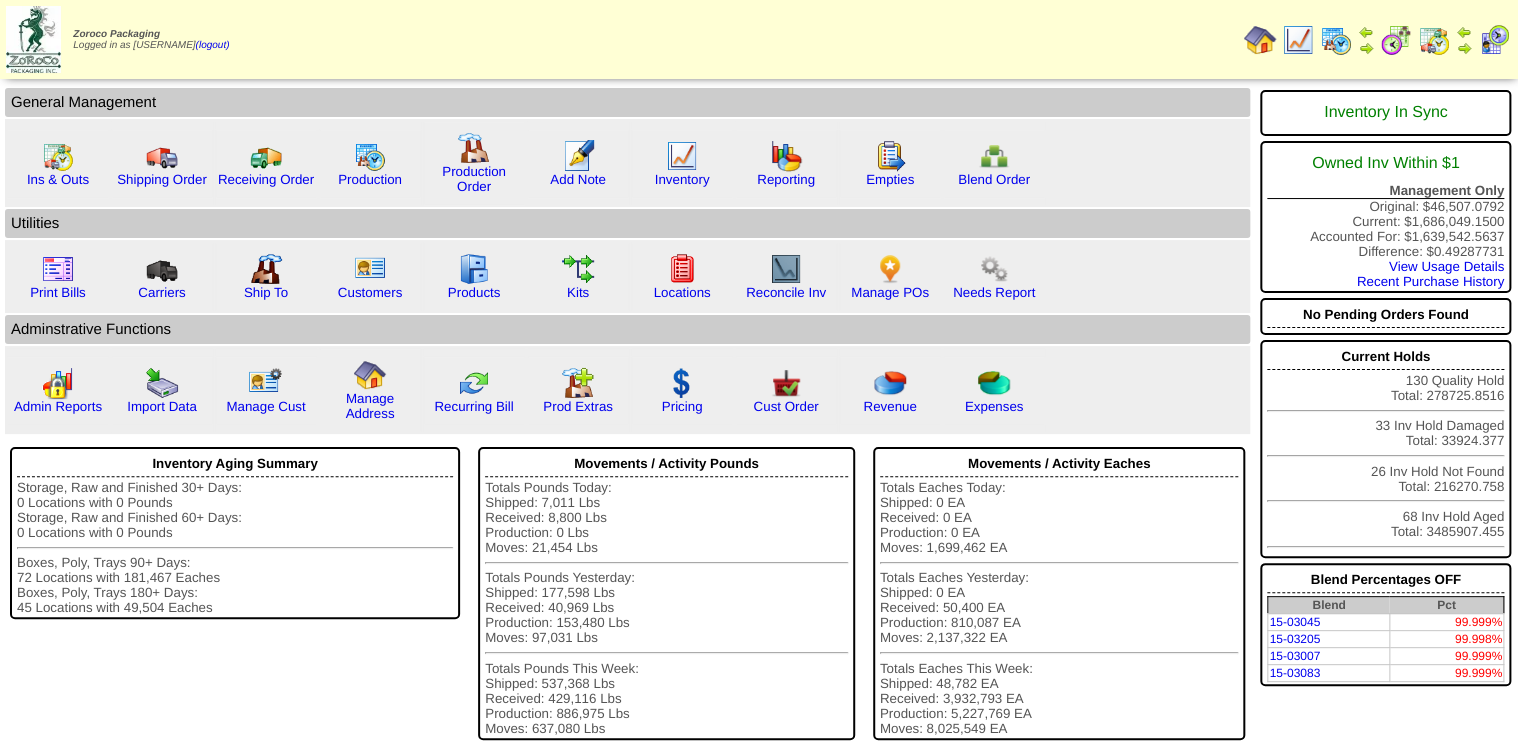 click at bounding box center (1298, 40) 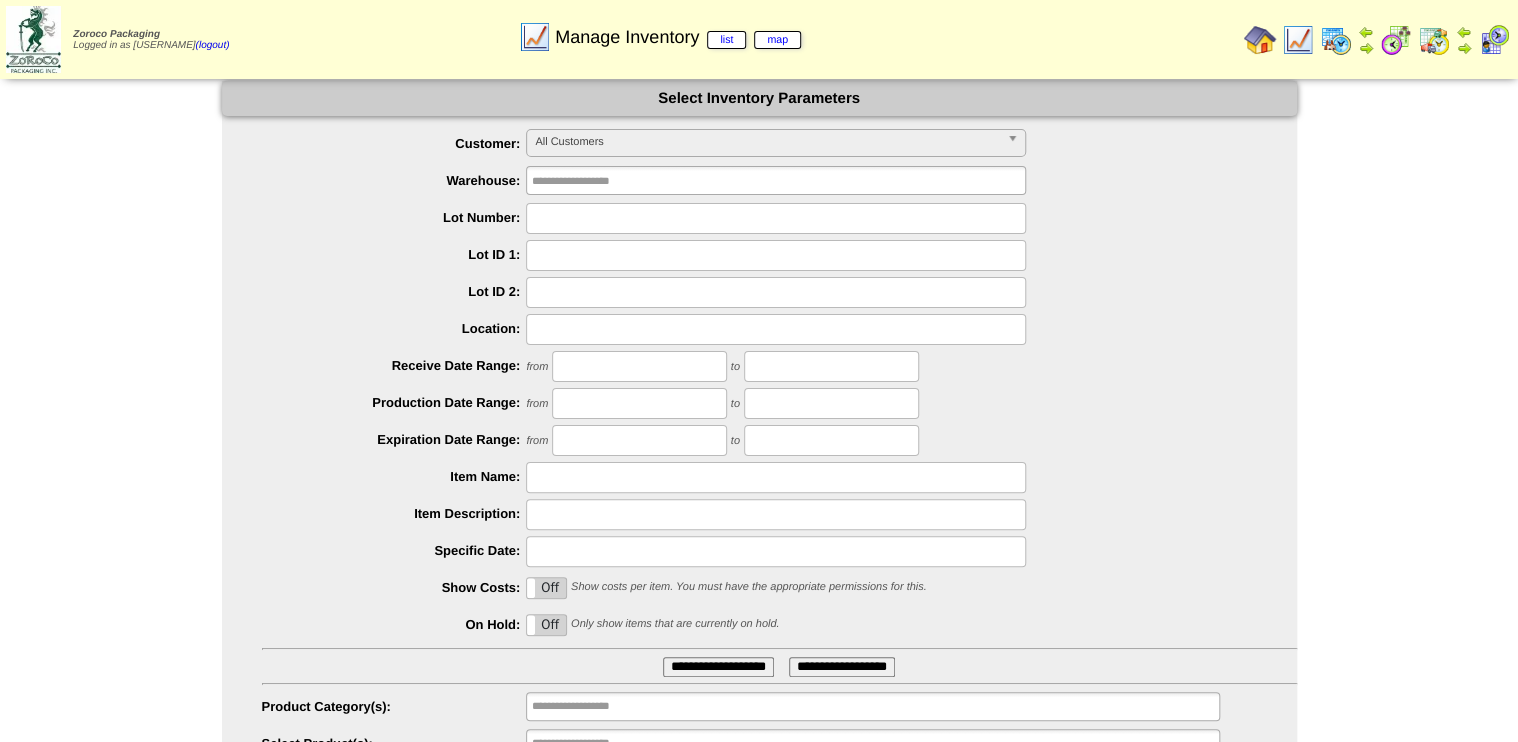 scroll, scrollTop: 0, scrollLeft: 0, axis: both 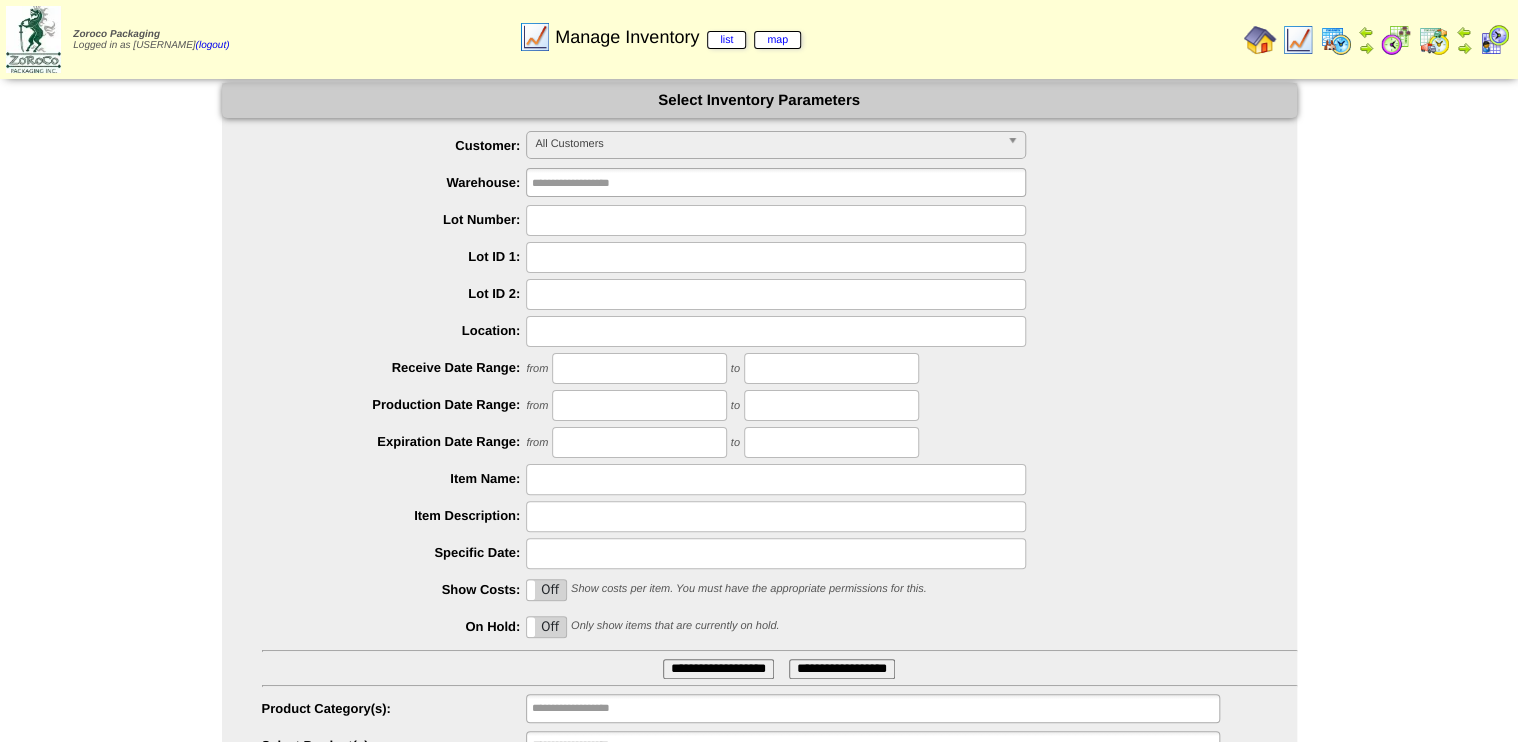 click at bounding box center [776, 220] 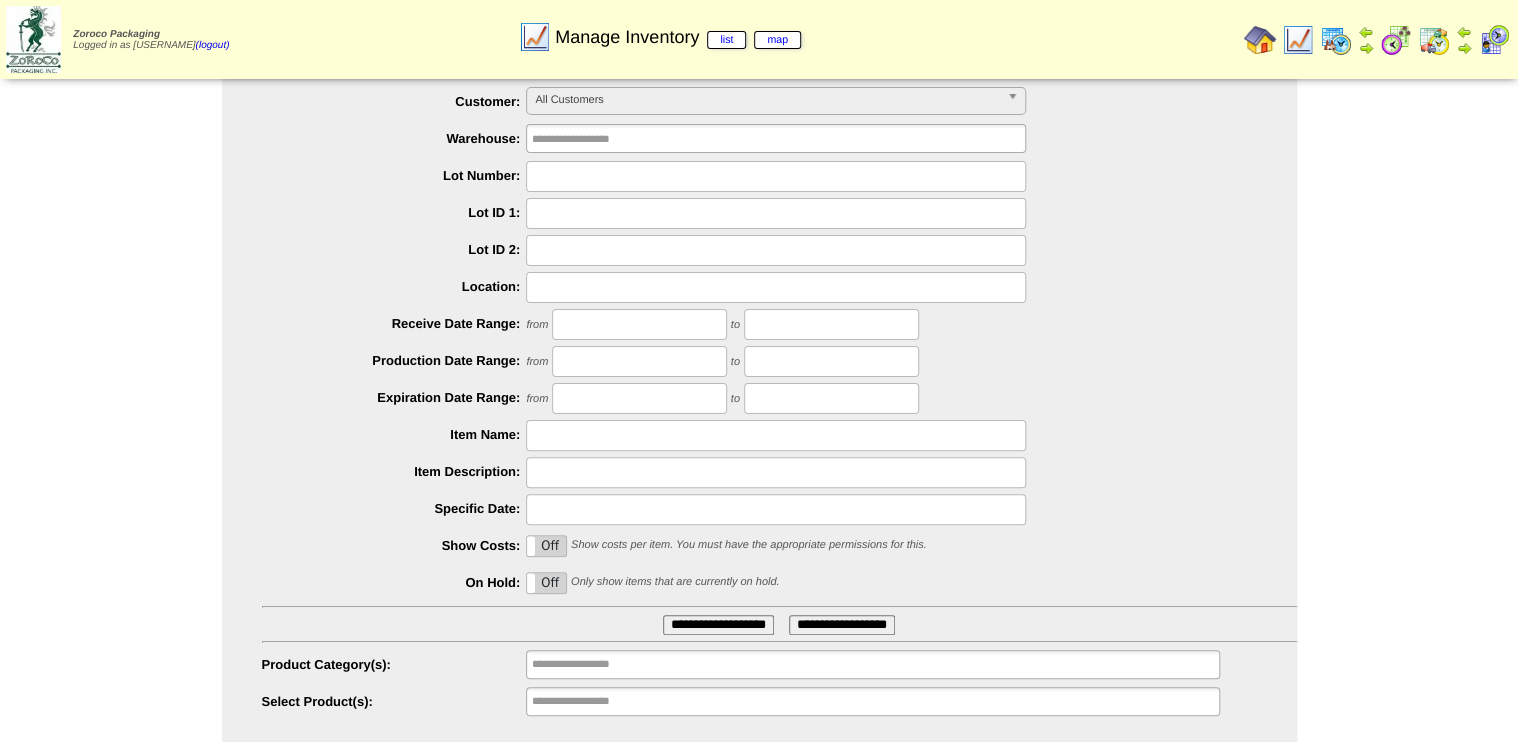 scroll, scrollTop: 91, scrollLeft: 0, axis: vertical 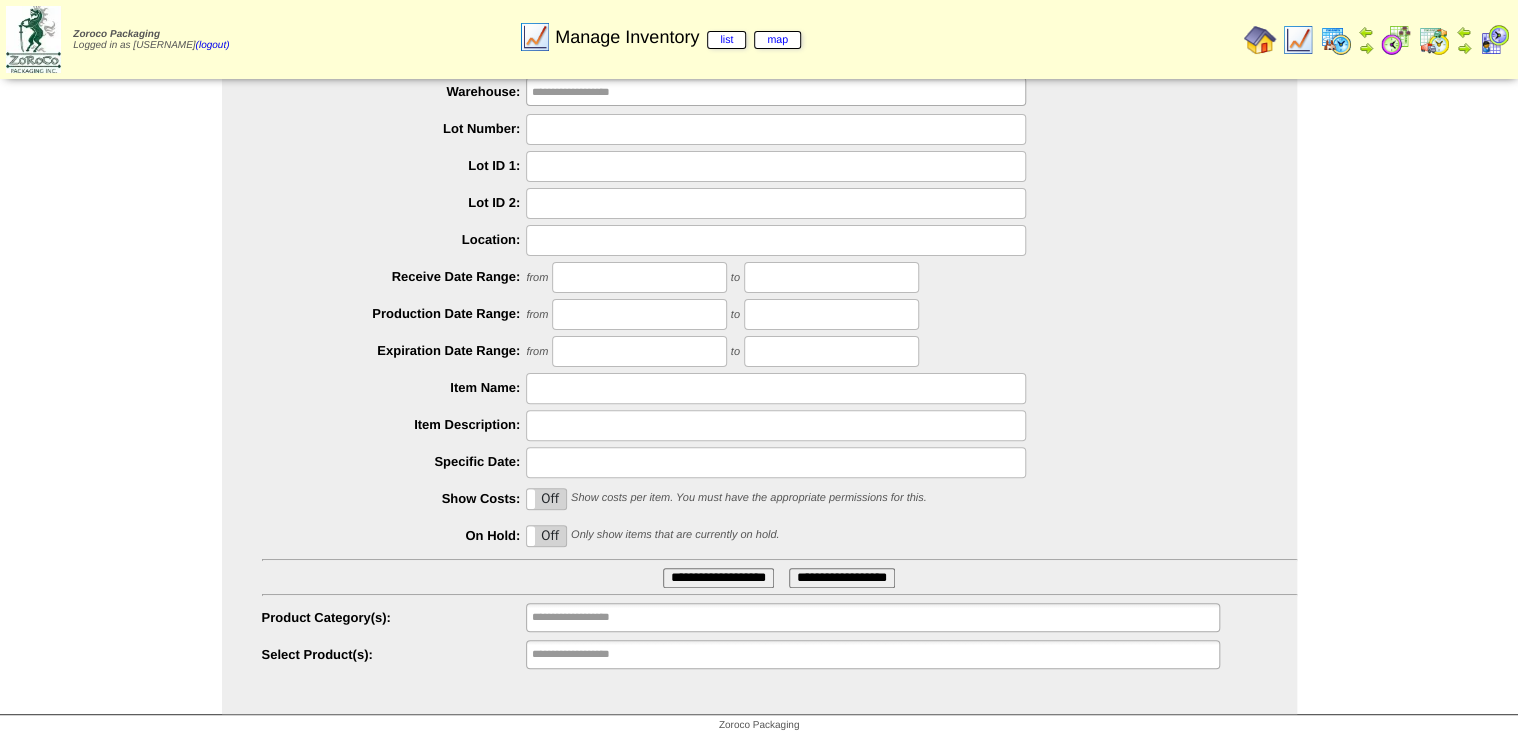 click on "**********" at bounding box center (872, 654) 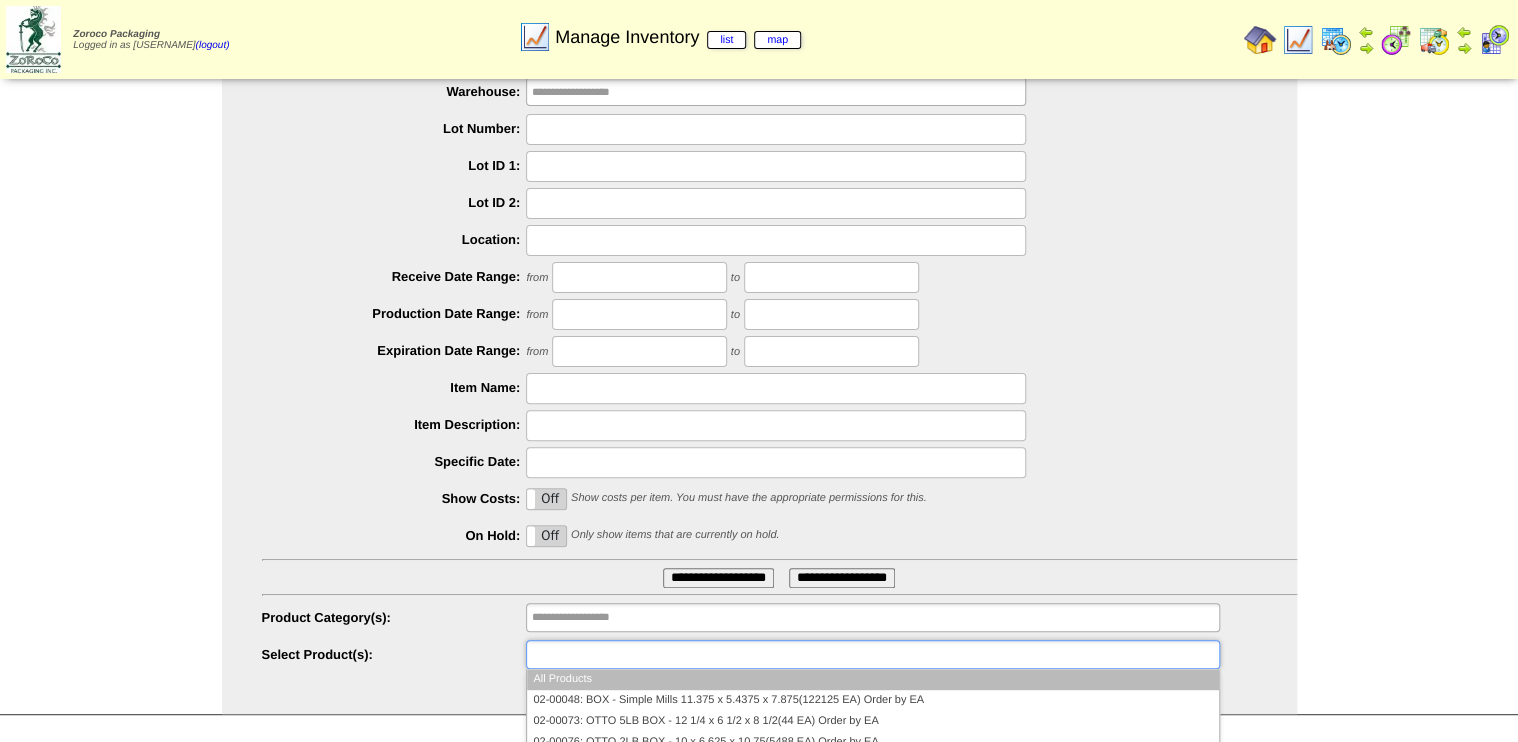 type on "*" 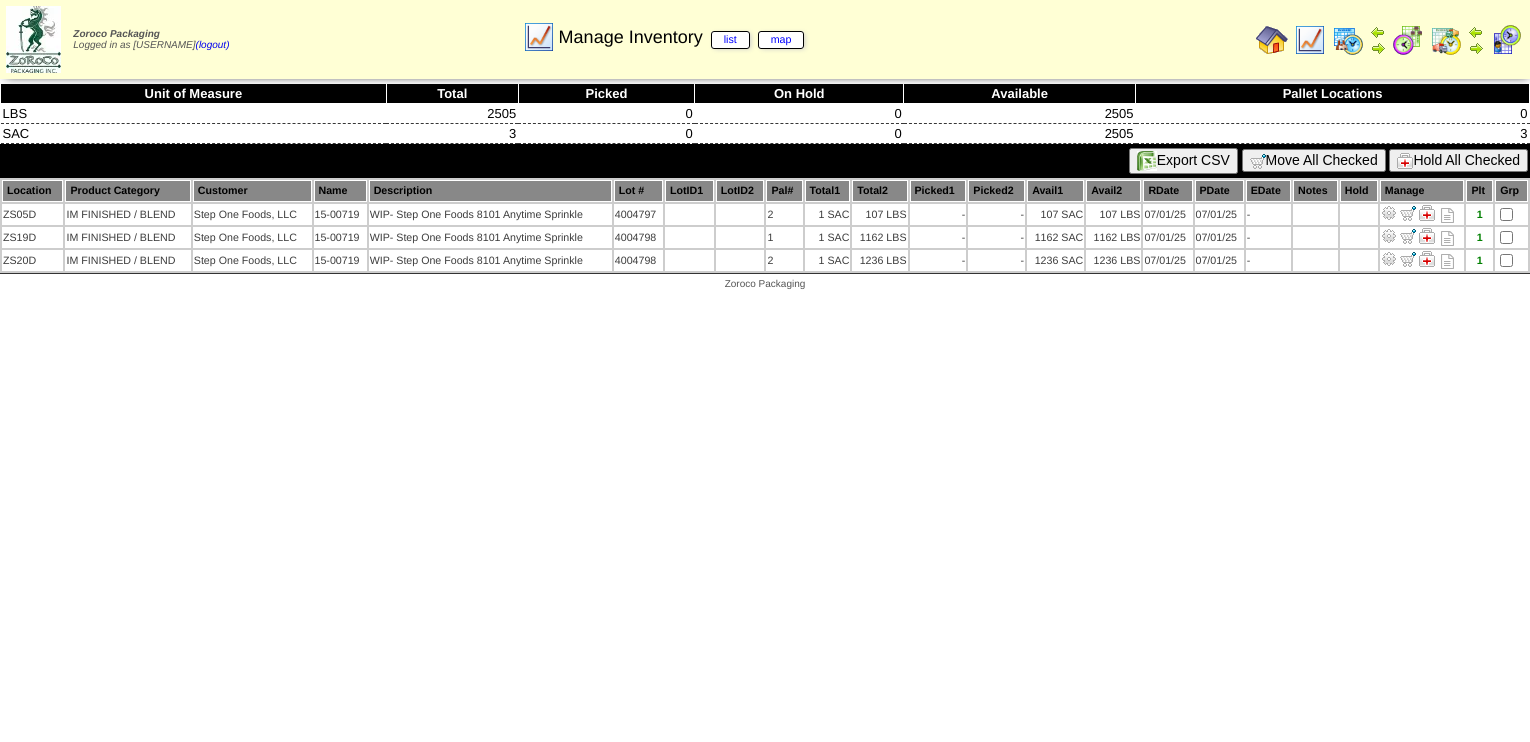 scroll, scrollTop: 0, scrollLeft: 0, axis: both 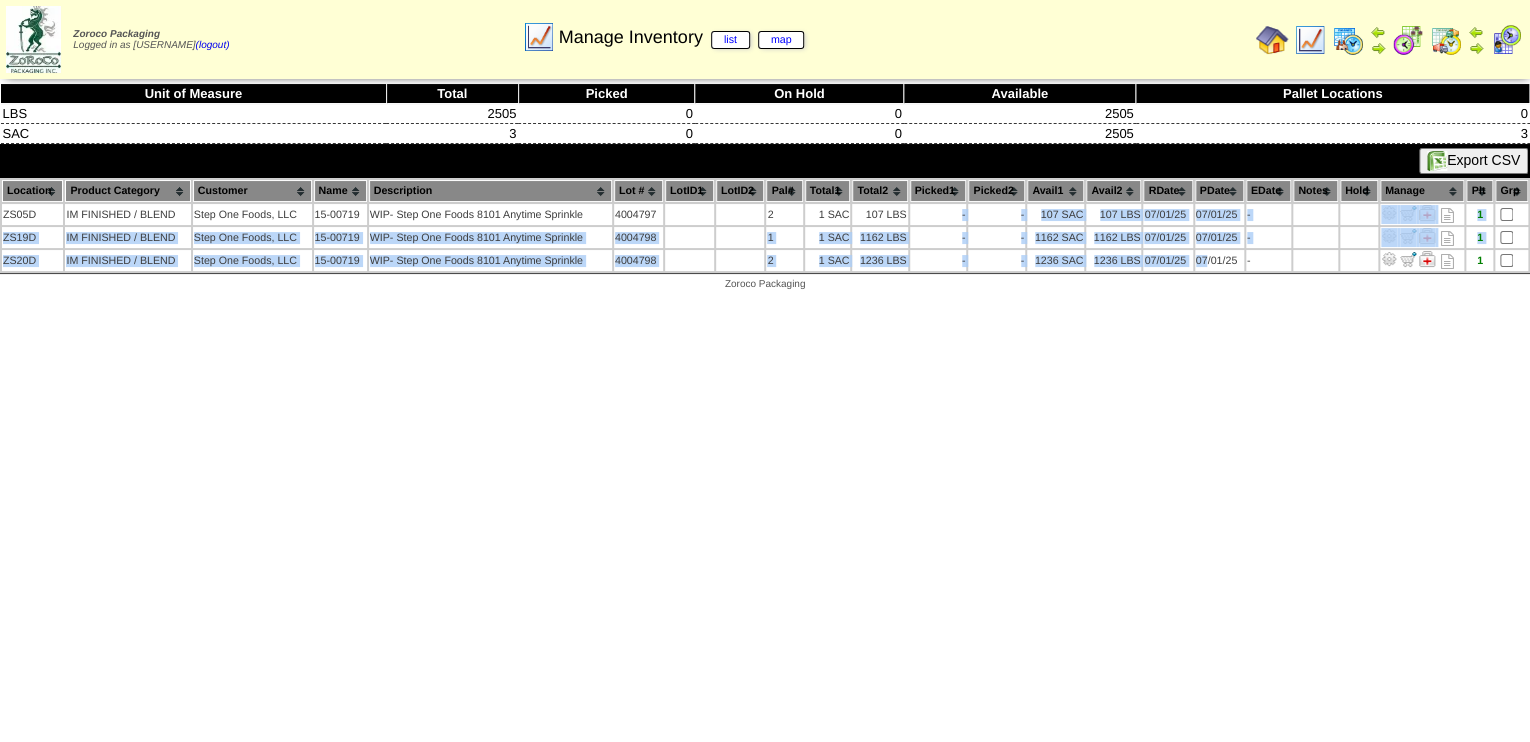 drag, startPoint x: 921, startPoint y: 216, endPoint x: 1212, endPoint y: 276, distance: 297.1212 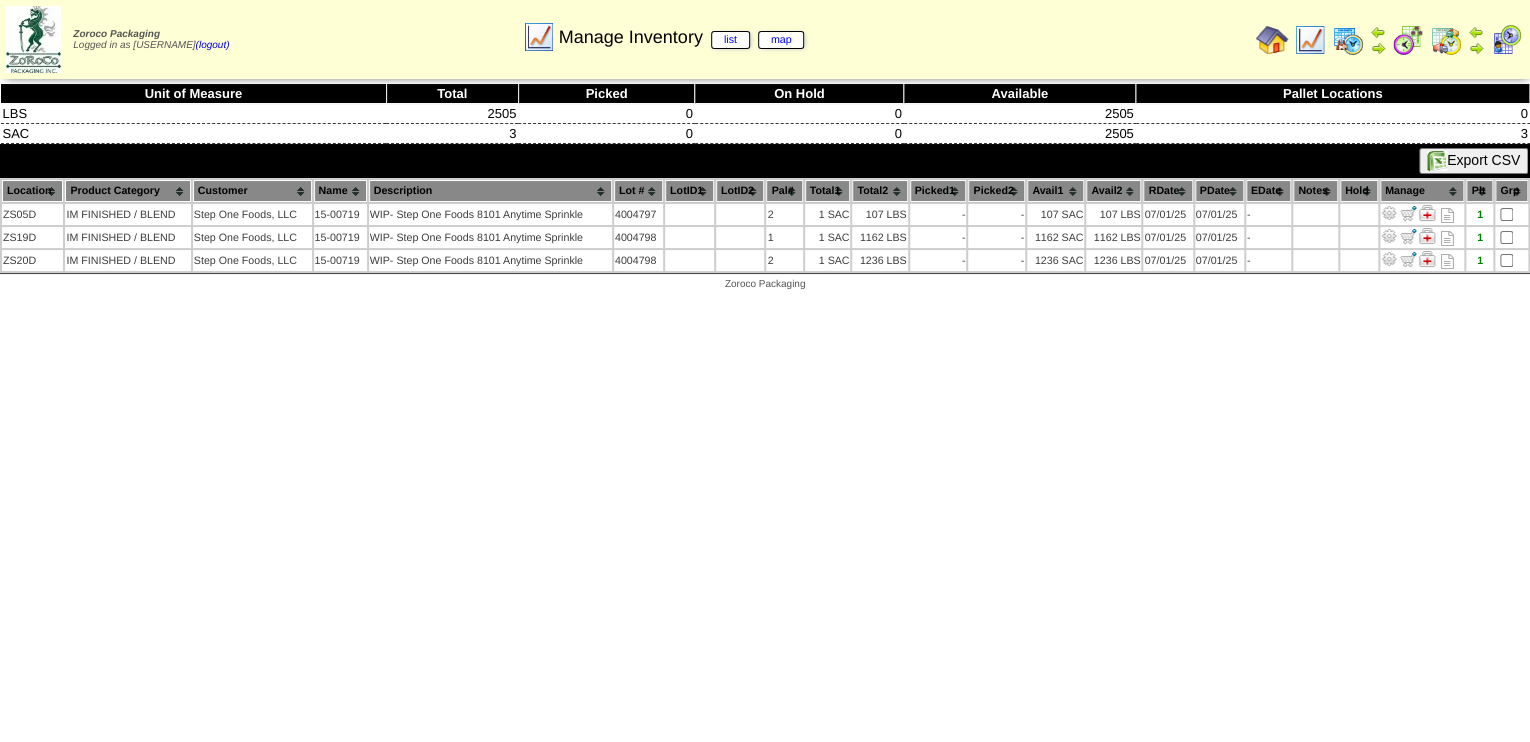 drag, startPoint x: 1212, startPoint y: 276, endPoint x: 1160, endPoint y: 318, distance: 66.8431 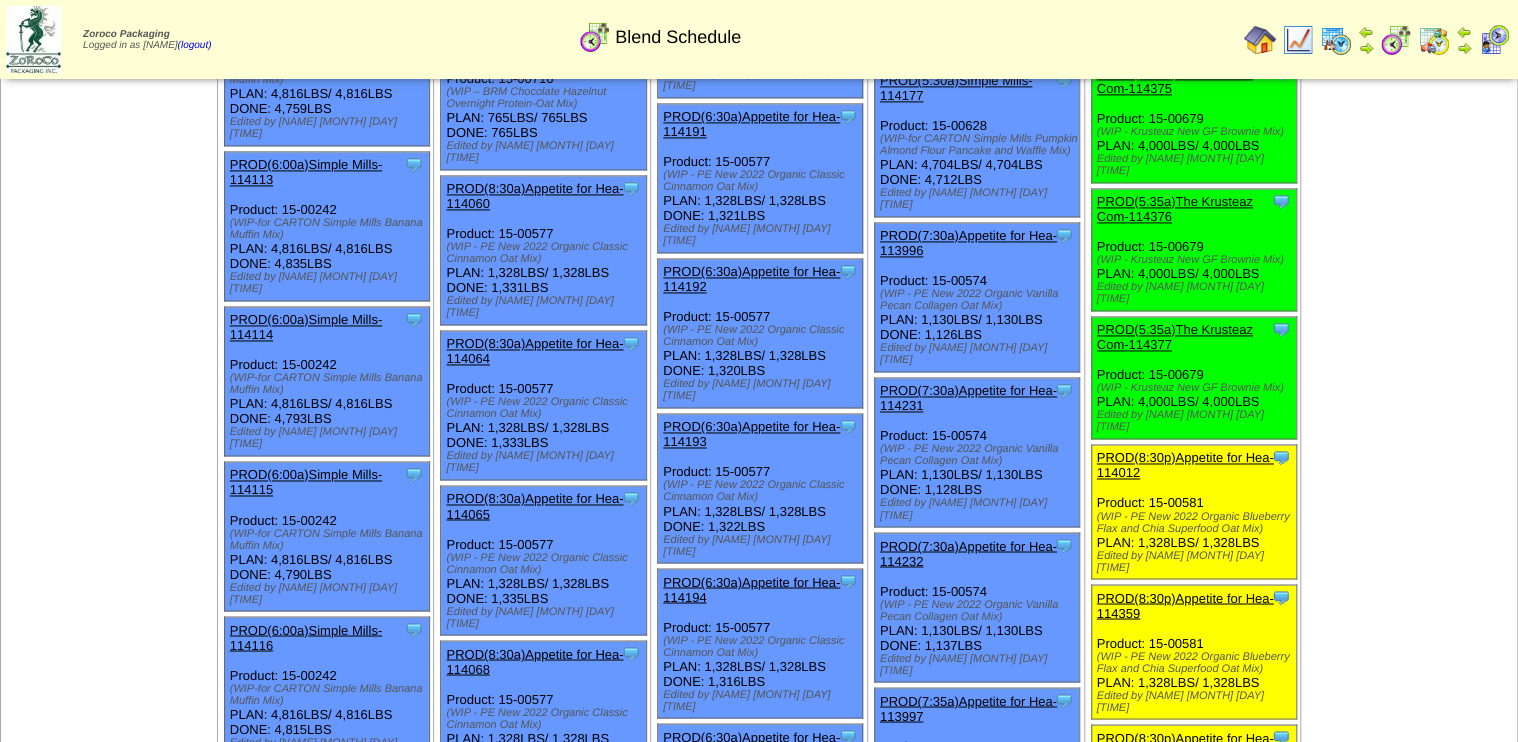 scroll, scrollTop: 1440, scrollLeft: 0, axis: vertical 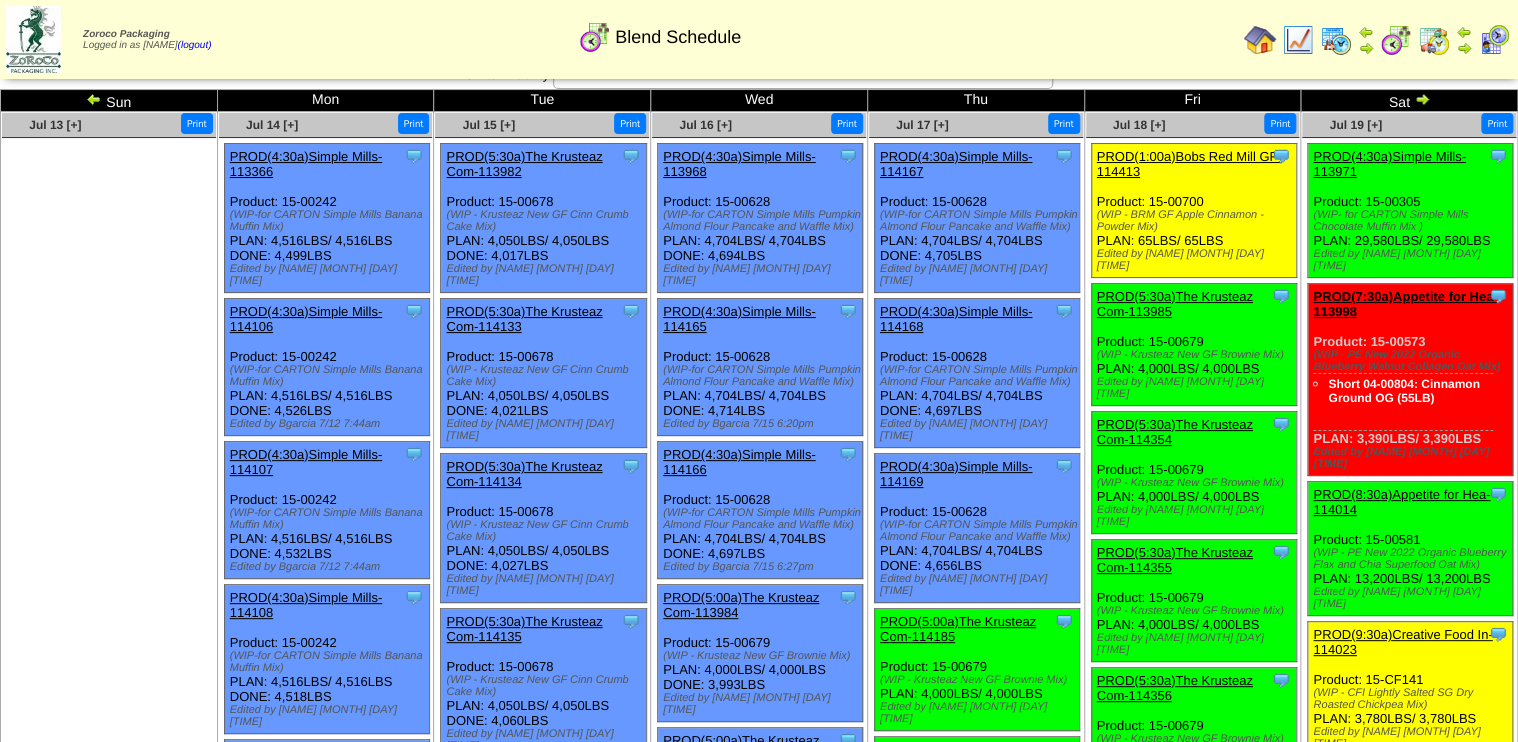 click at bounding box center [1422, 99] 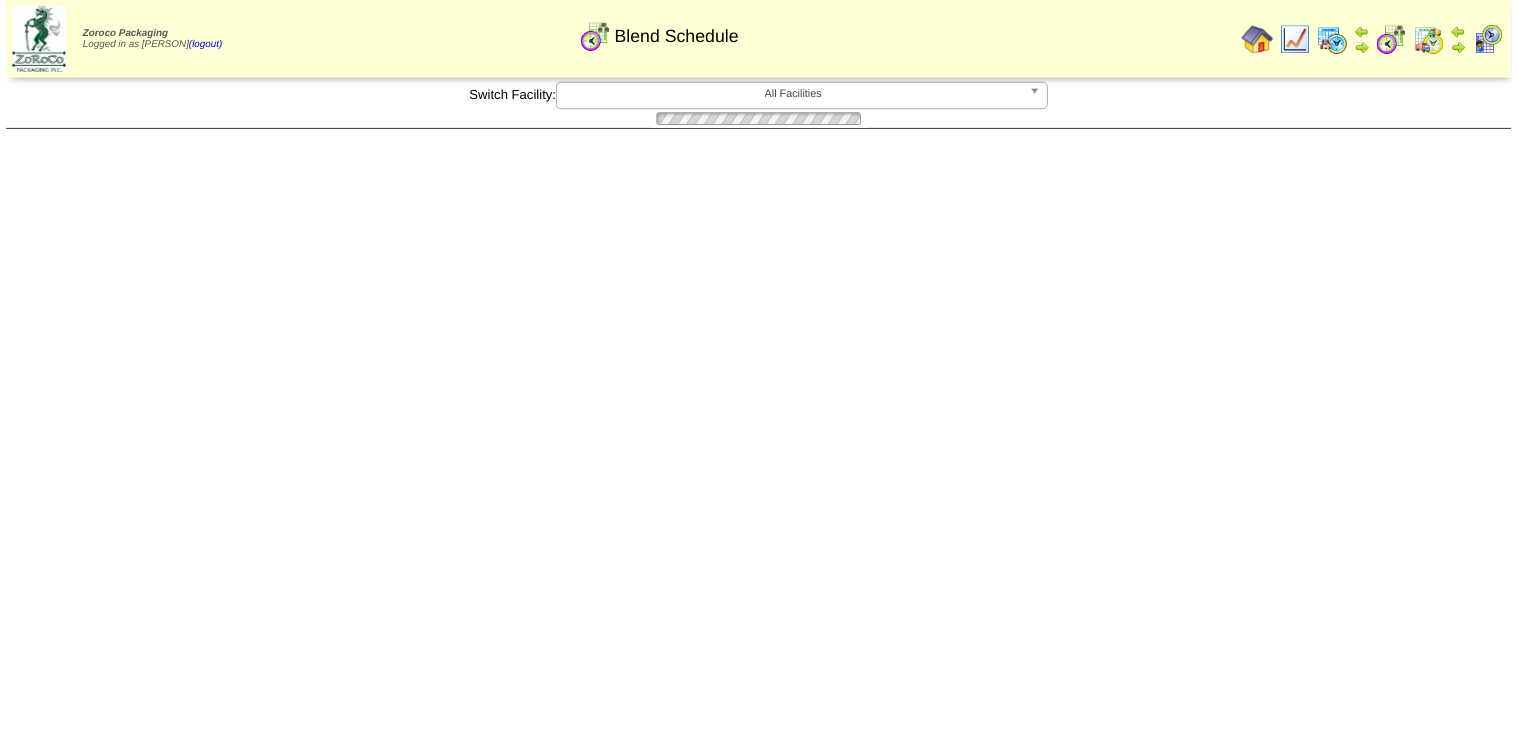 scroll, scrollTop: 0, scrollLeft: 0, axis: both 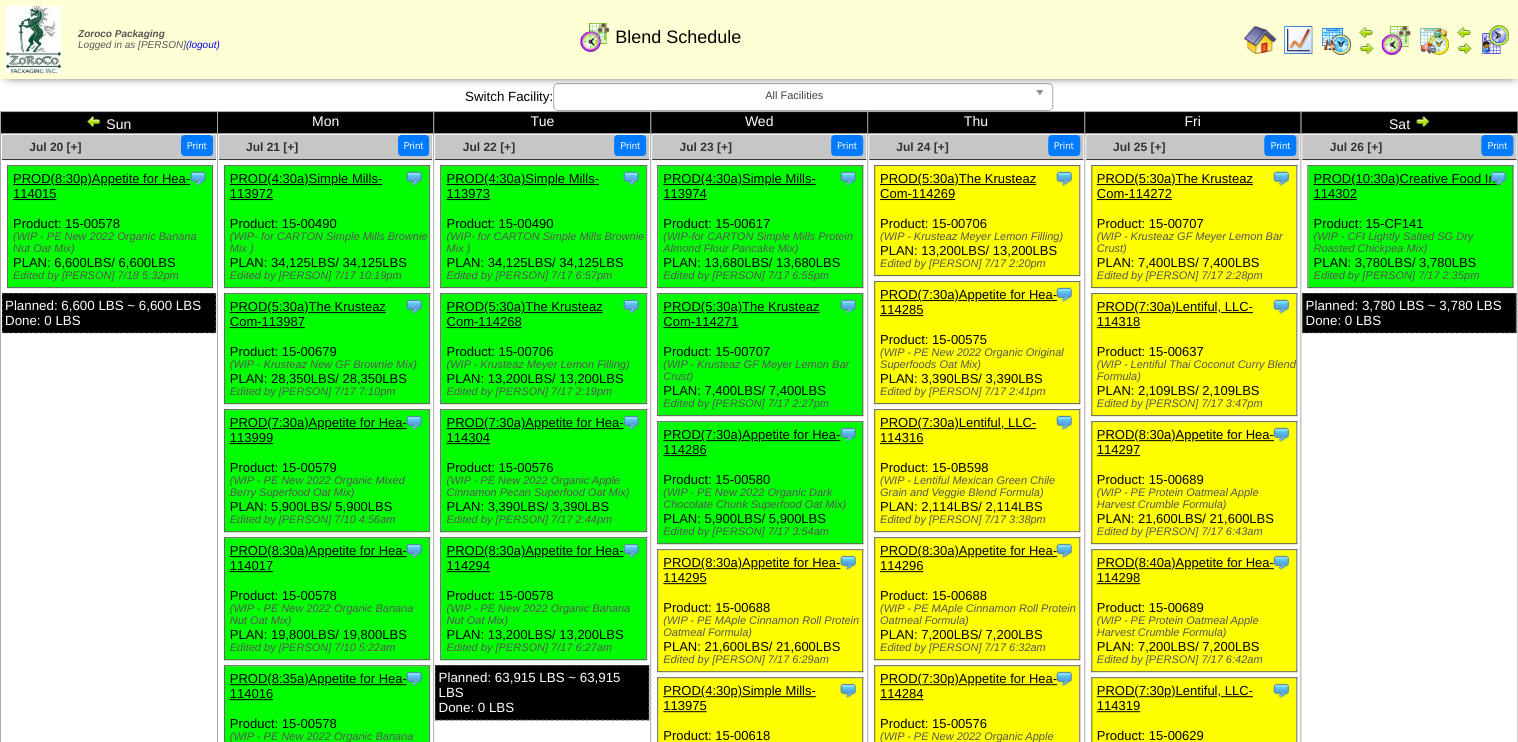 click on "PROD(8:30p)Appetite for Hea-114015" at bounding box center (101, 186) 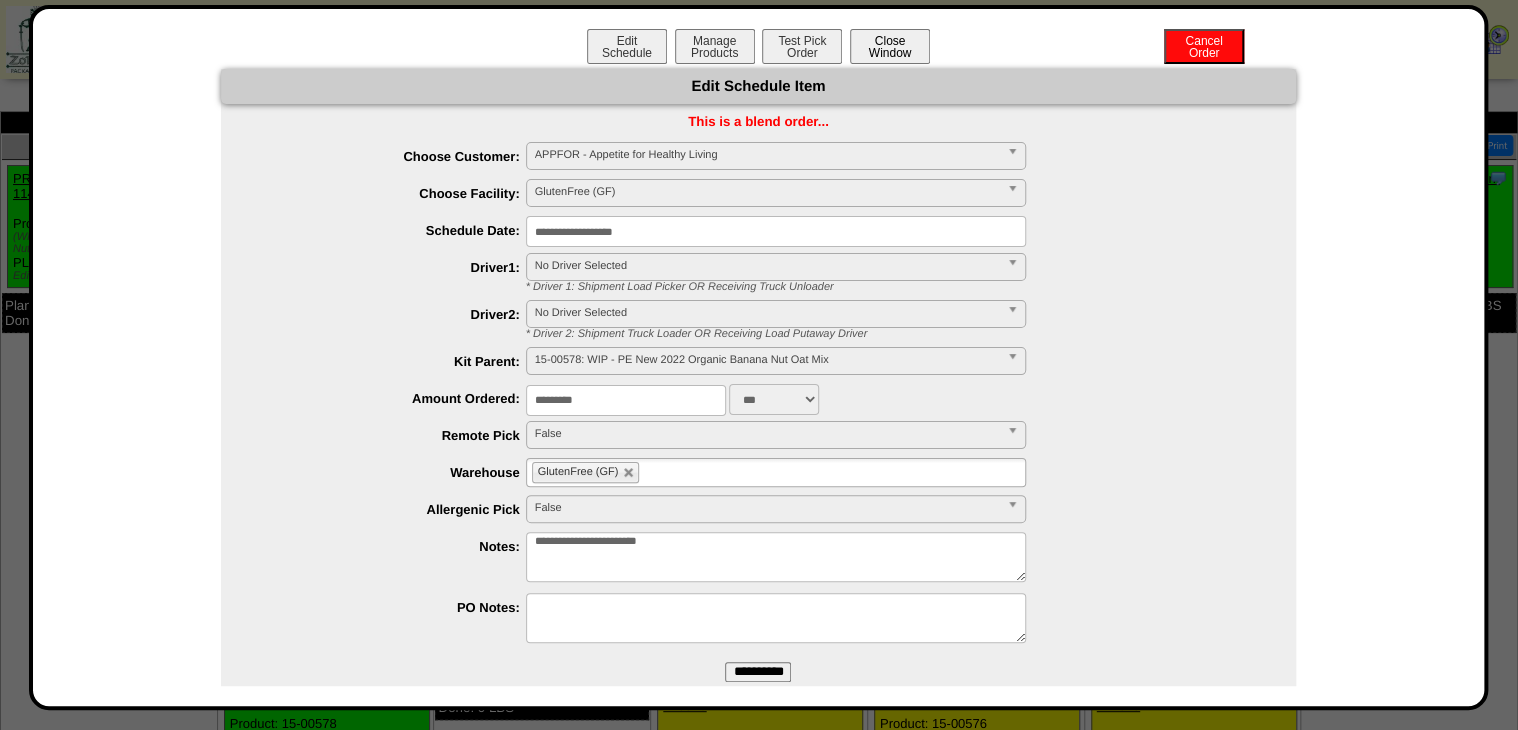 click on "Close Window" at bounding box center [890, 46] 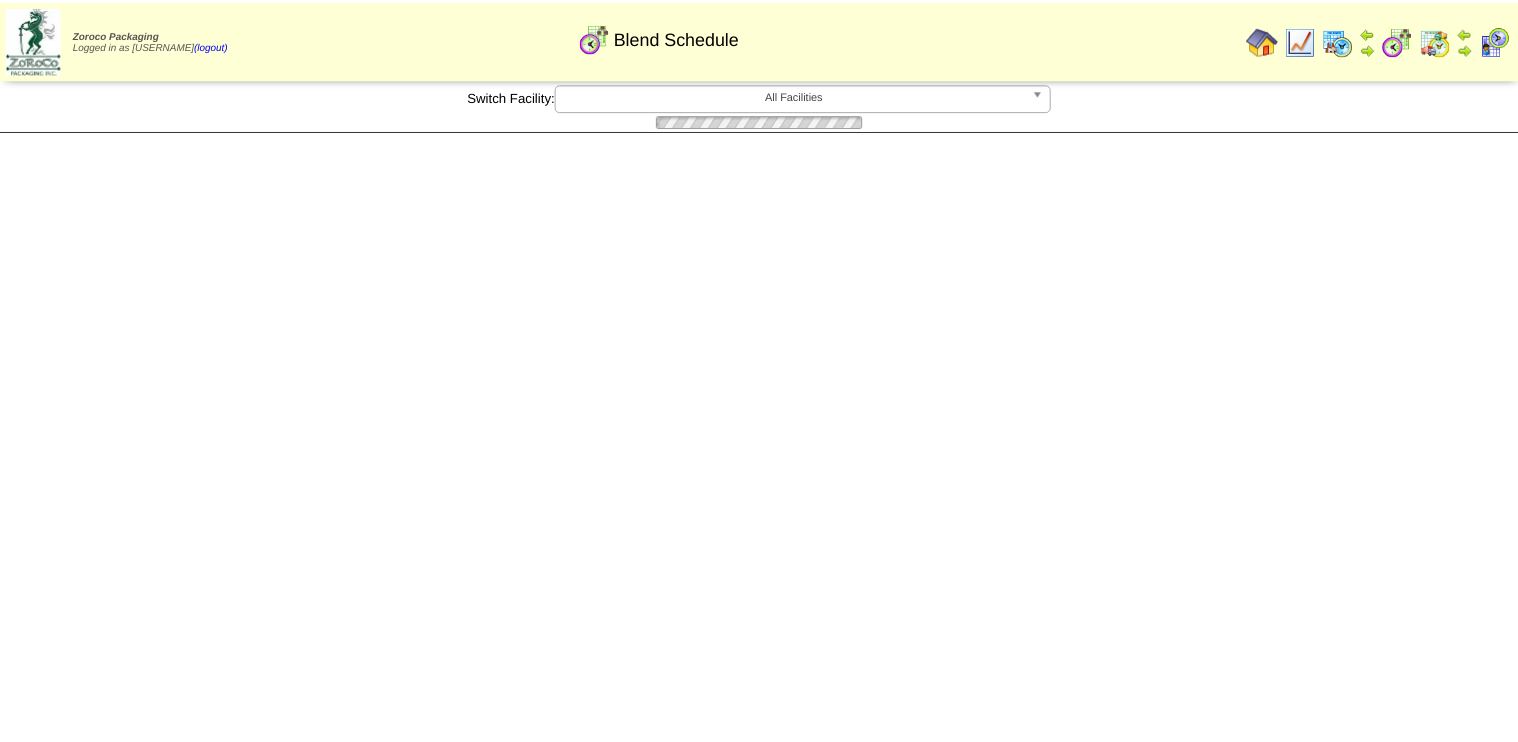 scroll, scrollTop: 0, scrollLeft: 0, axis: both 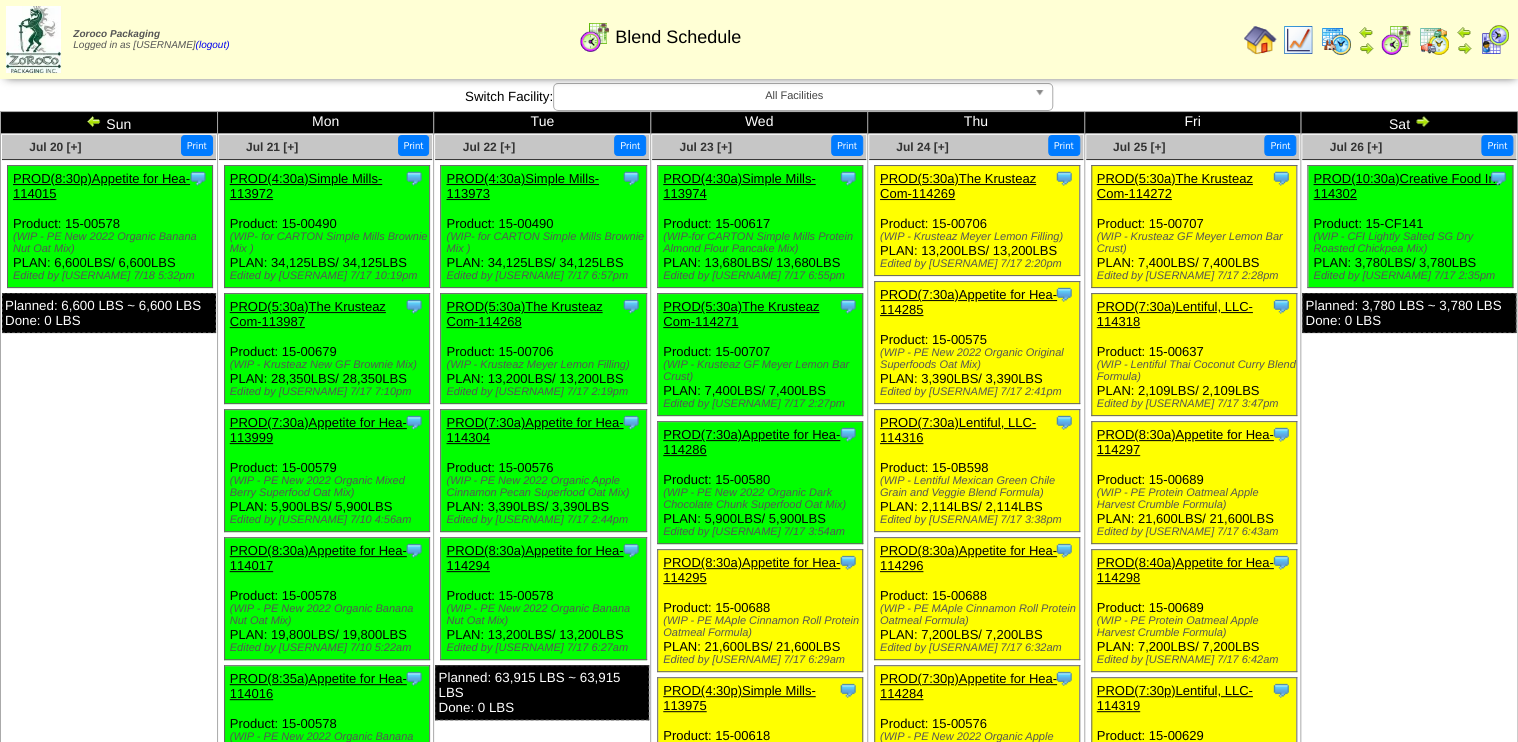 click at bounding box center (94, 121) 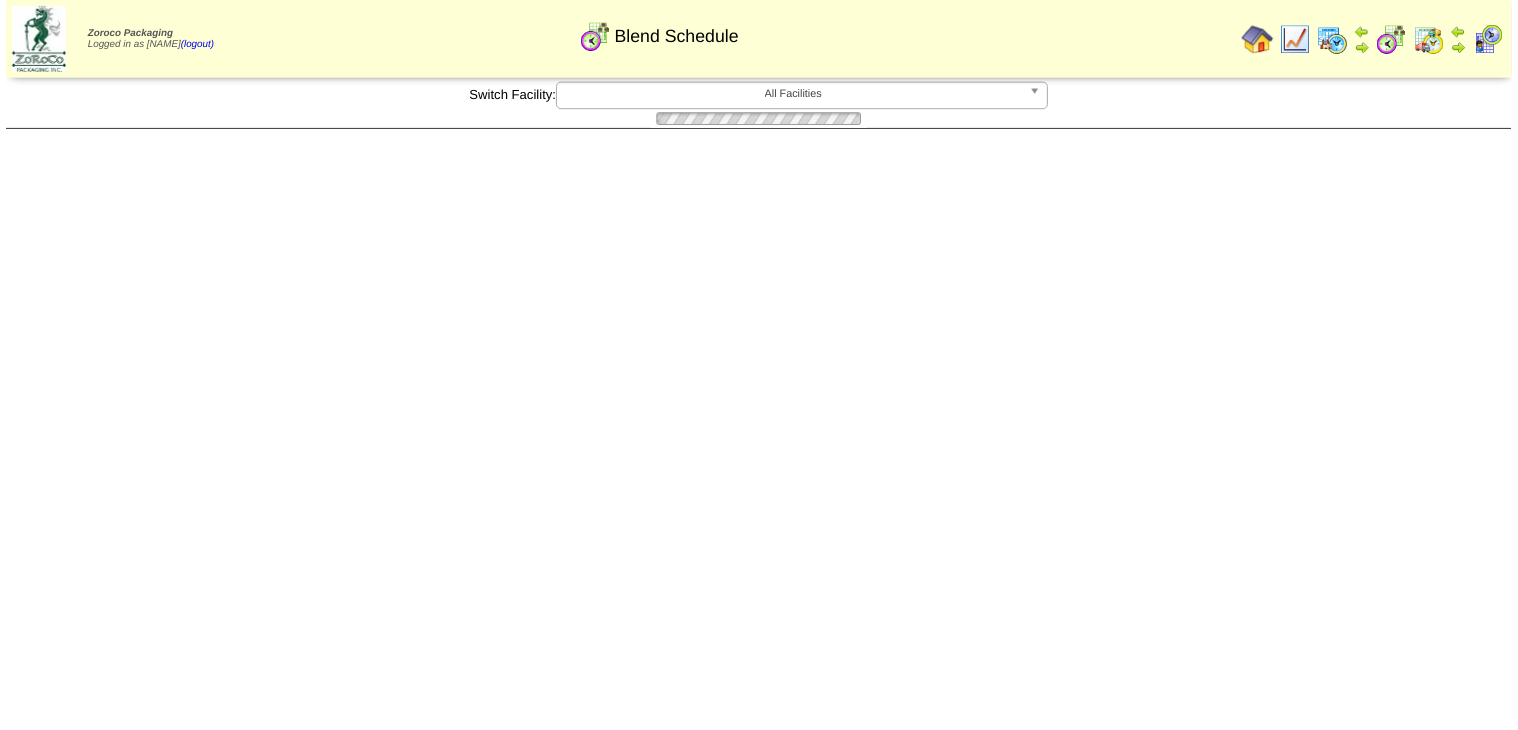 scroll, scrollTop: 0, scrollLeft: 0, axis: both 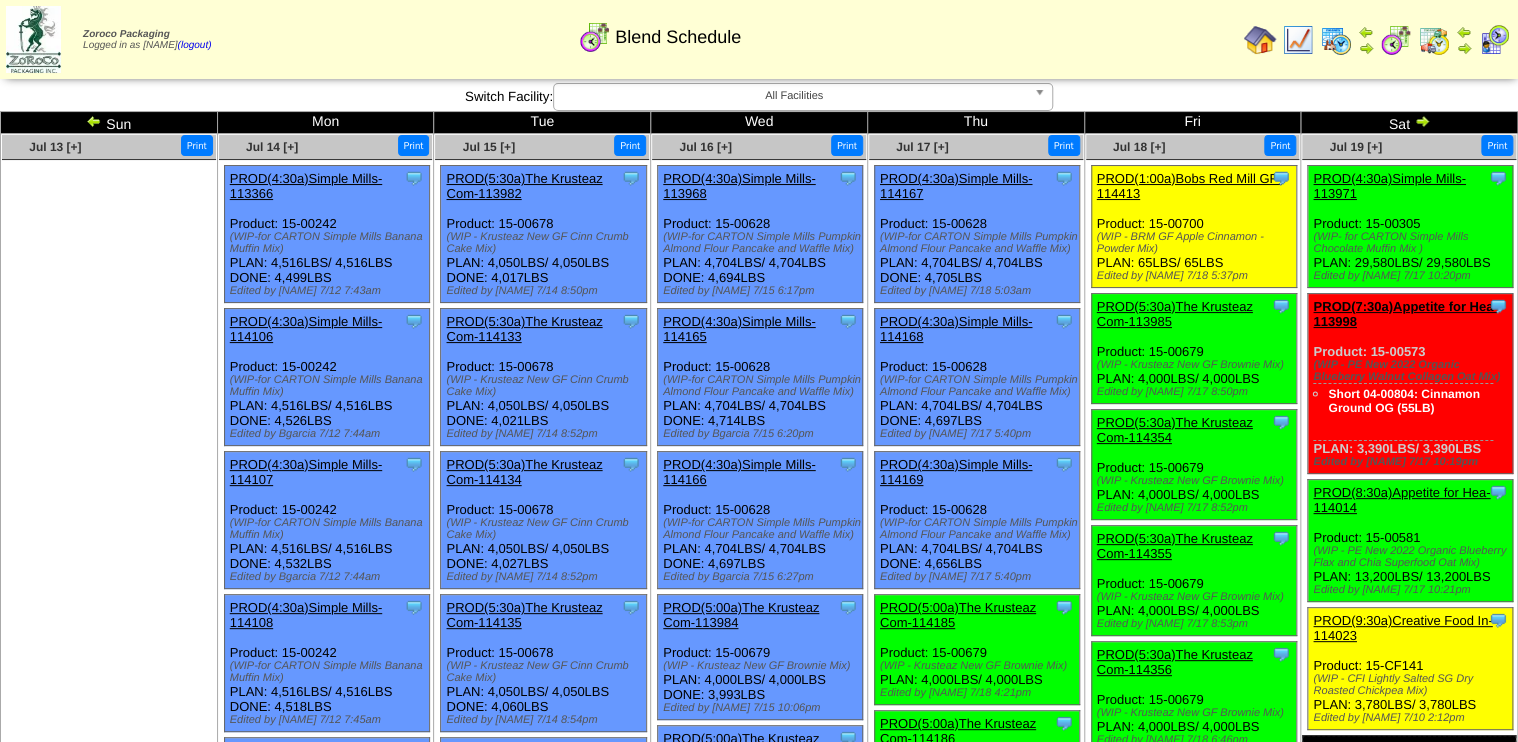 click on "PROD(4:30a)Simple Mills-113971" at bounding box center [1389, 186] 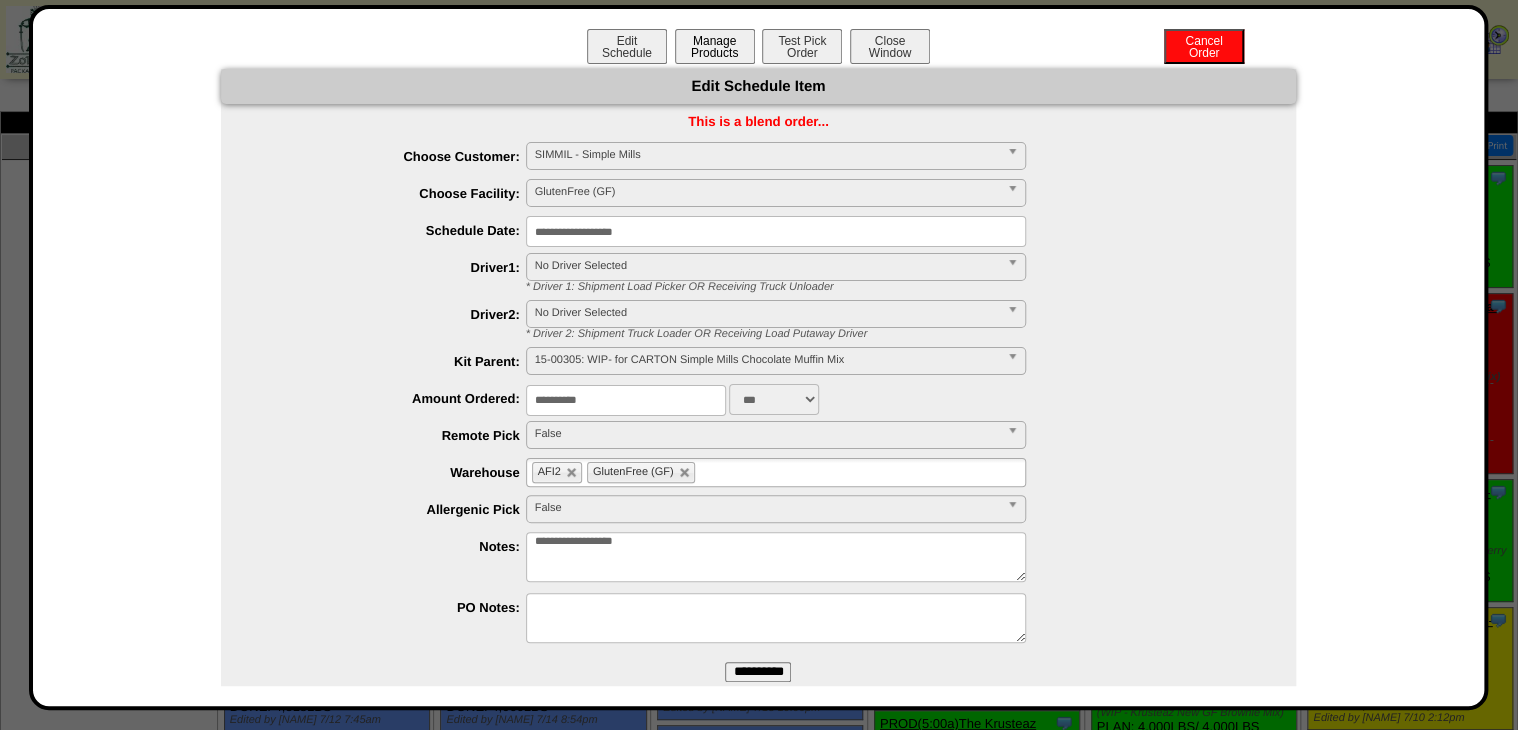 click on "Manage Products" at bounding box center [715, 46] 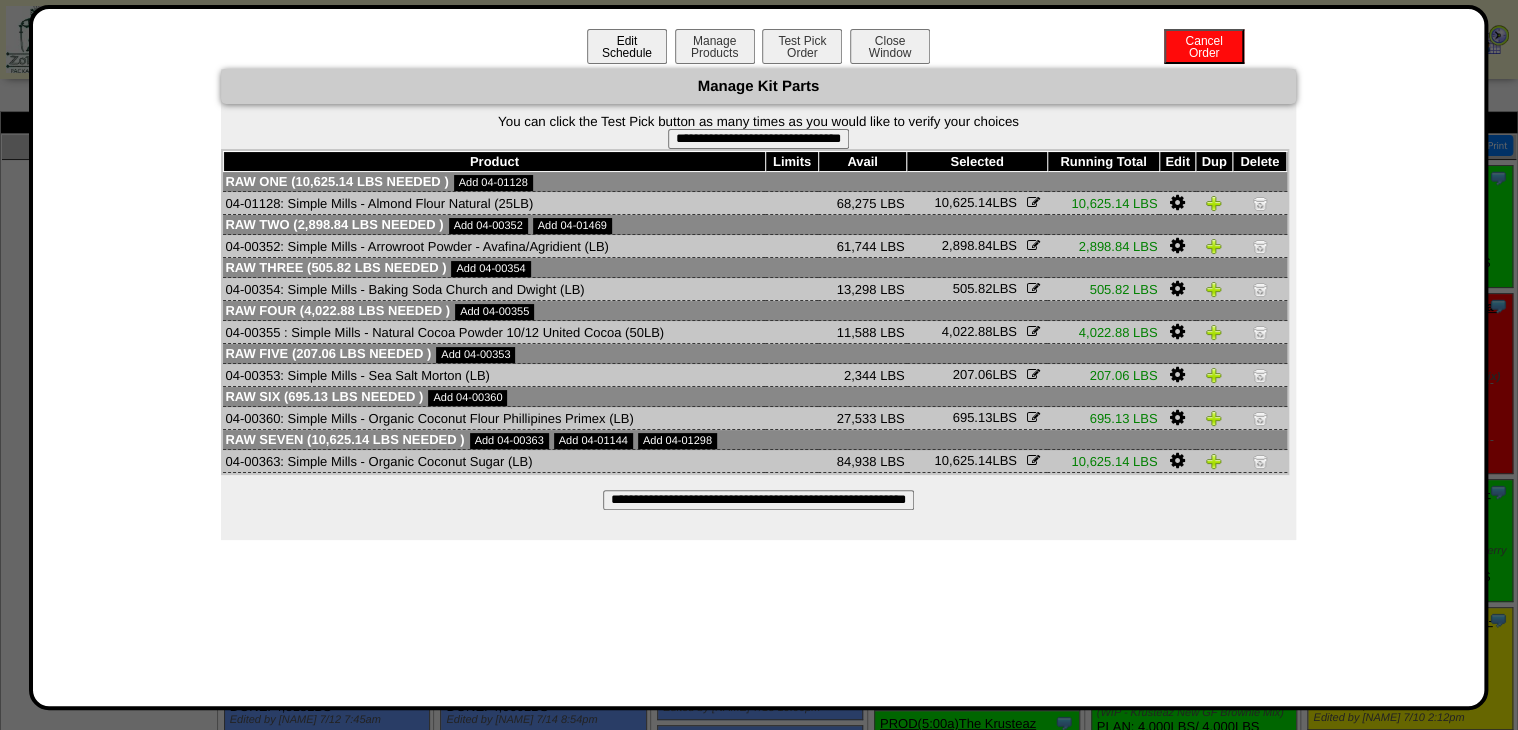 click on "Edit Schedule" at bounding box center (627, 46) 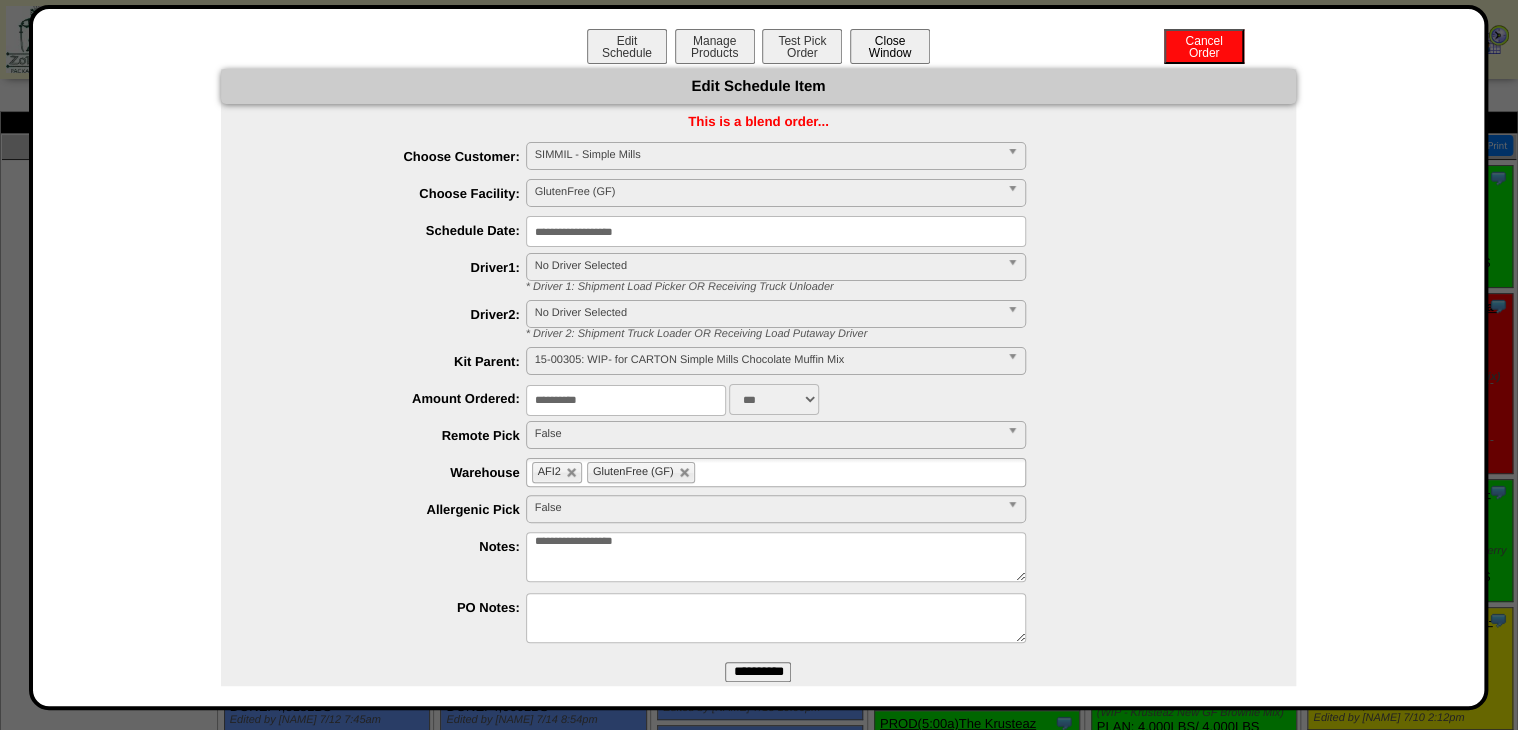 click on "Close Window" at bounding box center (890, 46) 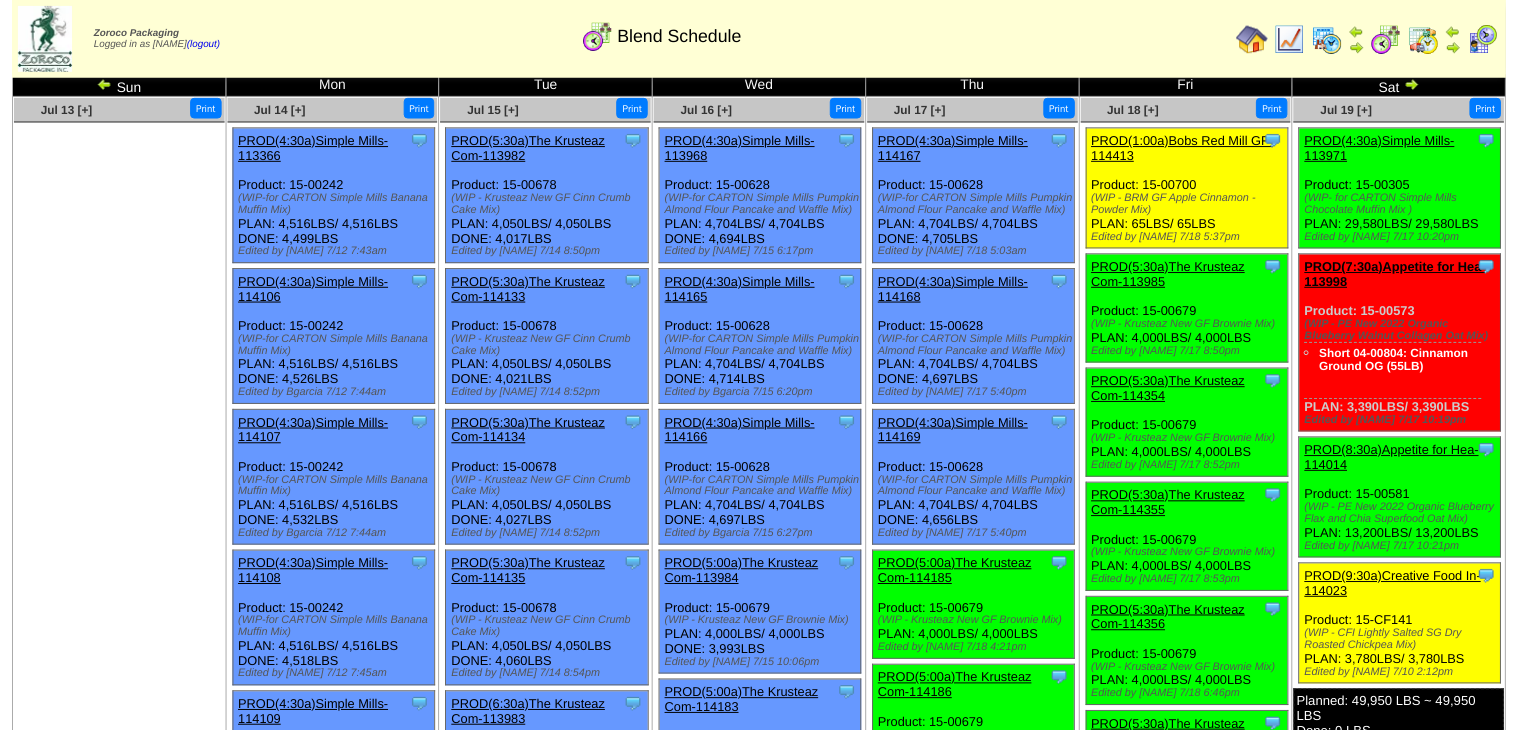 scroll, scrollTop: 0, scrollLeft: 0, axis: both 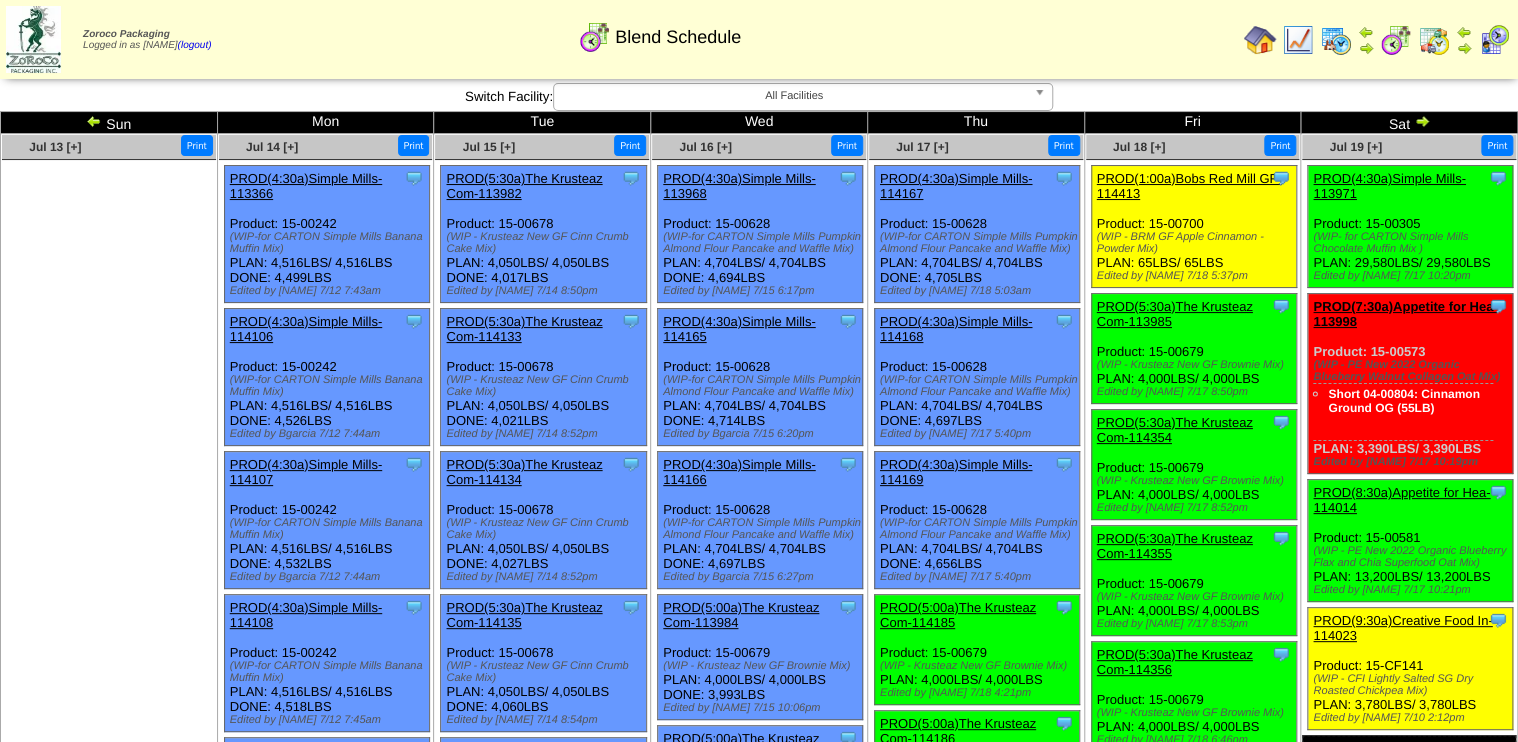 click on "PROD(4:30a)Simple Mills-113971" at bounding box center (1389, 186) 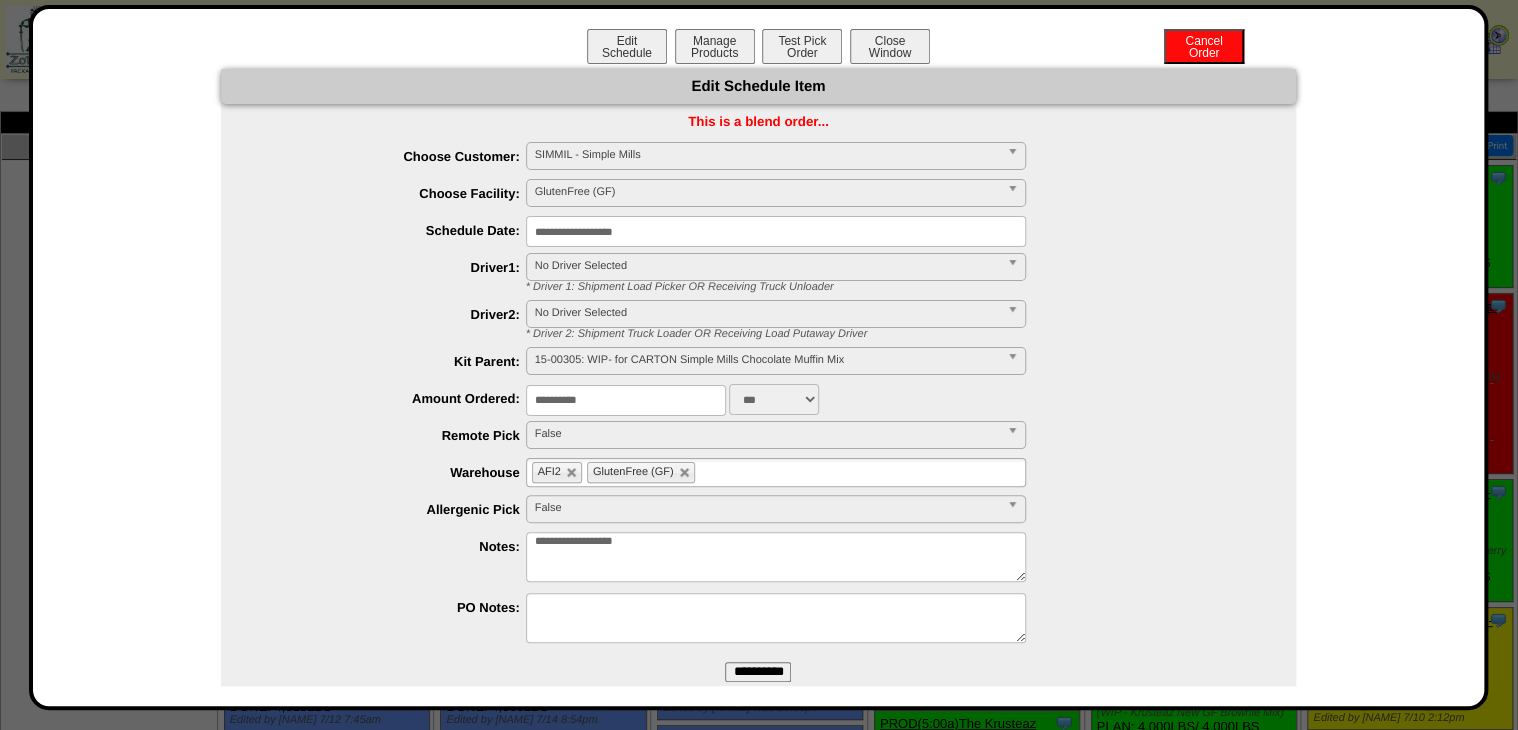 drag, startPoint x: 620, startPoint y: 400, endPoint x: 442, endPoint y: 399, distance: 178.0028 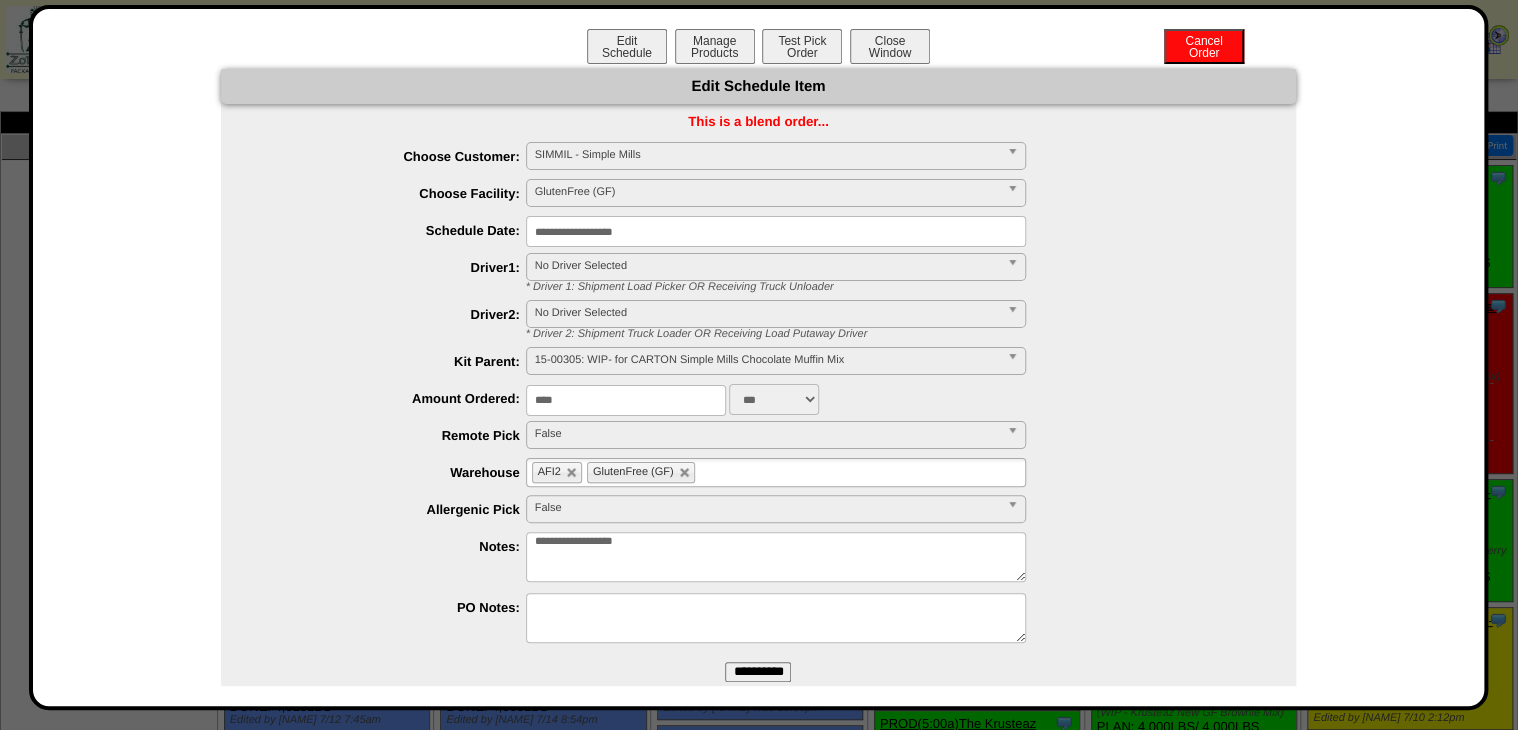 type on "****" 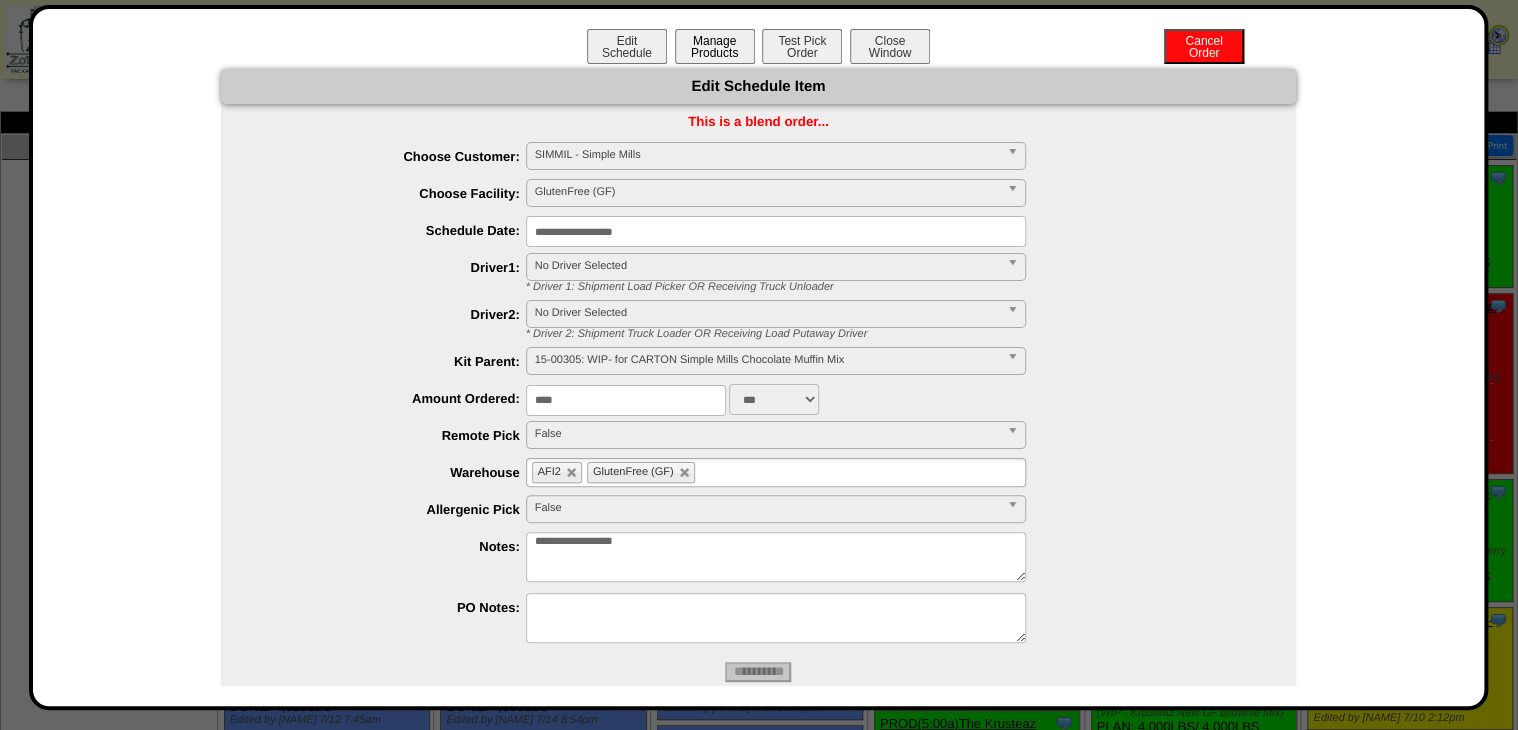 click on "Manage Products" at bounding box center [715, 46] 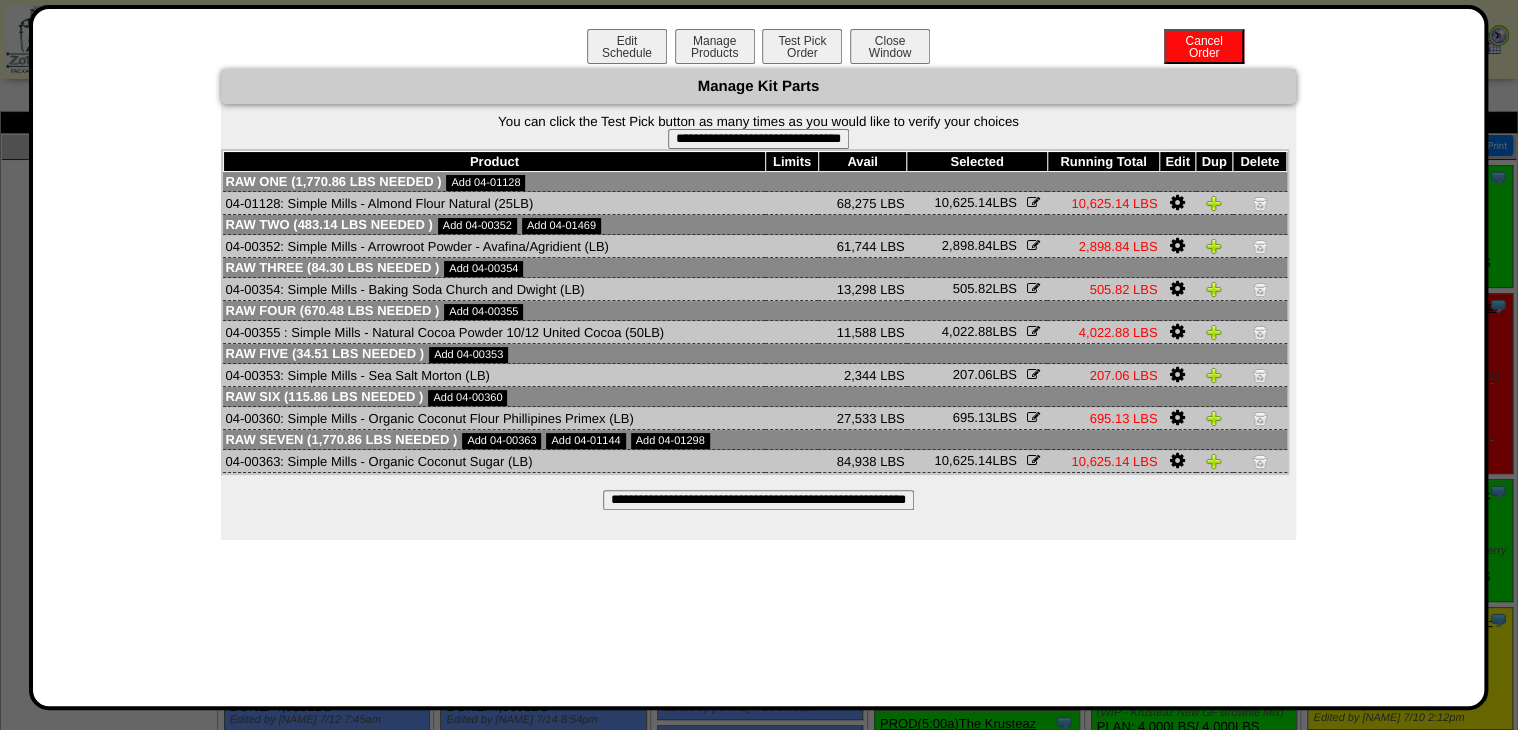 click on "**********" at bounding box center [758, 500] 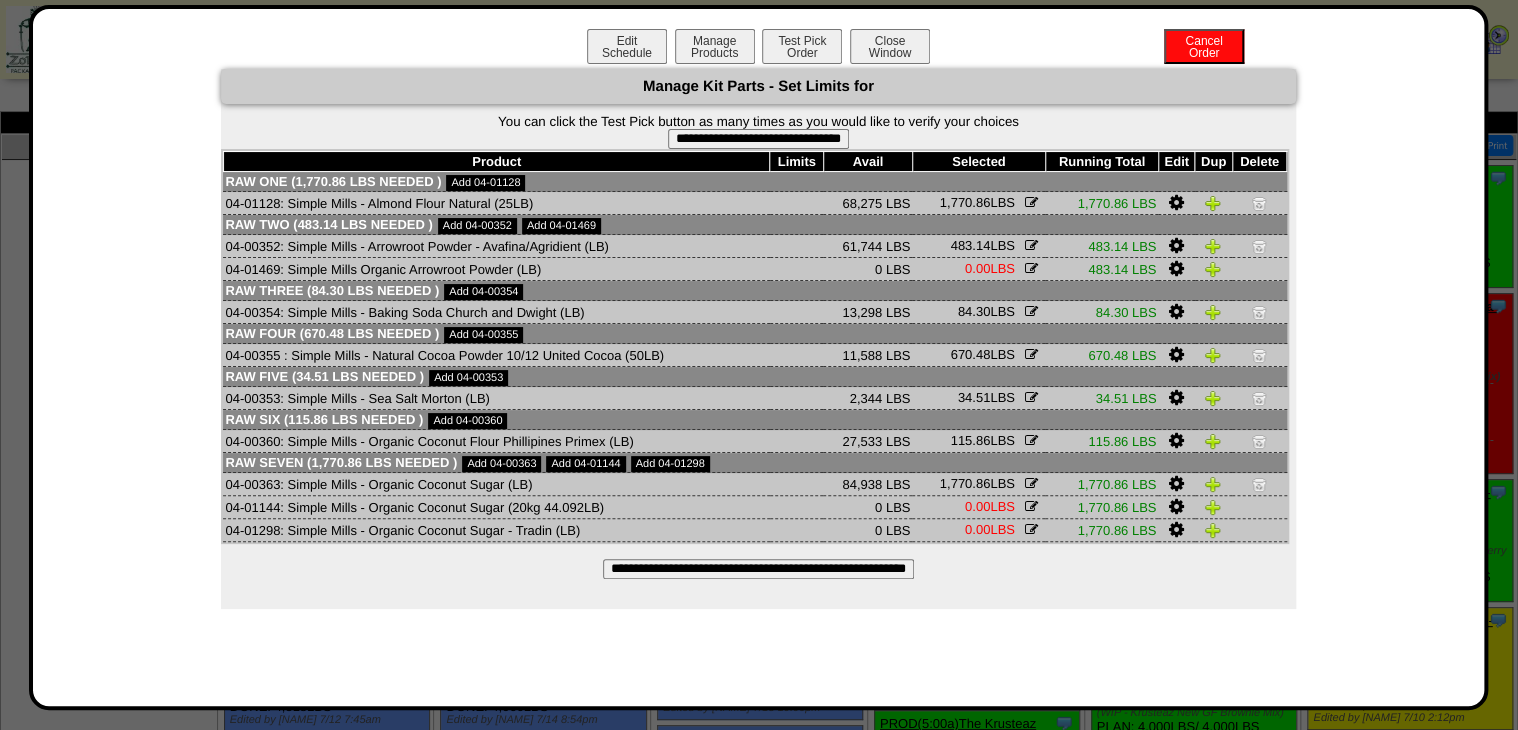 click on "**********" at bounding box center [758, 139] 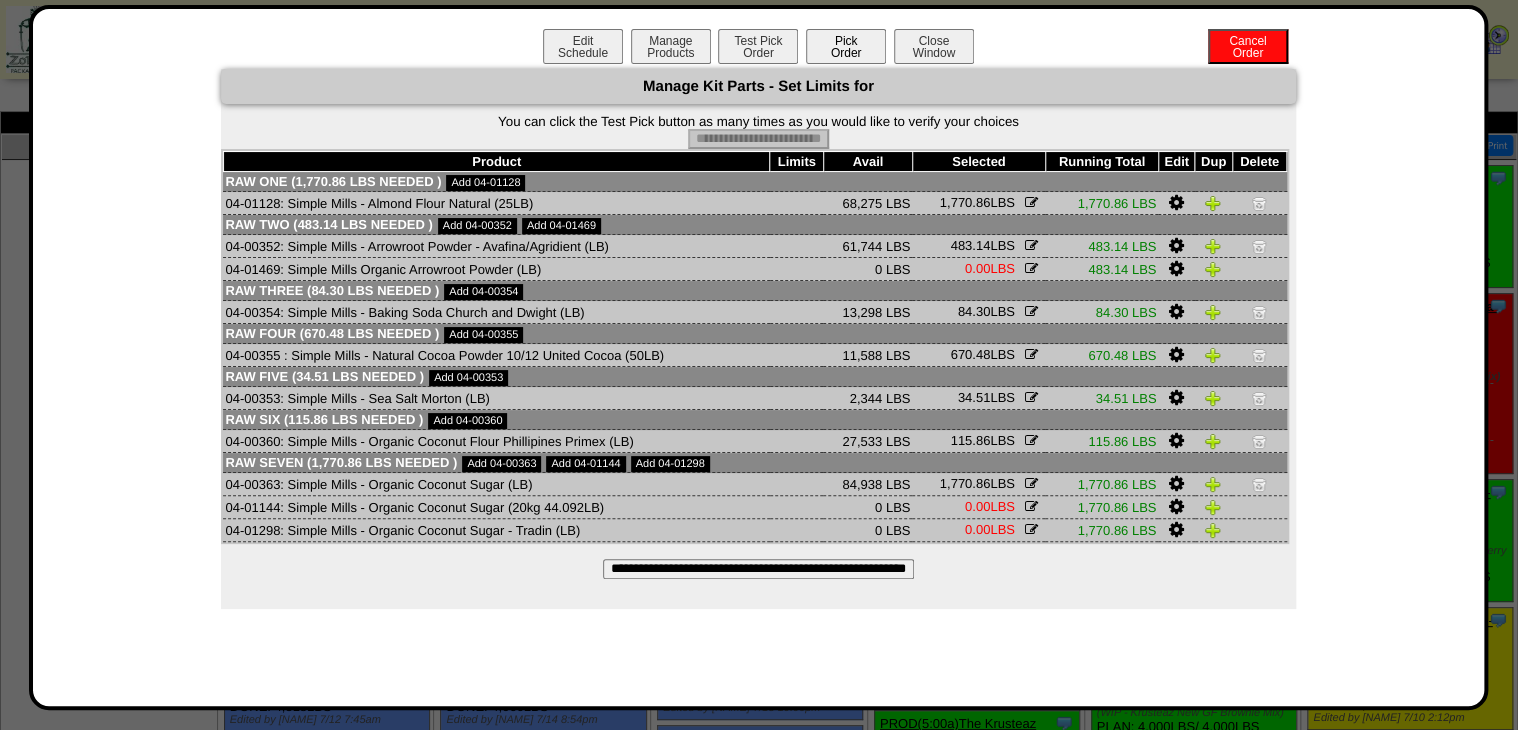 click on "Pick Order" at bounding box center [846, 46] 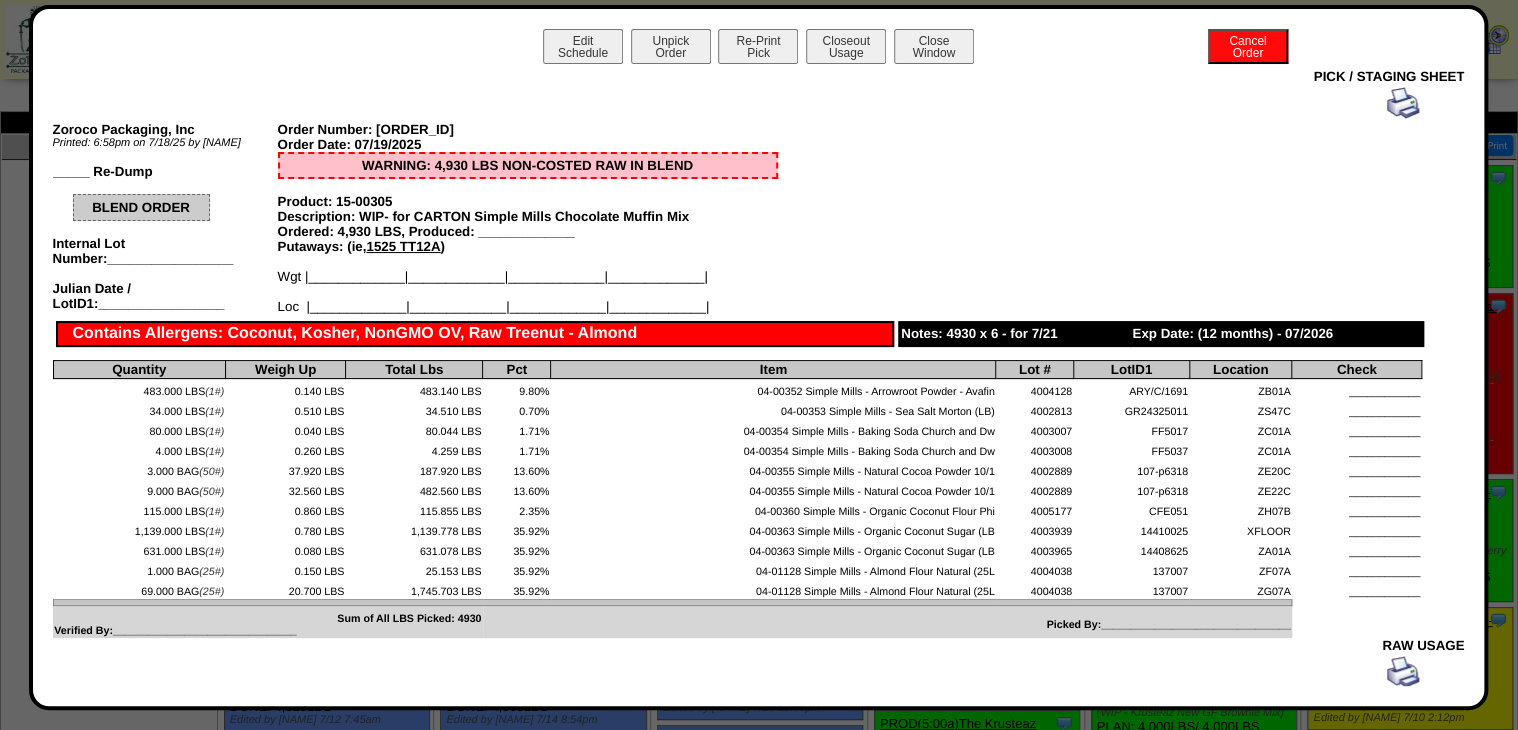 click at bounding box center [1403, 103] 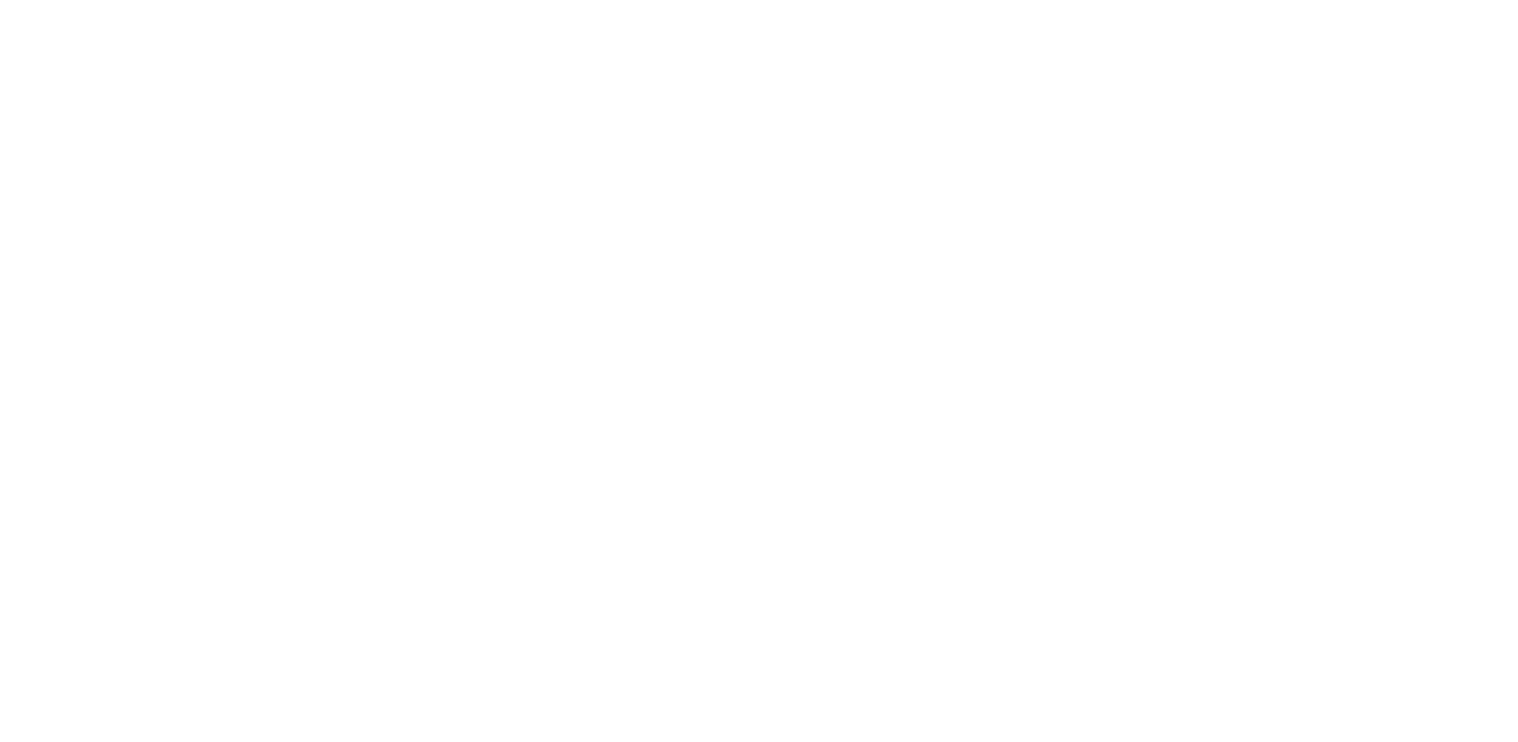 scroll, scrollTop: 0, scrollLeft: 0, axis: both 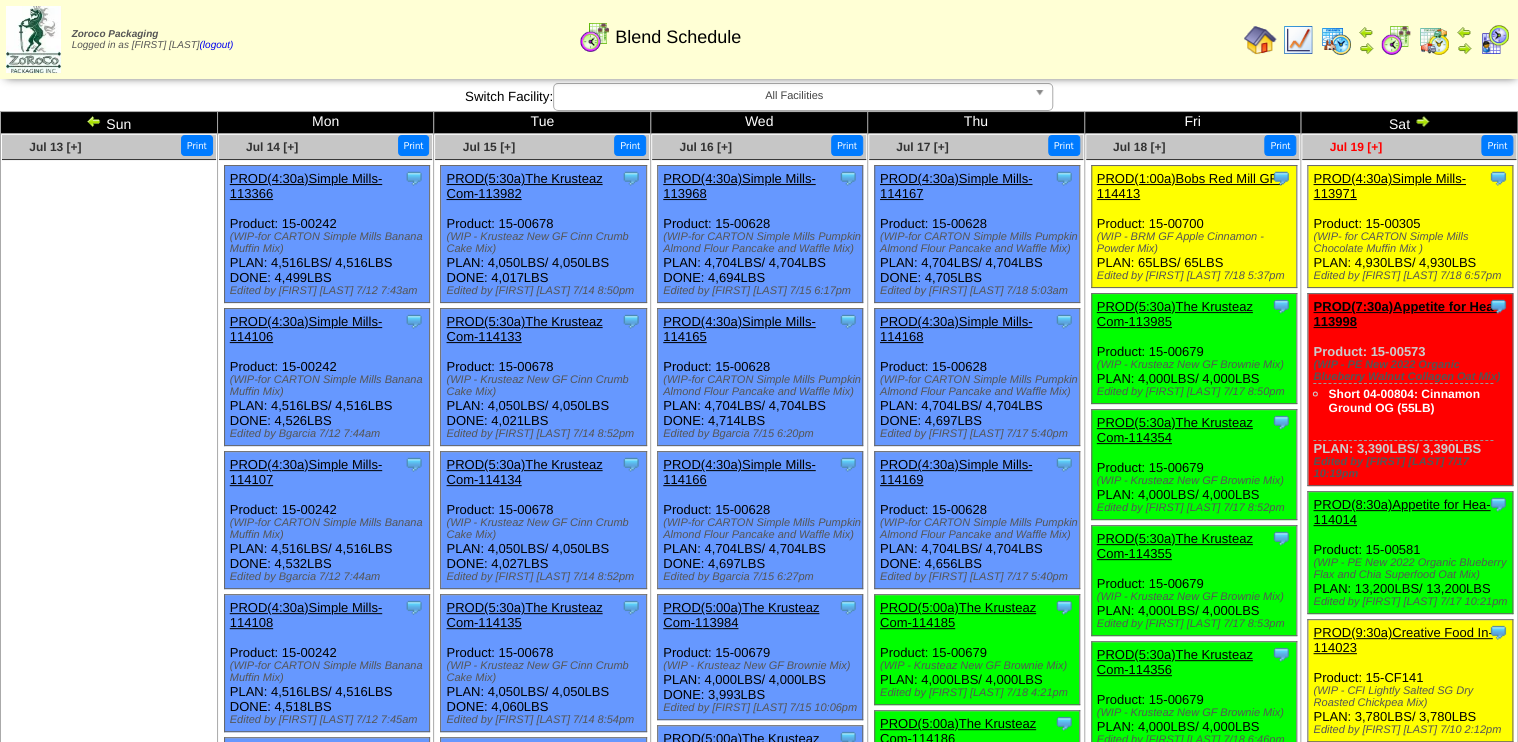 click on "Jul 19                        [+]" at bounding box center [1355, 147] 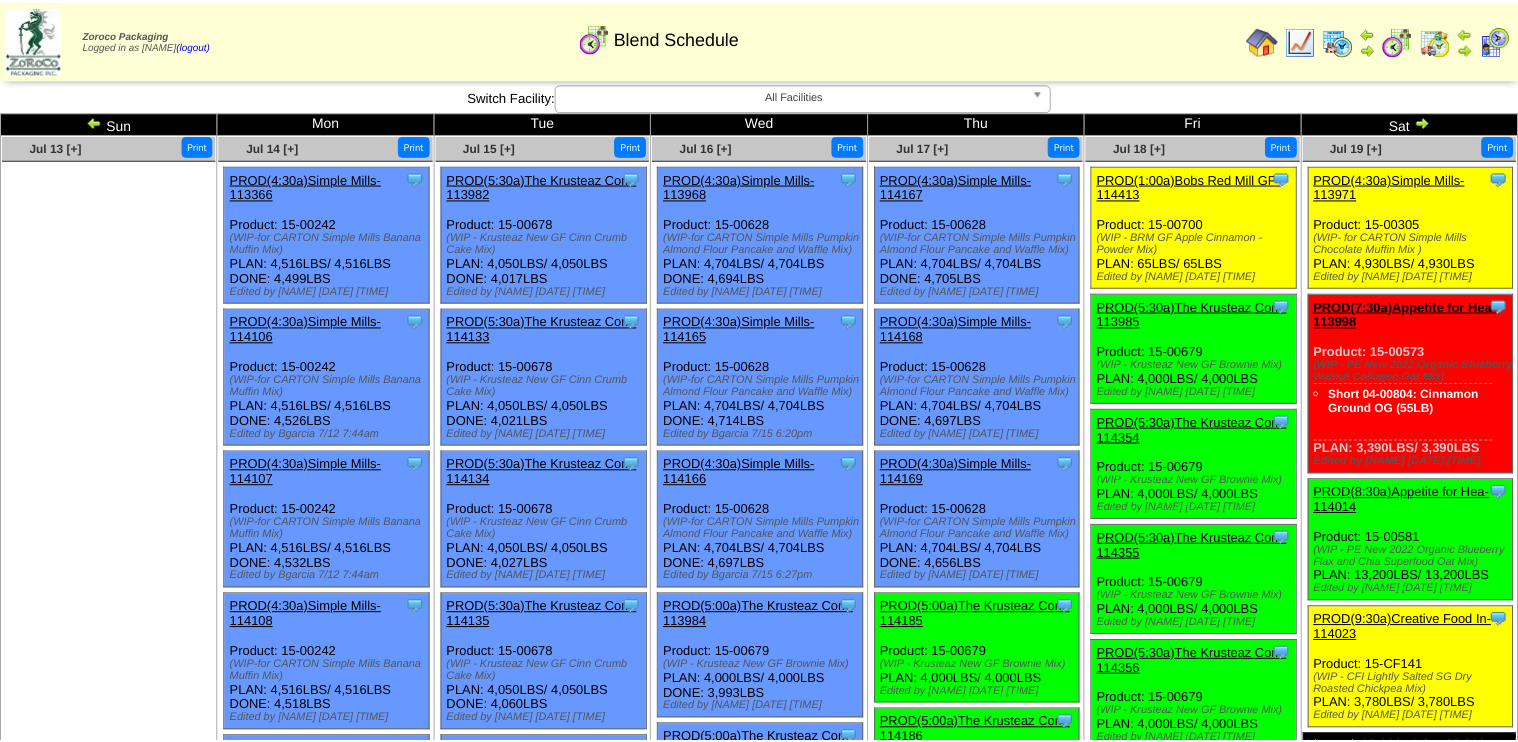 scroll, scrollTop: 0, scrollLeft: 0, axis: both 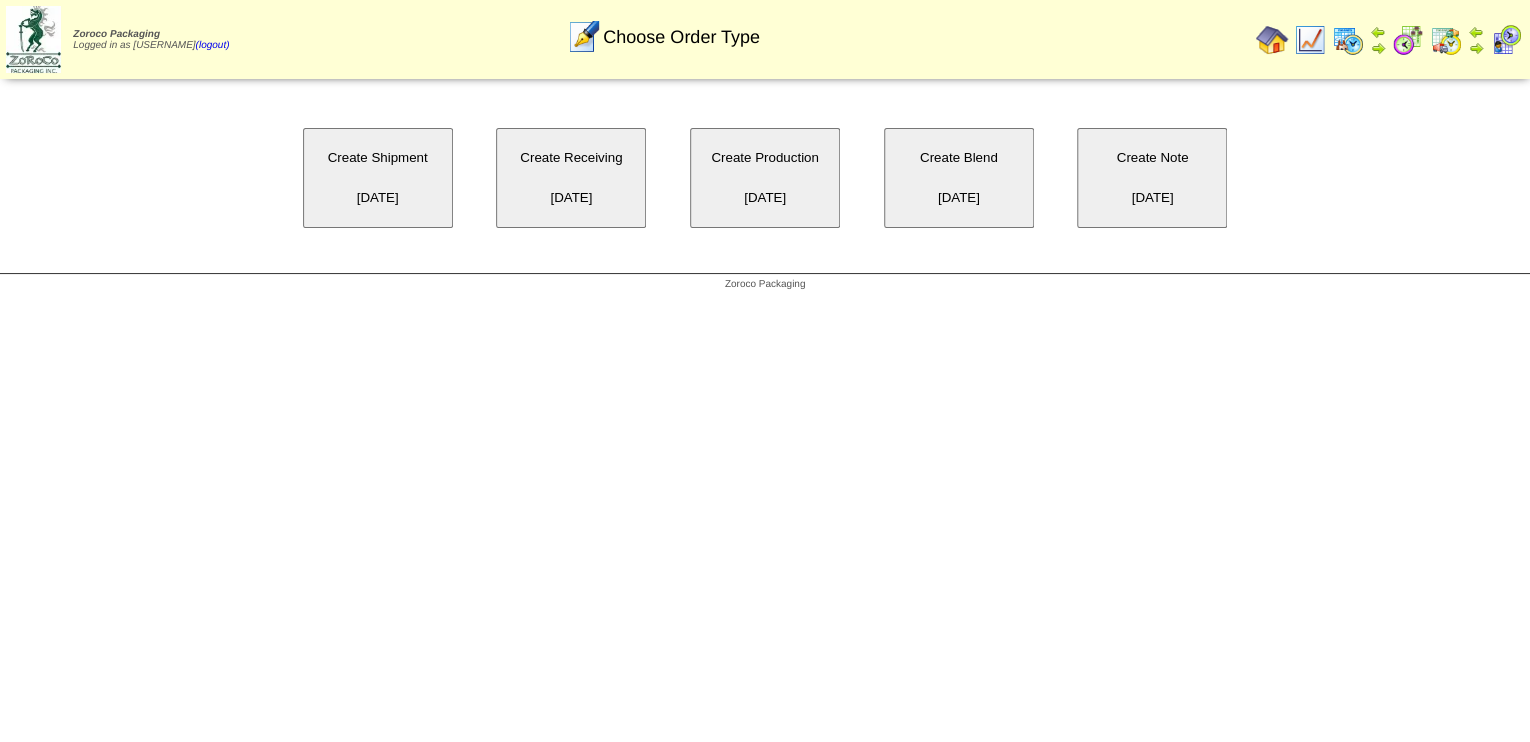 click on "Create Blend
[DATE]" at bounding box center [959, 178] 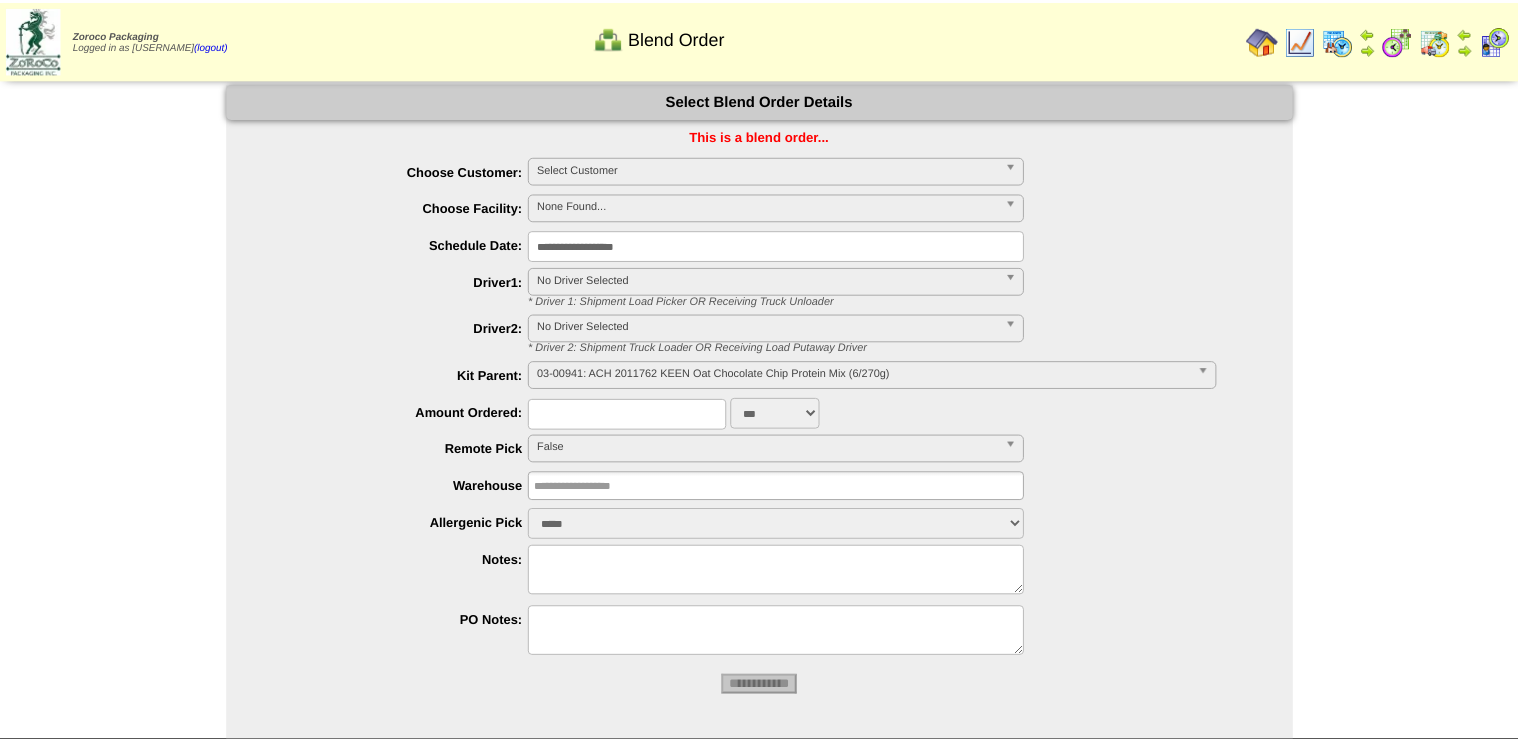 scroll, scrollTop: 0, scrollLeft: 0, axis: both 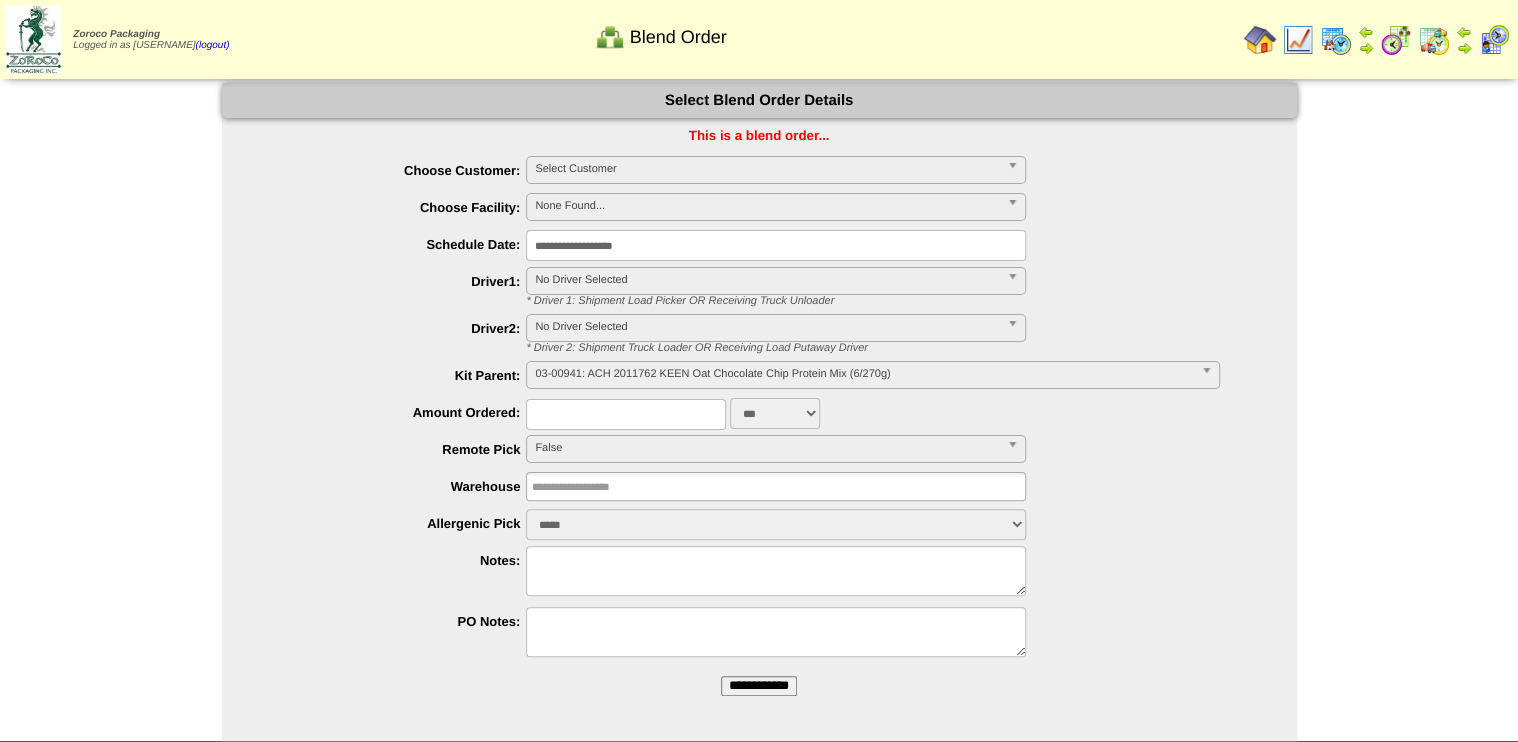 click on "Select Customer" at bounding box center [767, 169] 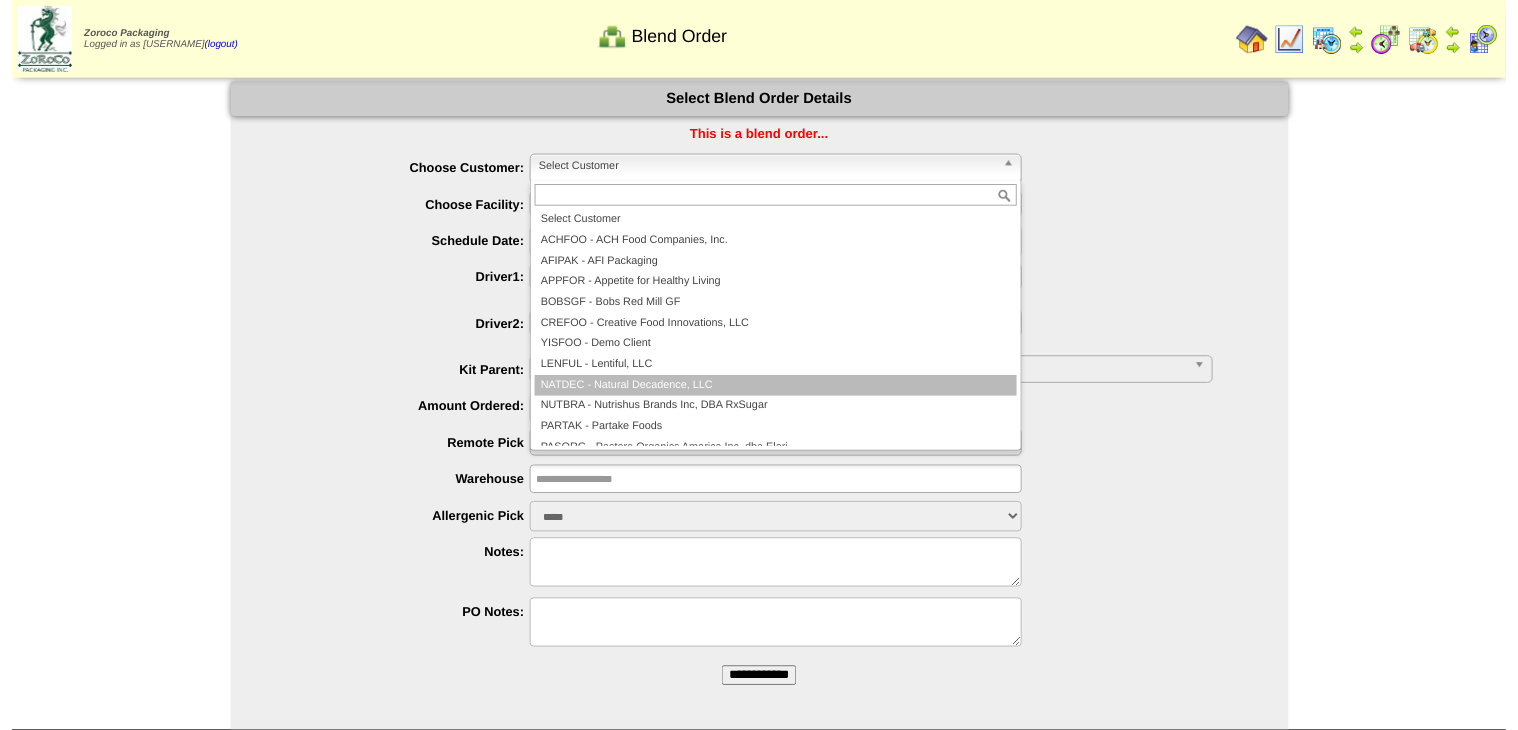 scroll, scrollTop: 116, scrollLeft: 0, axis: vertical 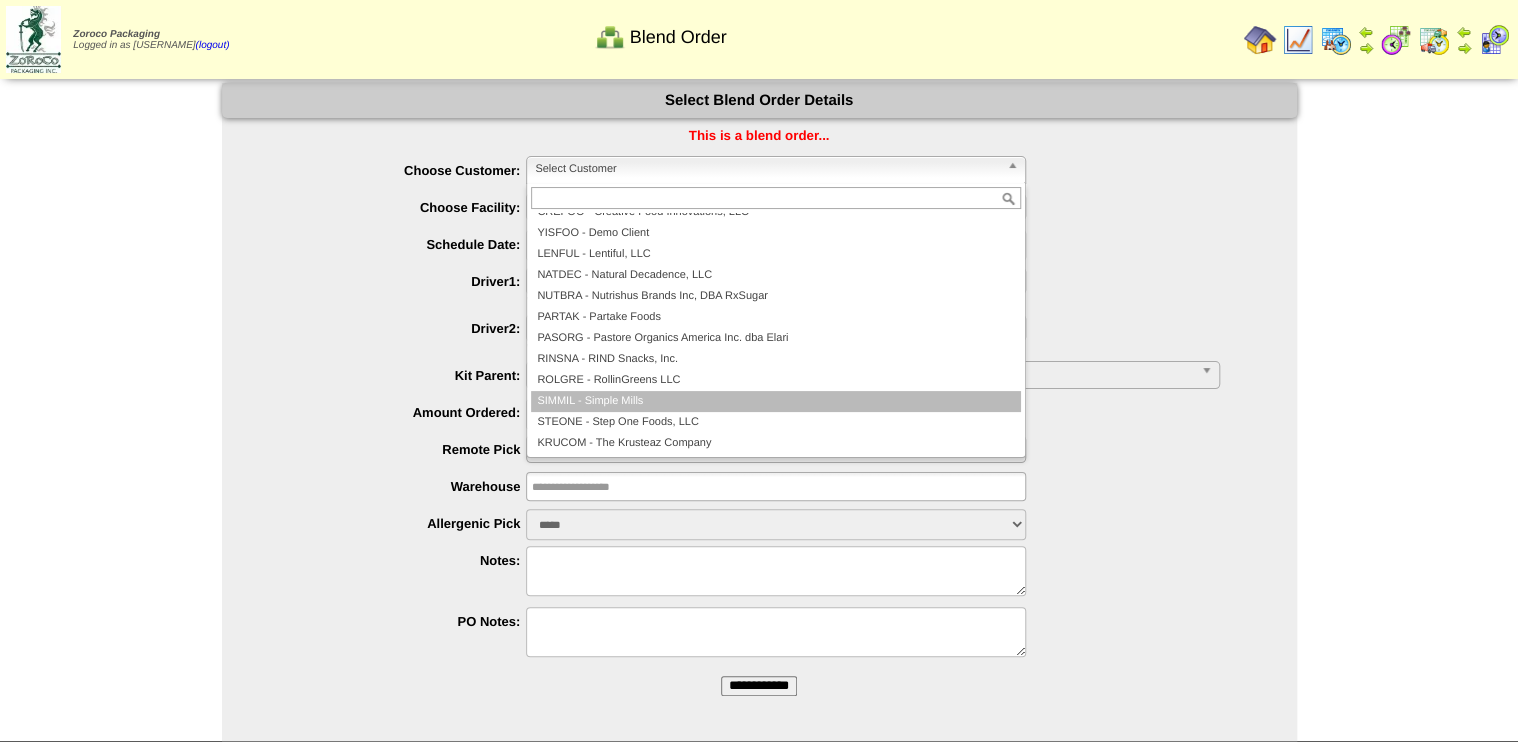 click on "SIMMIL - Simple Mills" at bounding box center (776, 401) 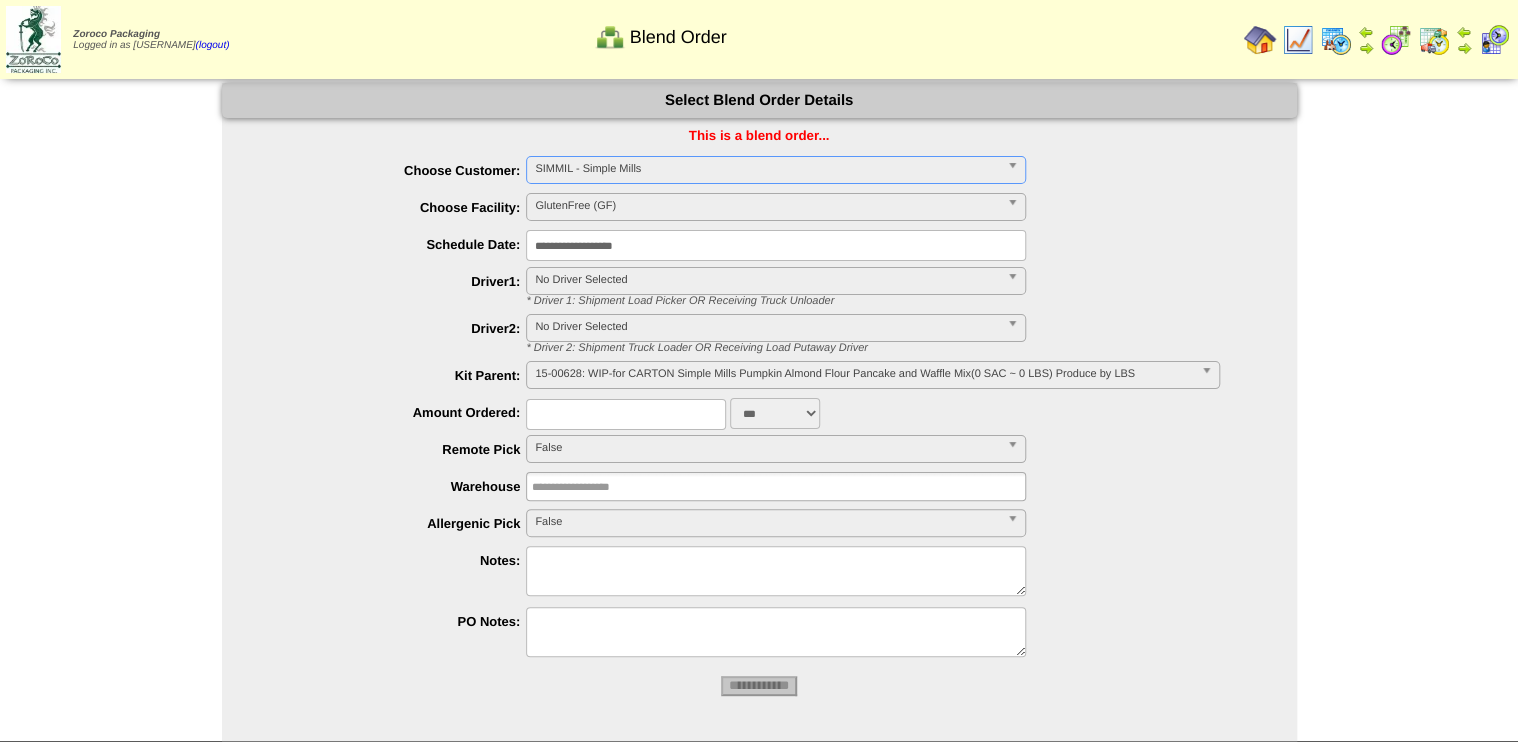 type 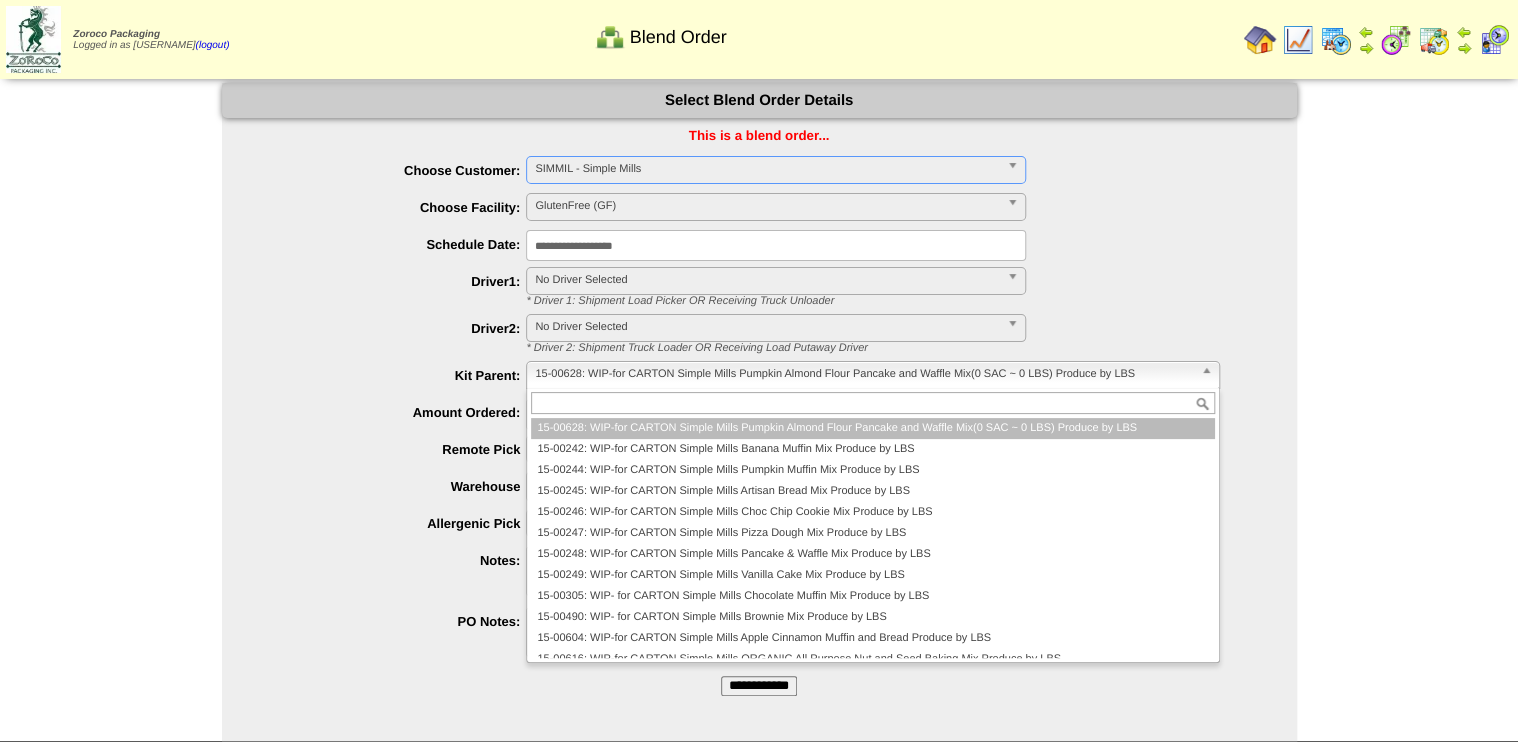 click on "15-00628: WIP-for CARTON Simple Mills Pumpkin Almond Flour Pancake and Waffle Mix(0 SAC ~ 0 LBS) Produce by LBS" at bounding box center [863, 374] 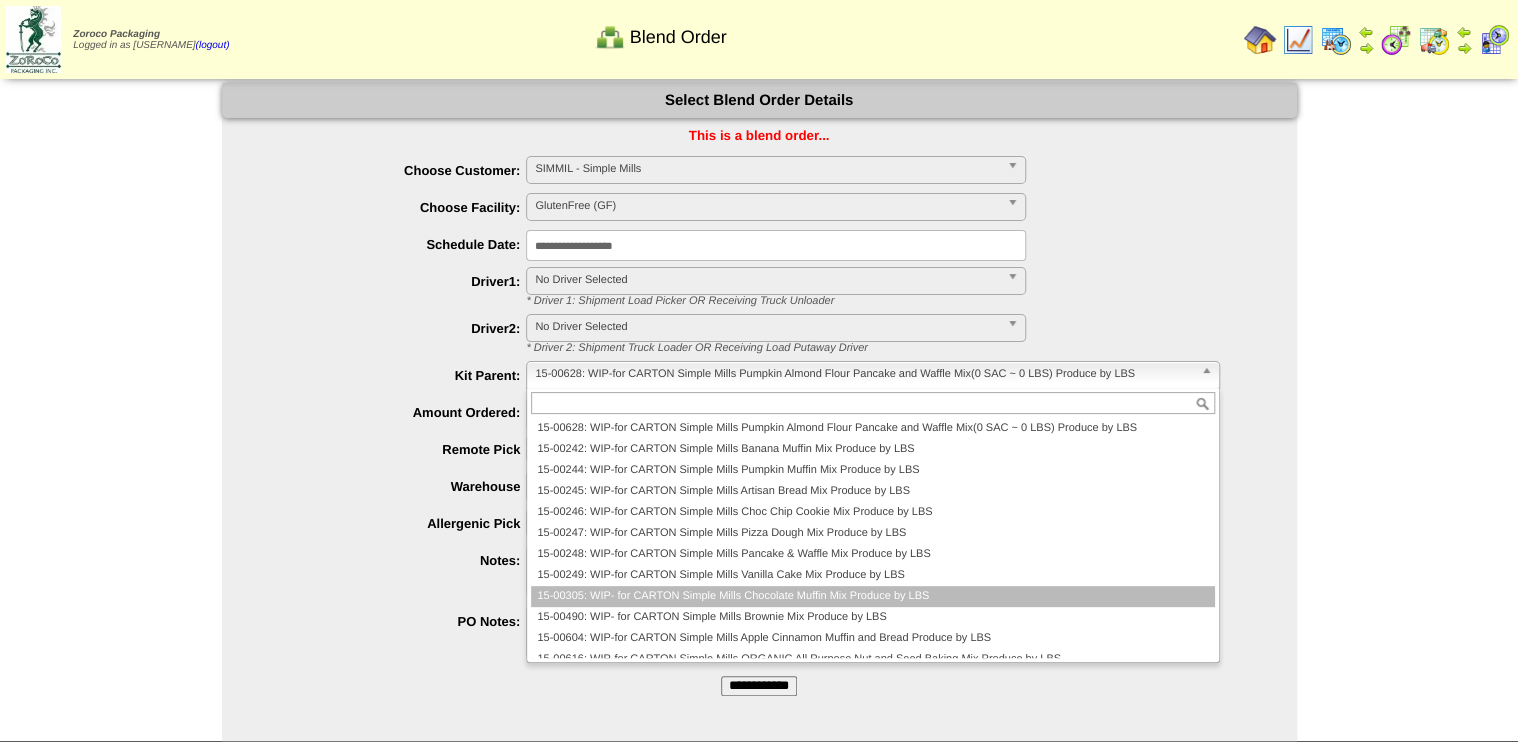 click on "15-00305: WIP- for CARTON Simple Mills Chocolate Muffin Mix  Produce by LBS" at bounding box center (872, 596) 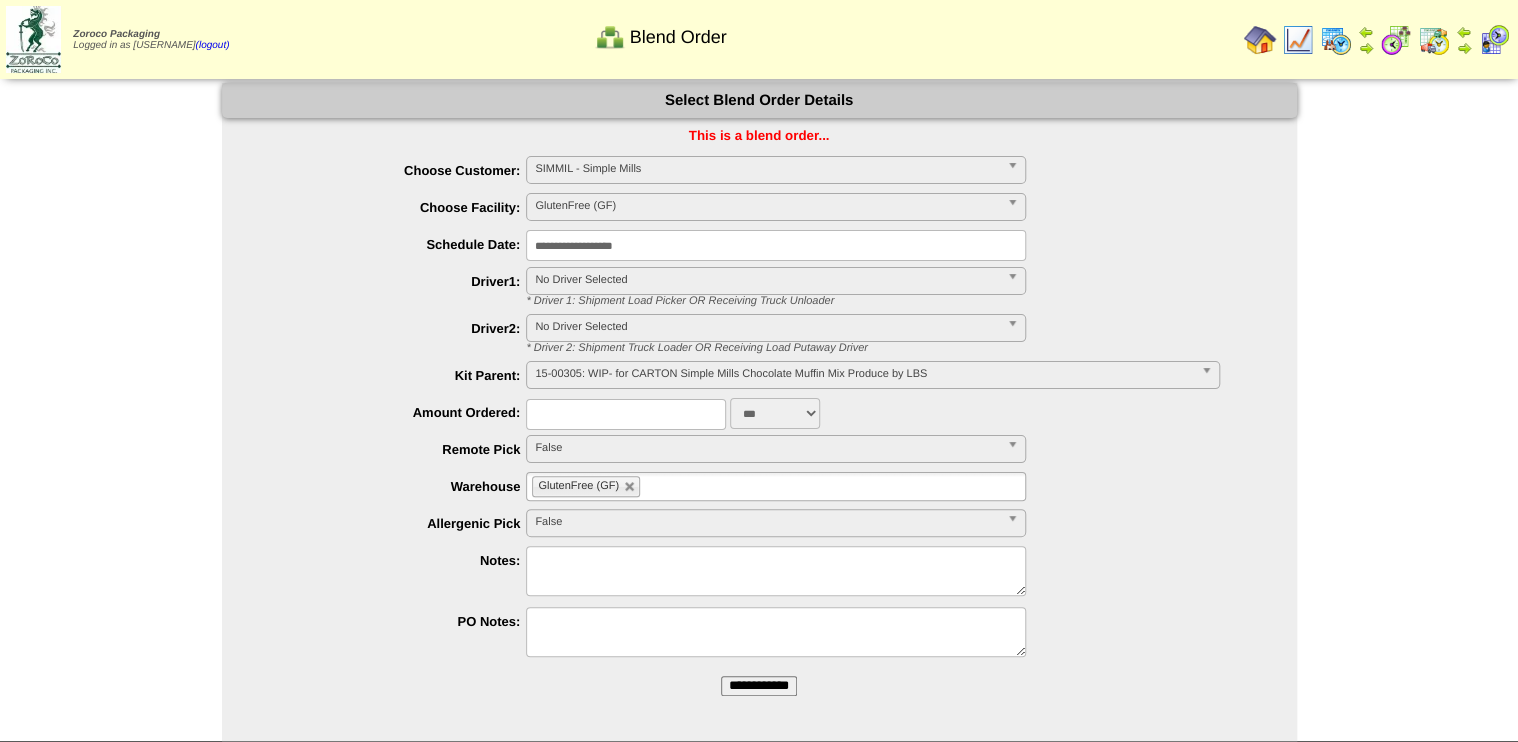 click on "**********" at bounding box center [776, 245] 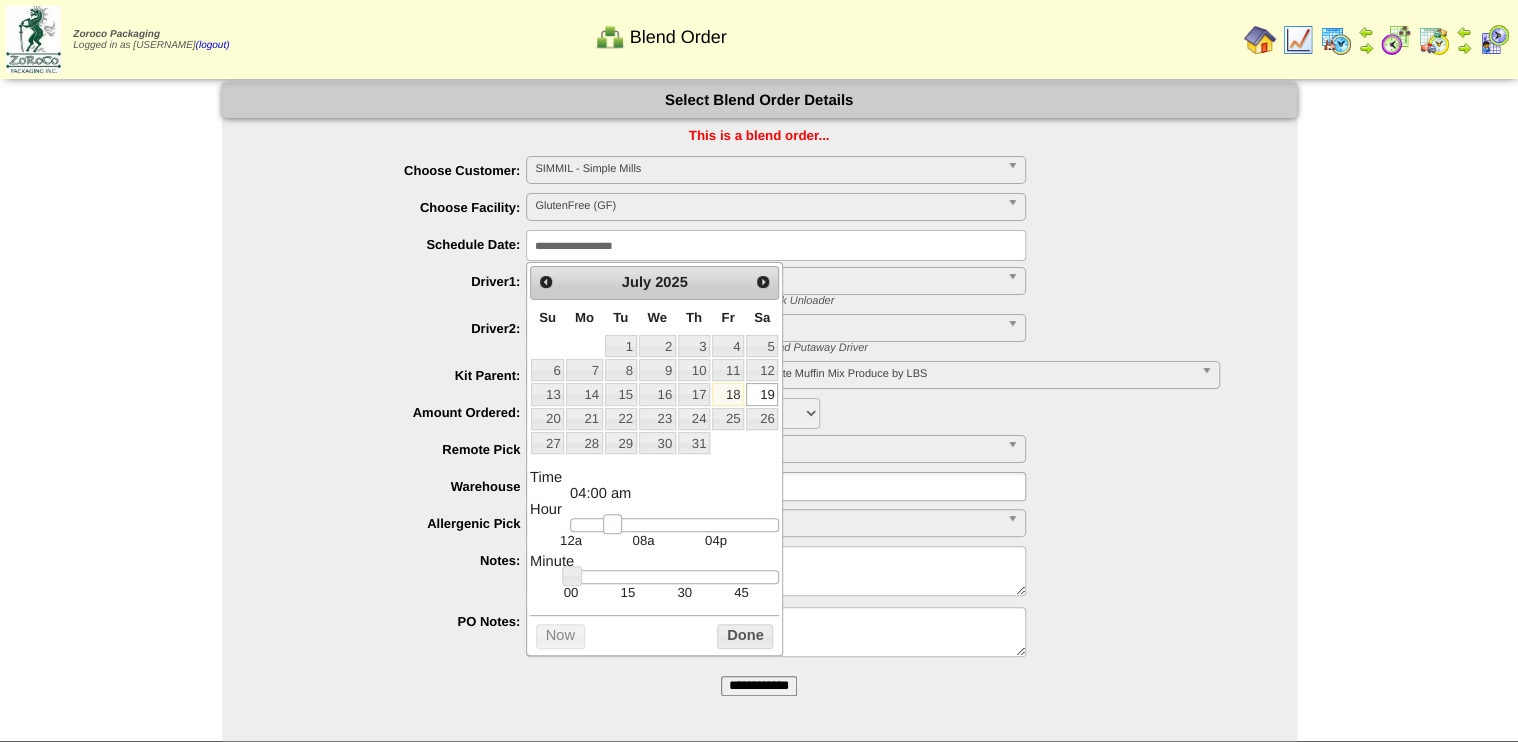 drag, startPoint x: 588, startPoint y: 525, endPoint x: 619, endPoint y: 534, distance: 32.280025 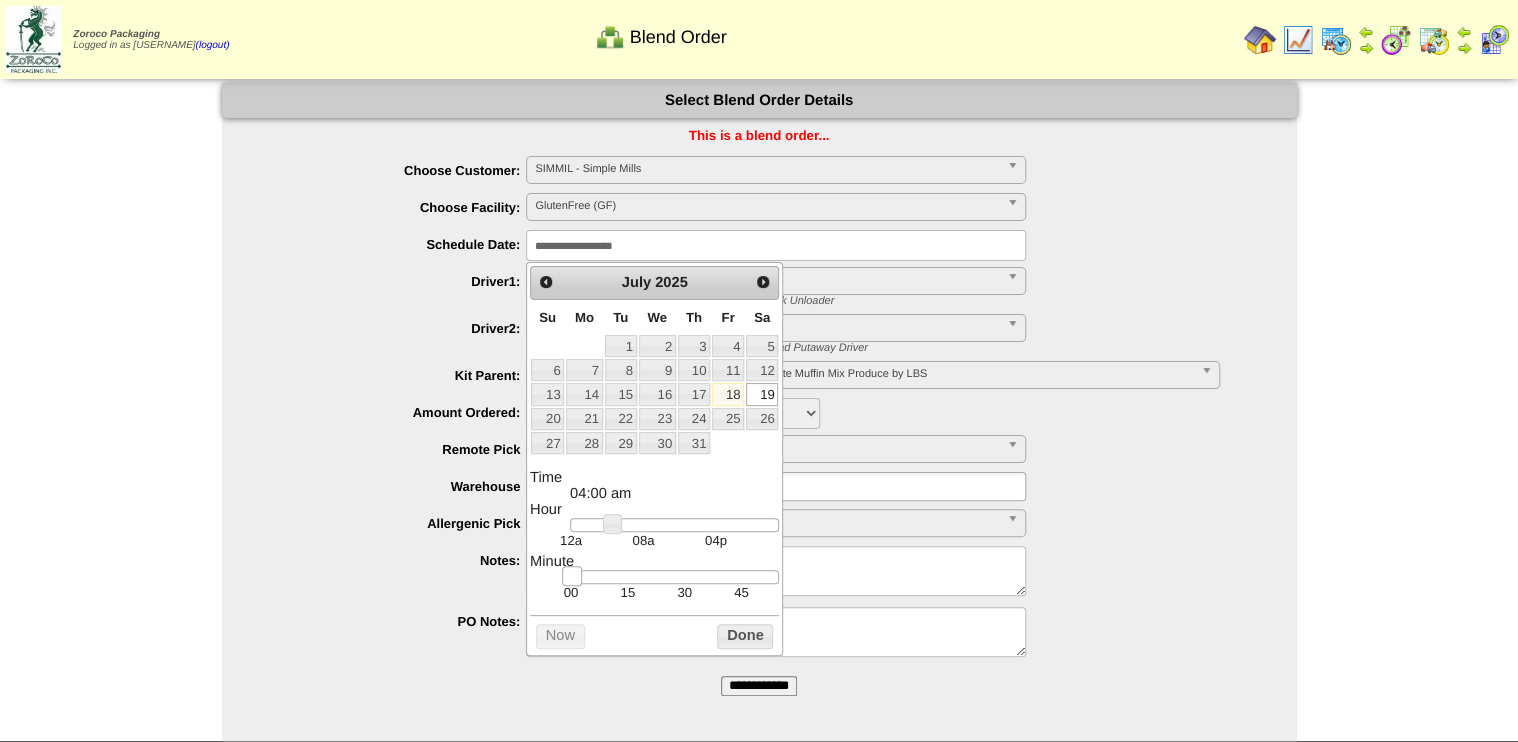 drag, startPoint x: 561, startPoint y: 578, endPoint x: 572, endPoint y: 579, distance: 11.045361 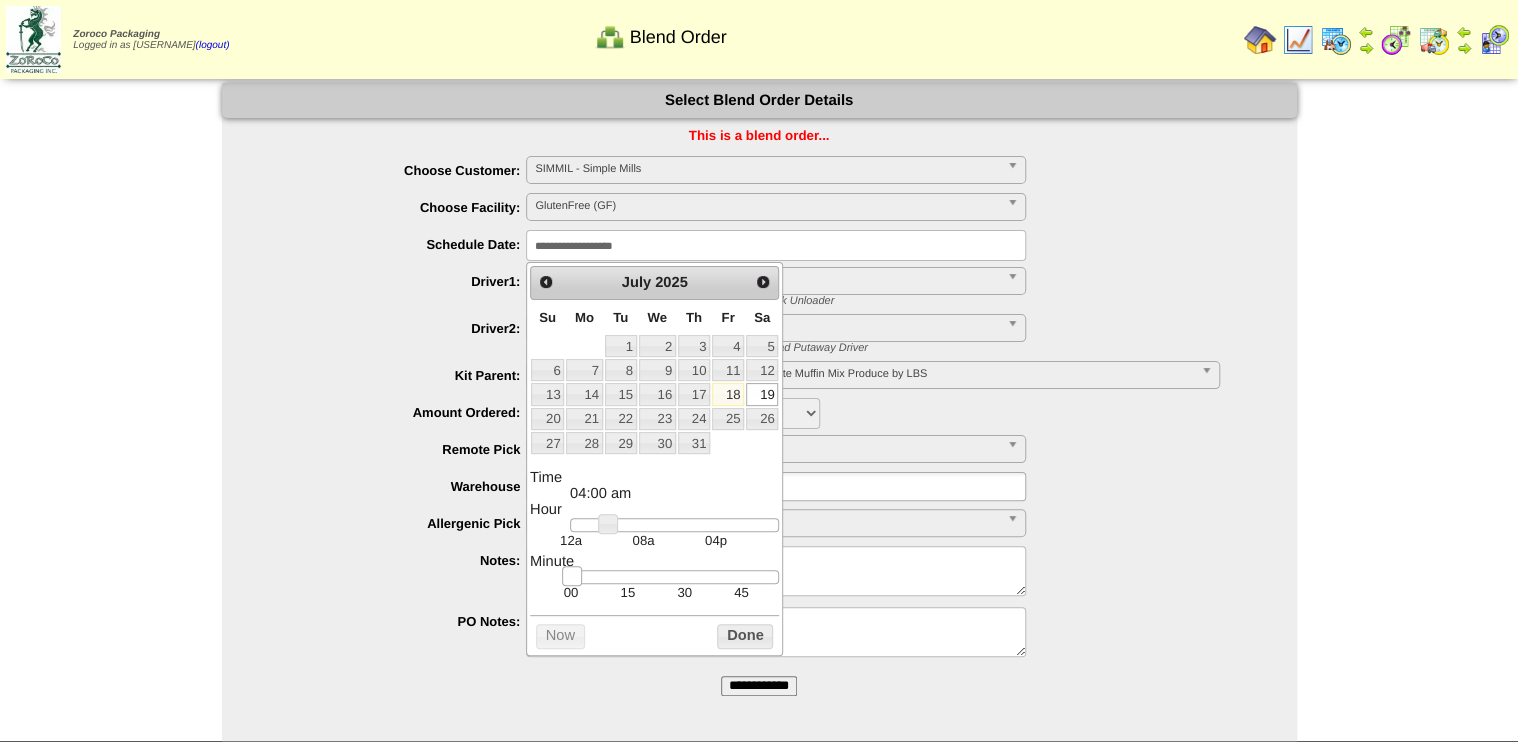 click at bounding box center [674, 577] 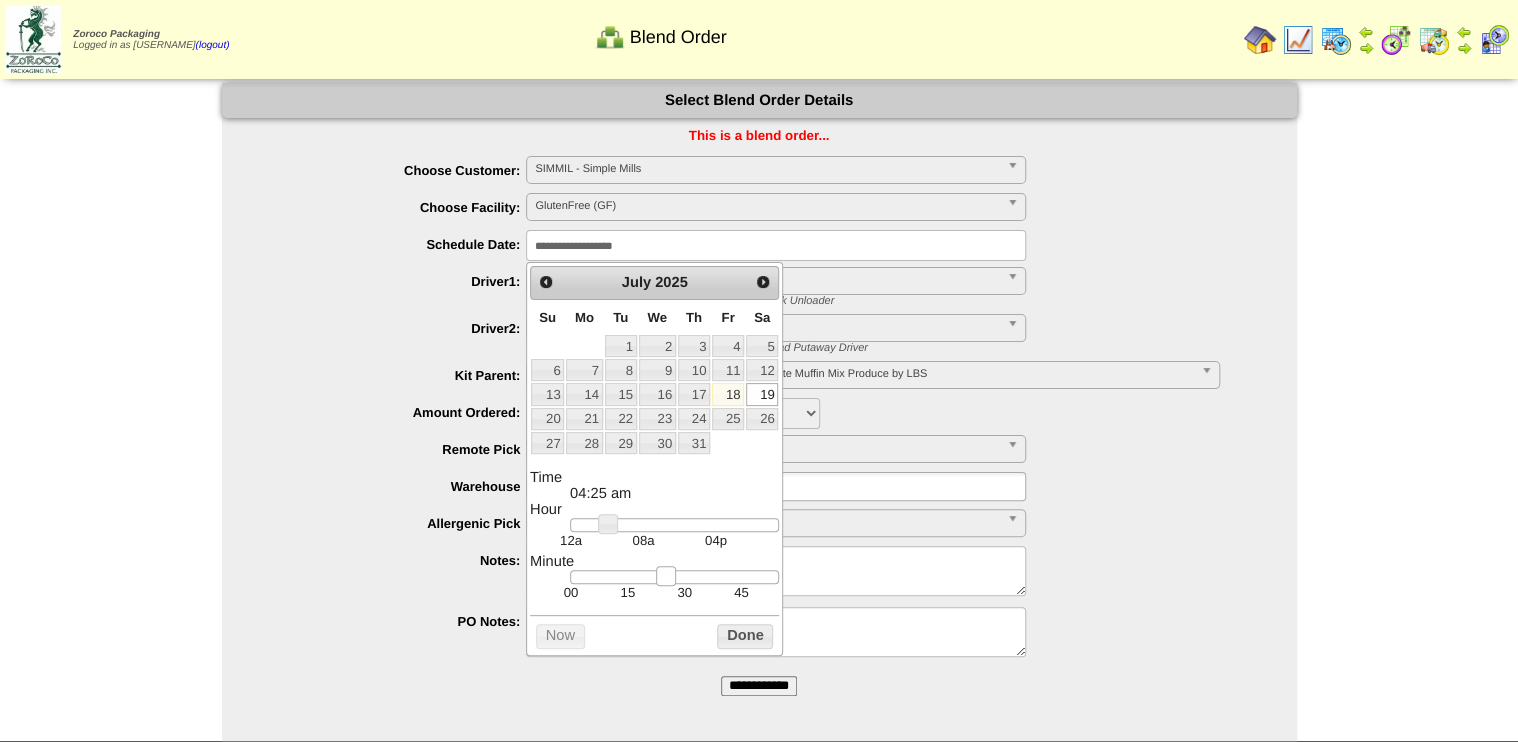 type on "**********" 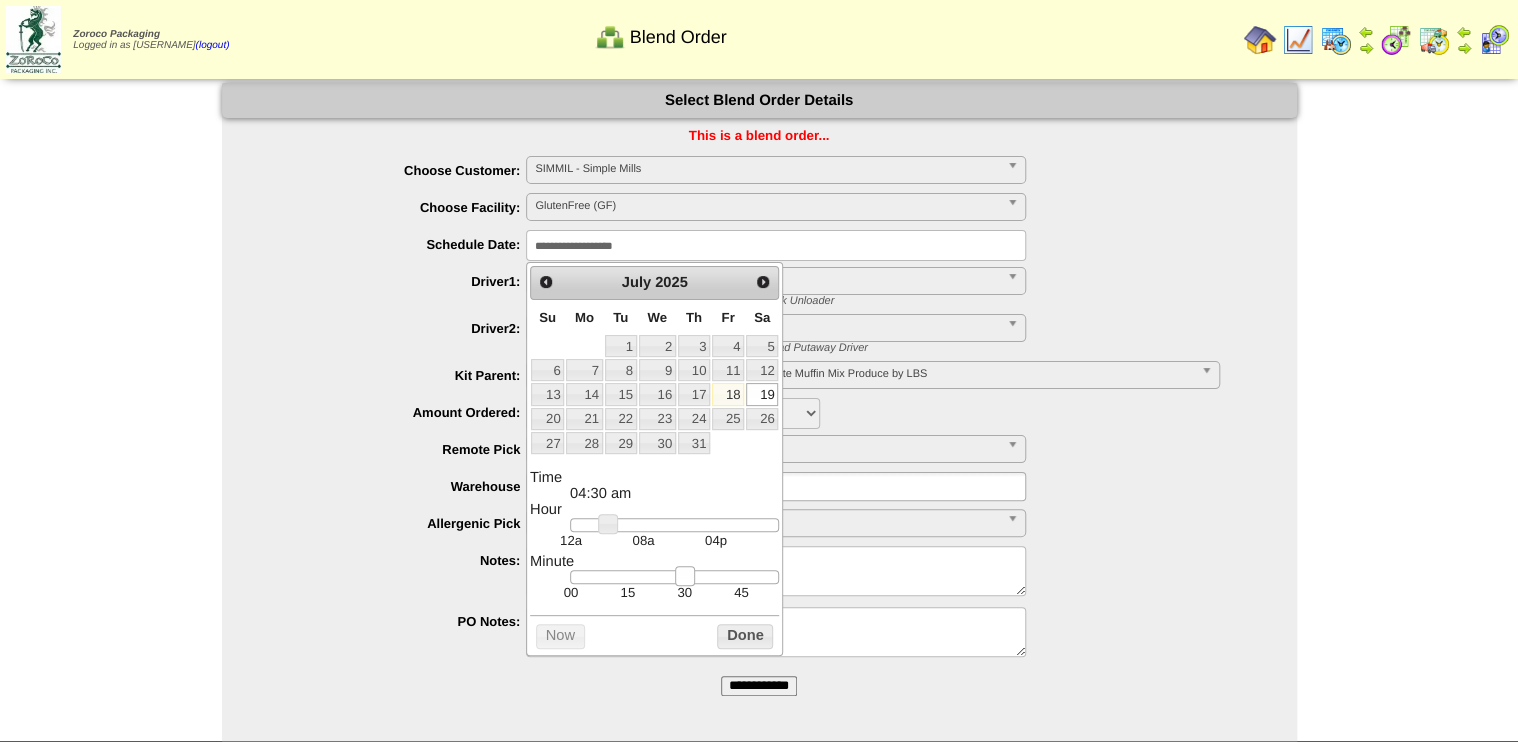 drag, startPoint x: 596, startPoint y: 580, endPoint x: 695, endPoint y: 584, distance: 99.08077 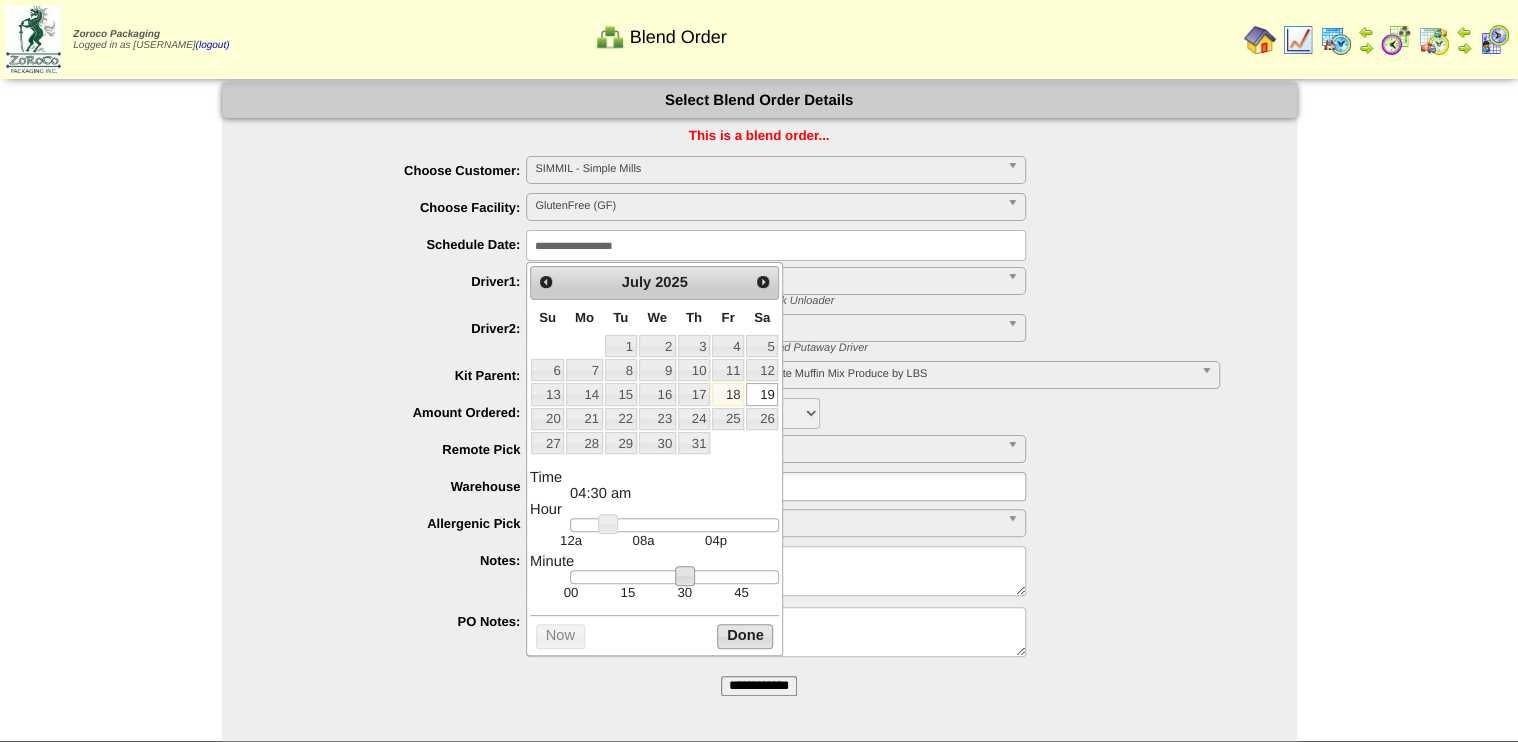 click on "Done" at bounding box center [745, 636] 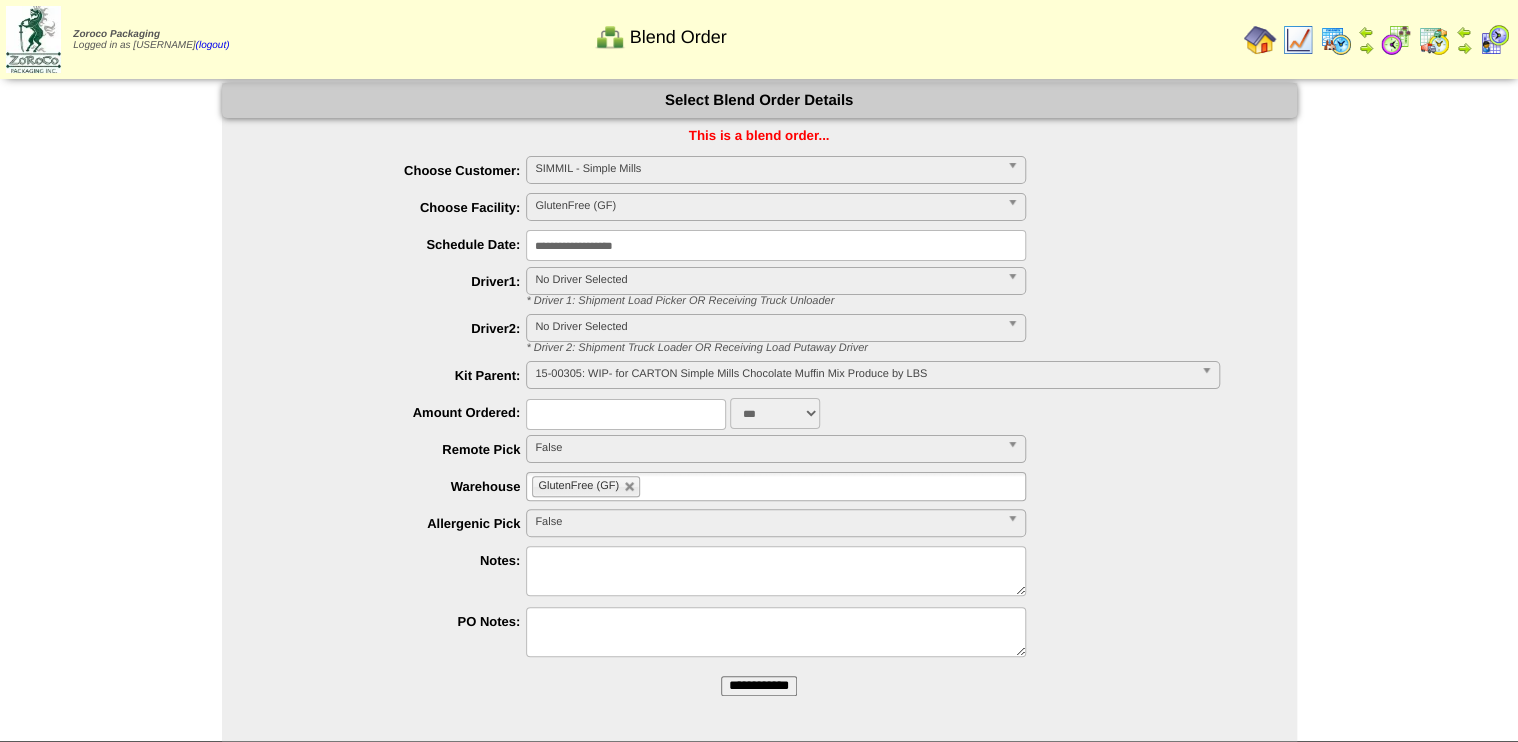 click at bounding box center [626, 414] 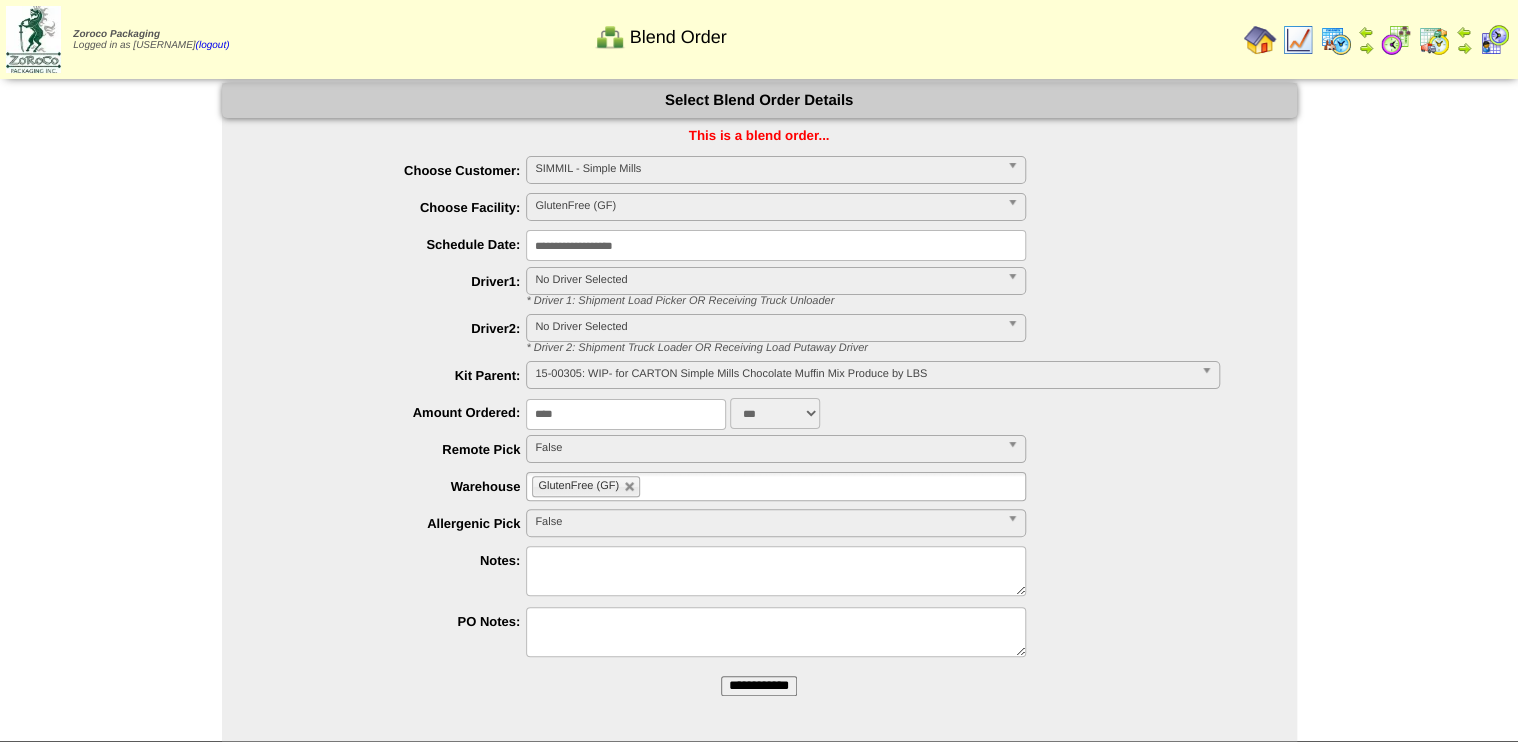 type on "****" 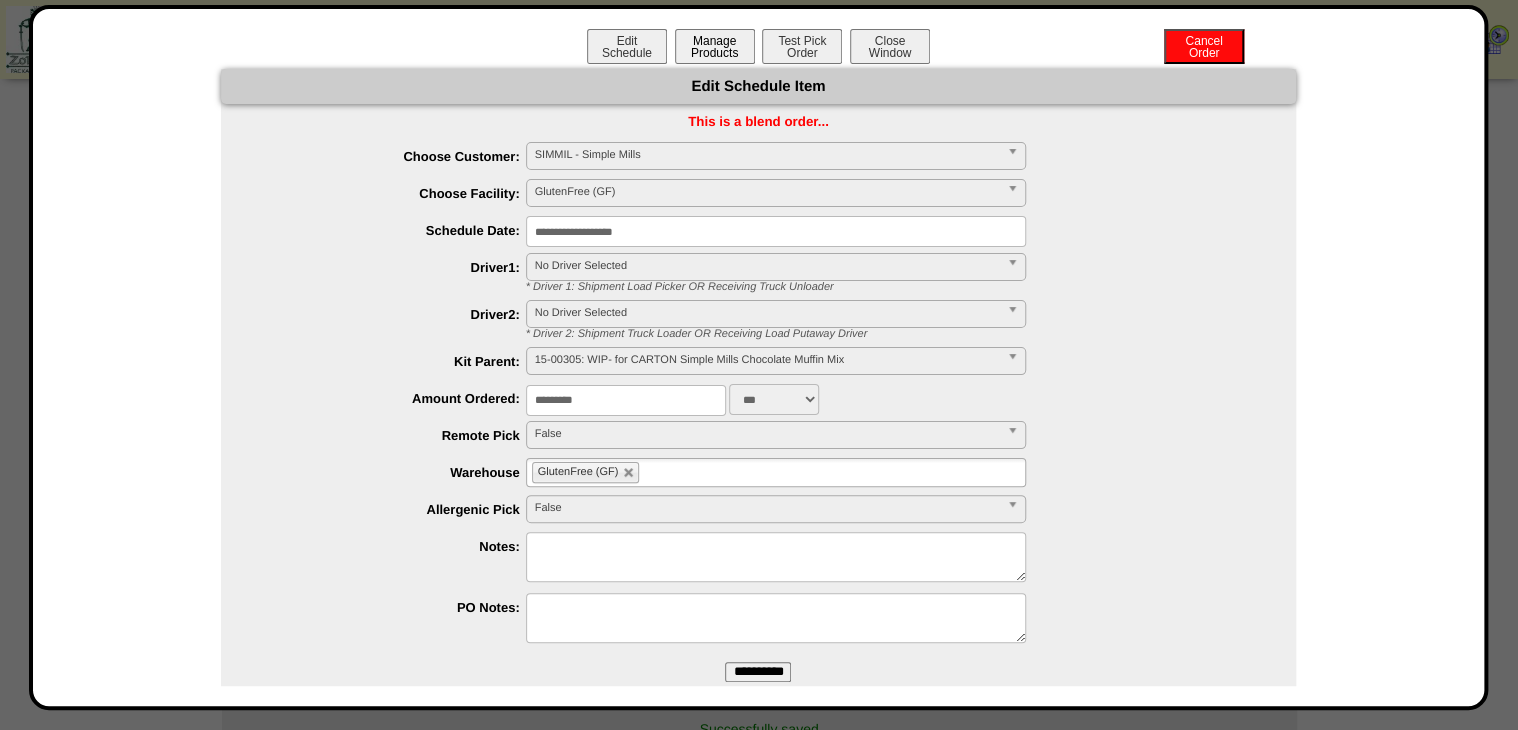 click on "Manage Products" at bounding box center [715, 46] 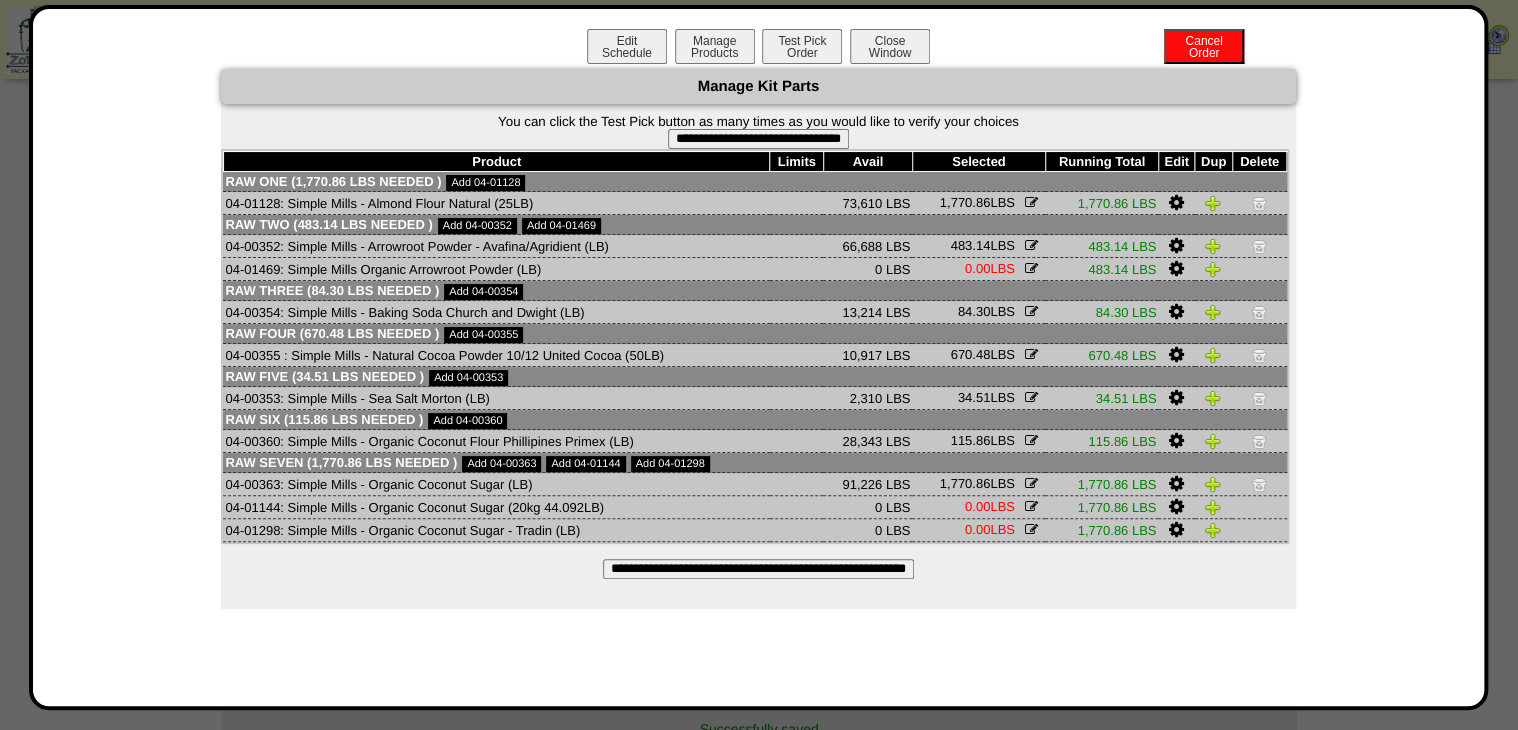 click on "**********" at bounding box center [758, 139] 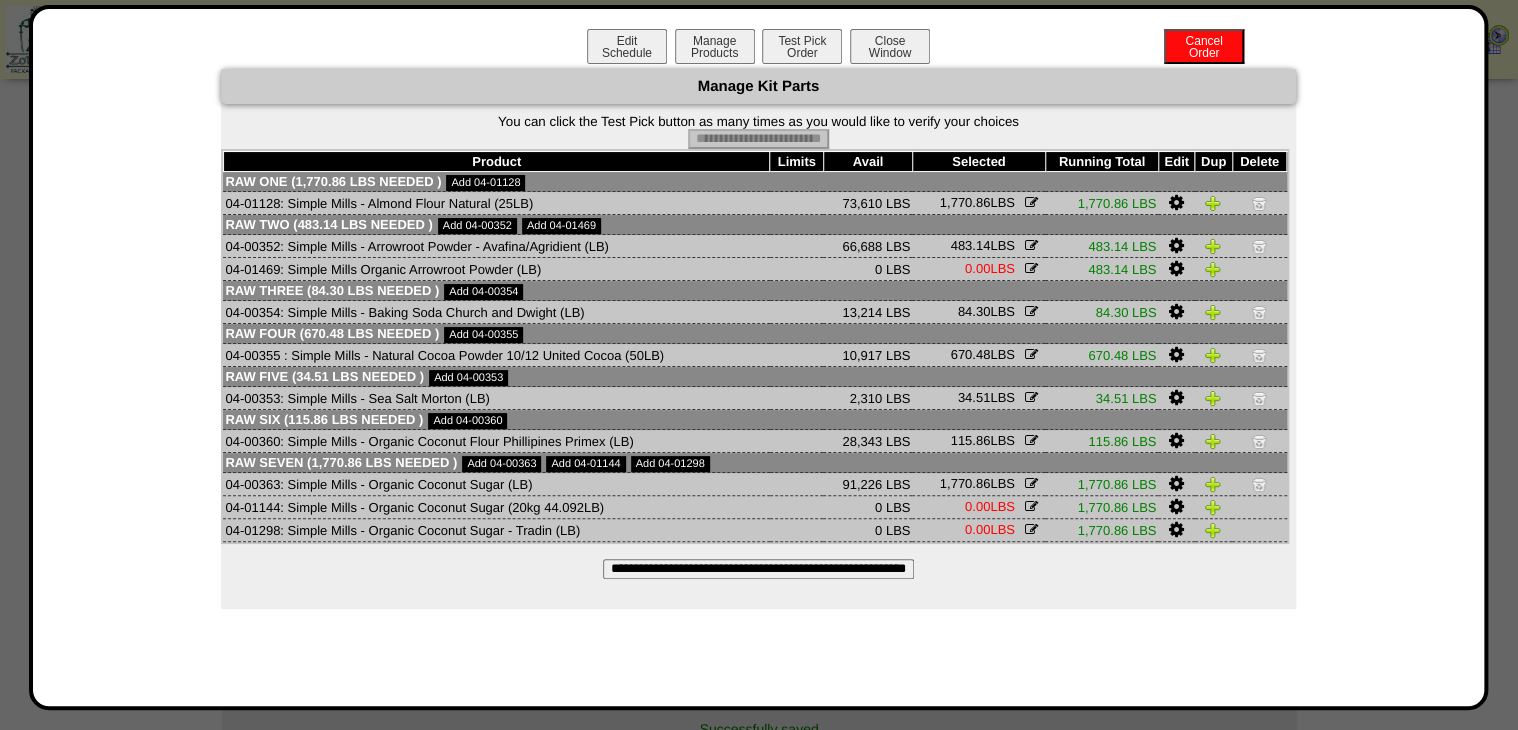 type on "**********" 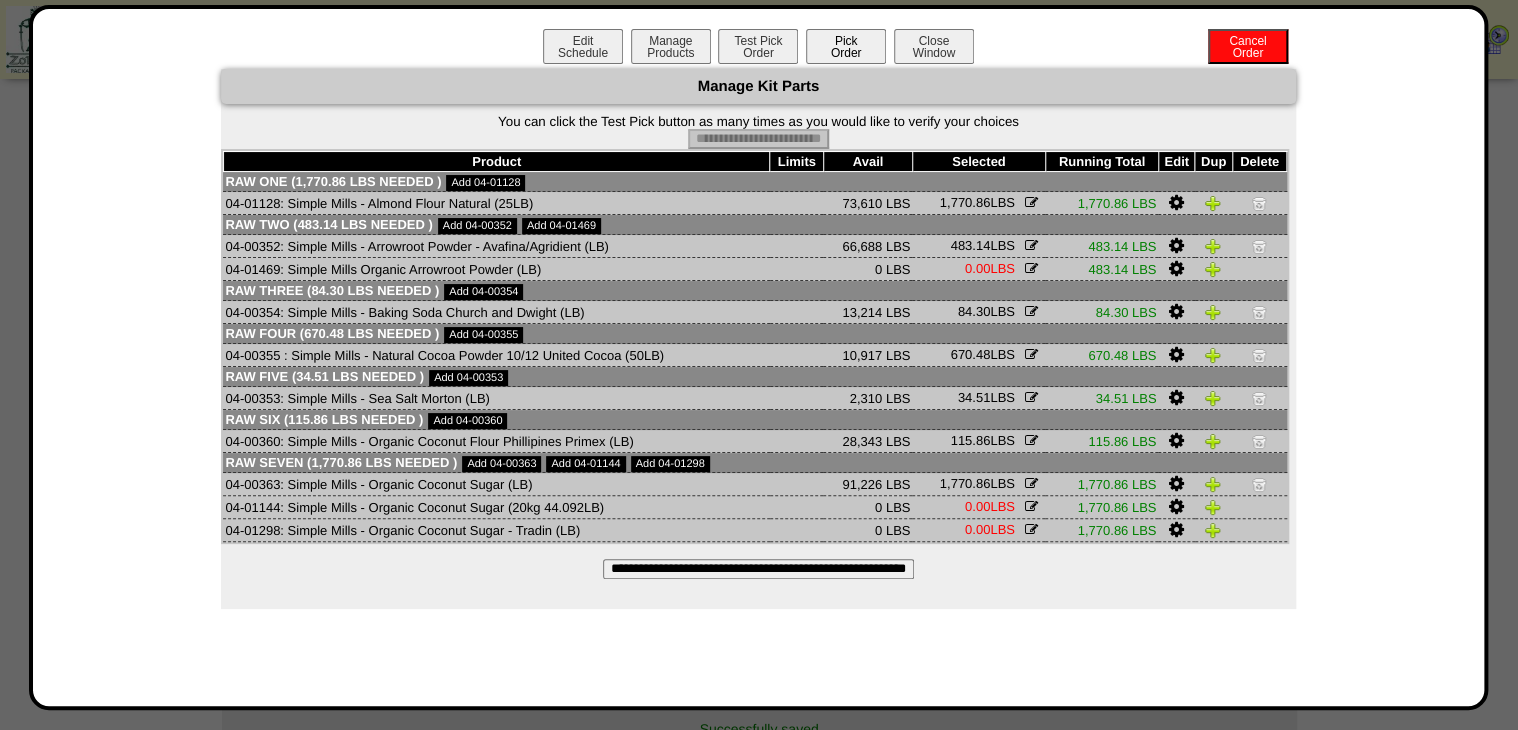 click on "Pick Order" at bounding box center [846, 46] 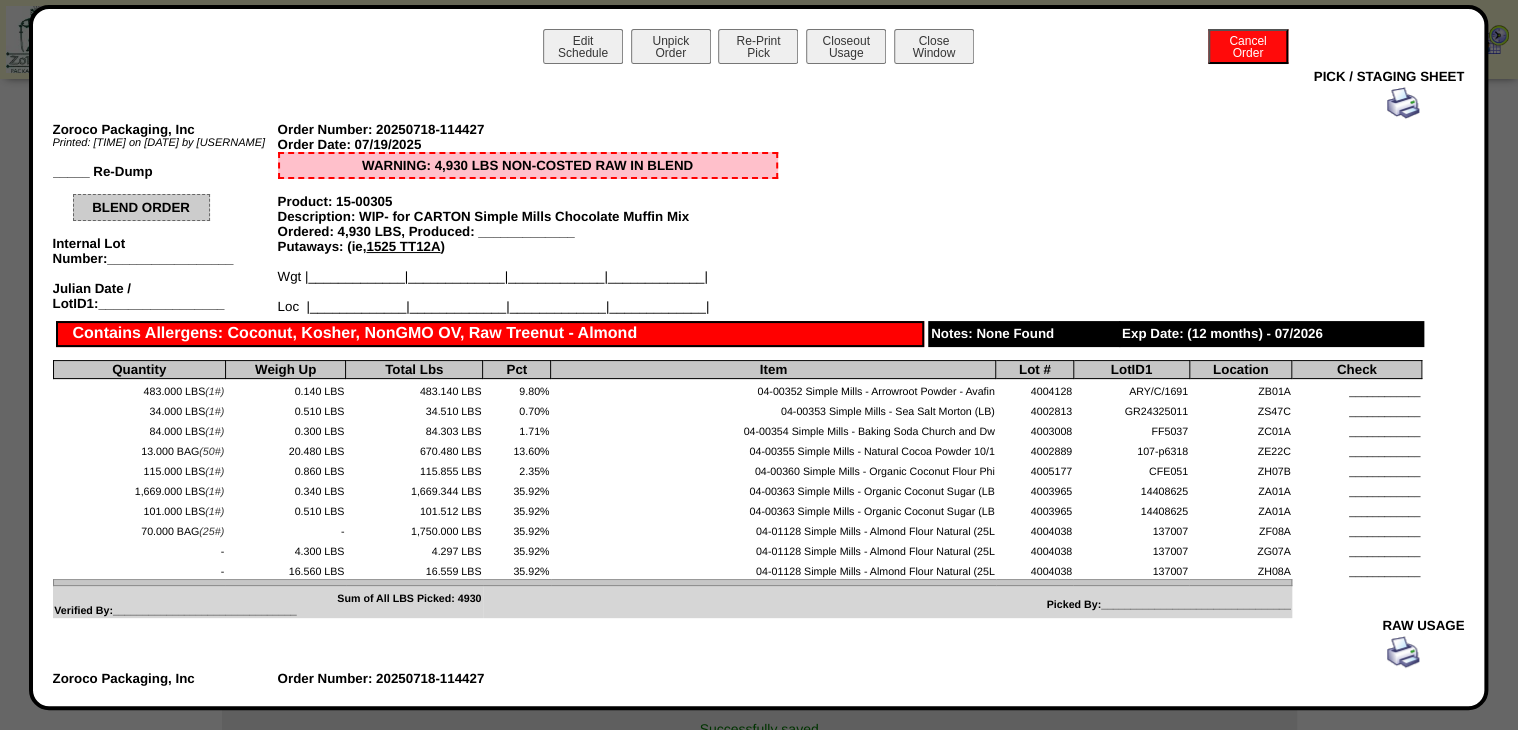 click at bounding box center [1403, 103] 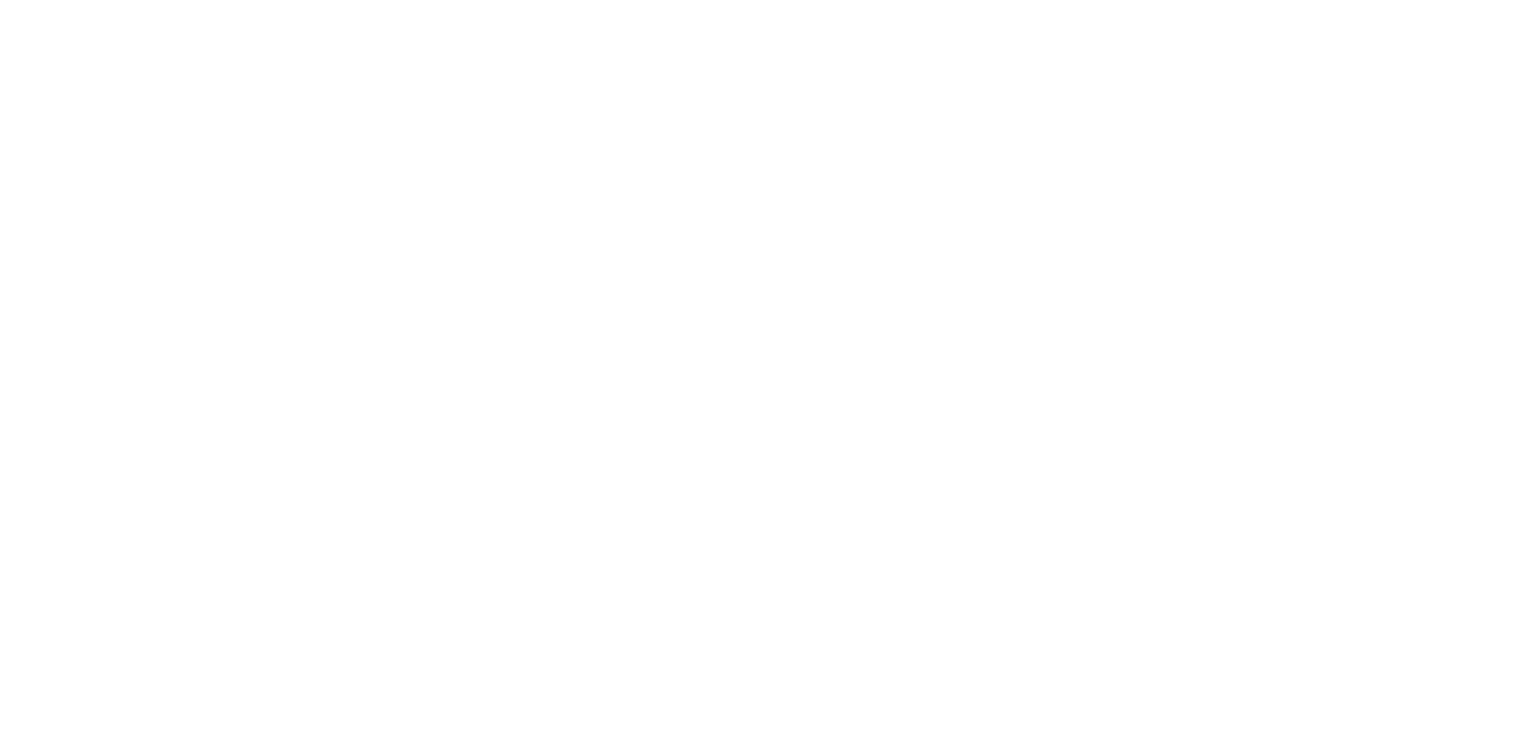scroll, scrollTop: 0, scrollLeft: 0, axis: both 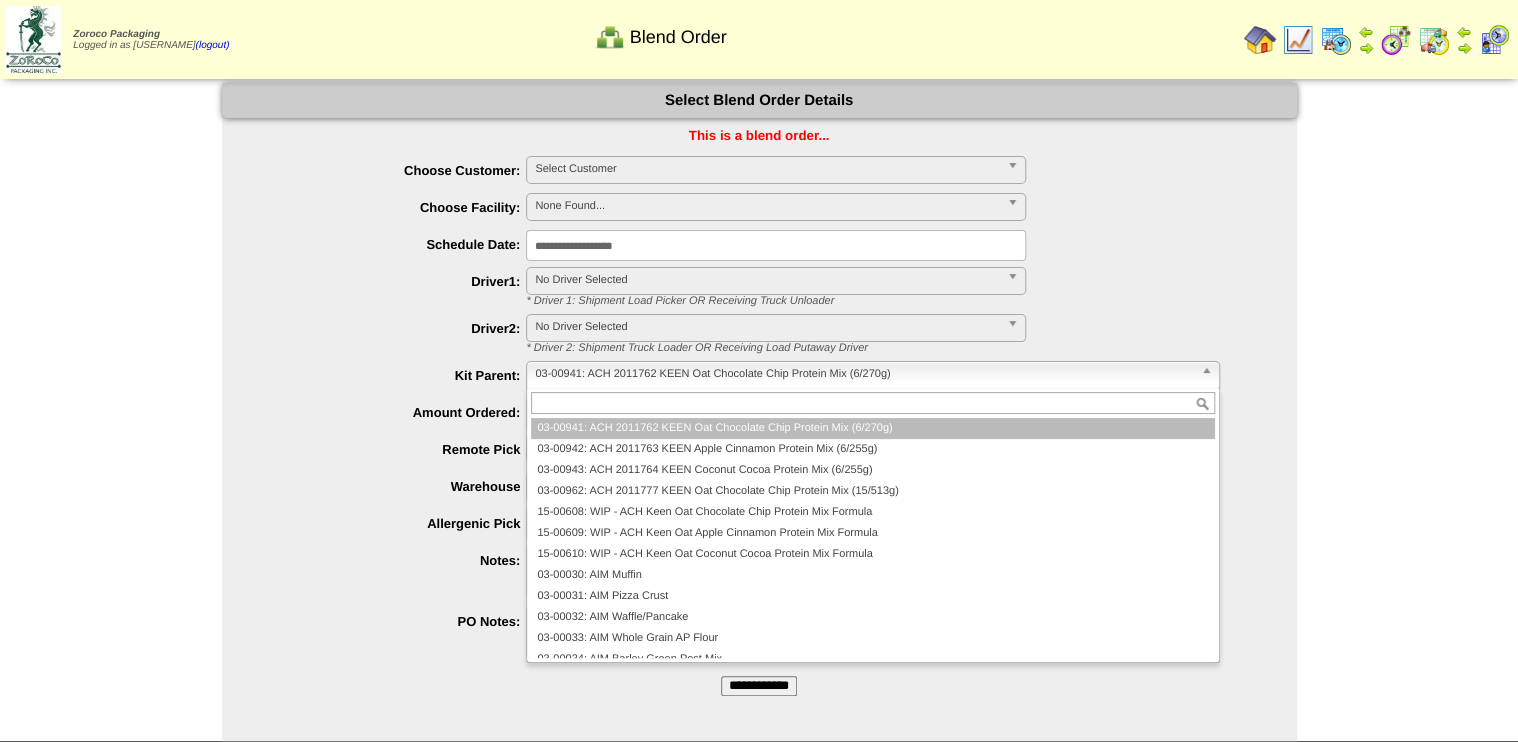 click on "03-00941: ACH 2011762 KEEN Oat Chocolate Chip Protein Mix (6/270g)" at bounding box center (863, 374) 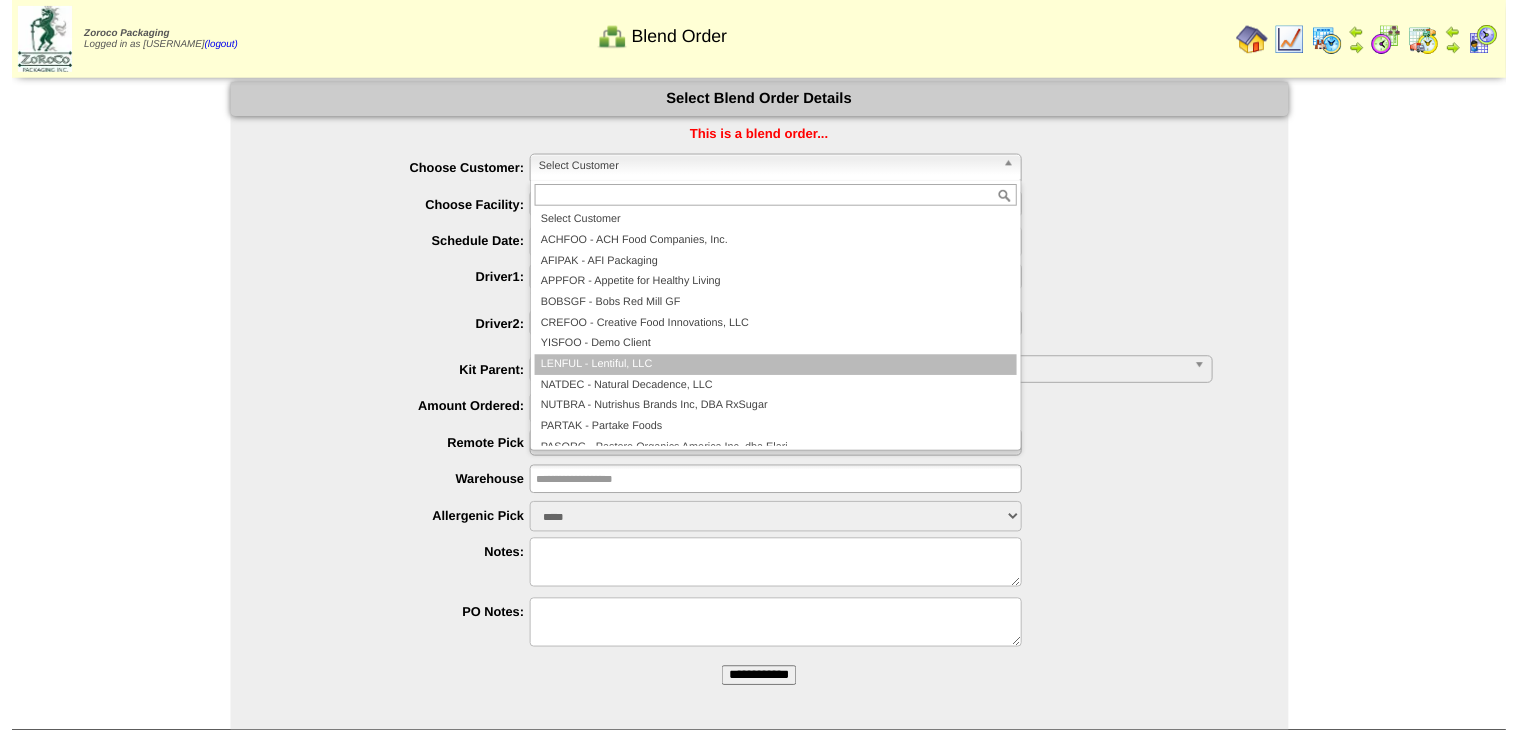 scroll, scrollTop: 80, scrollLeft: 0, axis: vertical 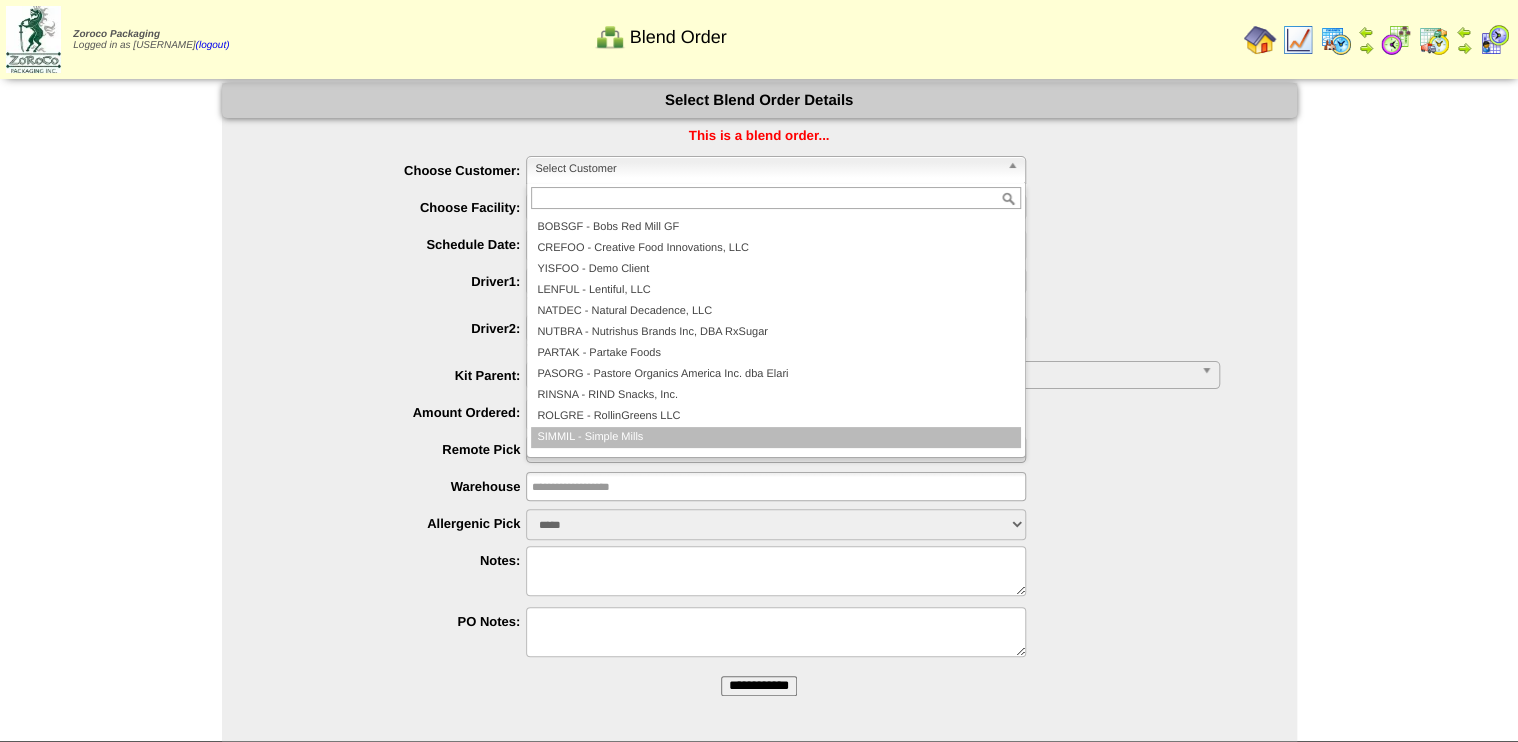 click on "SIMMIL - Simple Mills" at bounding box center (776, 437) 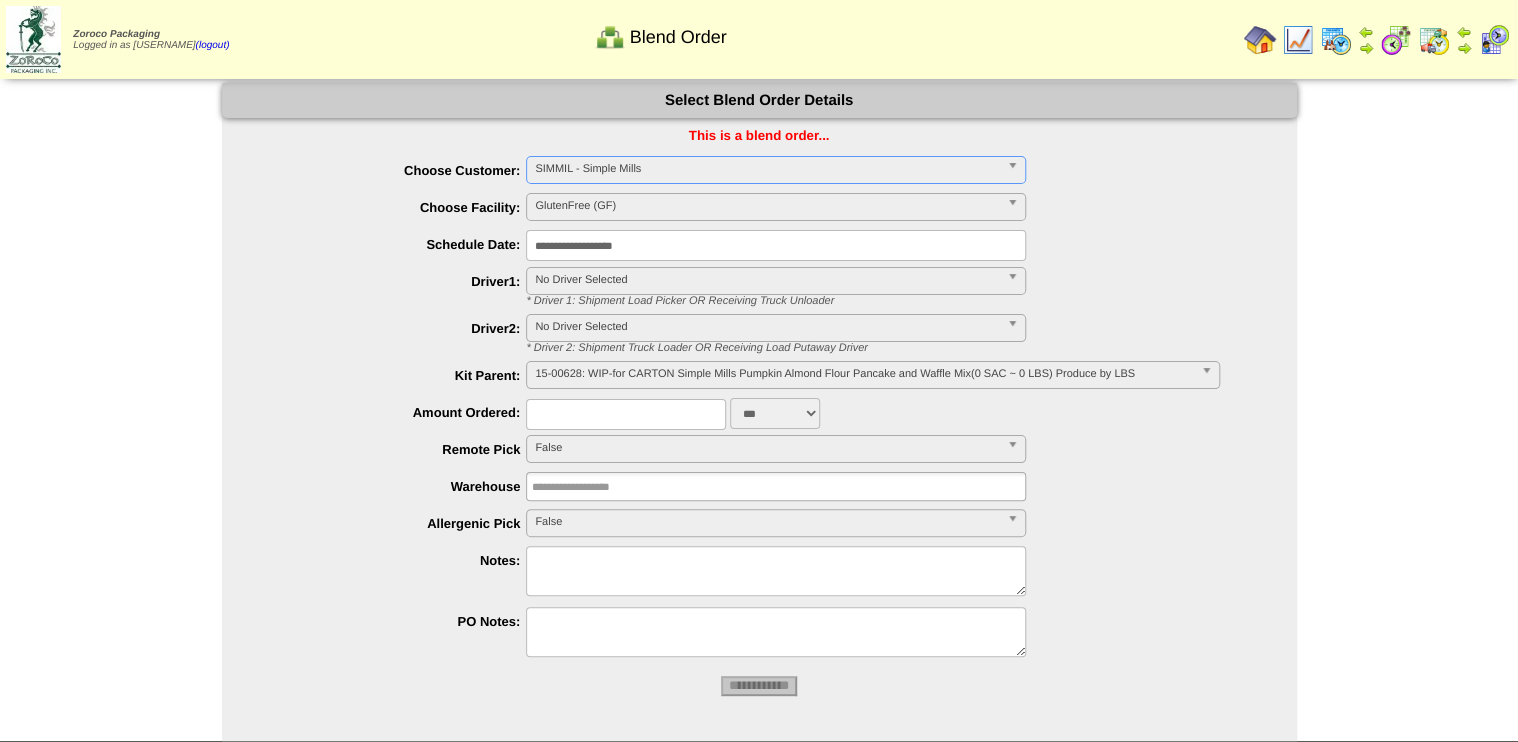click on "15-00628: WIP-for CARTON Simple Mills Pumpkin Almond Flour Pancake and Waffle Mix(0 SAC ~ 0 LBS) Produce by LBS" at bounding box center (863, 374) 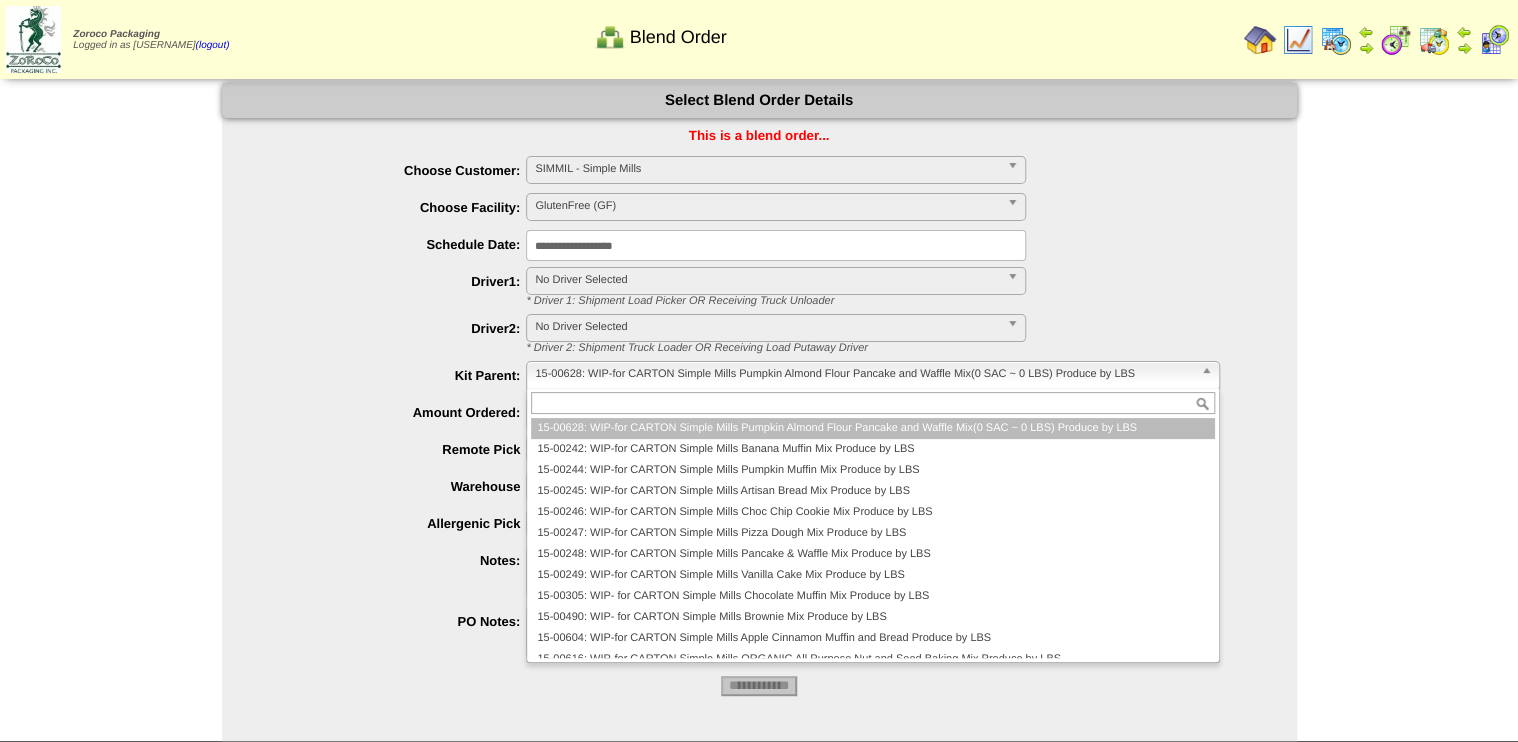 type 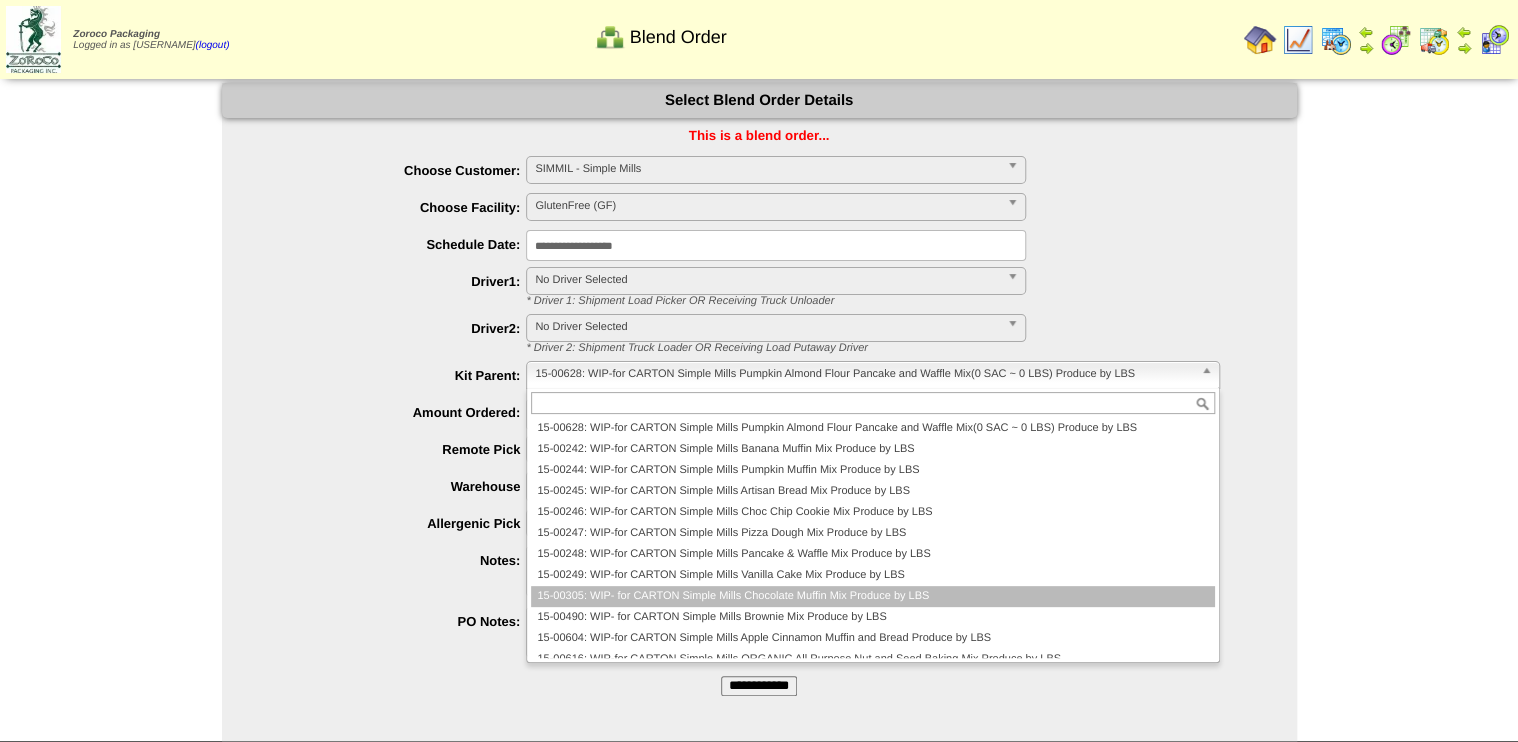 click on "15-00305: WIP- for CARTON Simple Mills Chocolate Muffin Mix  Produce by LBS" at bounding box center (872, 596) 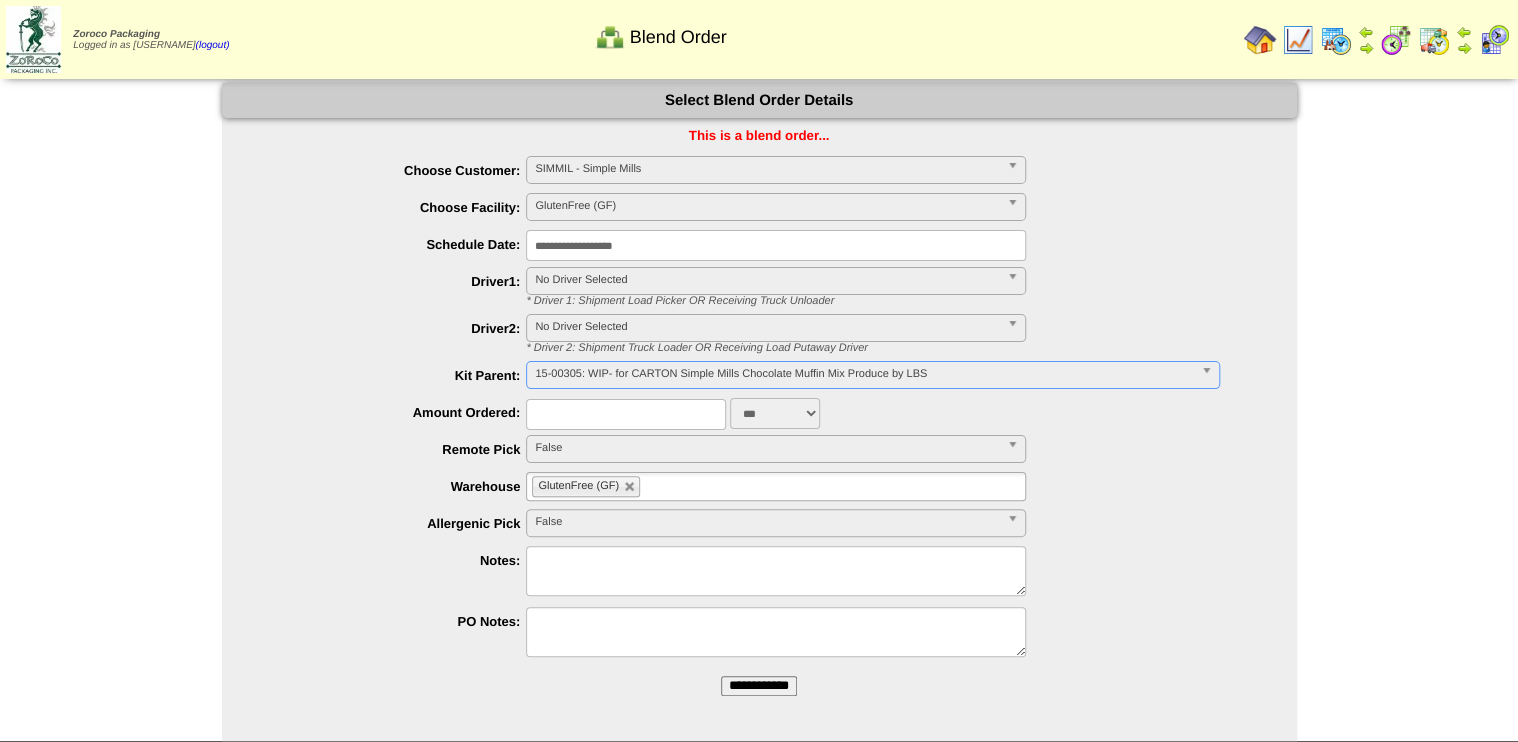 drag, startPoint x: 747, startPoint y: 682, endPoint x: 832, endPoint y: 77, distance: 610.9419 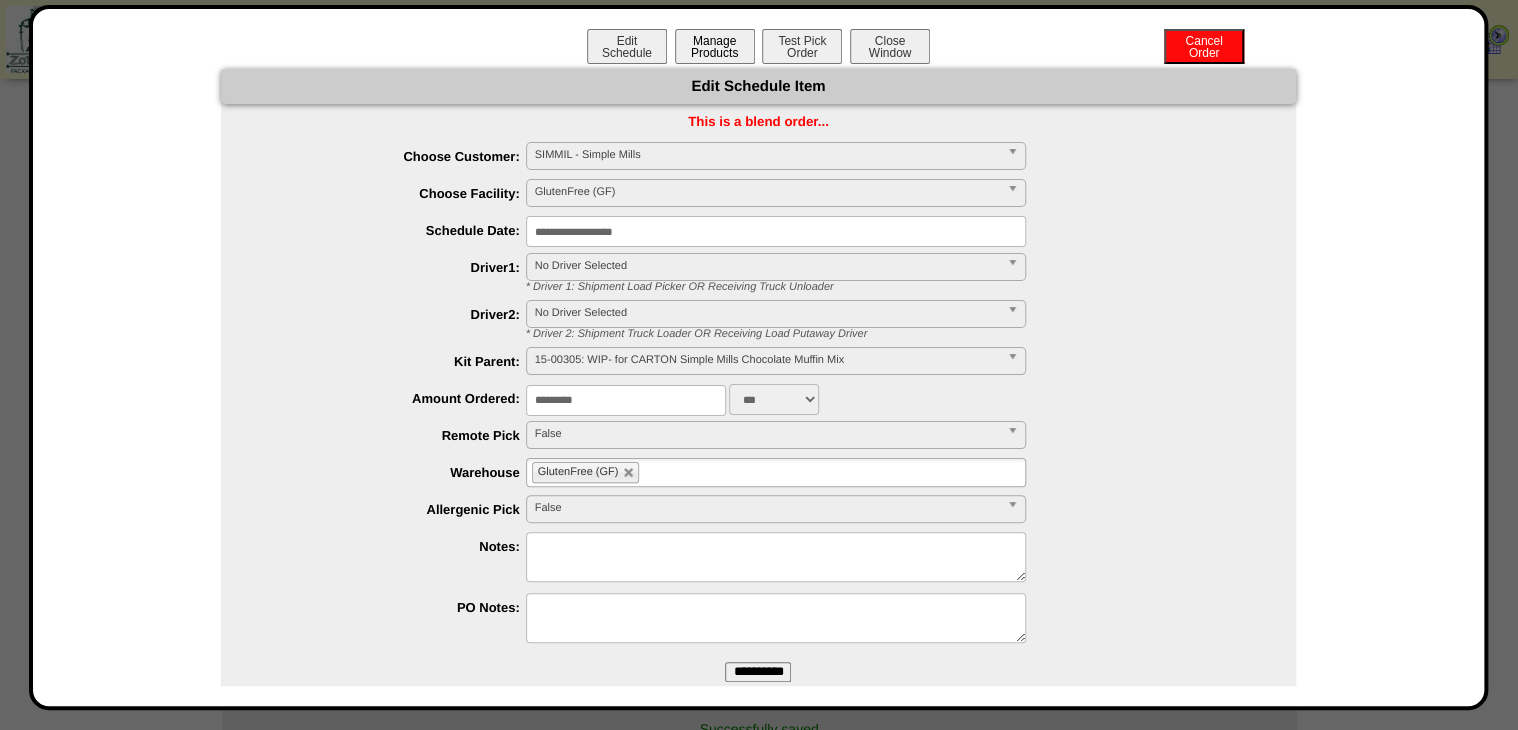 click on "Manage Products" at bounding box center (715, 46) 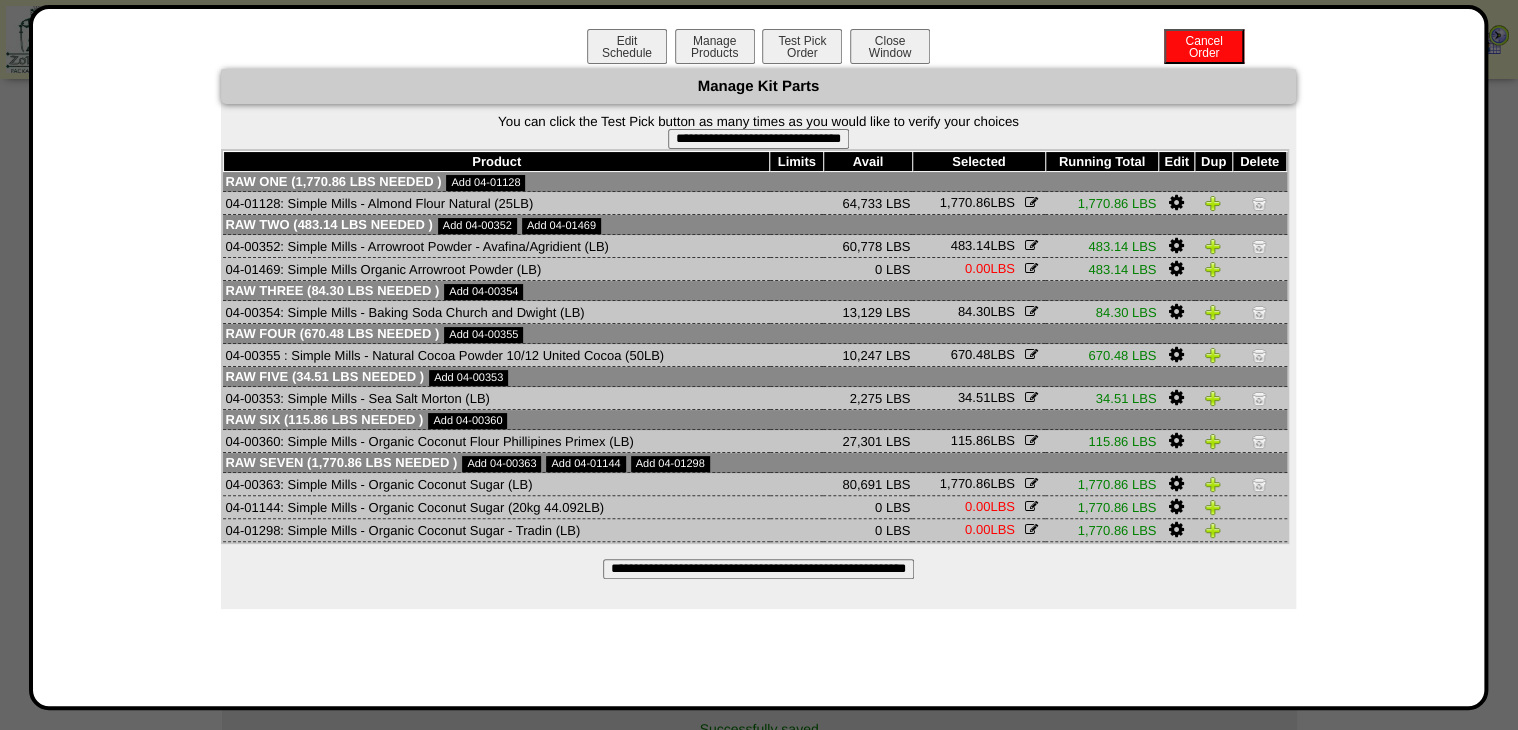 click on "**********" at bounding box center [758, 139] 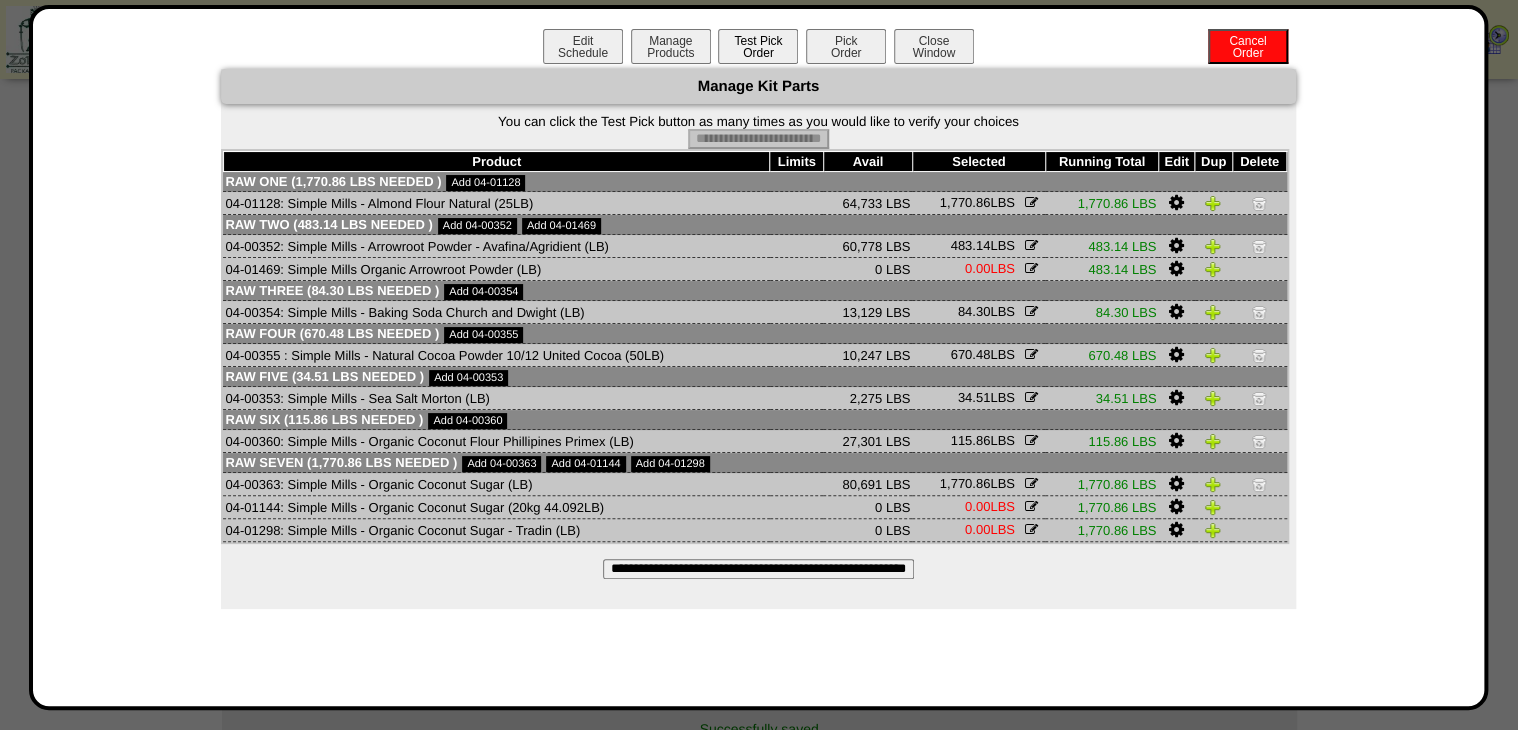 click on "Pick Order" at bounding box center (846, 46) 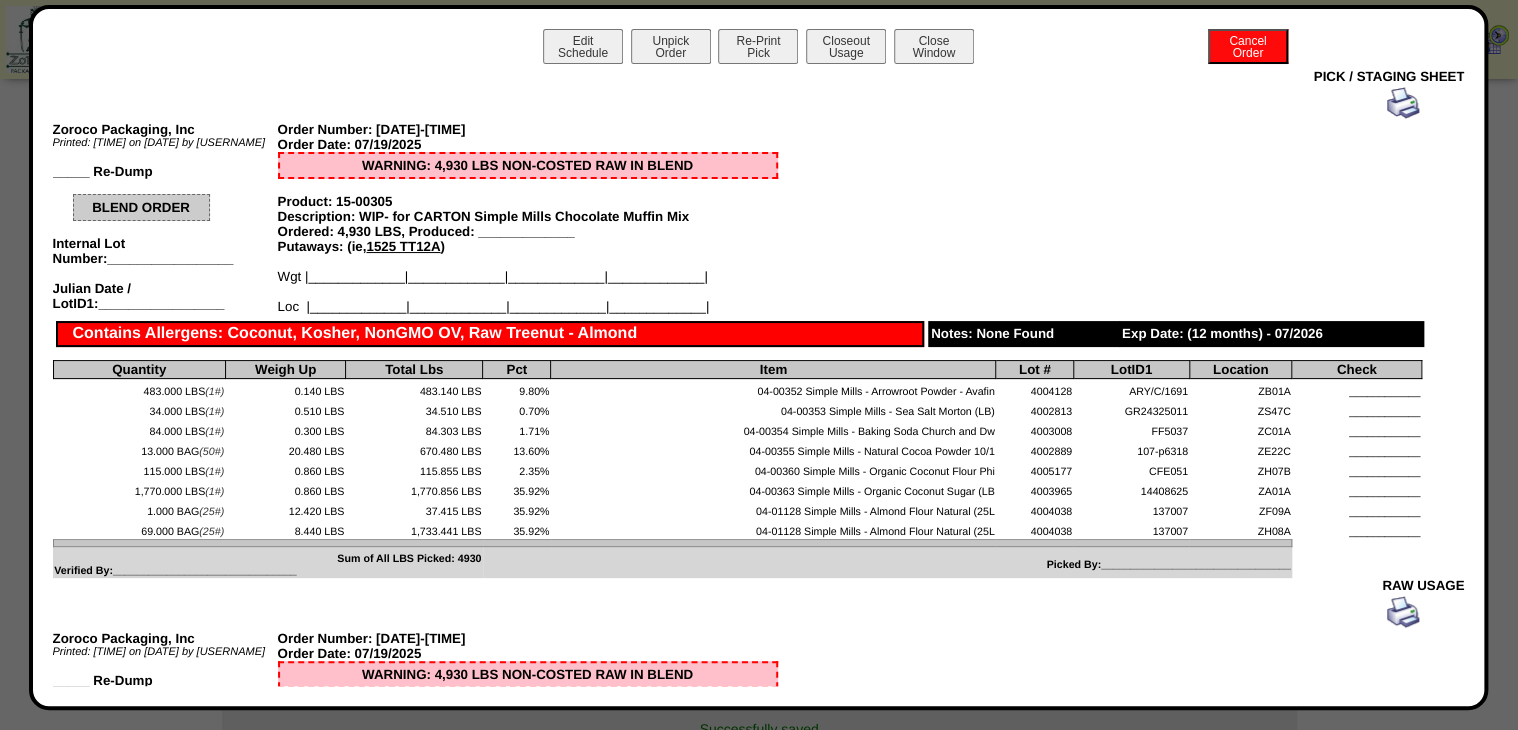 click at bounding box center [1403, 103] 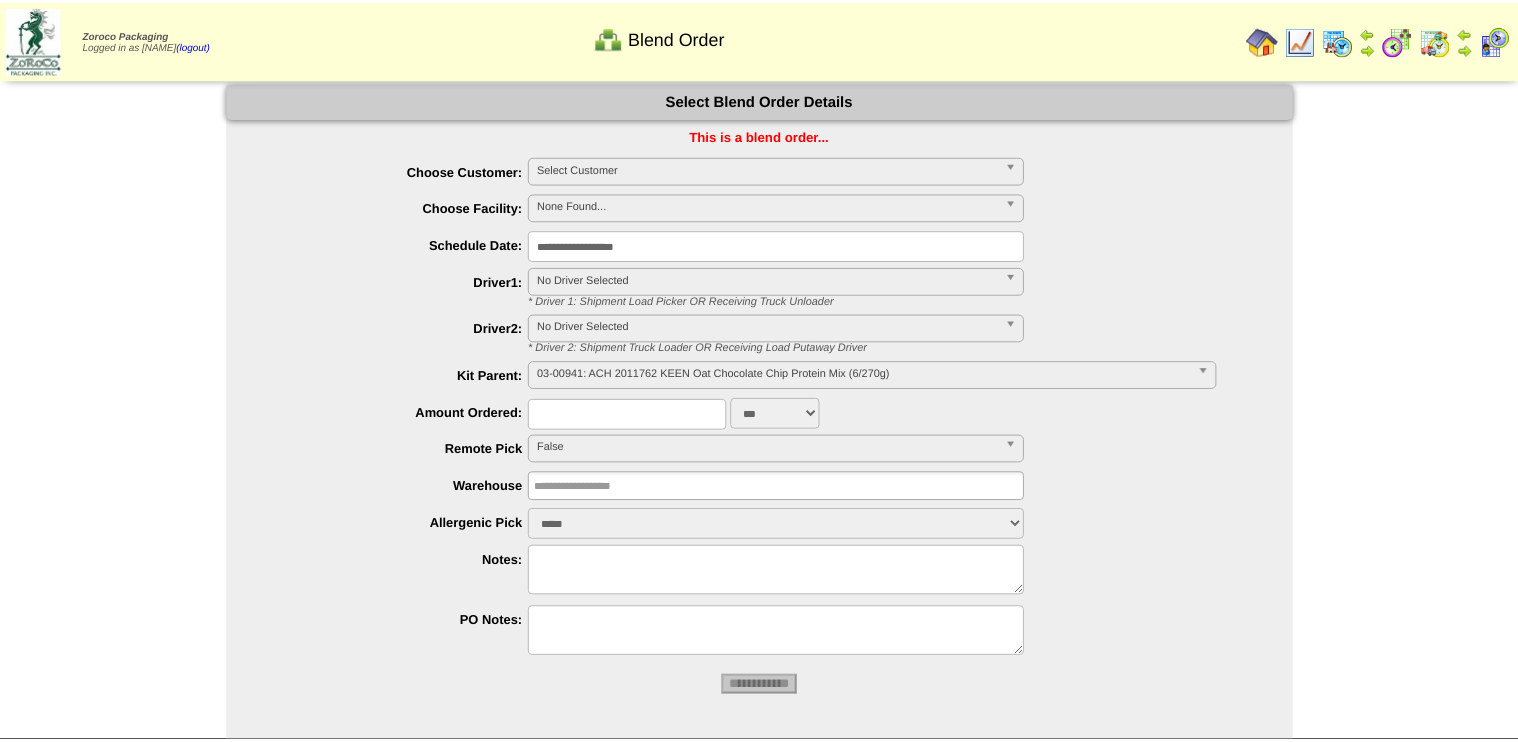scroll, scrollTop: 0, scrollLeft: 0, axis: both 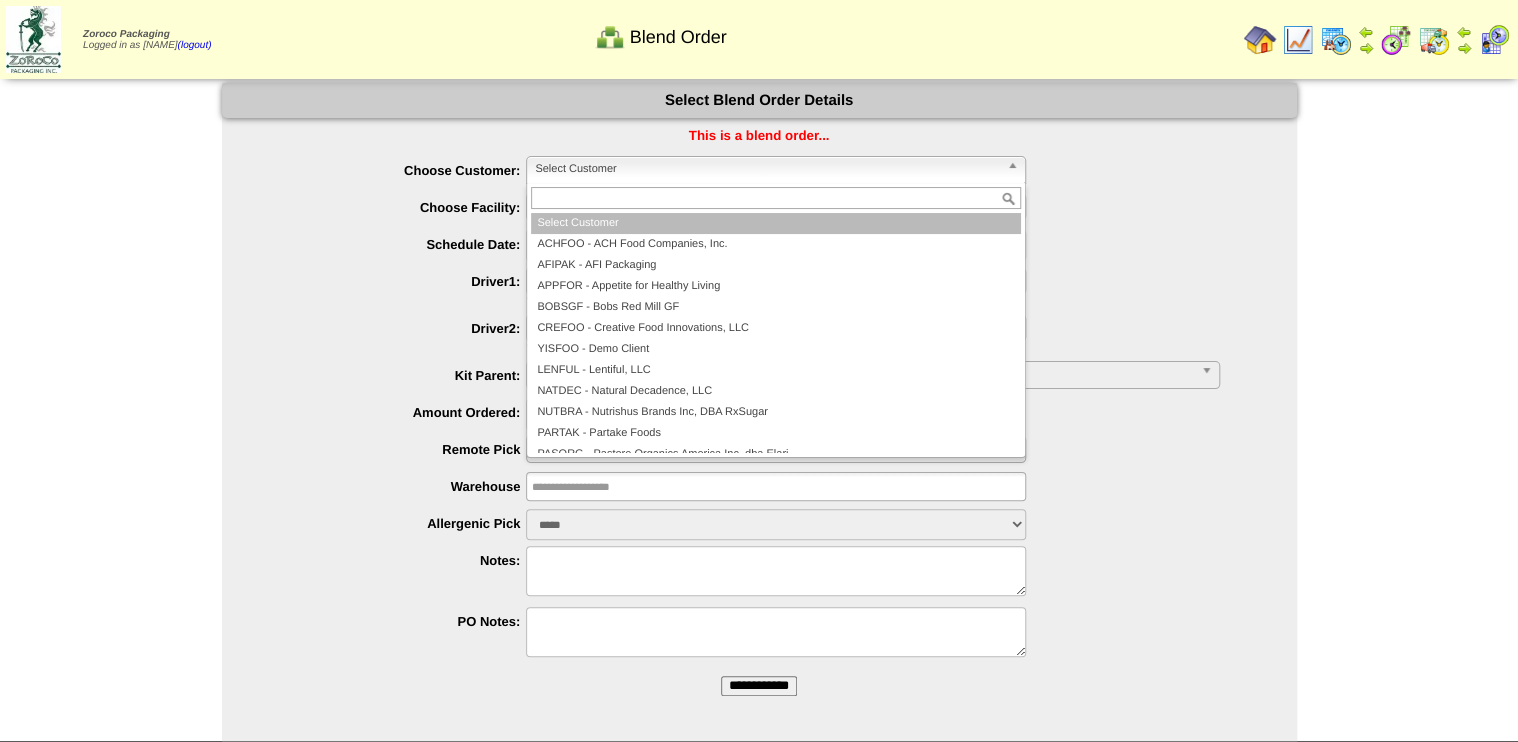 click on "Select Customer" at bounding box center (767, 169) 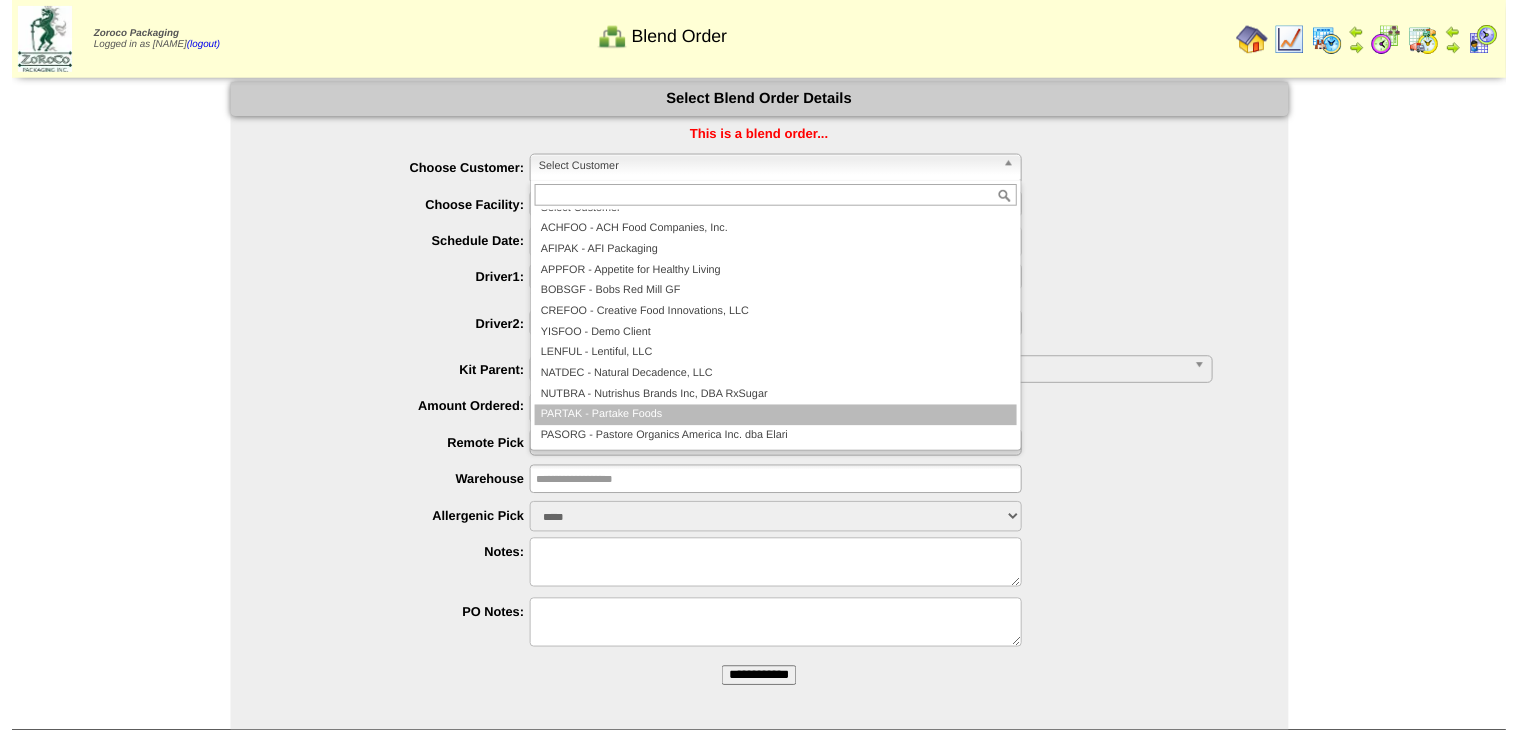 scroll, scrollTop: 92, scrollLeft: 0, axis: vertical 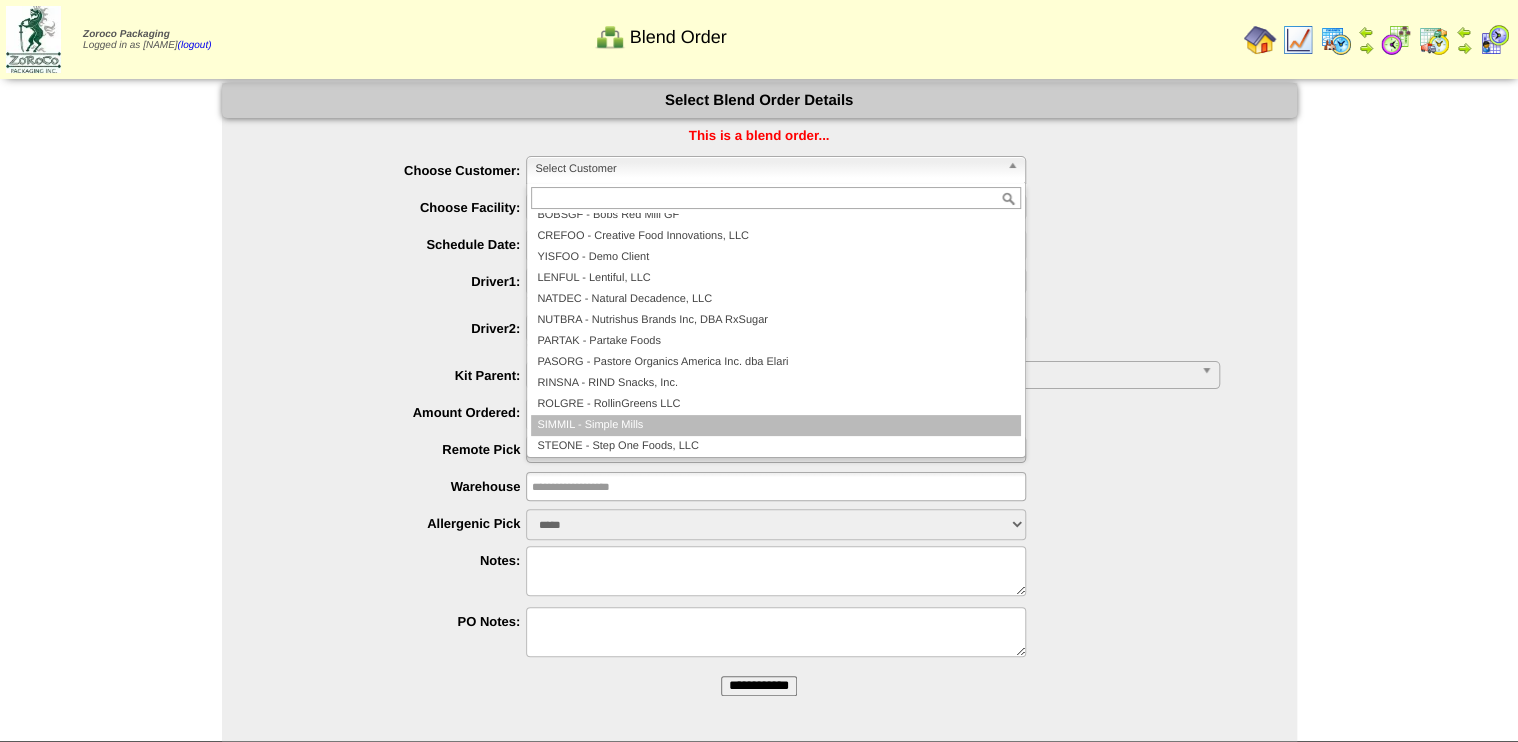 click on "SIMMIL - Simple Mills" at bounding box center [776, 425] 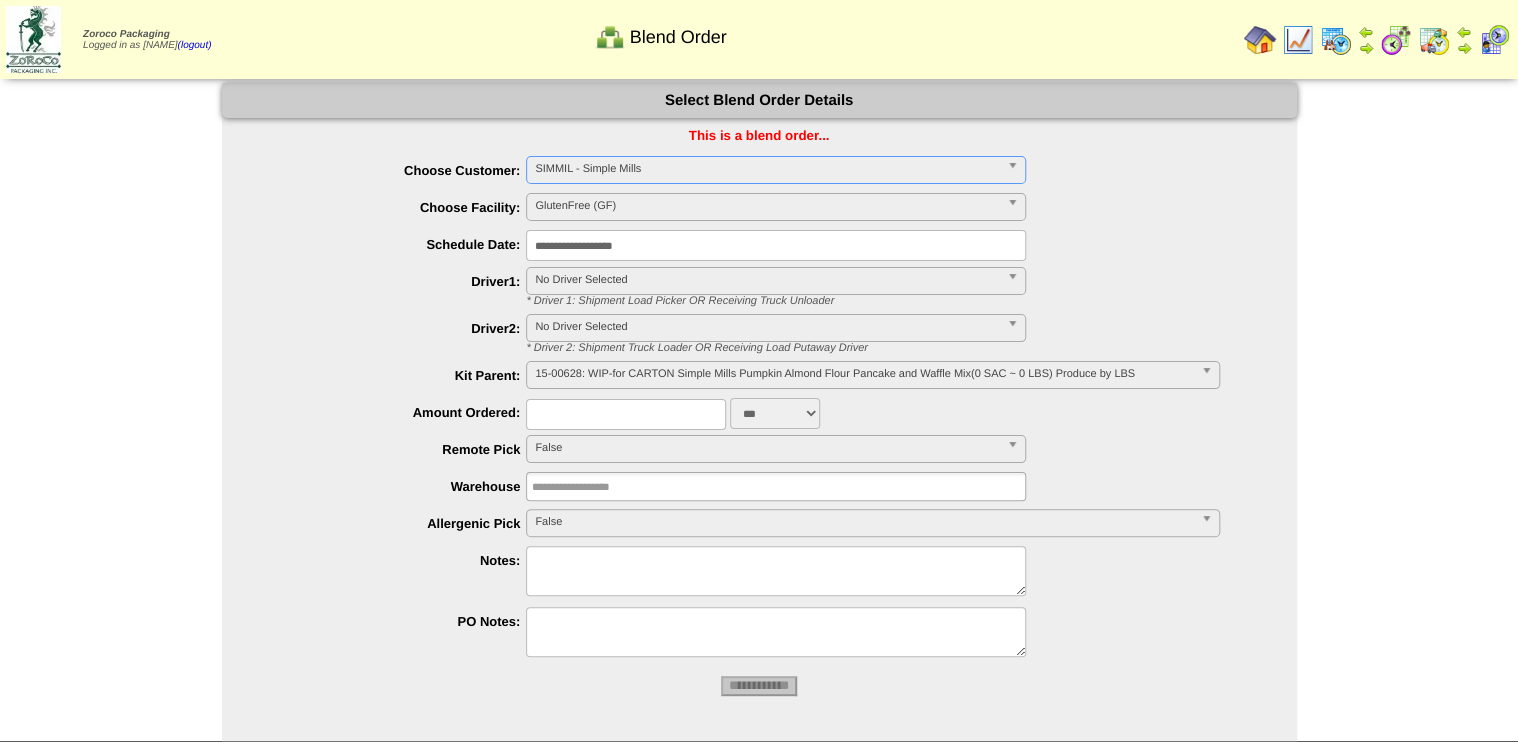 click on "15-00628: WIP-for CARTON Simple Mills Pumpkin Almond Flour Pancake and Waffle Mix(0 SAC ~ 0 LBS) Produce by LBS" at bounding box center [863, 374] 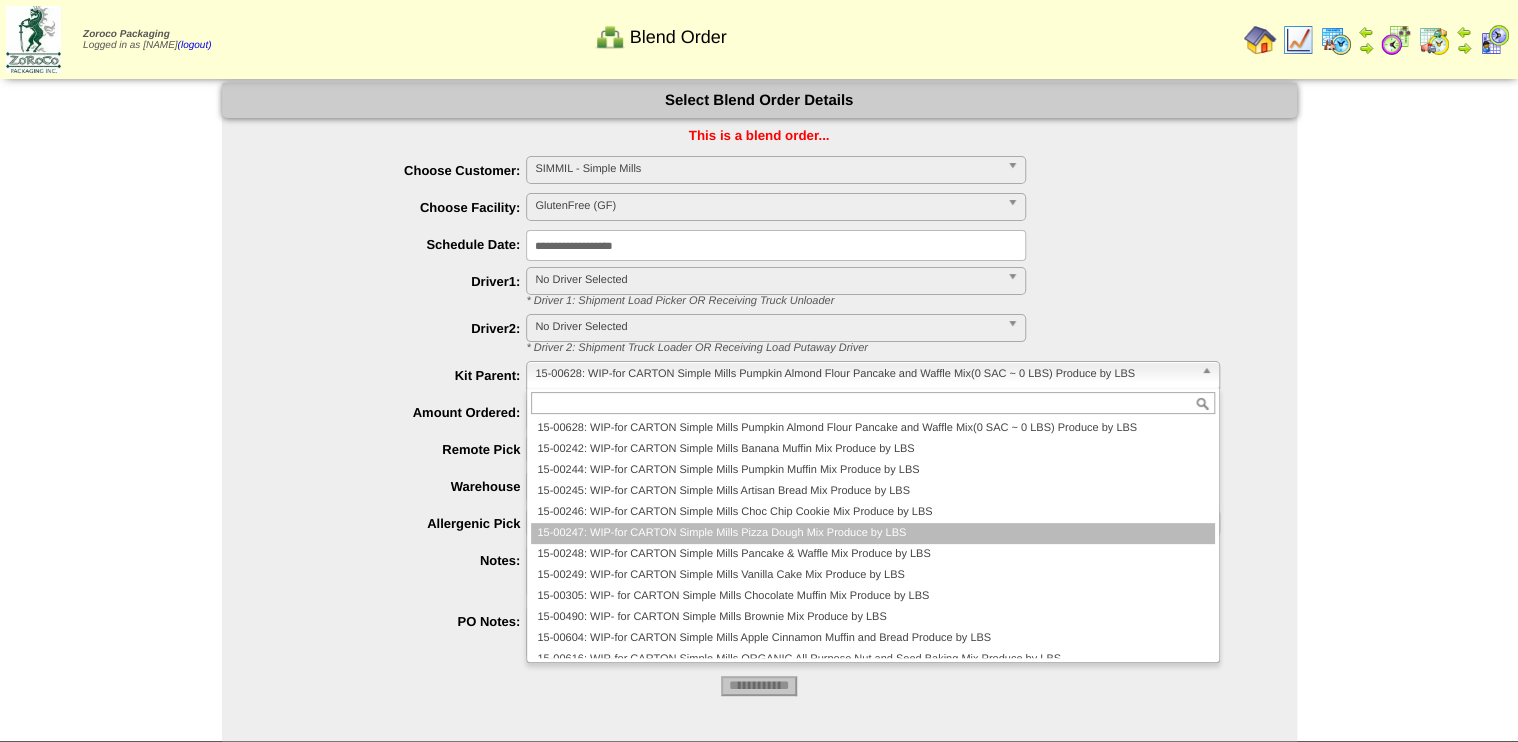type 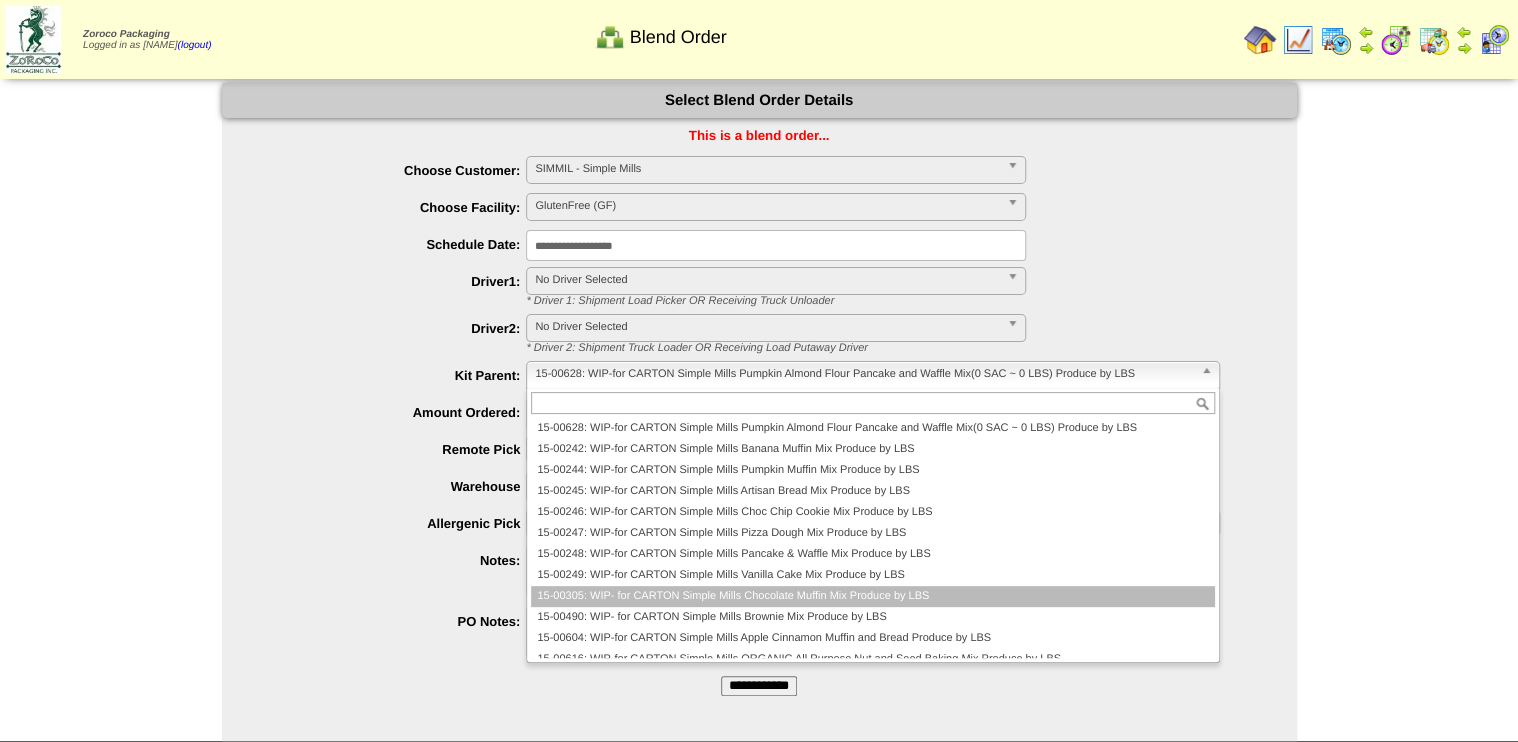 click on "15-00305: WIP- for CARTON Simple Mills Chocolate Muffin Mix  Produce by LBS" at bounding box center (872, 596) 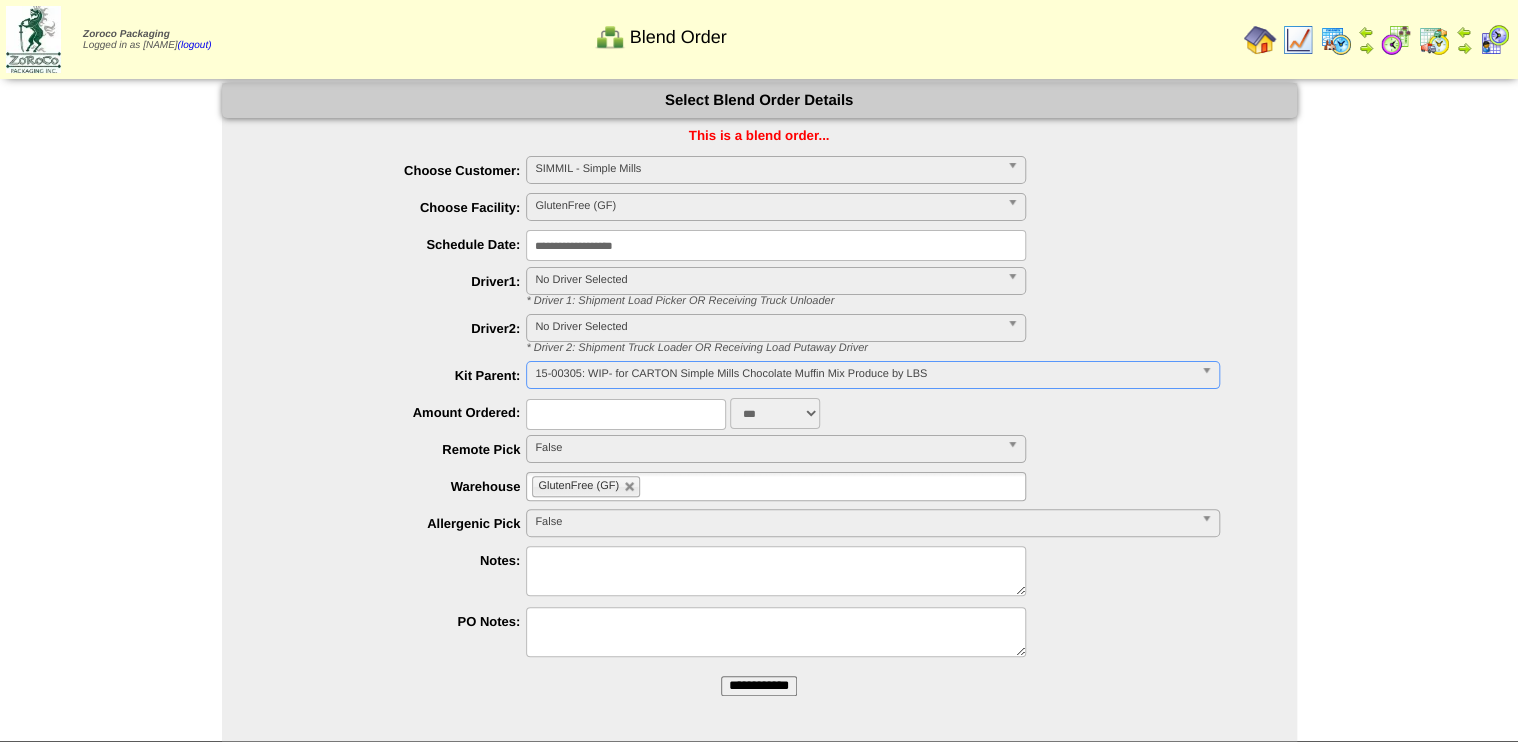 drag, startPoint x: 722, startPoint y: 680, endPoint x: 854, endPoint y: 36, distance: 657.3888 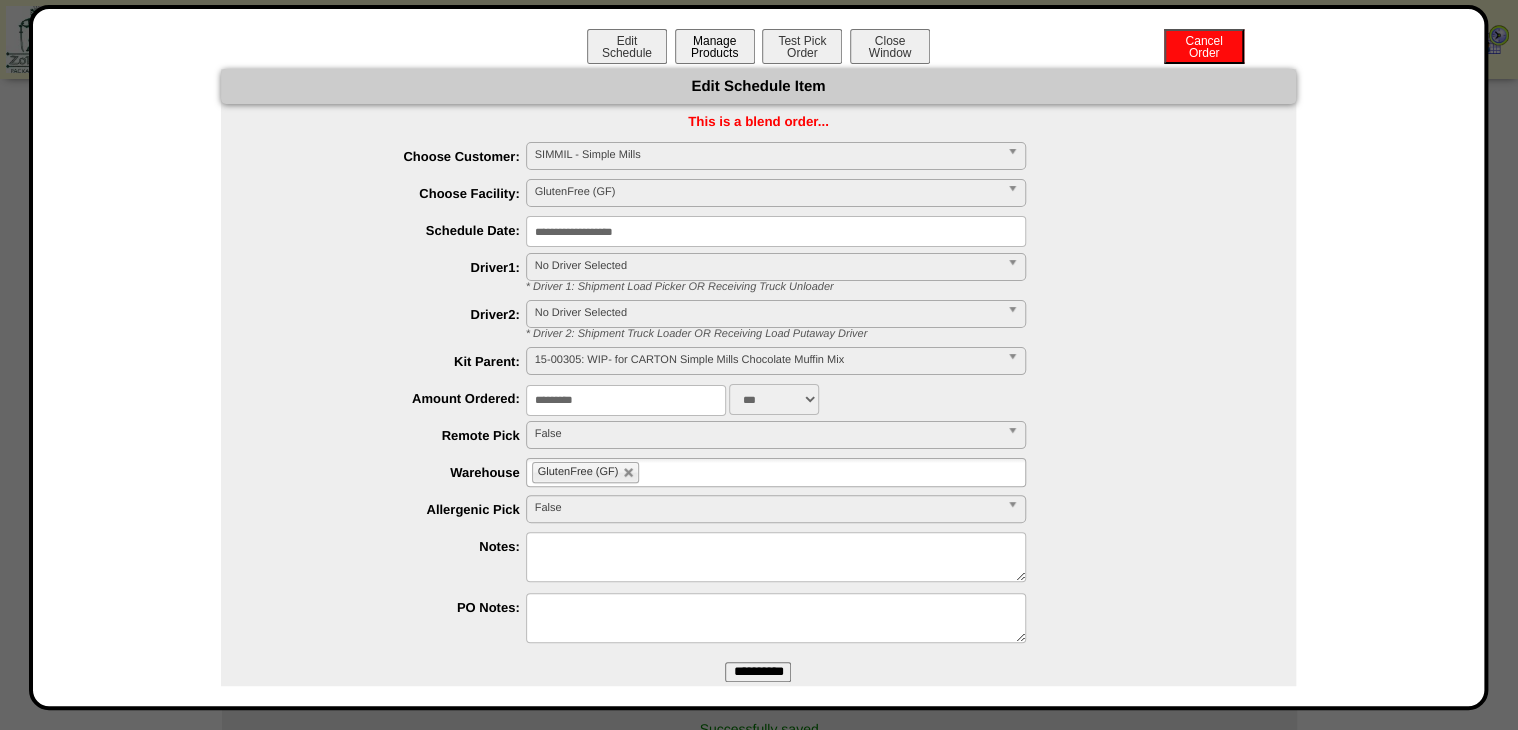 click on "Manage Products" at bounding box center [715, 46] 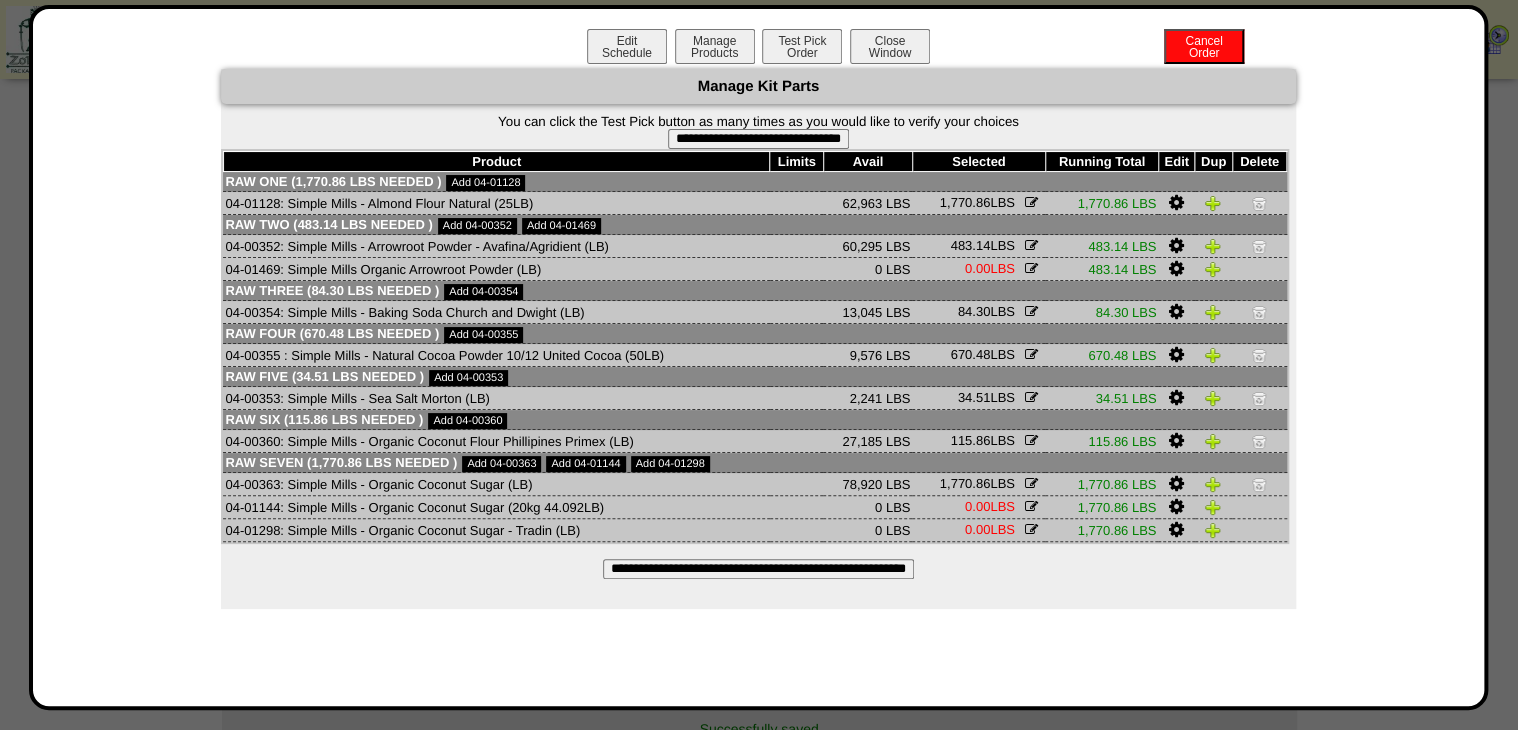 click on "**********" at bounding box center (758, 139) 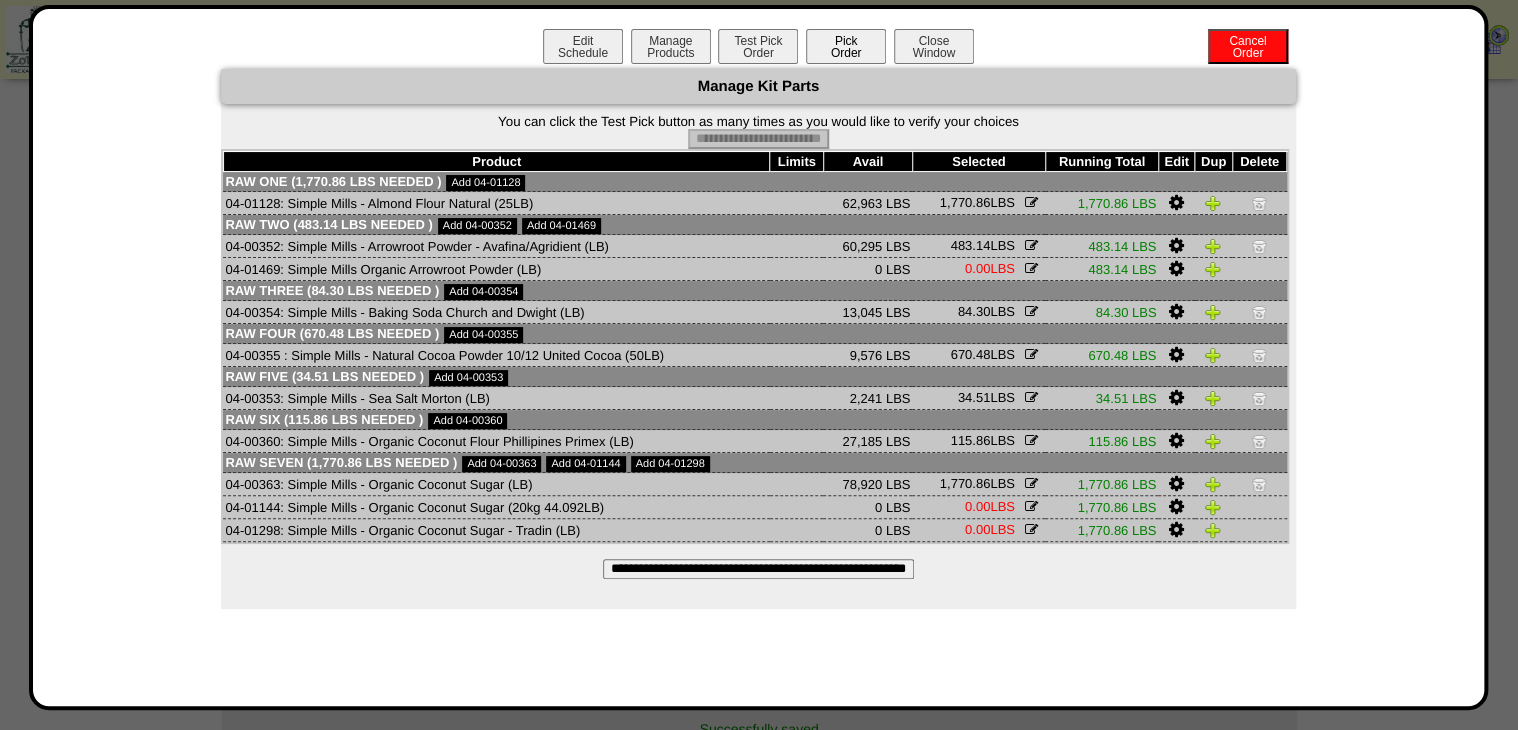 drag, startPoint x: 831, startPoint y: 45, endPoint x: 856, endPoint y: 58, distance: 28.178005 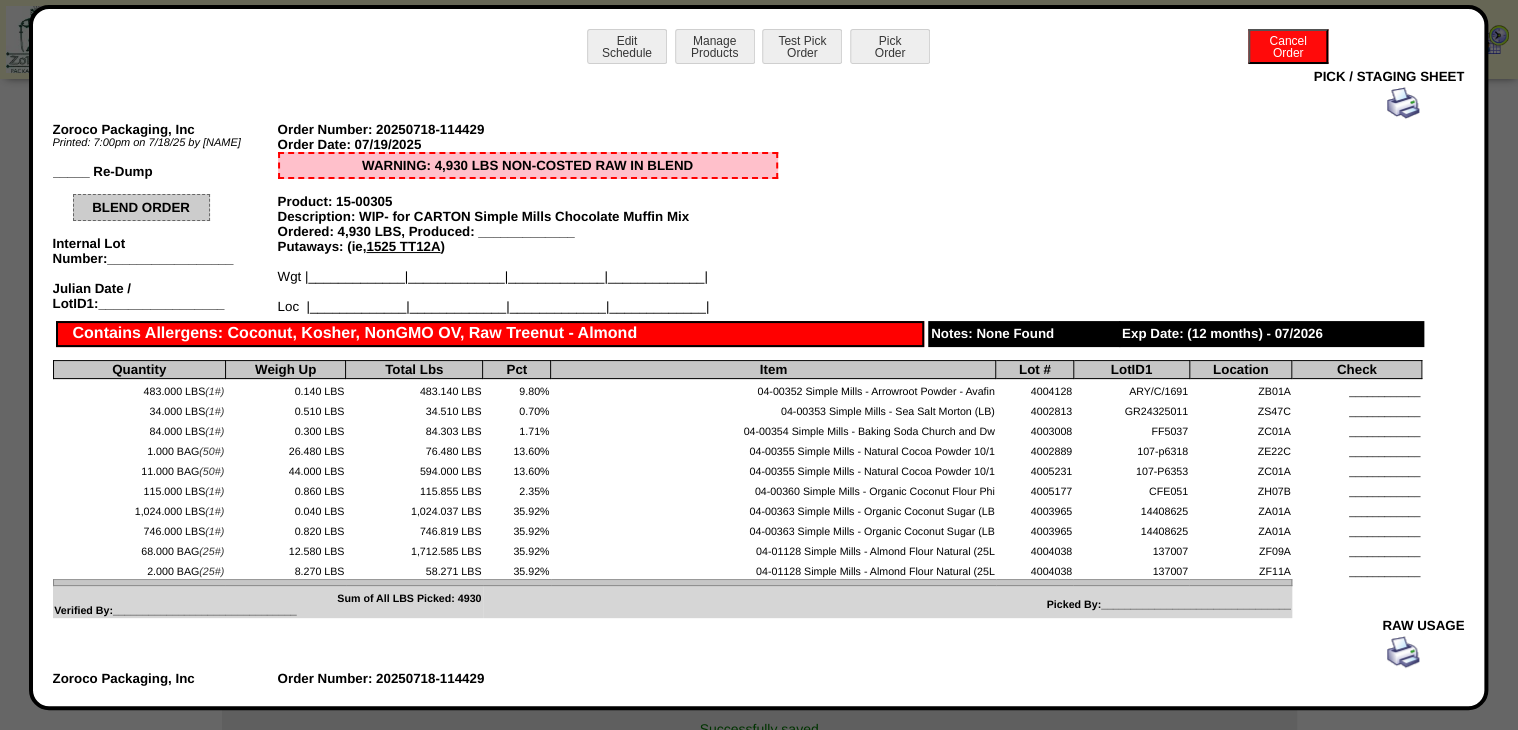 click at bounding box center [1403, 103] 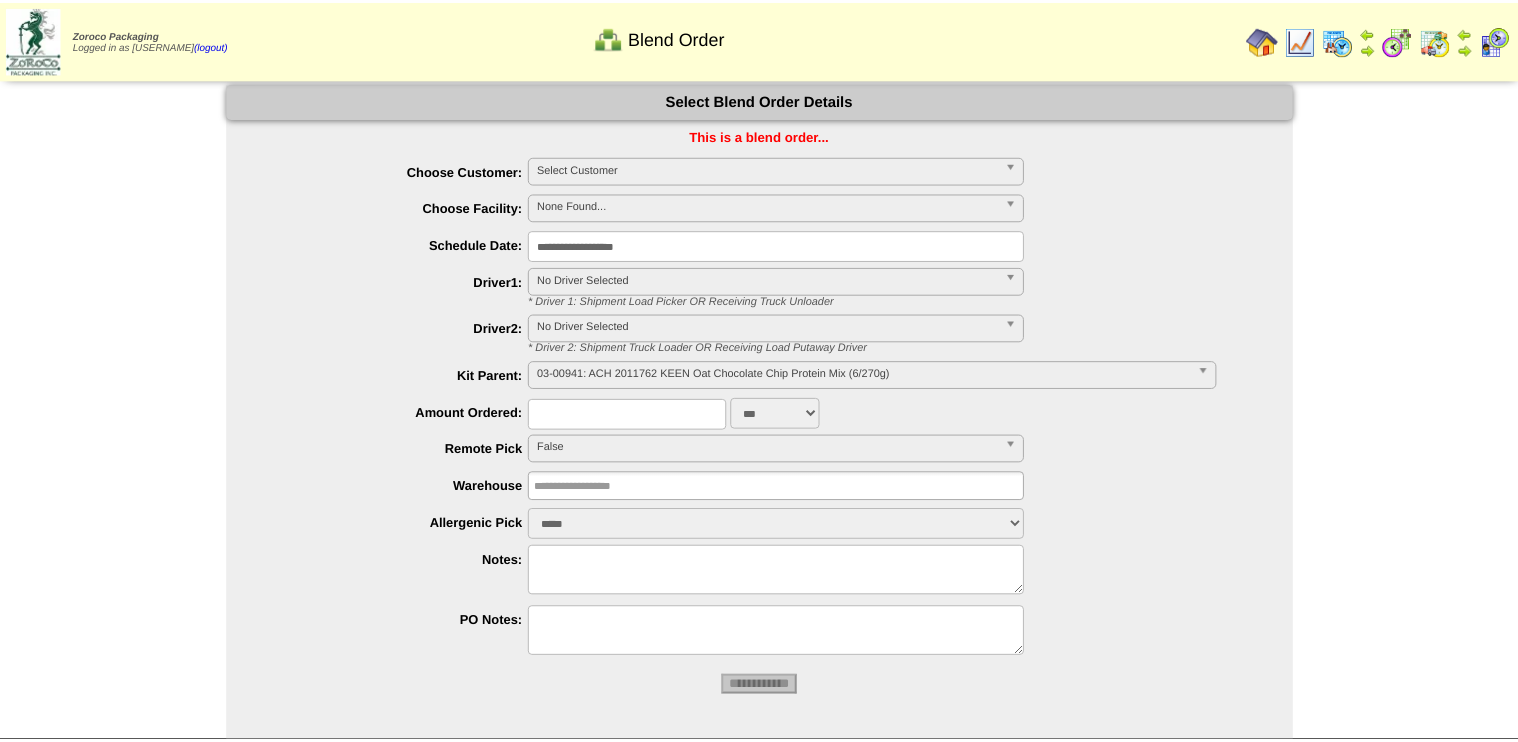 scroll, scrollTop: 0, scrollLeft: 0, axis: both 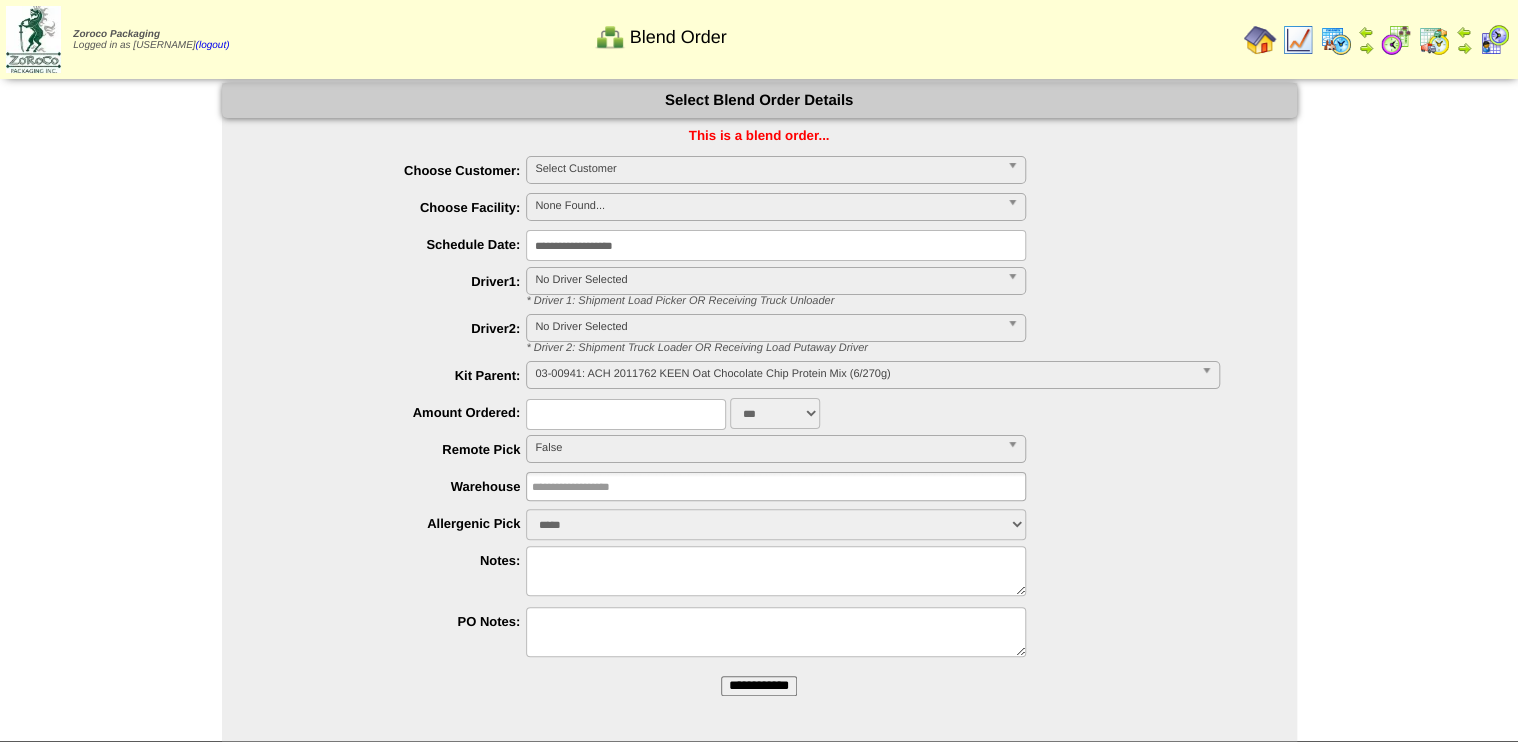 click on "Select Customer" at bounding box center [767, 169] 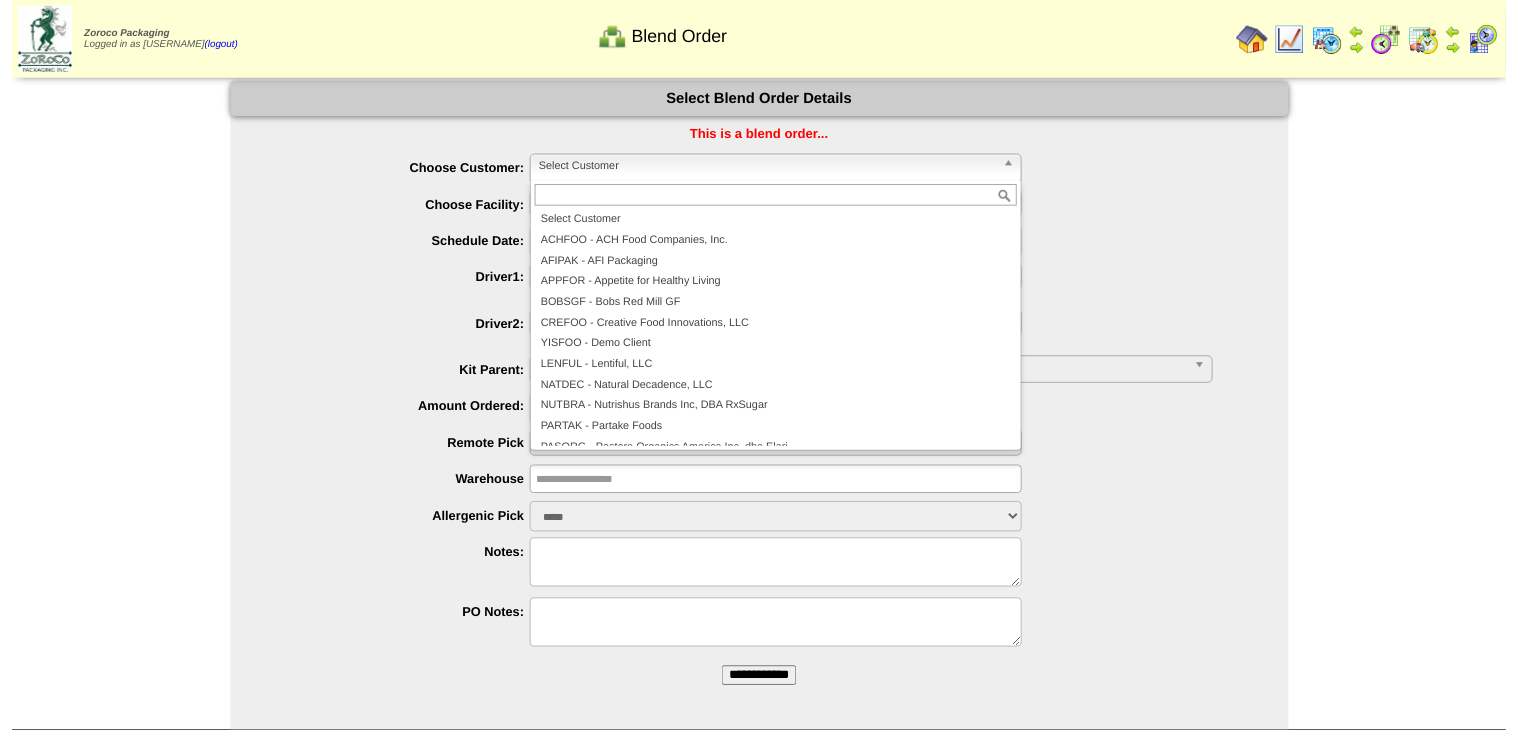scroll, scrollTop: 116, scrollLeft: 0, axis: vertical 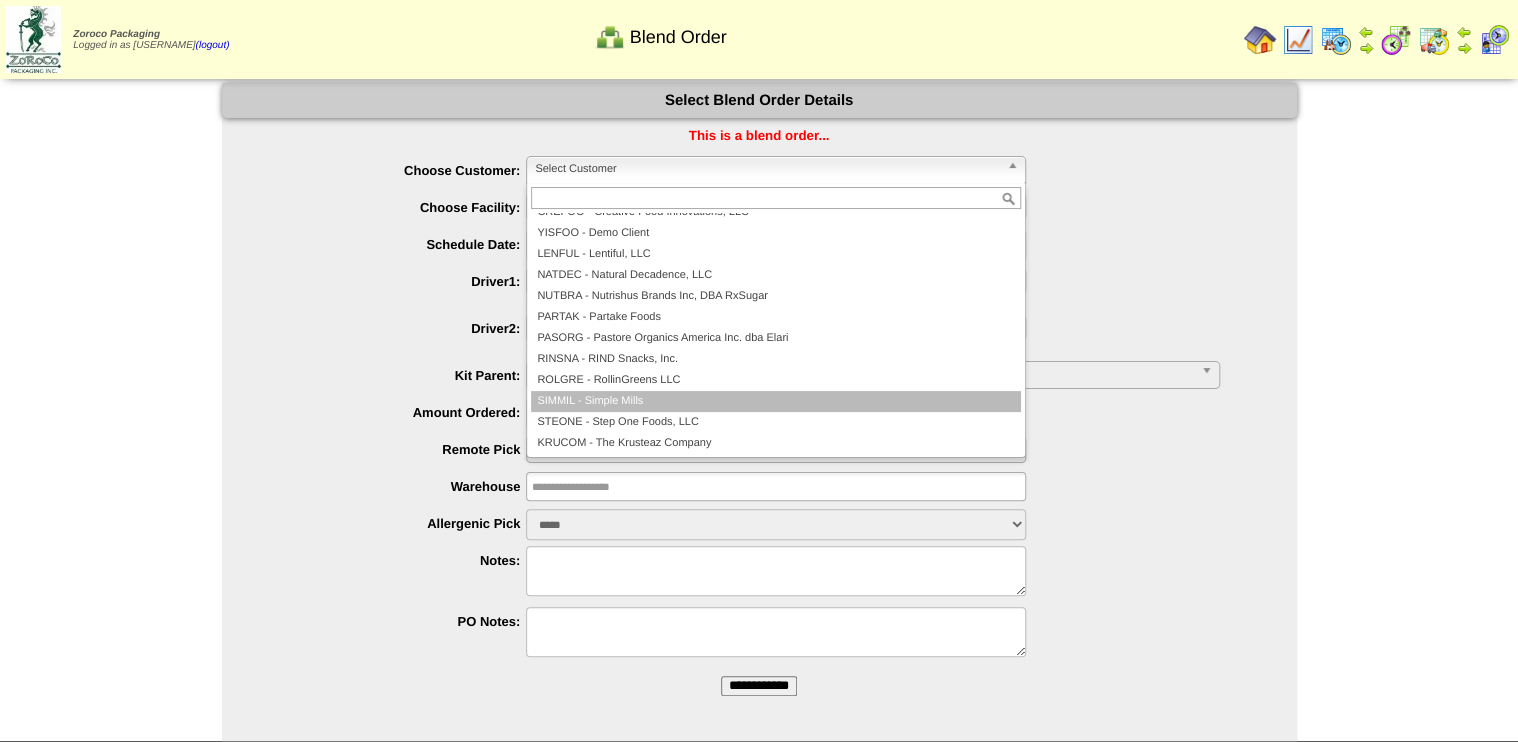 click on "SIMMIL - Simple Mills" at bounding box center [776, 401] 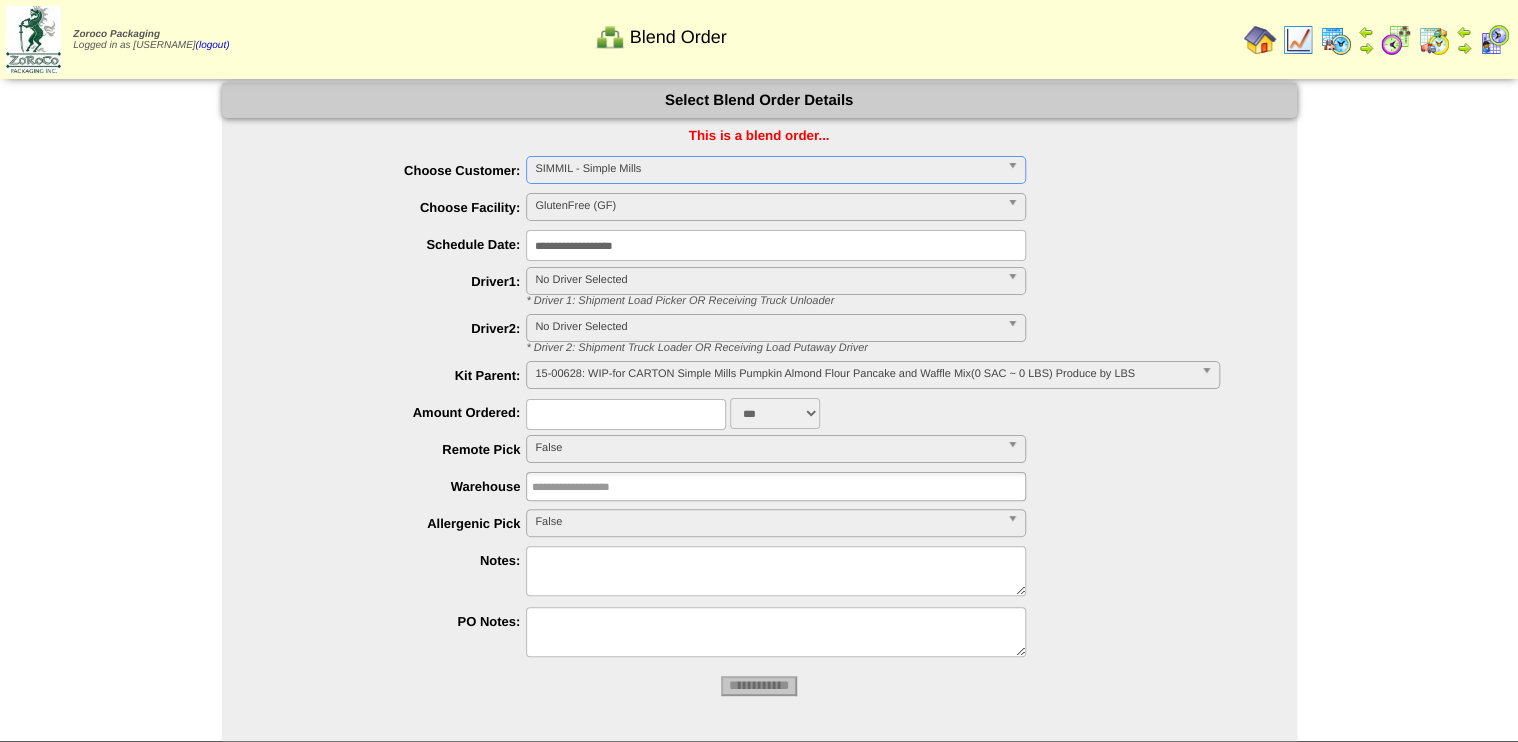 click on "15-00628: WIP-for CARTON Simple Mills Pumpkin Almond Flour Pancake and Waffle Mix(0 SAC ~ 0 LBS) Produce by LBS" at bounding box center [863, 374] 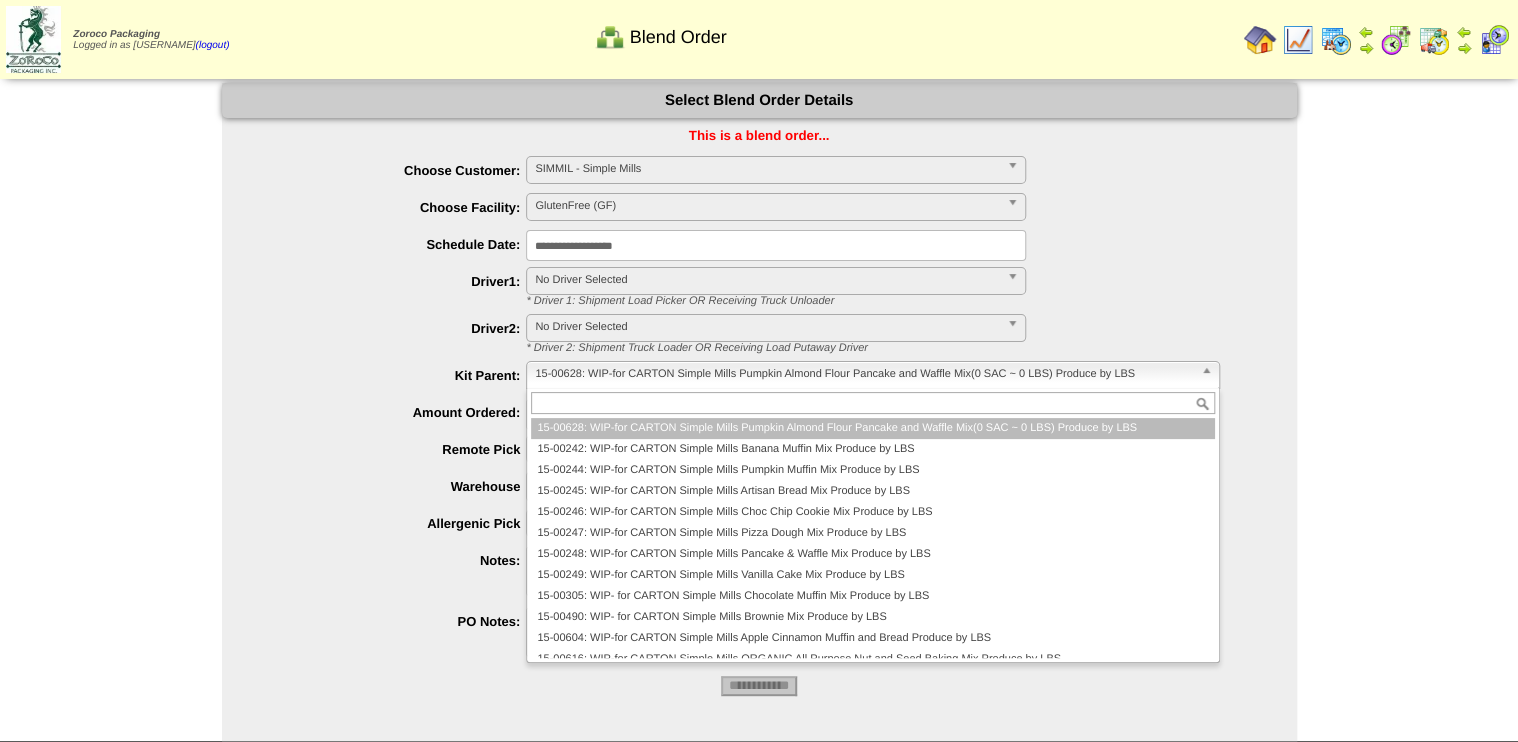 type 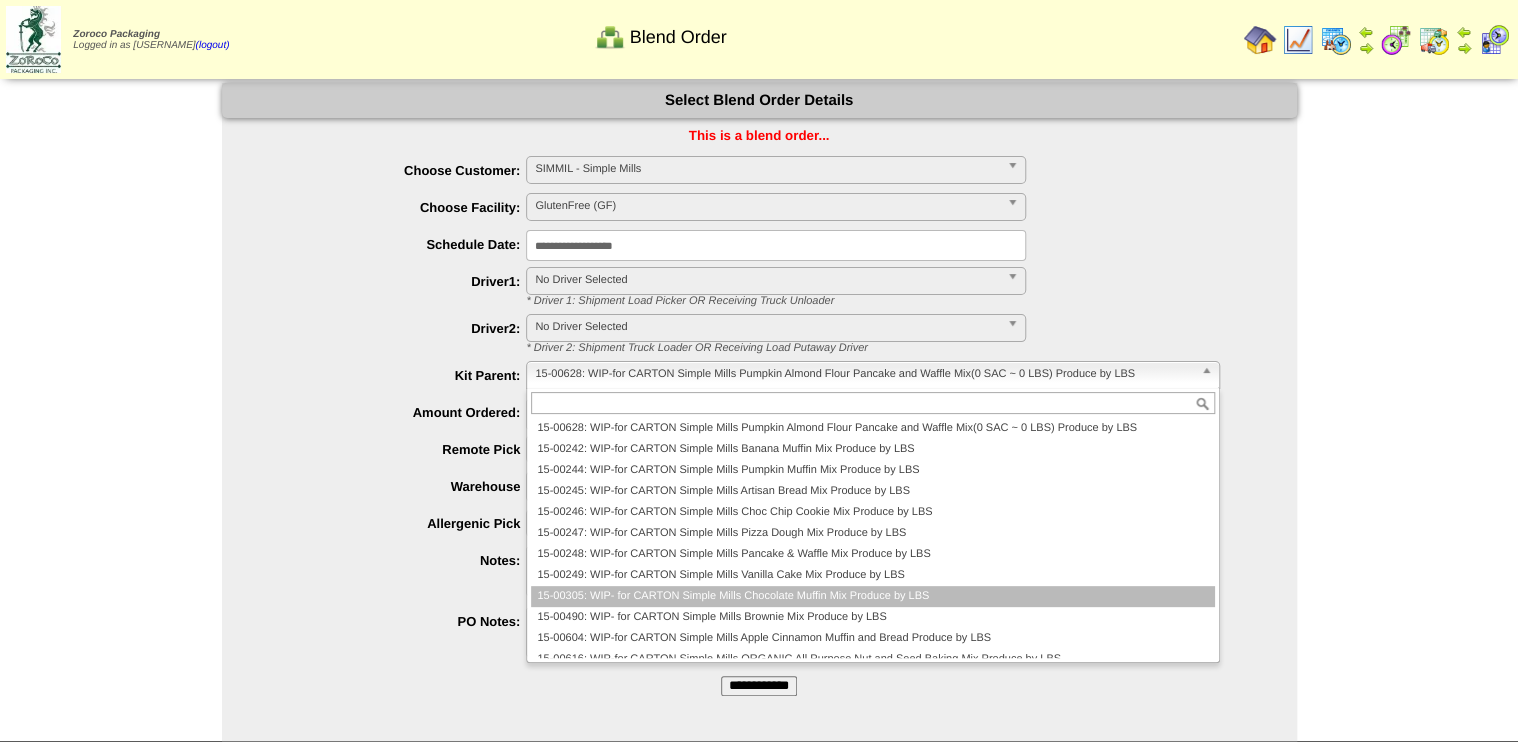 click on "15-00305: WIP- for CARTON Simple Mills Chocolate Muffin Mix  Produce by LBS" at bounding box center (872, 596) 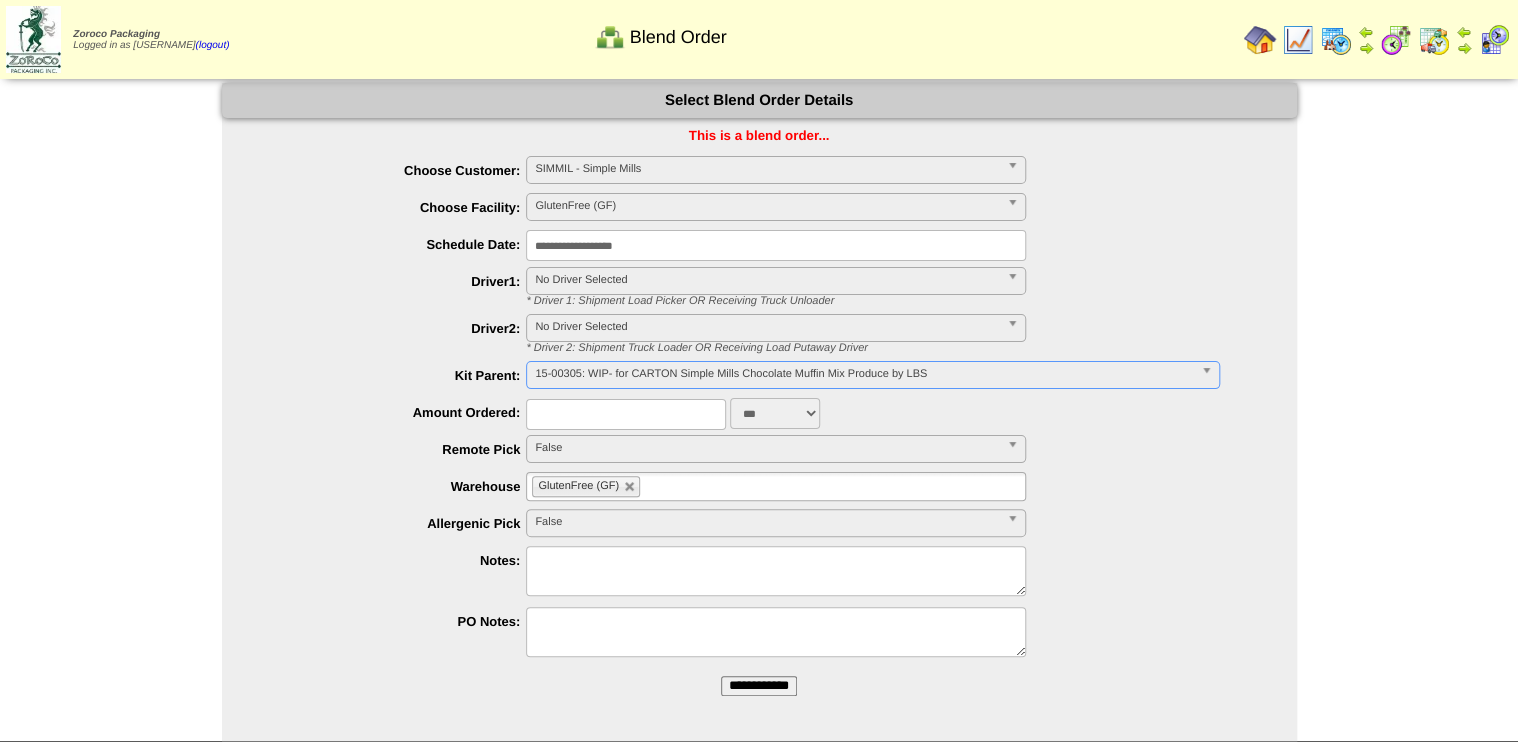 click on "**********" at bounding box center [759, 686] 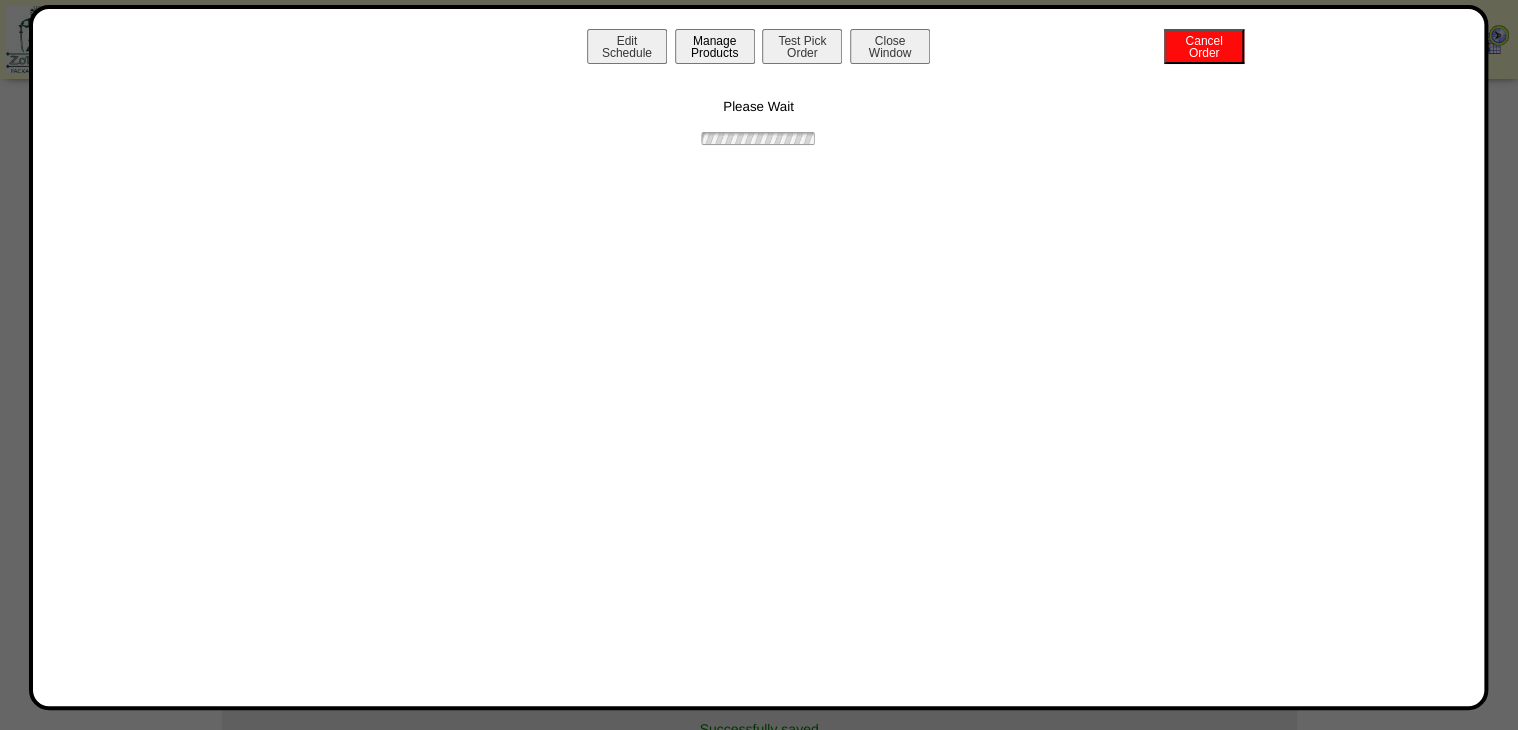 click on "Manage Products" at bounding box center [715, 46] 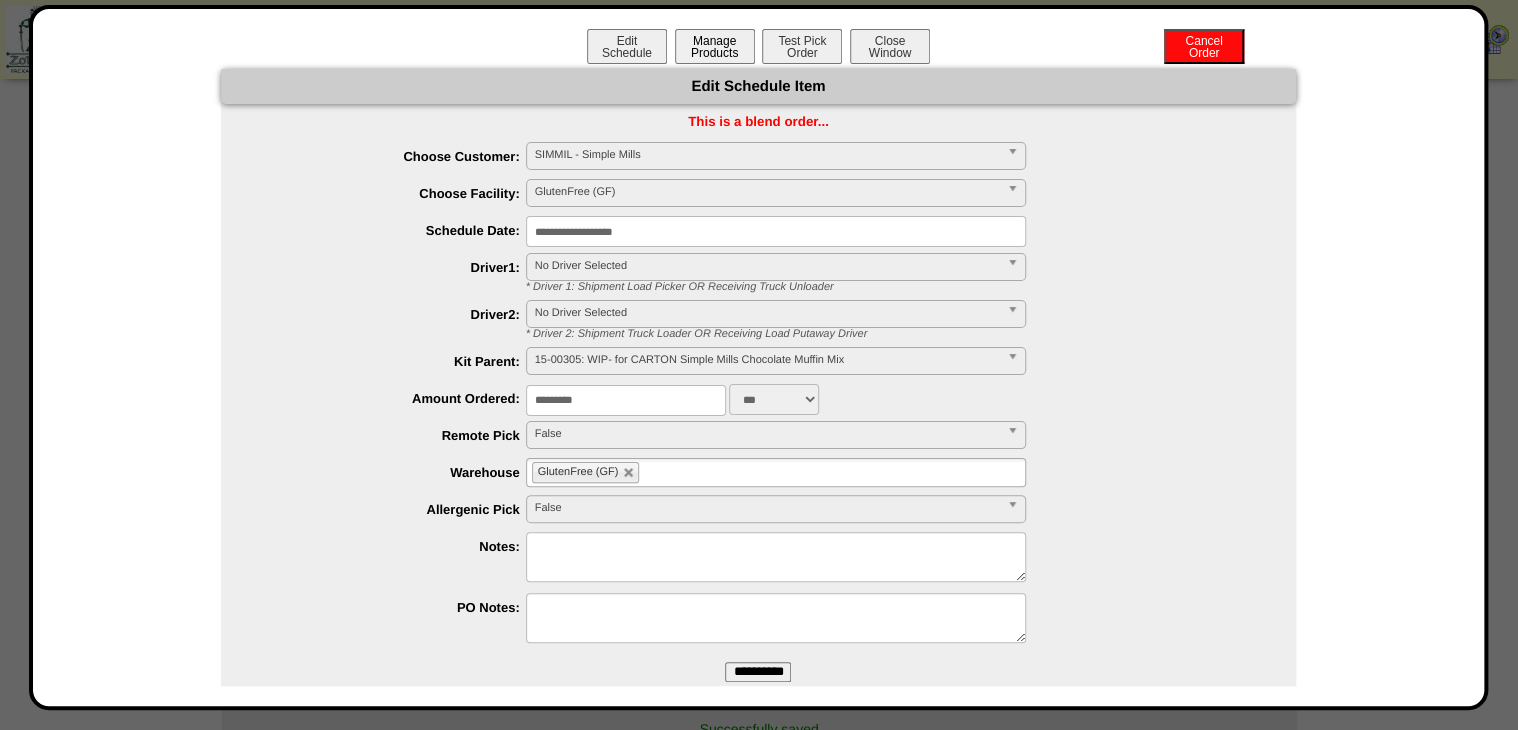 click on "Manage Products" at bounding box center (715, 46) 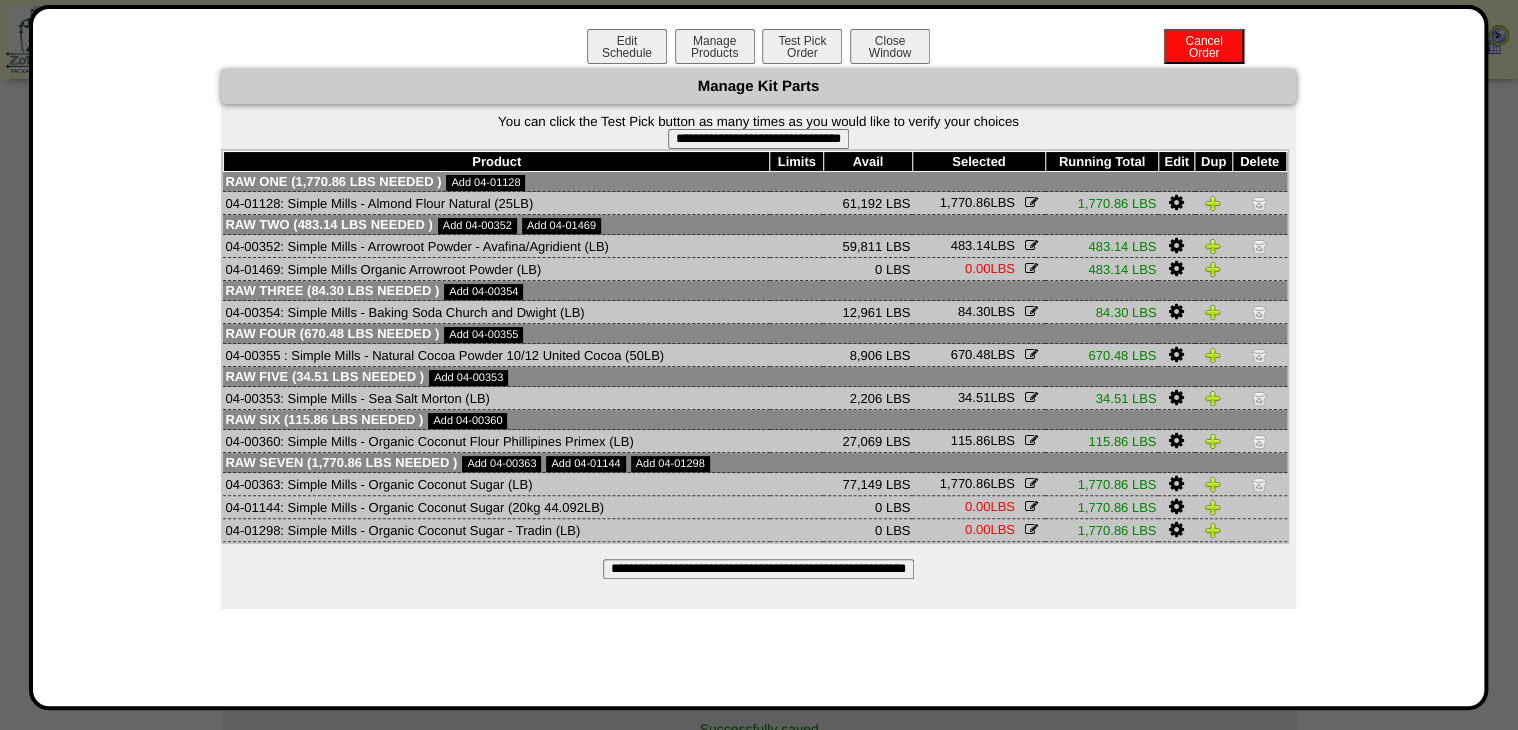 click on "**********" at bounding box center (758, 139) 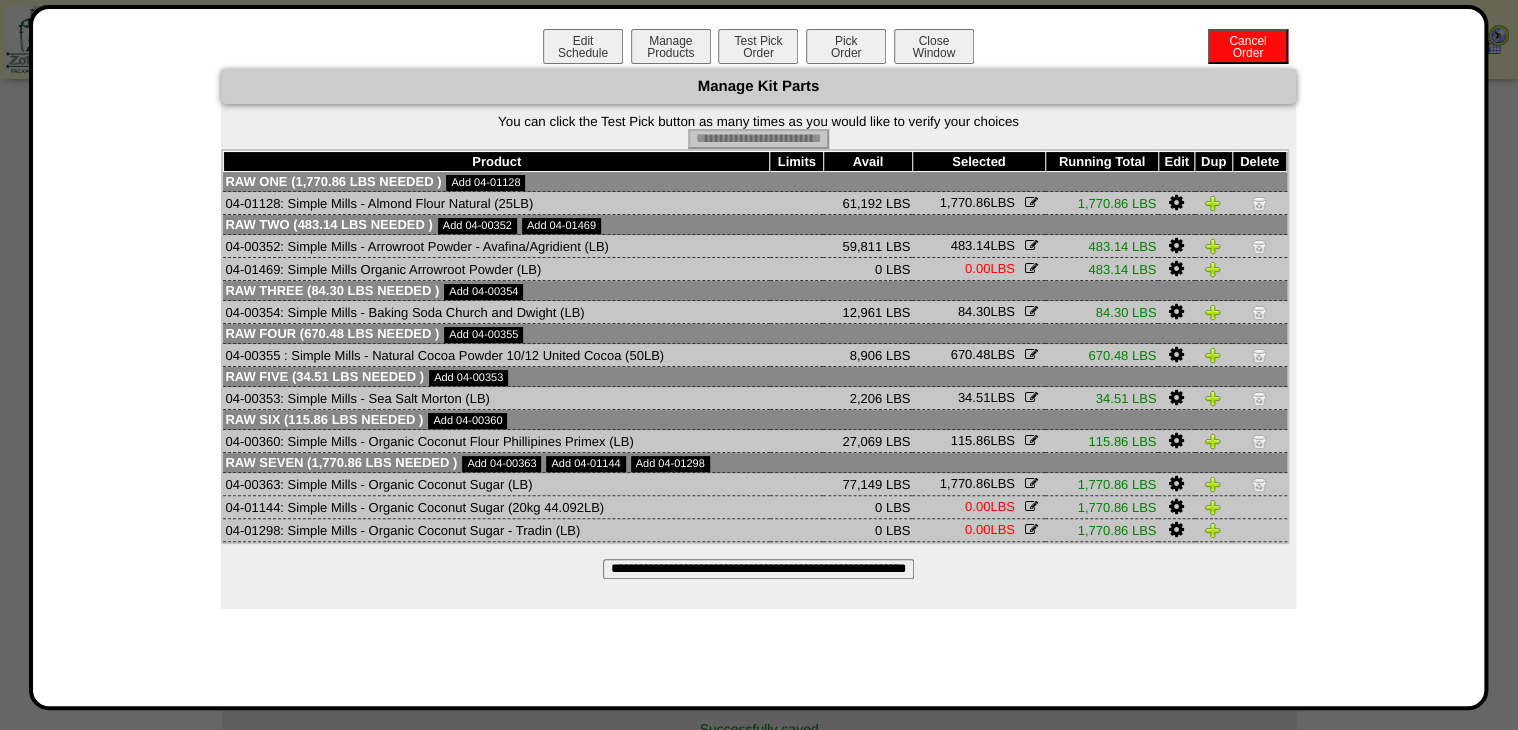 click on "Pick Order" at bounding box center [846, 46] 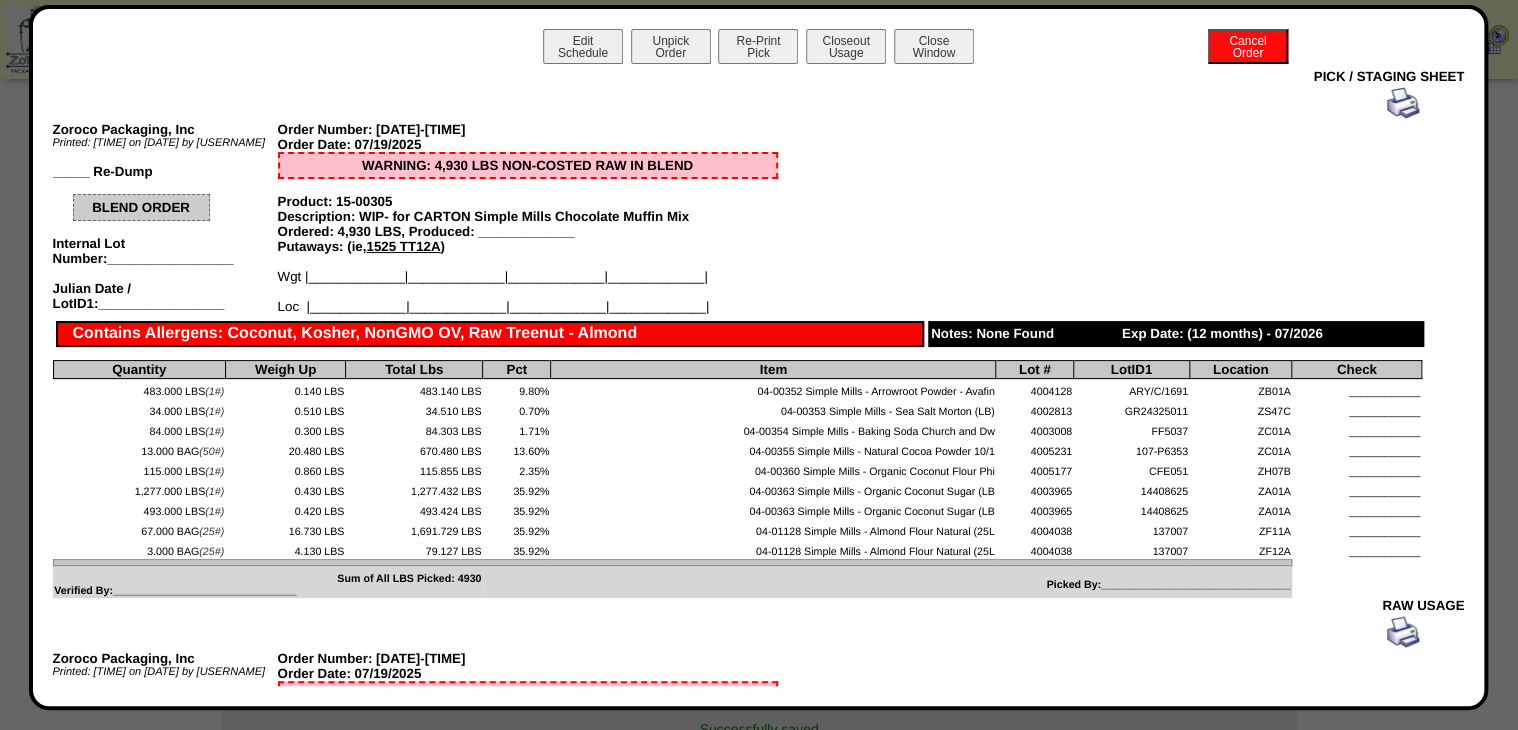 click at bounding box center (1403, 103) 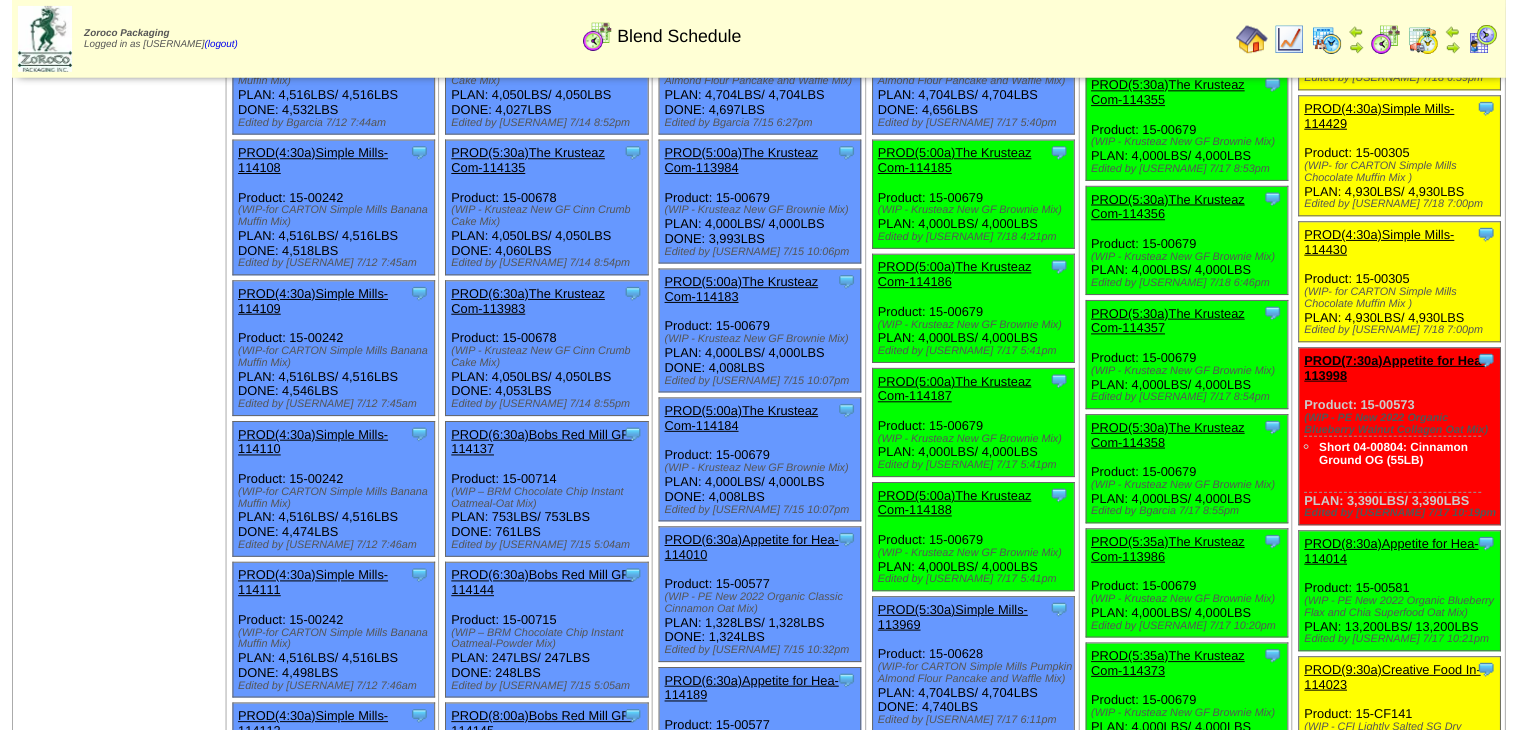 scroll, scrollTop: 480, scrollLeft: 0, axis: vertical 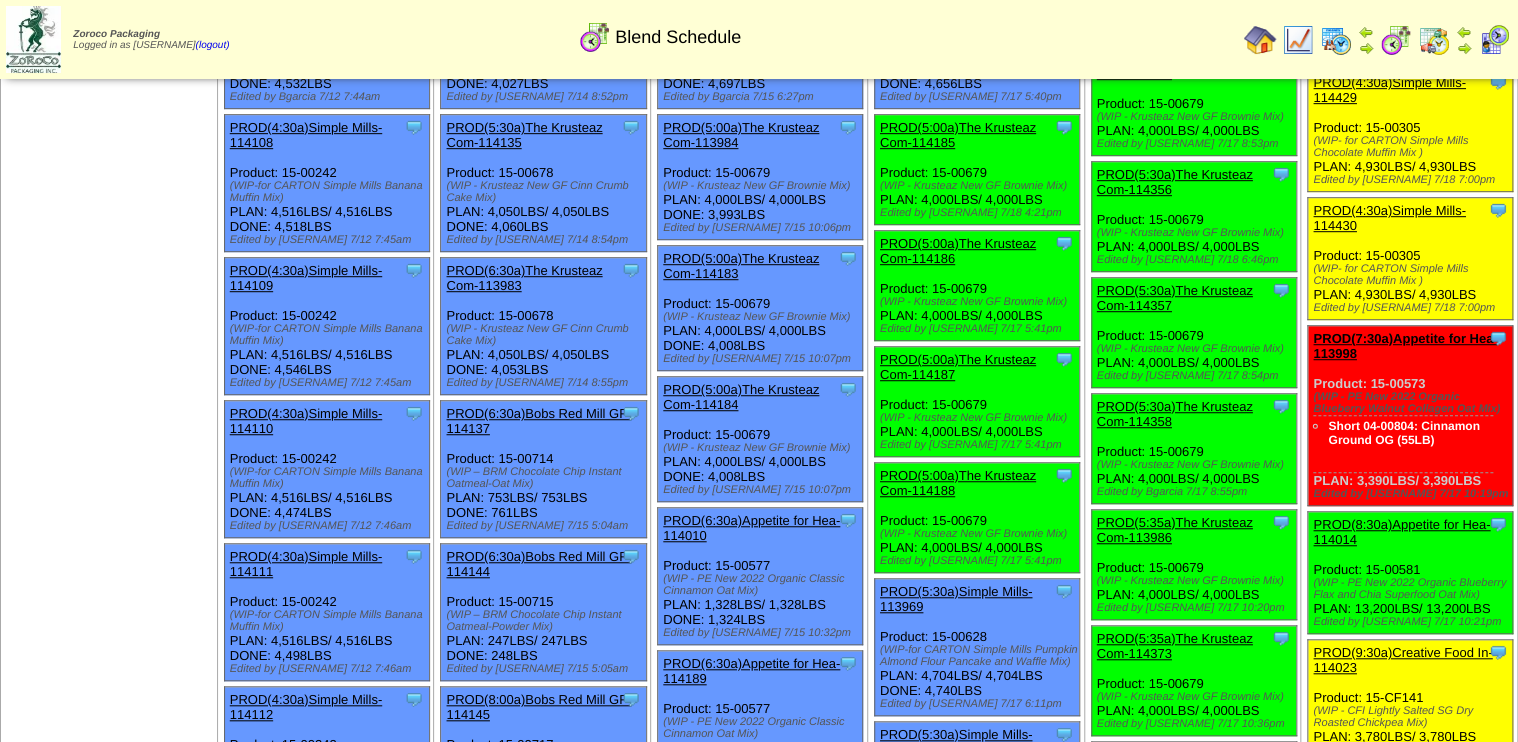 click on "PROD(7:30a)Appetite for Hea-113998" at bounding box center [1405, 346] 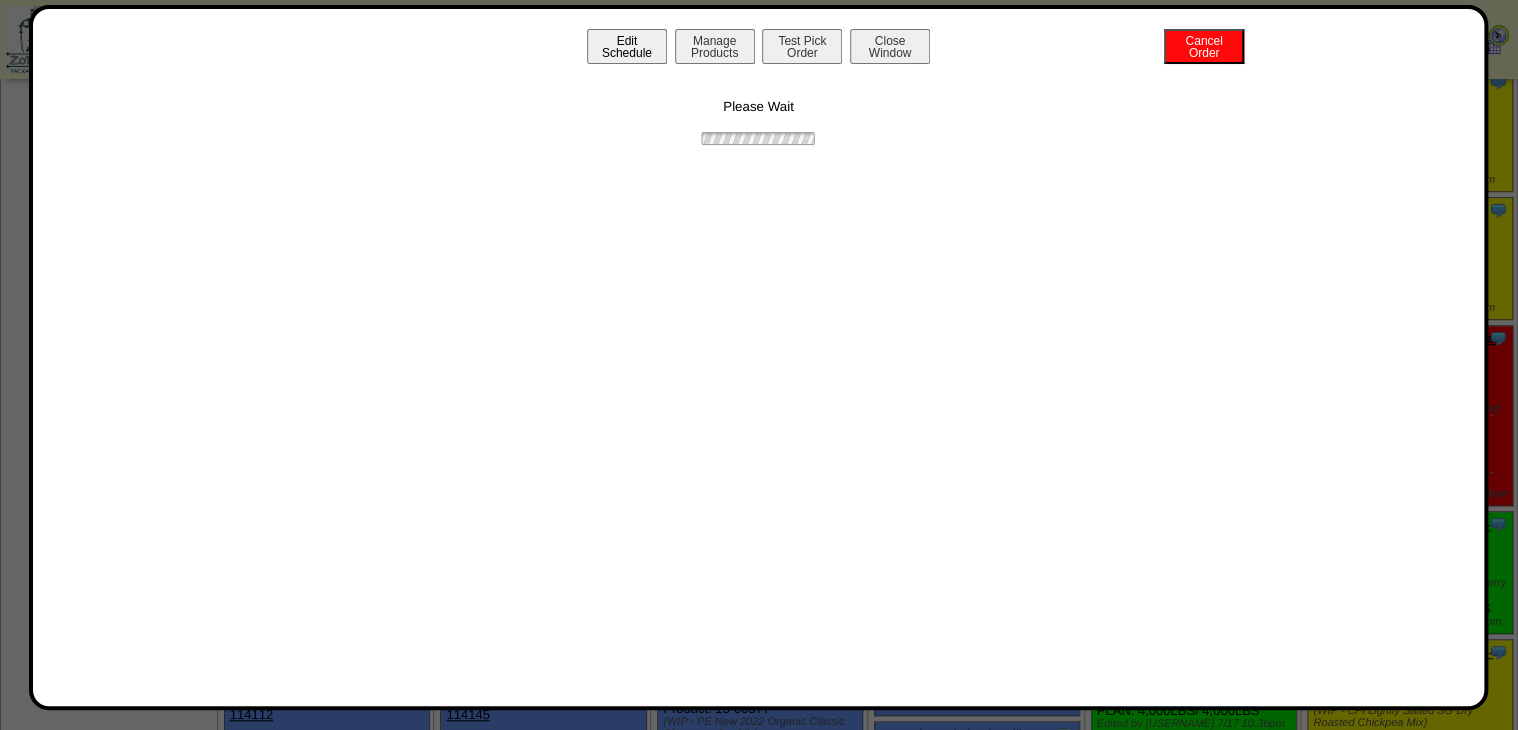 click on "Edit Schedule" at bounding box center (627, 46) 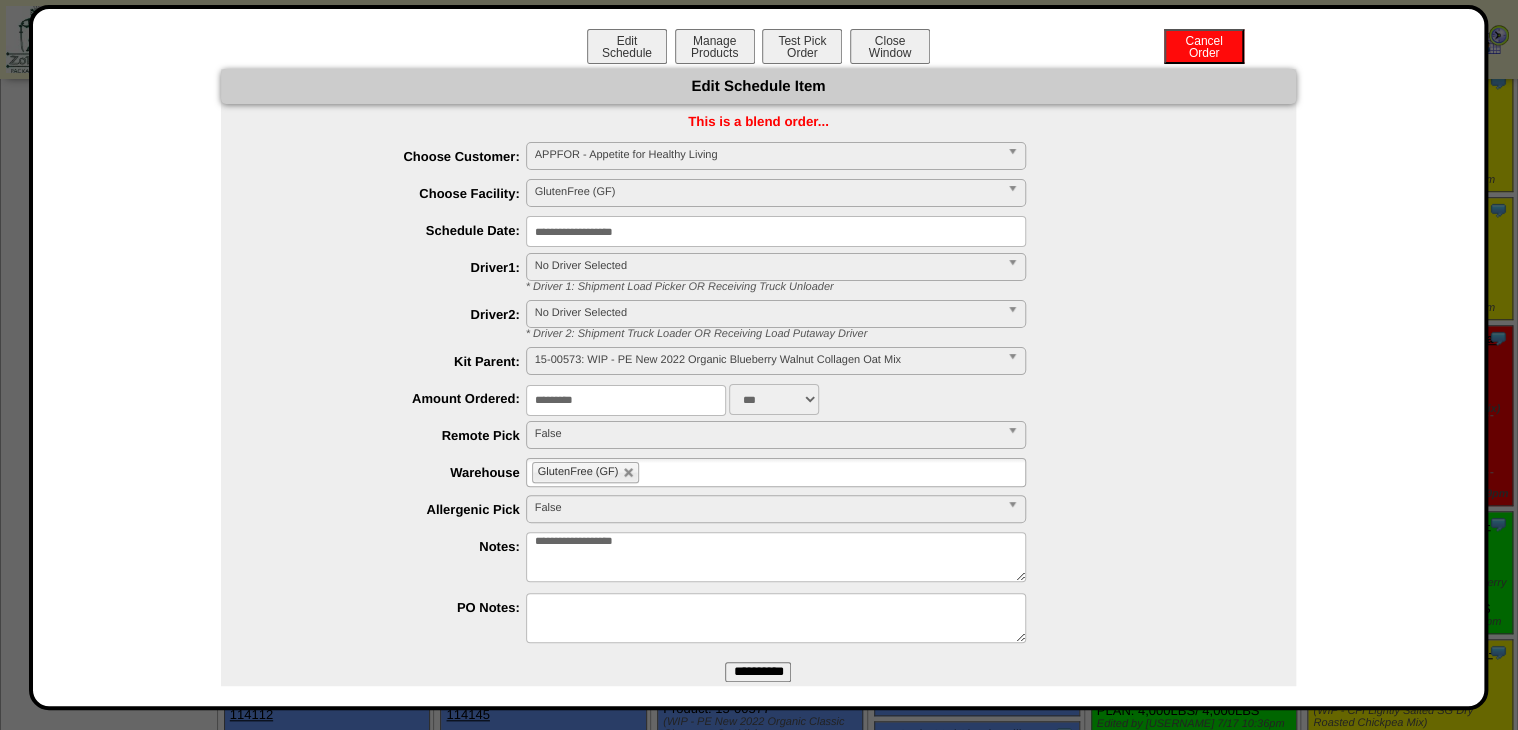 click on "**********" at bounding box center (776, 231) 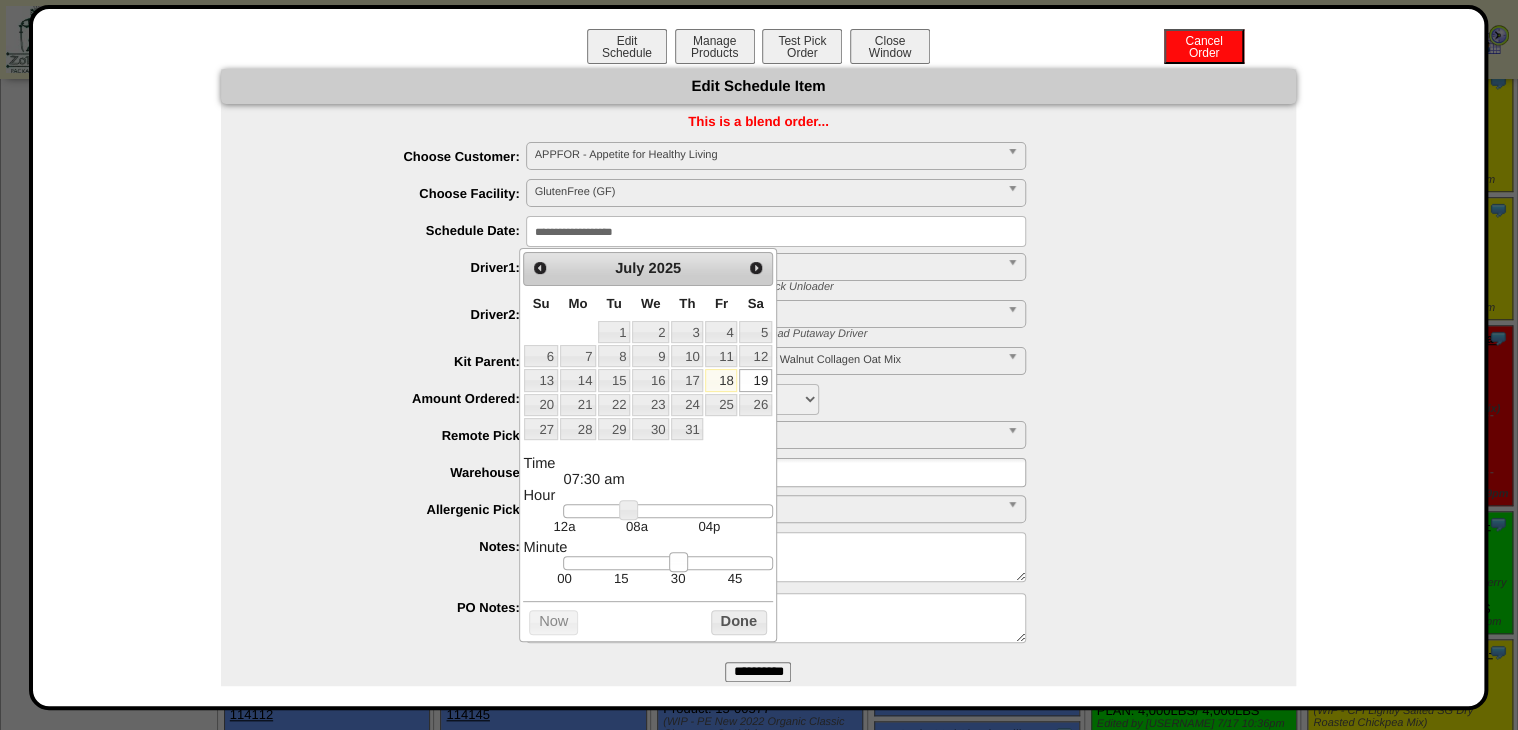 type on "**********" 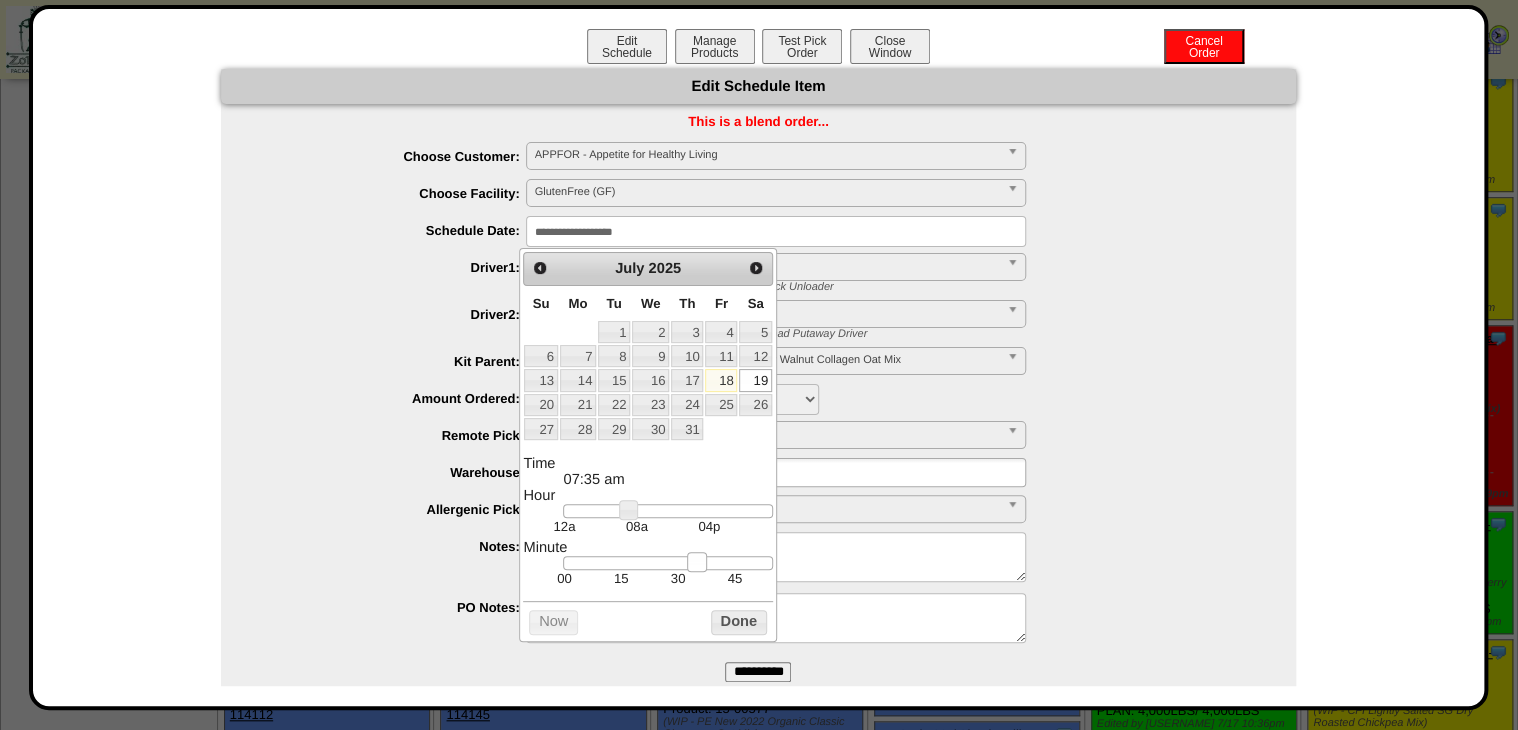 drag, startPoint x: 680, startPoint y: 563, endPoint x: 703, endPoint y: 563, distance: 23 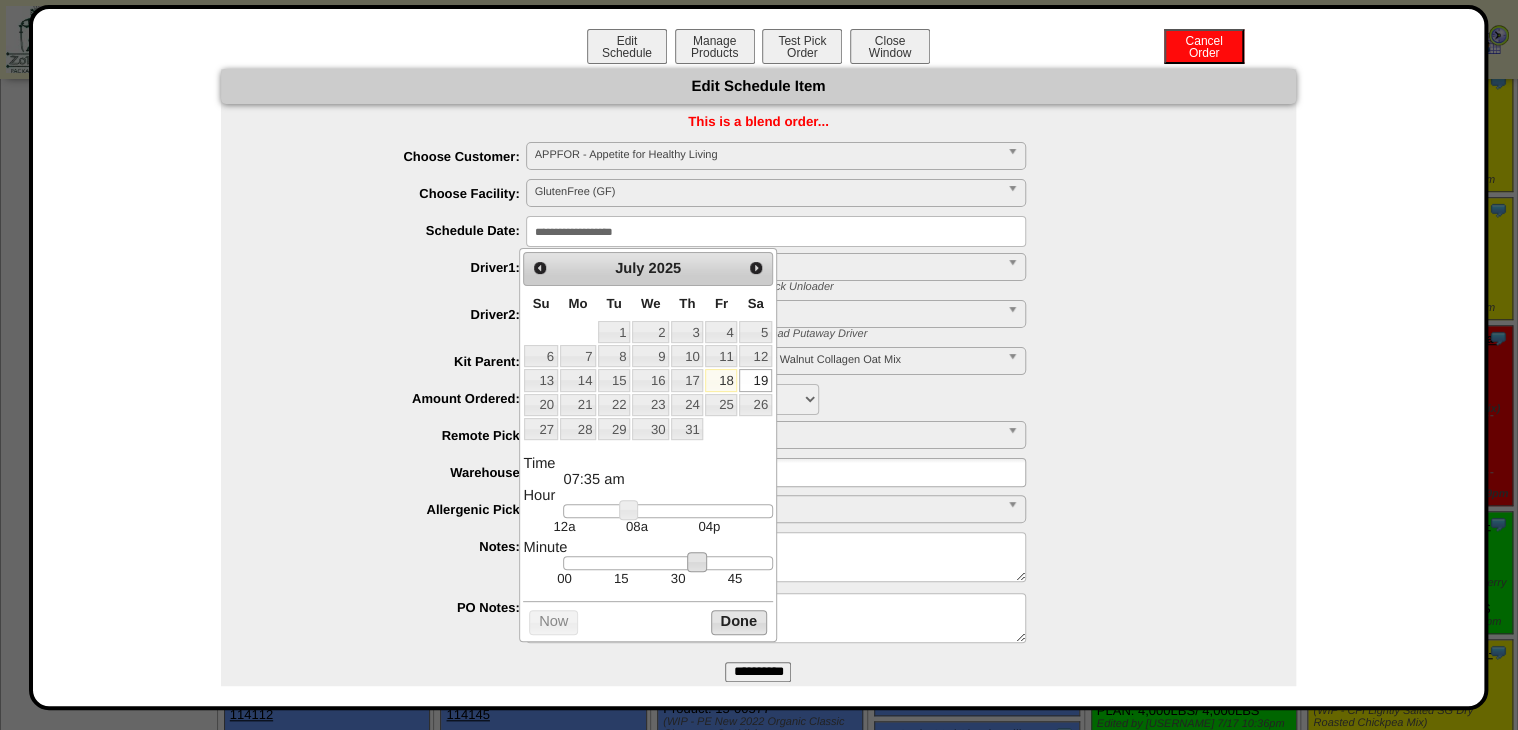 click on "Done" at bounding box center (739, 622) 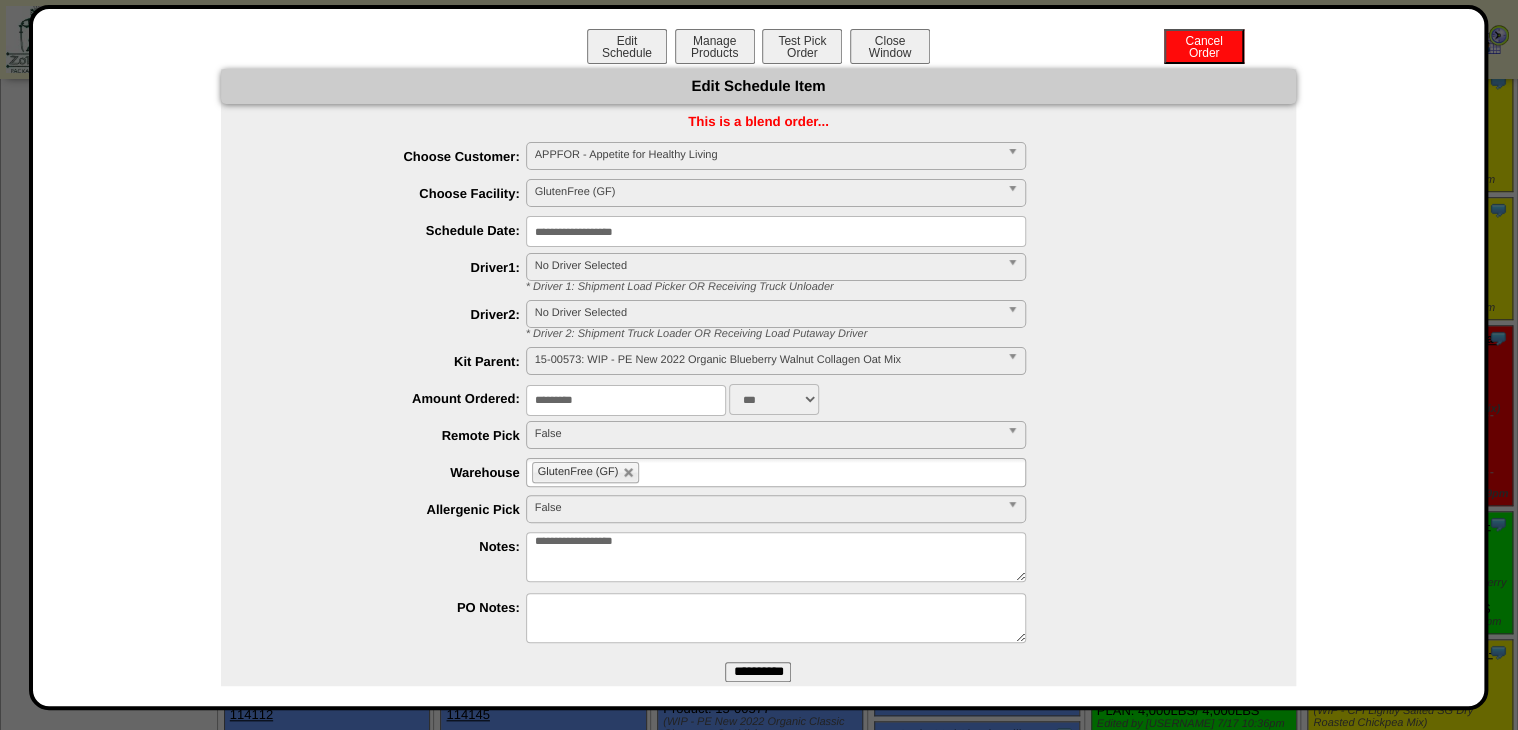 click on "**********" at bounding box center [758, 672] 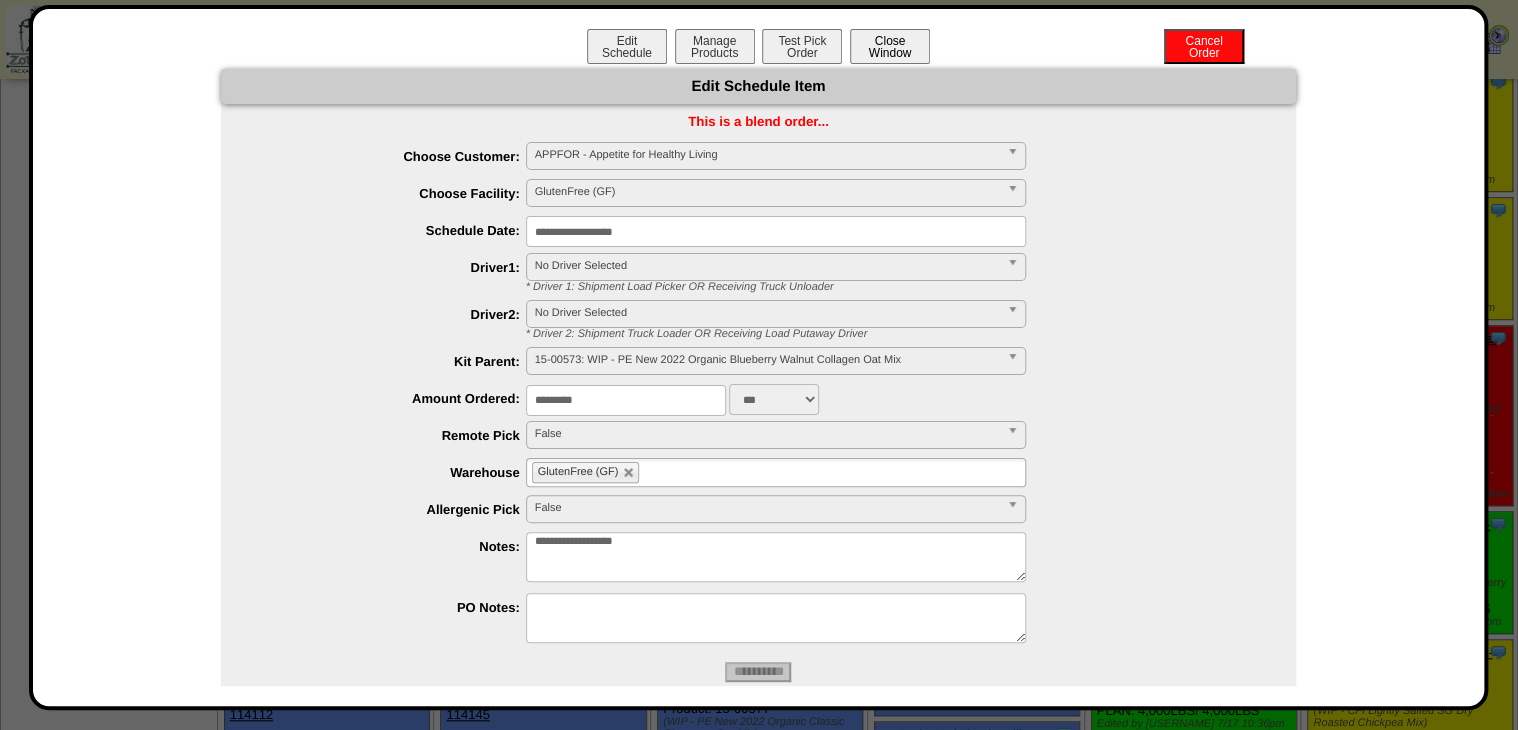 click on "Close Window" at bounding box center (890, 46) 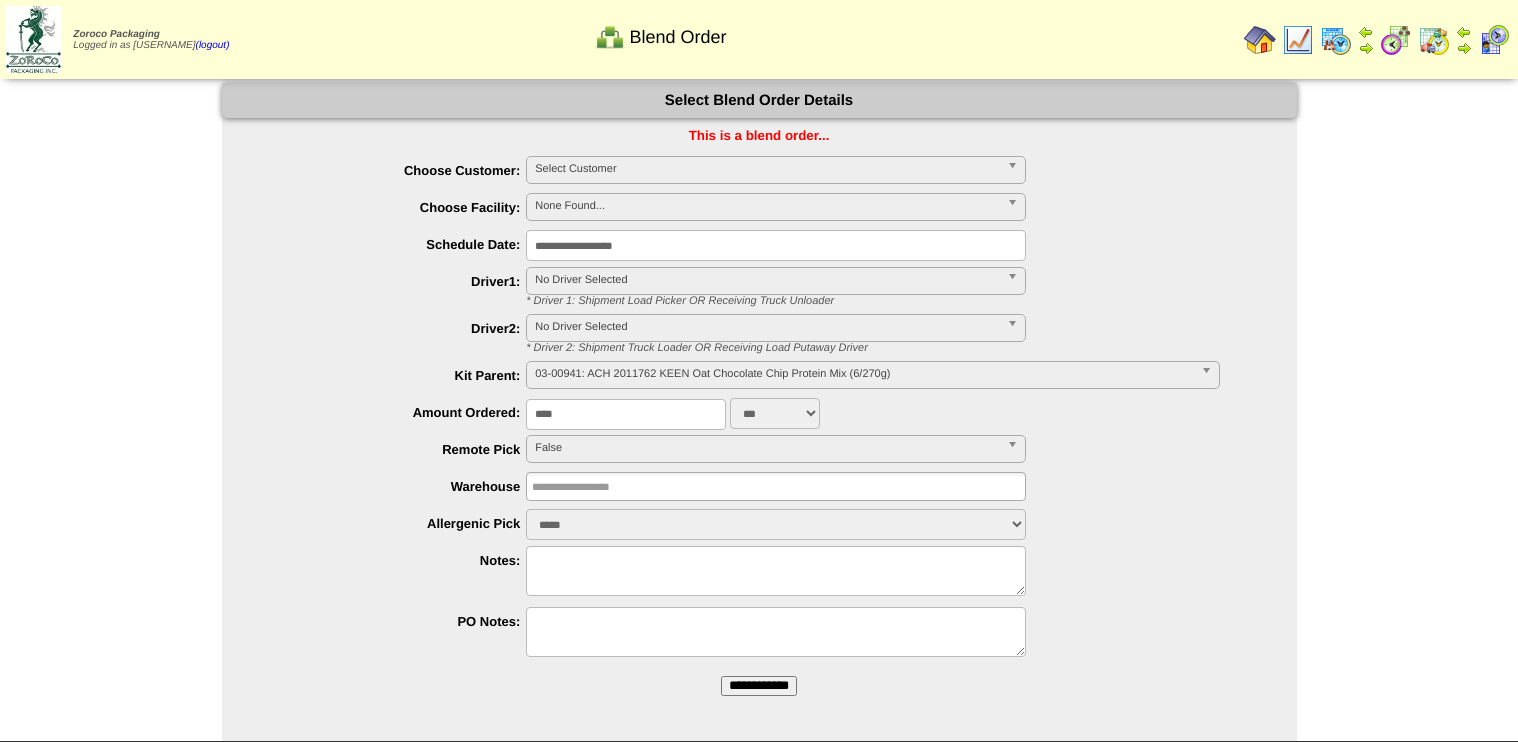 scroll, scrollTop: 0, scrollLeft: 0, axis: both 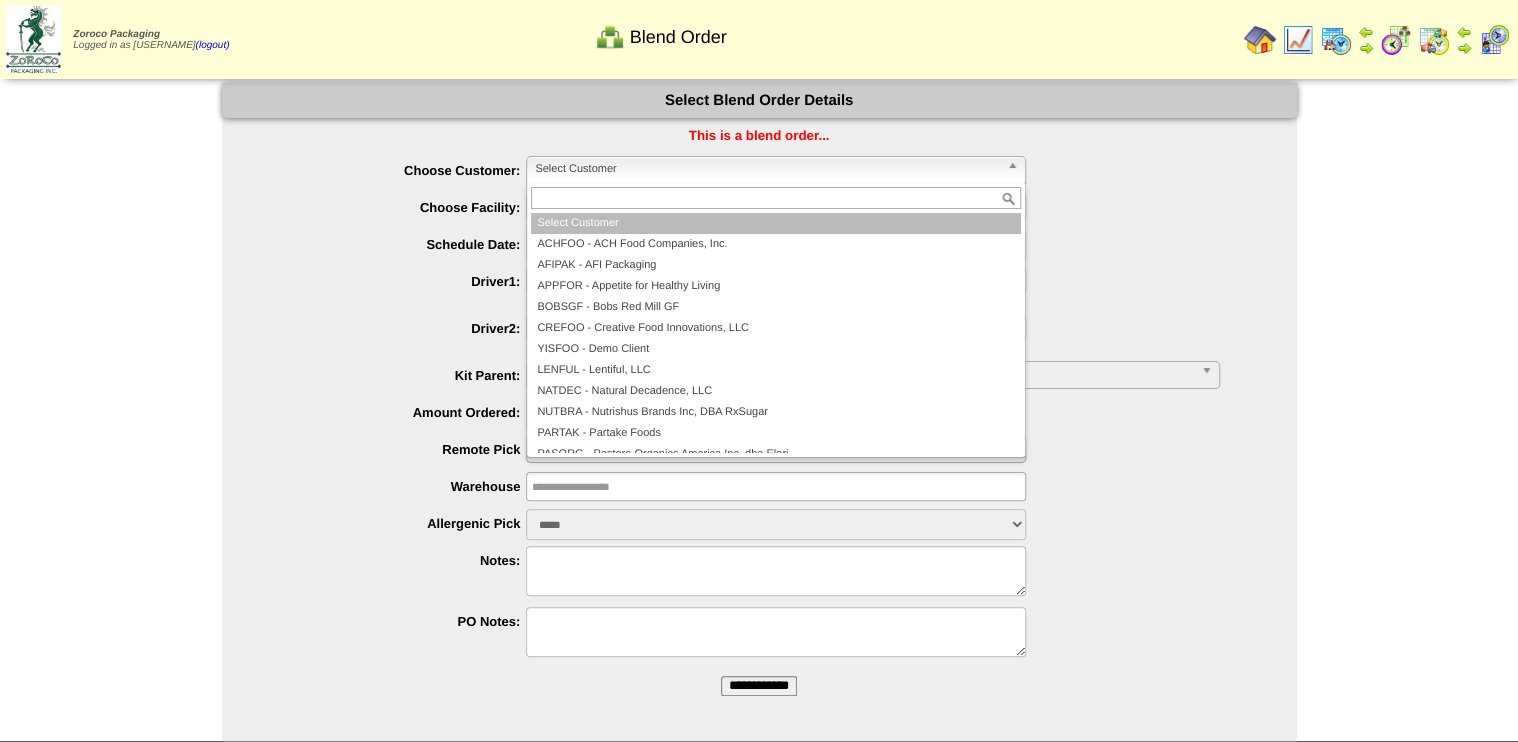 click on "Select Customer" at bounding box center [767, 169] 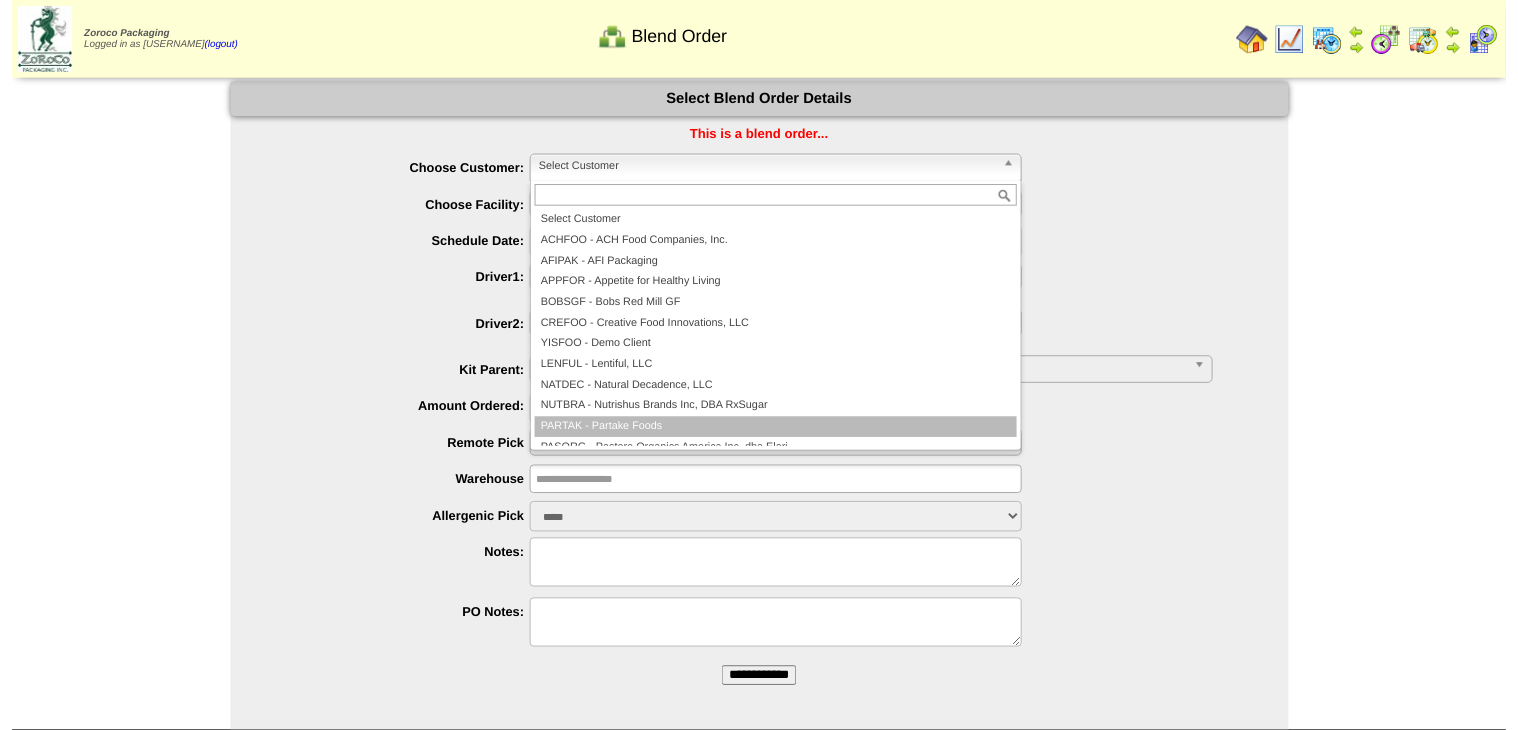 scroll, scrollTop: 80, scrollLeft: 0, axis: vertical 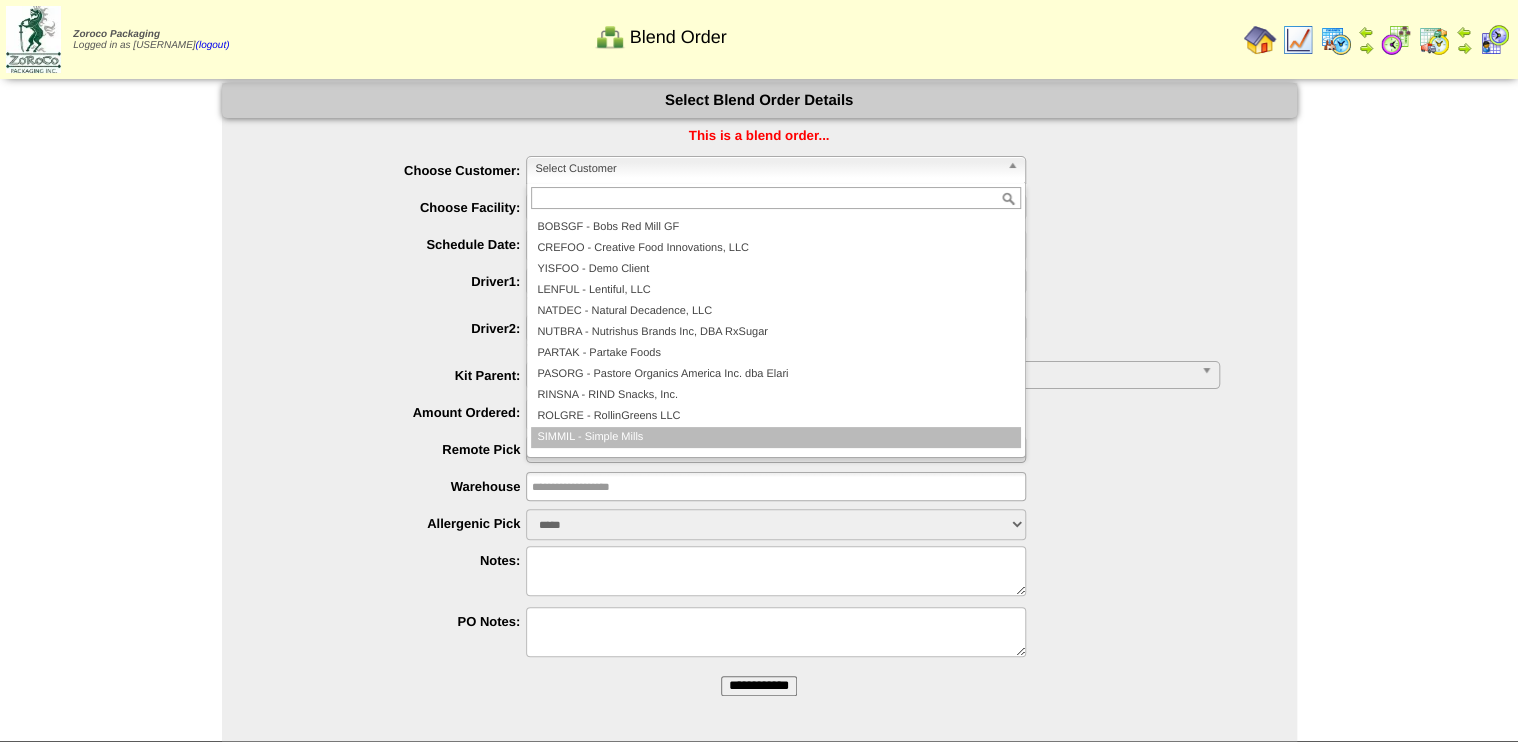 click on "SIMMIL - Simple Mills" at bounding box center (776, 437) 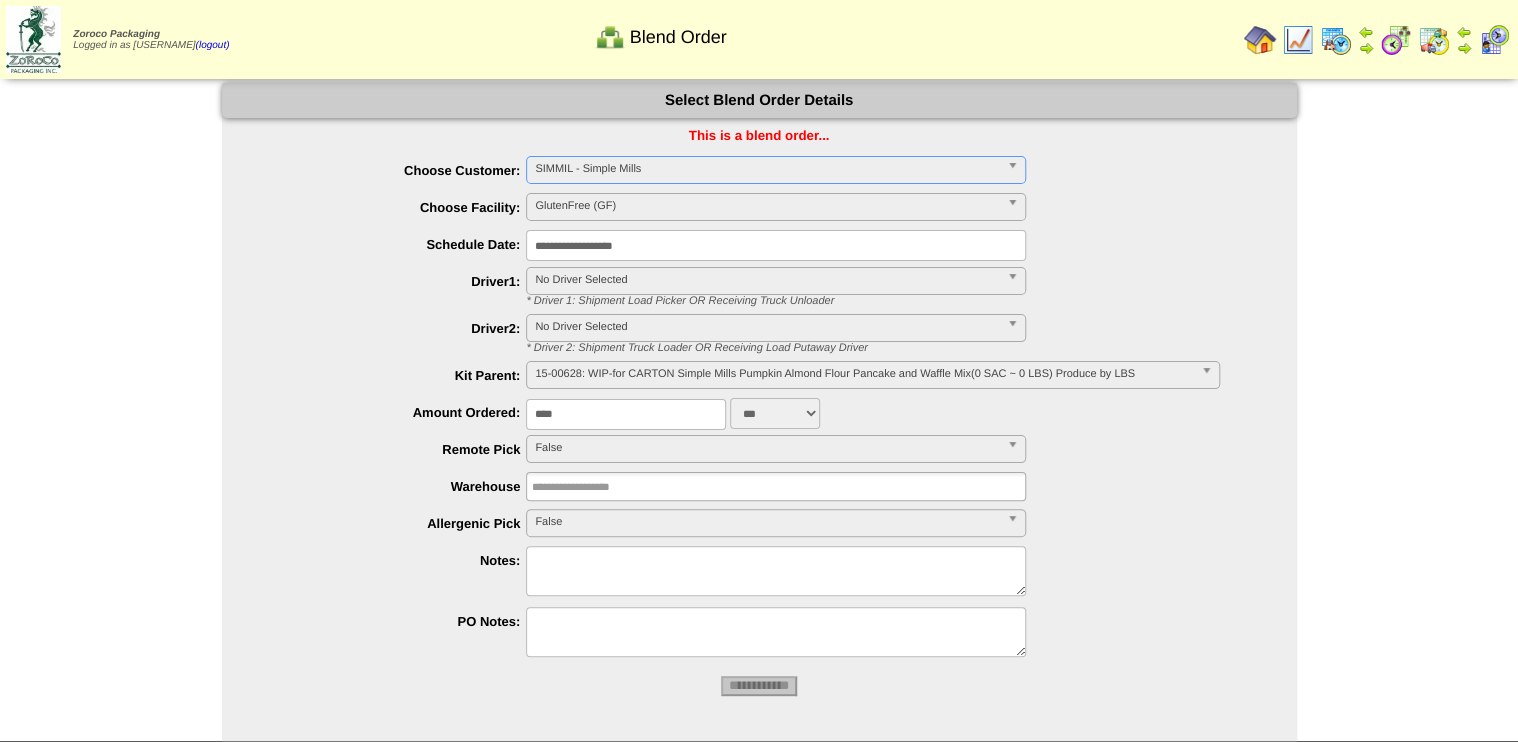 type 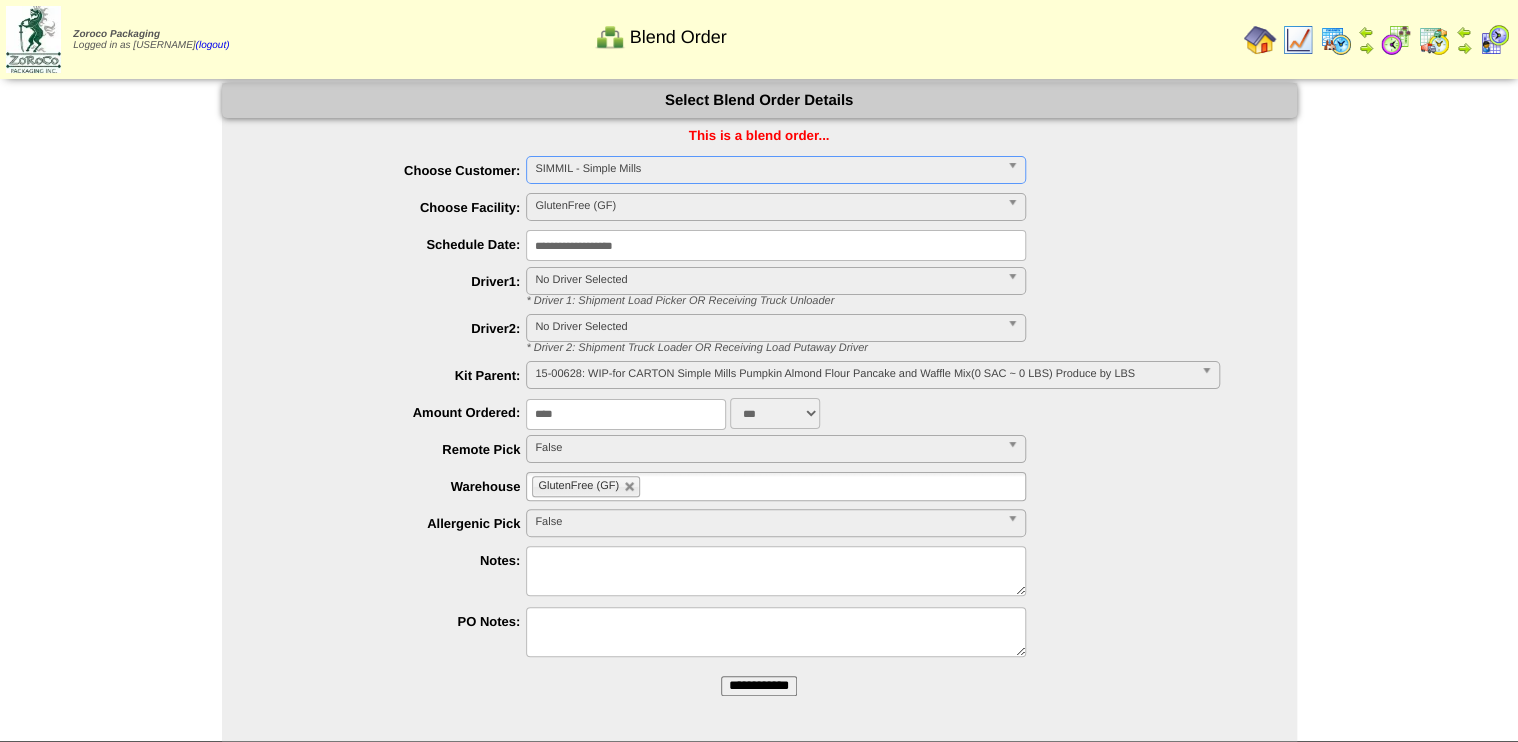 click on "15-00628: WIP-for CARTON Simple Mills Pumpkin Almond Flour Pancake and Waffle Mix(0 SAC ~ 0 LBS) Produce by LBS" at bounding box center (863, 374) 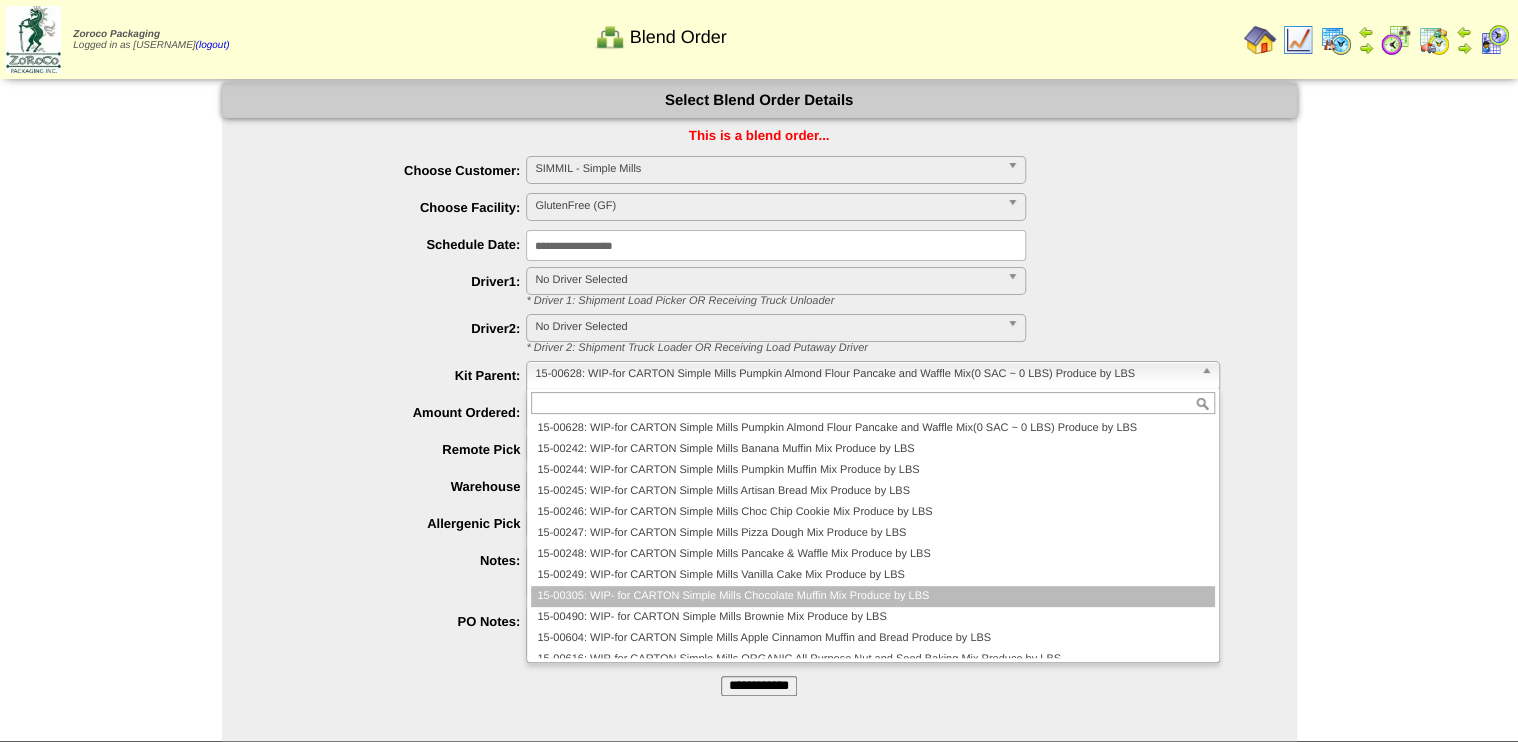 click on "15-00305: WIP- for CARTON Simple Mills Chocolate Muffin Mix  Produce by LBS" at bounding box center (872, 596) 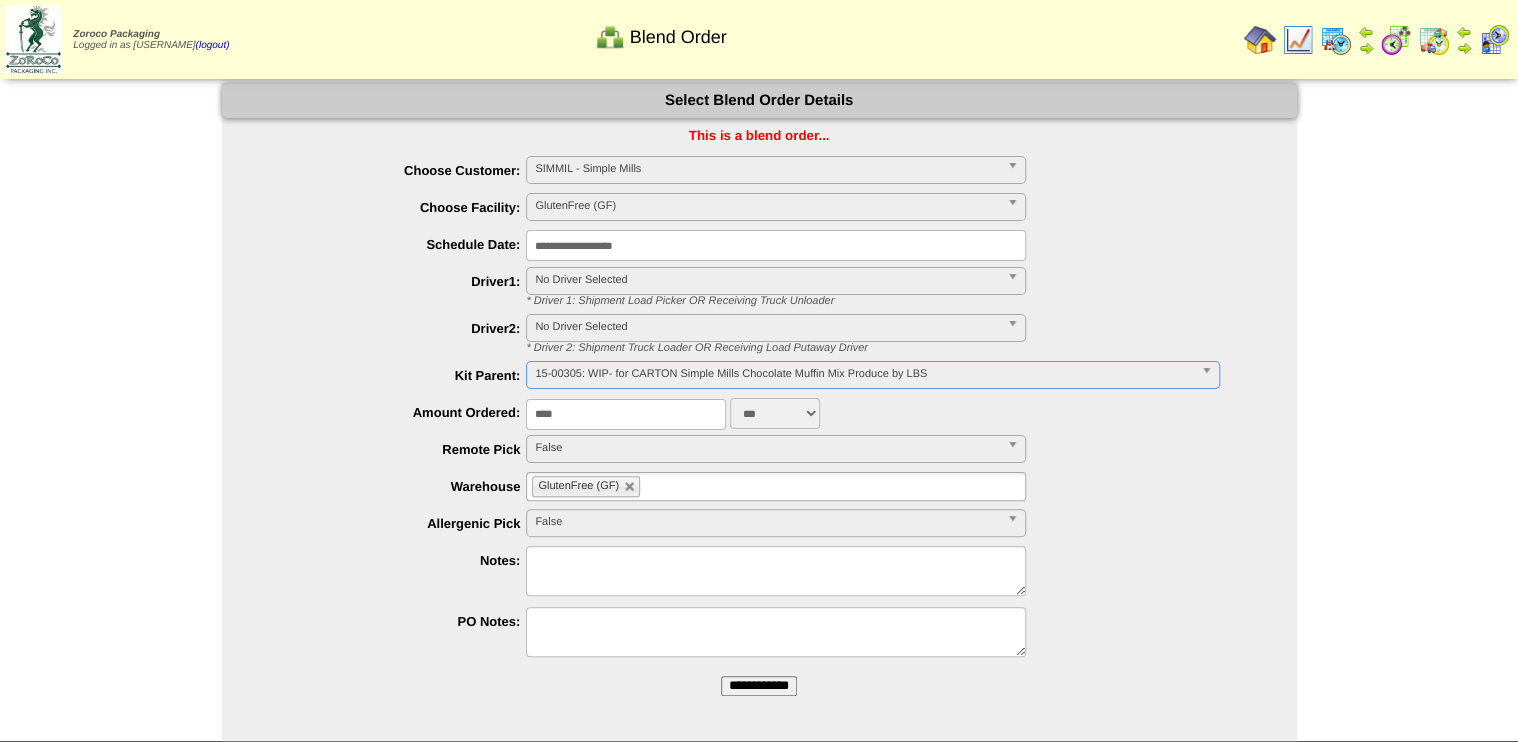 click on "**********" at bounding box center [759, 686] 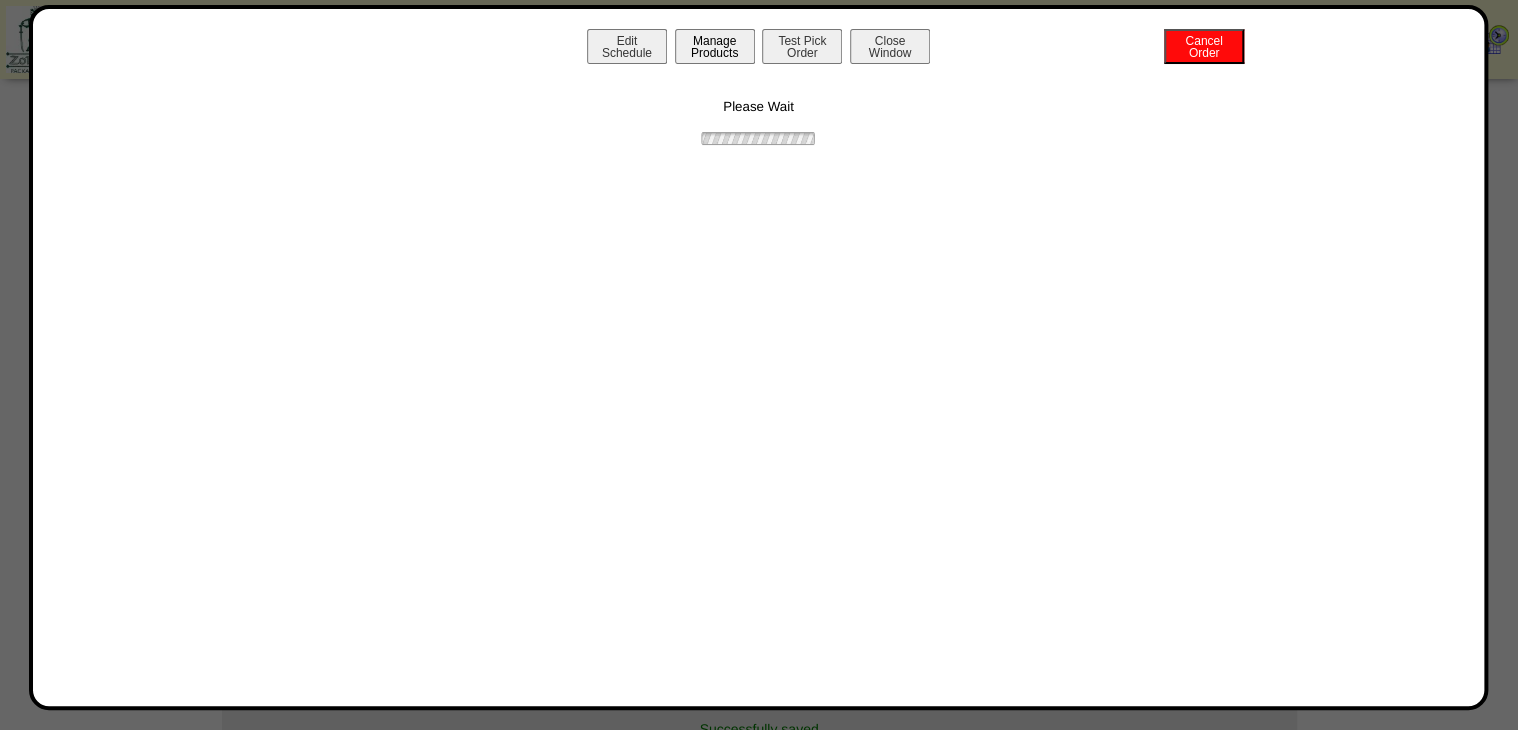 click on "Manage Products" at bounding box center [715, 46] 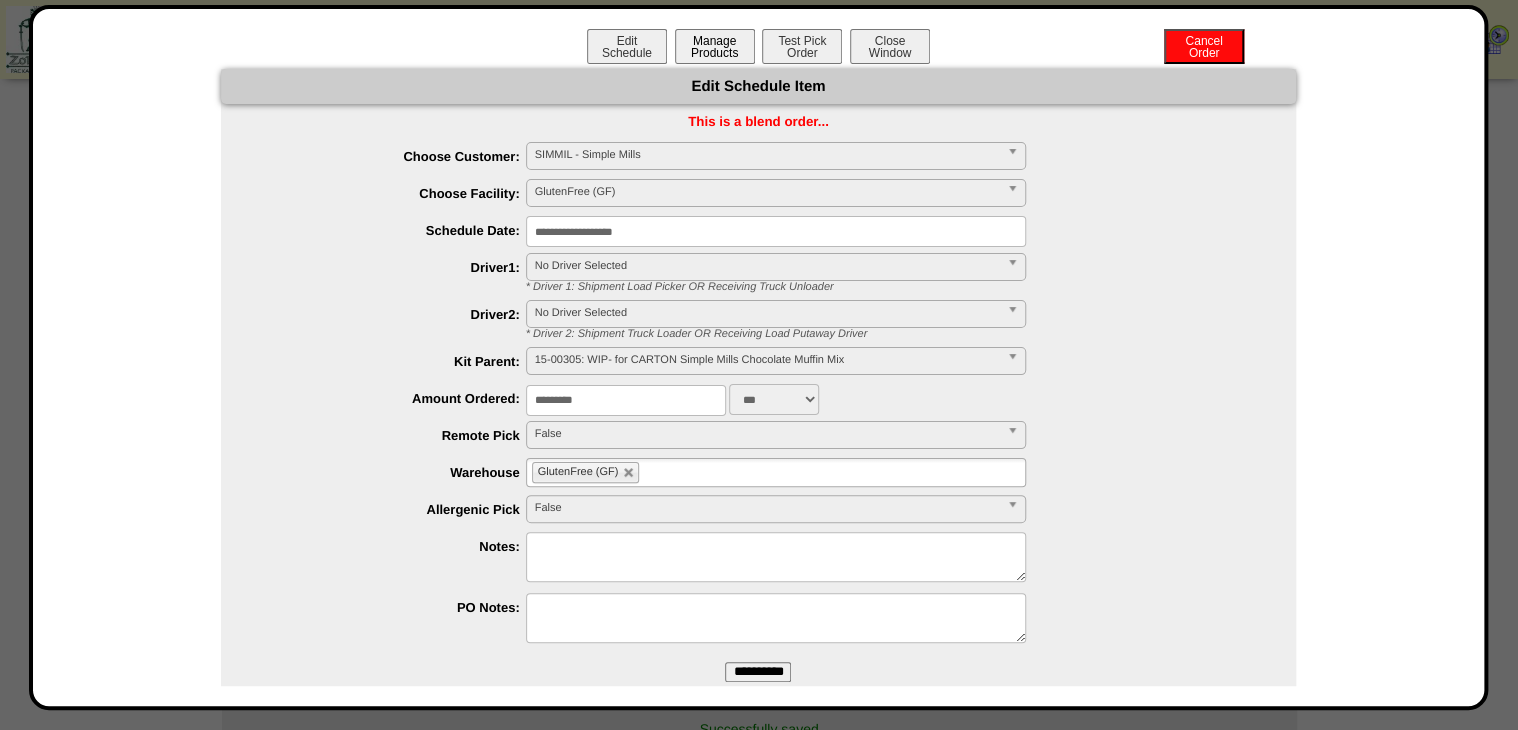click on "Manage Products" at bounding box center [715, 46] 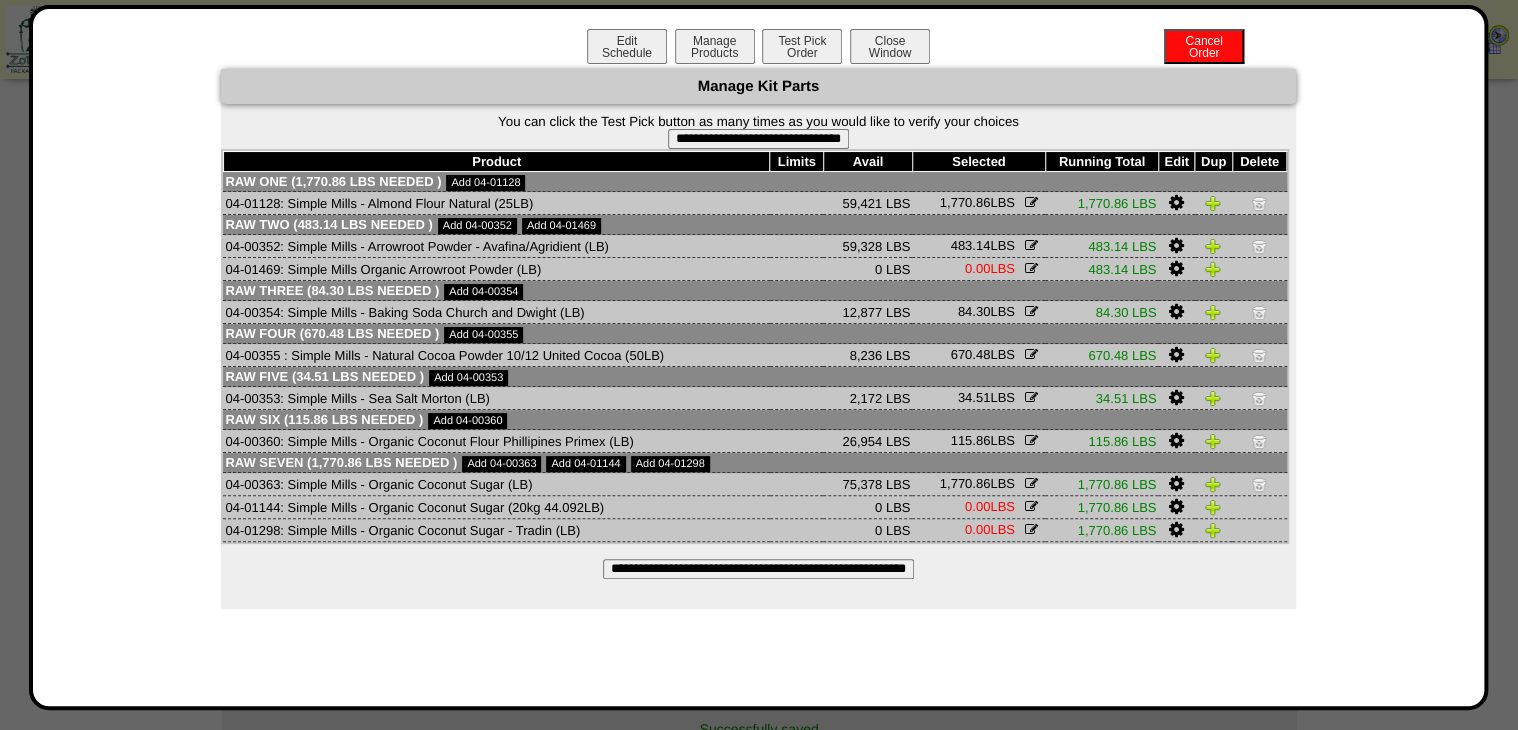 click on "**********" at bounding box center (758, 139) 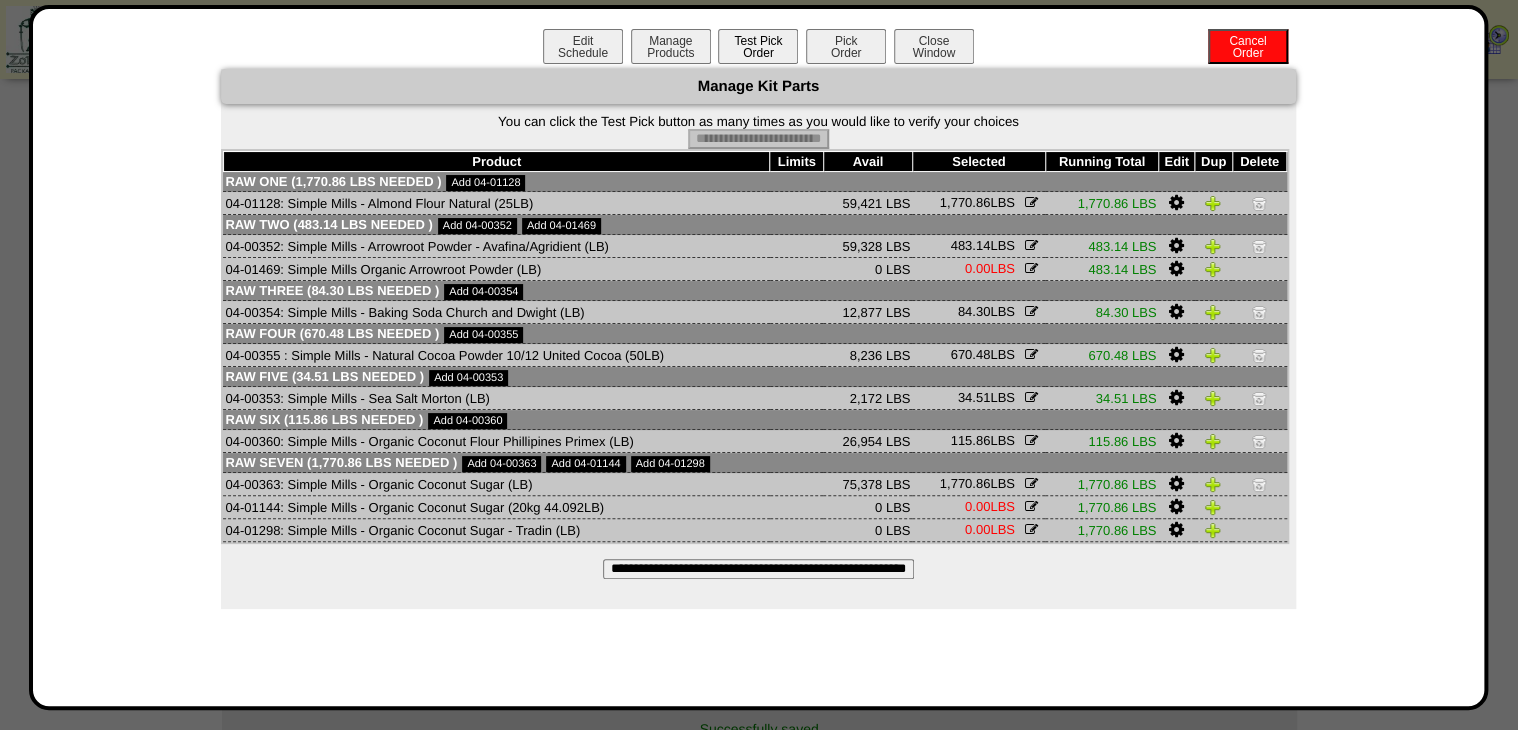 click on "Pick Order" at bounding box center (846, 46) 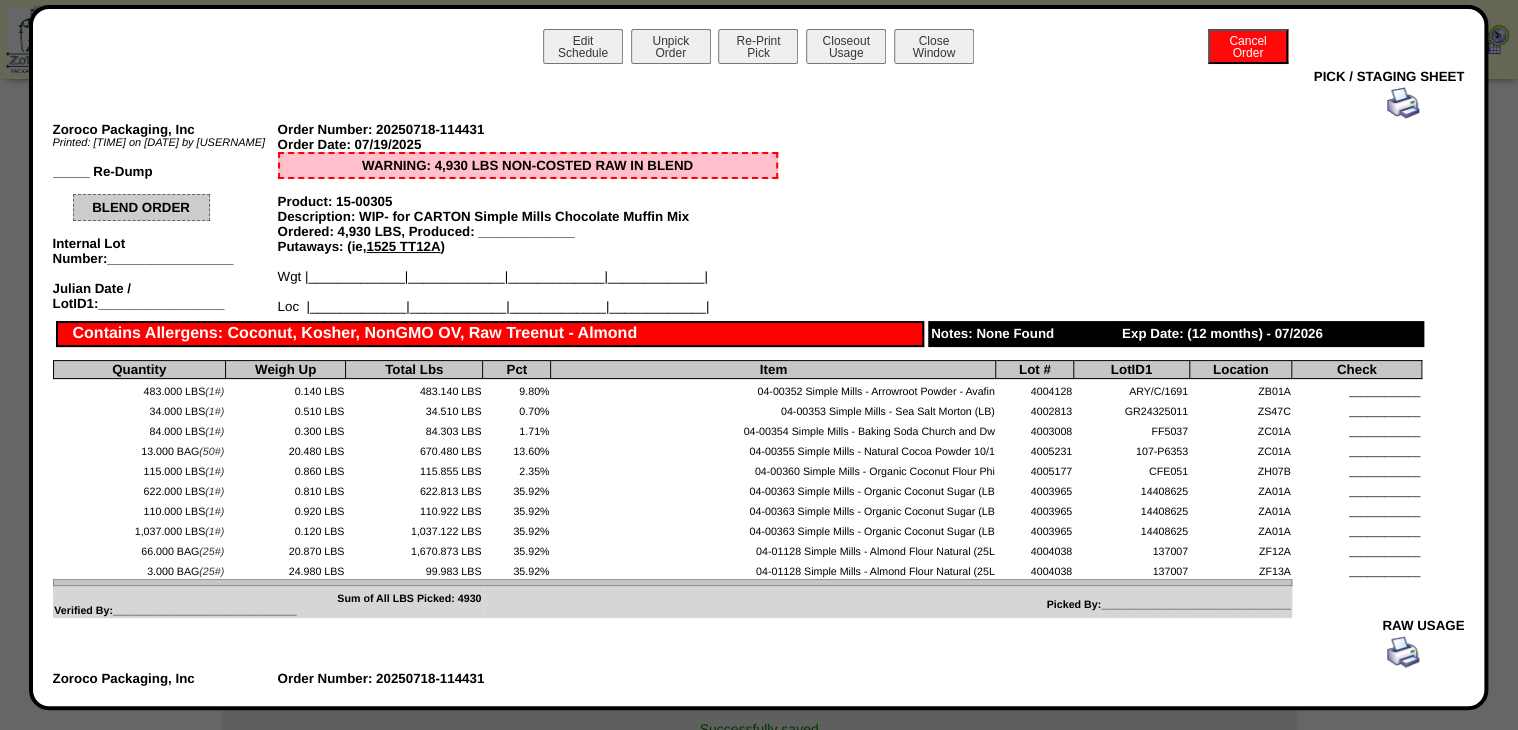 click at bounding box center [1403, 103] 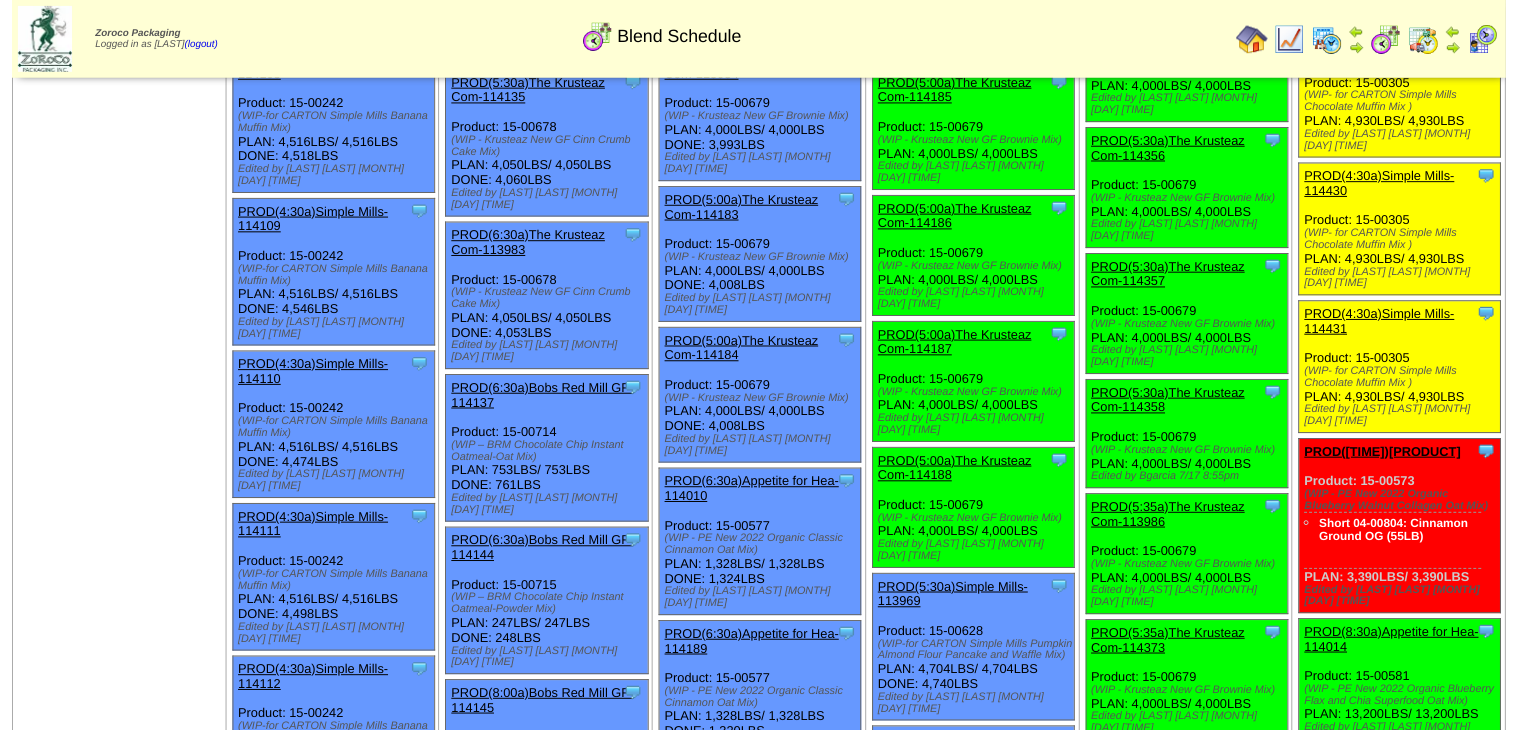 scroll, scrollTop: 640, scrollLeft: 0, axis: vertical 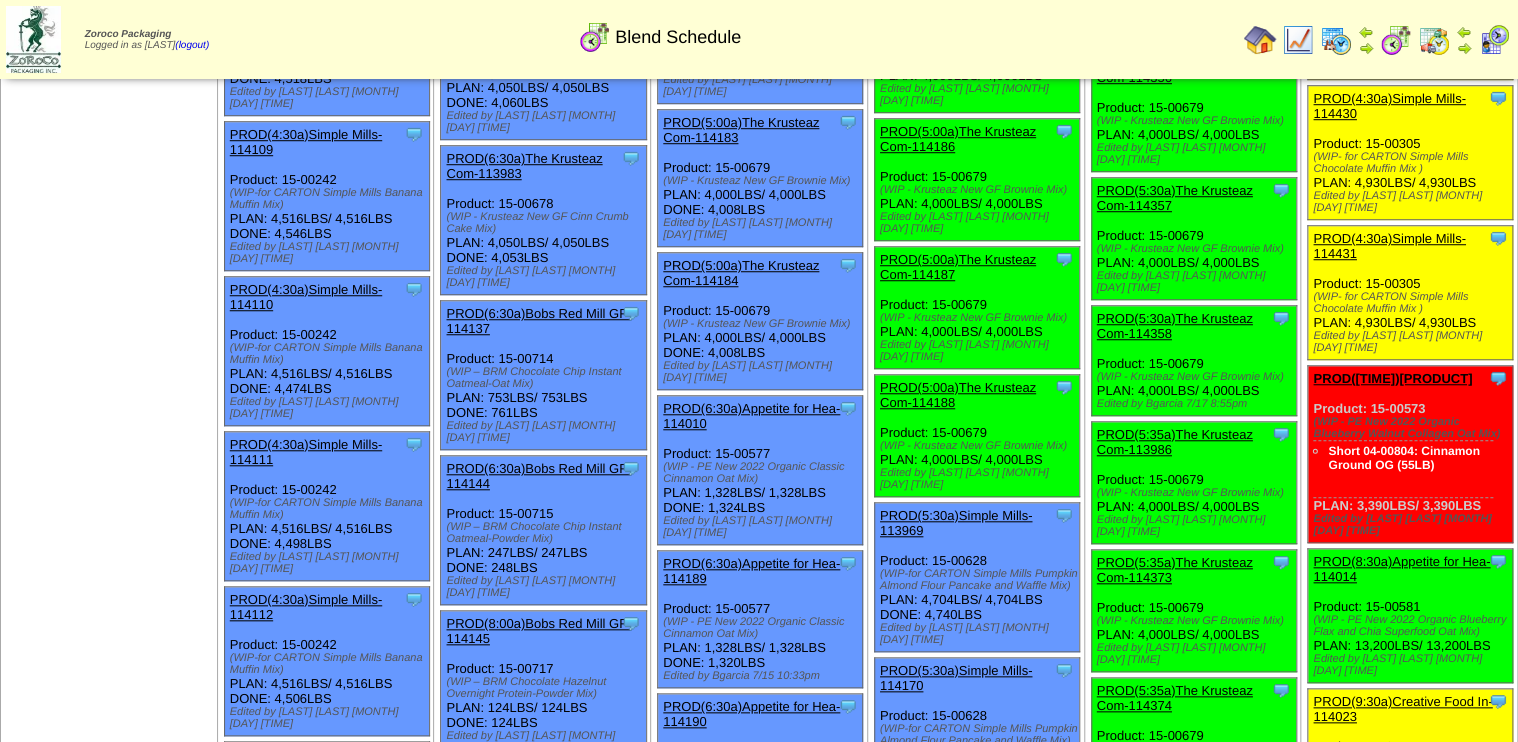 click on "PROD(7:35a)Appetite for Hea-113998" at bounding box center [1392, 378] 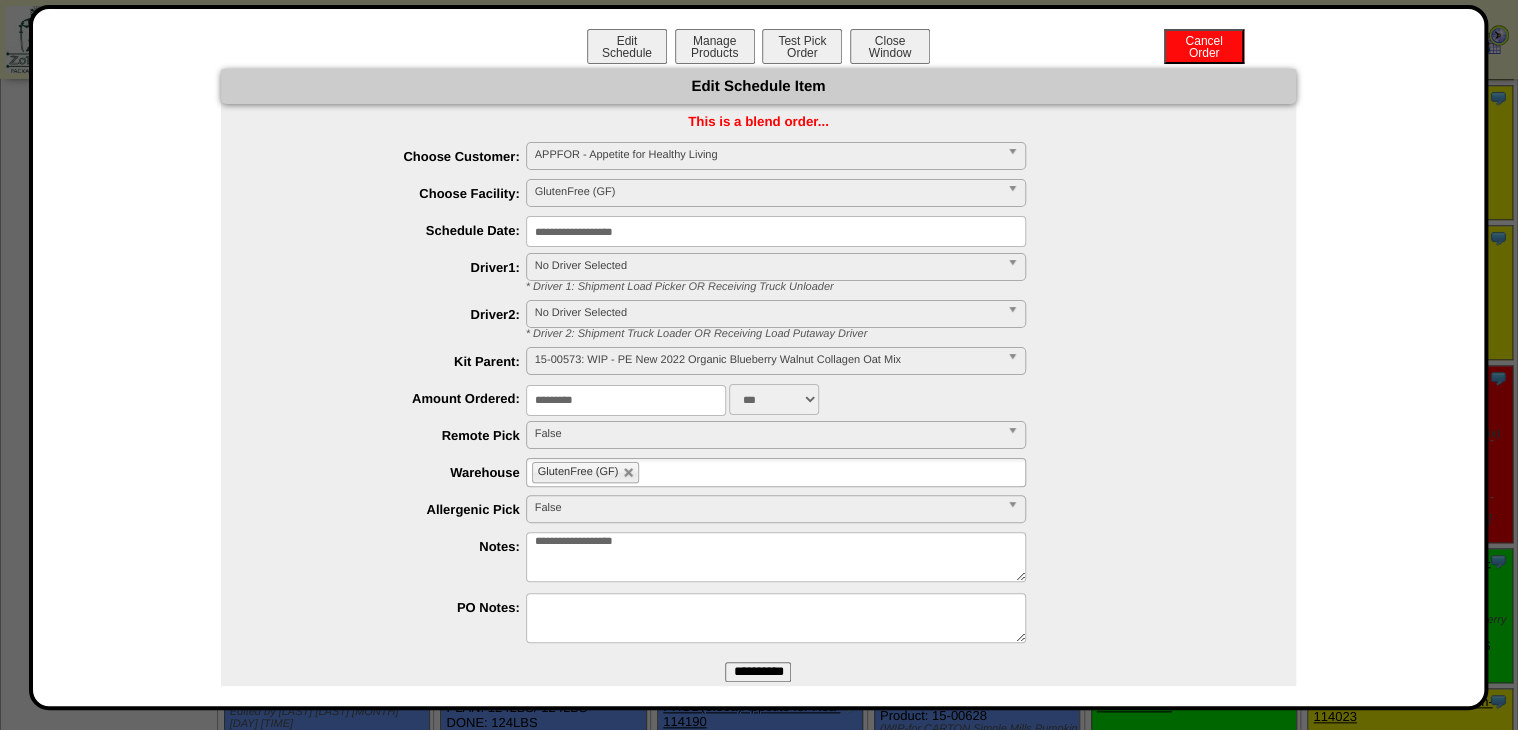 drag, startPoint x: 660, startPoint y: 221, endPoint x: 660, endPoint y: 233, distance: 12 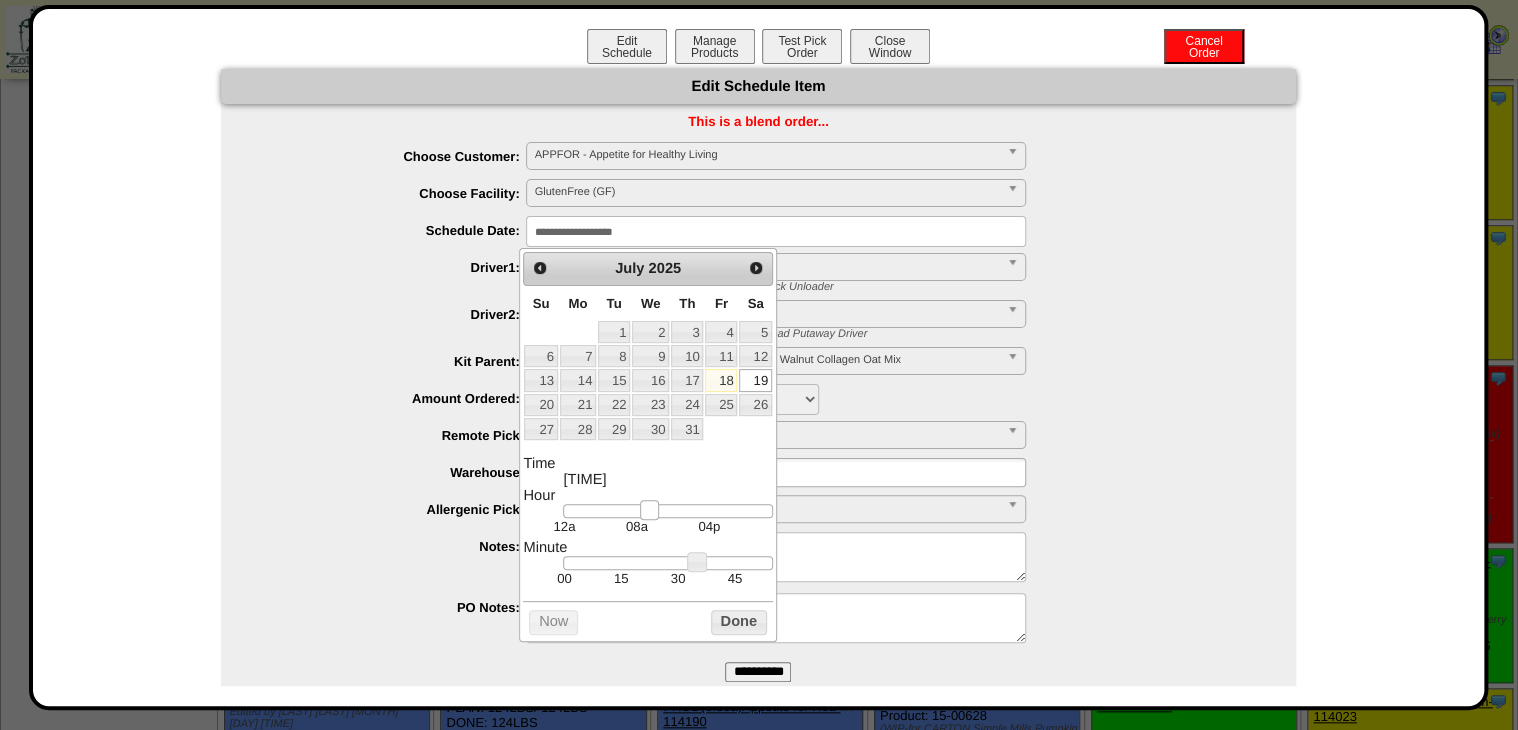 type on "**********" 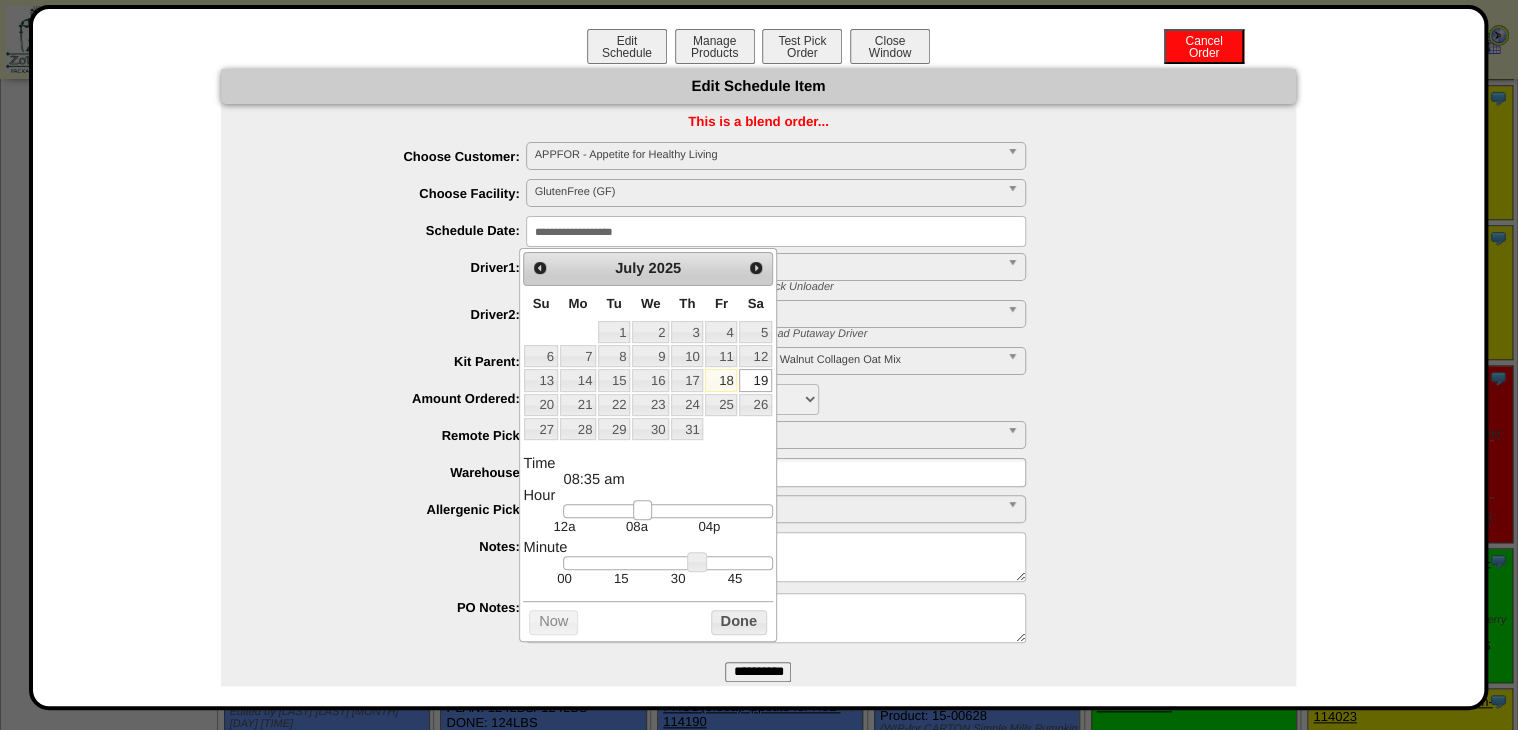 click at bounding box center (667, 511) 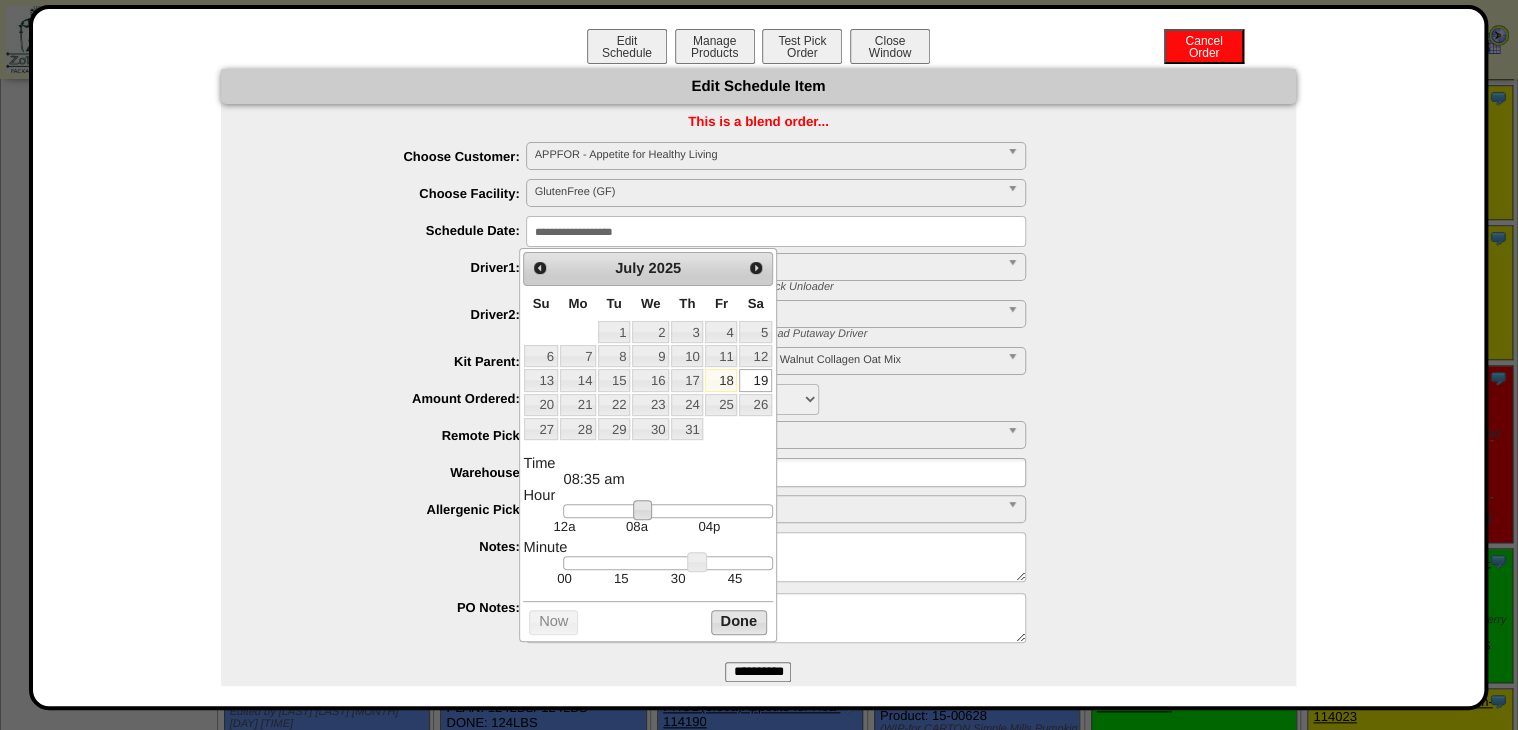 click on "Done" at bounding box center (739, 622) 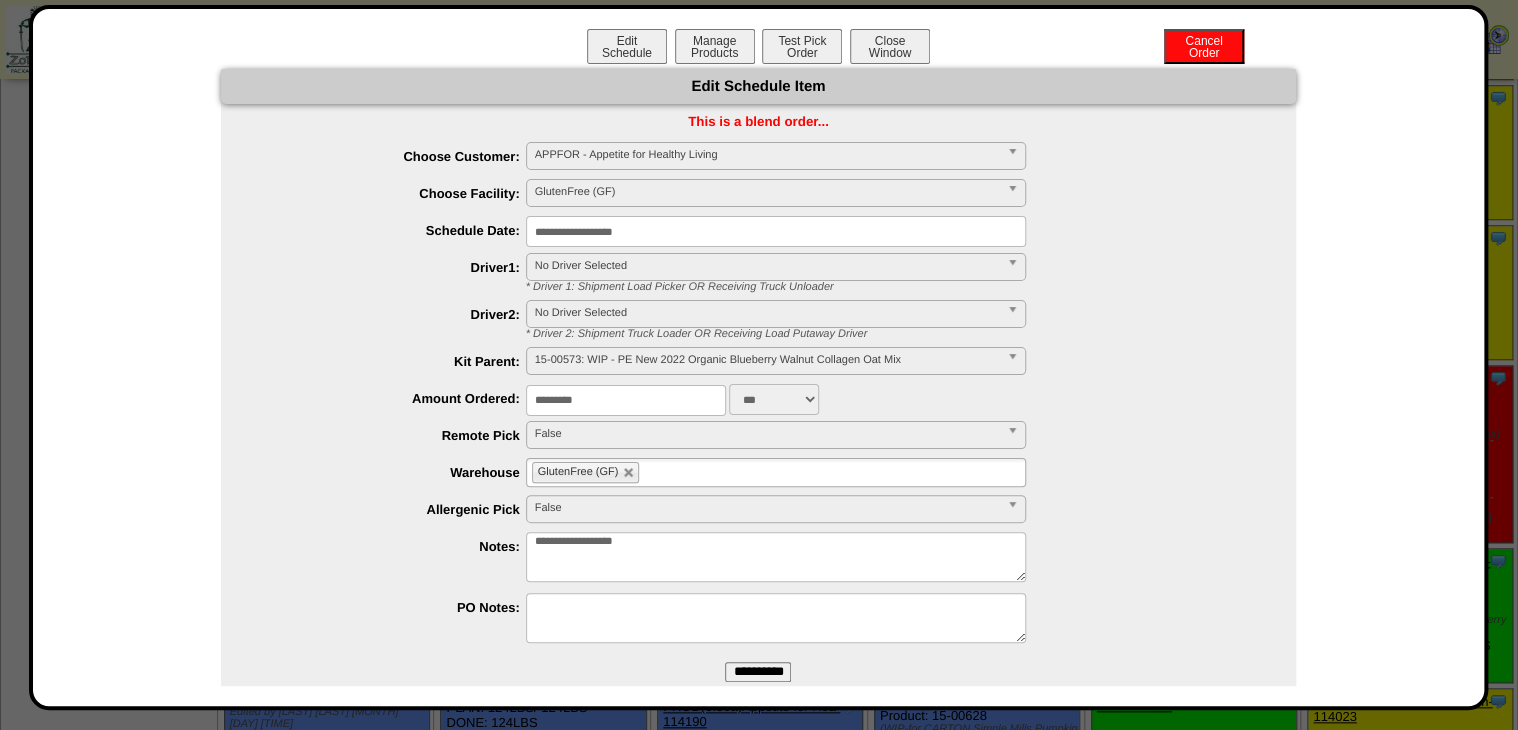 click on "**********" at bounding box center (758, 672) 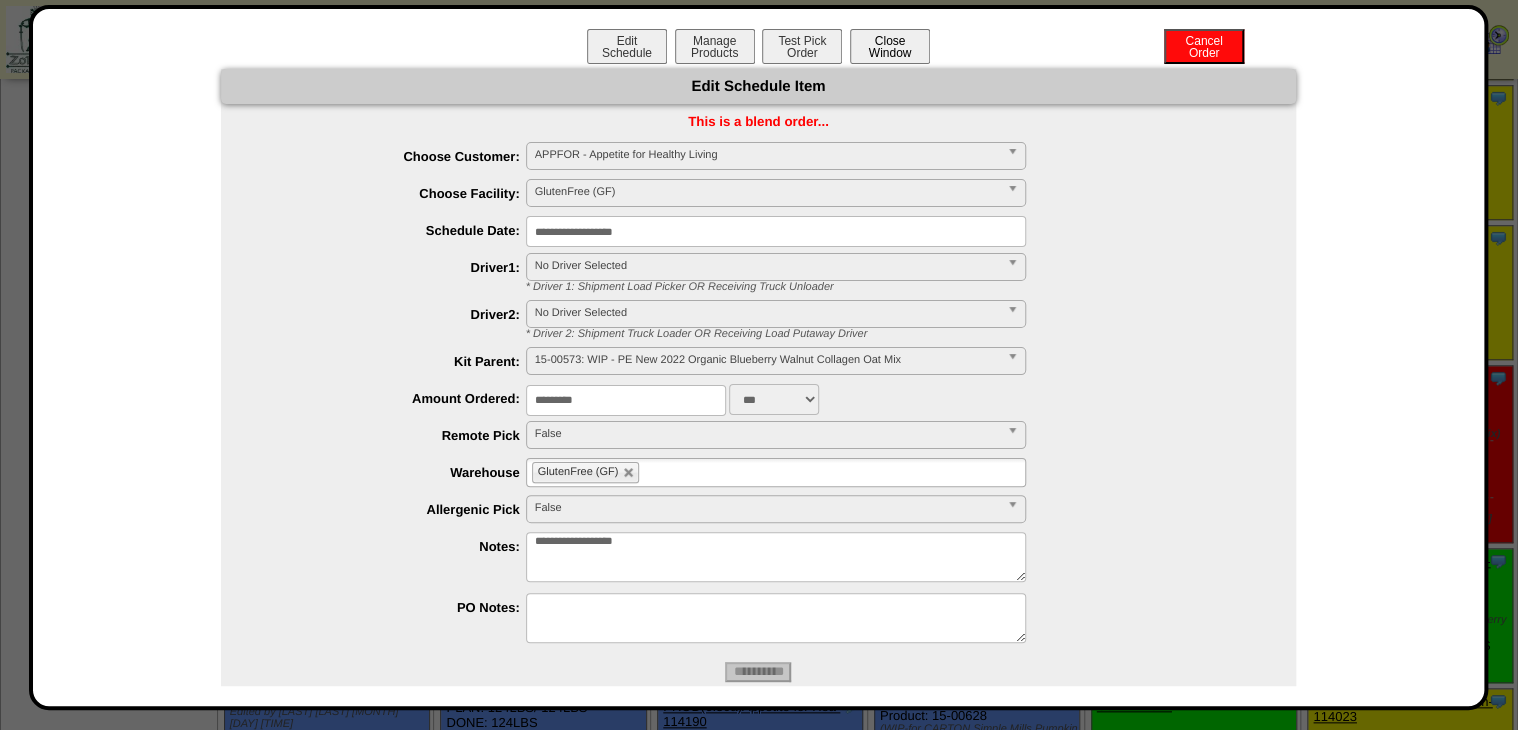 click on "Close Window" at bounding box center [890, 46] 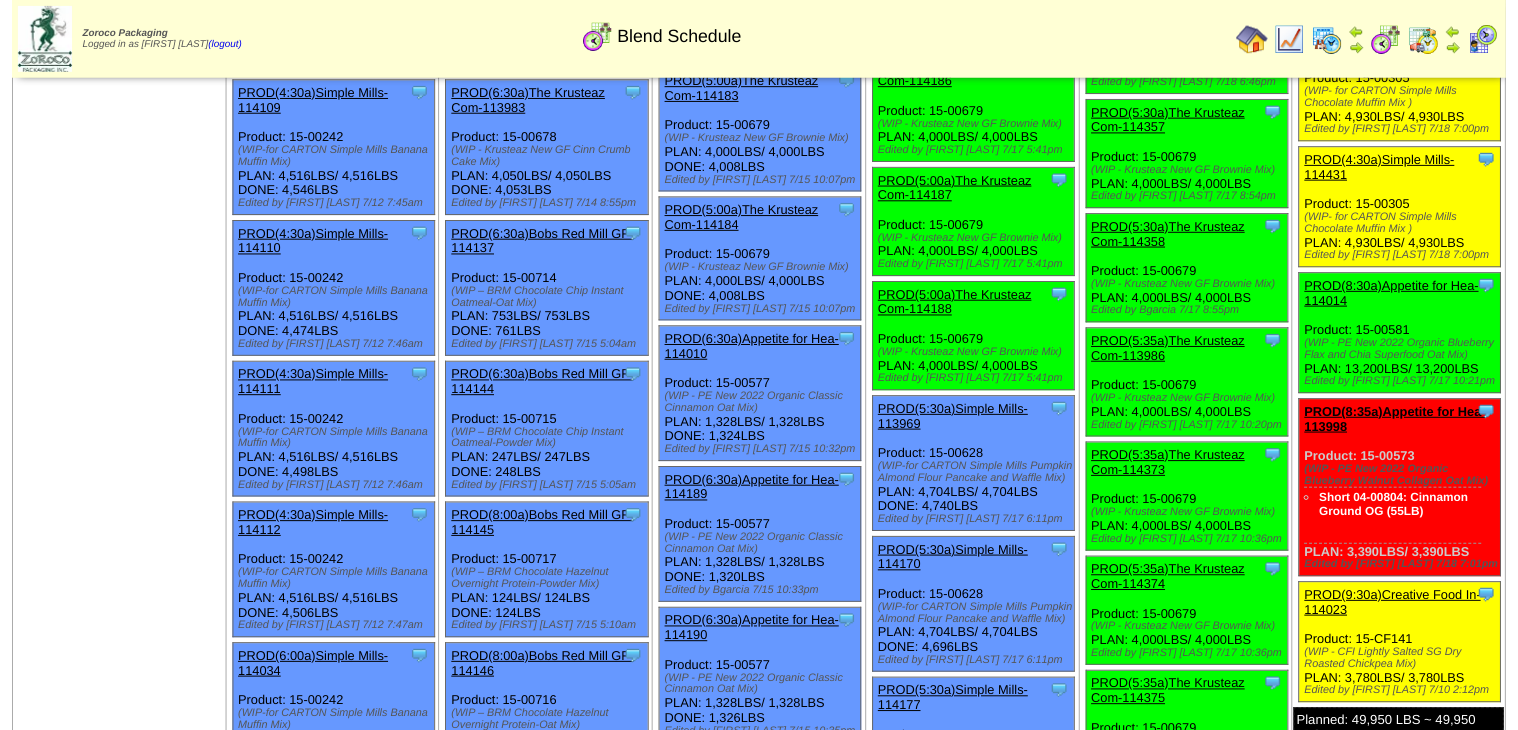 scroll, scrollTop: 720, scrollLeft: 0, axis: vertical 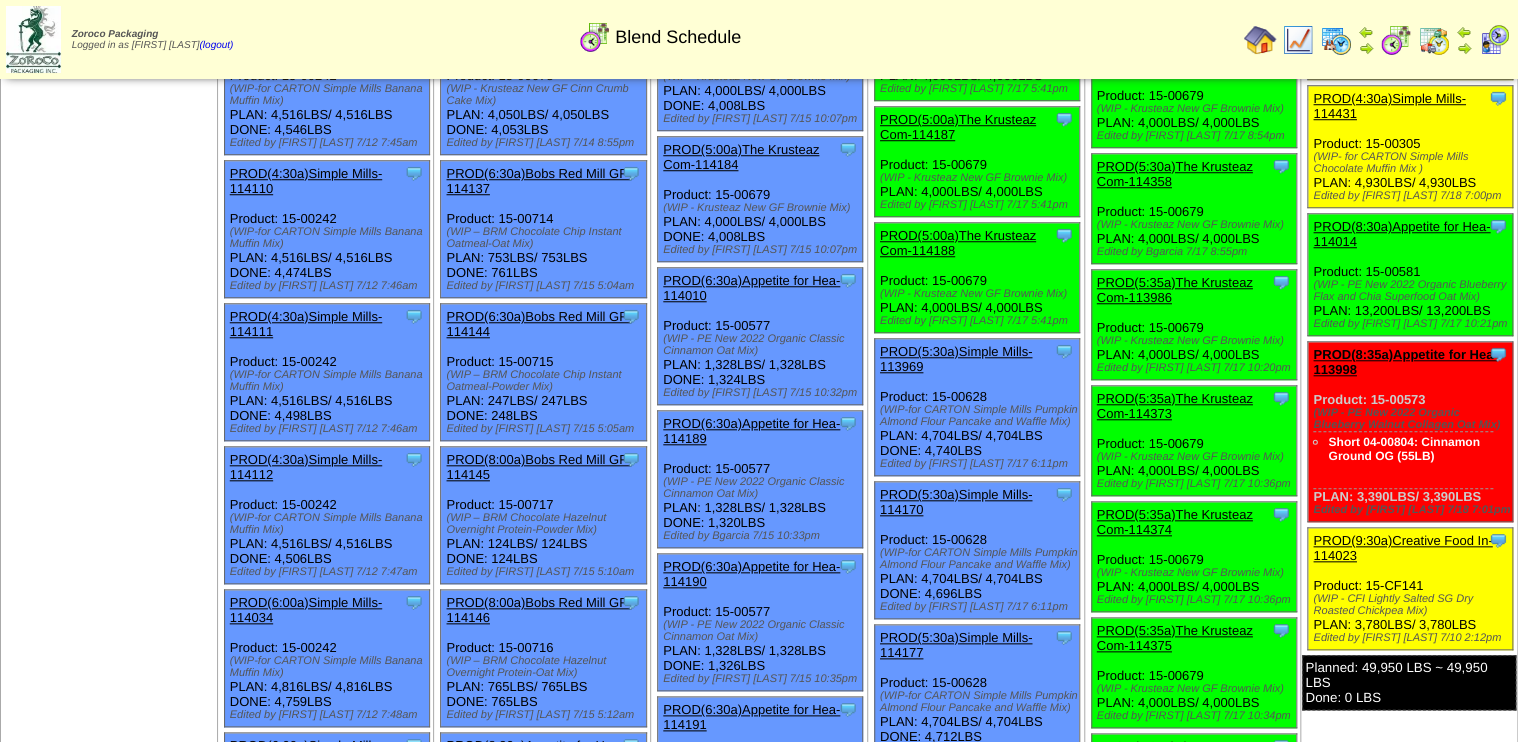 click on "PROD(8:30a)Appetite for Hea-114014" at bounding box center [1401, 234] 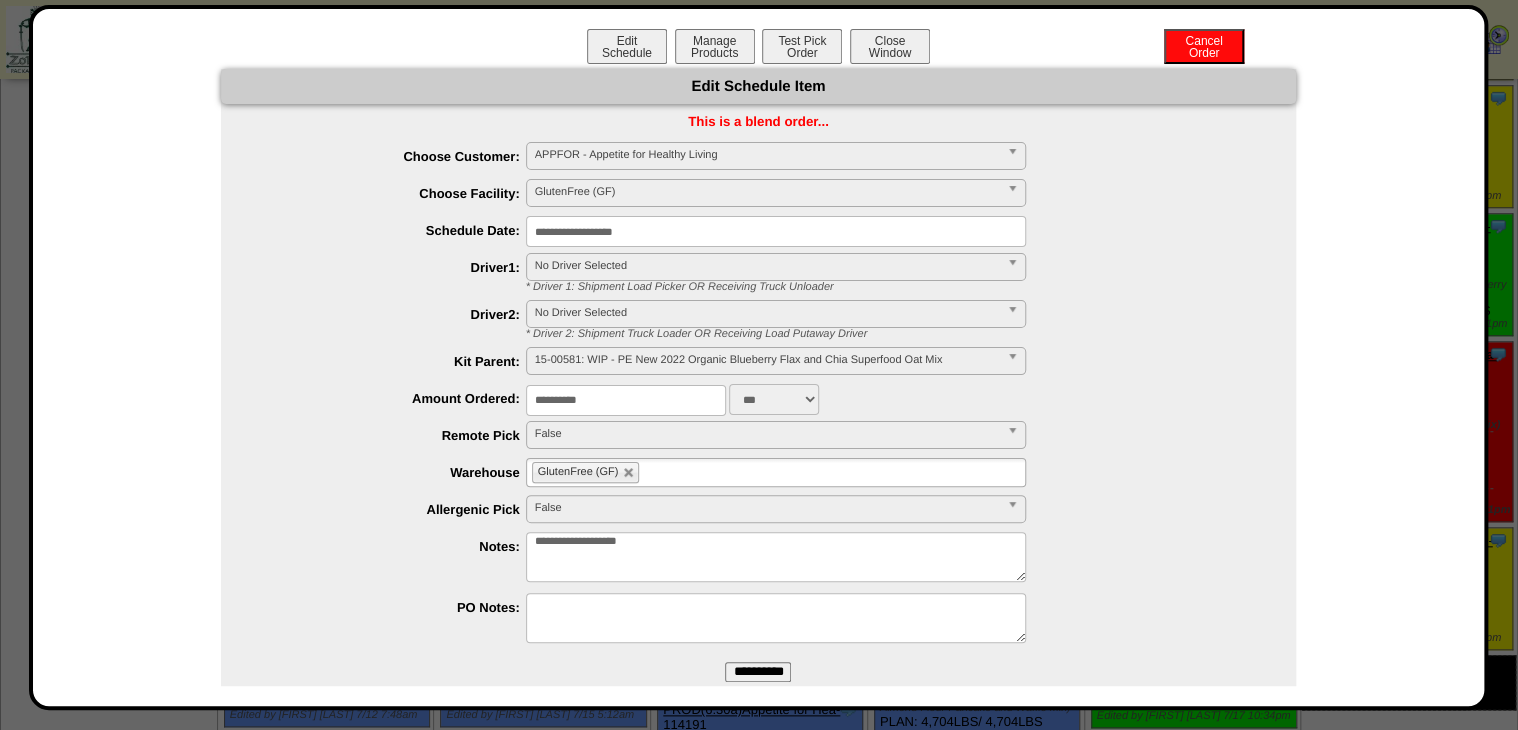 drag, startPoint x: 600, startPoint y: 394, endPoint x: 461, endPoint y: 372, distance: 140.73024 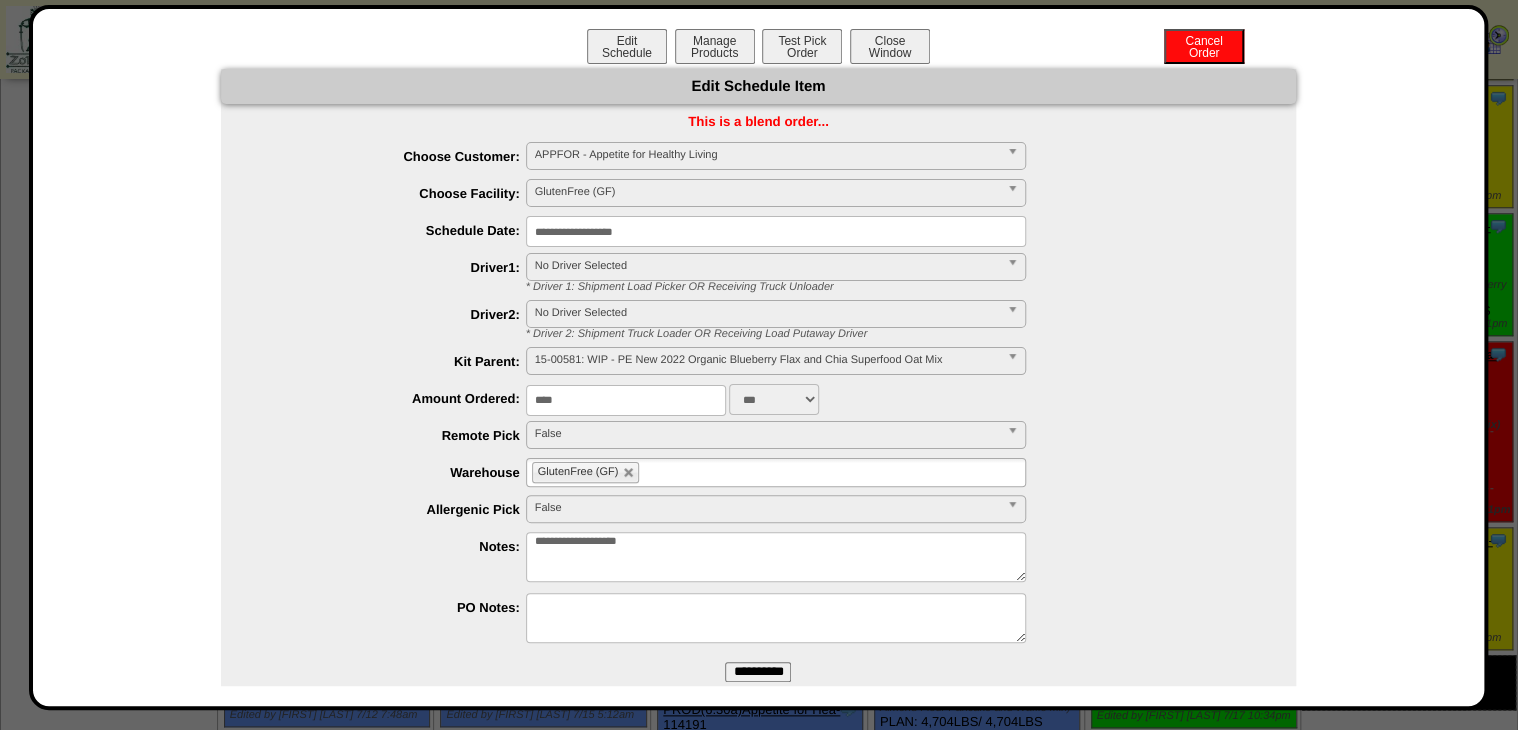 type on "****" 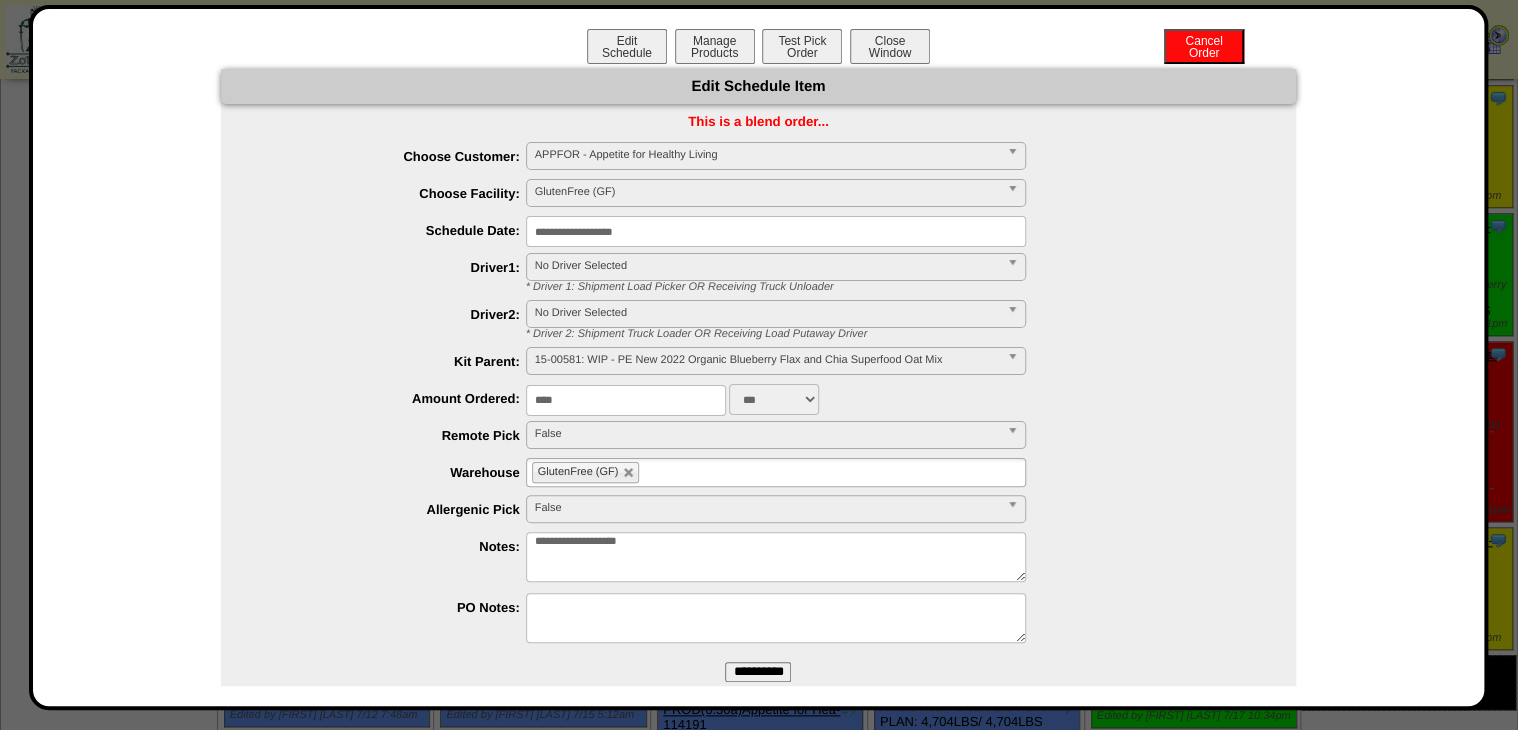 click on "**********" at bounding box center (758, 672) 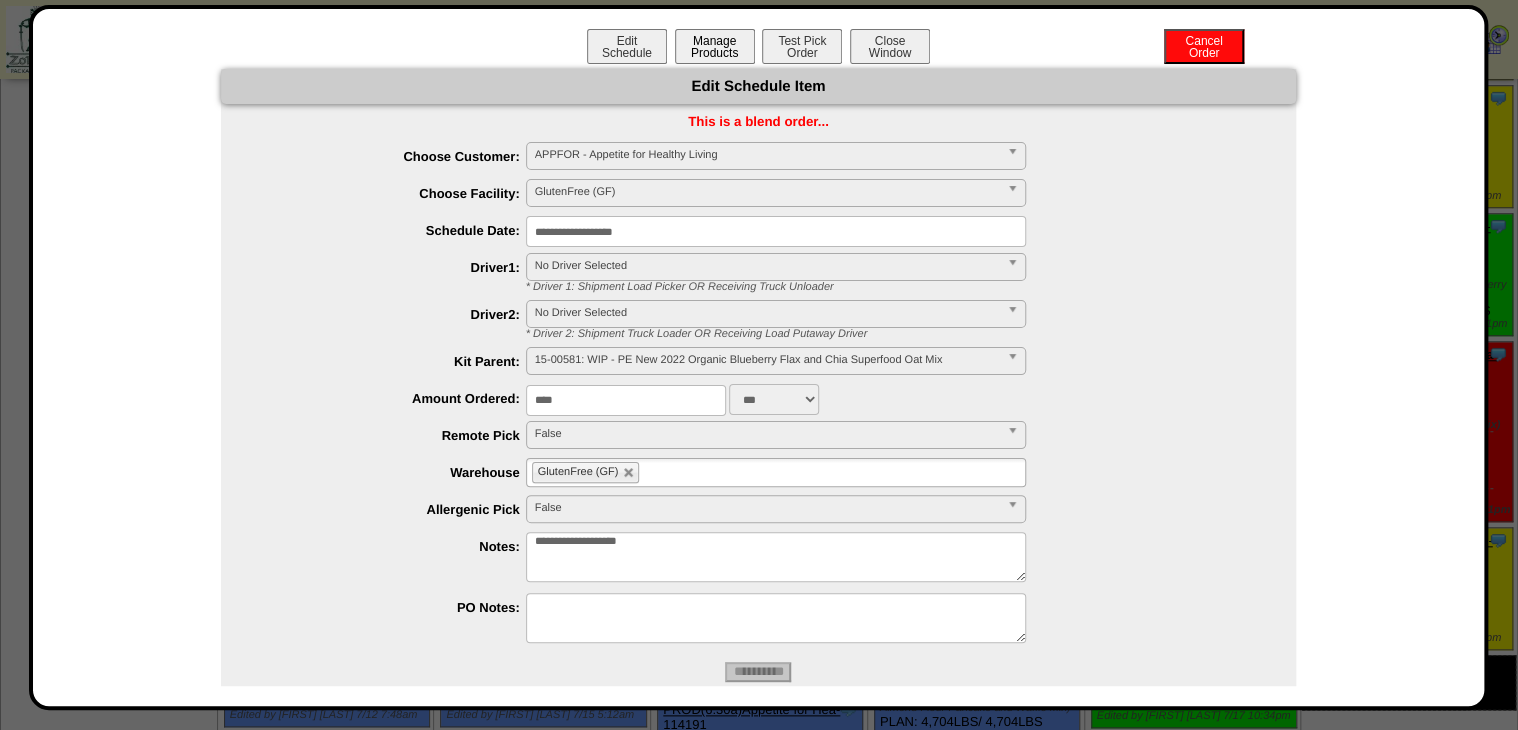 click on "Manage Products" at bounding box center [715, 46] 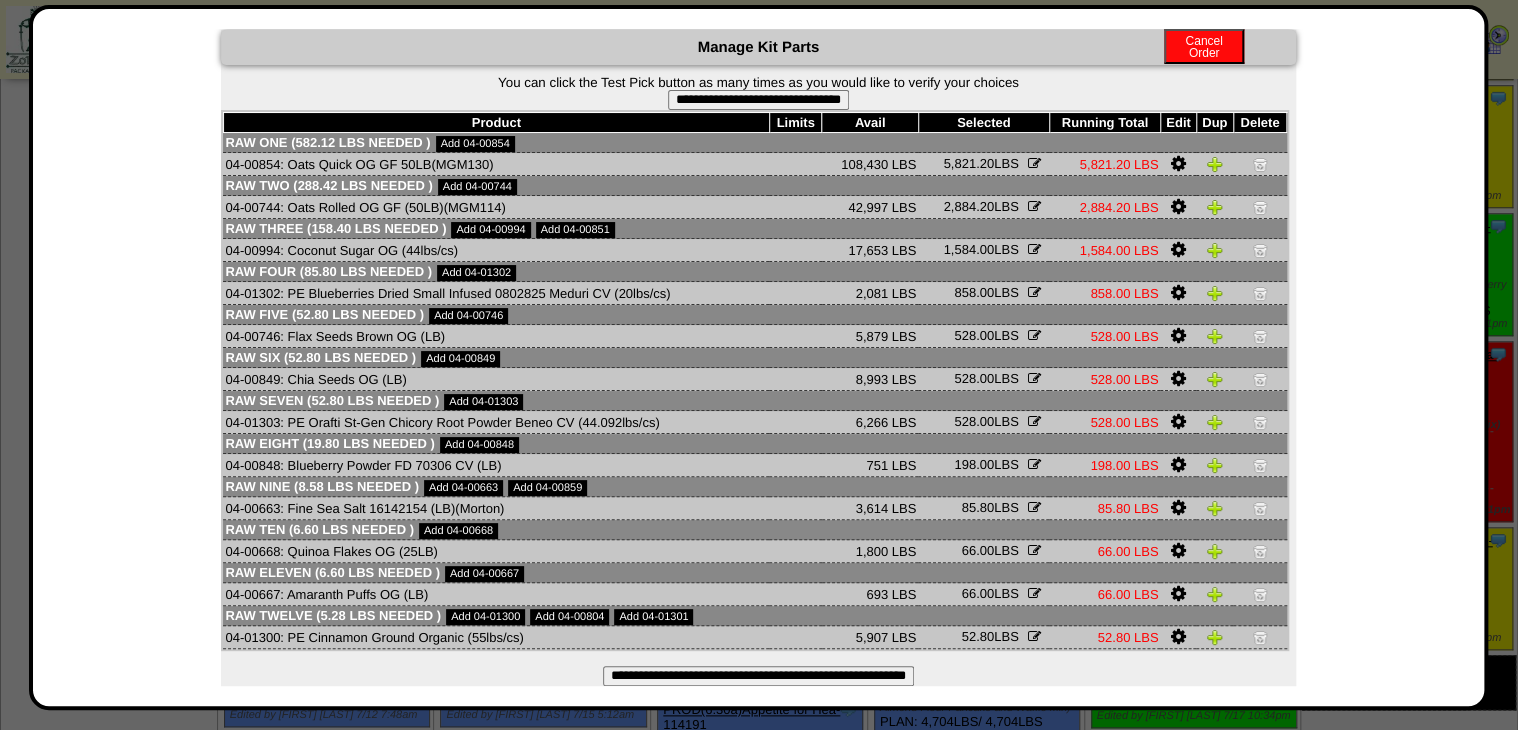 scroll, scrollTop: 70, scrollLeft: 0, axis: vertical 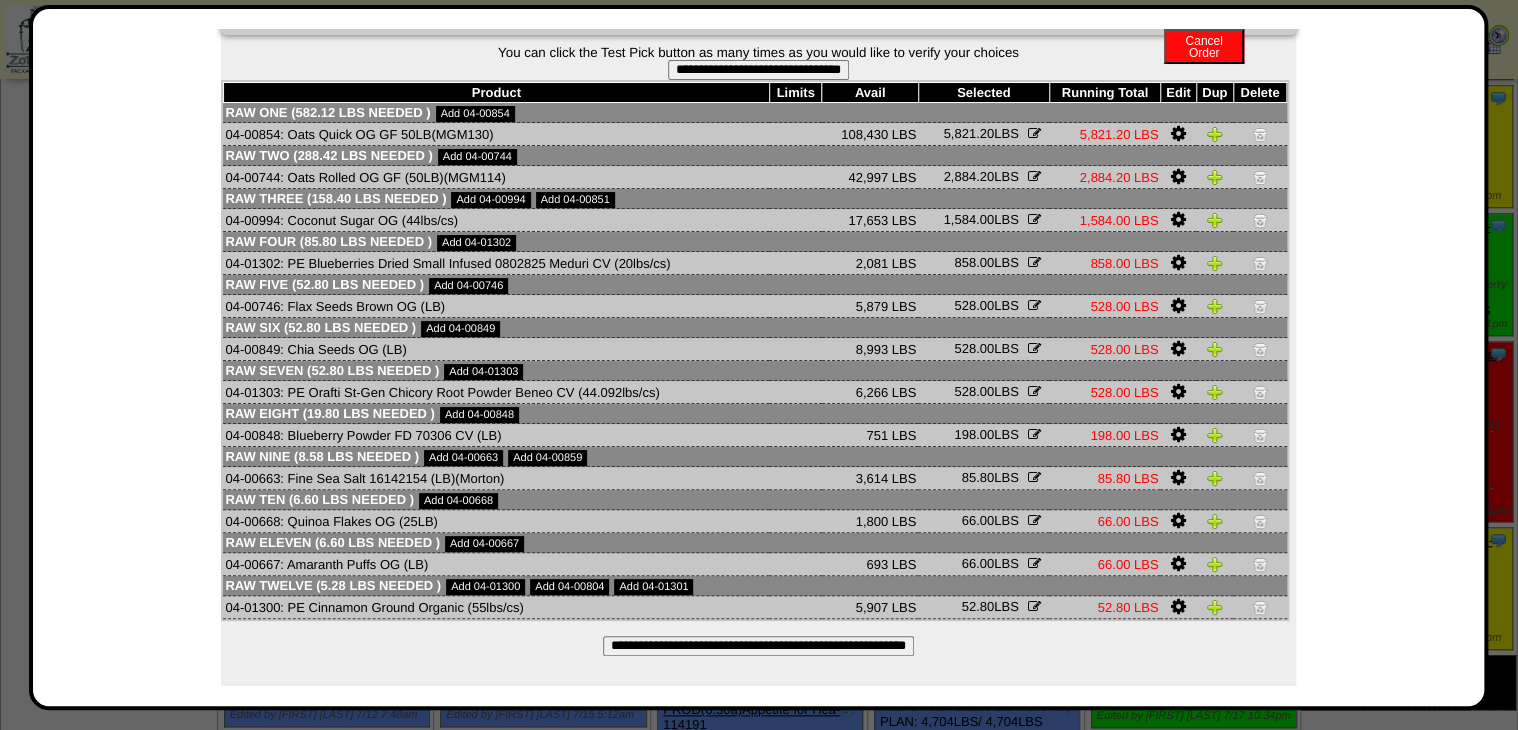 click on "**********" at bounding box center [758, 343] 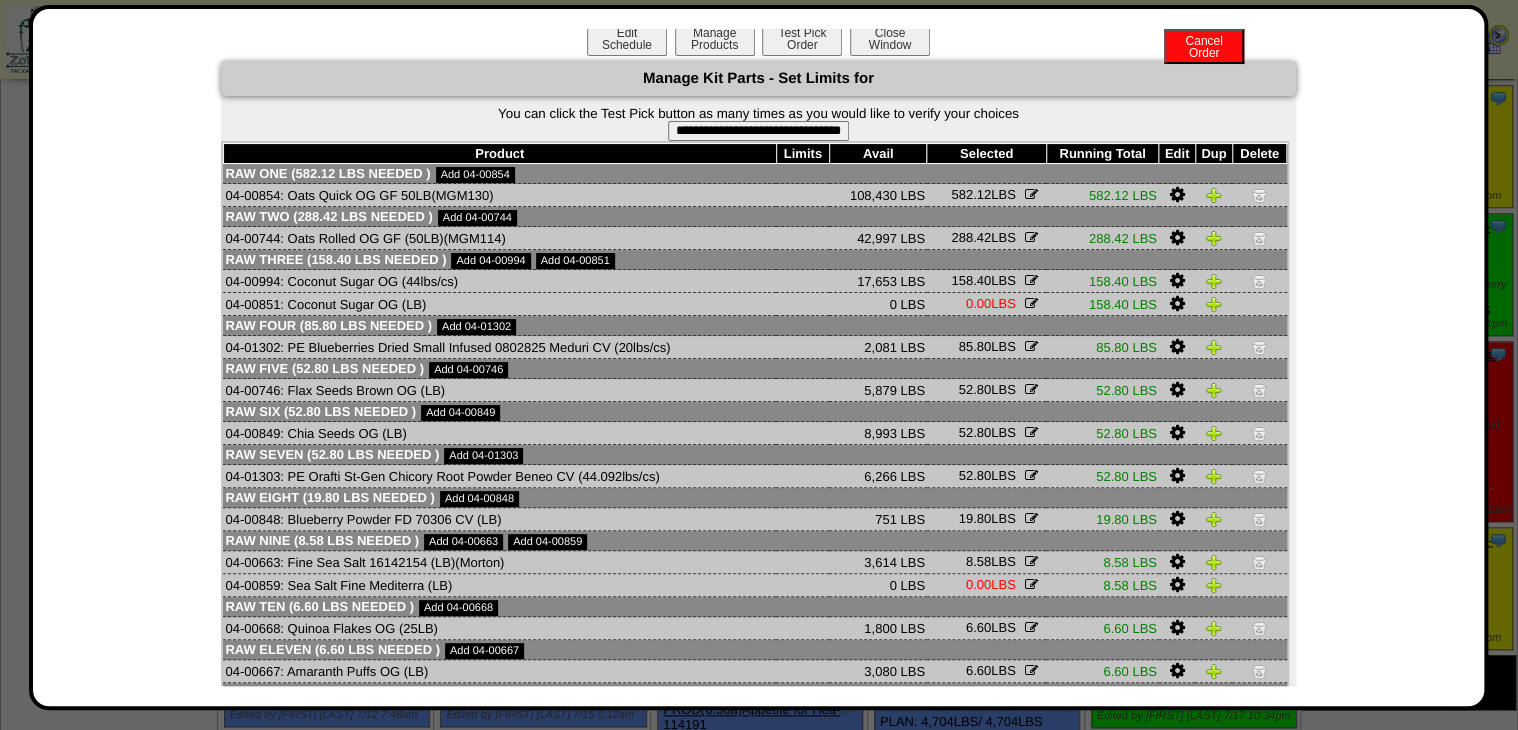 scroll, scrollTop: 0, scrollLeft: 0, axis: both 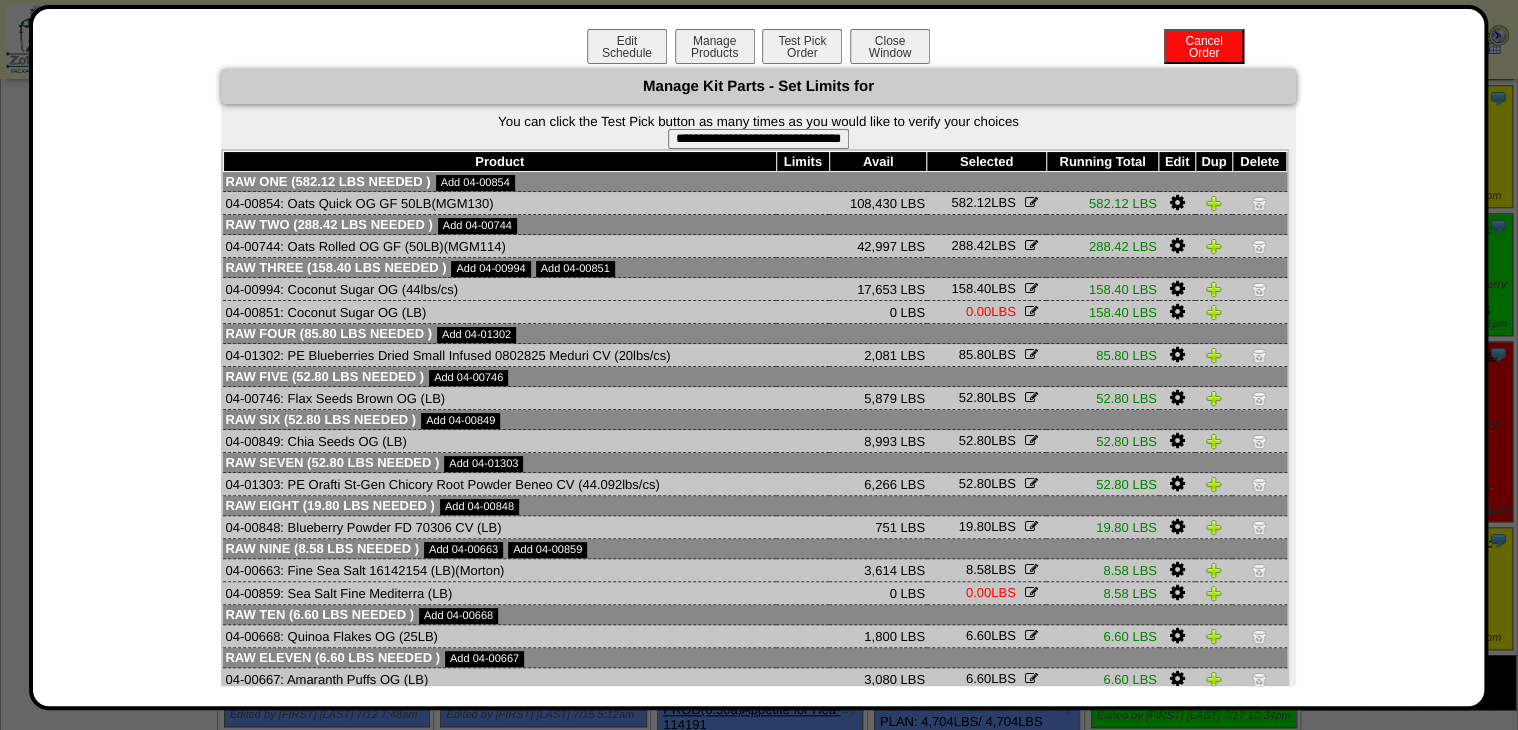 click on "**********" at bounding box center [758, 139] 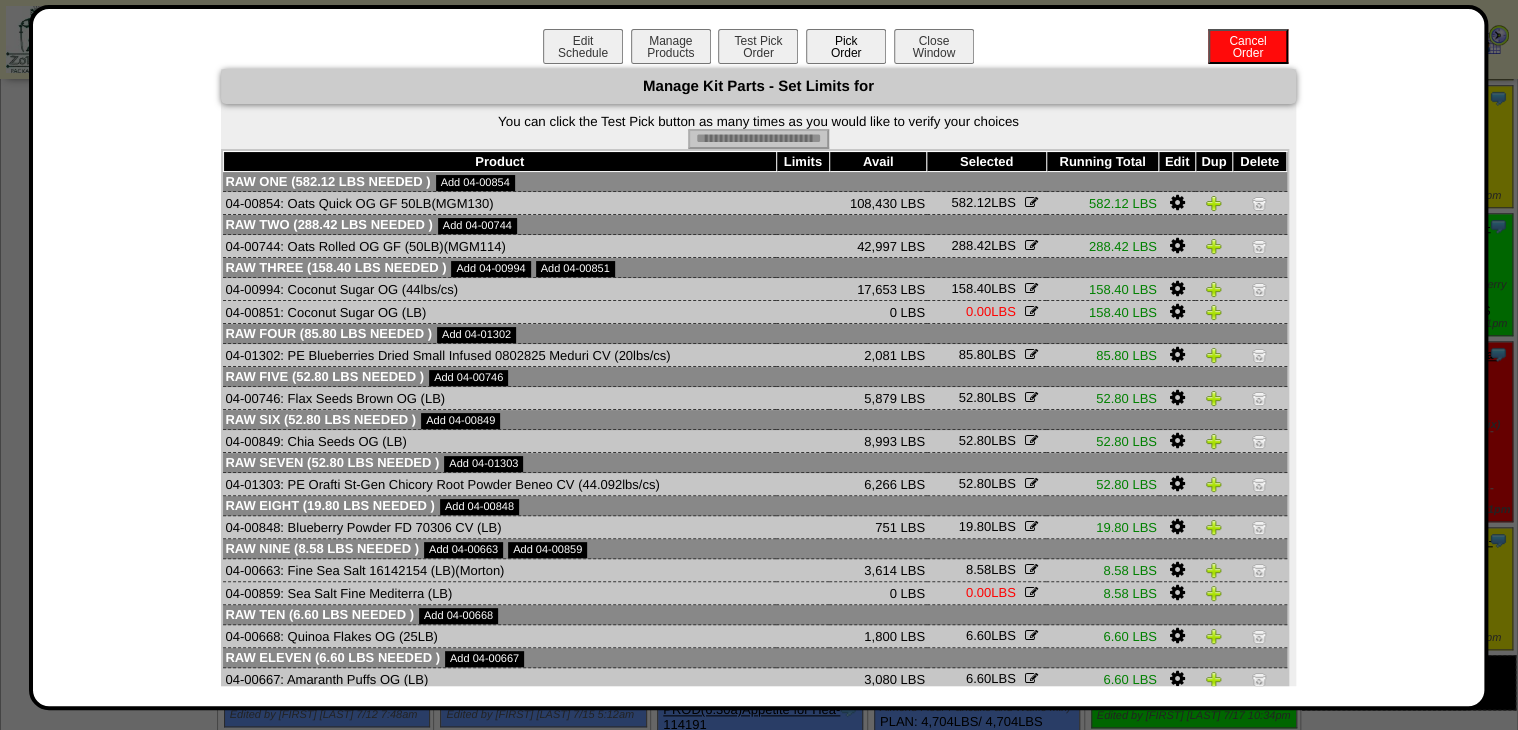 click on "Pick Order" at bounding box center [846, 46] 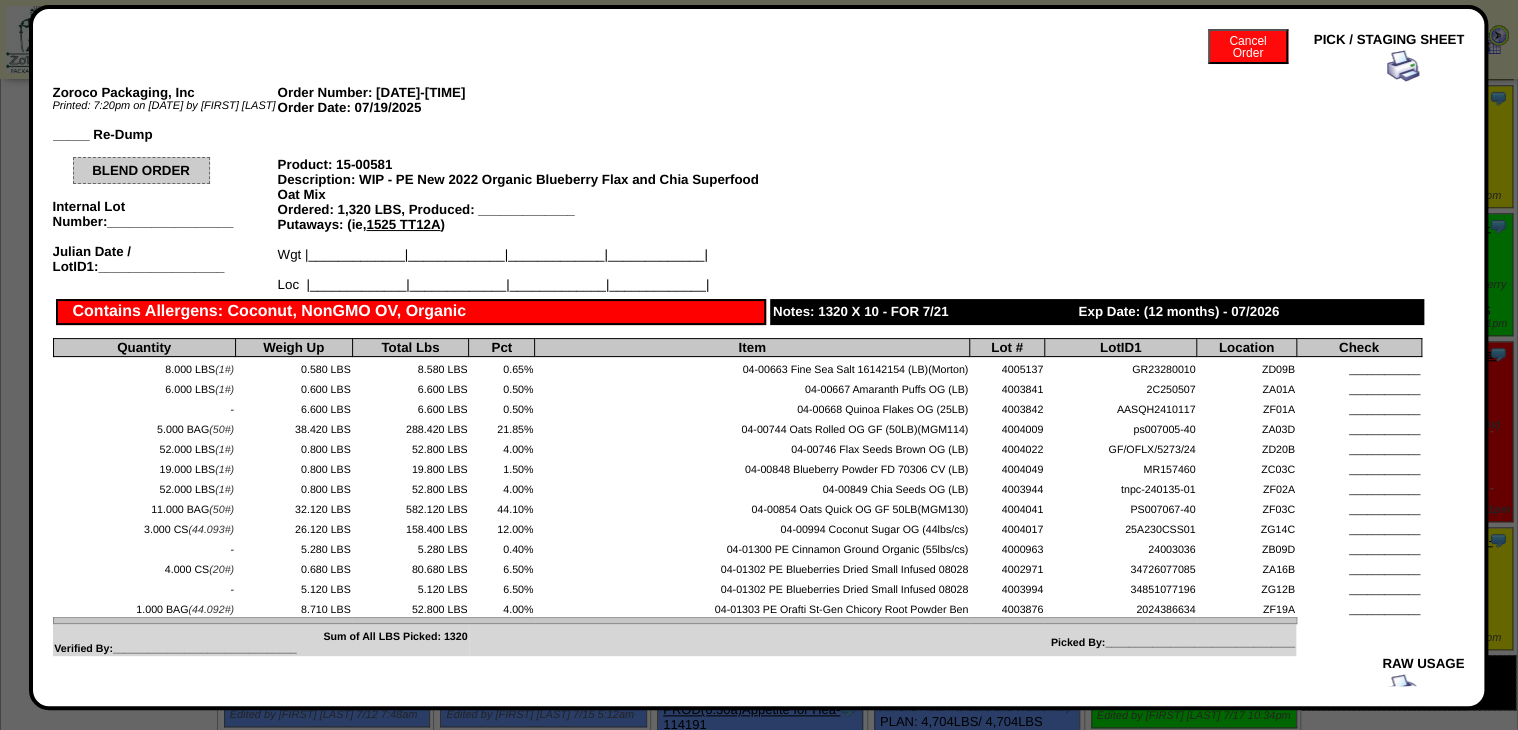 scroll, scrollTop: 0, scrollLeft: 0, axis: both 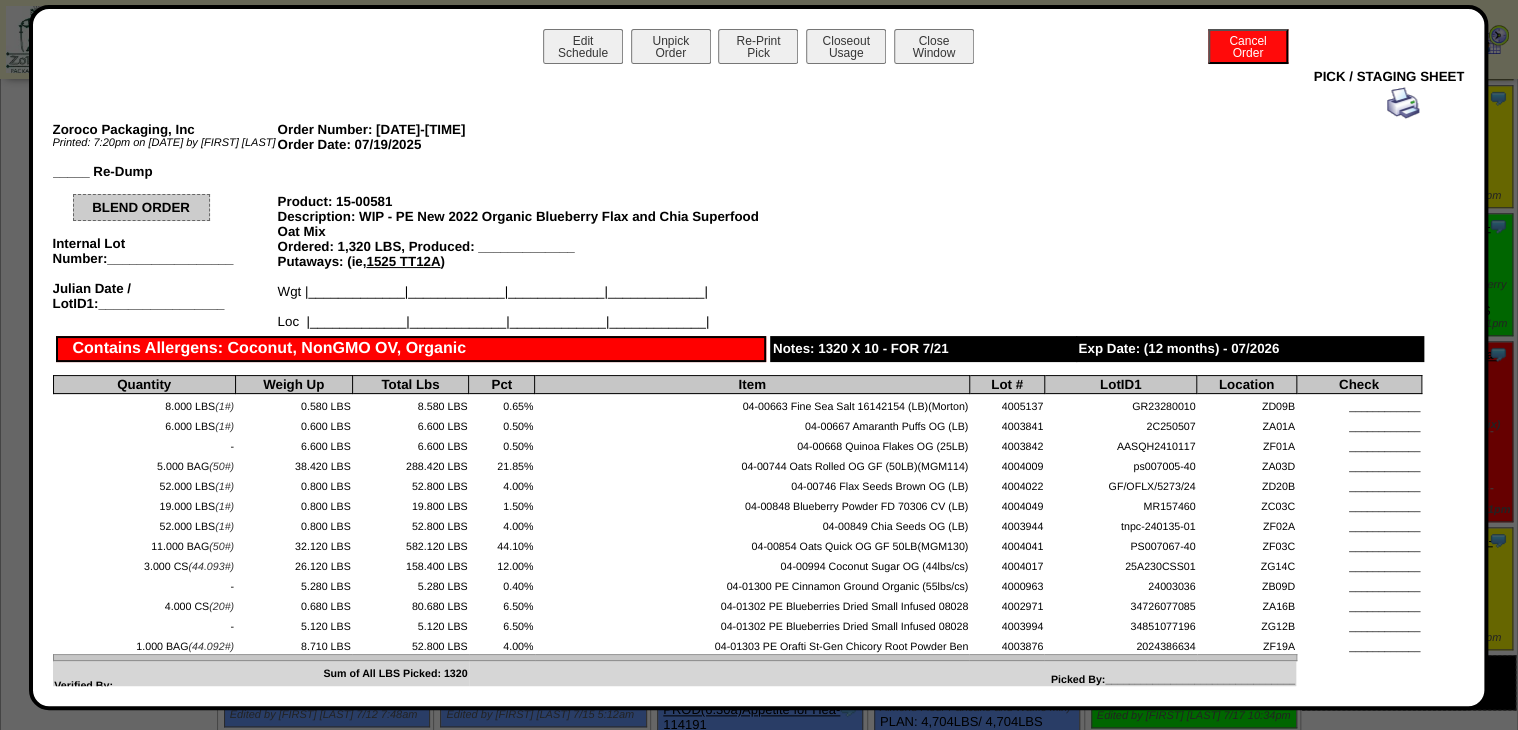 click at bounding box center (1403, 103) 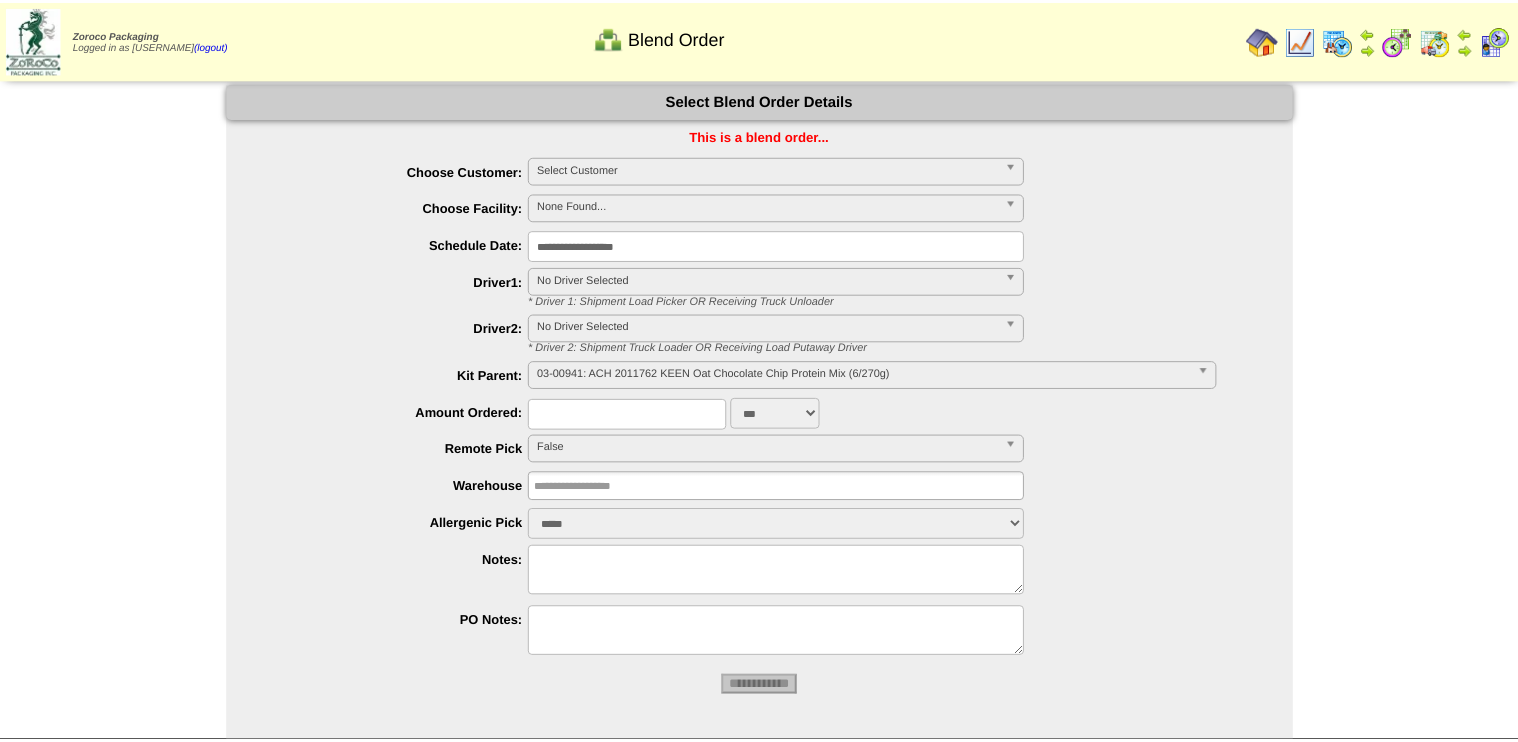scroll, scrollTop: 0, scrollLeft: 0, axis: both 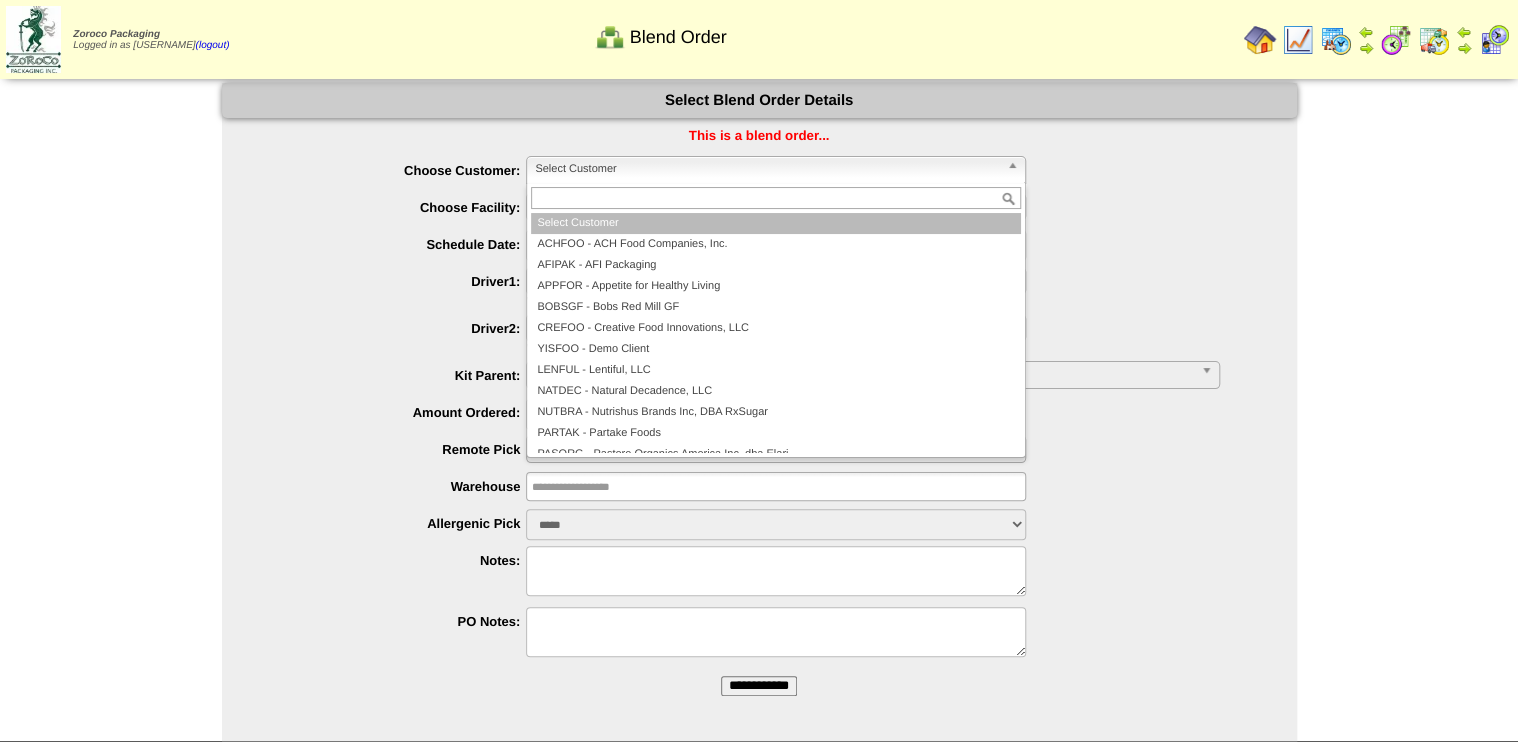 click on "Select Customer" at bounding box center [767, 169] 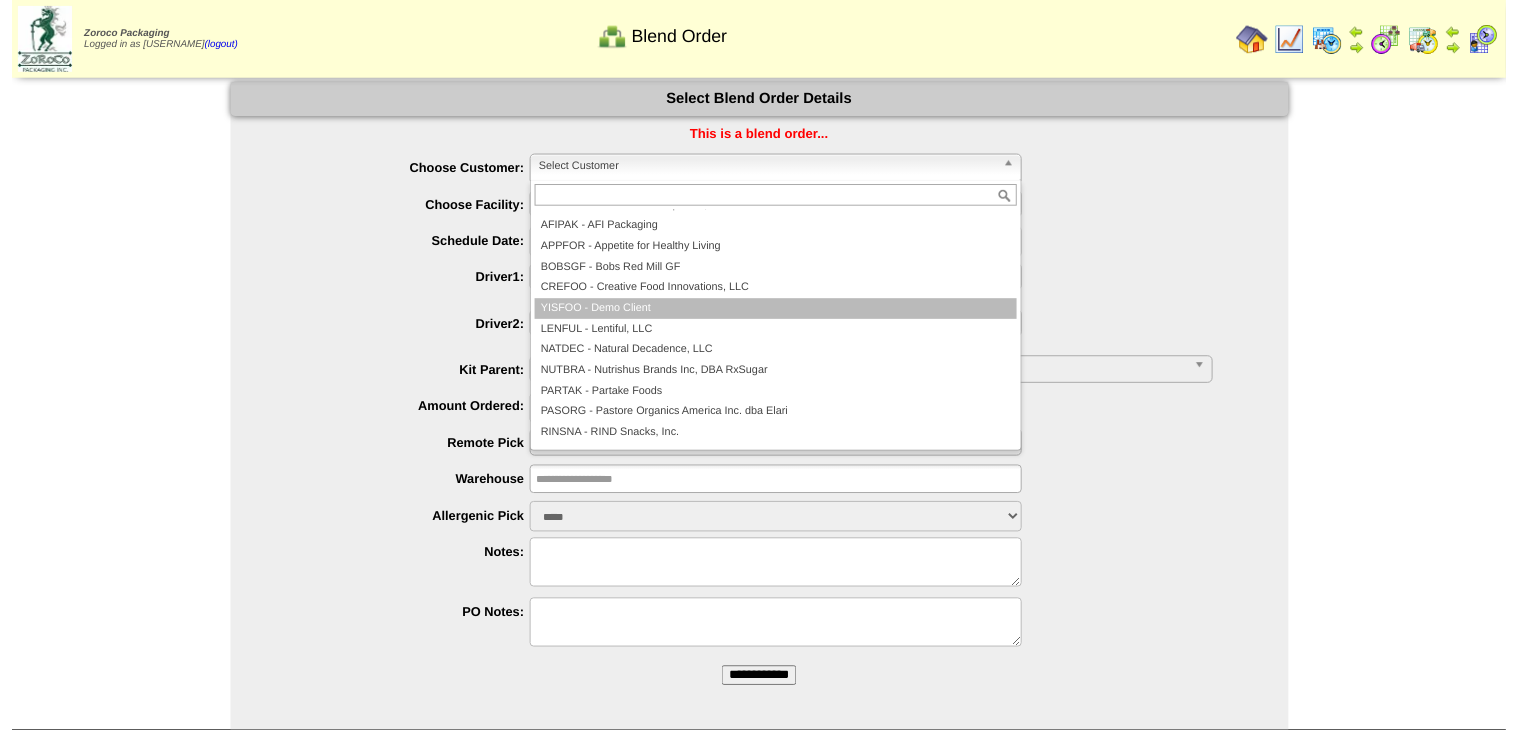 scroll, scrollTop: 0, scrollLeft: 0, axis: both 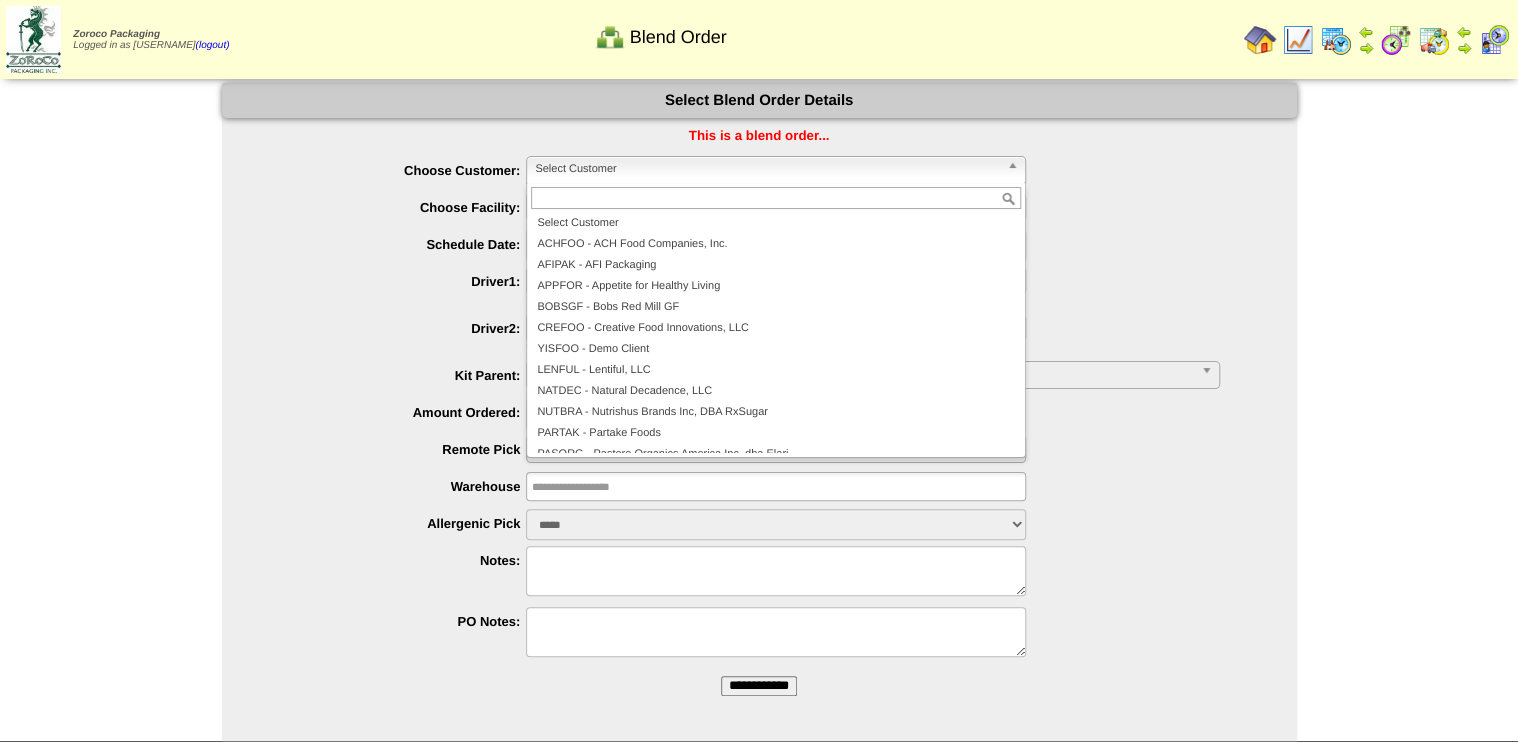 click on "Select Customer" at bounding box center (767, 169) 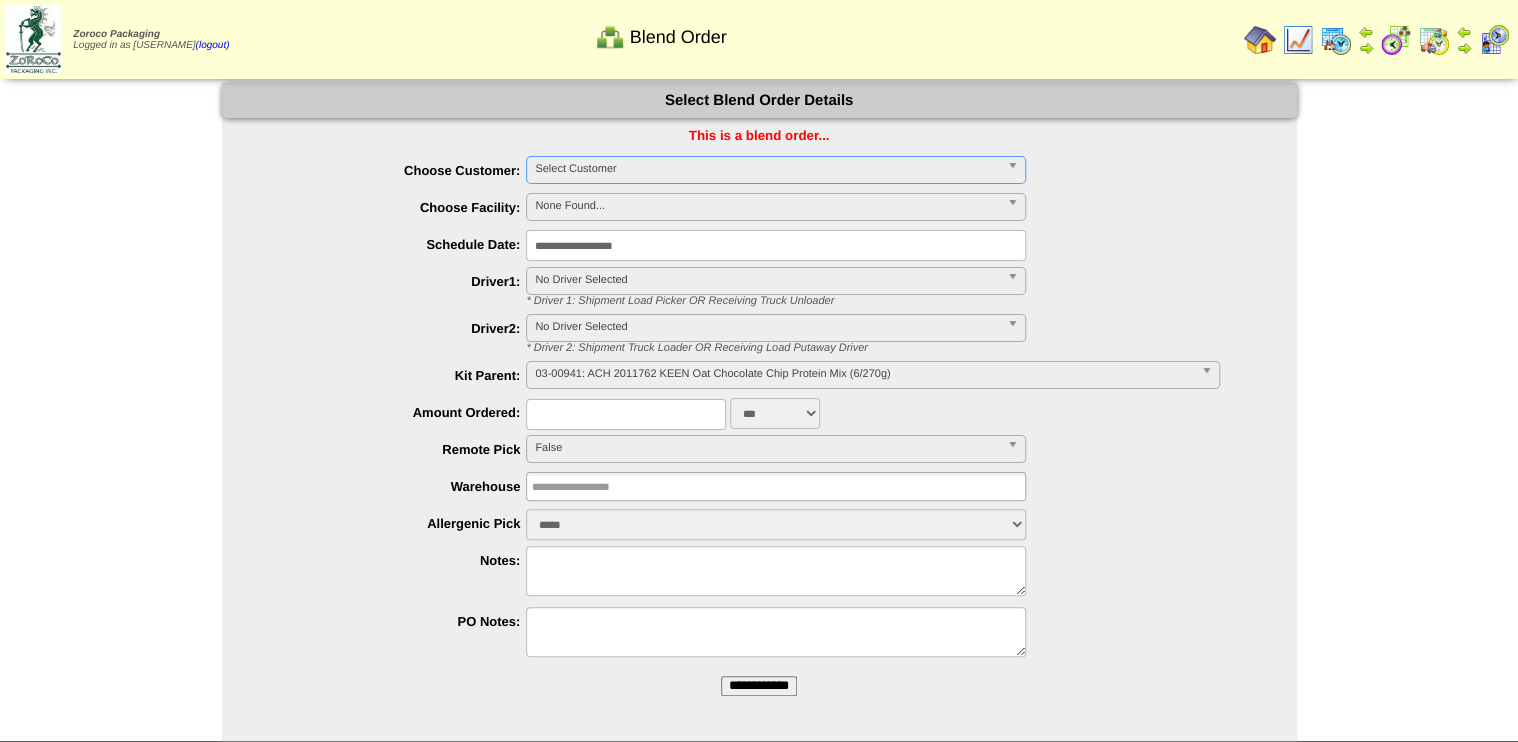 click on "Select Customer" at bounding box center (767, 169) 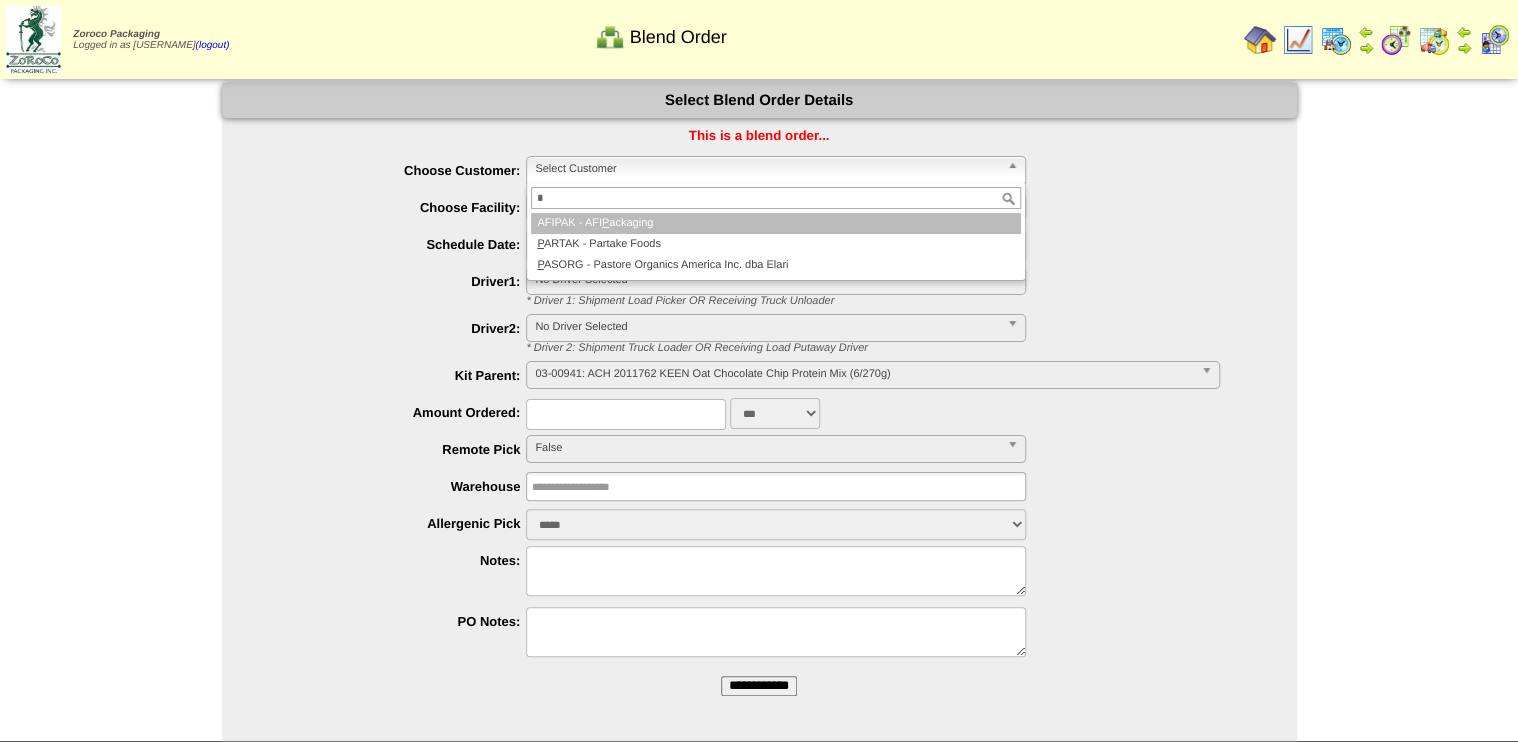 type on "*" 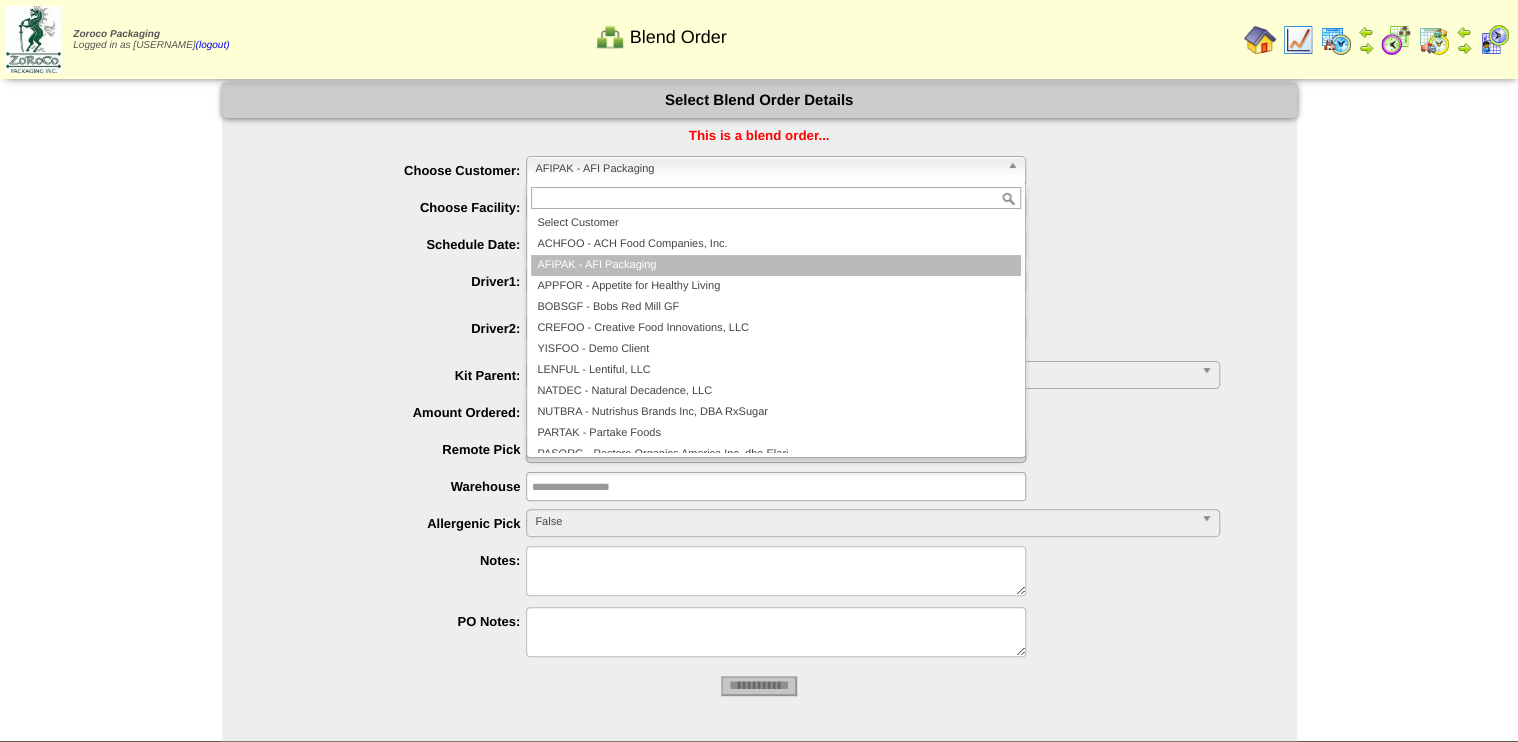 click on "AFIPAK - AFI Packaging" at bounding box center [767, 169] 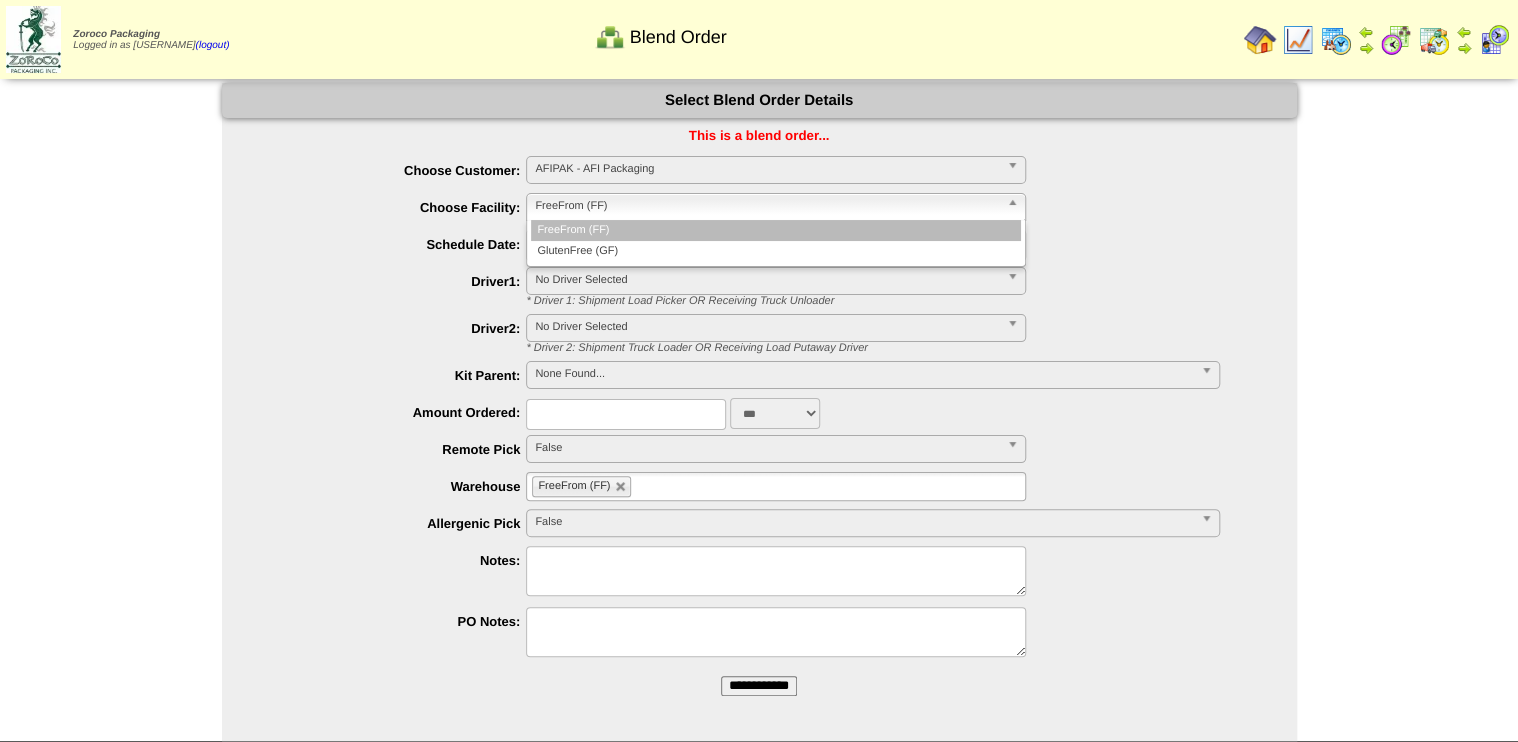 click on "FreeFrom (FF)" at bounding box center (767, 206) 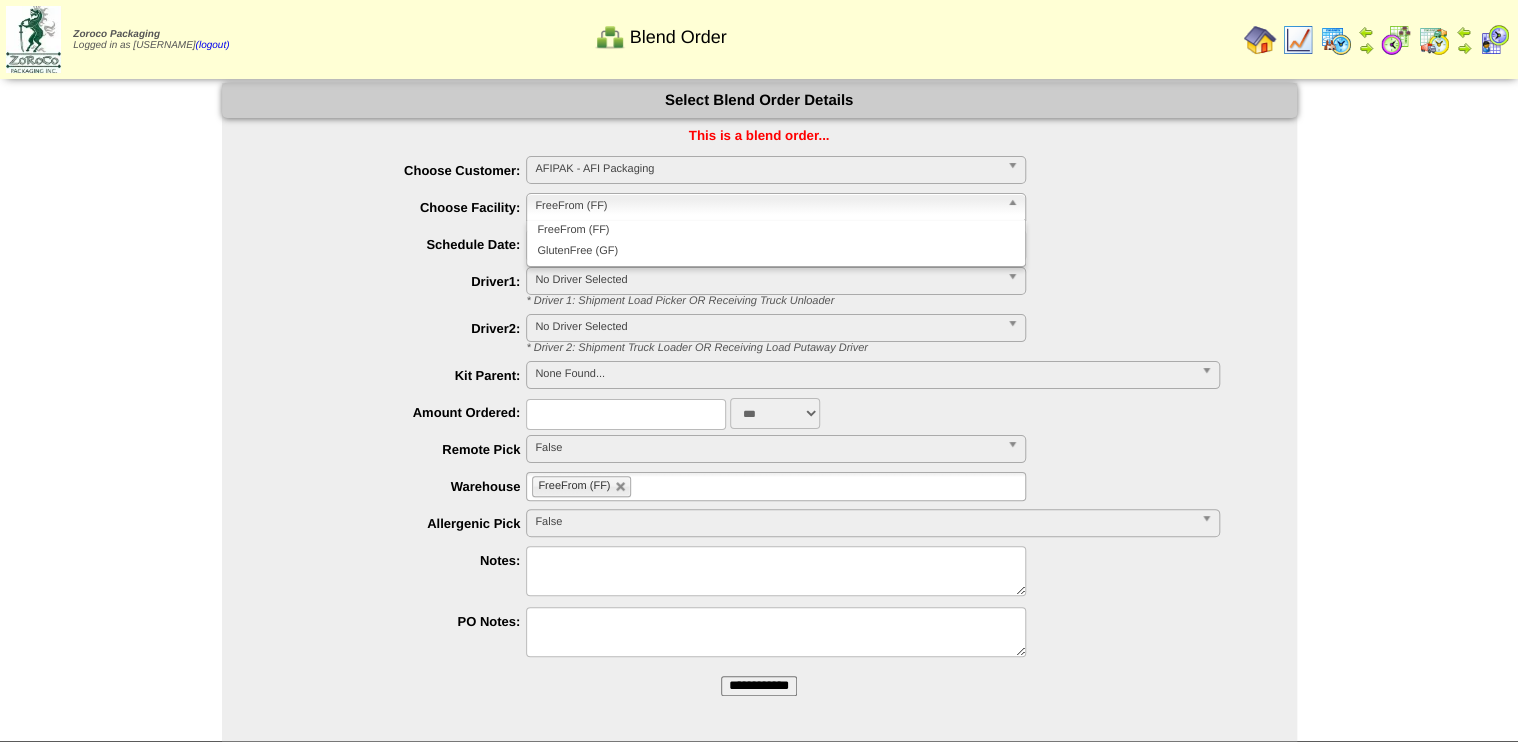 click on "**********" at bounding box center [779, 334] 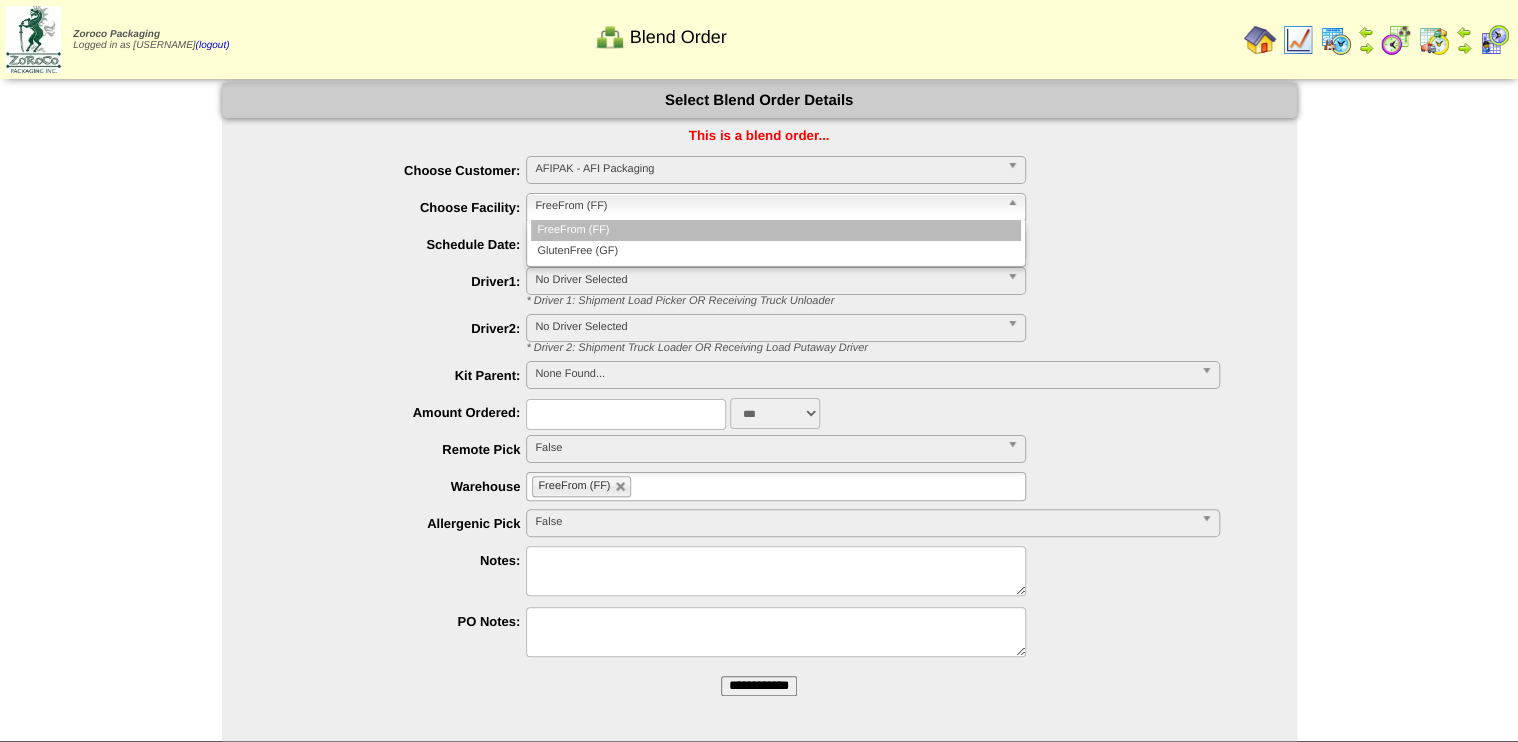 click on "FreeFrom (FF)" at bounding box center [767, 206] 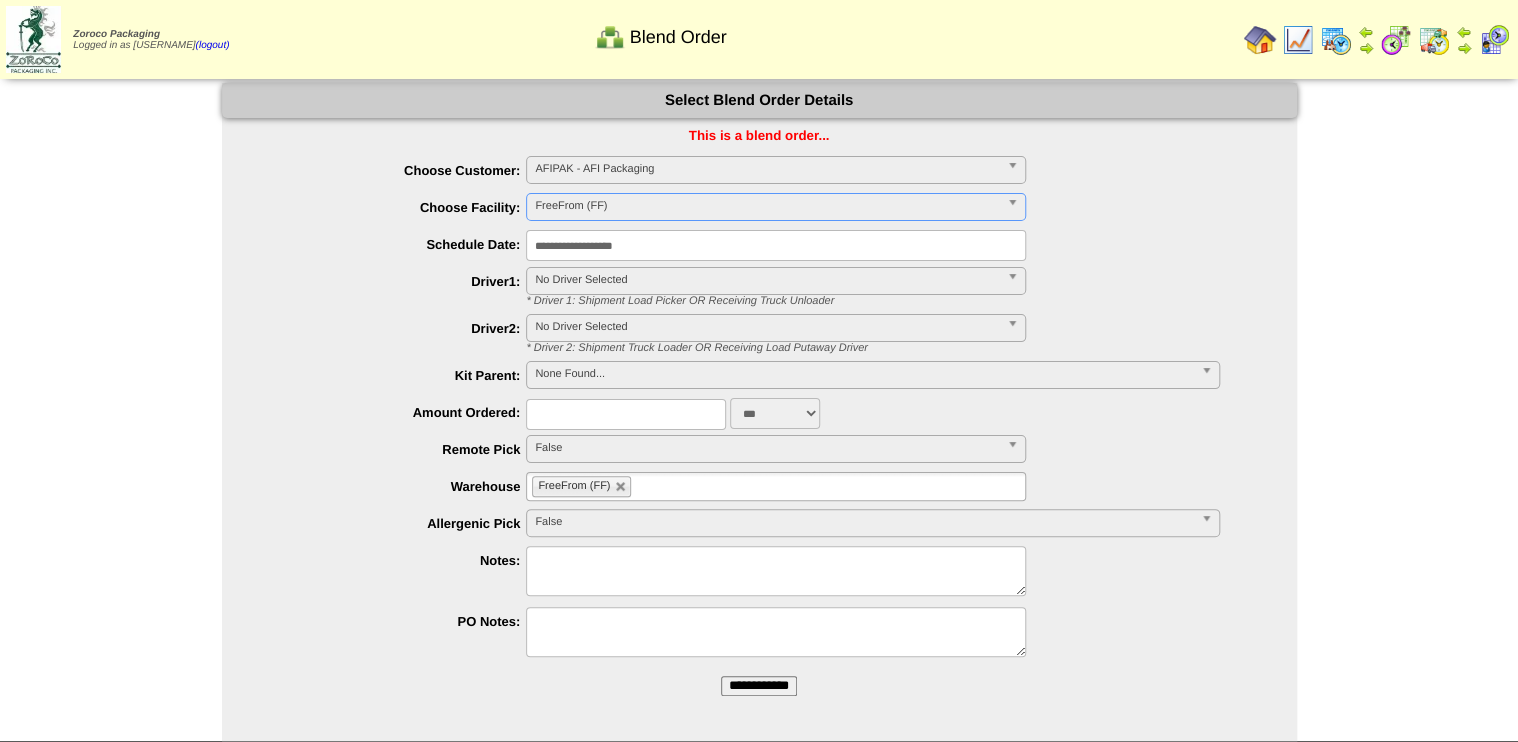 click on "**********" at bounding box center (759, 409) 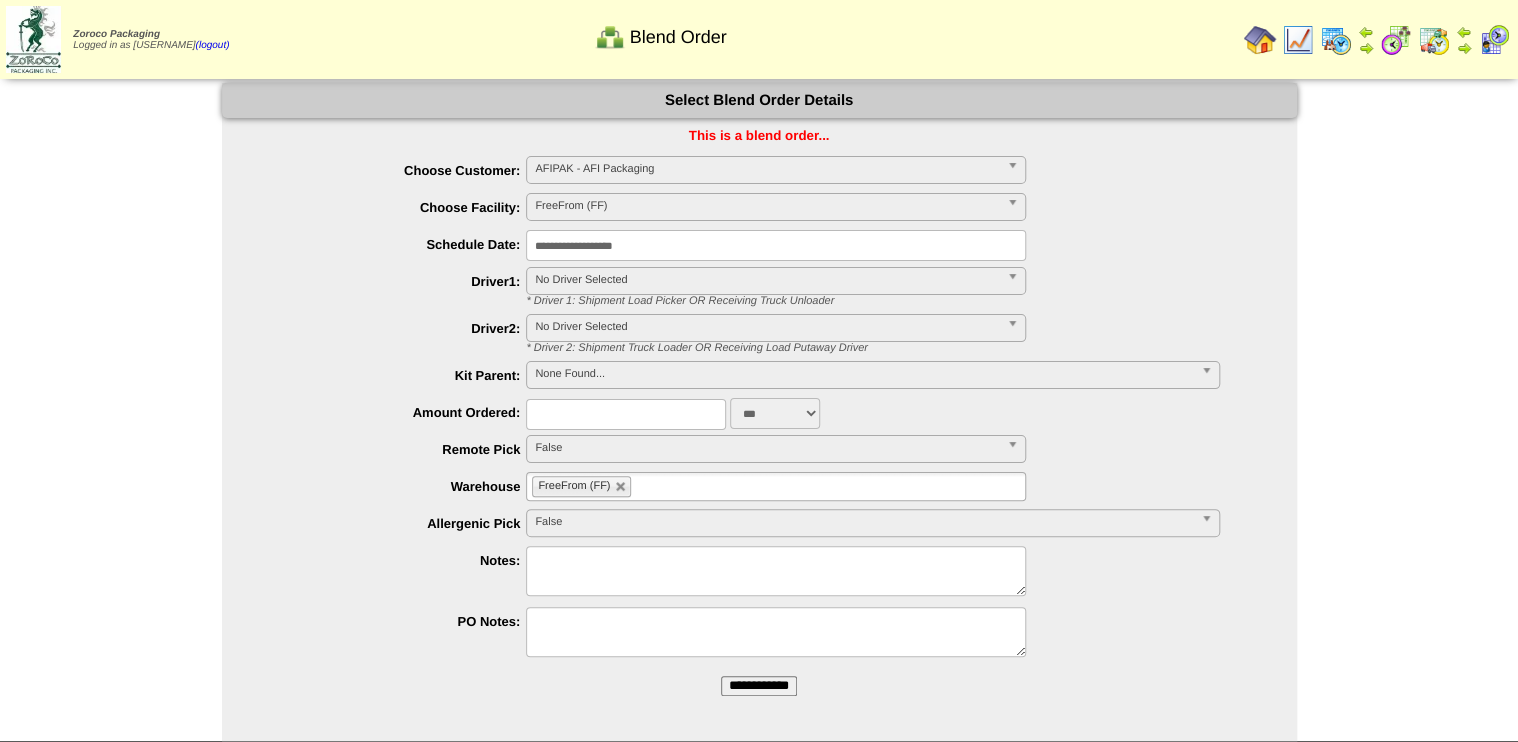 click on "**********" at bounding box center [779, 171] 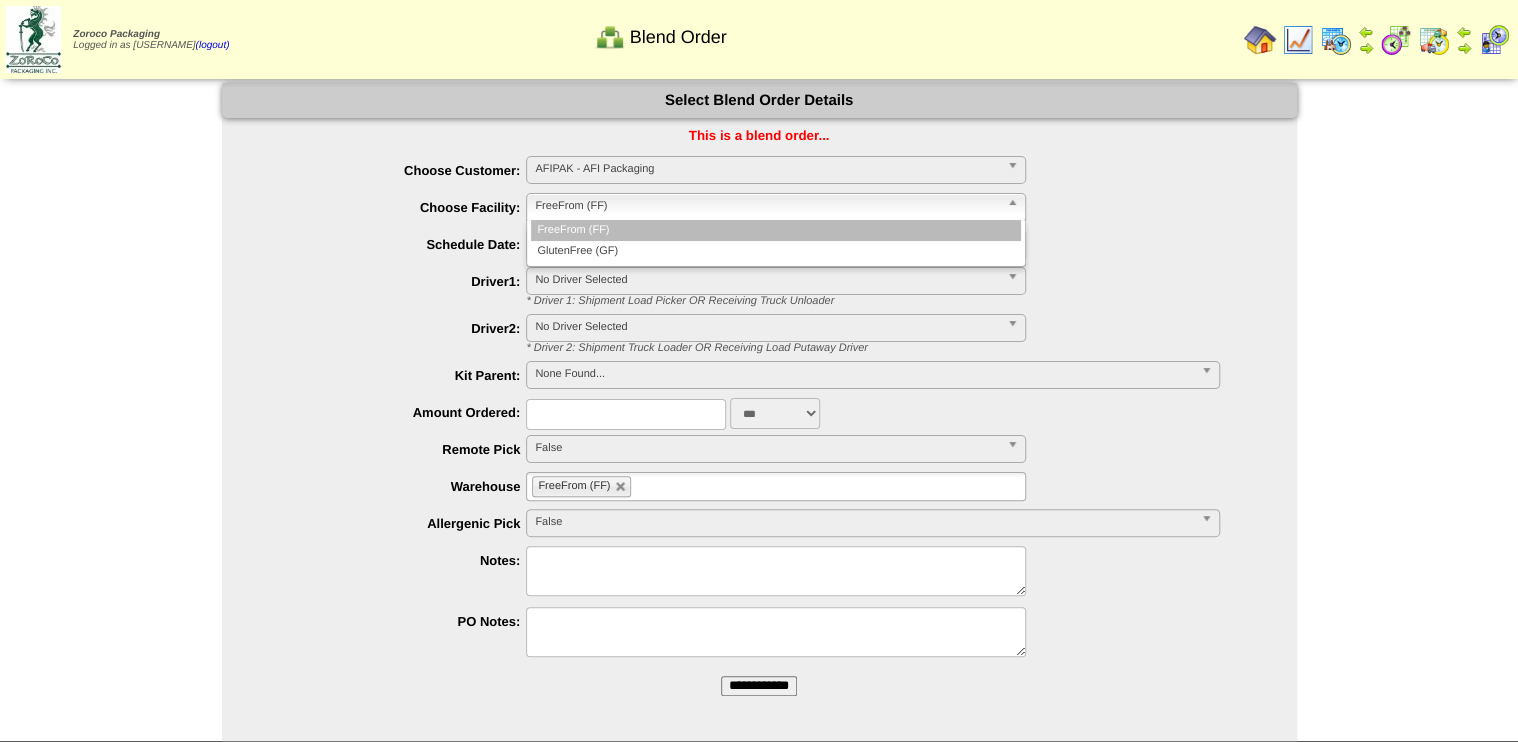 click on "FreeFrom (FF)" at bounding box center (767, 206) 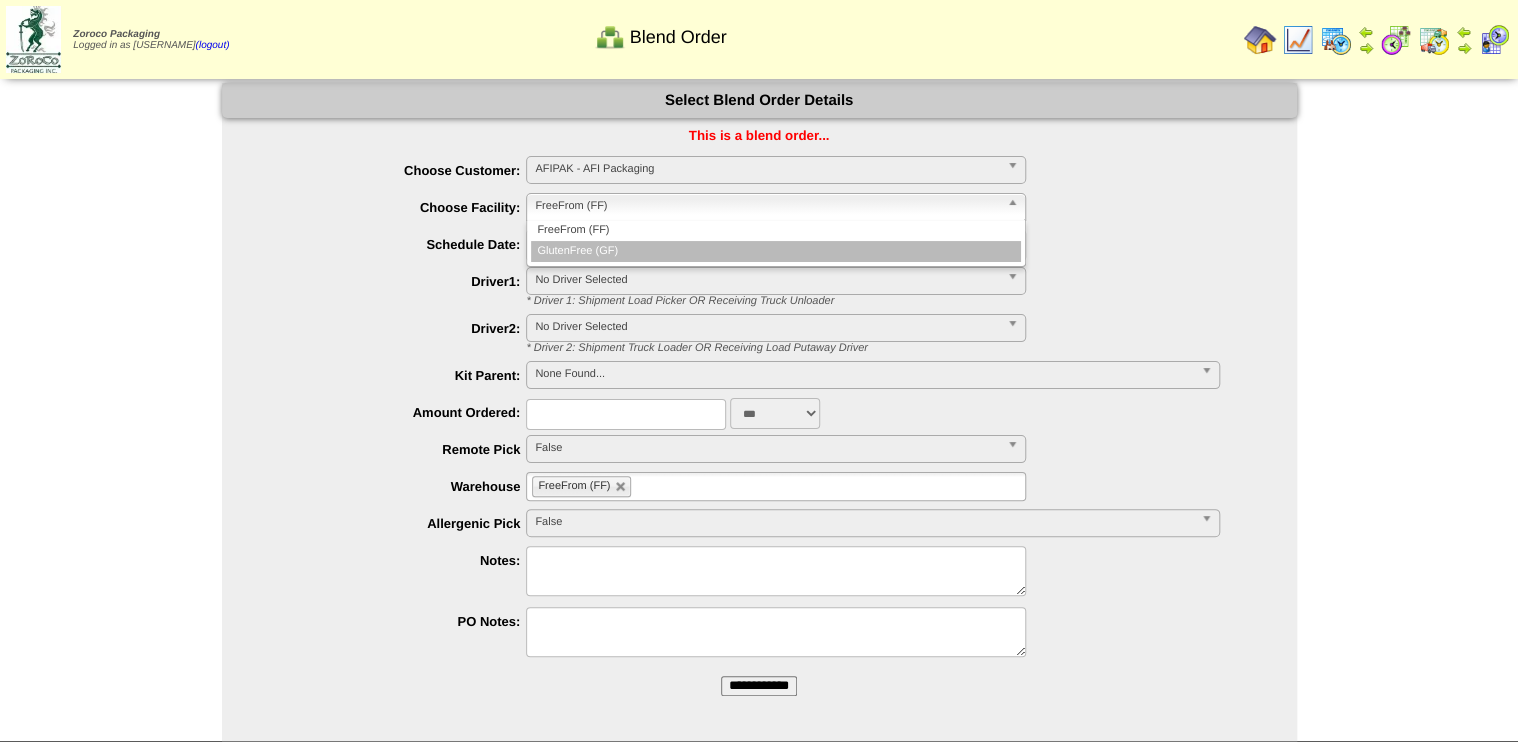 click on "GlutenFree (GF)" at bounding box center (776, 251) 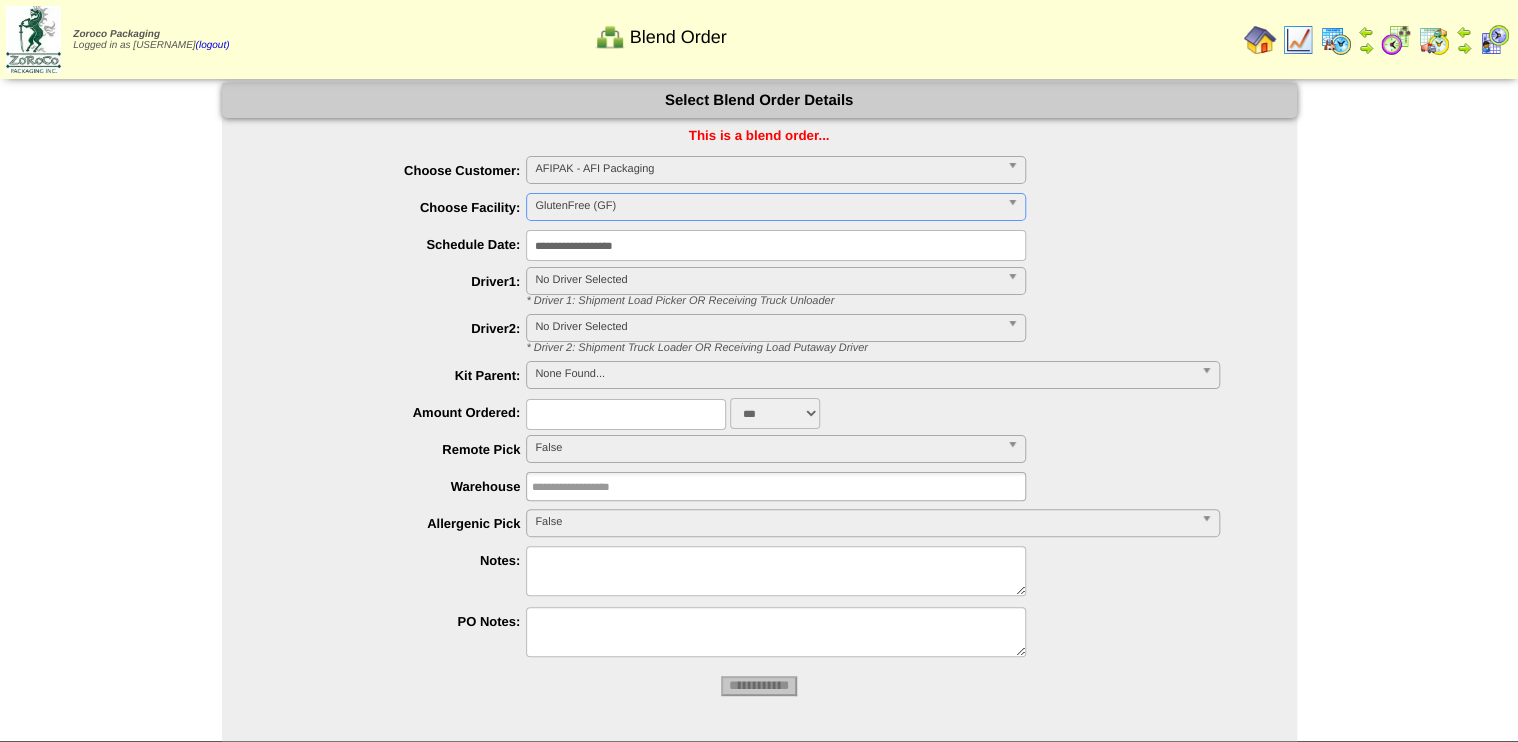 click on "**********" at bounding box center (776, 245) 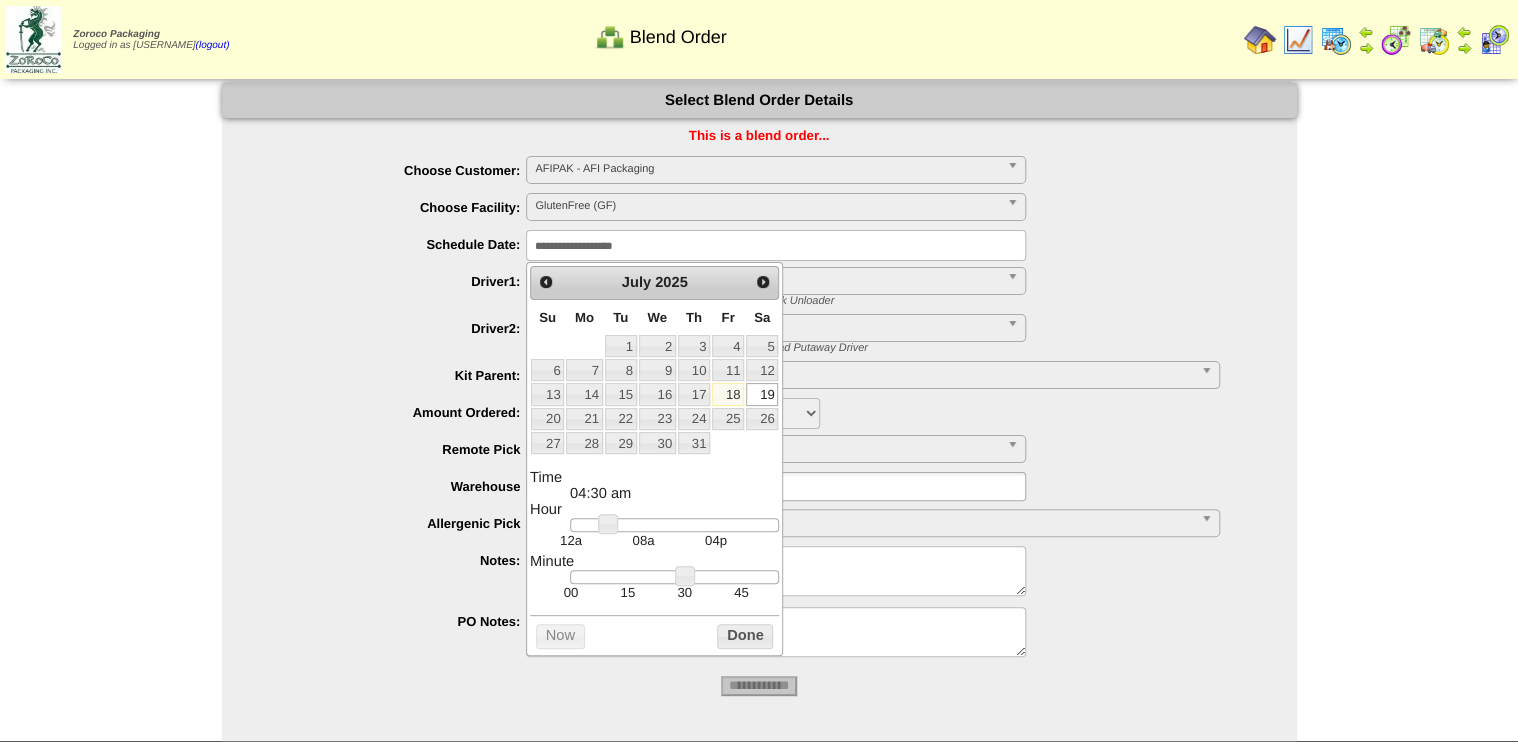 type 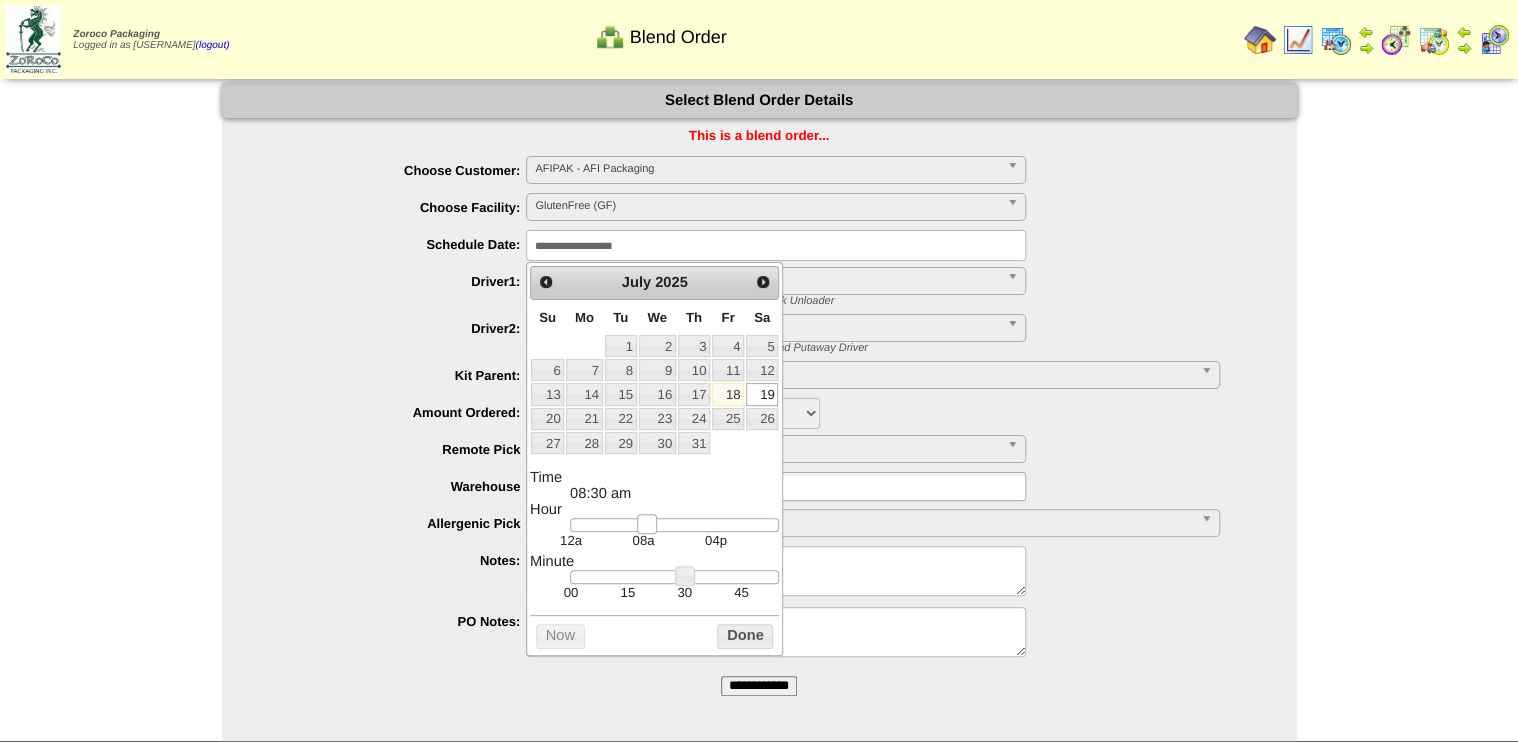 drag, startPoint x: 608, startPoint y: 530, endPoint x: 647, endPoint y: 531, distance: 39.012817 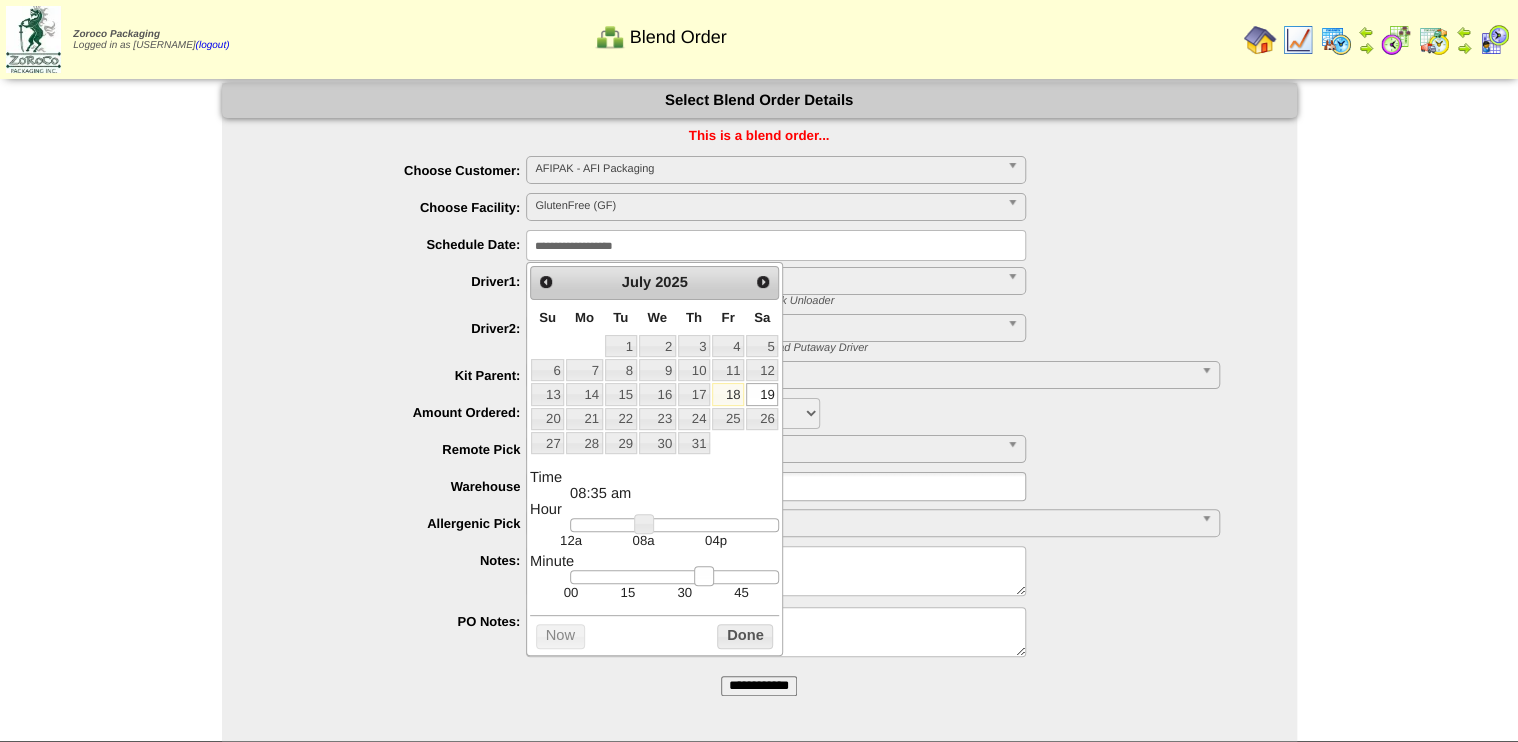 drag, startPoint x: 680, startPoint y: 577, endPoint x: 700, endPoint y: 588, distance: 22.825424 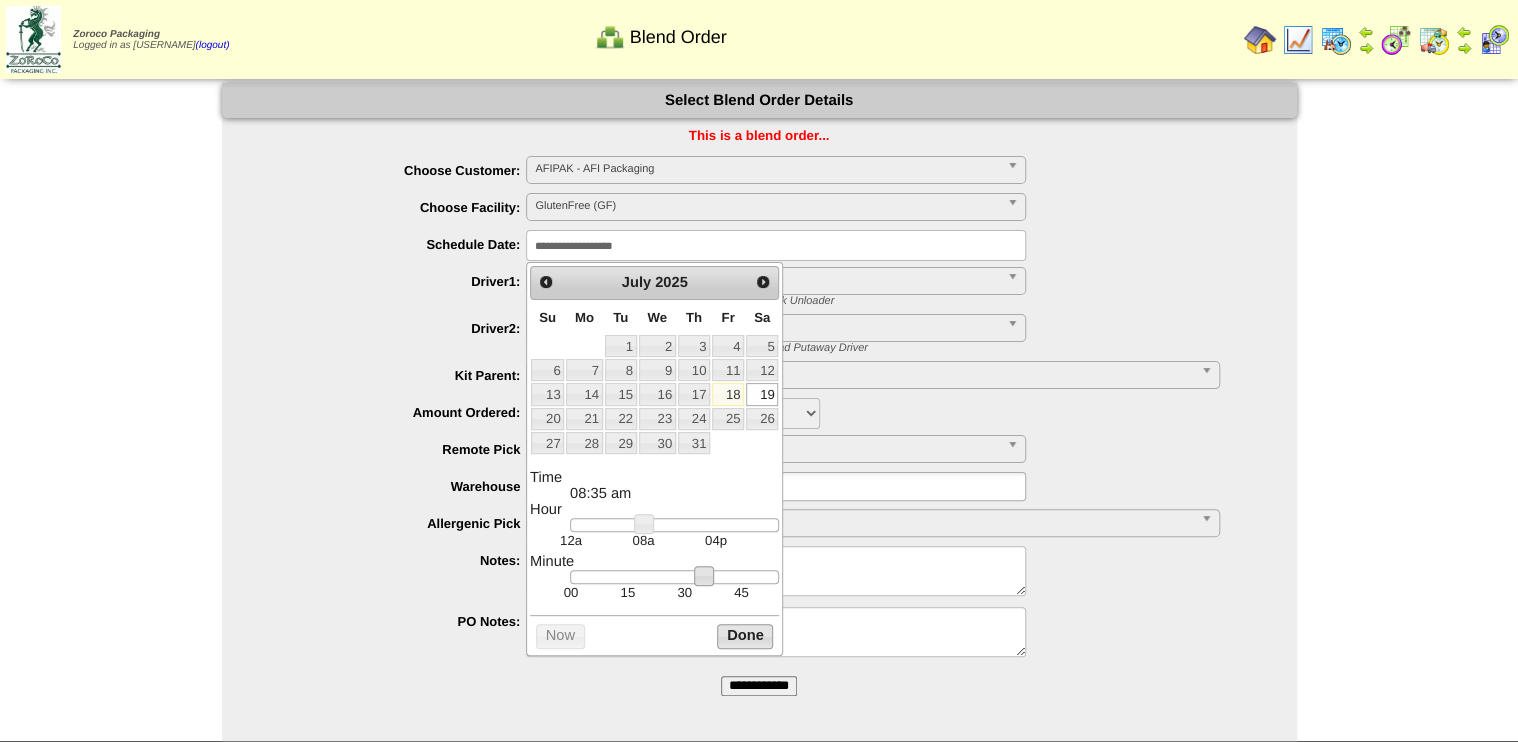click on "Prev Next July   2025 Su Mo Tu We Th Fr Sa     1 2 3 4 5 6 7 8 9 10 11 12 13 14 15 16 17 18 19 20 21 22 23 24 25 26 27 28 29 30 31     Time 08:35 am Hour 12a 08a 04p Minute 00 15 30 45 Second Time Zone ***** ***** ***** ***** ***** ***** ***** ***** ***** ***** ***** ***** ***** ***** ***** ***** ***** ***** ***** ***** ***** ***** ***** ***** Now Done" at bounding box center [654, 458] 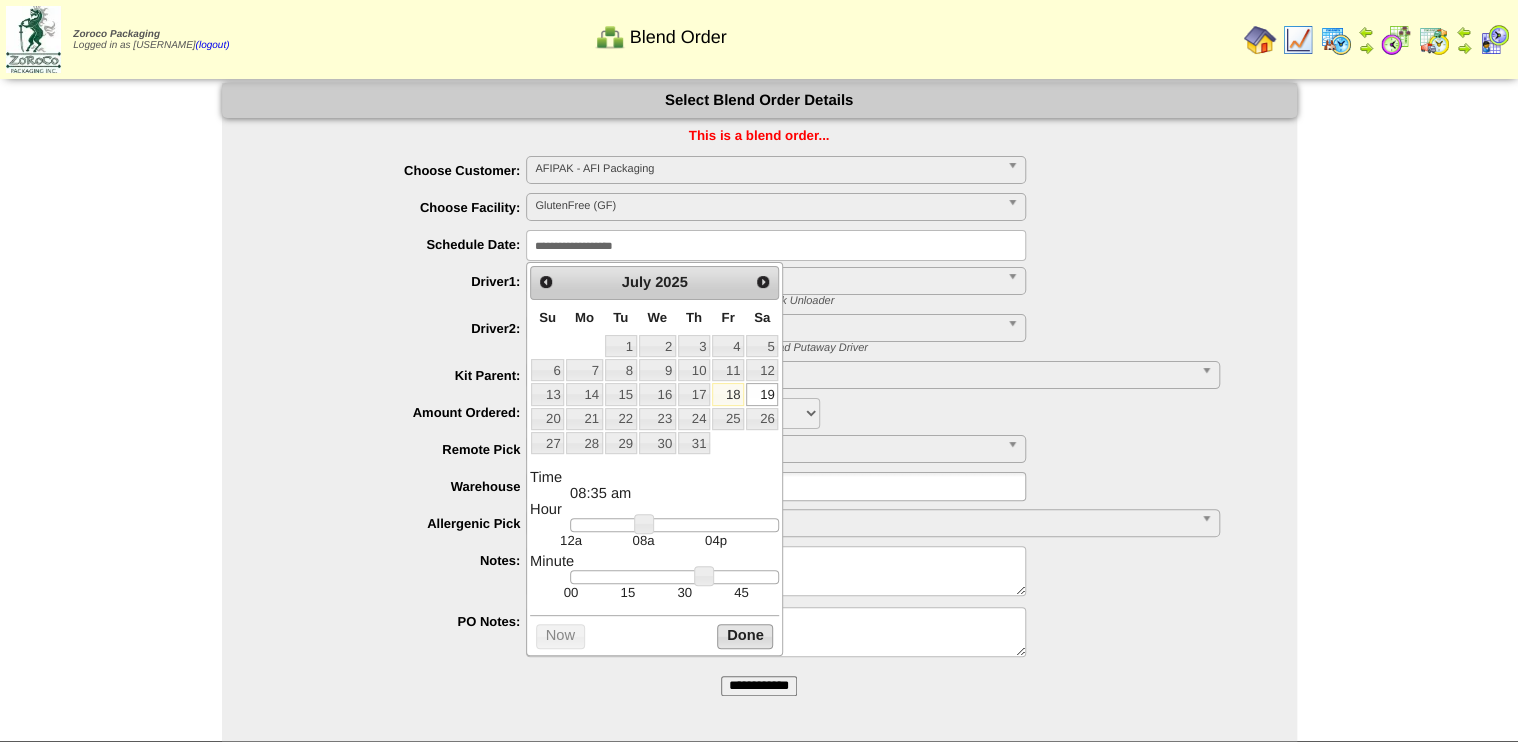click on "Done" at bounding box center [745, 636] 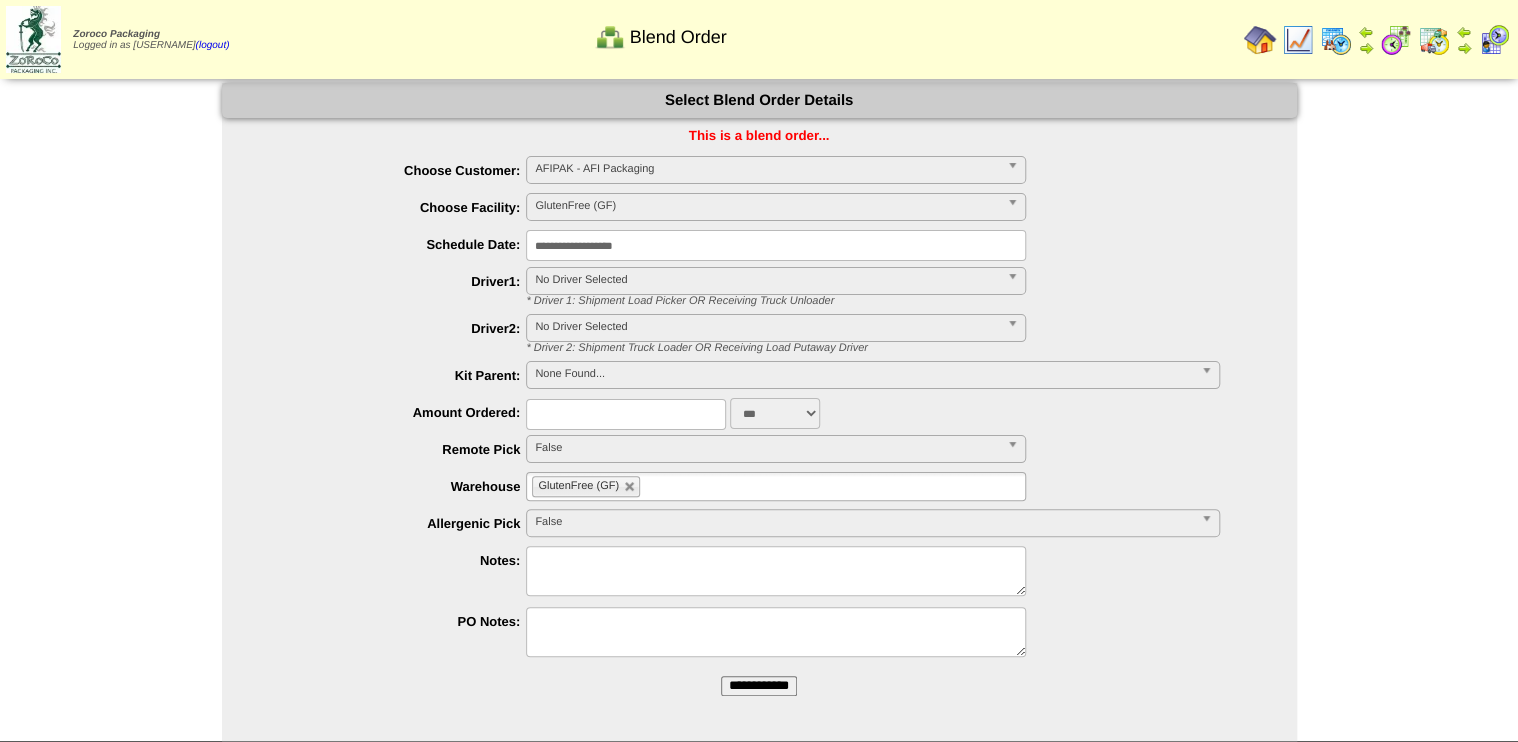 click on "**********" at bounding box center (776, 245) 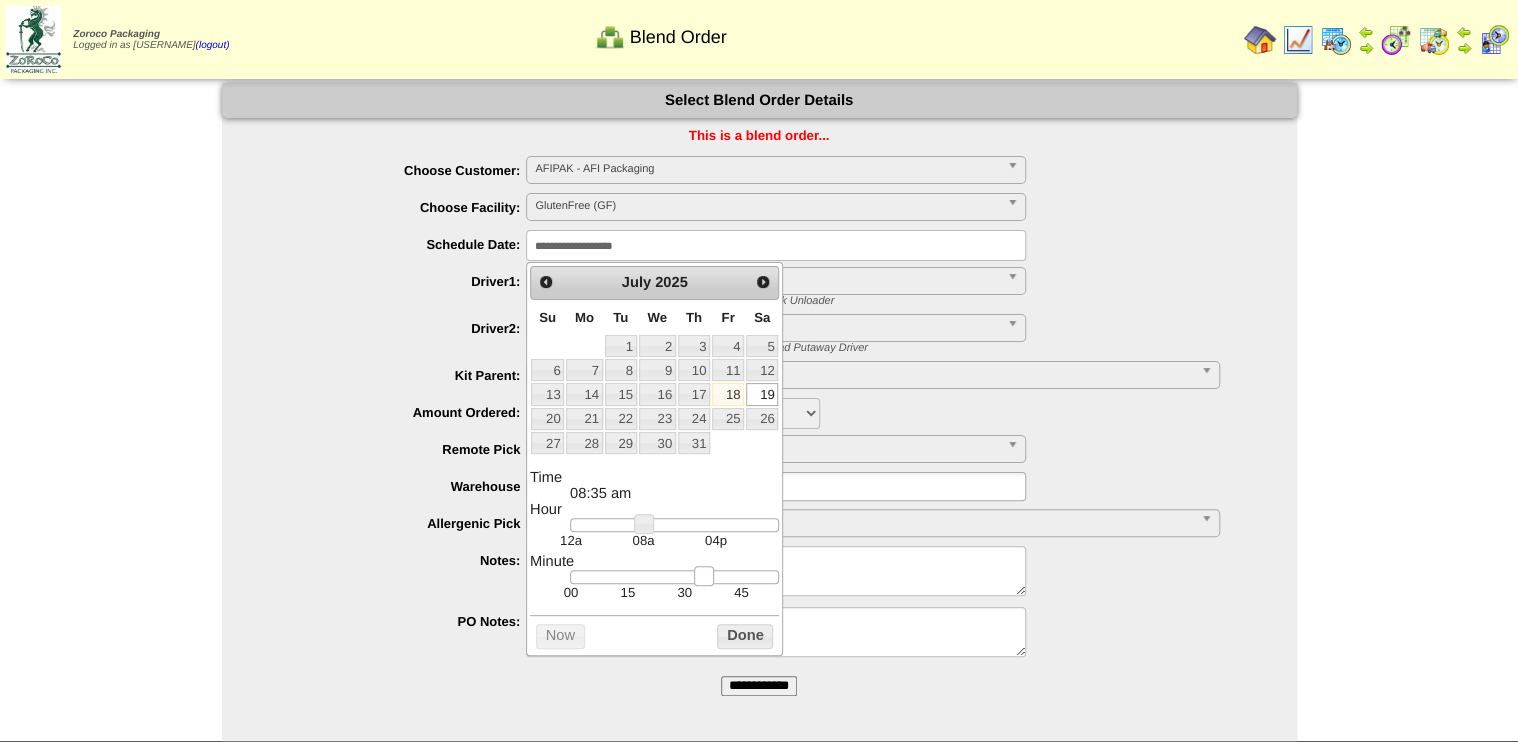 type on "**********" 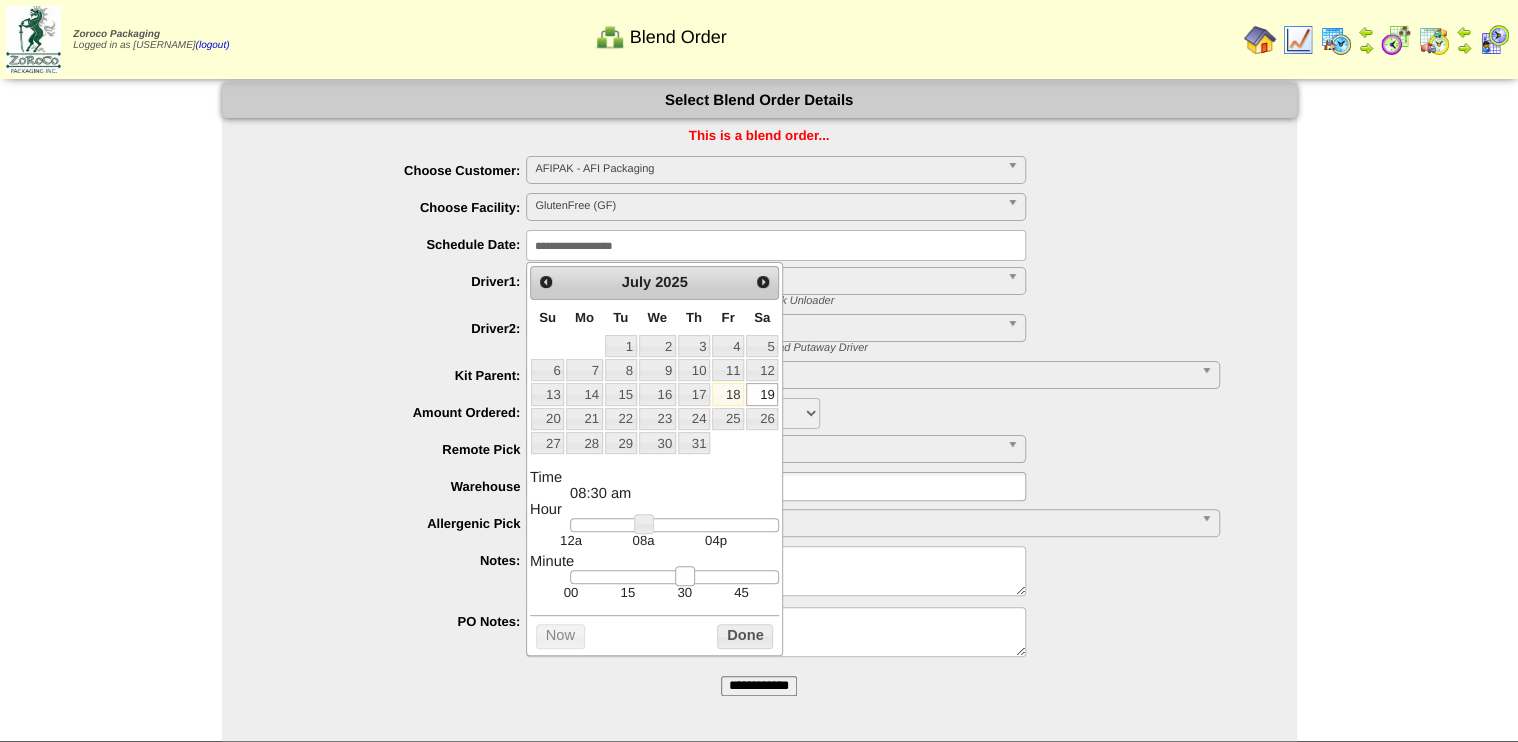drag, startPoint x: 699, startPoint y: 577, endPoint x: 752, endPoint y: 643, distance: 84.646324 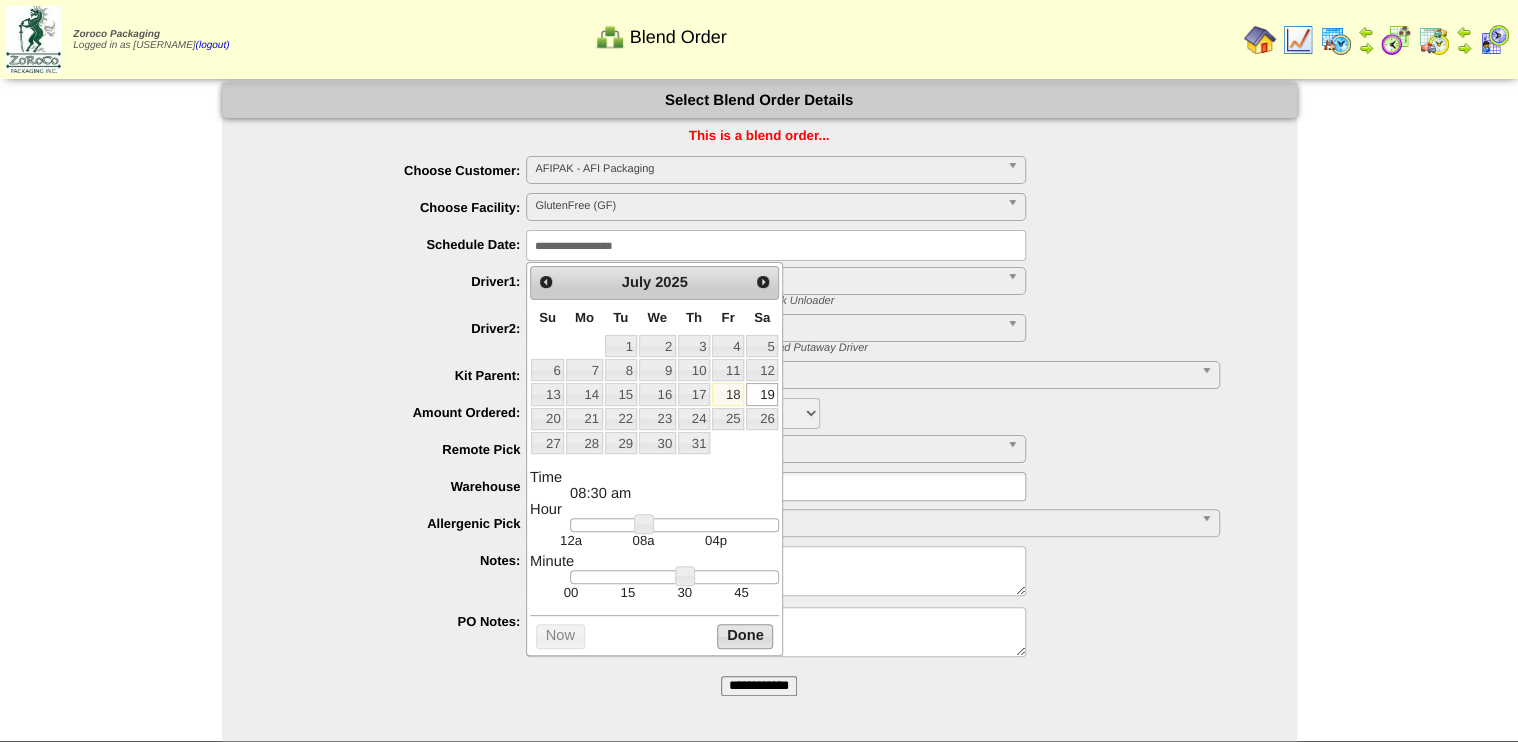 drag, startPoint x: 748, startPoint y: 640, endPoint x: 737, endPoint y: 633, distance: 13.038404 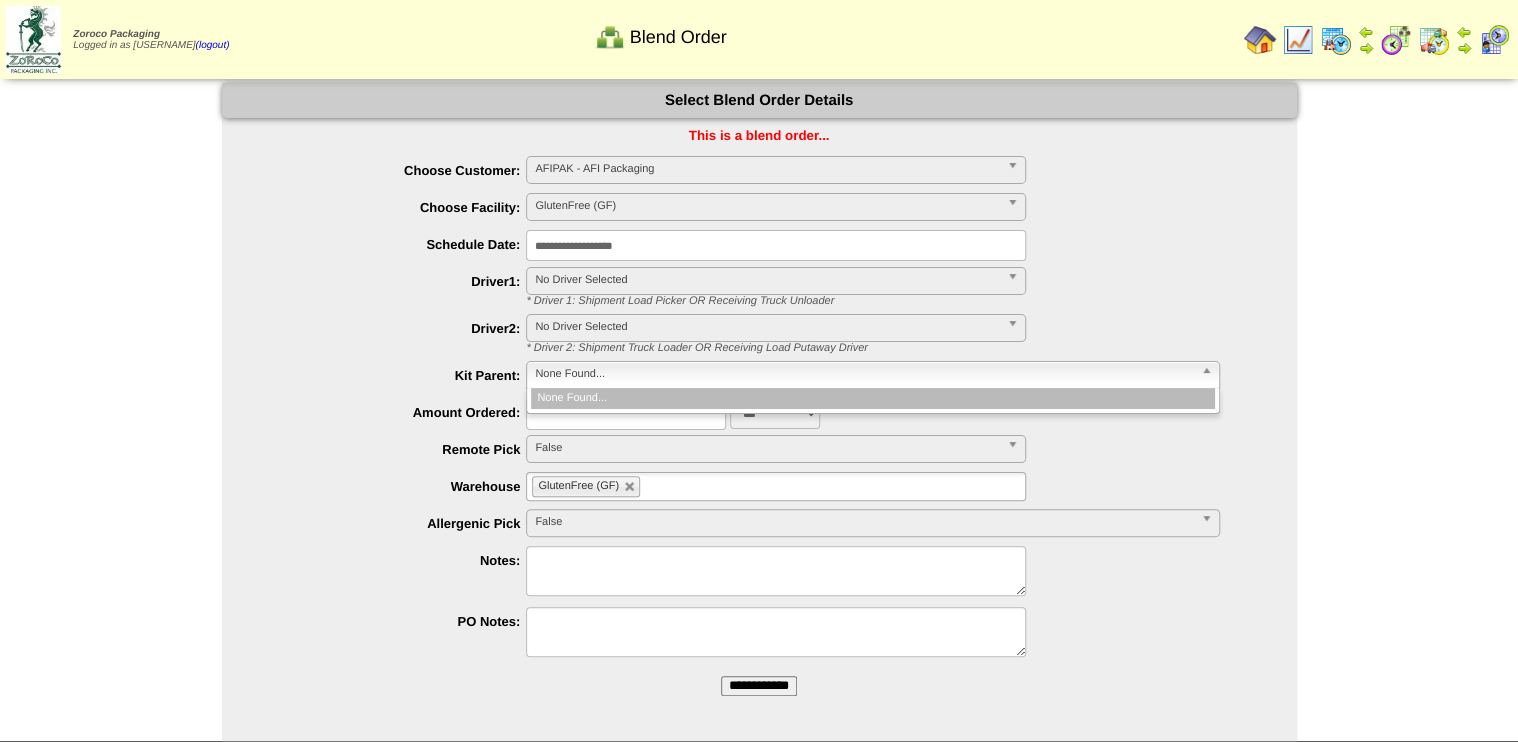 click on "None Found..." at bounding box center (863, 374) 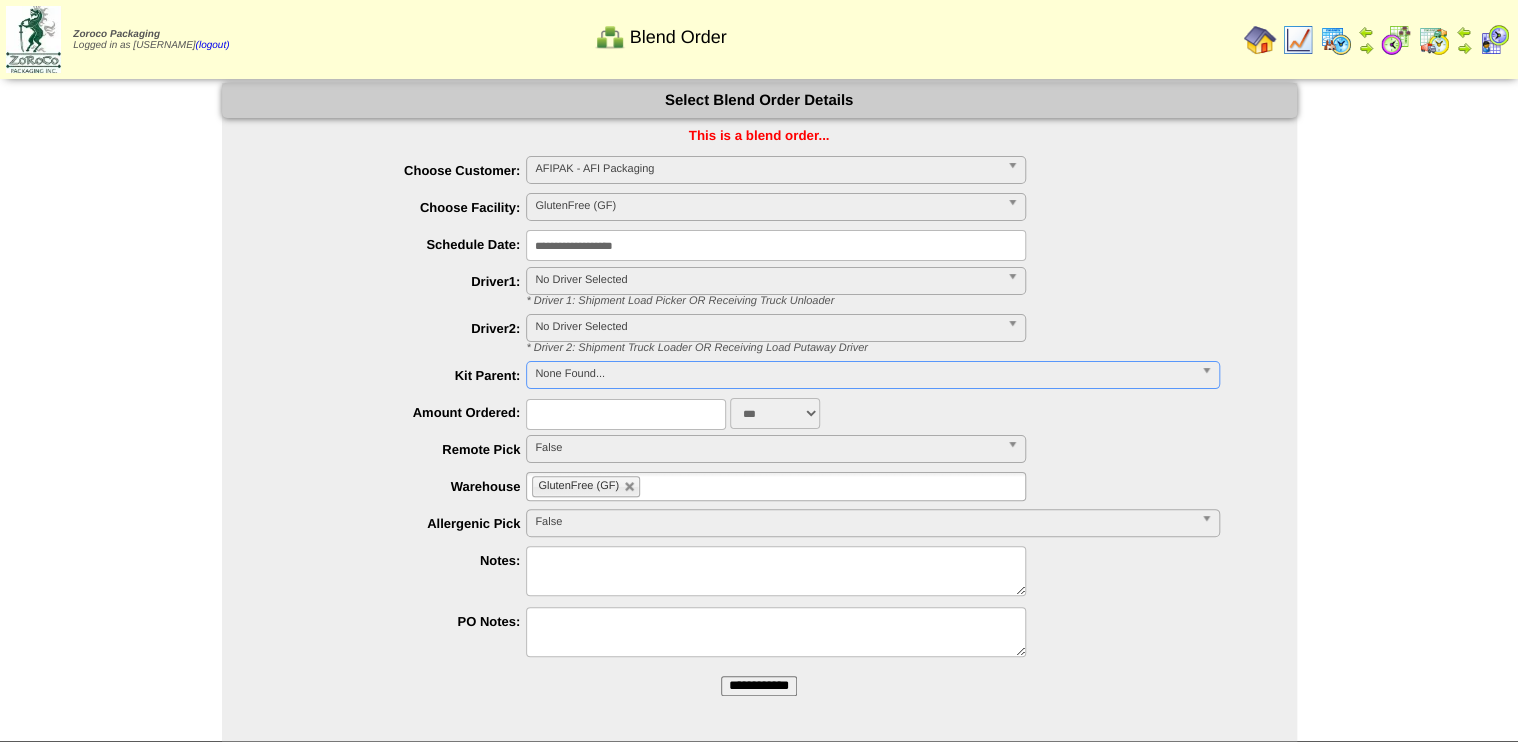 click on "No Driver Selected" at bounding box center (767, 327) 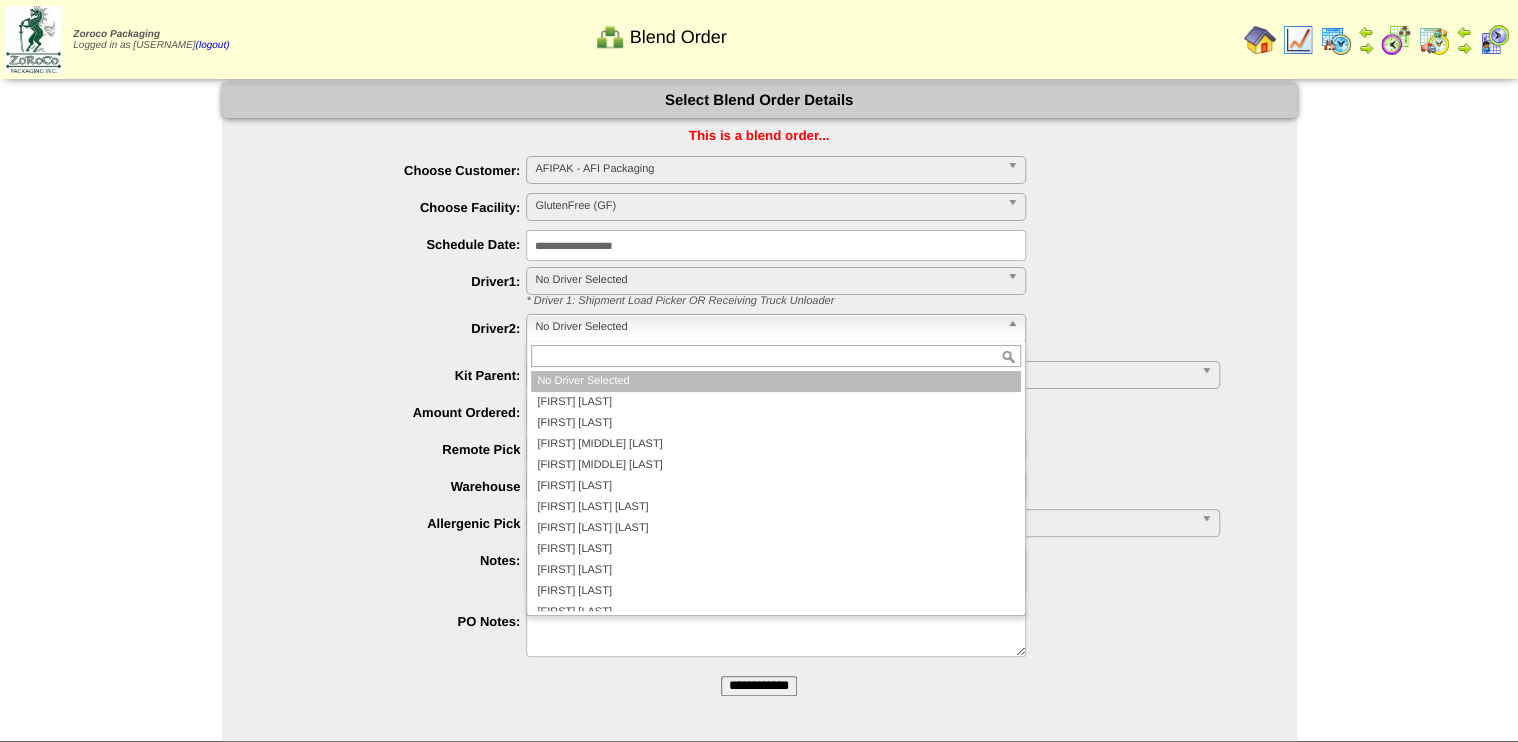 click on "No Driver Selected" at bounding box center (767, 327) 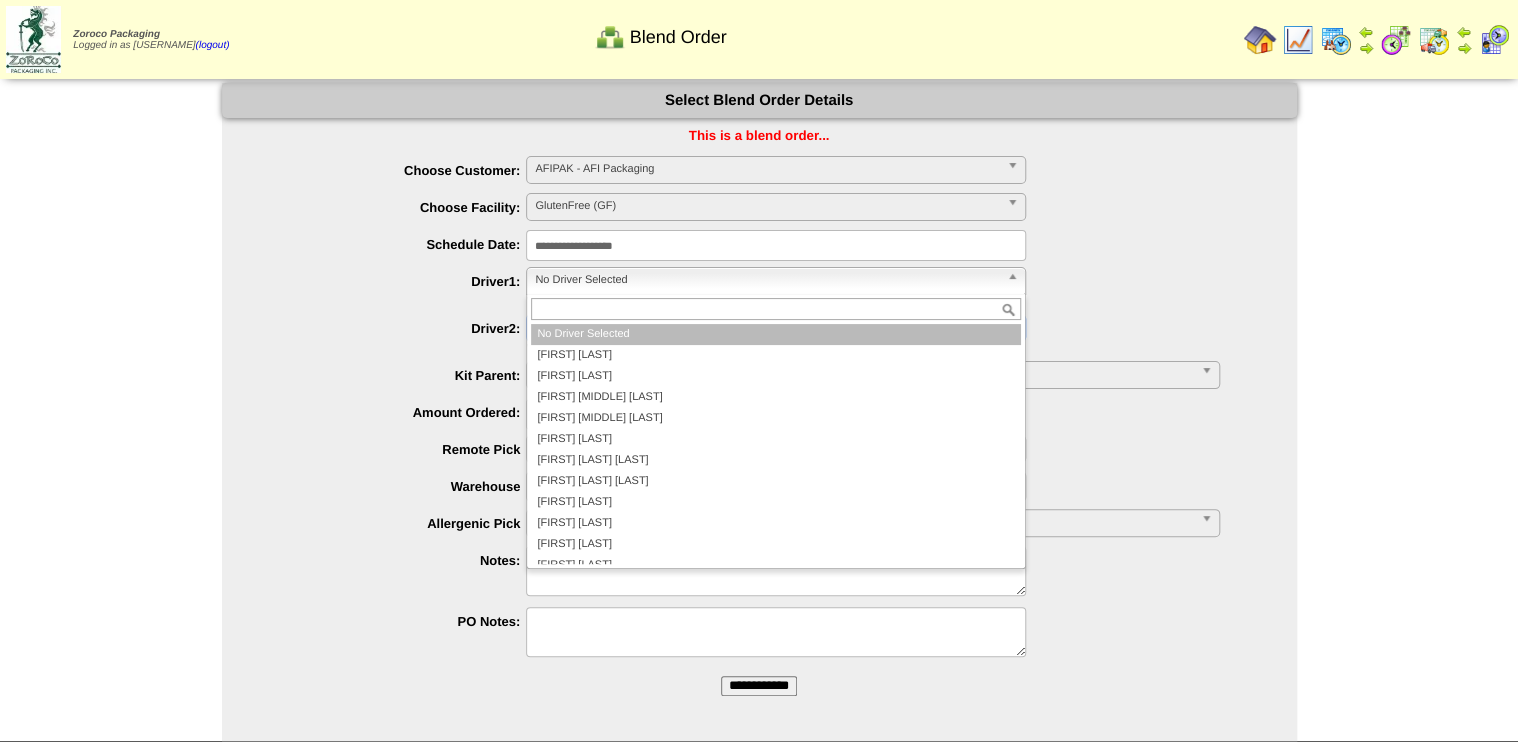 click on "No Driver Selected" at bounding box center [767, 280] 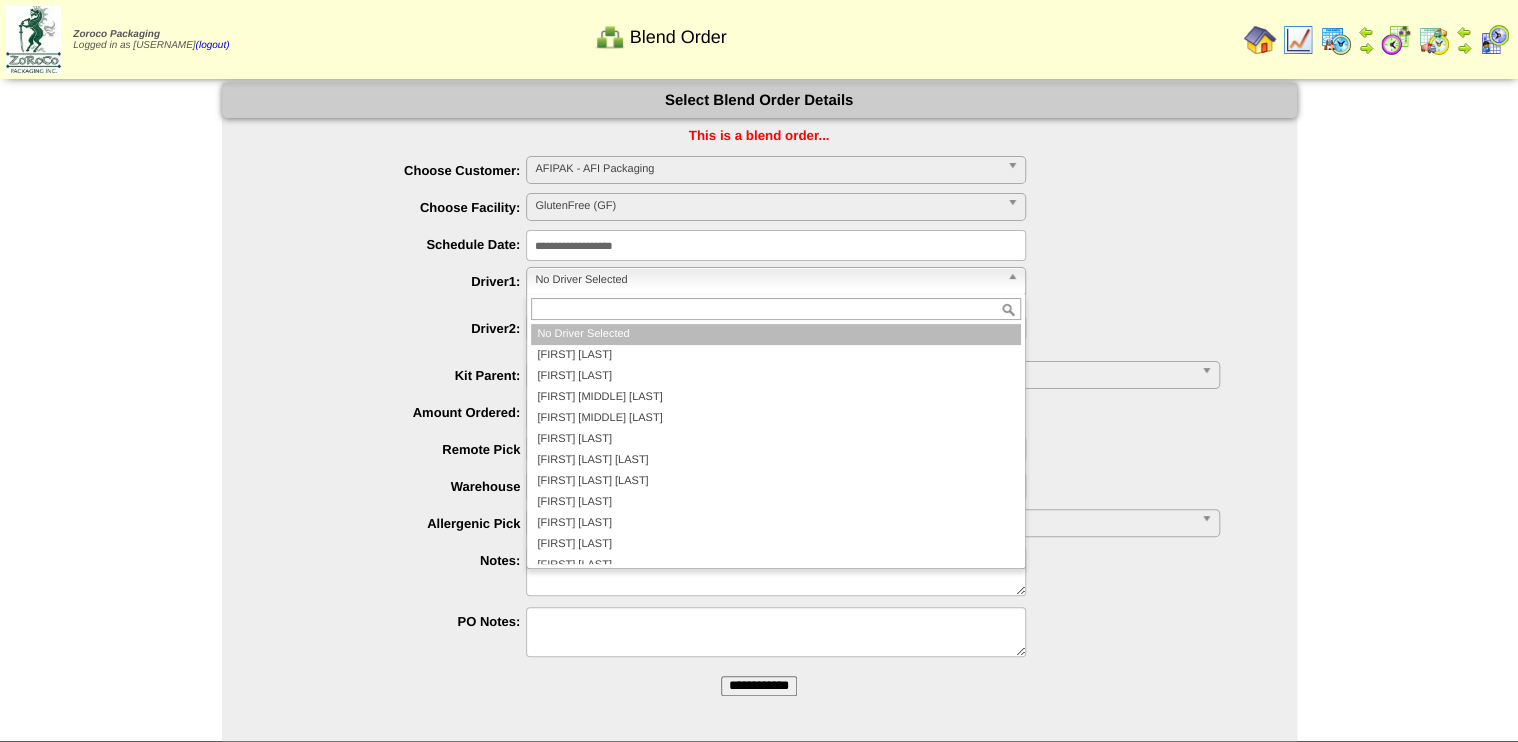click on "No Driver Selected" at bounding box center (767, 280) 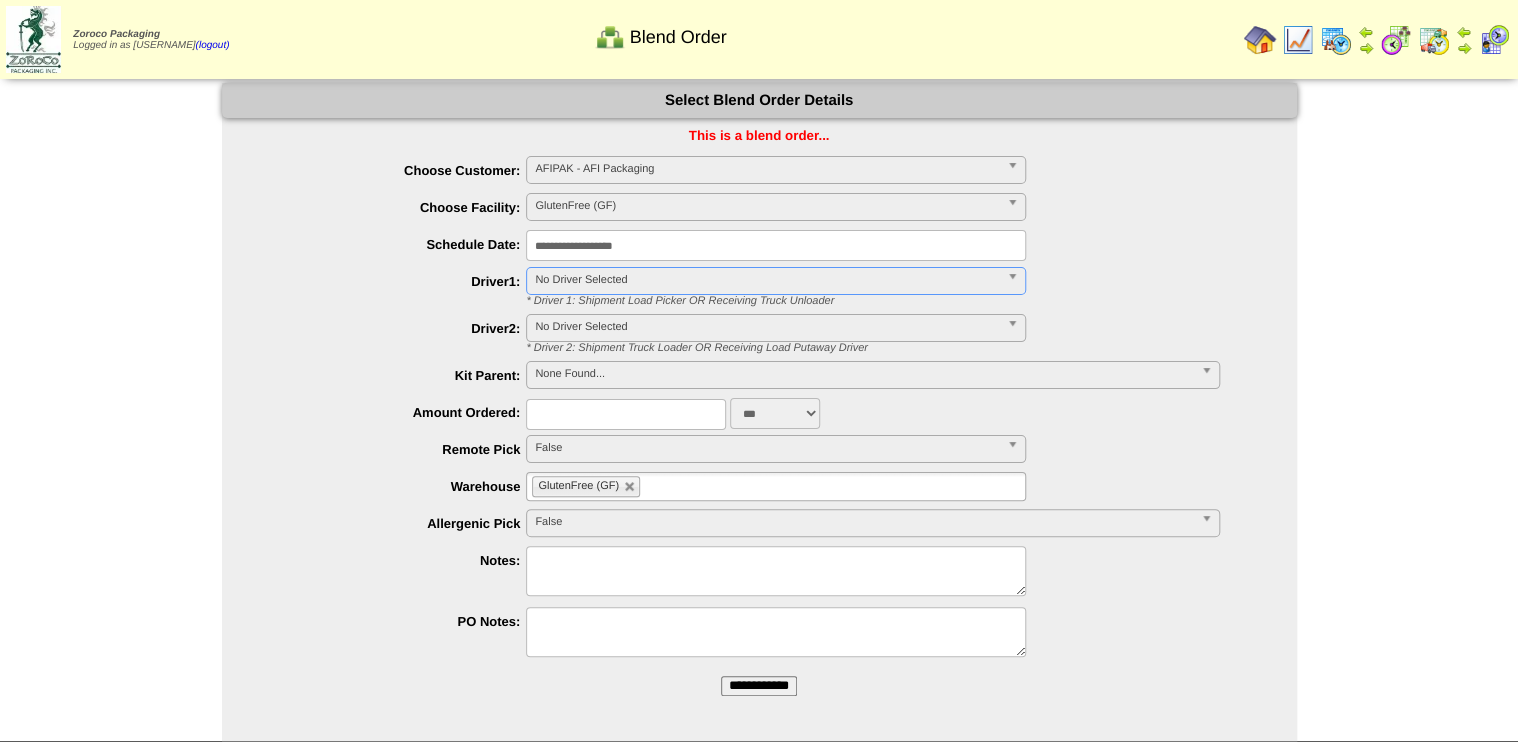 click on "AFIPAK - AFI Packaging" at bounding box center [767, 169] 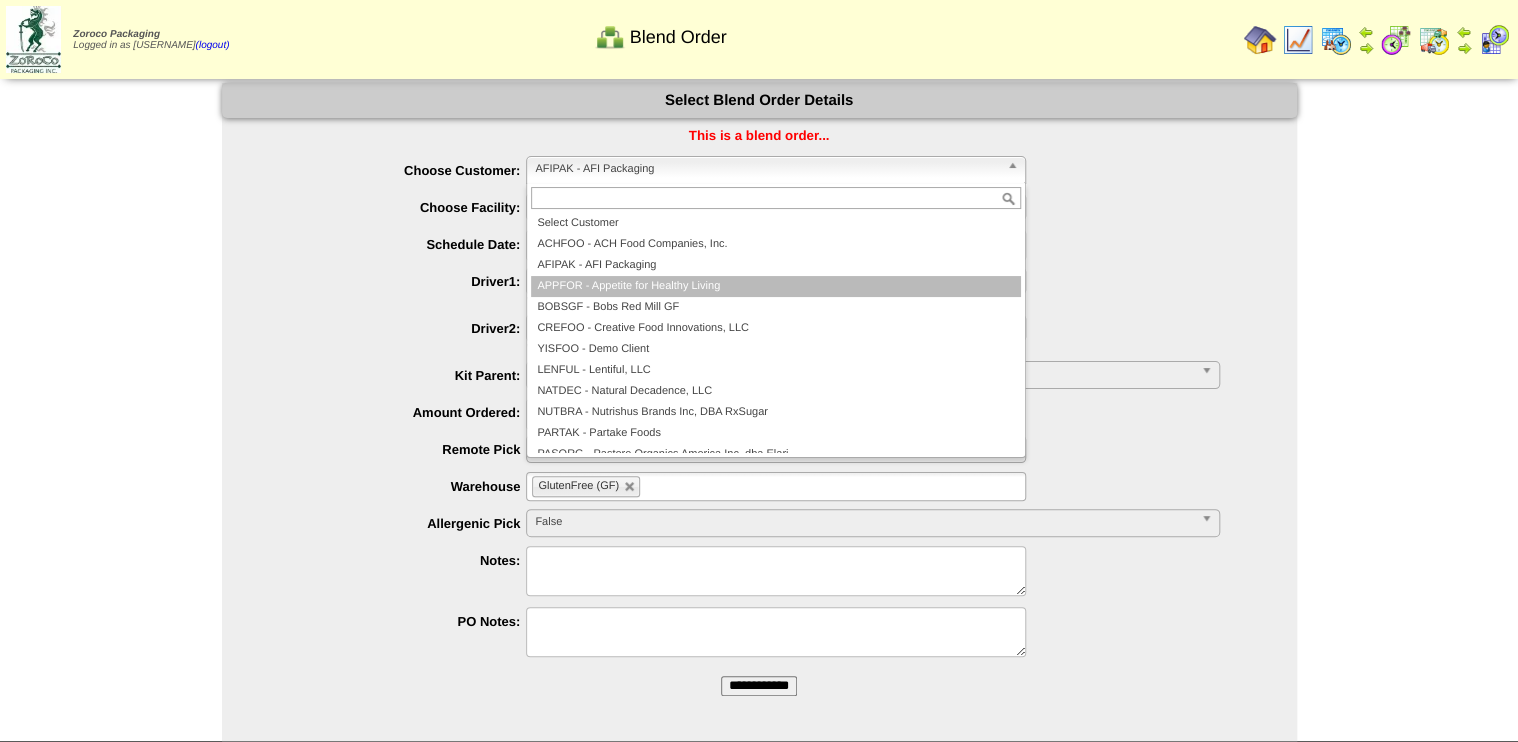 click on "APPFOR - Appetite for Healthy Living" at bounding box center [776, 286] 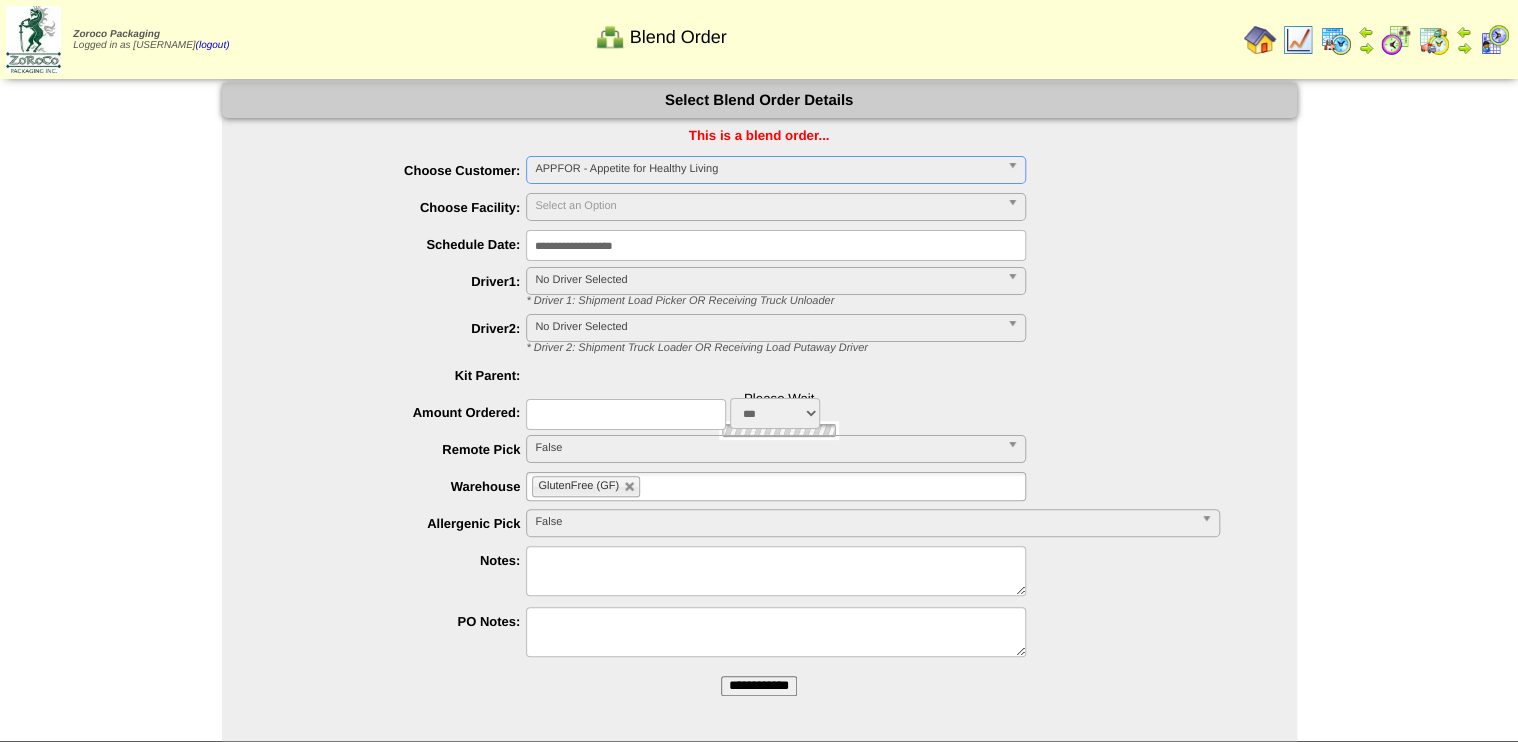 type on "**********" 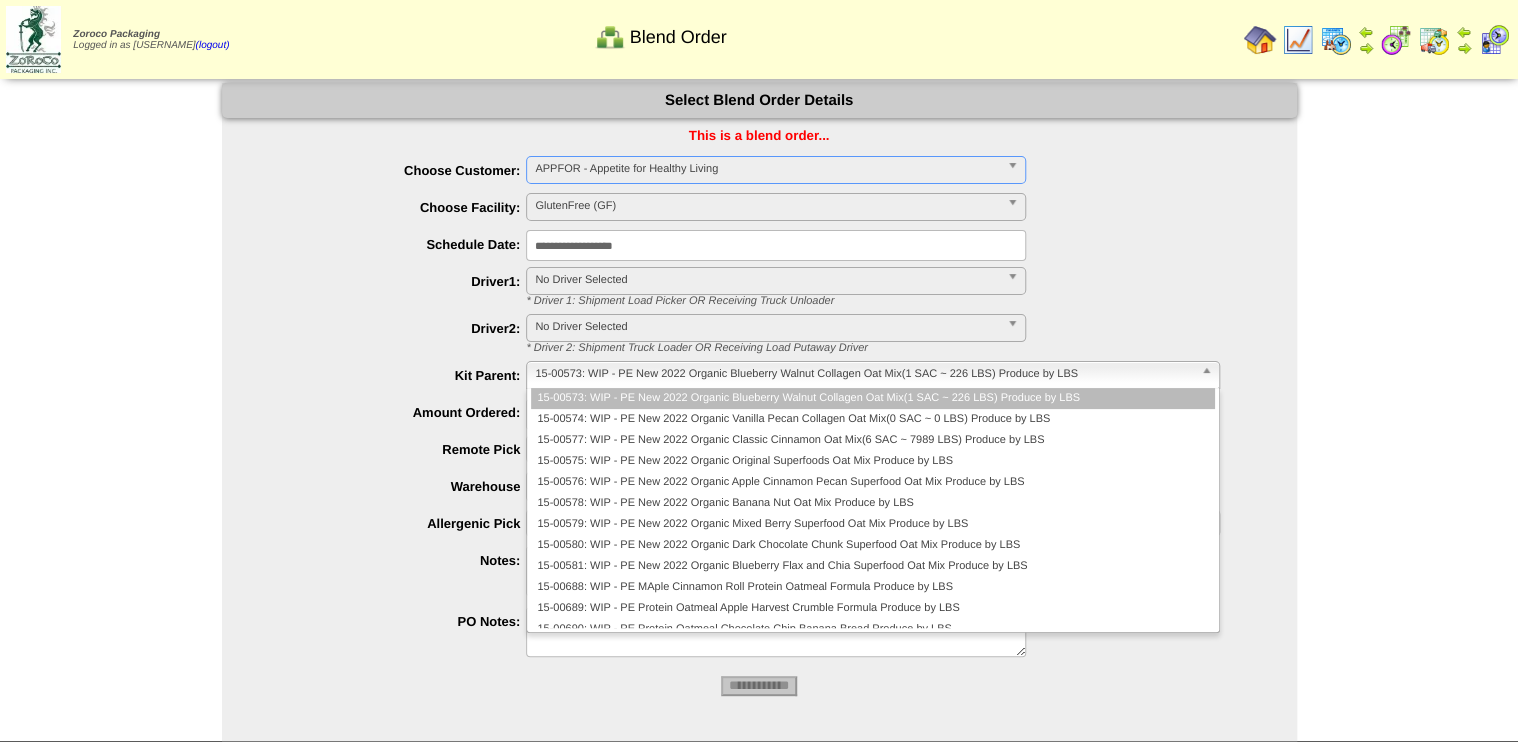 click on "15-00573: WIP - PE New 2022 Organic Blueberry Walnut Collagen Oat Mix(1 SAC ~ 226 LBS) Produce by LBS" at bounding box center [863, 374] 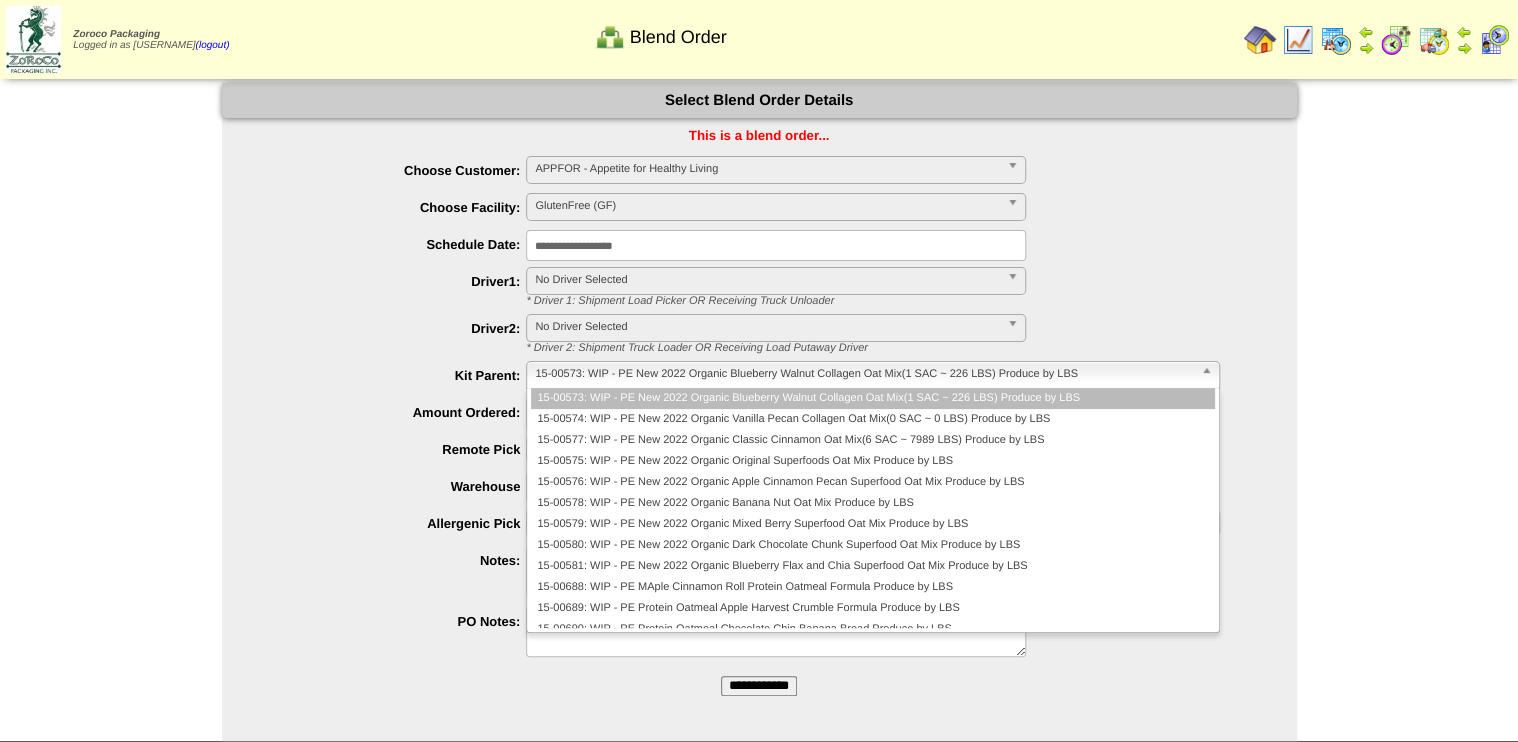 type 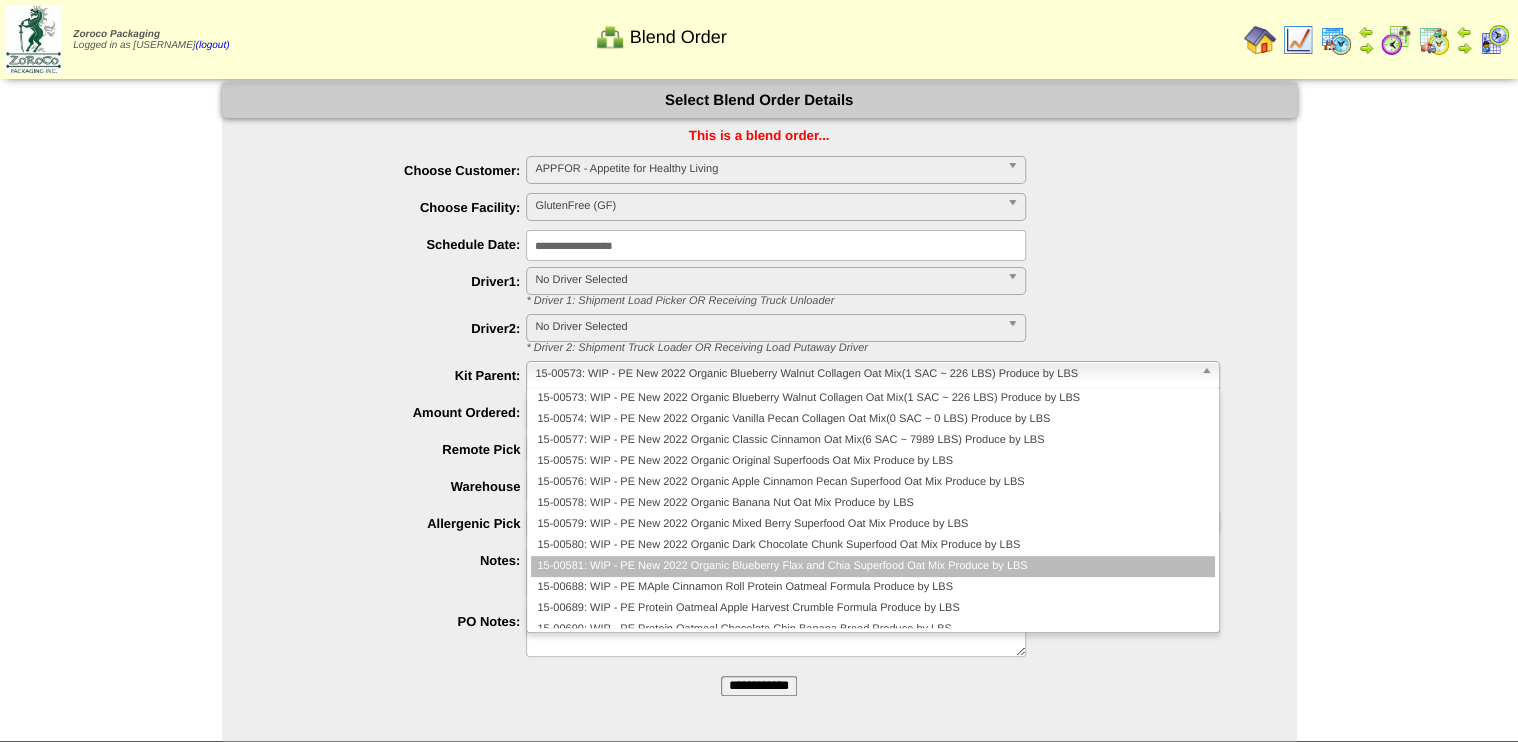 click on "15-00581: WIP - PE New 2022 Organic Blueberry Flax and Chia Superfood Oat Mix Produce by LBS" at bounding box center [872, 566] 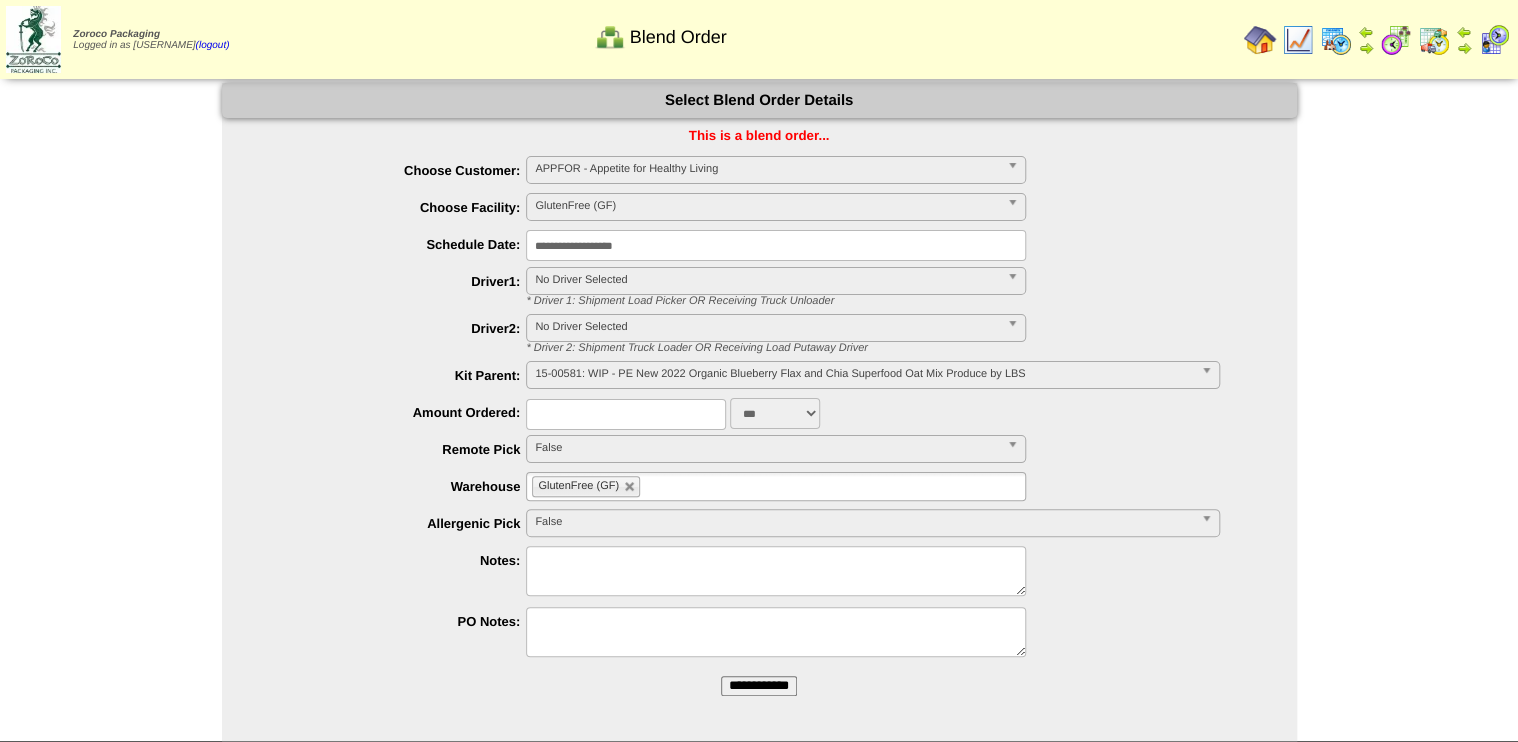 drag, startPoint x: 625, startPoint y: 420, endPoint x: 473, endPoint y: 424, distance: 152.05263 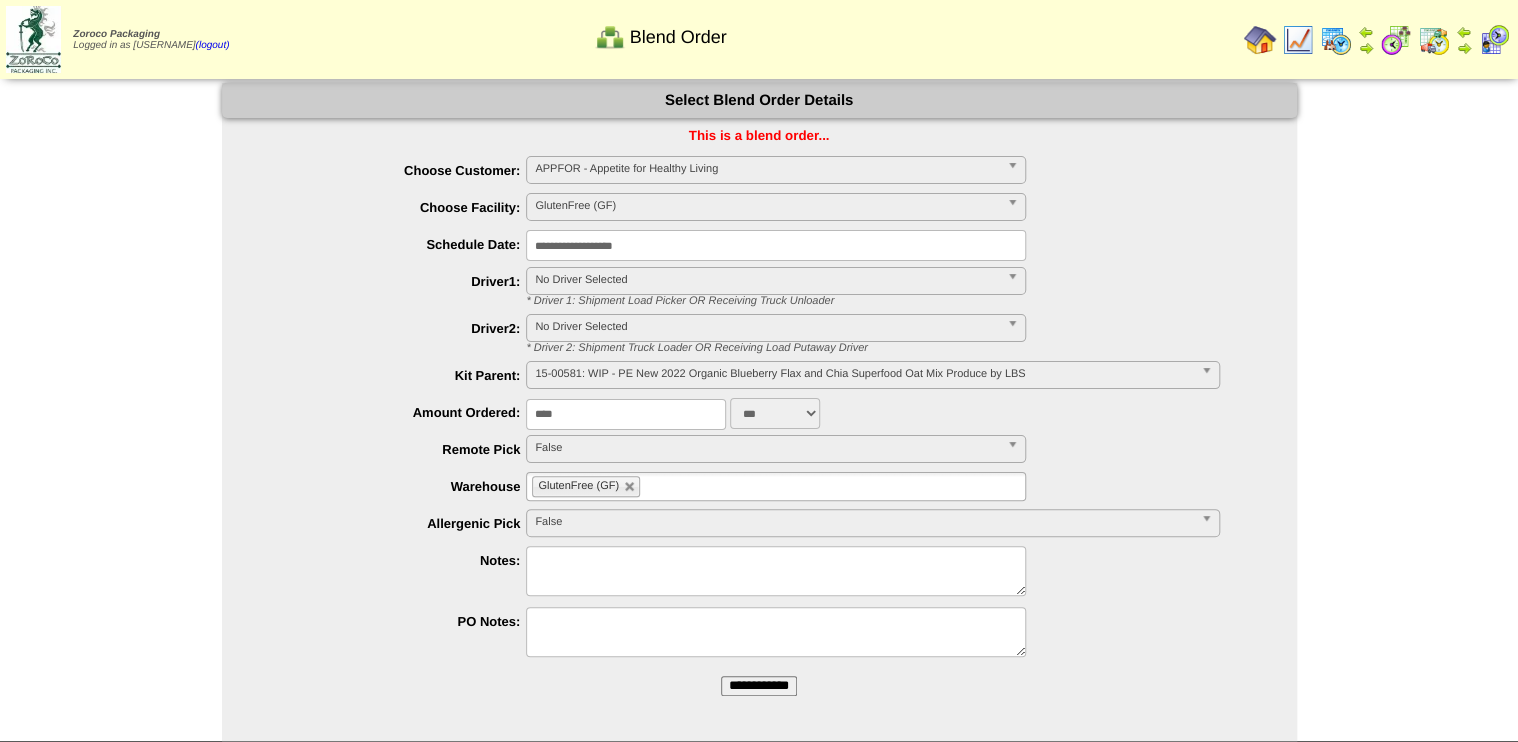 type on "****" 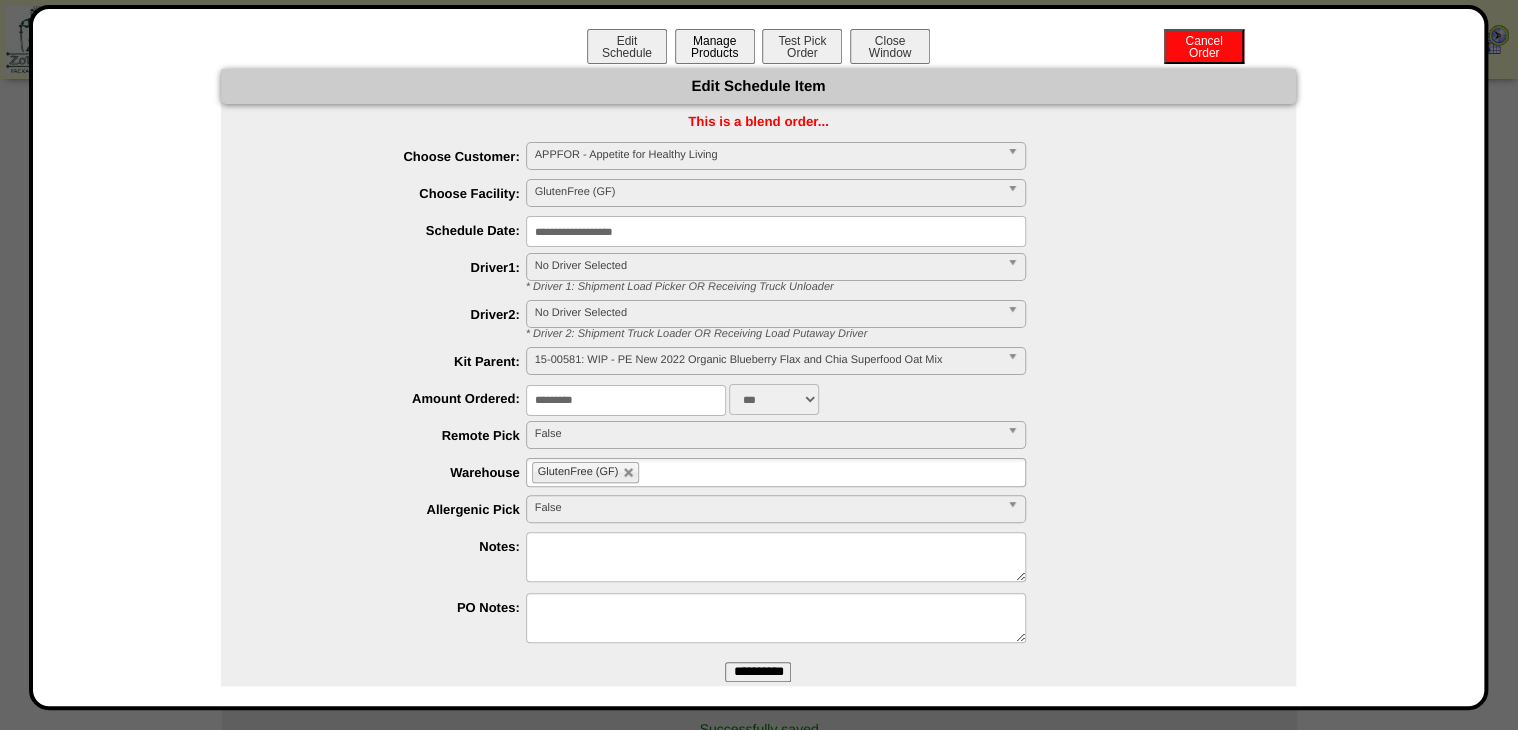 click on "Manage Products" at bounding box center [715, 46] 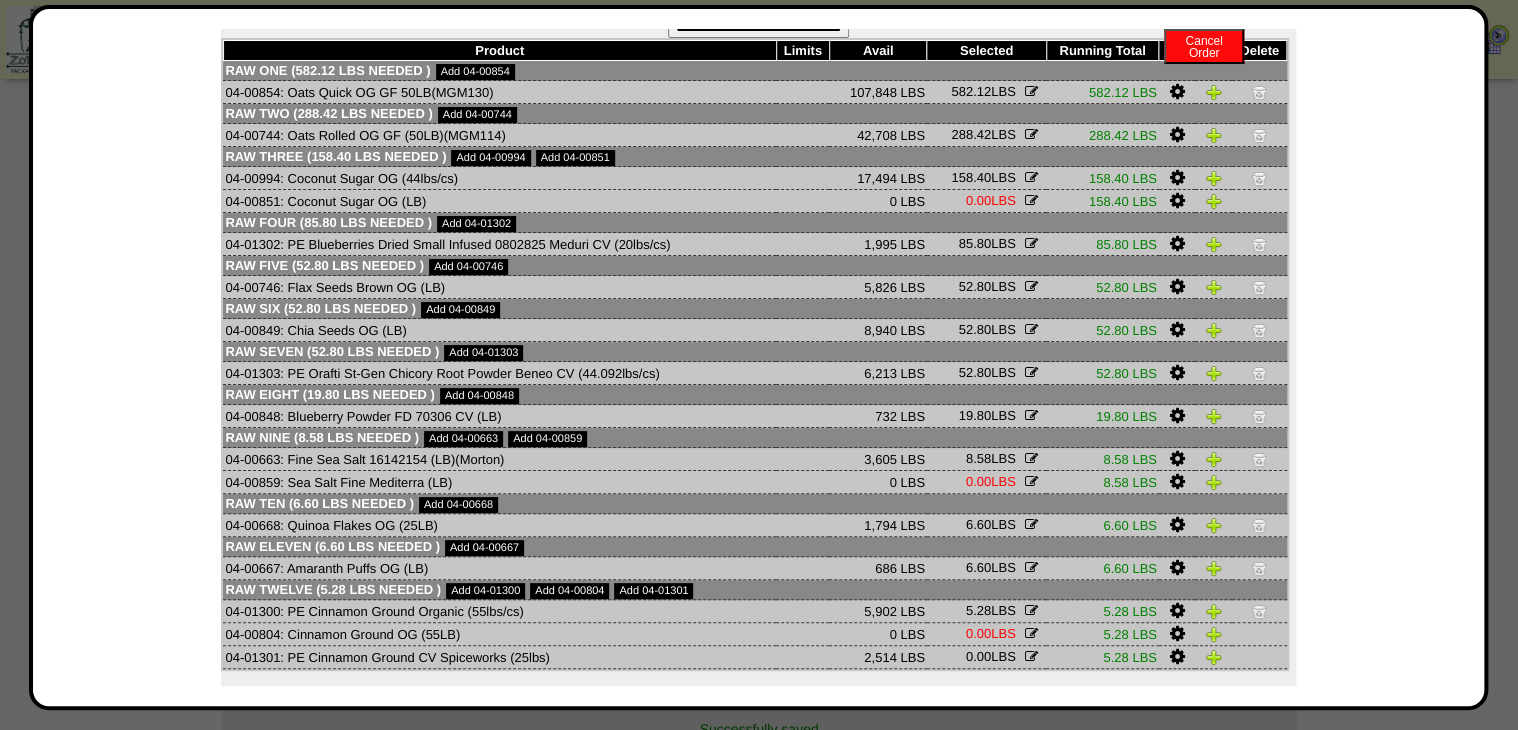 scroll, scrollTop: 1, scrollLeft: 0, axis: vertical 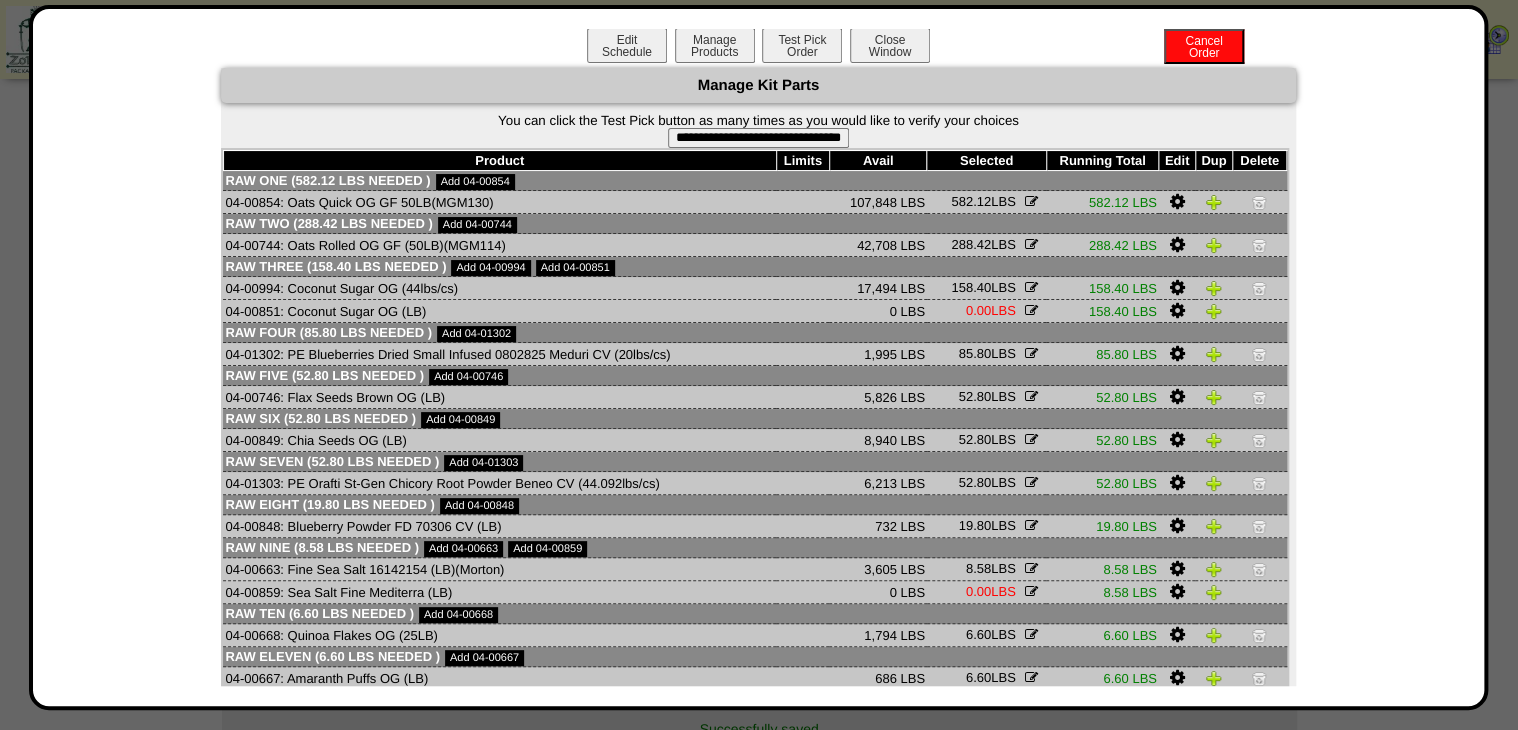 drag, startPoint x: 771, startPoint y: 132, endPoint x: 832, endPoint y: 76, distance: 82.80701 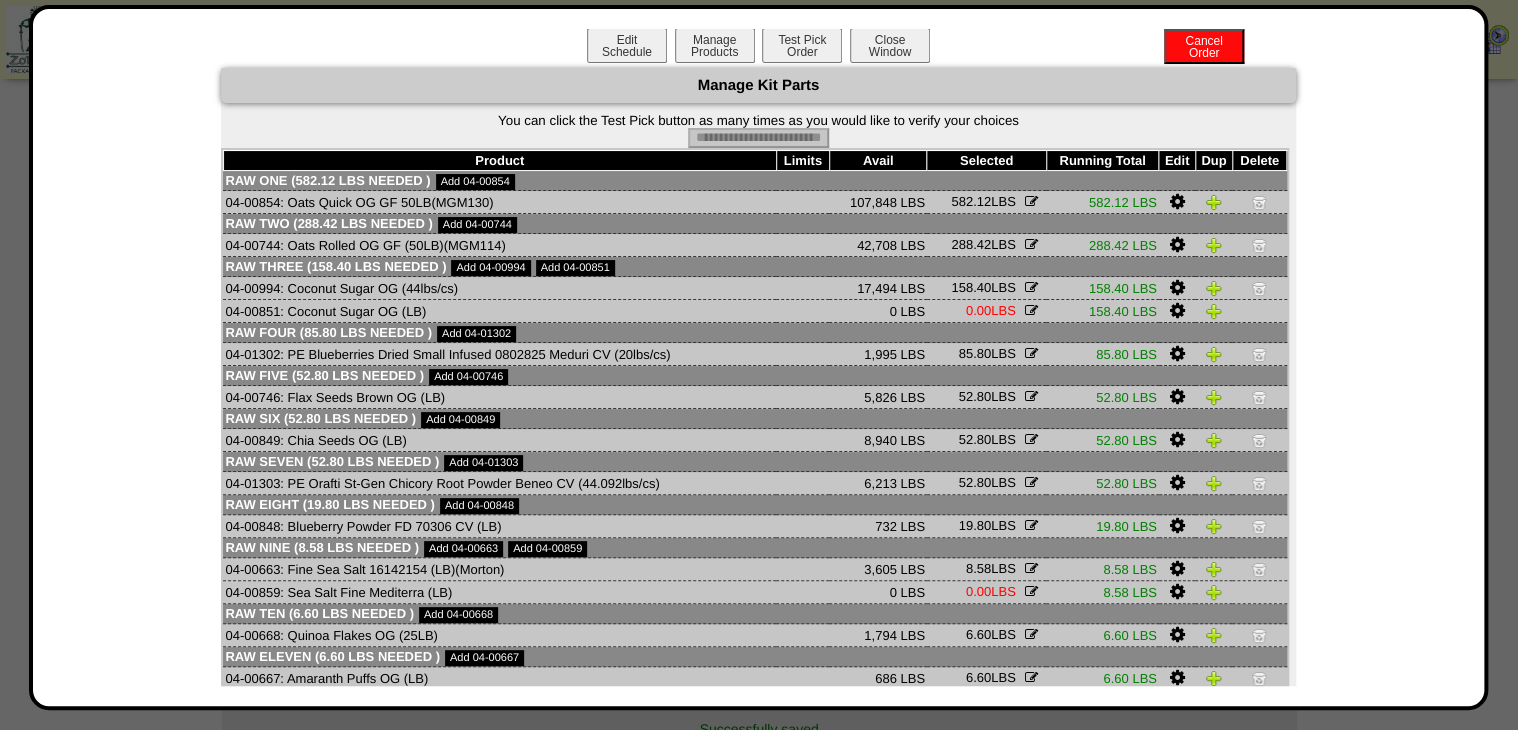 type on "**********" 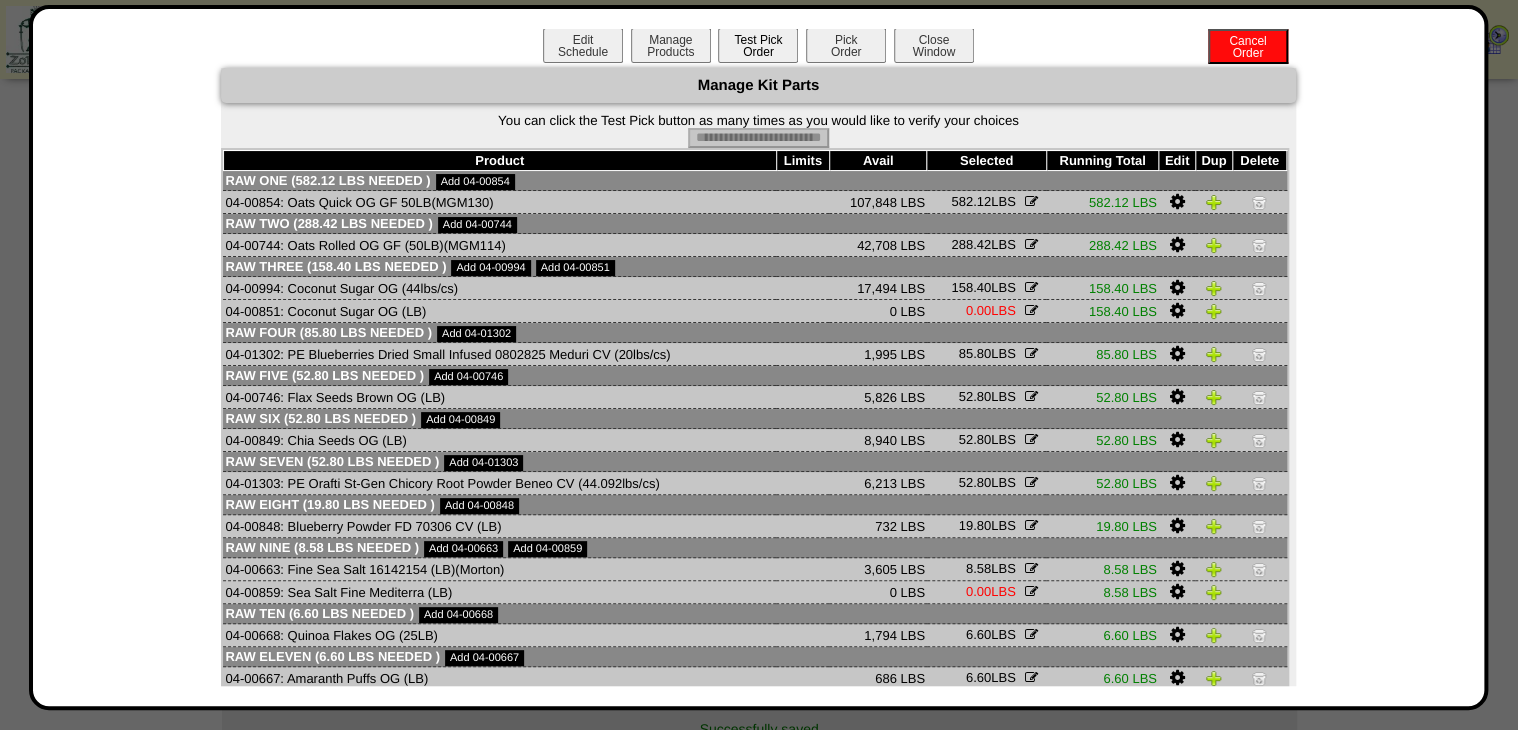 click on "Pick Order" at bounding box center [846, 45] 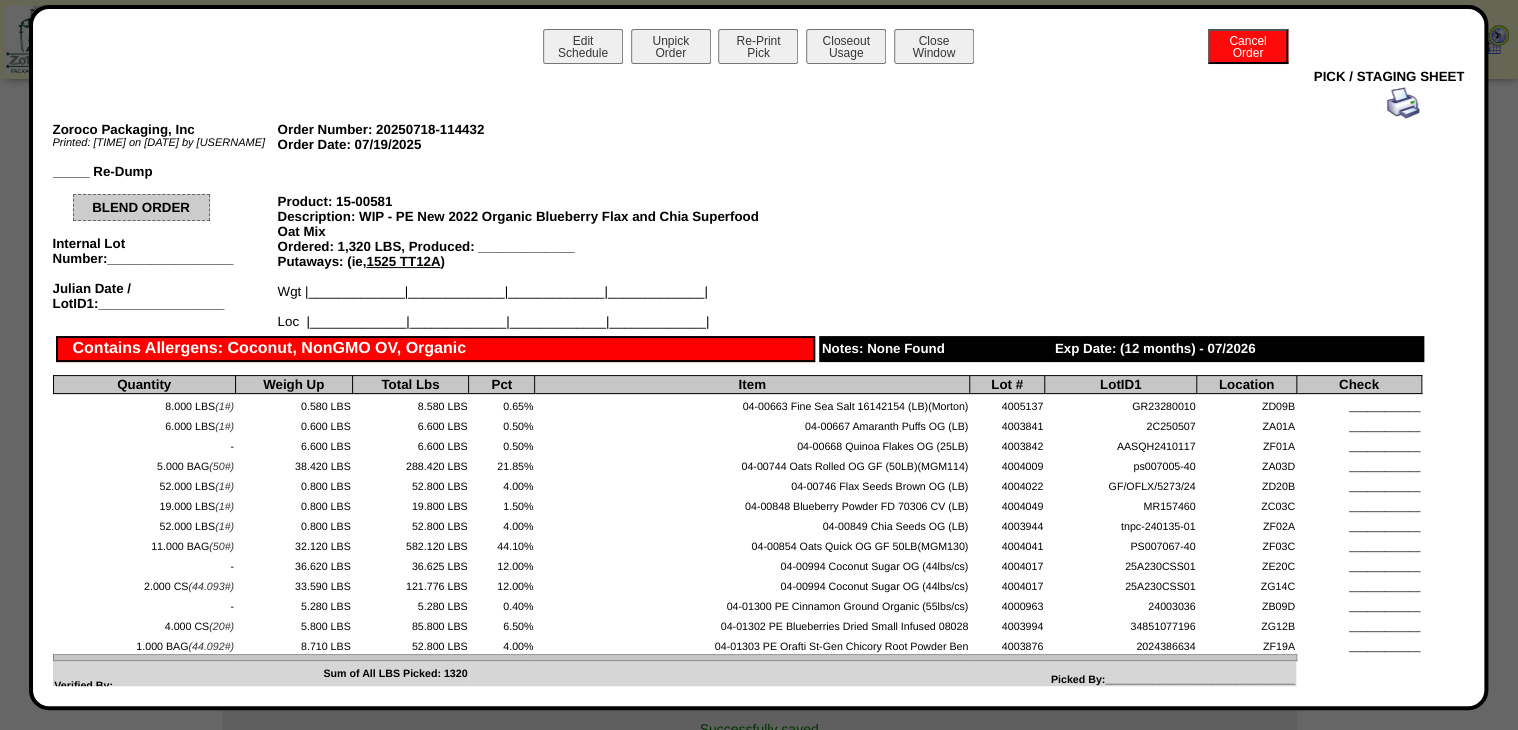 scroll, scrollTop: 0, scrollLeft: 0, axis: both 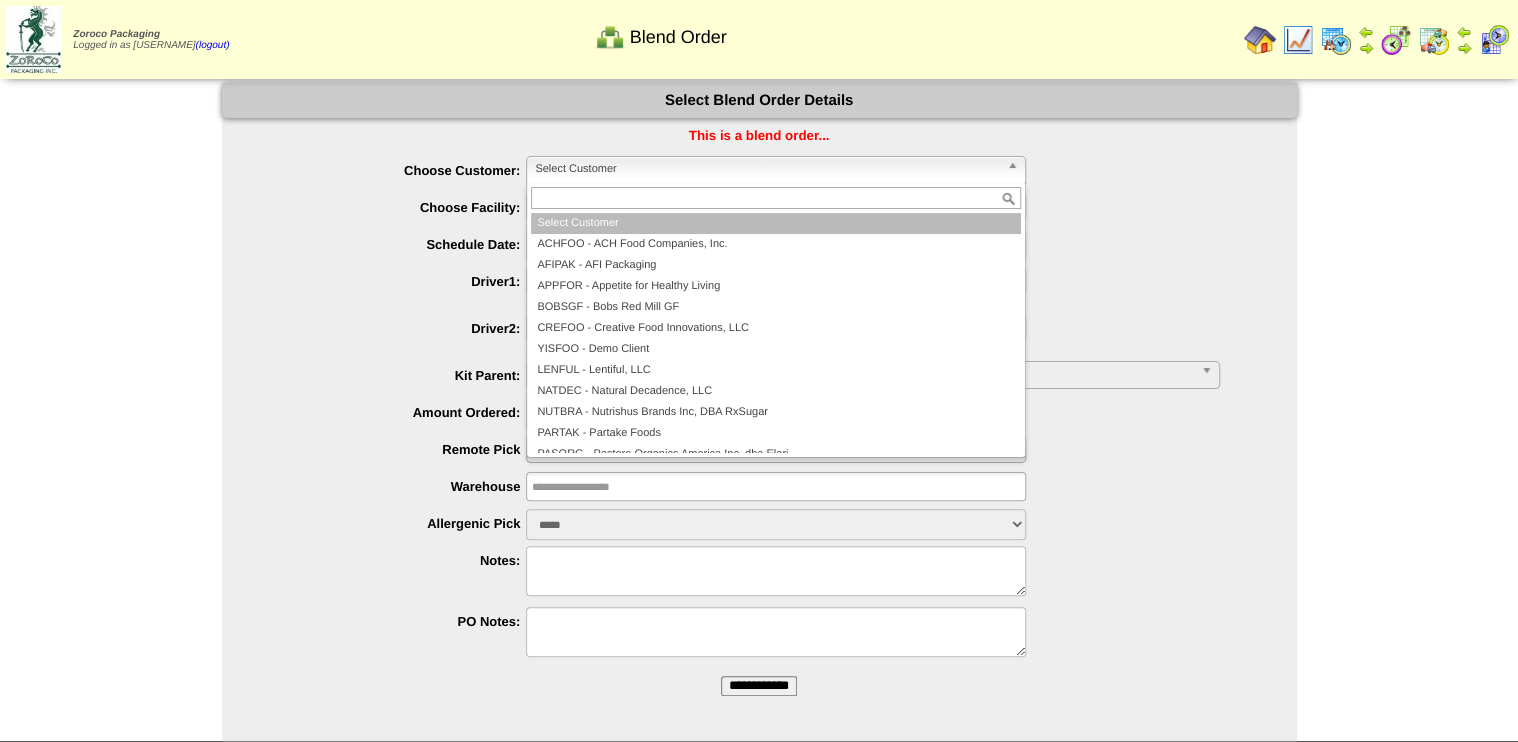 click on "Select Customer" at bounding box center [767, 169] 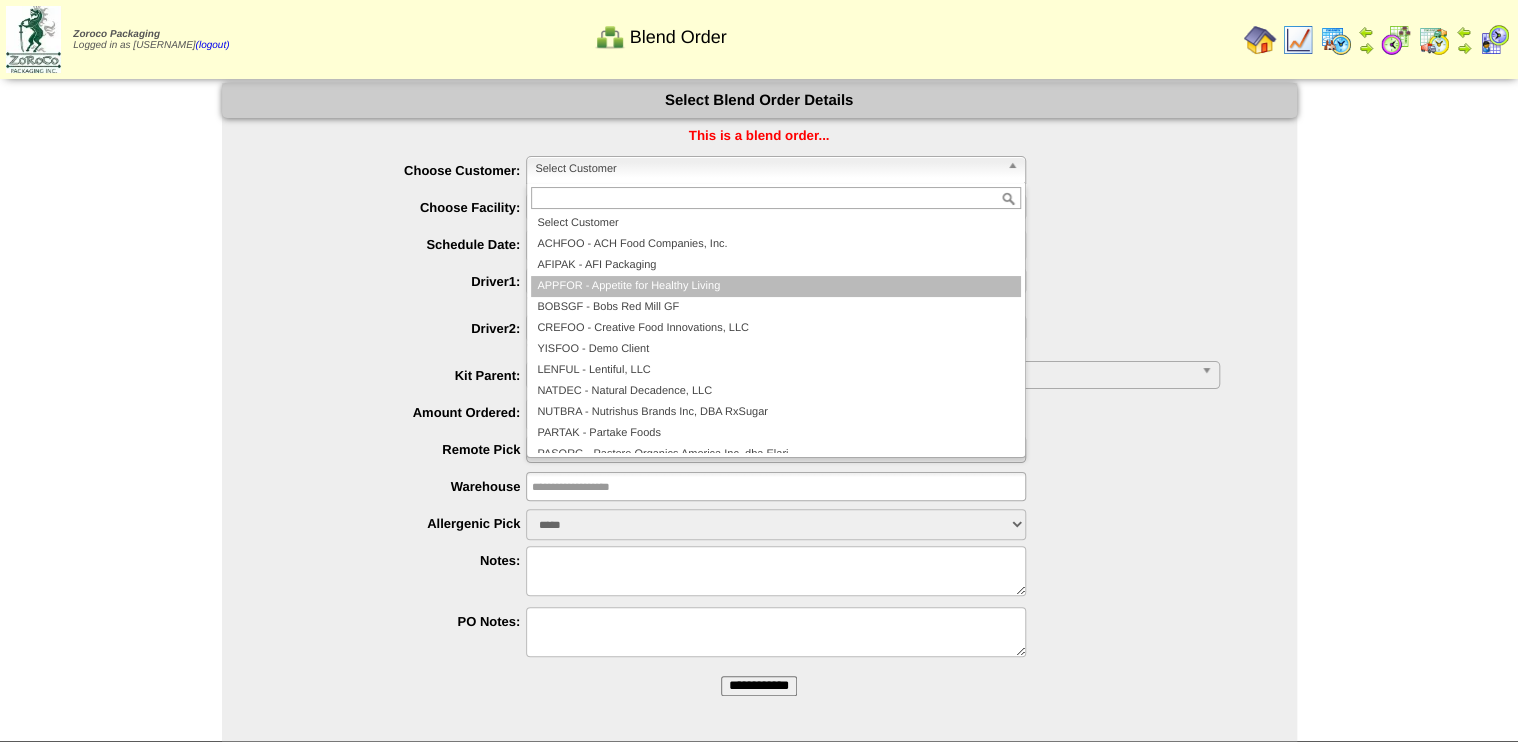 click on "APPFOR - Appetite for Healthy Living" at bounding box center [776, 286] 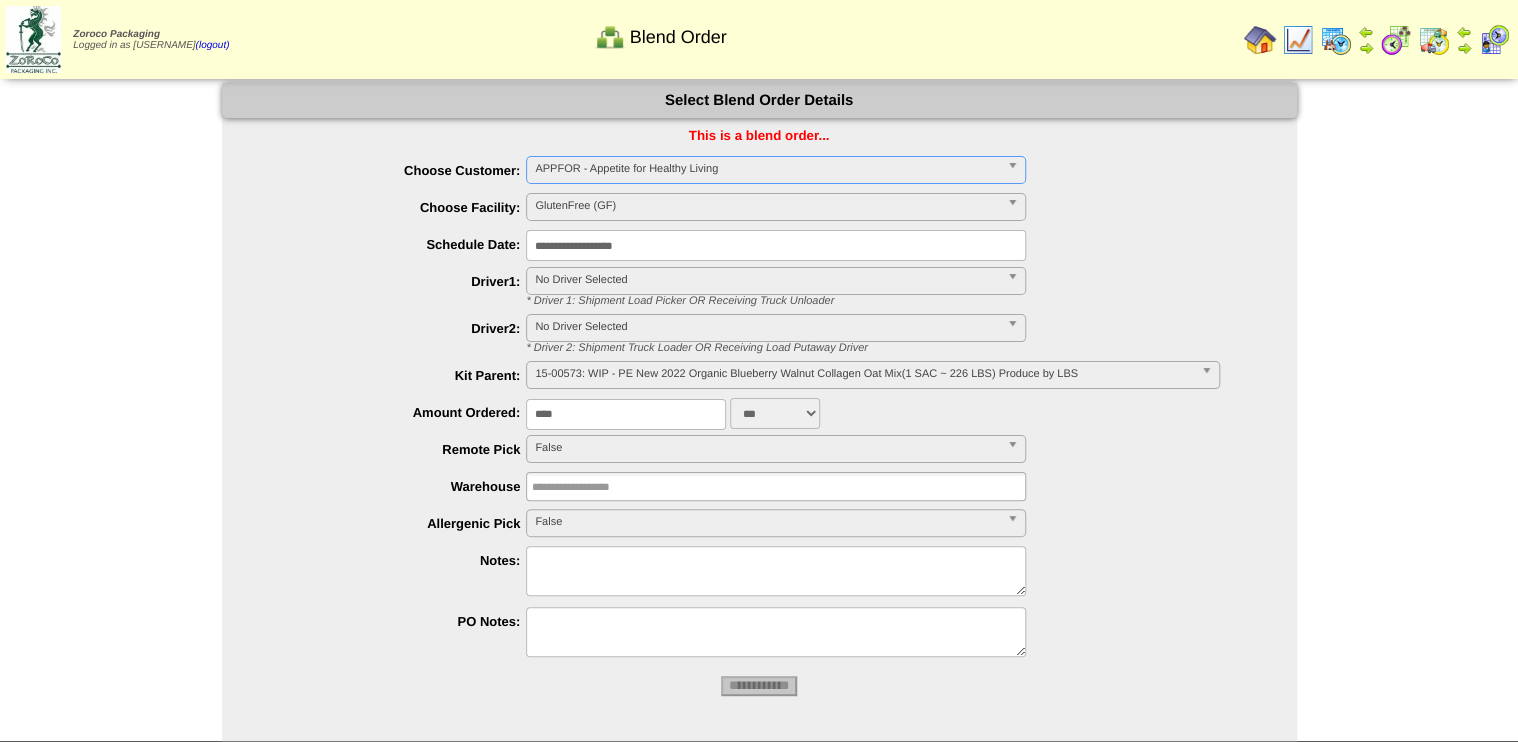click on "15-00573: WIP - PE New 2022 Organic Blueberry Walnut Collagen Oat Mix(1 SAC ~ 226 LBS) Produce by LBS" at bounding box center (863, 374) 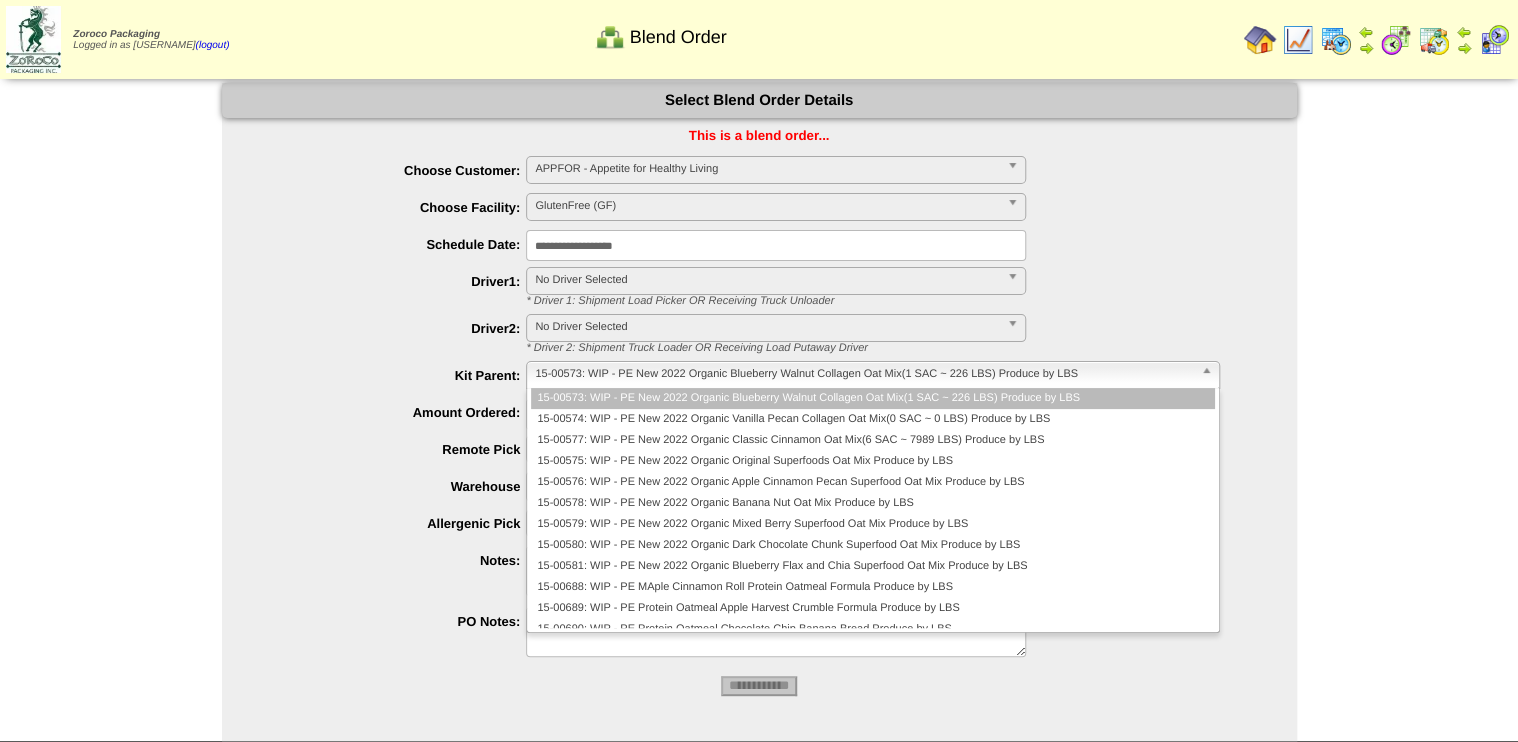 type 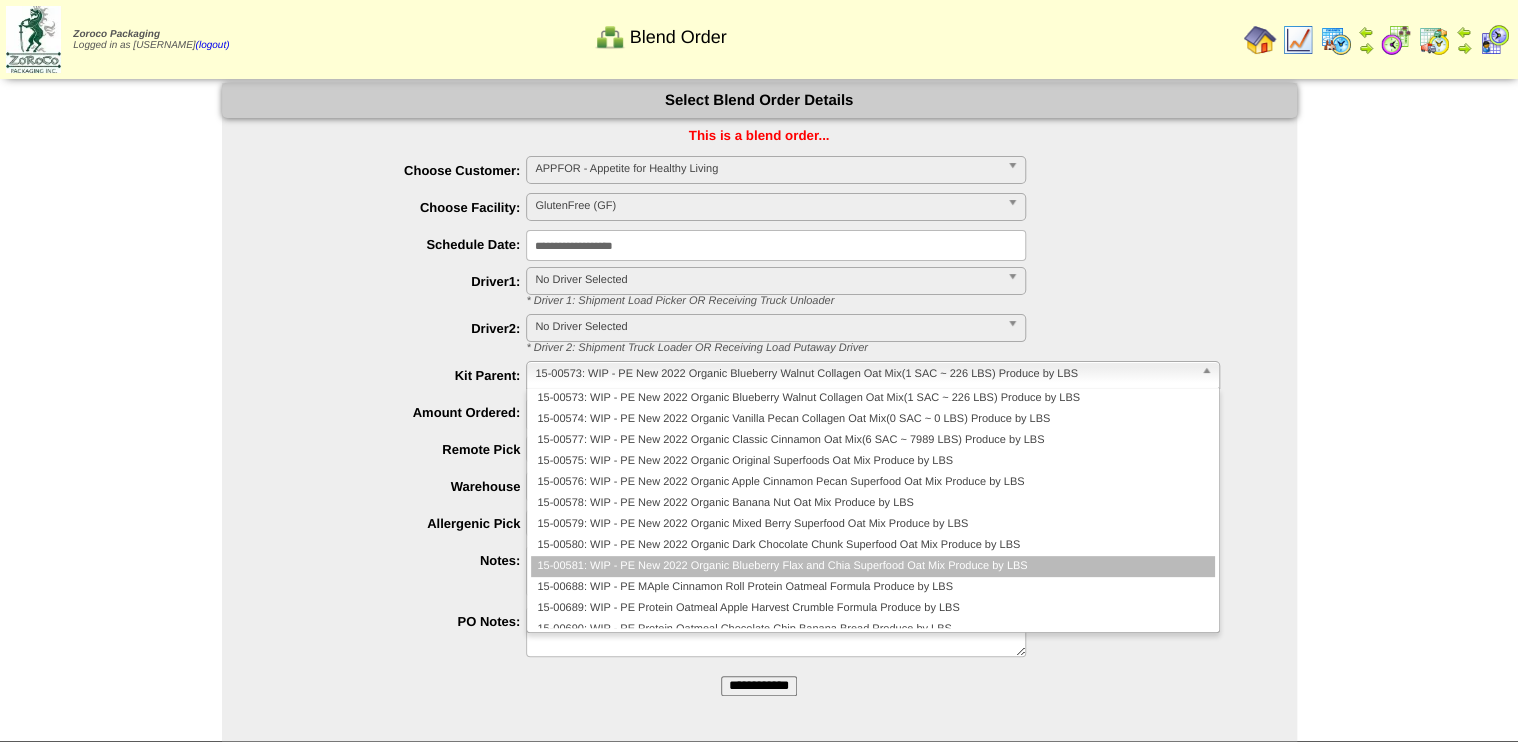 click on "15-00581: WIP - PE New 2022 Organic Blueberry Flax and Chia Superfood Oat Mix Produce by LBS" at bounding box center (872, 566) 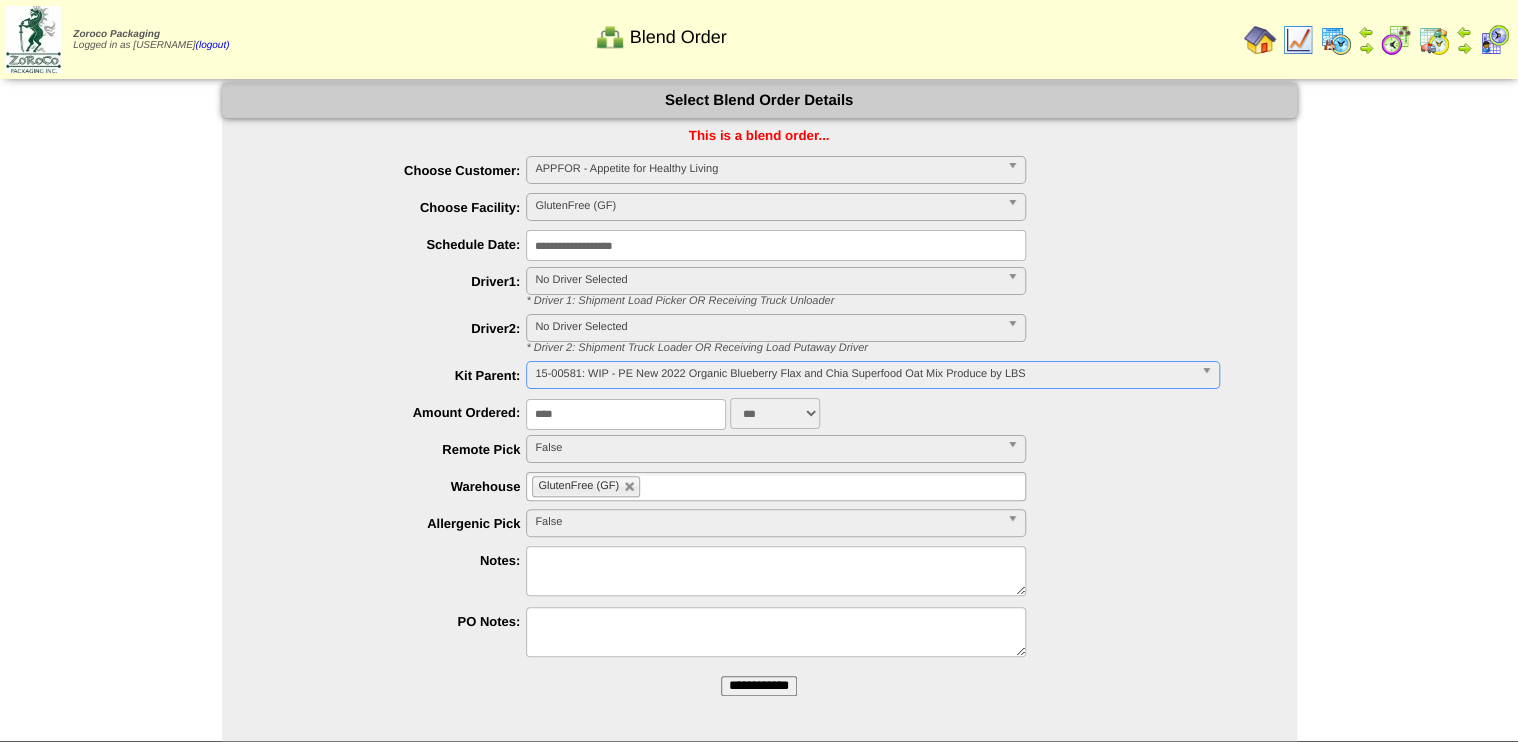 click on "**********" at bounding box center (759, 686) 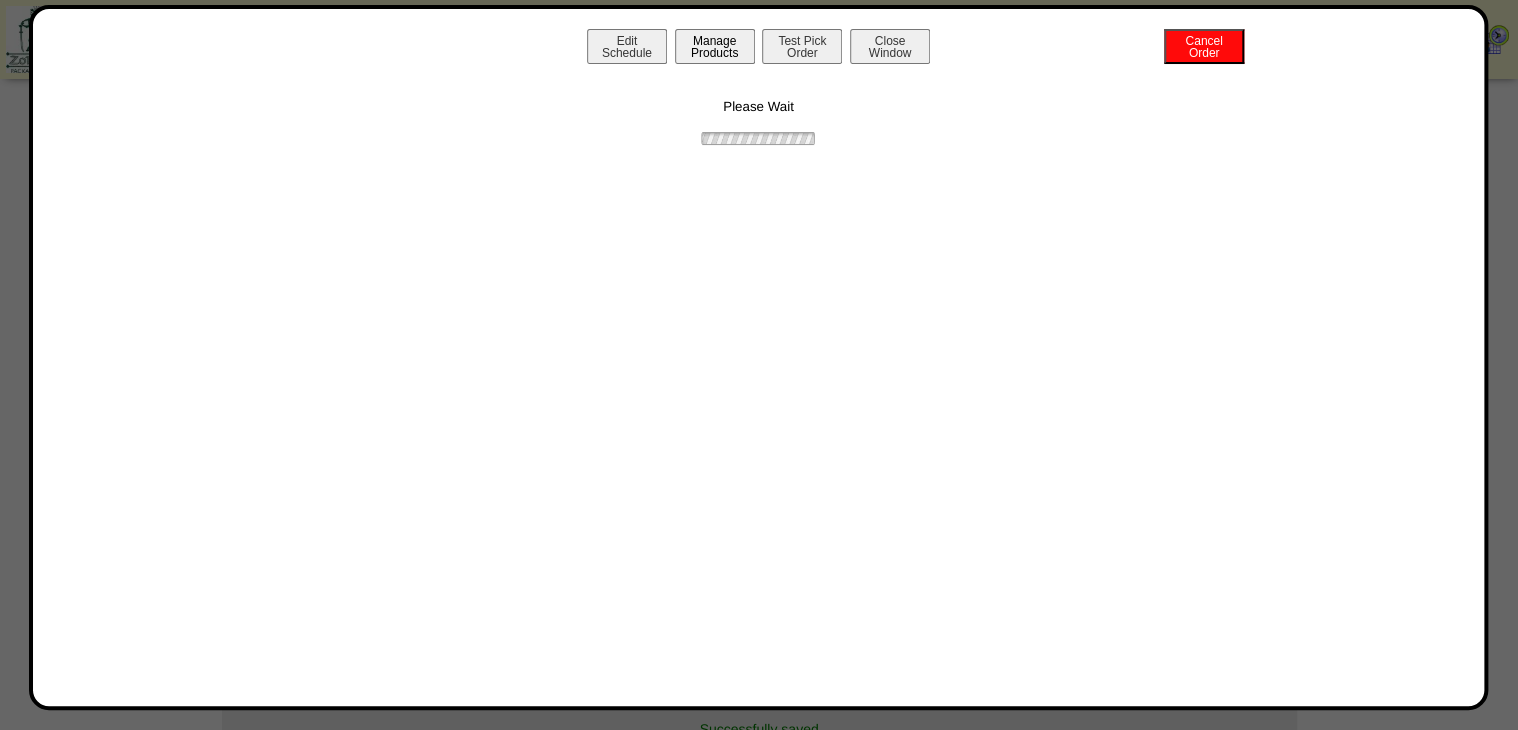 click on "Manage Products" at bounding box center (715, 46) 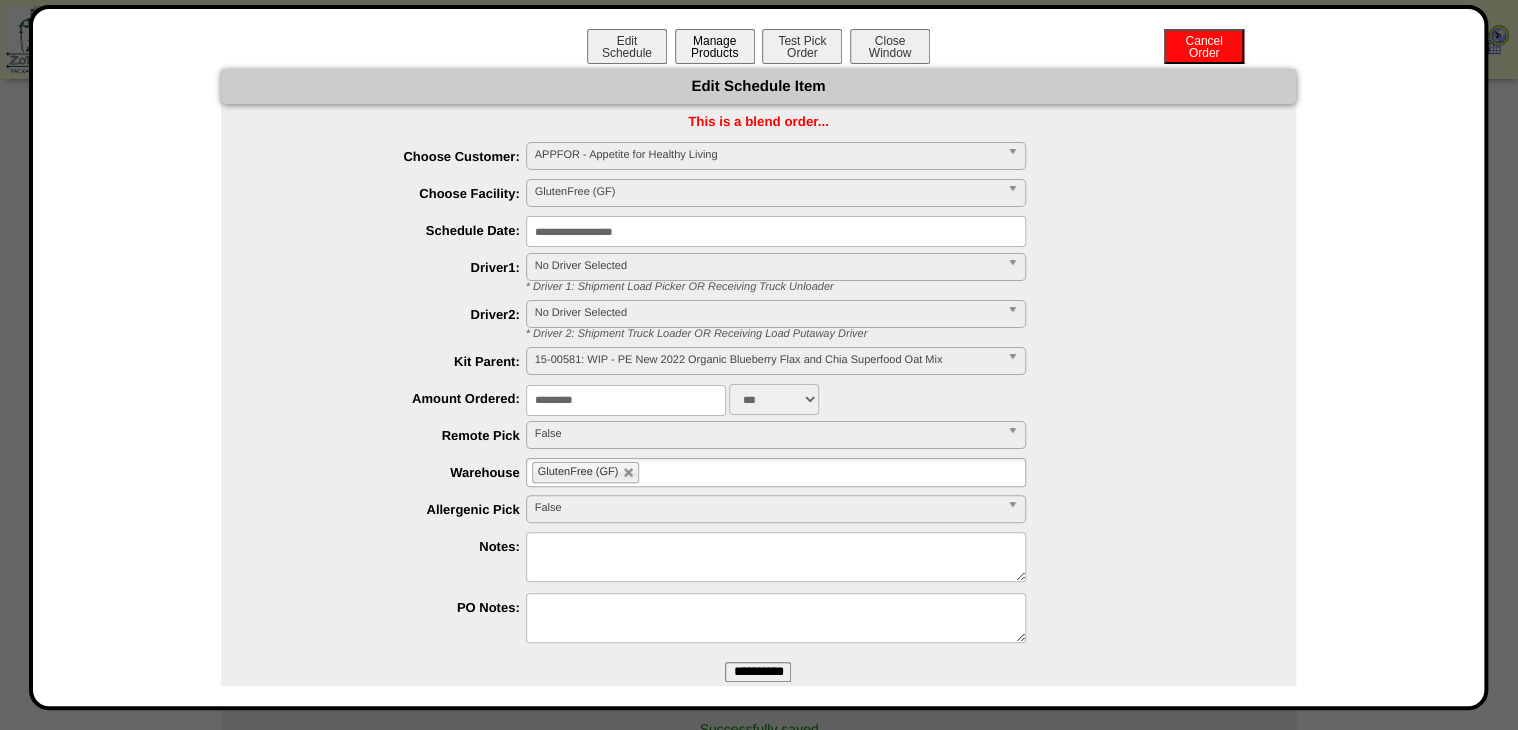 click on "Manage Products" at bounding box center [715, 46] 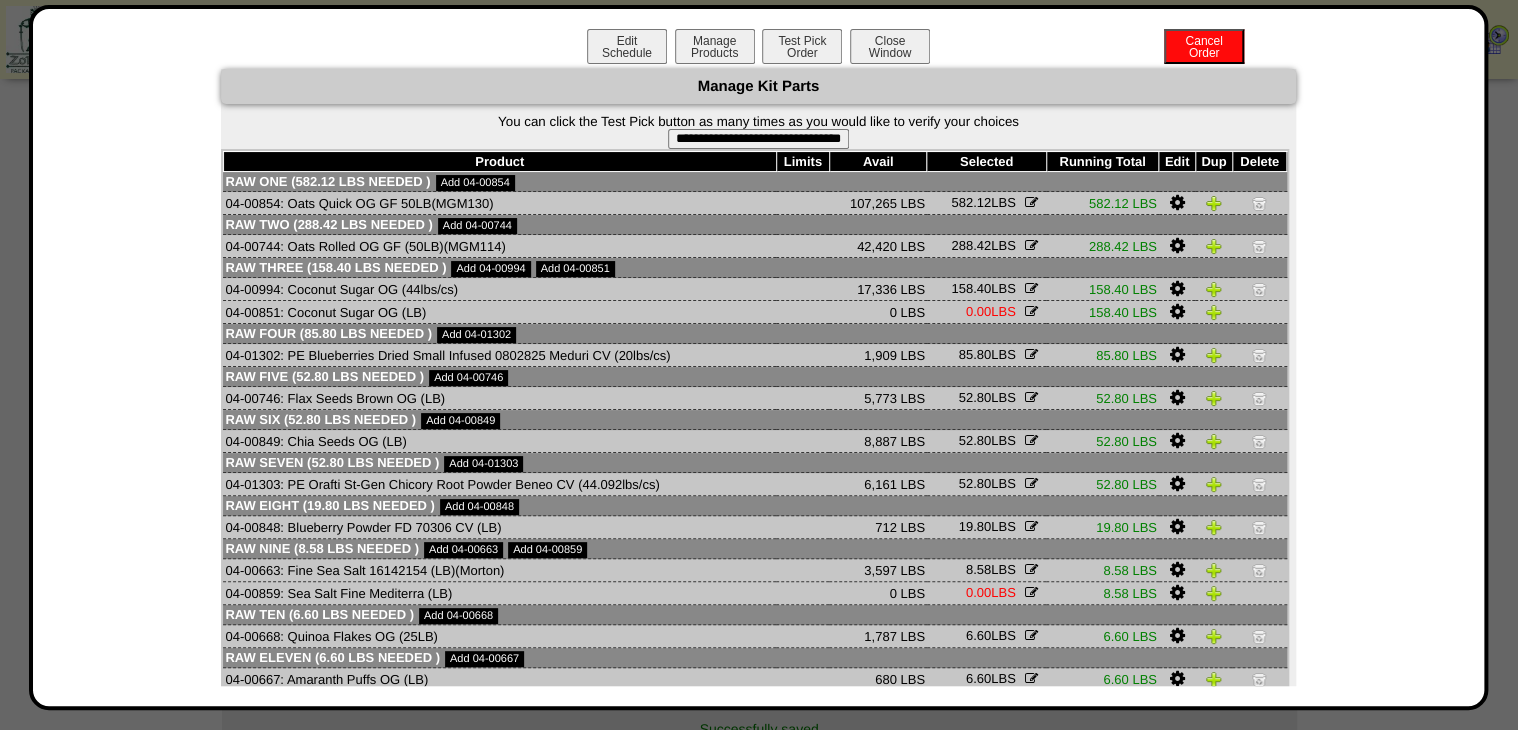 click on "**********" at bounding box center (758, 139) 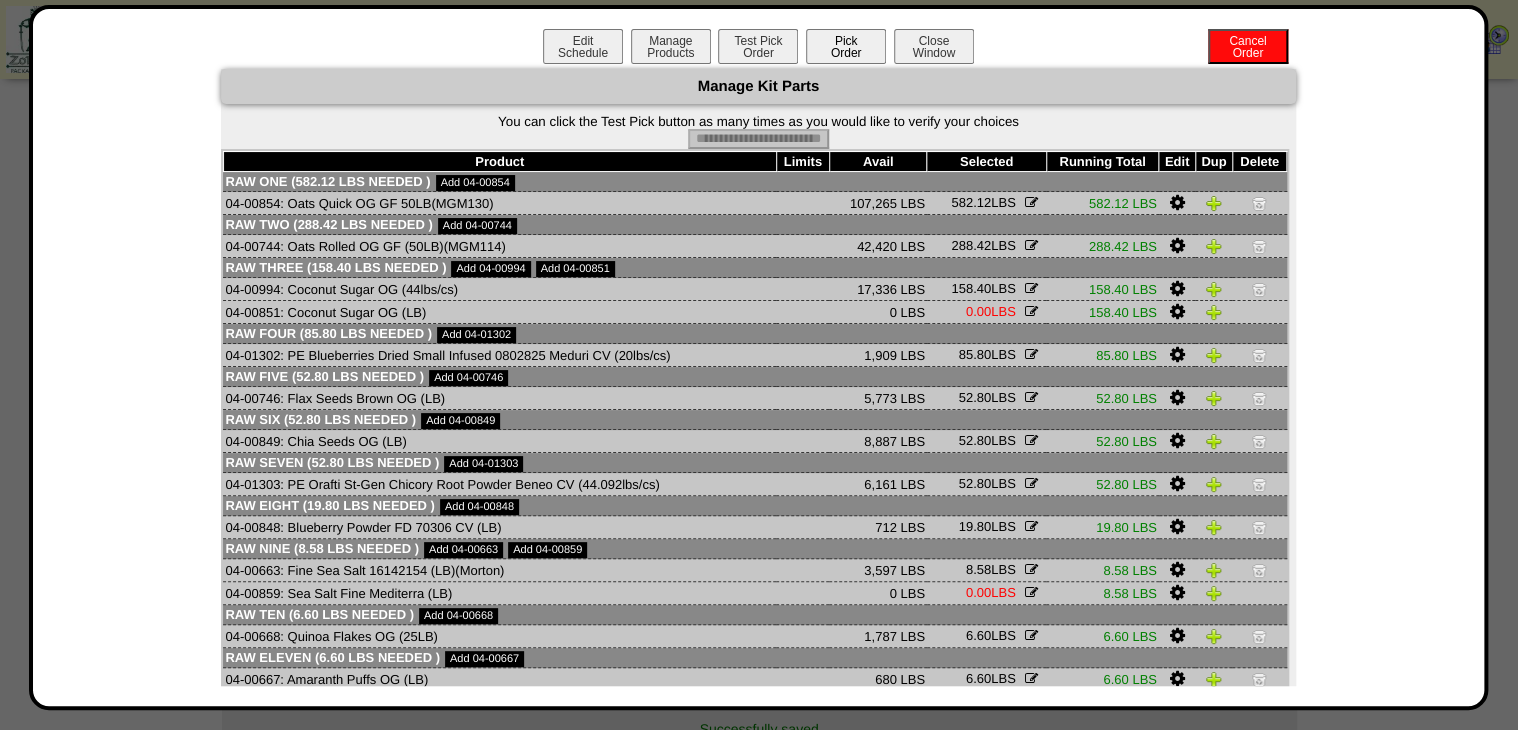 click on "Pick Order" at bounding box center [846, 46] 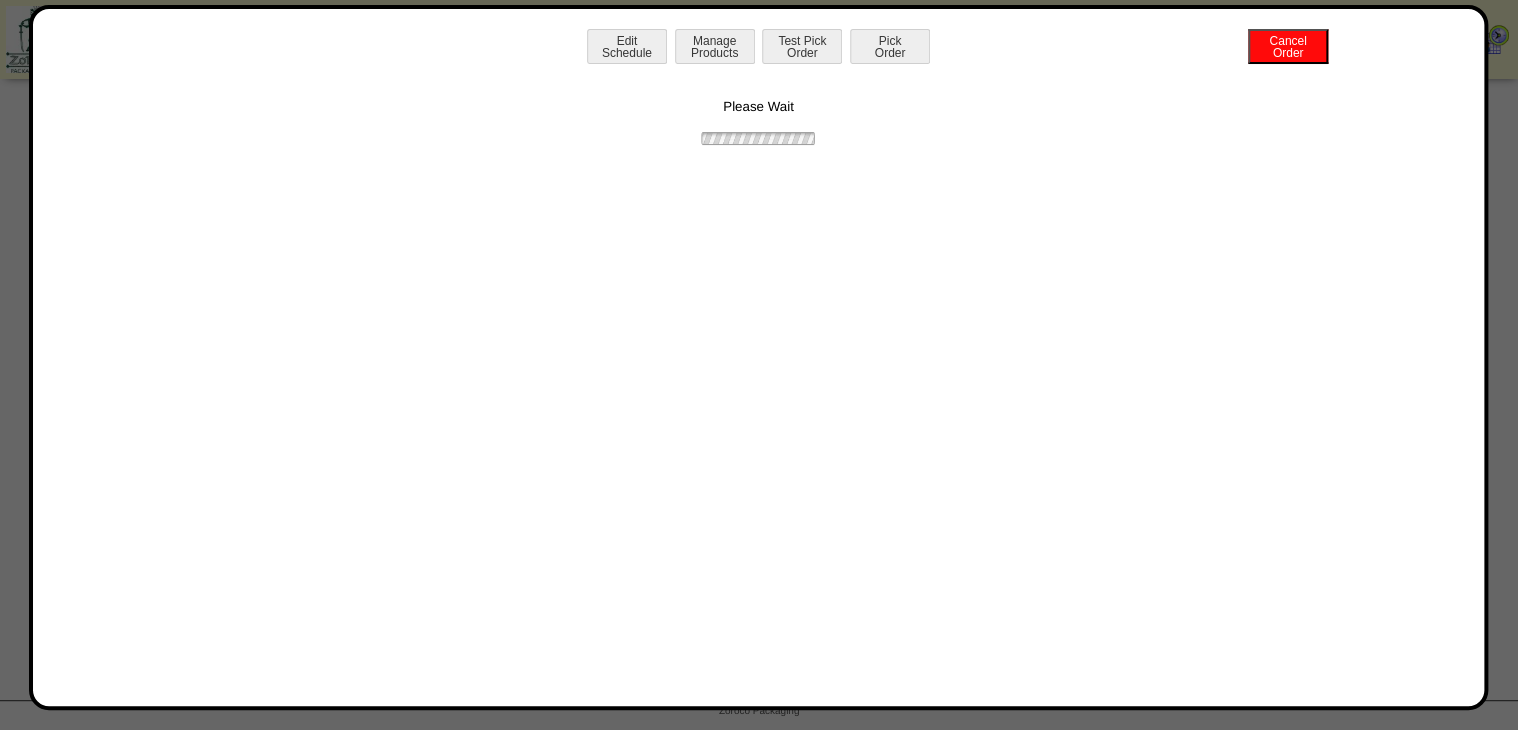 scroll, scrollTop: 78, scrollLeft: 0, axis: vertical 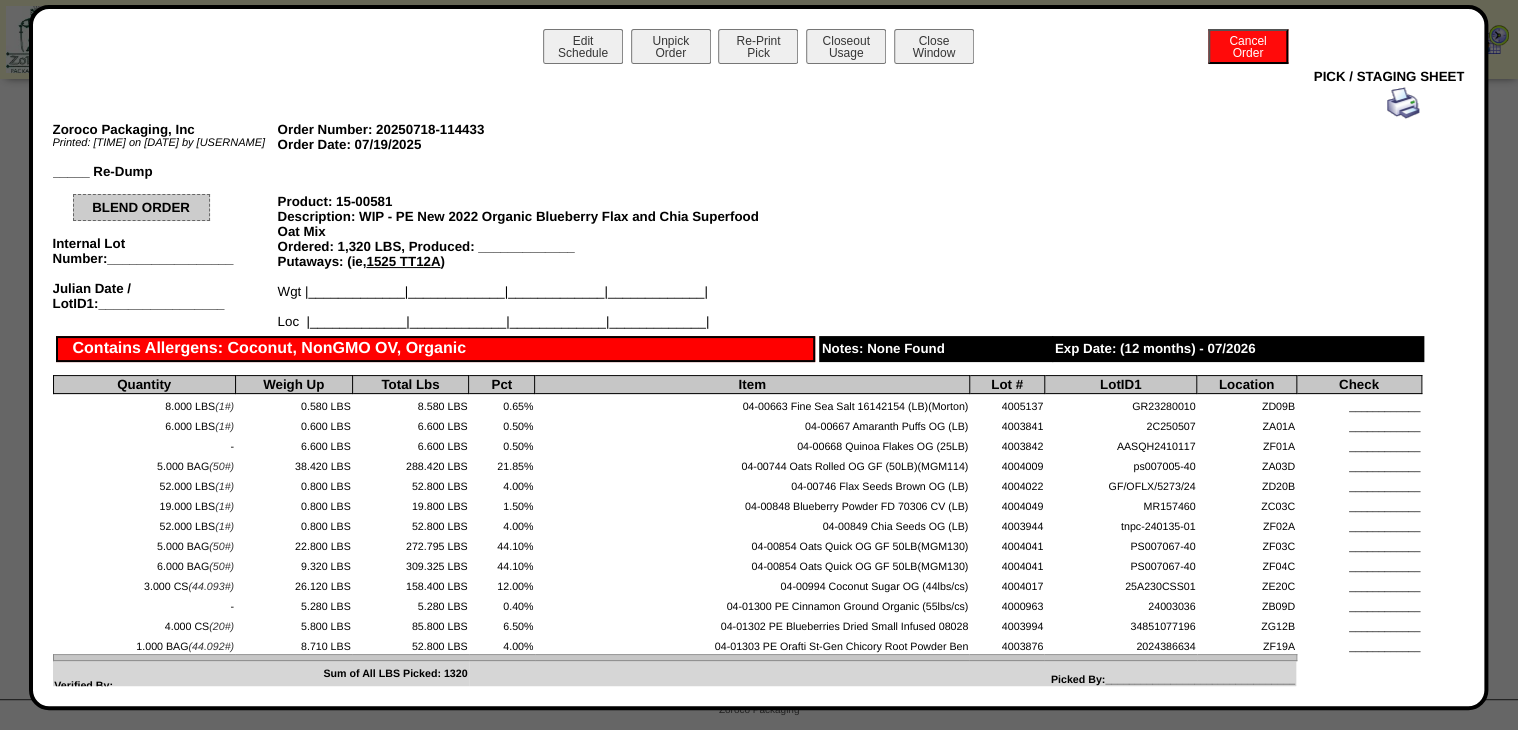 click at bounding box center (1403, 103) 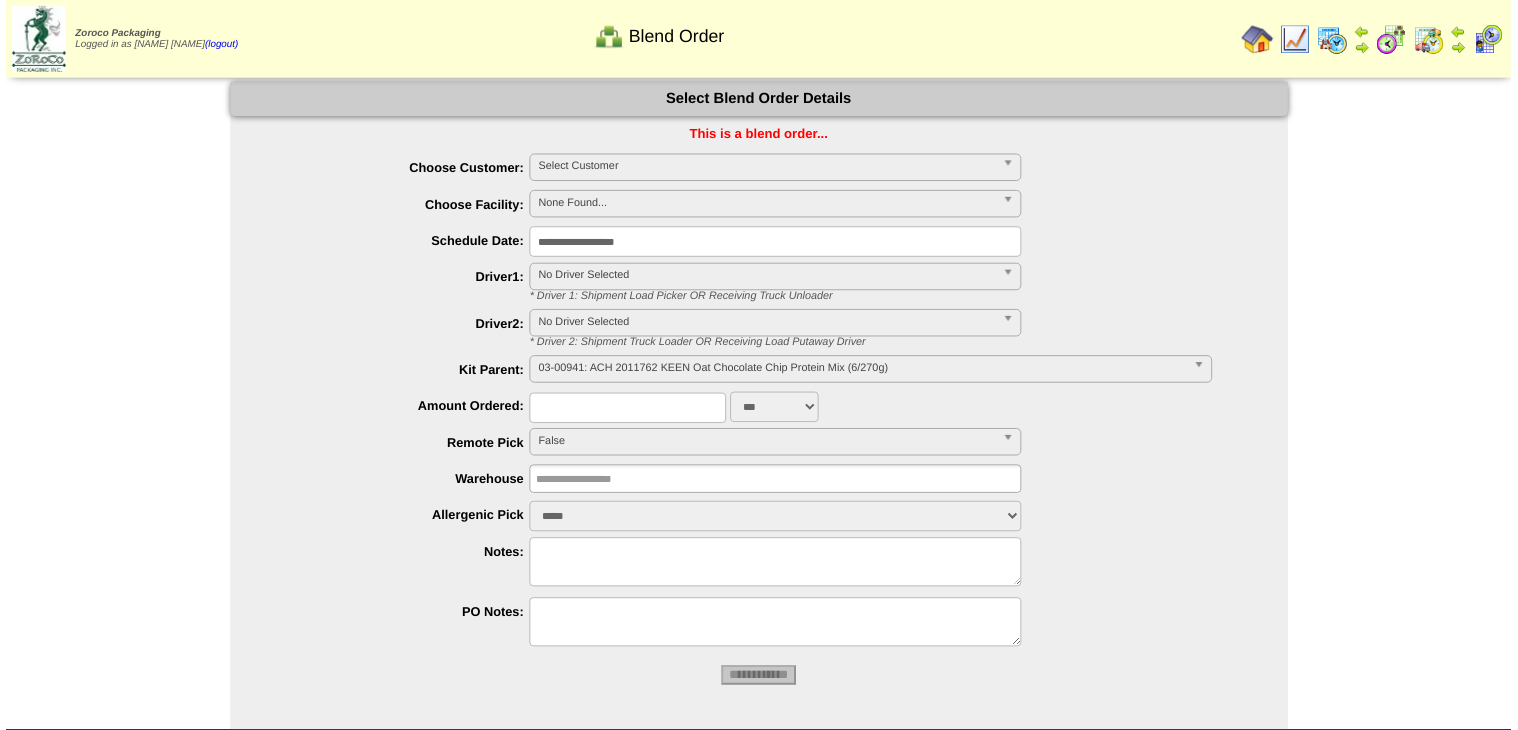 scroll, scrollTop: 29, scrollLeft: 0, axis: vertical 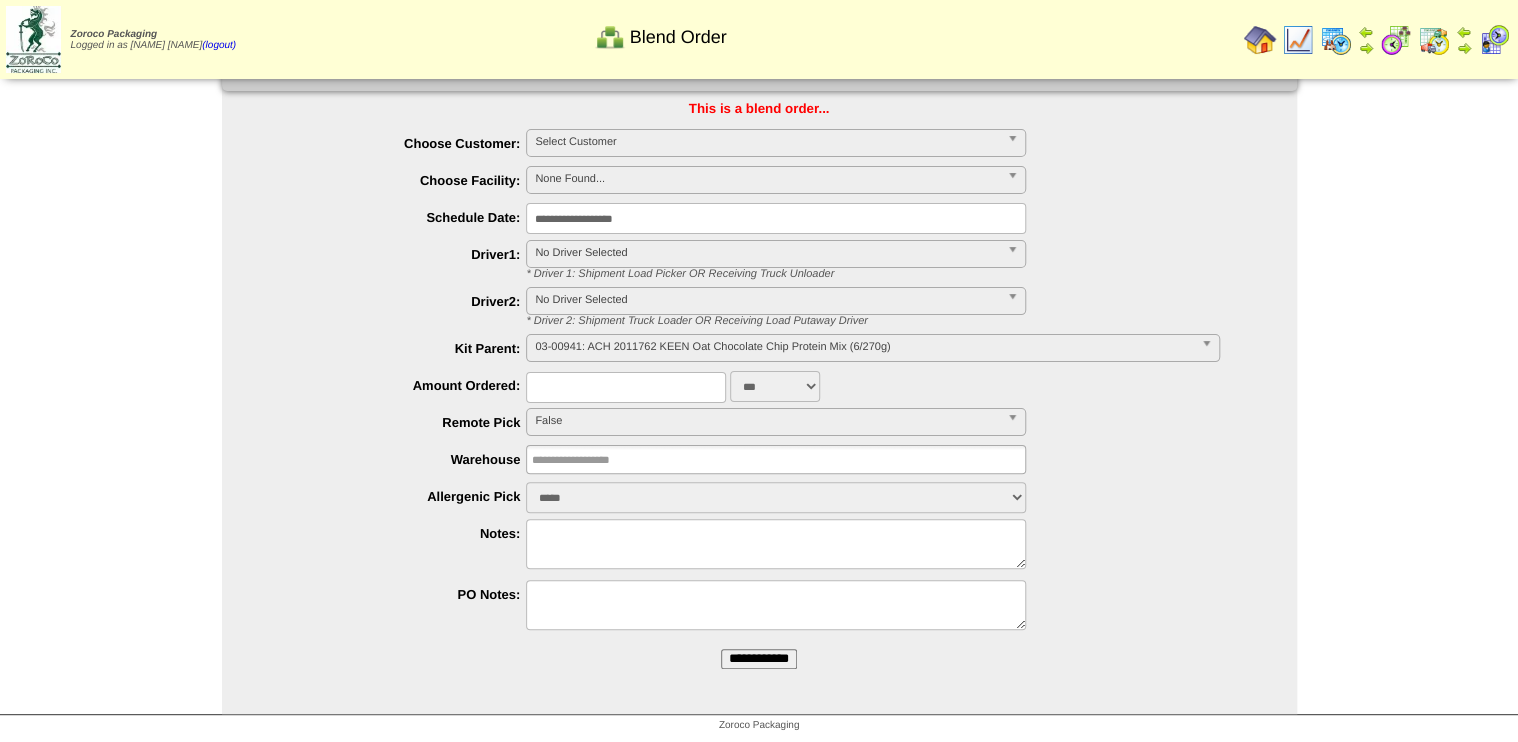 click on "Select Customer" at bounding box center (767, 142) 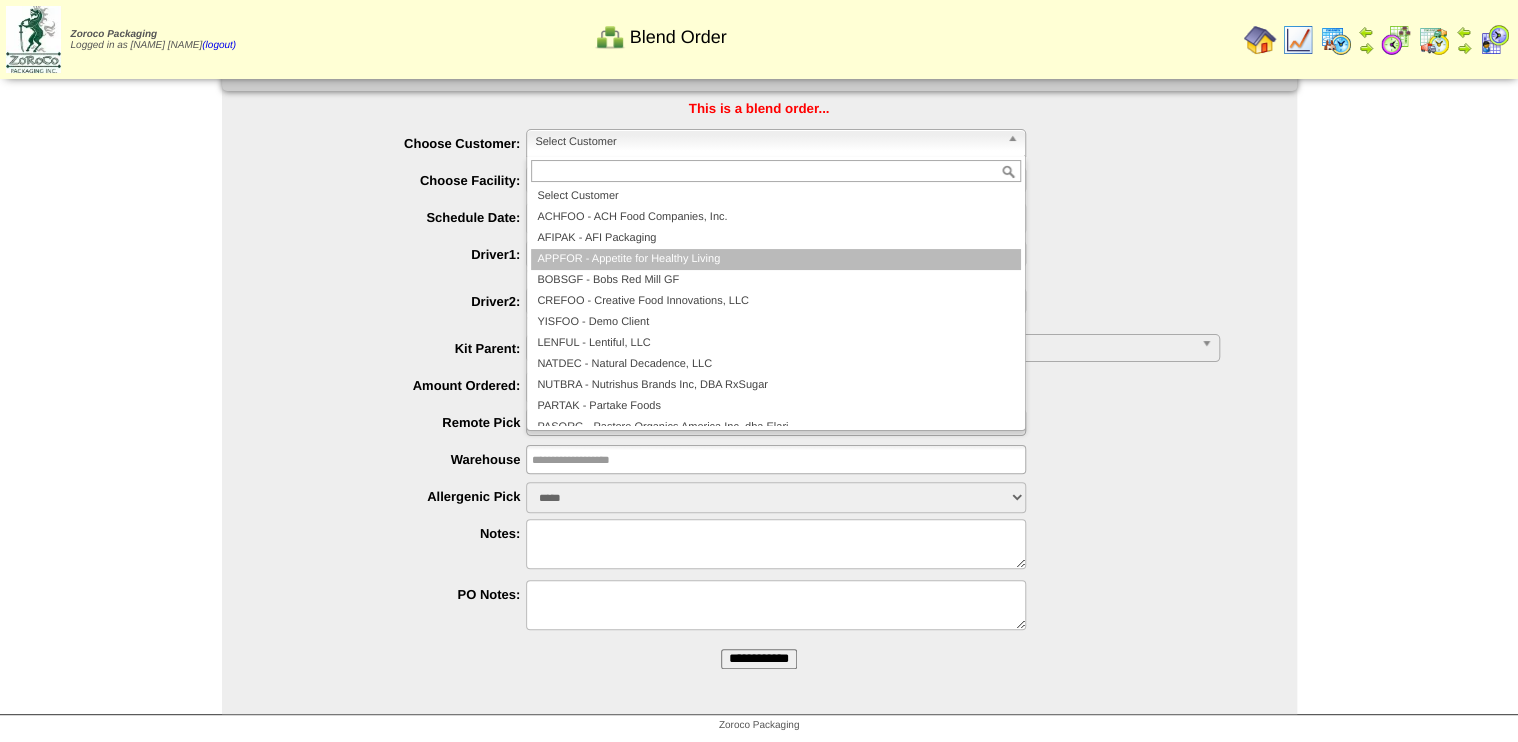 click on "APPFOR - Appetite for Healthy Living" at bounding box center (776, 259) 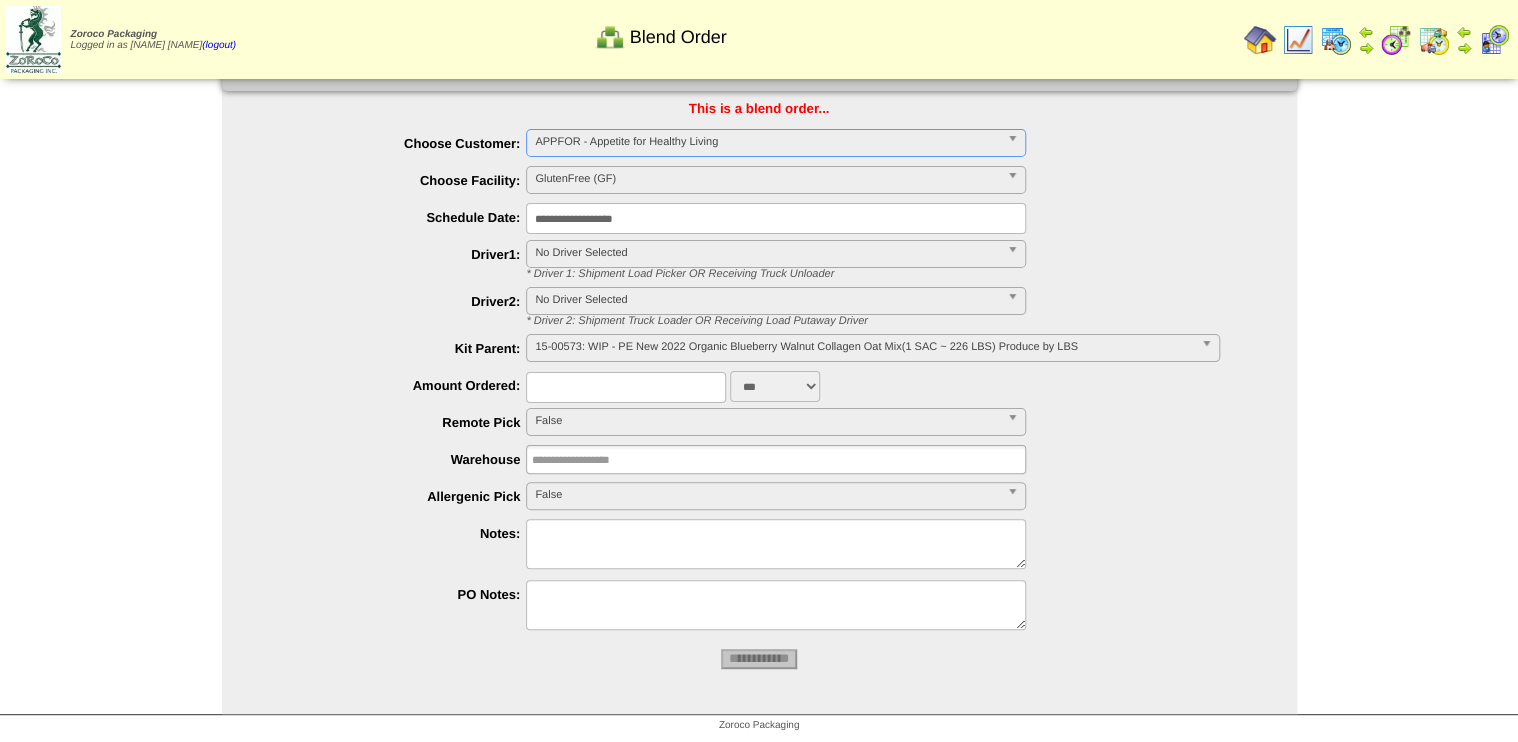 click on "15-00573: WIP - PE New 2022 Organic Blueberry Walnut Collagen Oat Mix(1 SAC ~ 226 LBS) Produce by LBS" at bounding box center (863, 347) 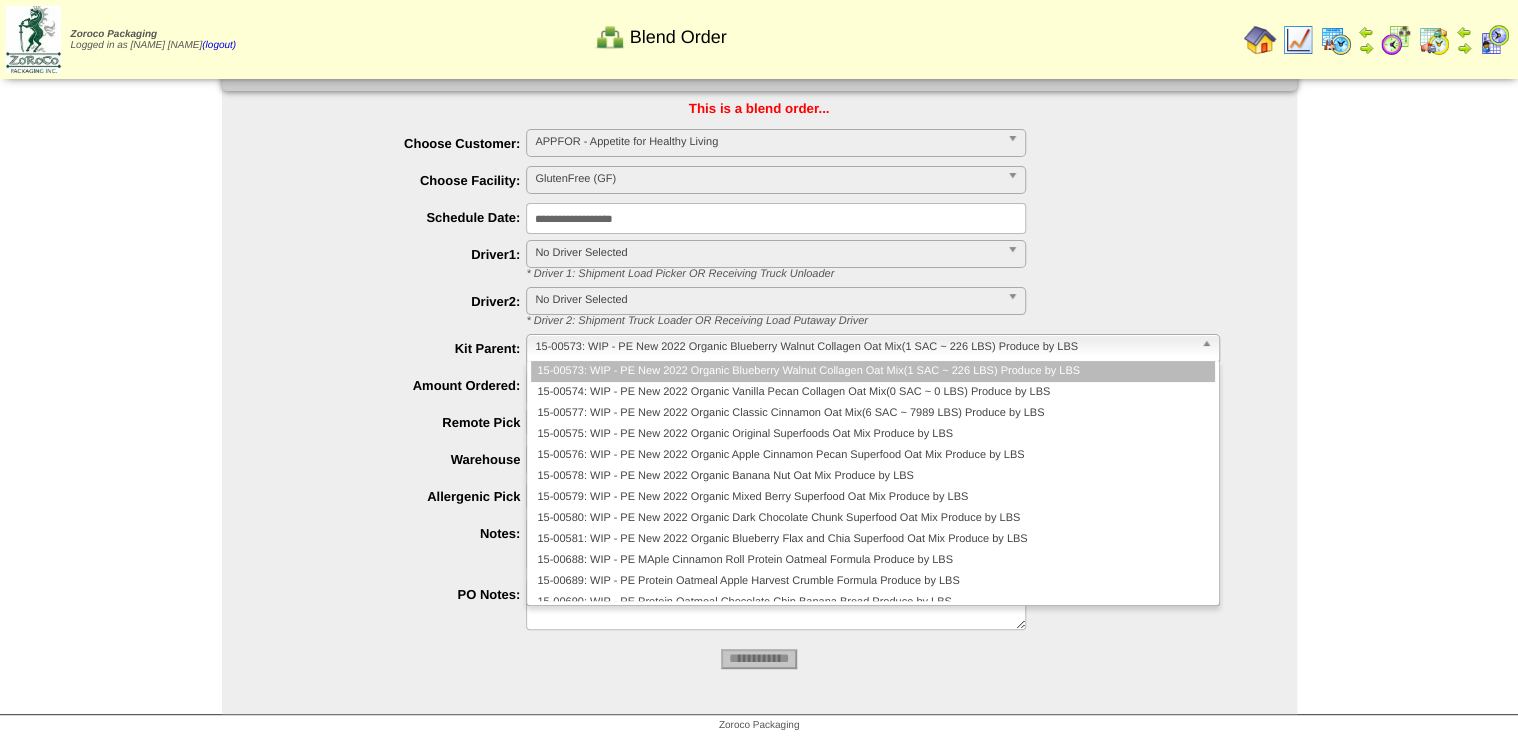 type 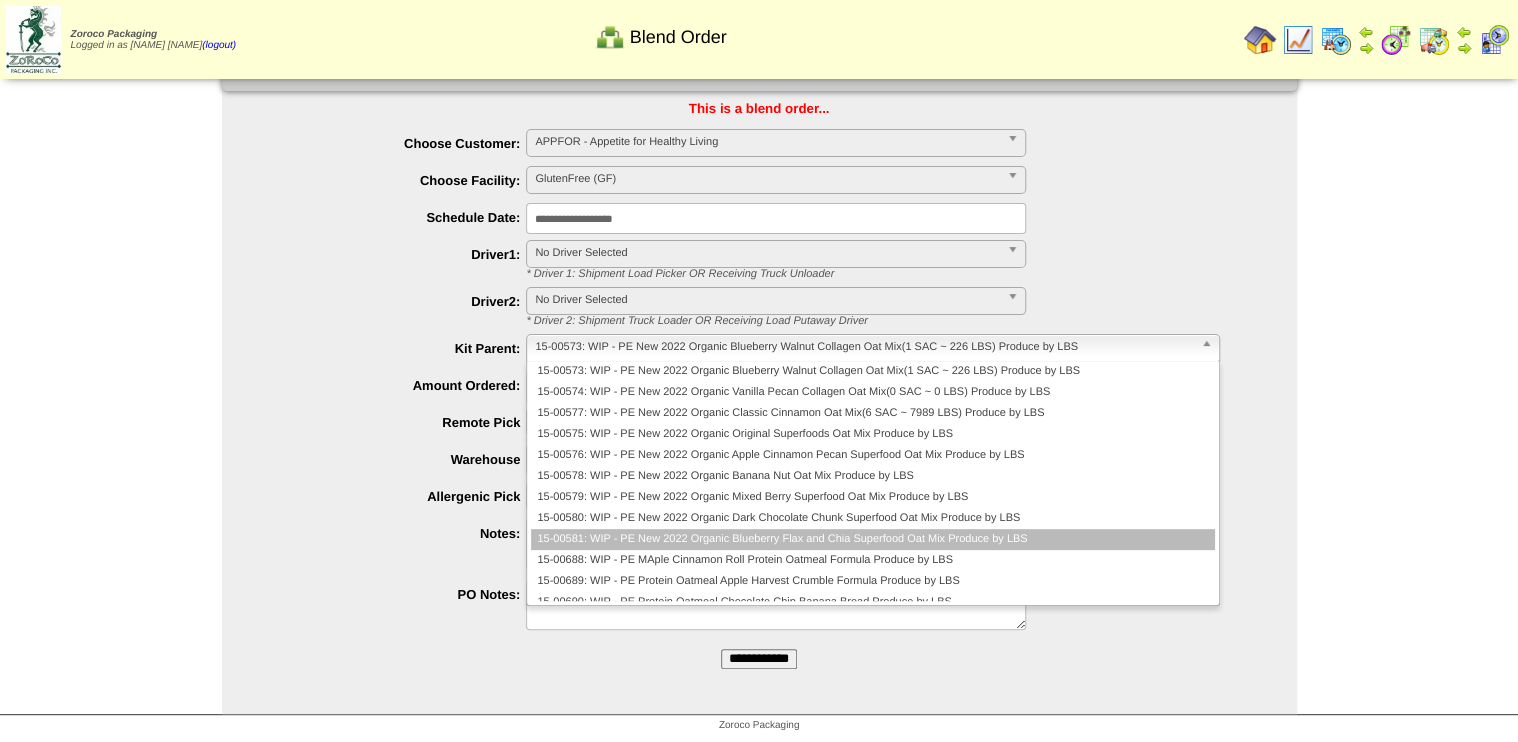 click on "15-00581: WIP - PE New 2022 Organic Blueberry Flax and Chia Superfood Oat Mix Produce by LBS" at bounding box center (872, 539) 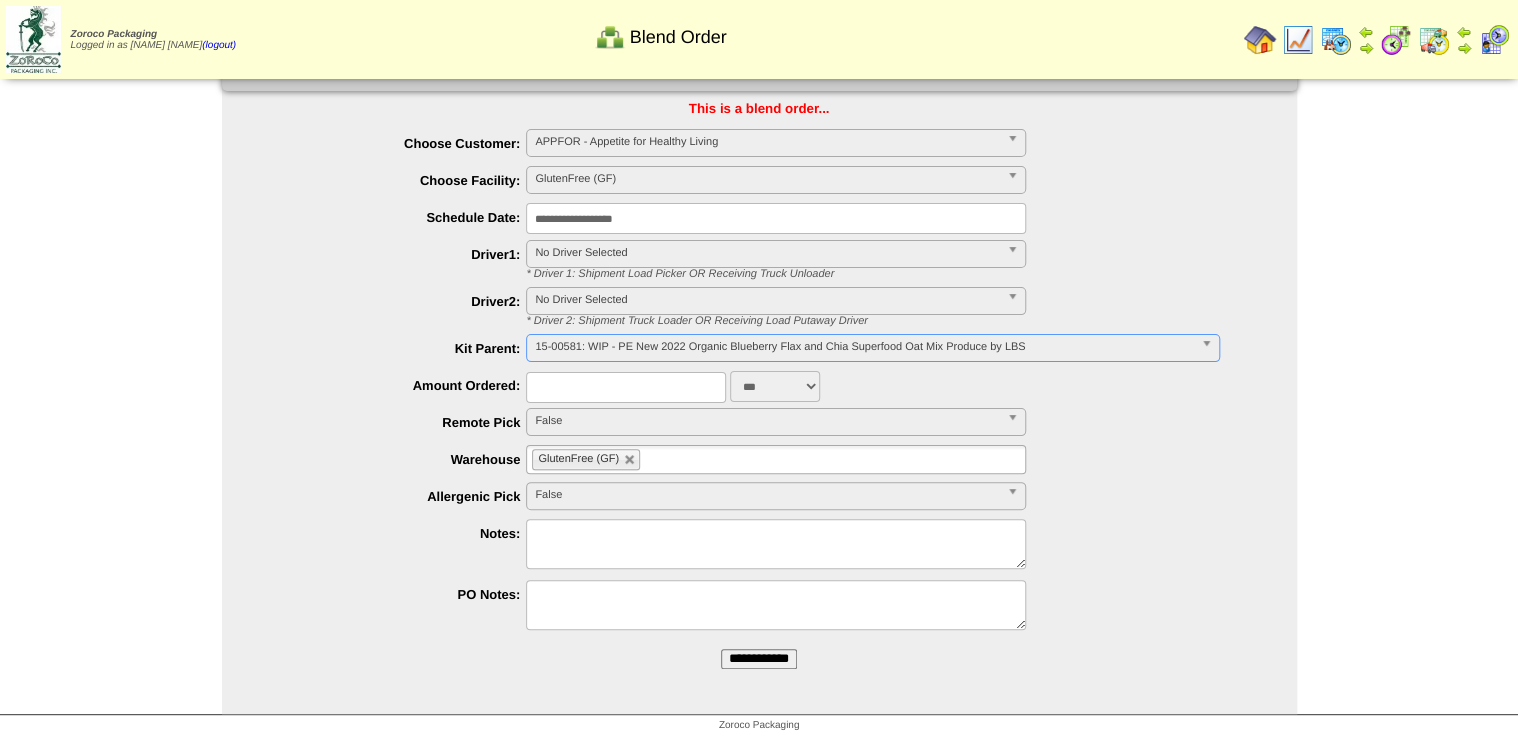 click on "**********" at bounding box center (759, 659) 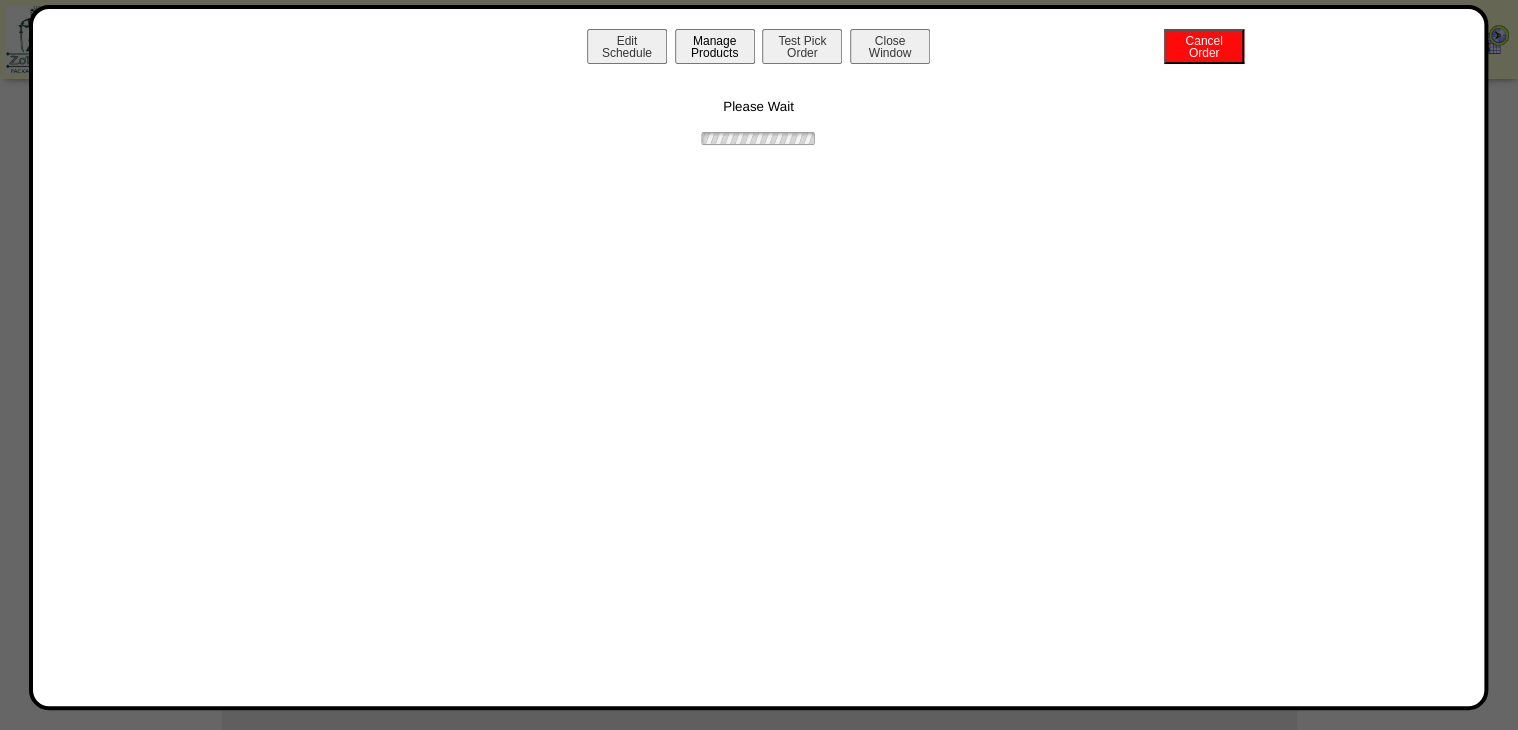click on "Manage Products" at bounding box center (715, 46) 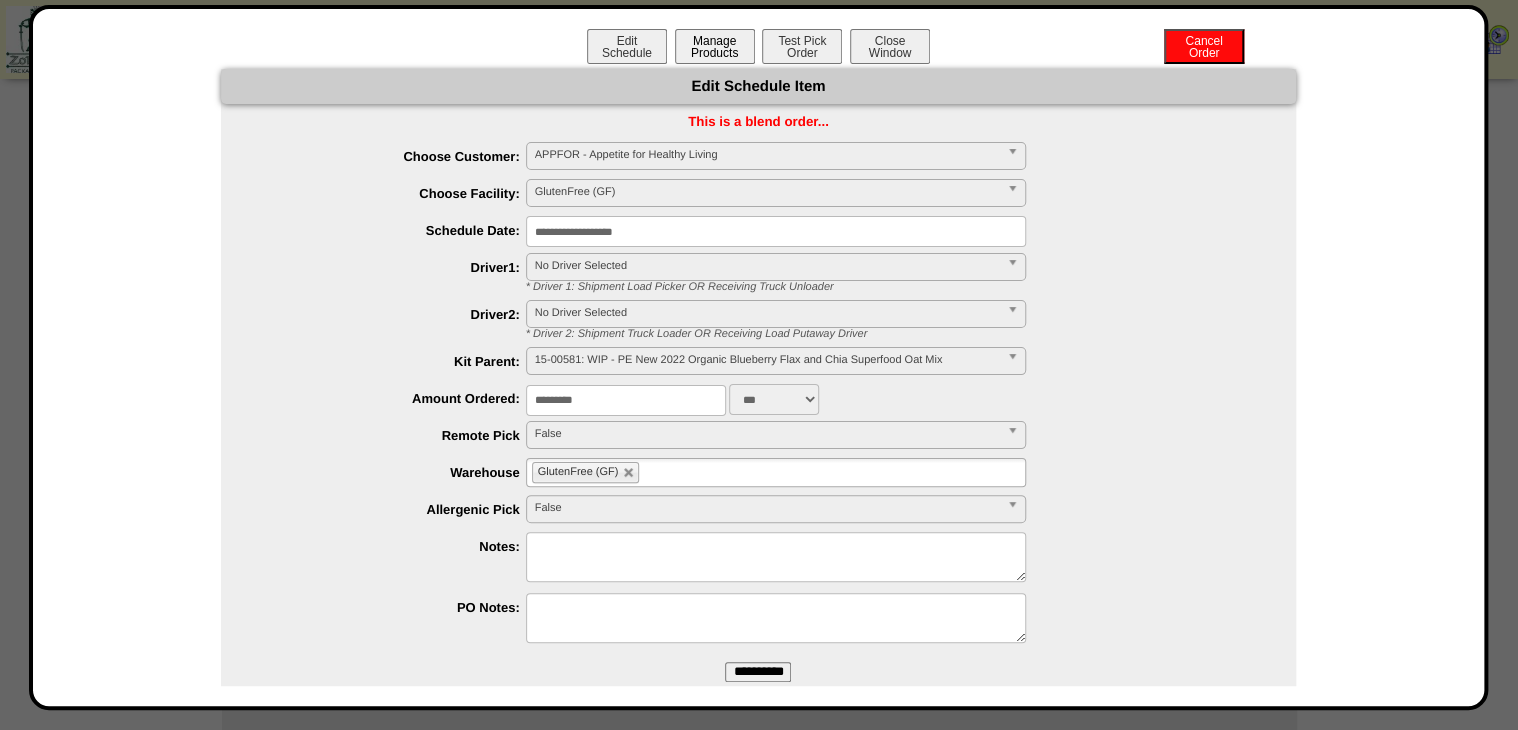 click on "Manage Products" at bounding box center (715, 46) 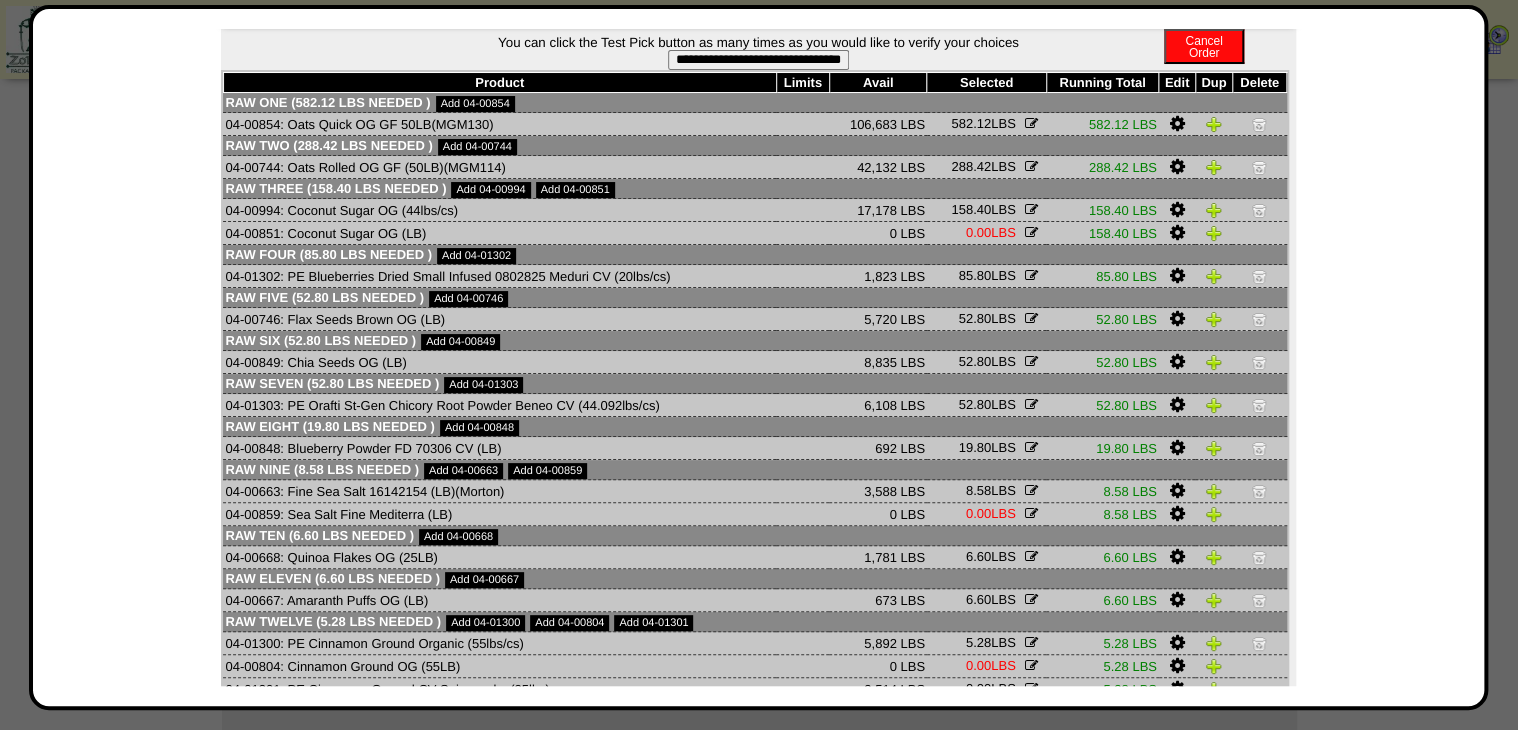 scroll, scrollTop: 0, scrollLeft: 0, axis: both 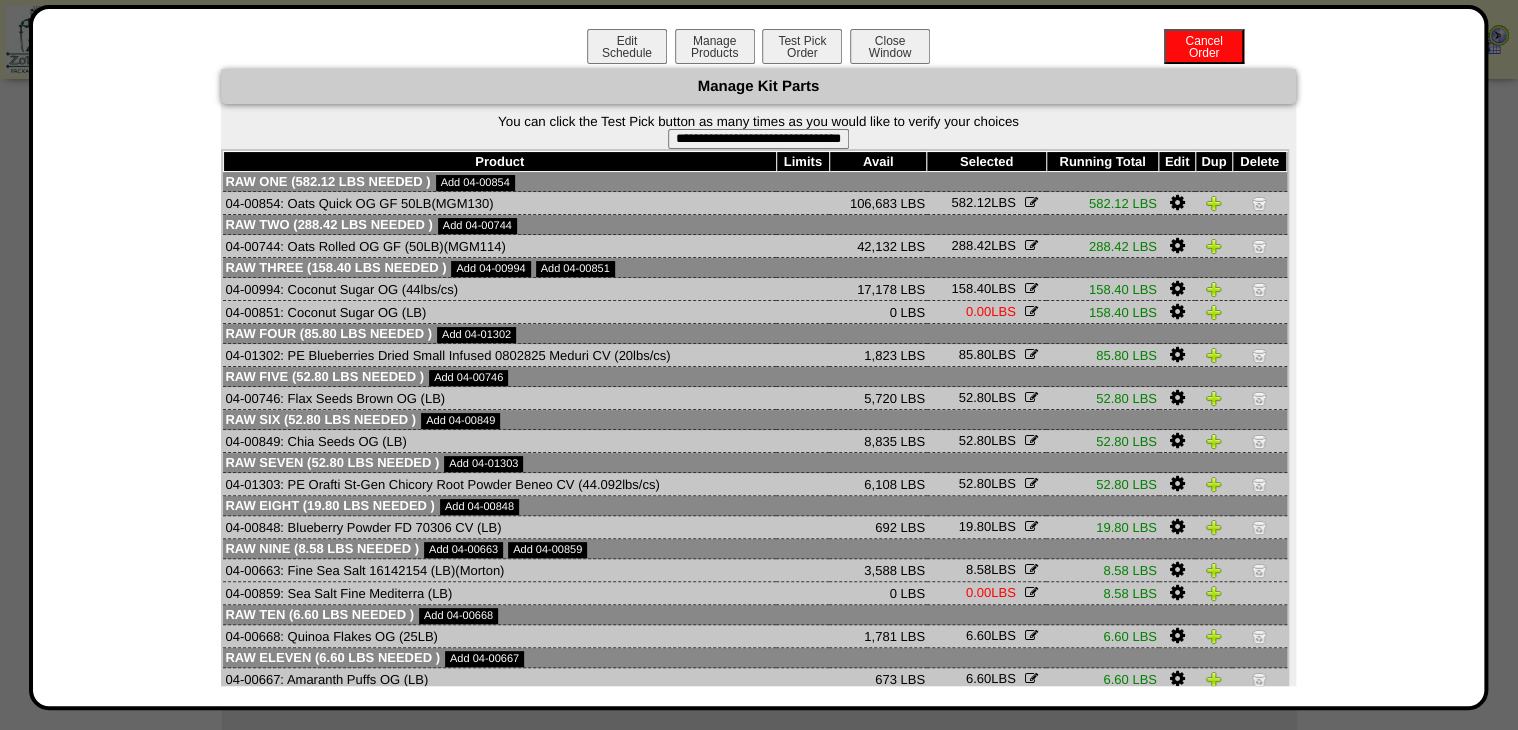 click on "**********" at bounding box center [758, 139] 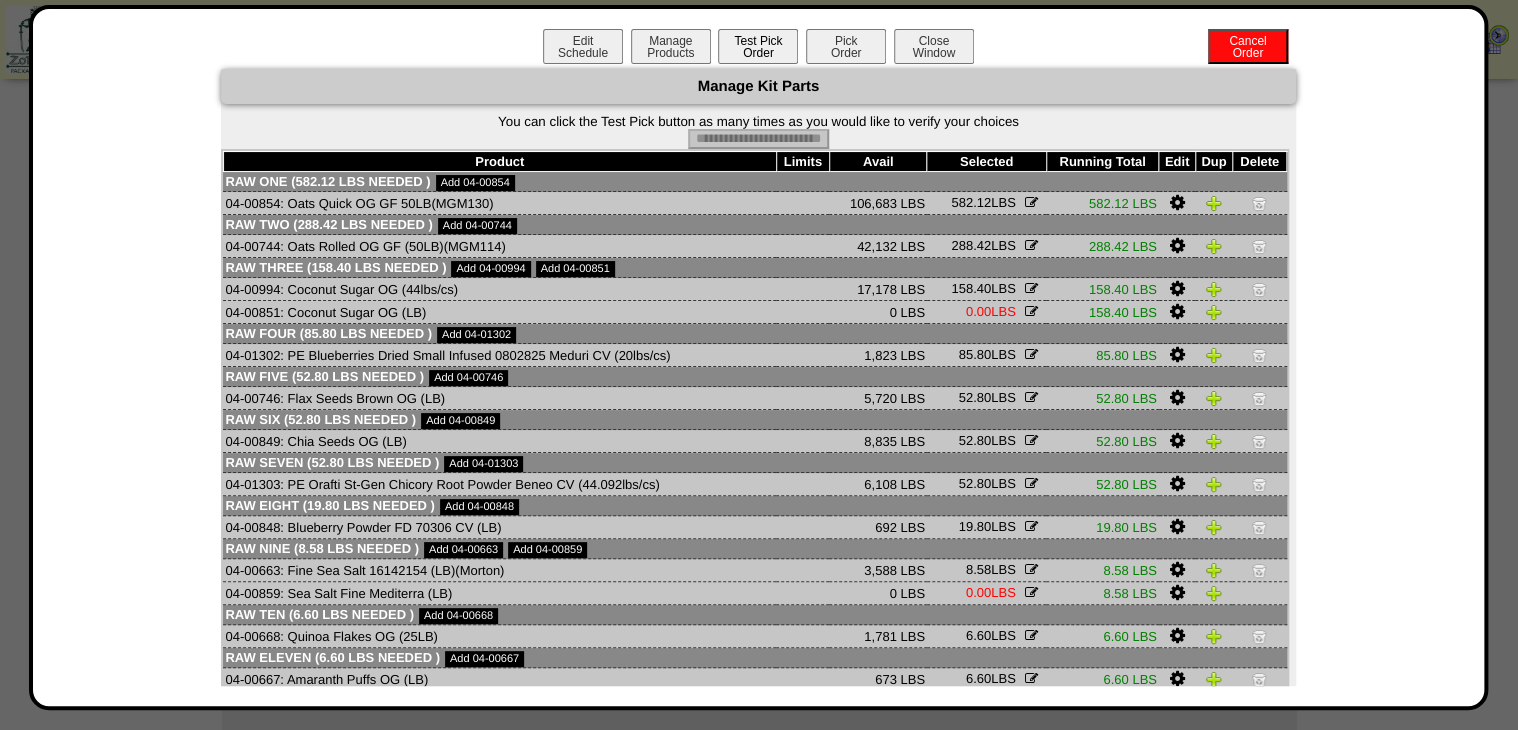 click on "Pick Order" at bounding box center [846, 46] 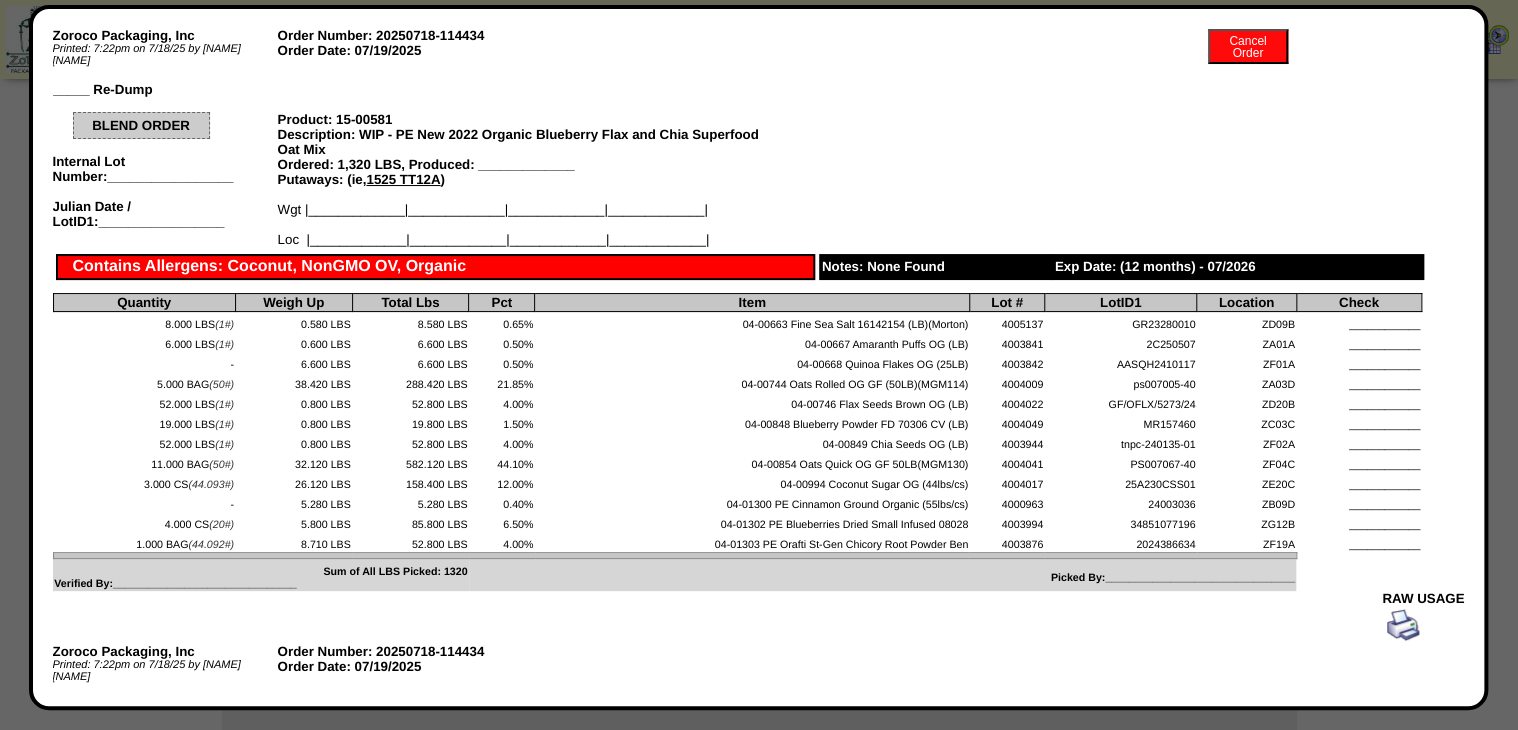scroll, scrollTop: 0, scrollLeft: 0, axis: both 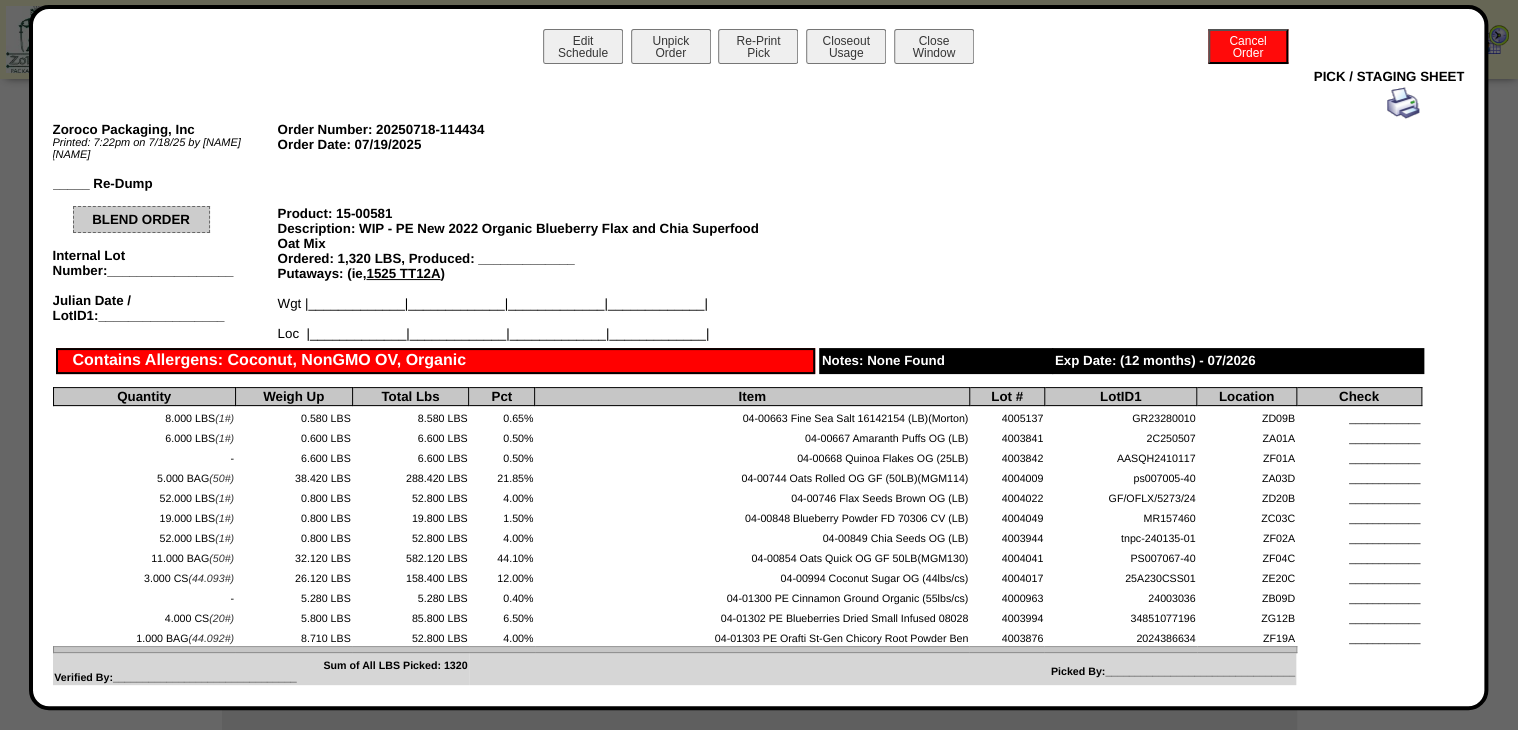 click at bounding box center (1403, 103) 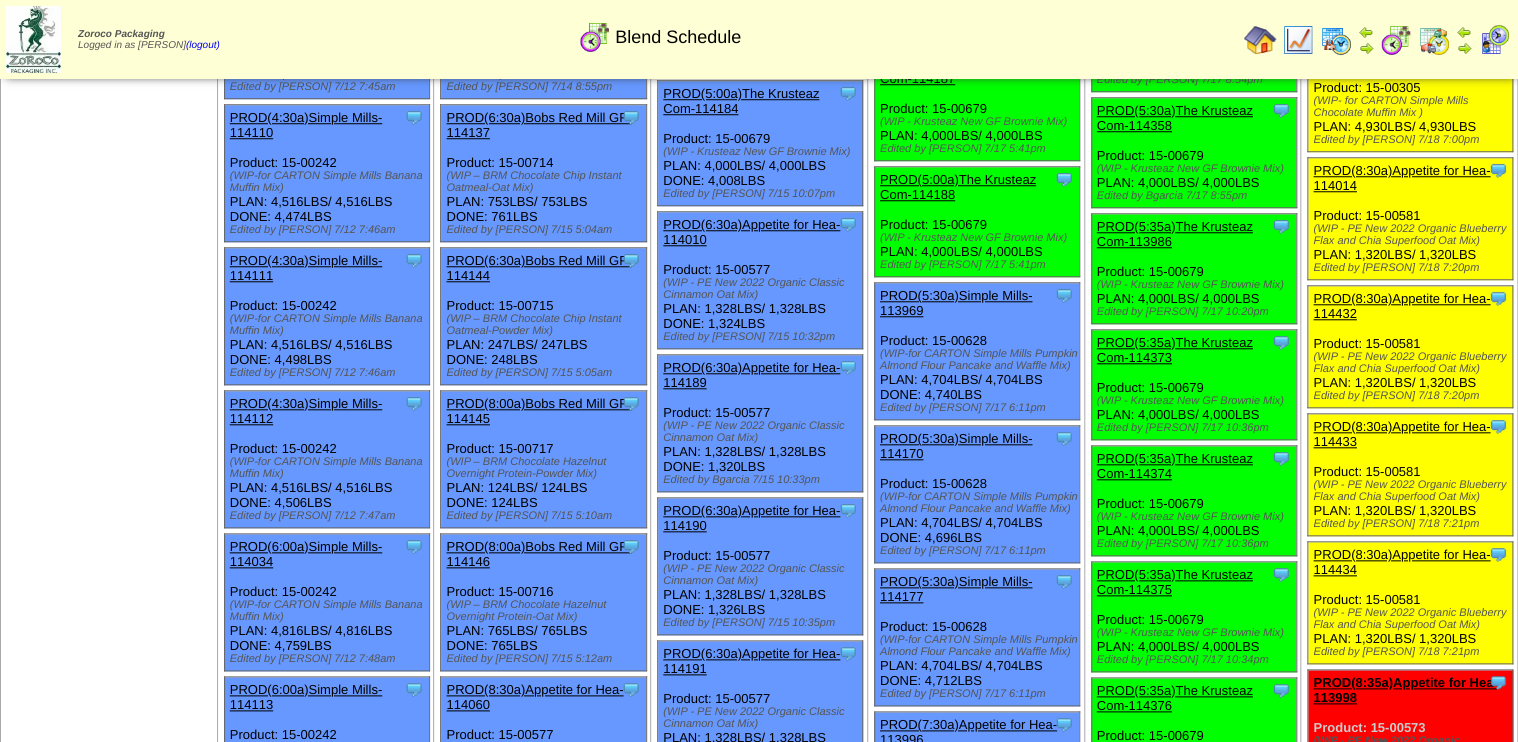 scroll, scrollTop: 800, scrollLeft: 0, axis: vertical 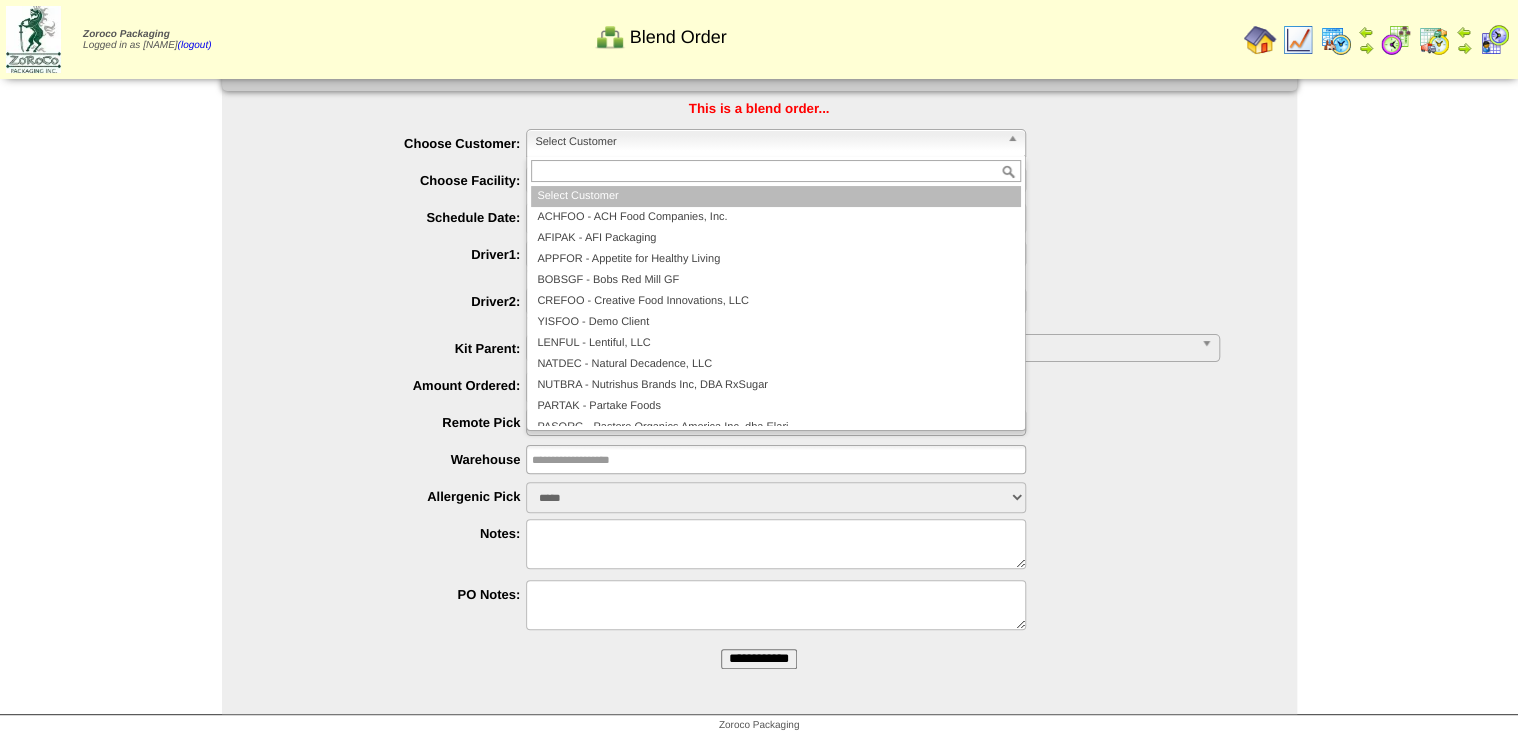 click on "Select Customer" at bounding box center [767, 142] 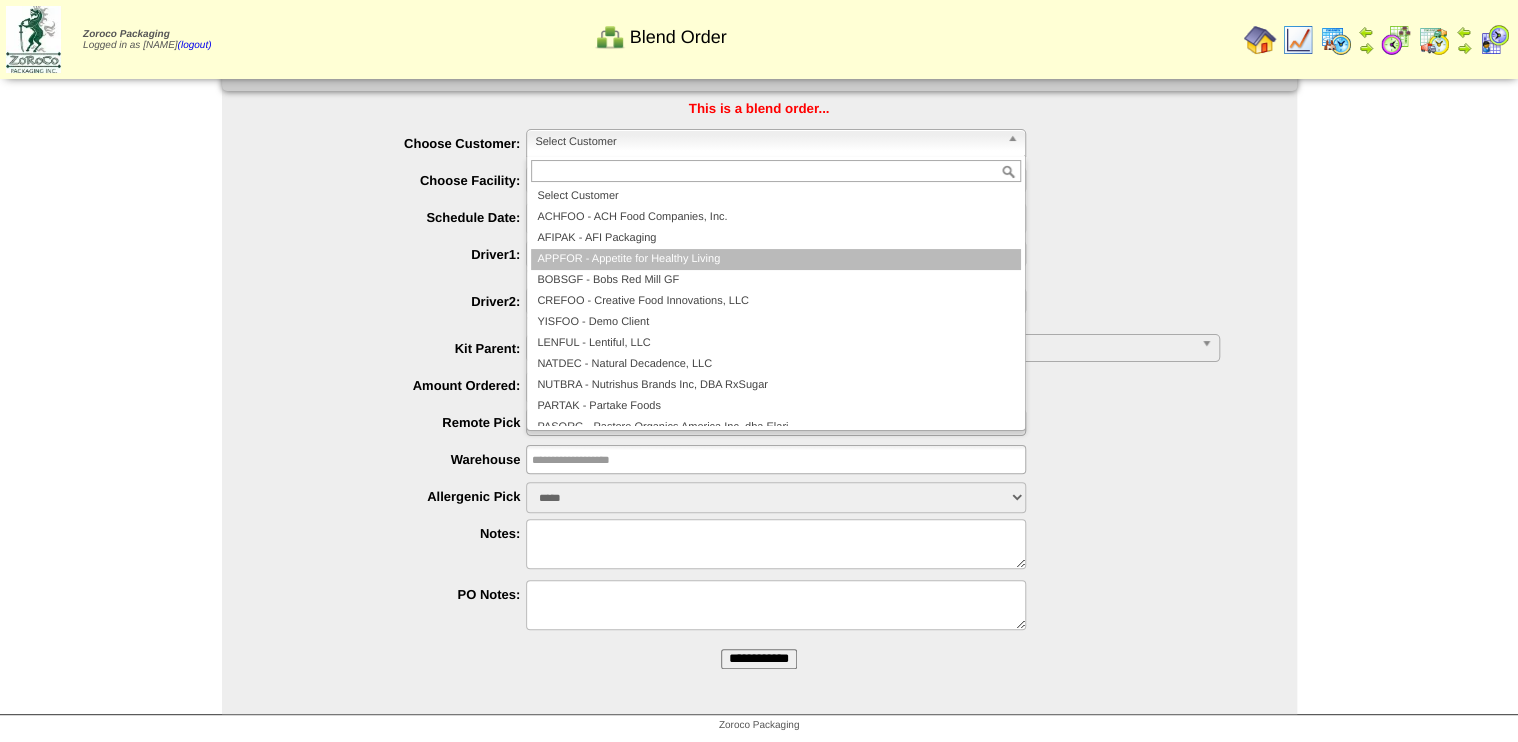 click on "APPFOR - Appetite for Healthy Living" at bounding box center (776, 259) 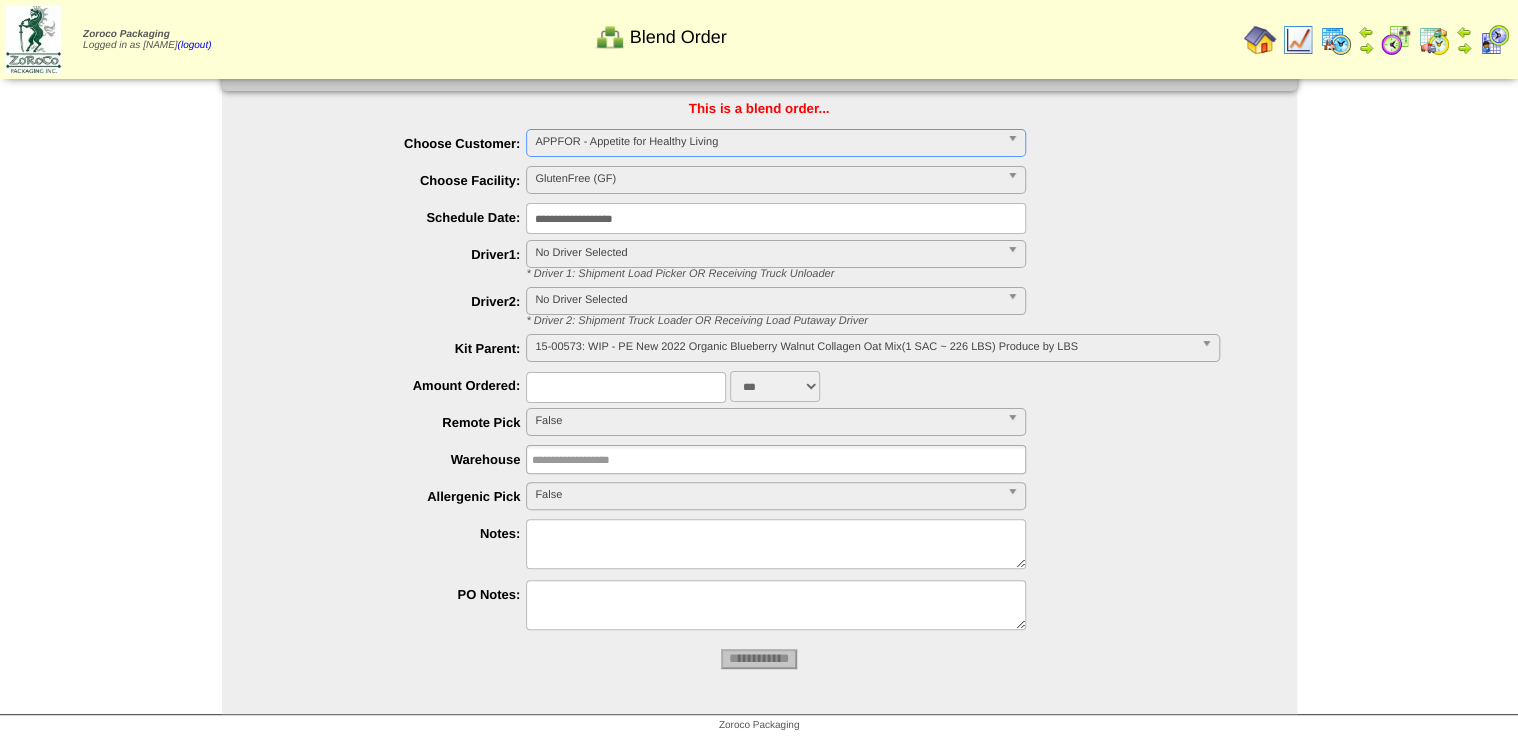 click on "15-00573: WIP - PE New 2022 Organic Blueberry Walnut Collagen Oat Mix(1 SAC ~ 226 LBS) Produce by LBS" at bounding box center [863, 347] 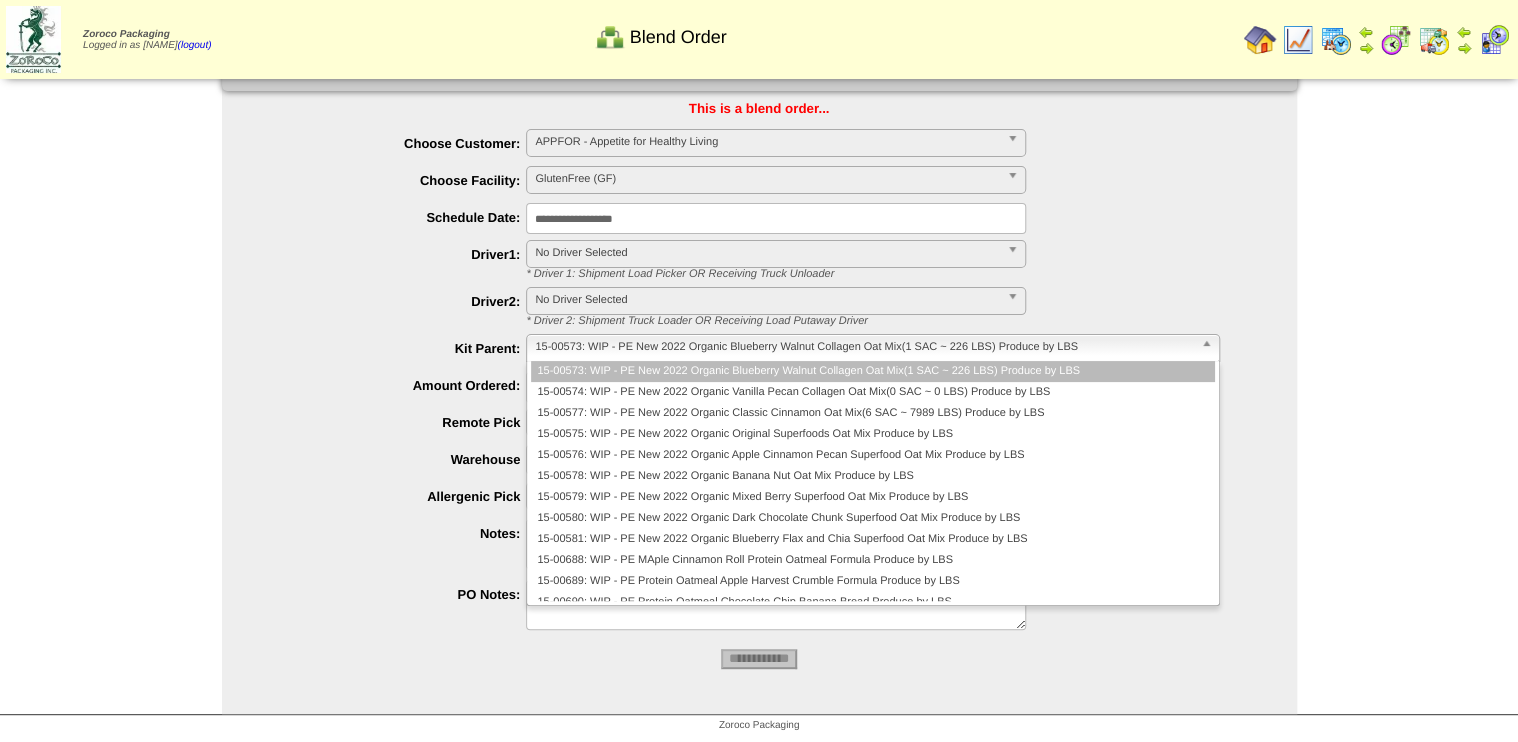 type 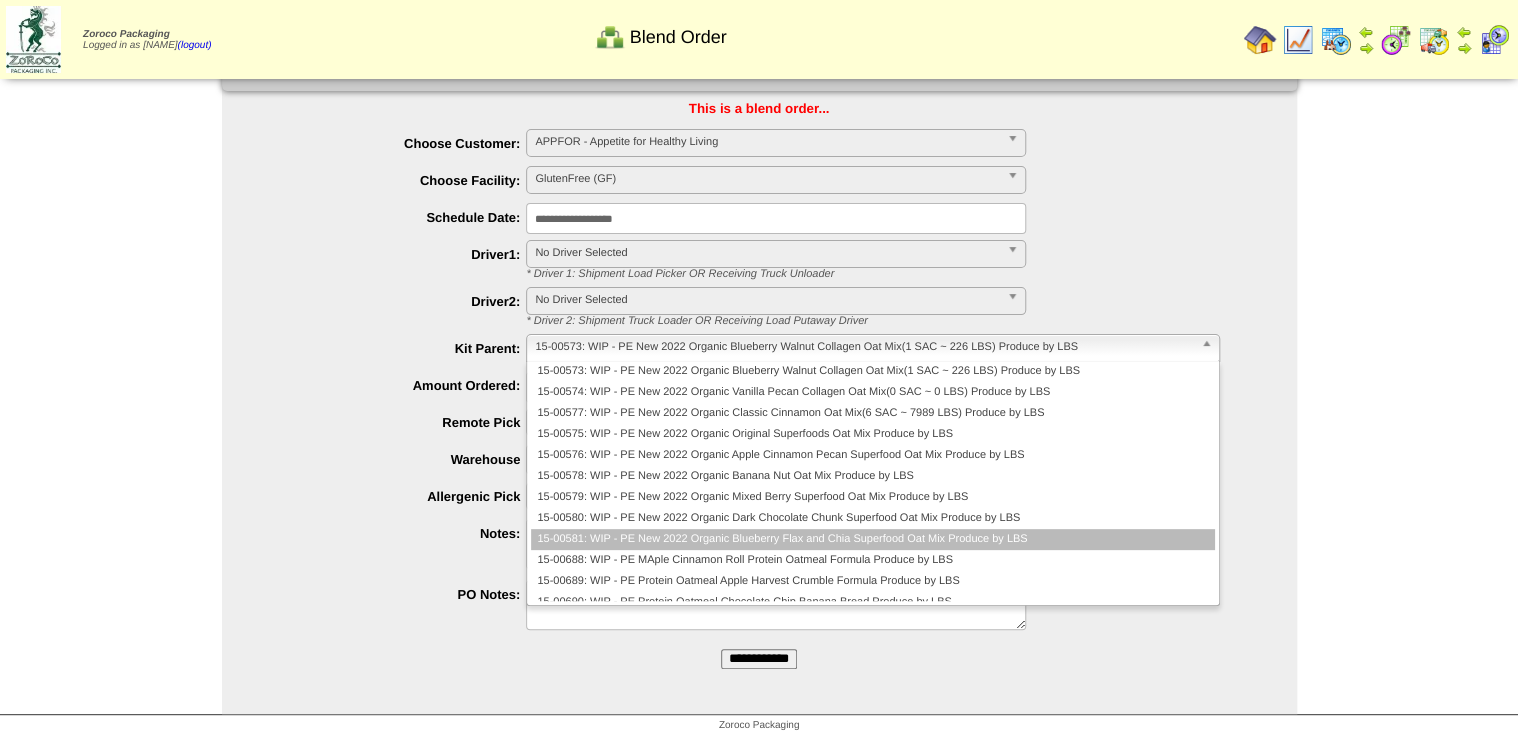 click on "15-00581: WIP - PE New 2022 Organic Blueberry Flax and Chia Superfood Oat Mix Produce by LBS" at bounding box center (872, 539) 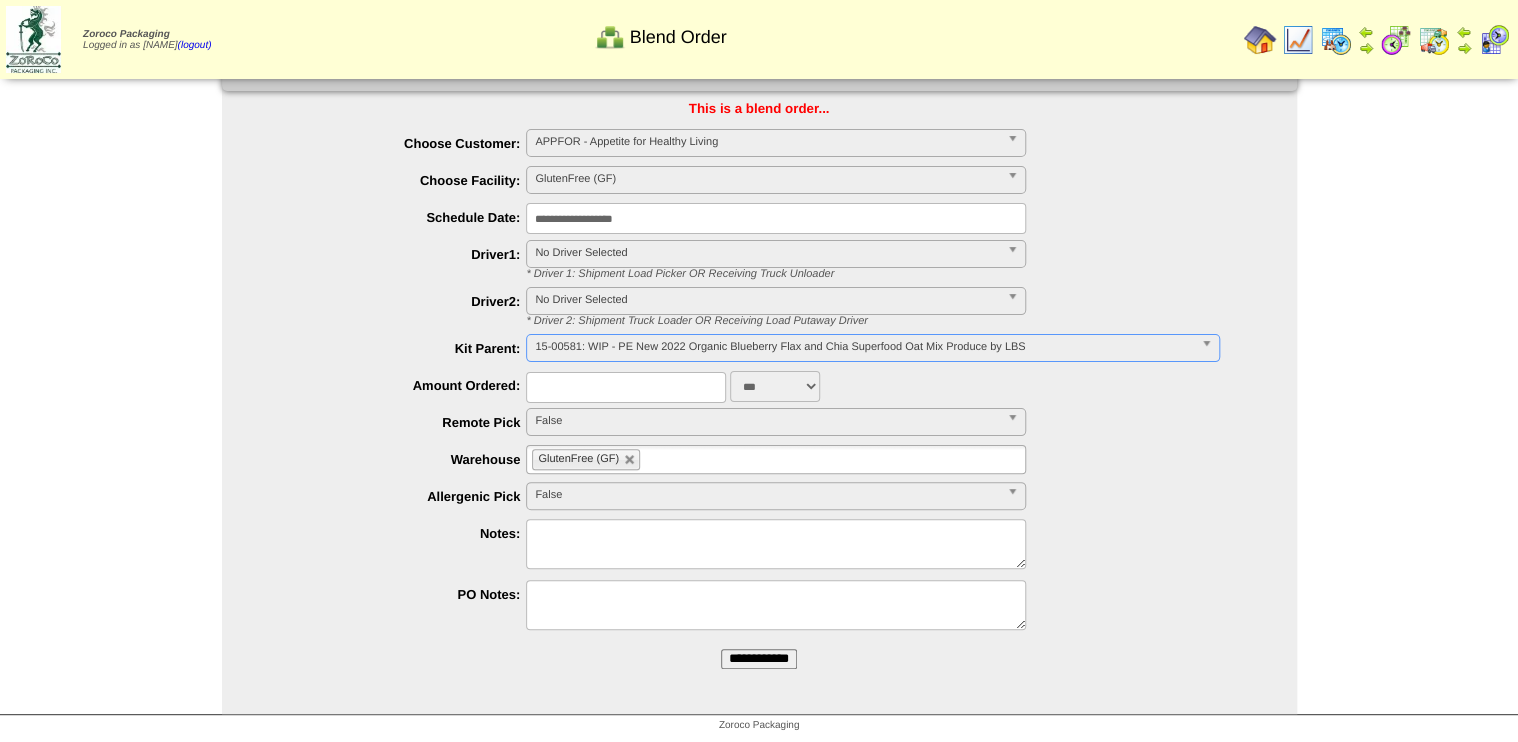 click on "**********" at bounding box center (759, 659) 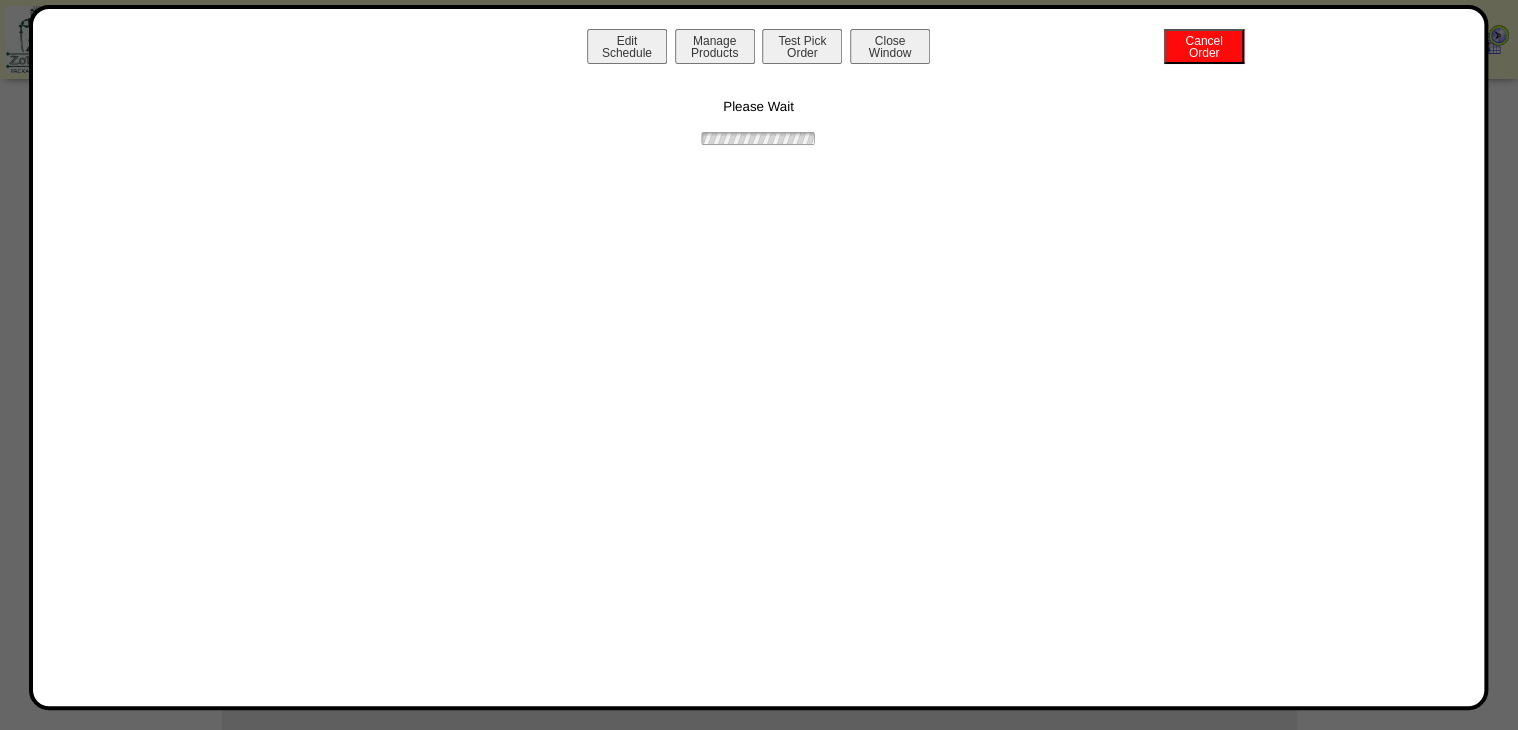 click on "Edit Schedule
Manage Products
Test Pick Order
Cancel Order
Close Window" at bounding box center [759, 49] 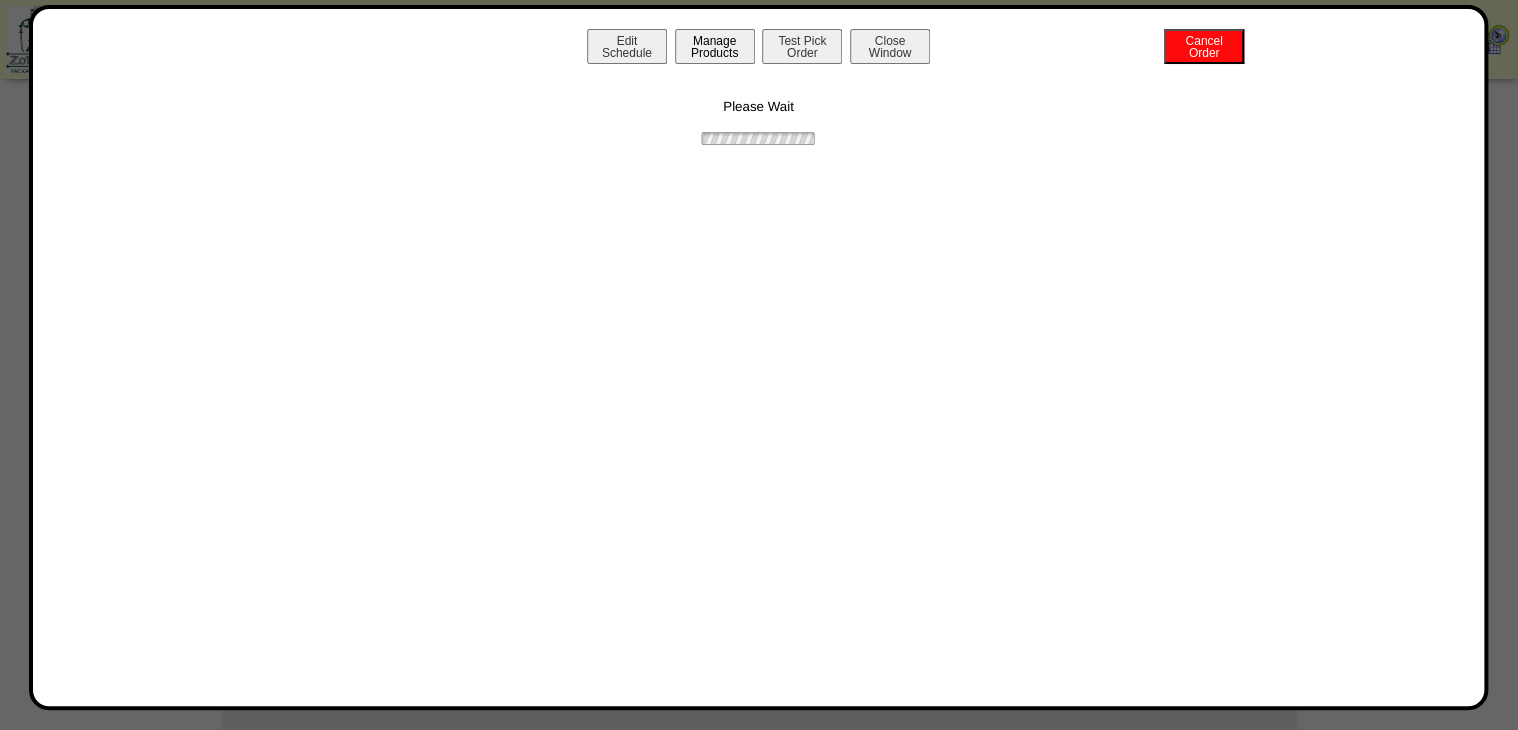 click on "Manage Products" at bounding box center (715, 46) 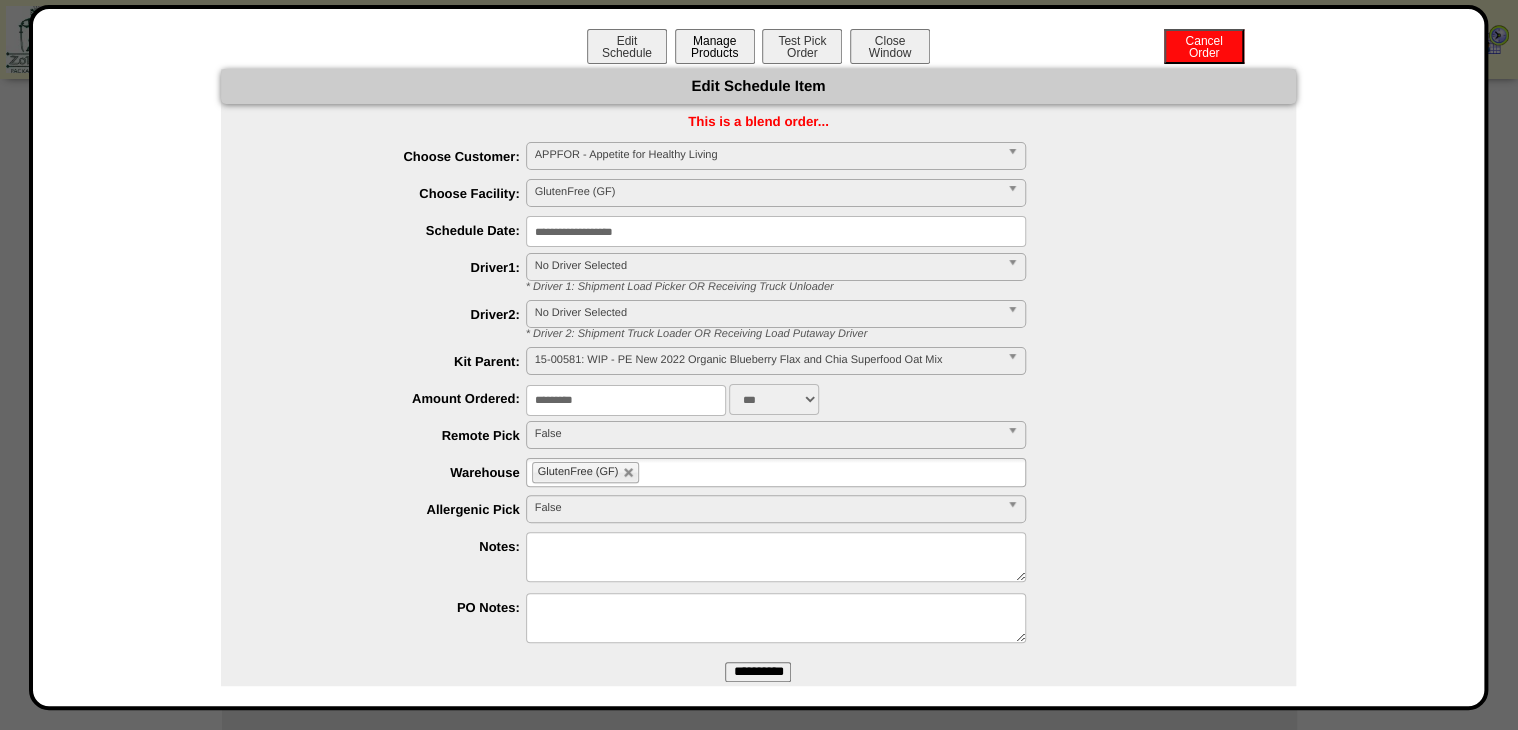 click on "Manage Products" at bounding box center (715, 46) 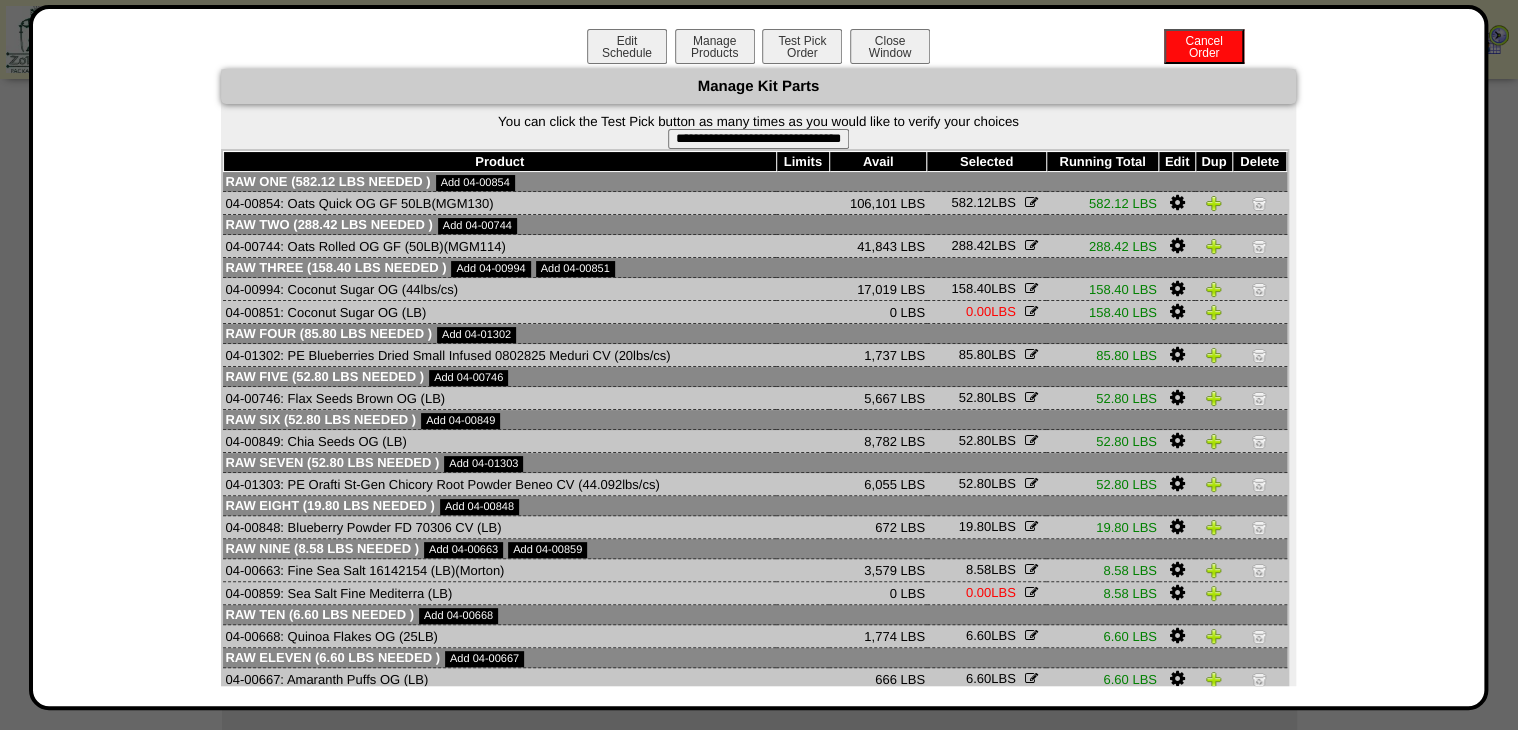 click on "**********" at bounding box center (758, 139) 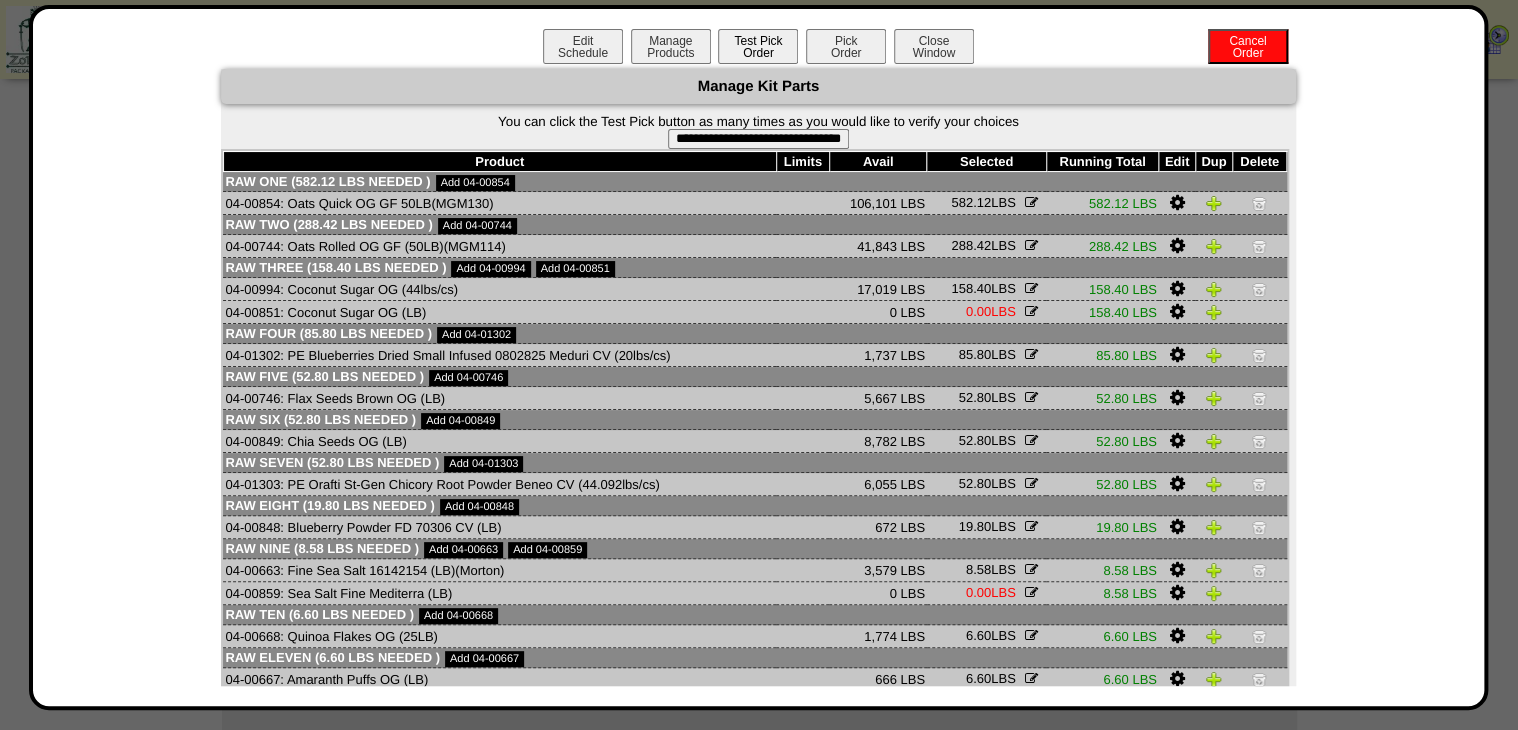 click on "Pick Order" at bounding box center (846, 46) 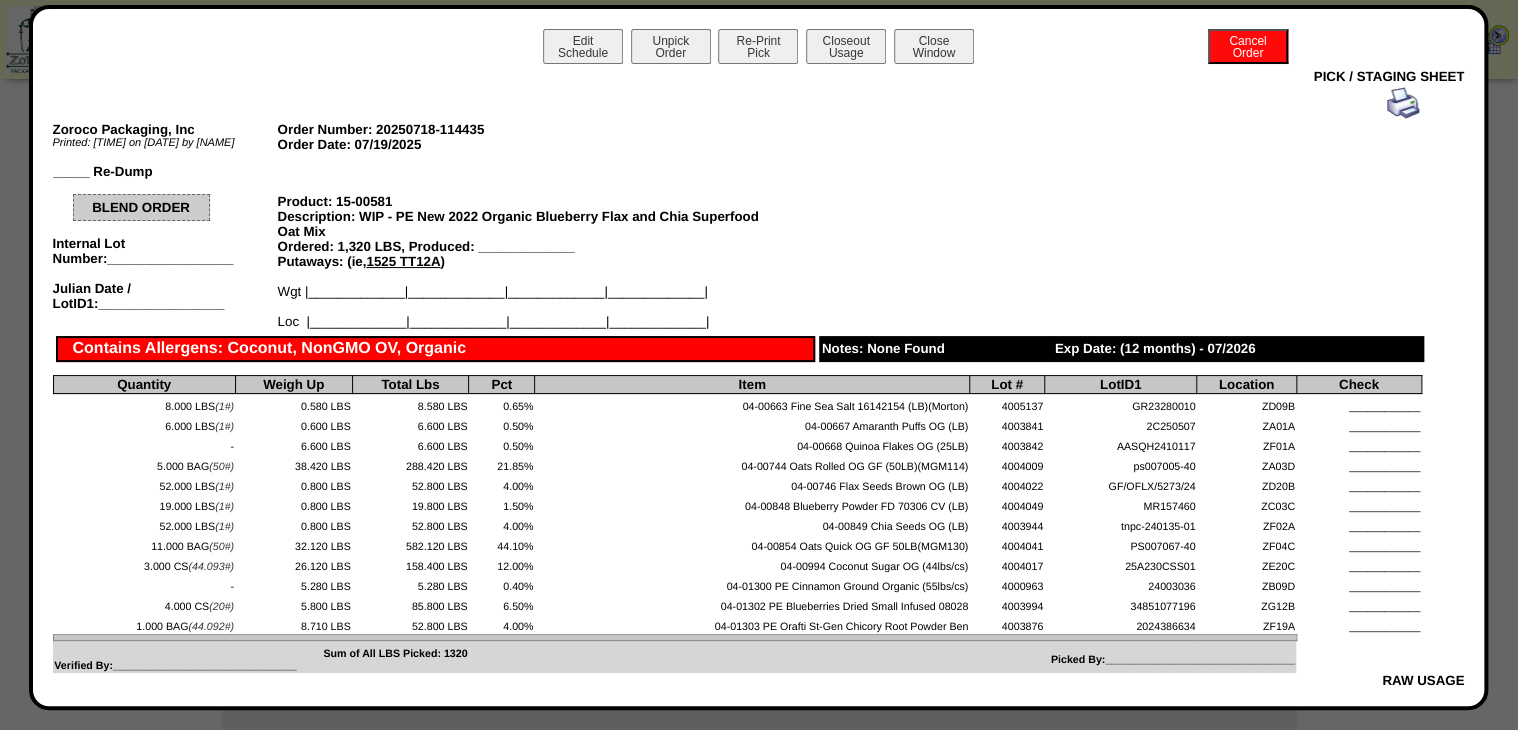 click at bounding box center (1403, 103) 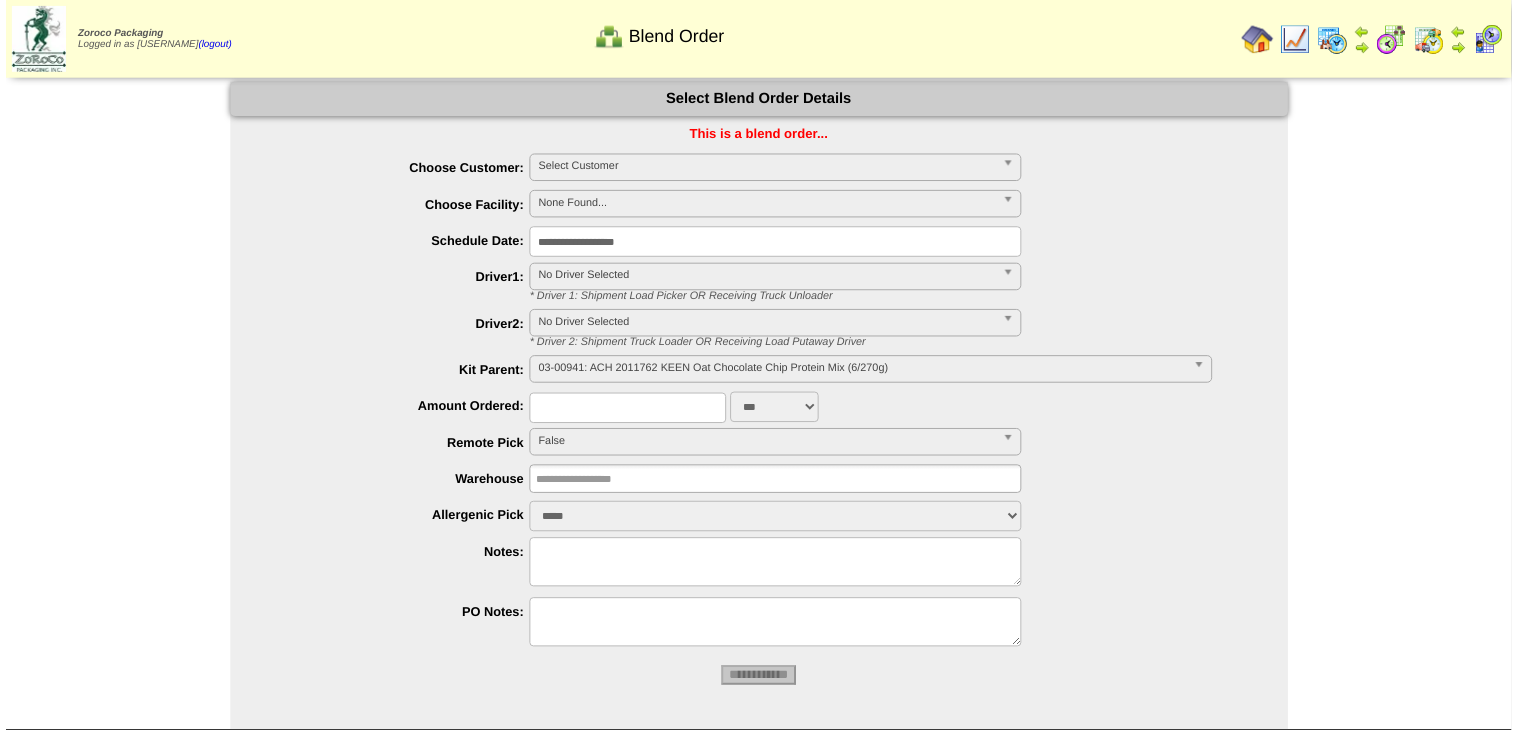 scroll, scrollTop: 29, scrollLeft: 0, axis: vertical 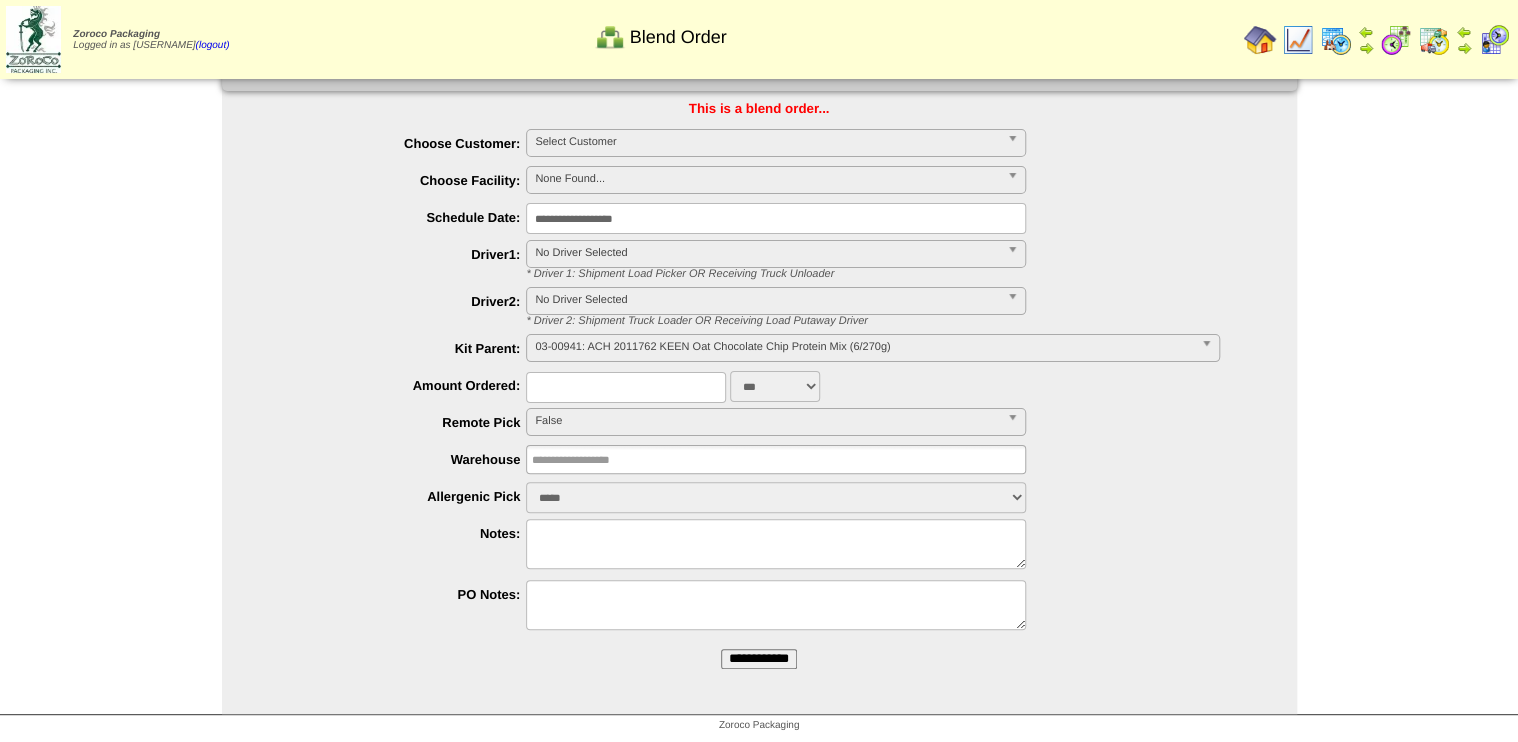click on "Select Customer" at bounding box center [767, 142] 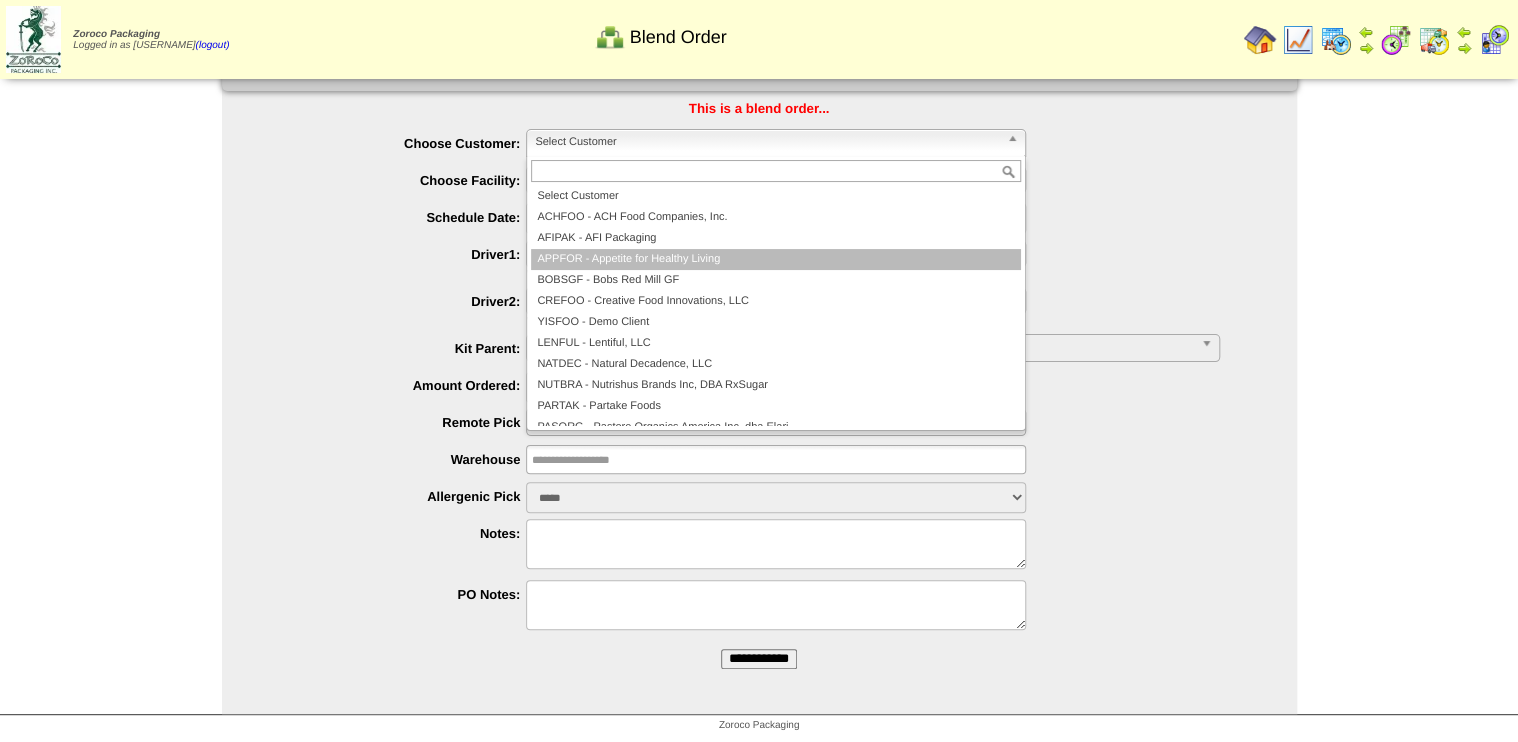 click on "APPFOR - Appetite for Healthy Living" at bounding box center (776, 259) 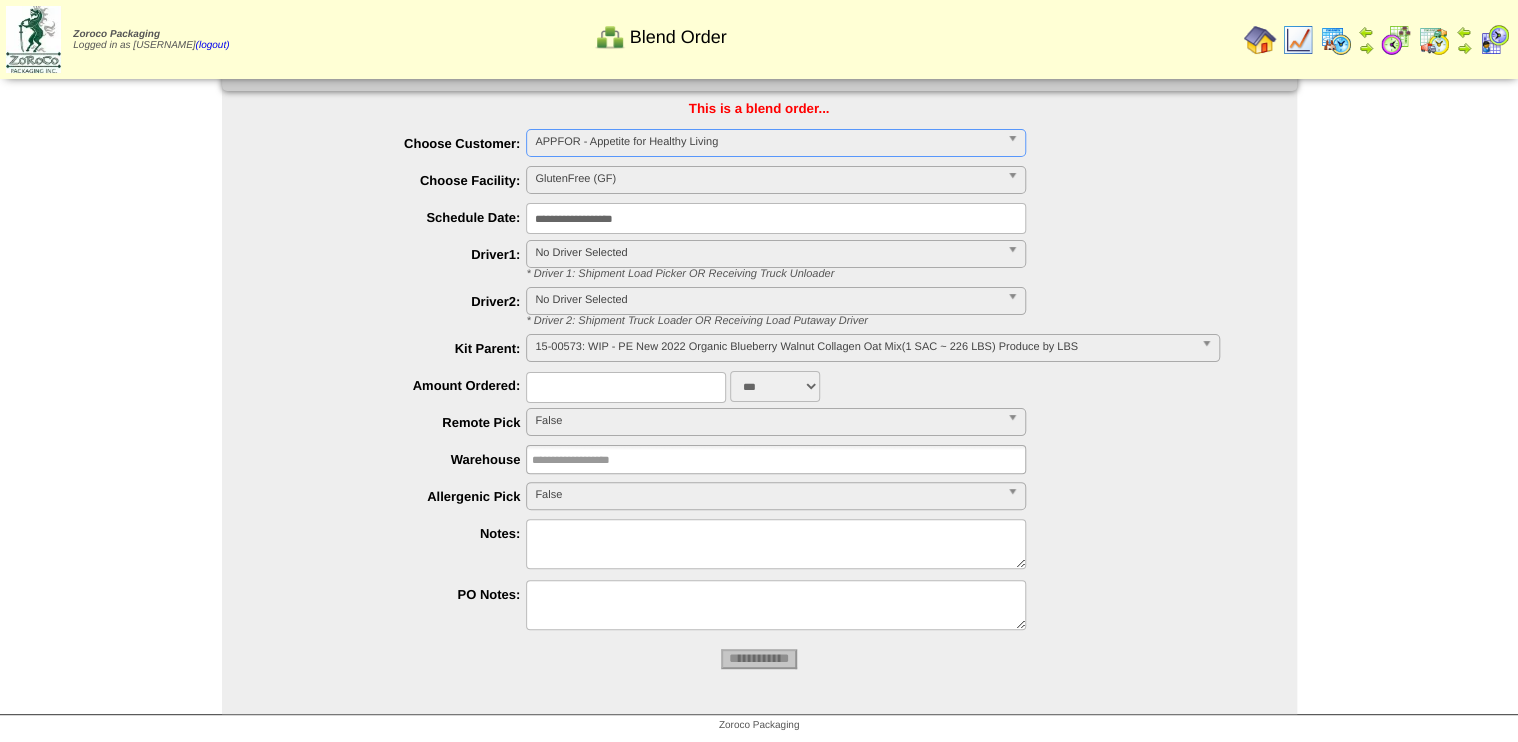 type 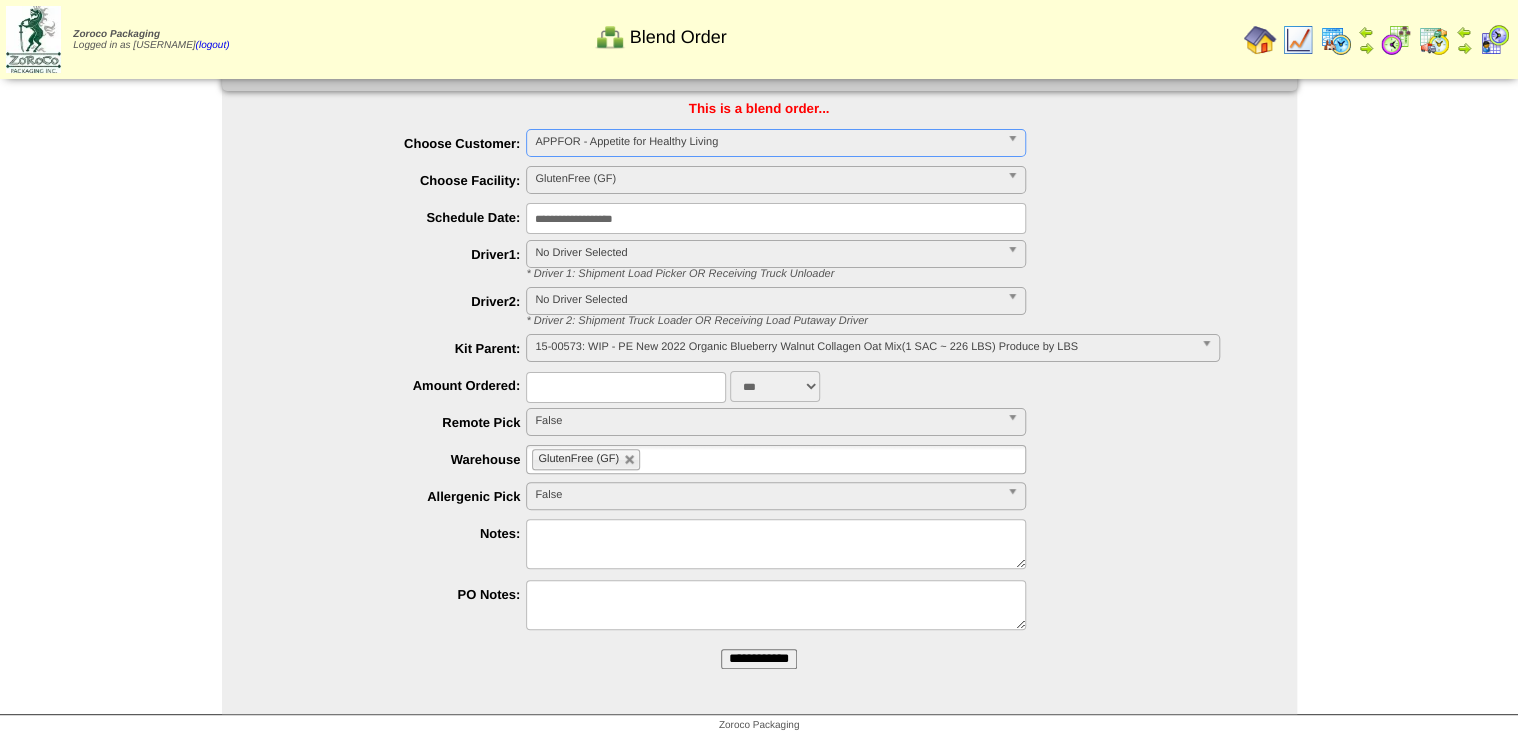 click on "15-00573: WIP - PE New 2022 Organic Blueberry Walnut Collagen Oat Mix(1 SAC ~ 226 LBS) Produce by LBS" at bounding box center [863, 347] 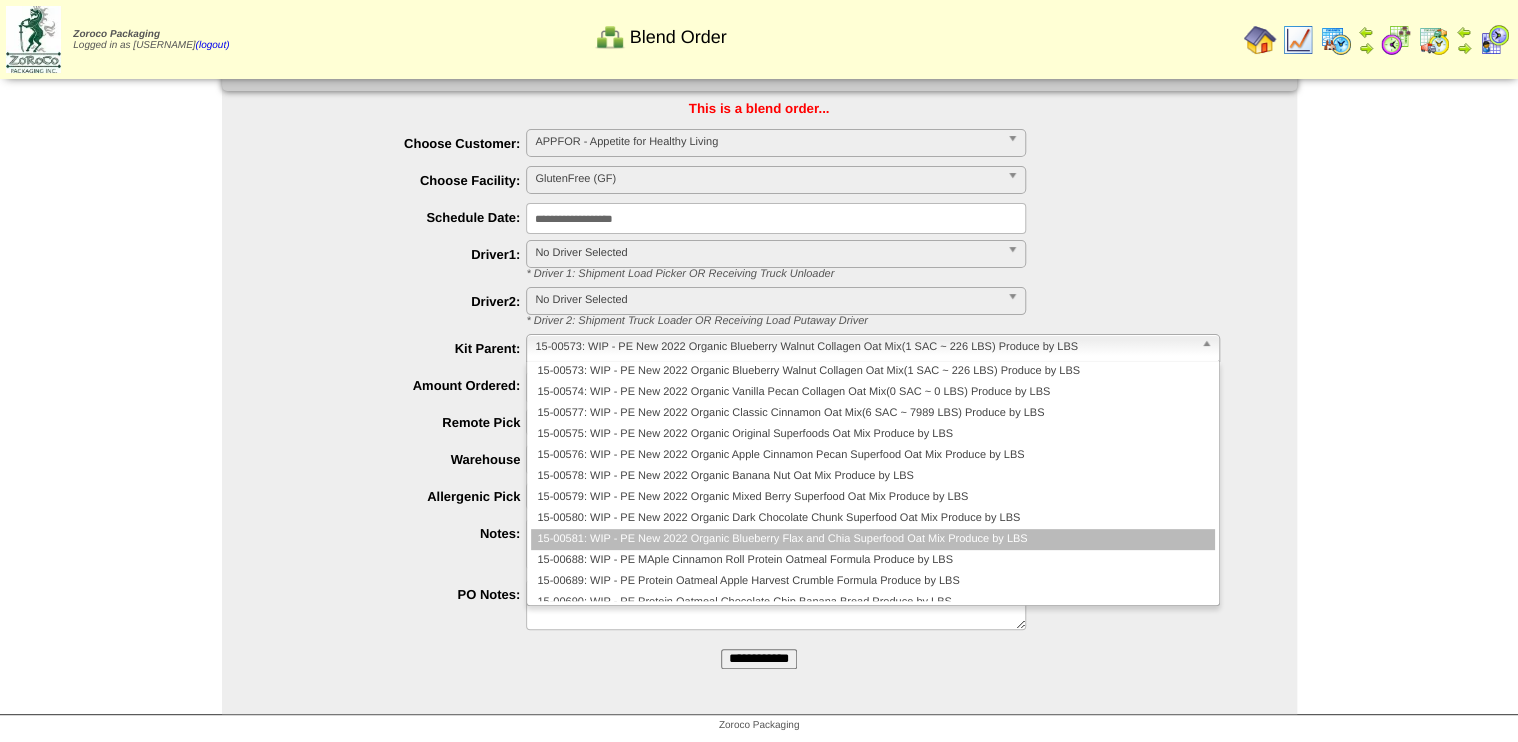 click on "15-00581: WIP - PE New 2022 Organic Blueberry Flax and Chia Superfood Oat Mix Produce by LBS" at bounding box center (872, 539) 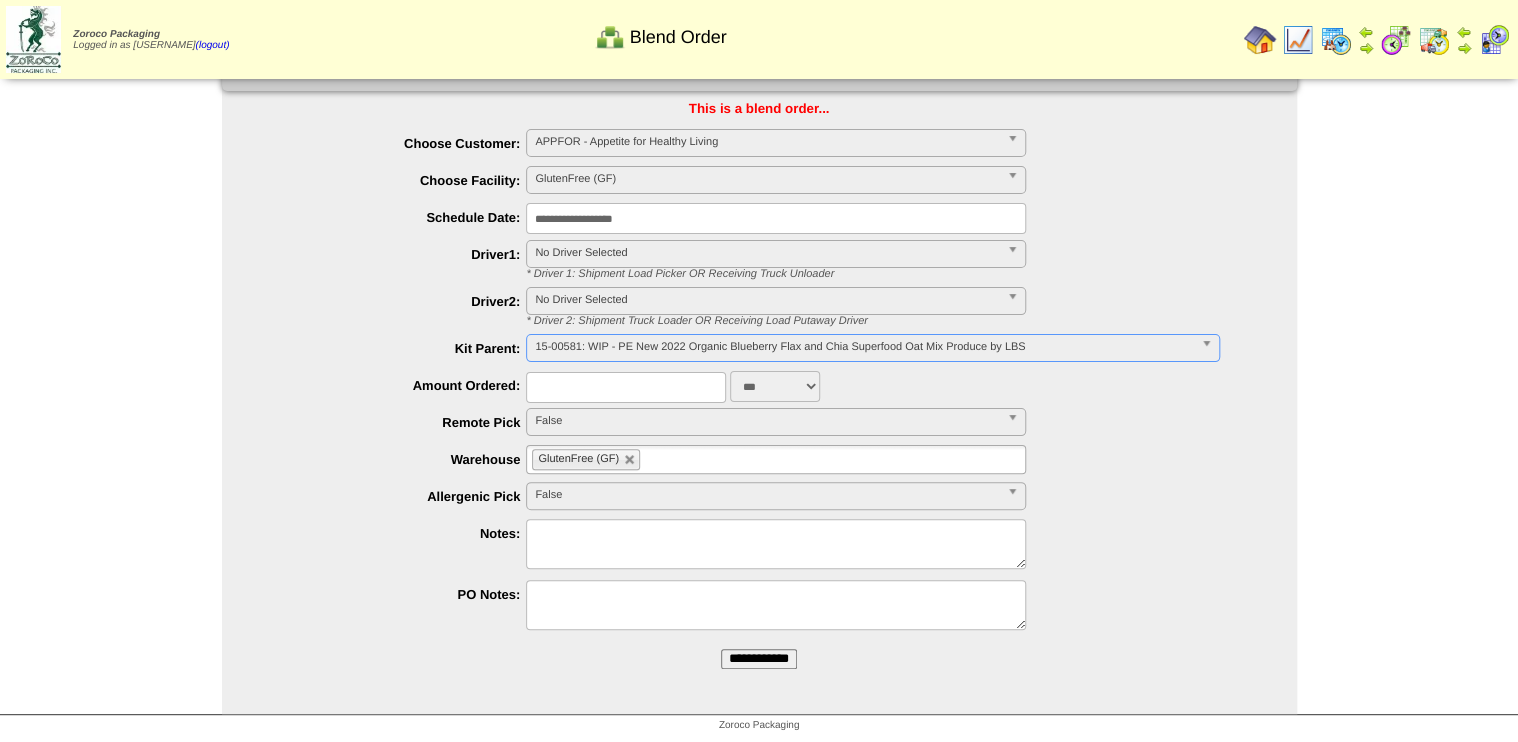 click on "**********" at bounding box center (759, 659) 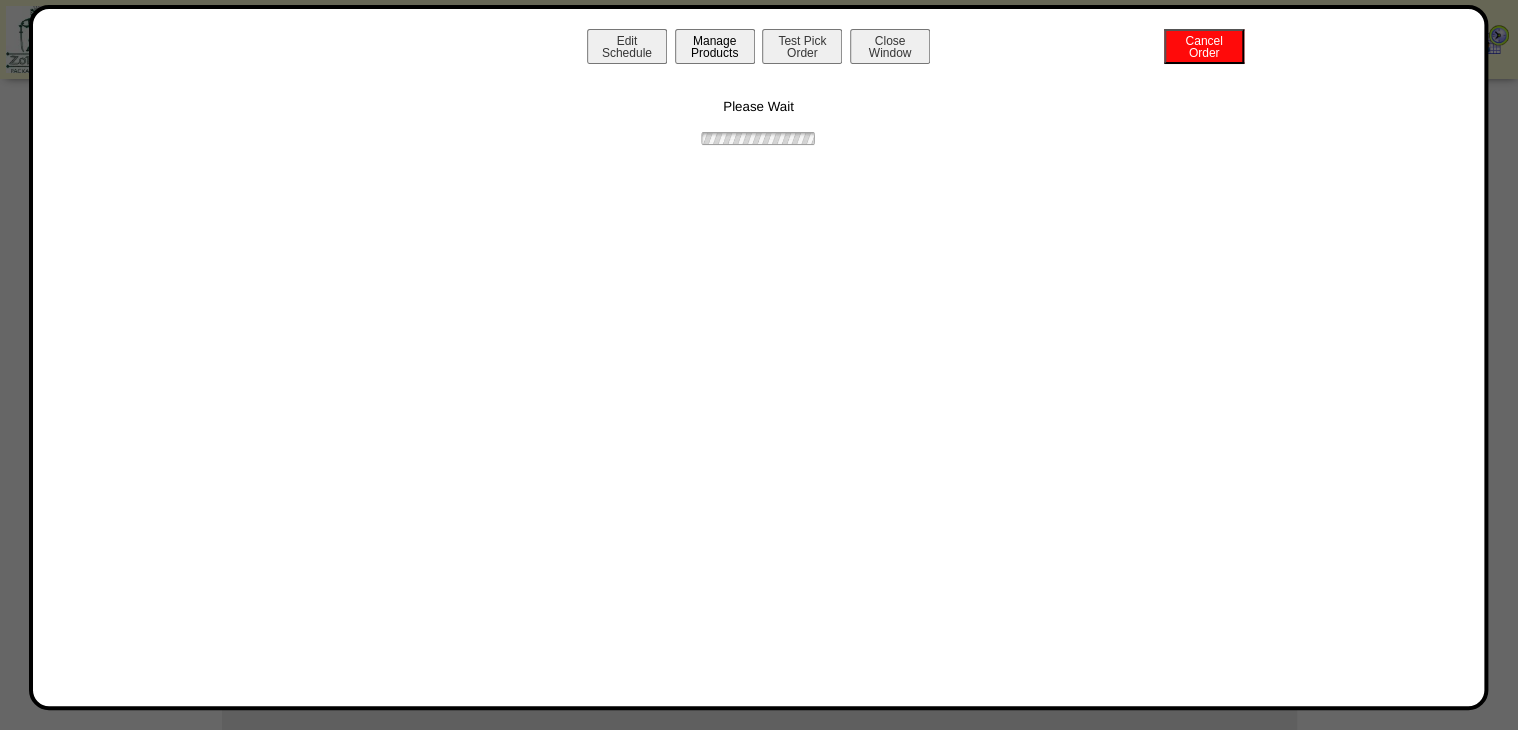 click on "Manage Products" at bounding box center (715, 46) 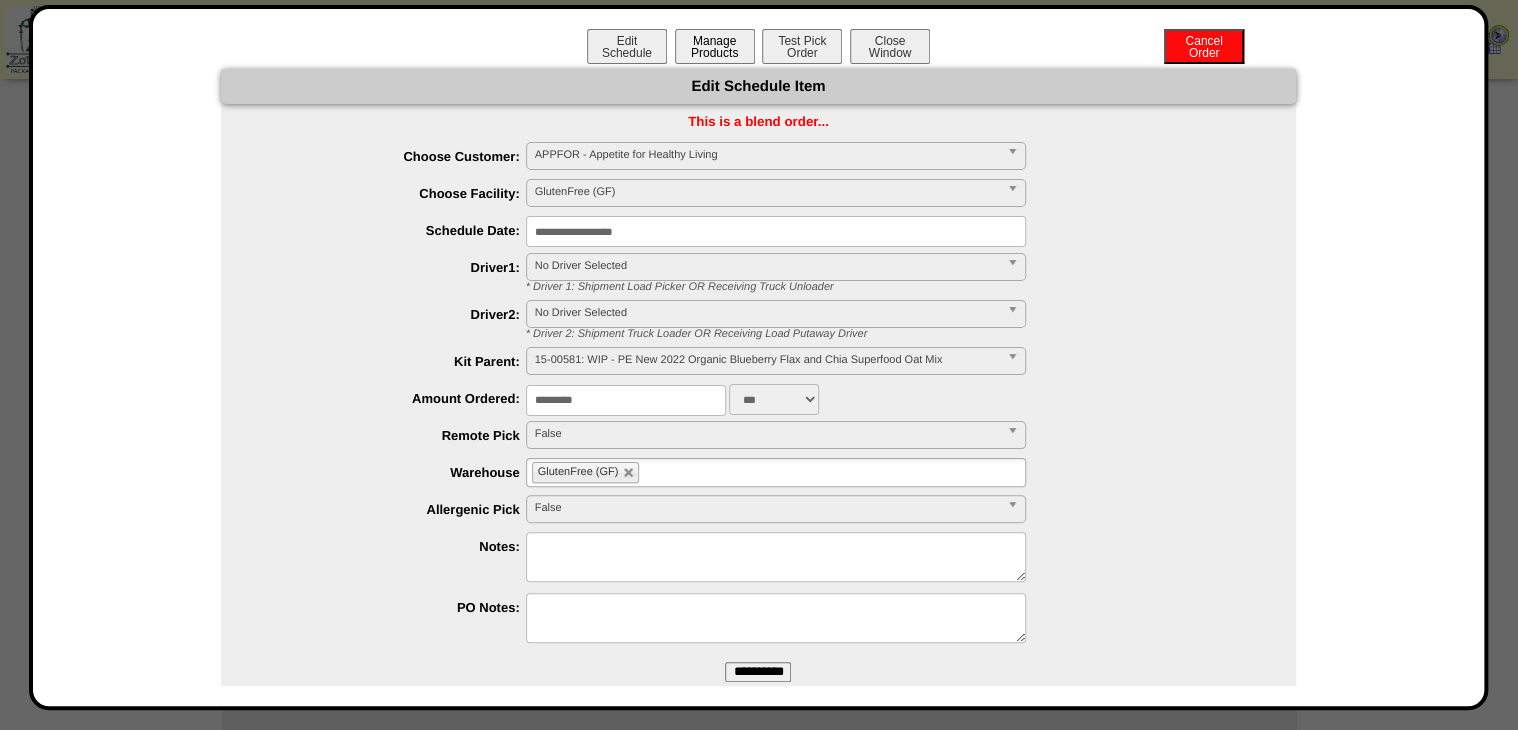 click on "Manage Products" at bounding box center [715, 46] 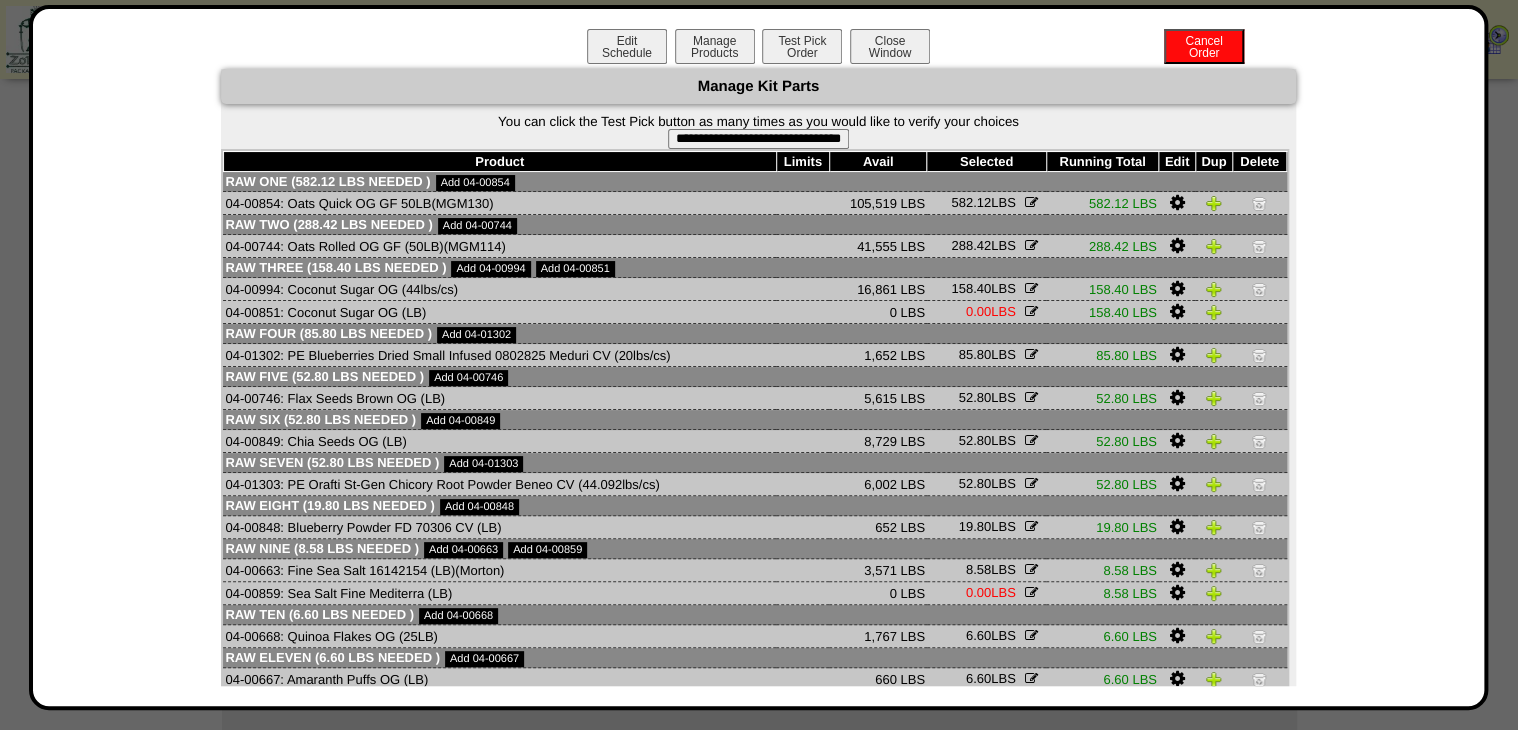 click on "**********" at bounding box center (758, 139) 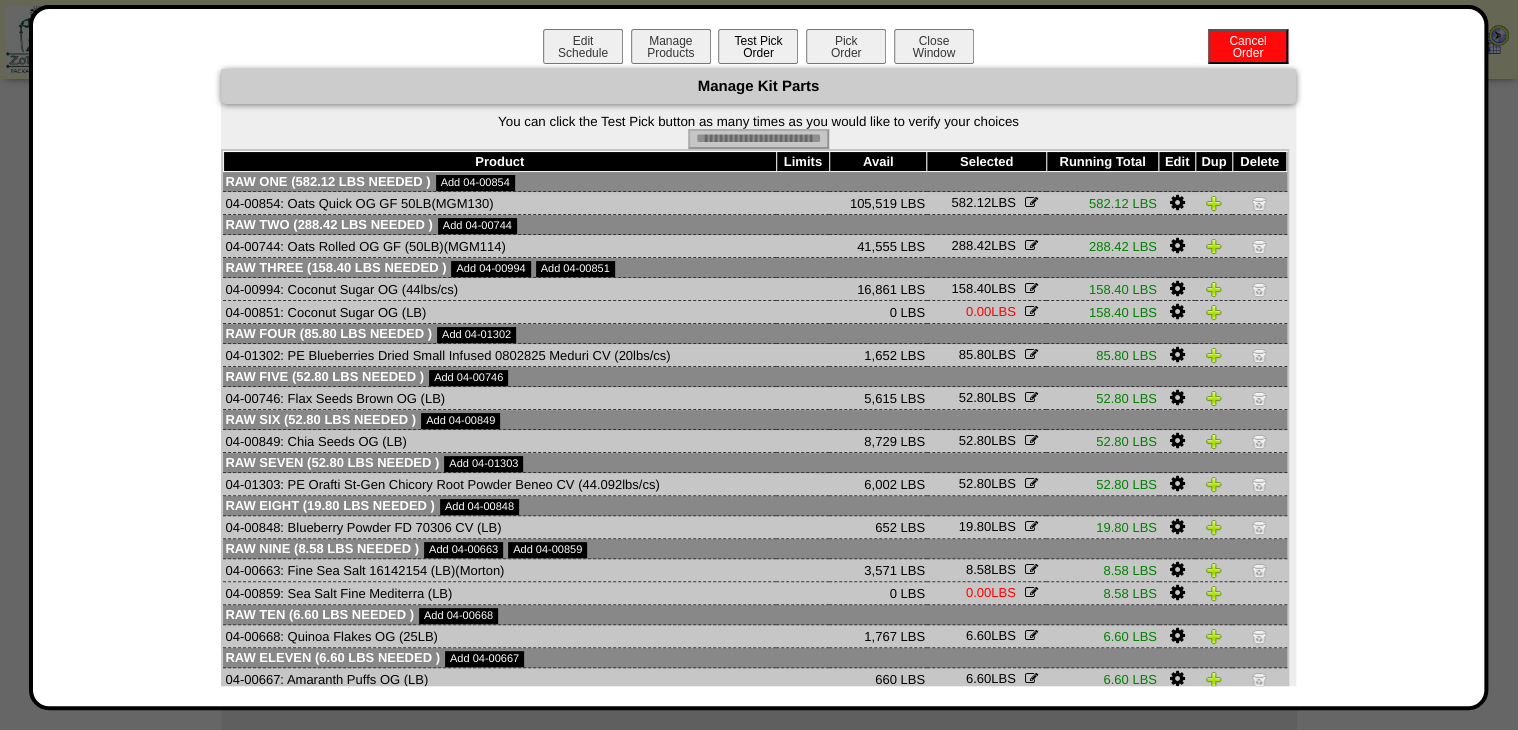 click on "Pick Order" at bounding box center (846, 46) 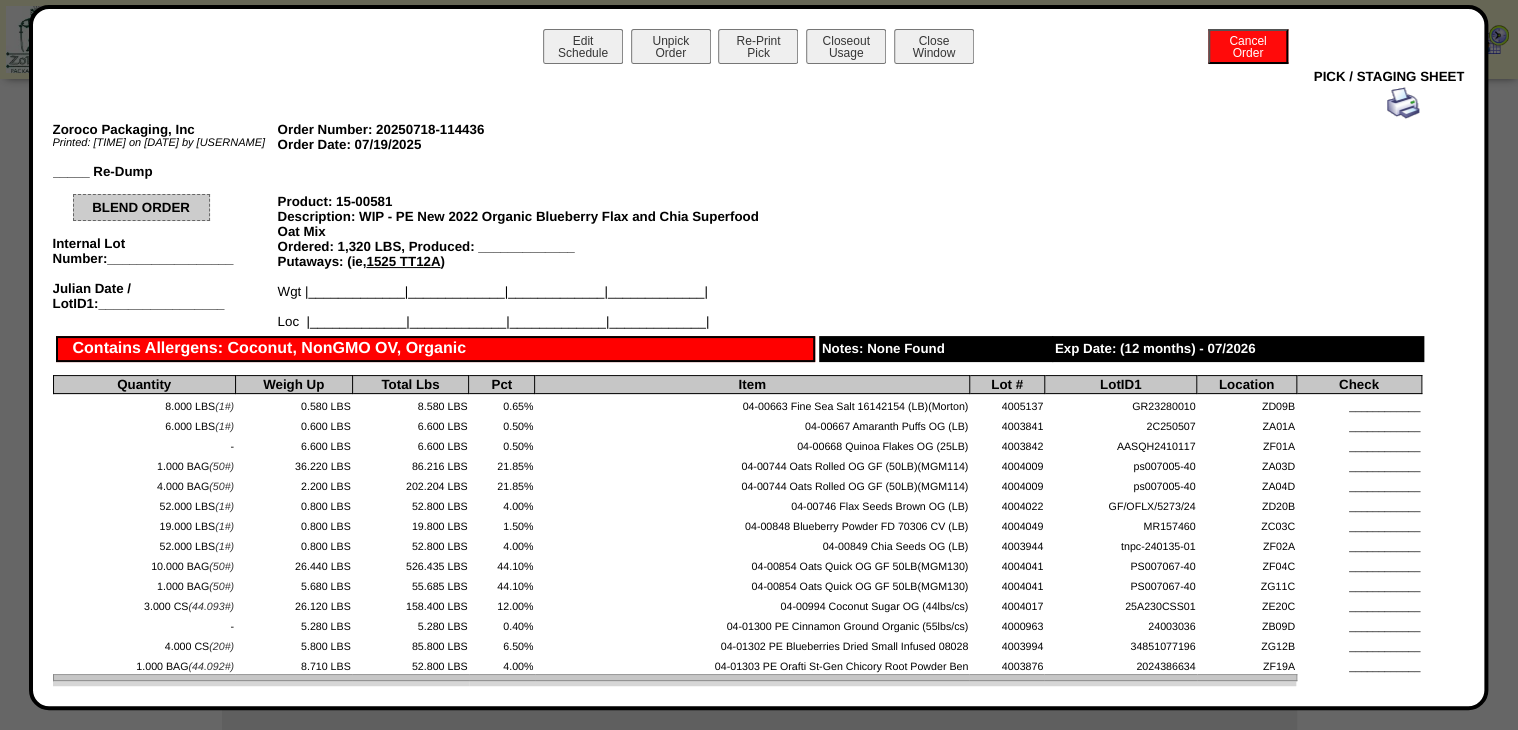 click at bounding box center [1403, 103] 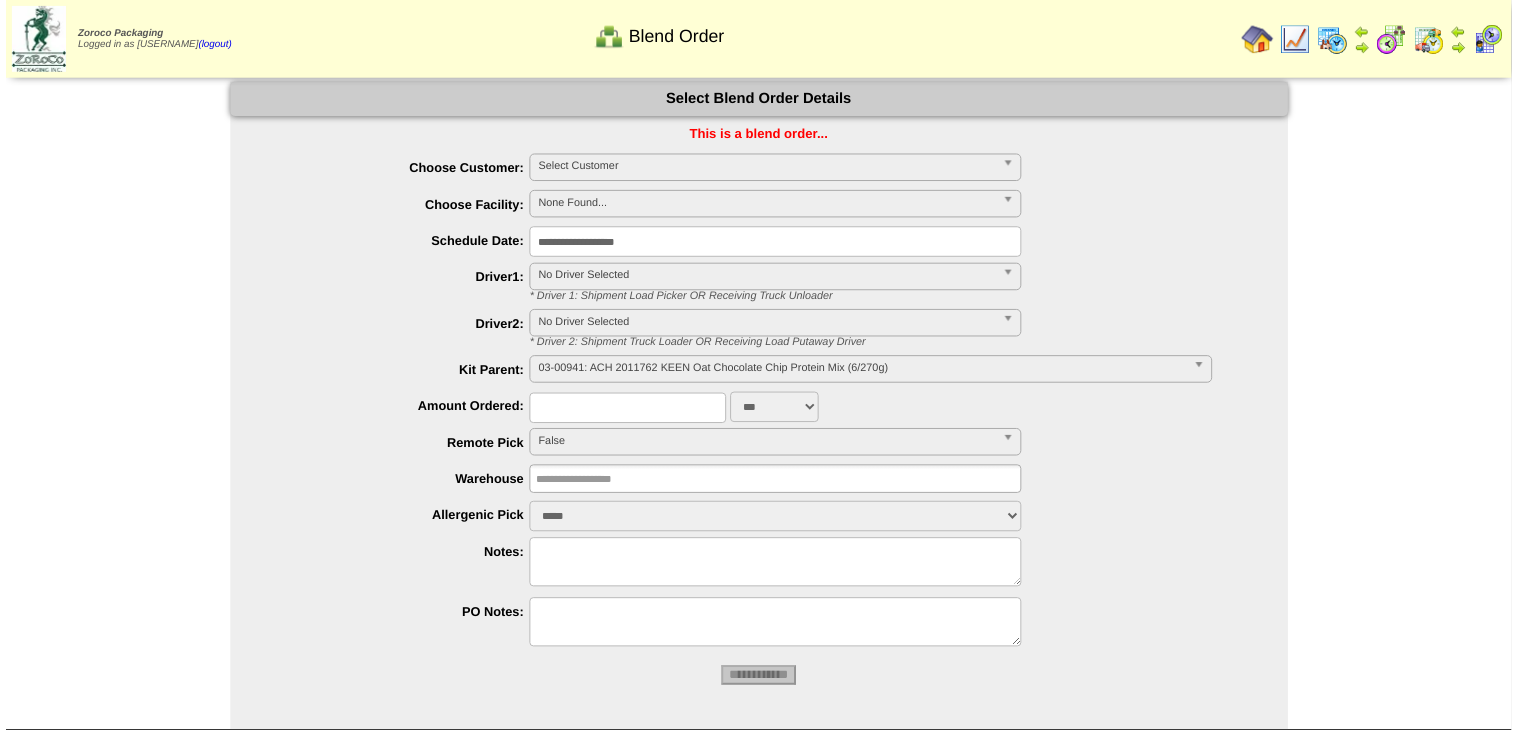 scroll, scrollTop: 29, scrollLeft: 0, axis: vertical 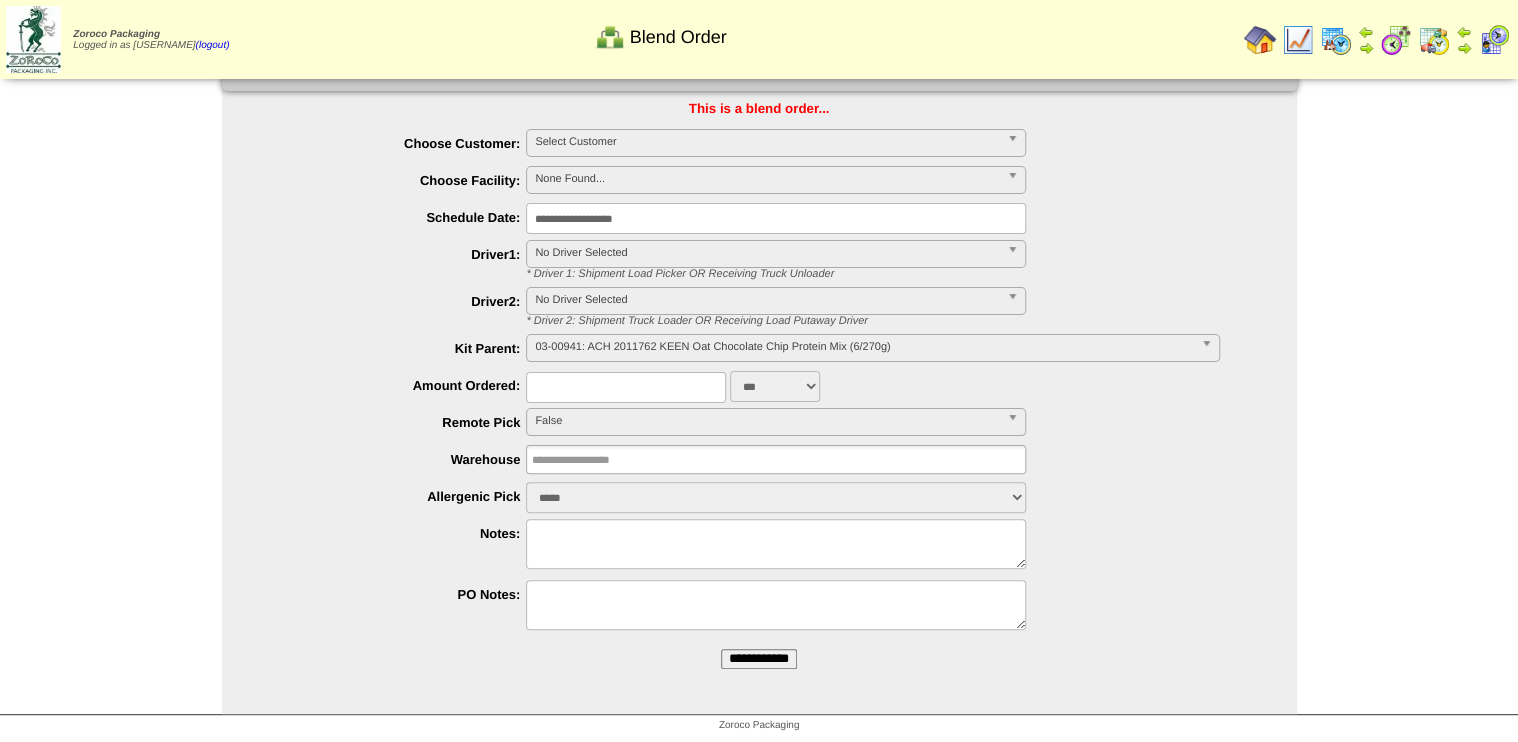 click on "Select Customer" at bounding box center [767, 142] 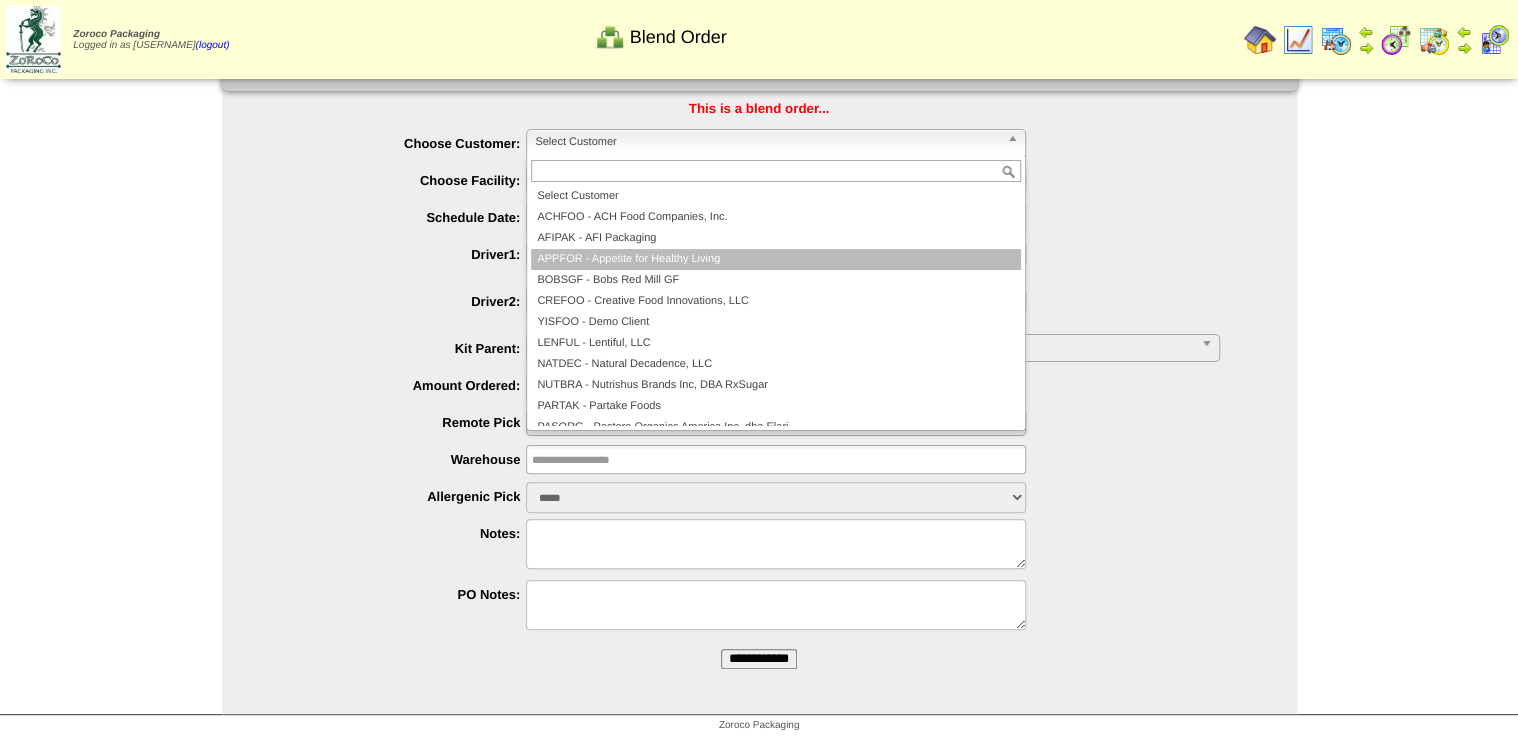 click on "APPFOR - Appetite for Healthy Living" at bounding box center (776, 259) 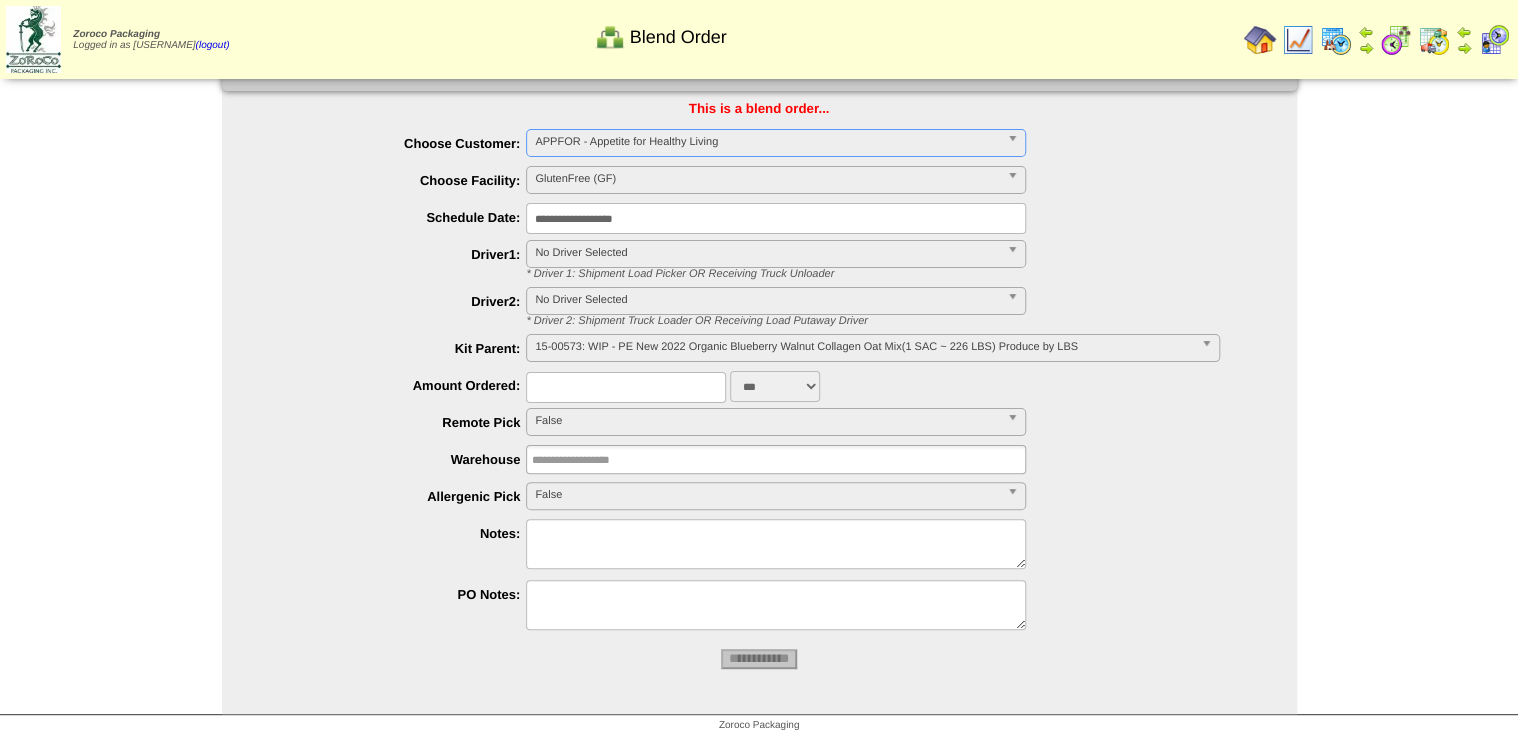 click on "15-00573: WIP - PE New 2022 Organic Blueberry Walnut Collagen Oat Mix(1 SAC ~ 226 LBS) Produce by LBS" at bounding box center [863, 347] 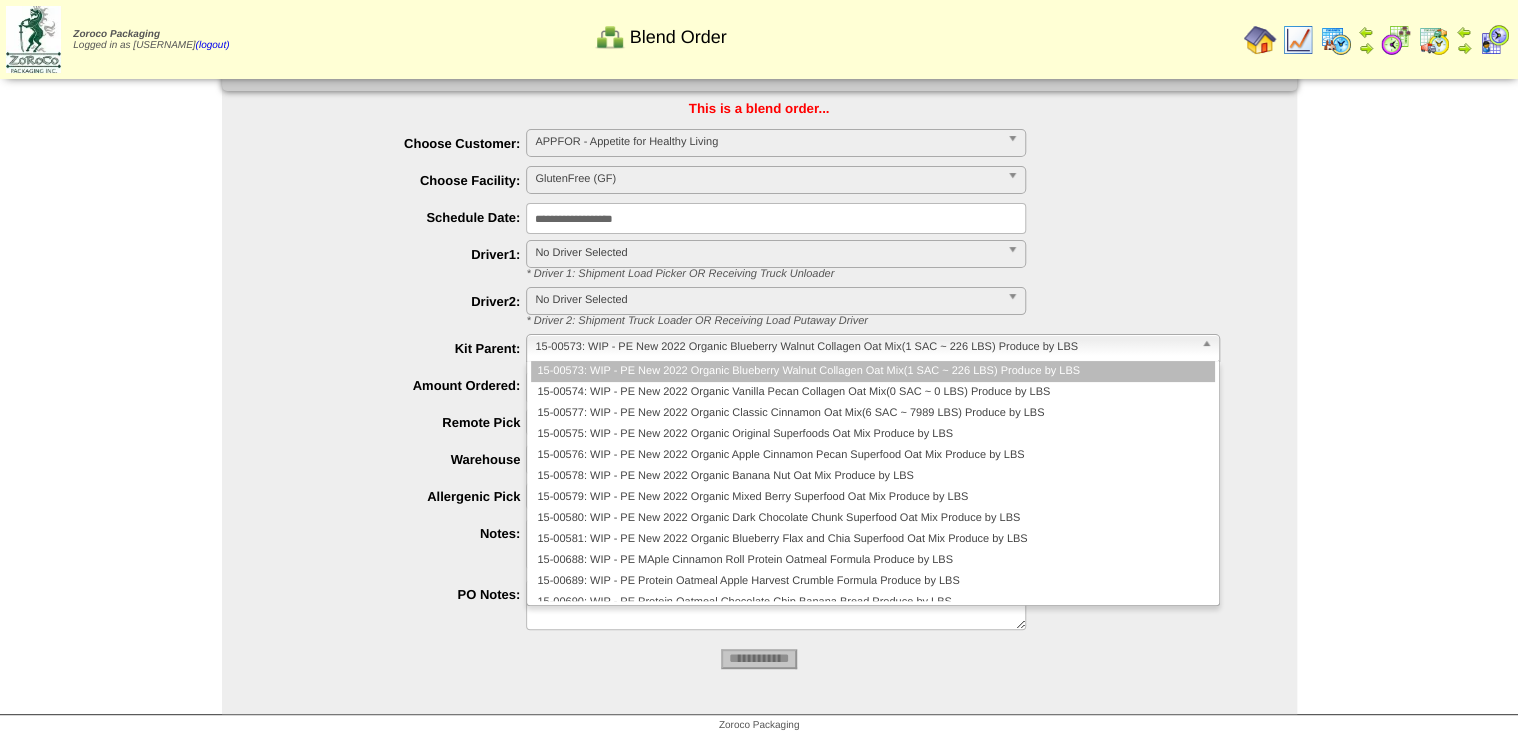 type 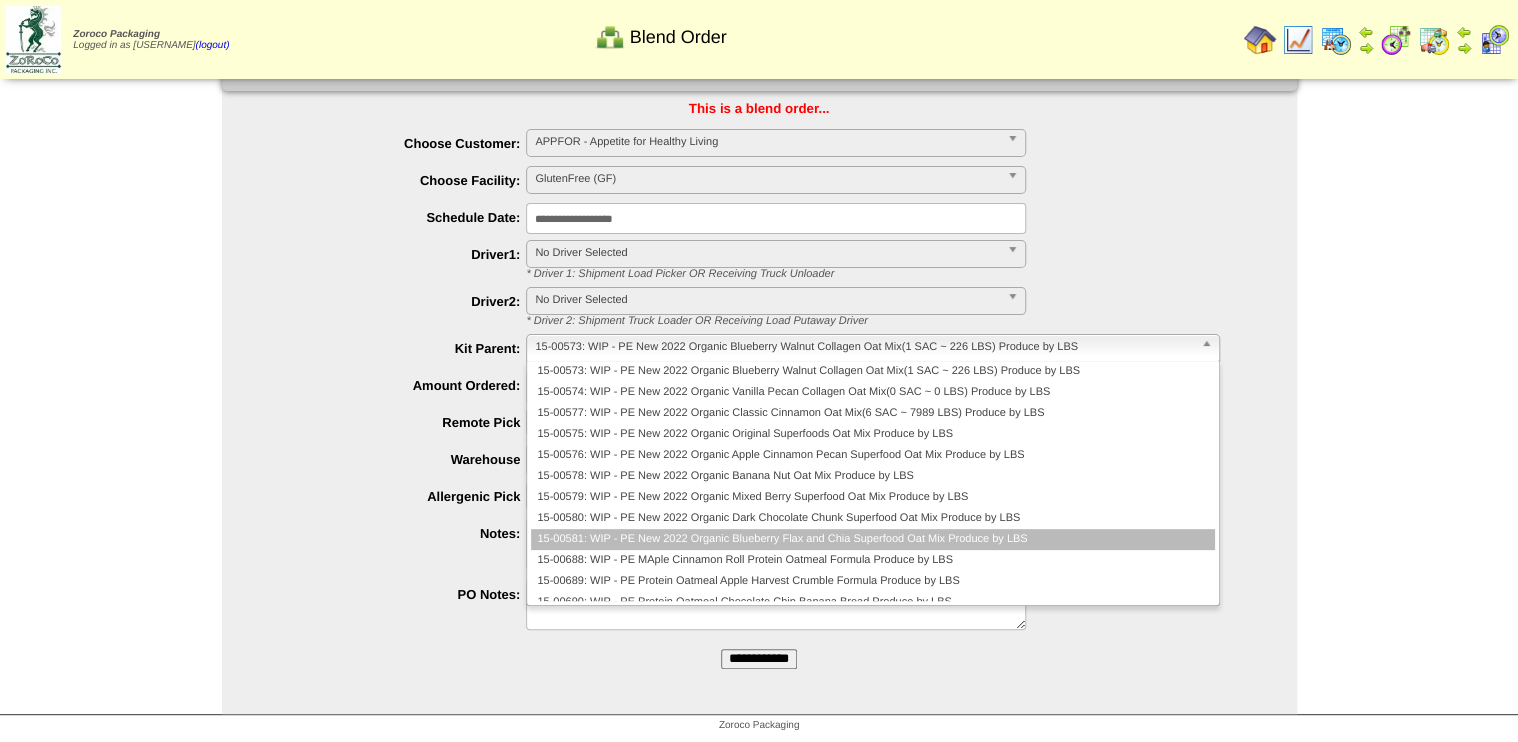click on "15-00581: WIP - PE New 2022 Organic Blueberry Flax and Chia Superfood Oat Mix Produce by LBS" at bounding box center (872, 539) 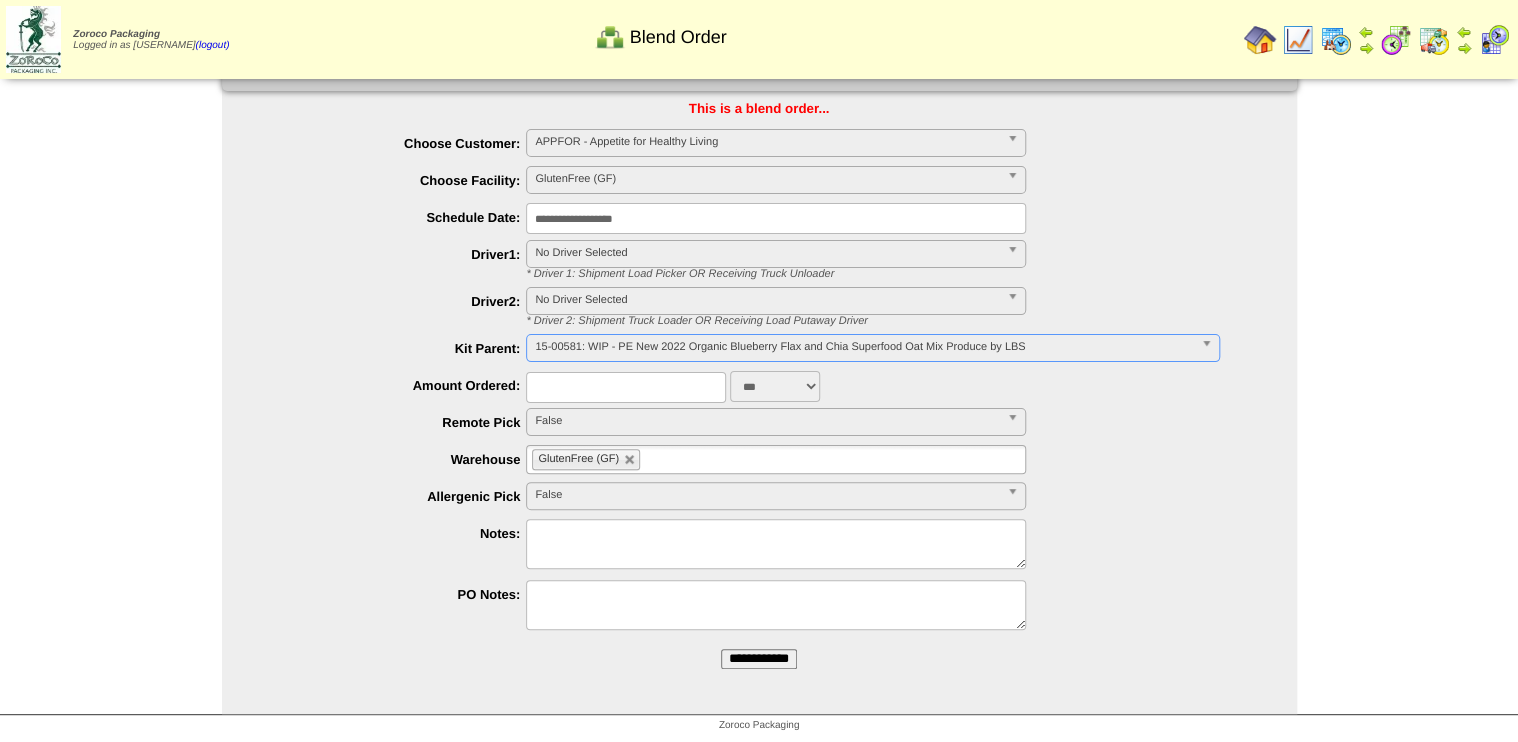 click on "**********" at bounding box center (759, 659) 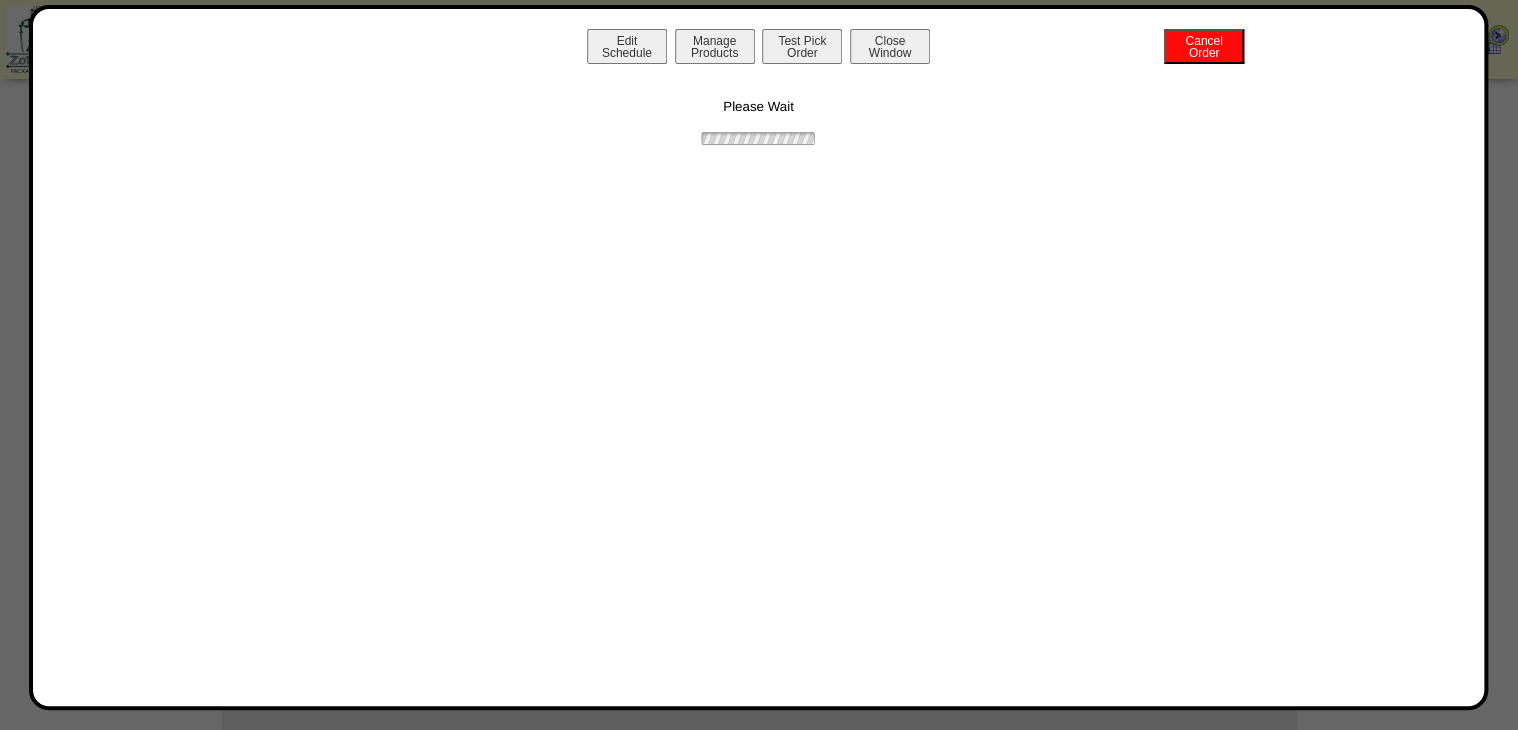 click on "Edit Schedule
Manage Products
Test Pick Order
Cancel Order
Close Window" at bounding box center (759, 49) 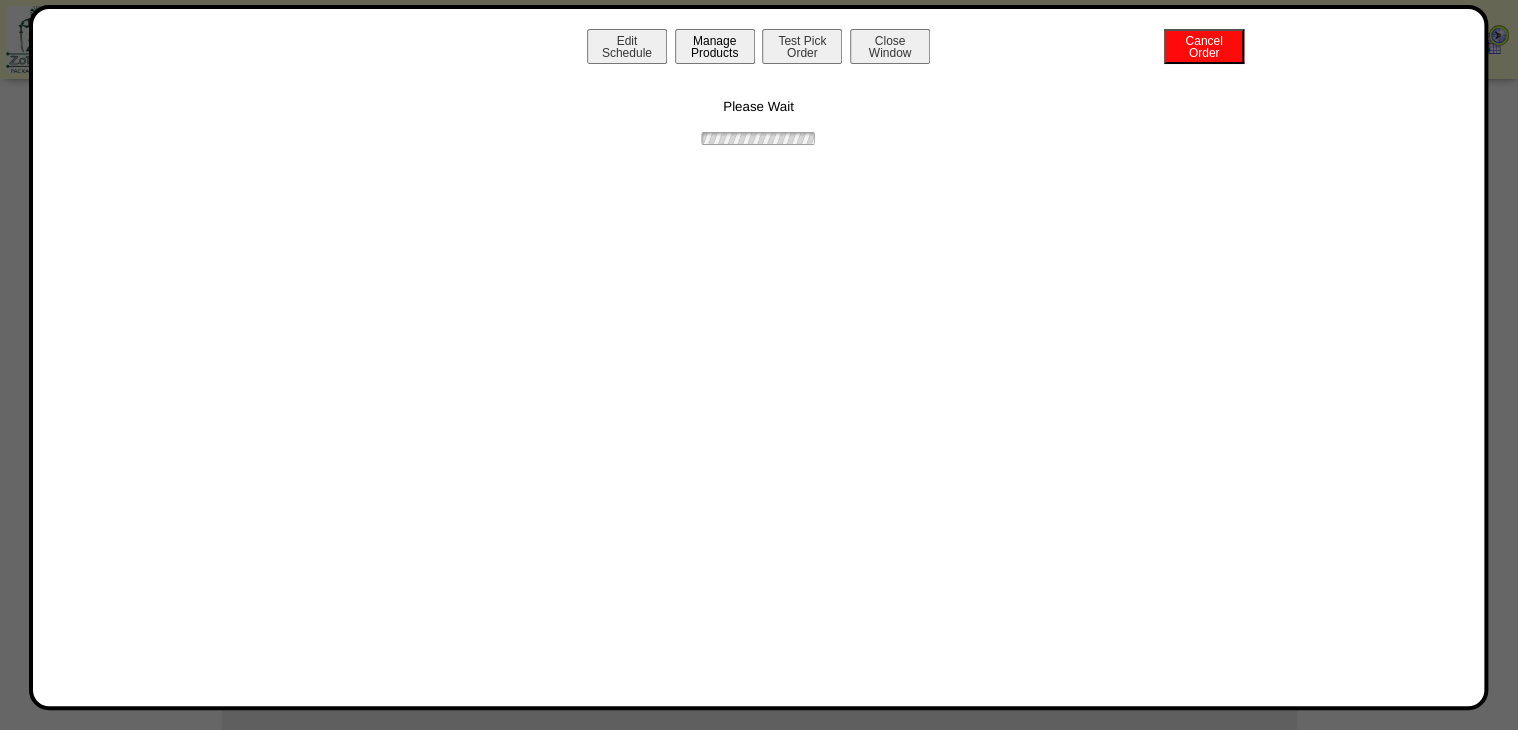 click on "Manage Products" at bounding box center (715, 46) 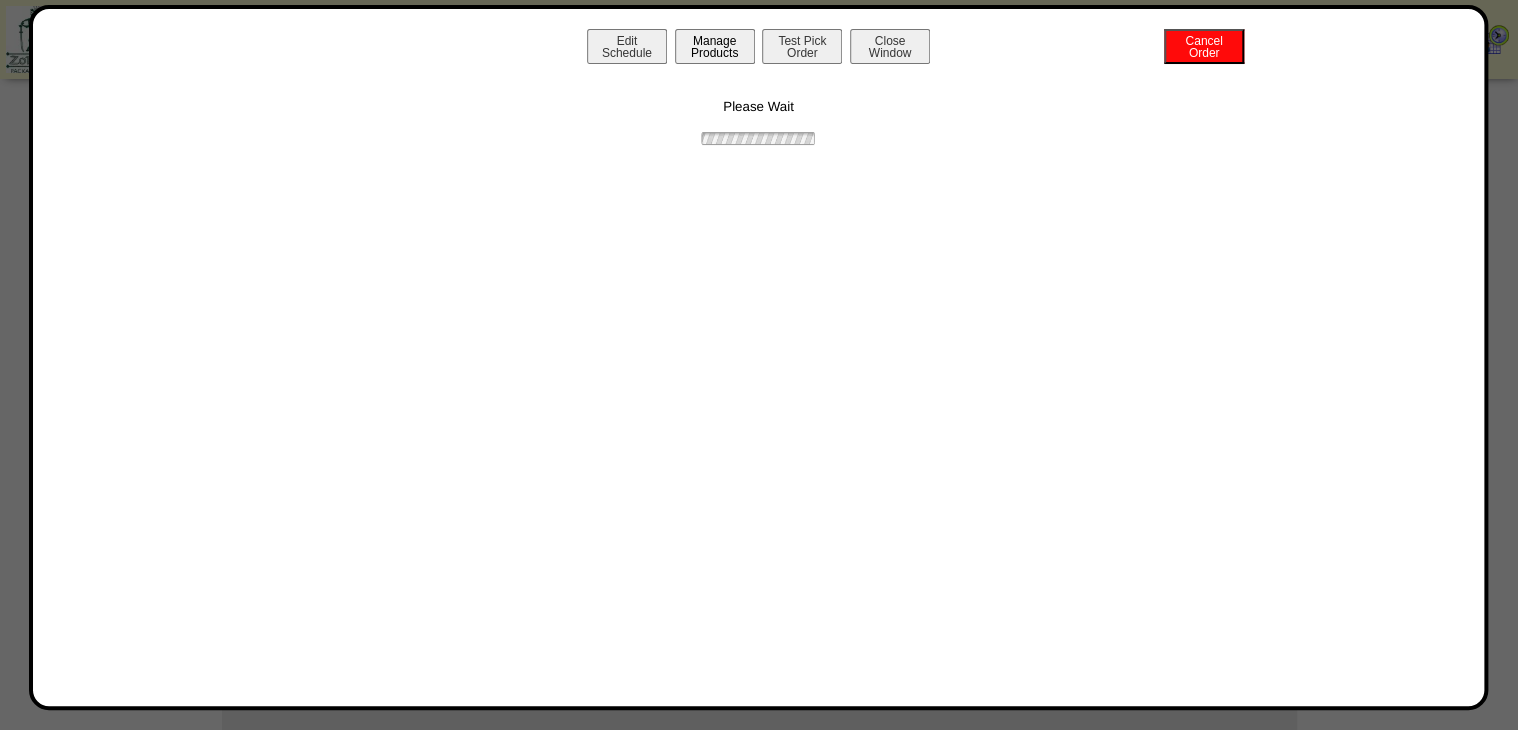 click on "Manage Products" at bounding box center [715, 46] 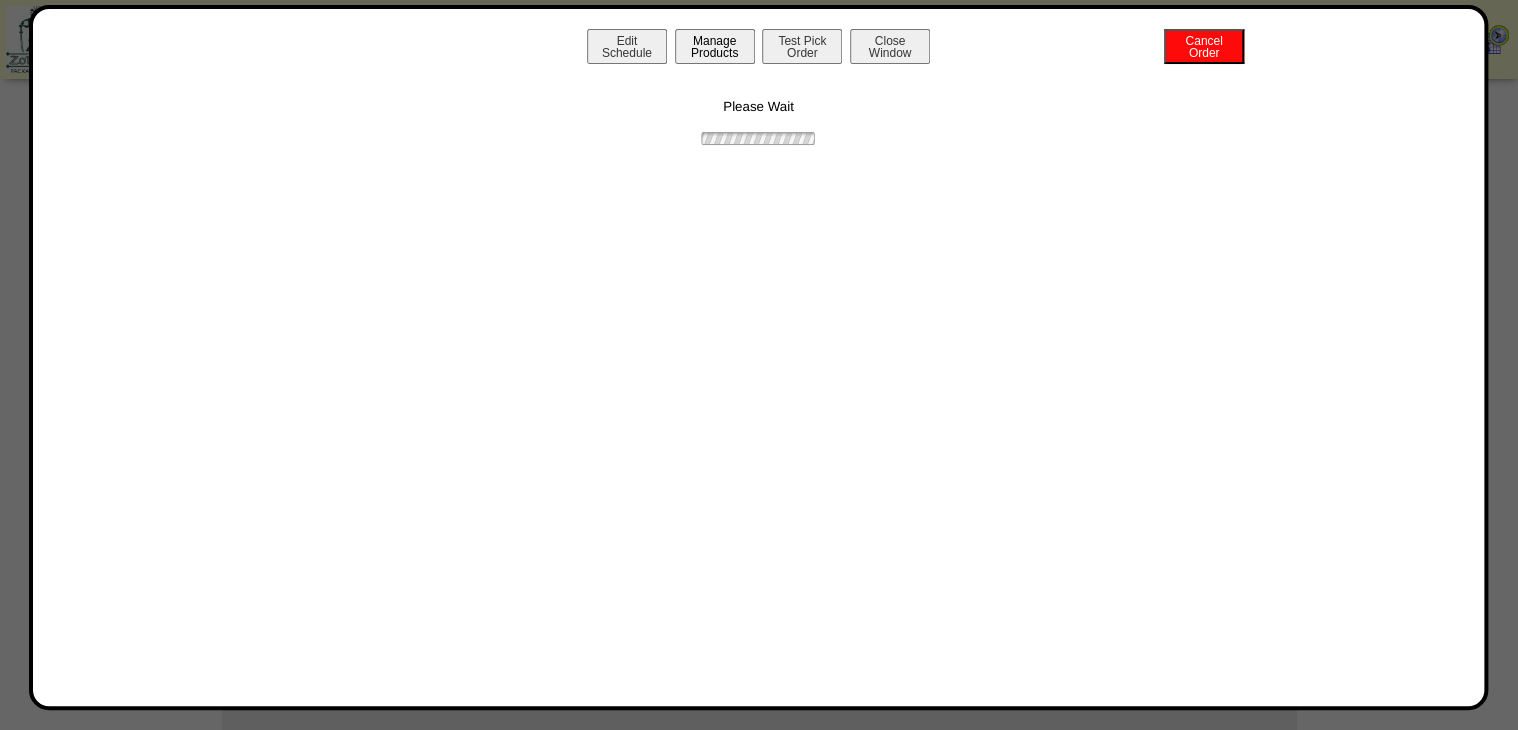 click on "Manage Products" at bounding box center [715, 46] 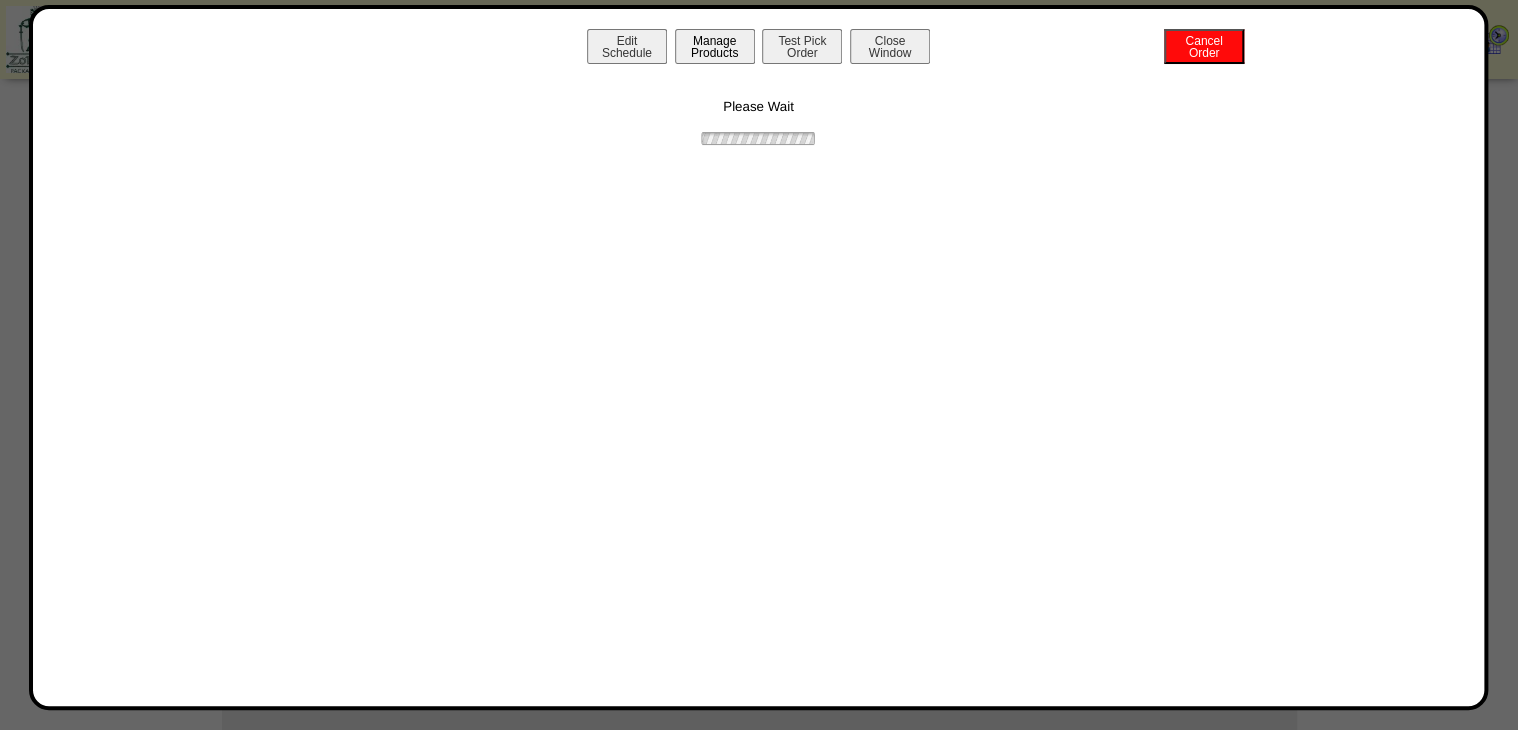 click on "Manage Products" at bounding box center (715, 46) 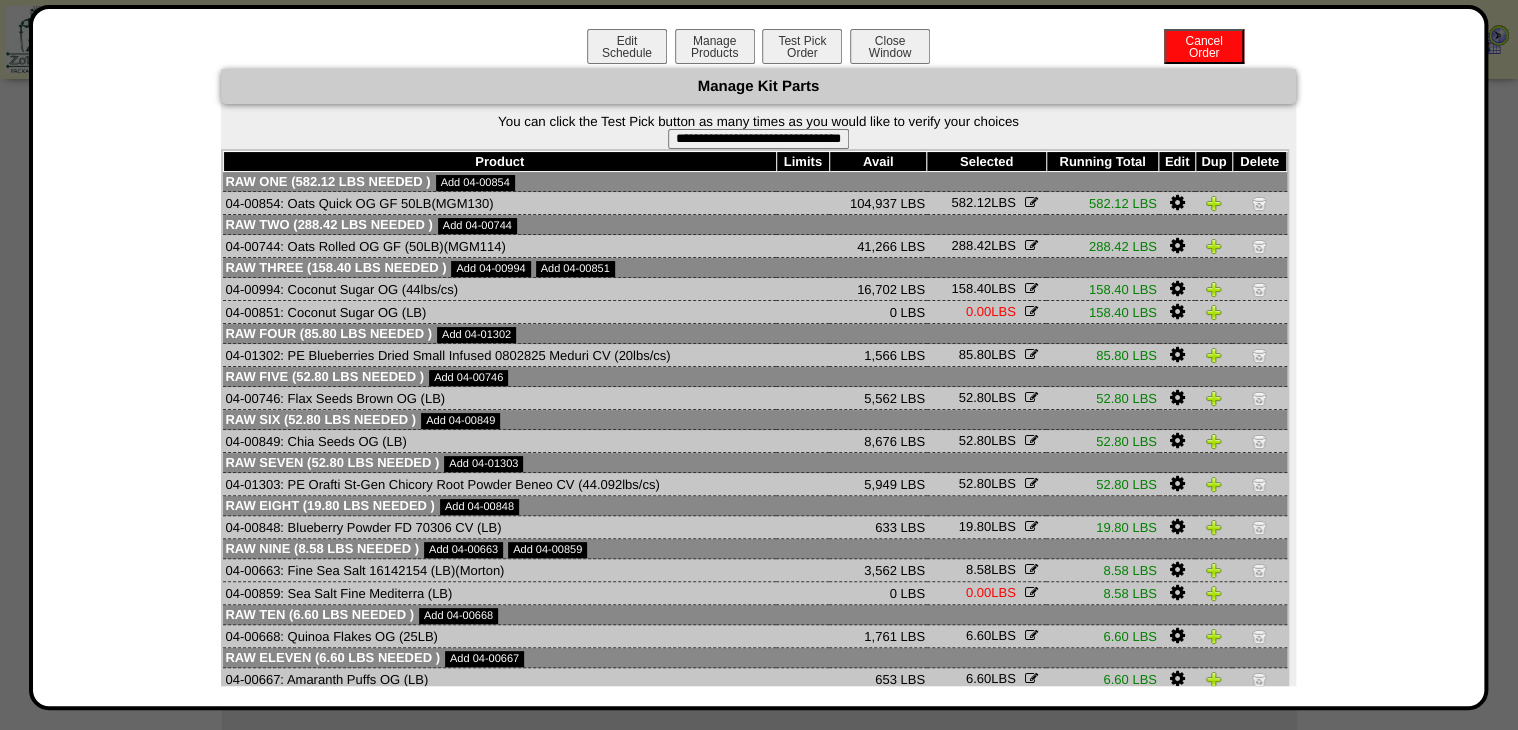 click on "**********" at bounding box center (758, 139) 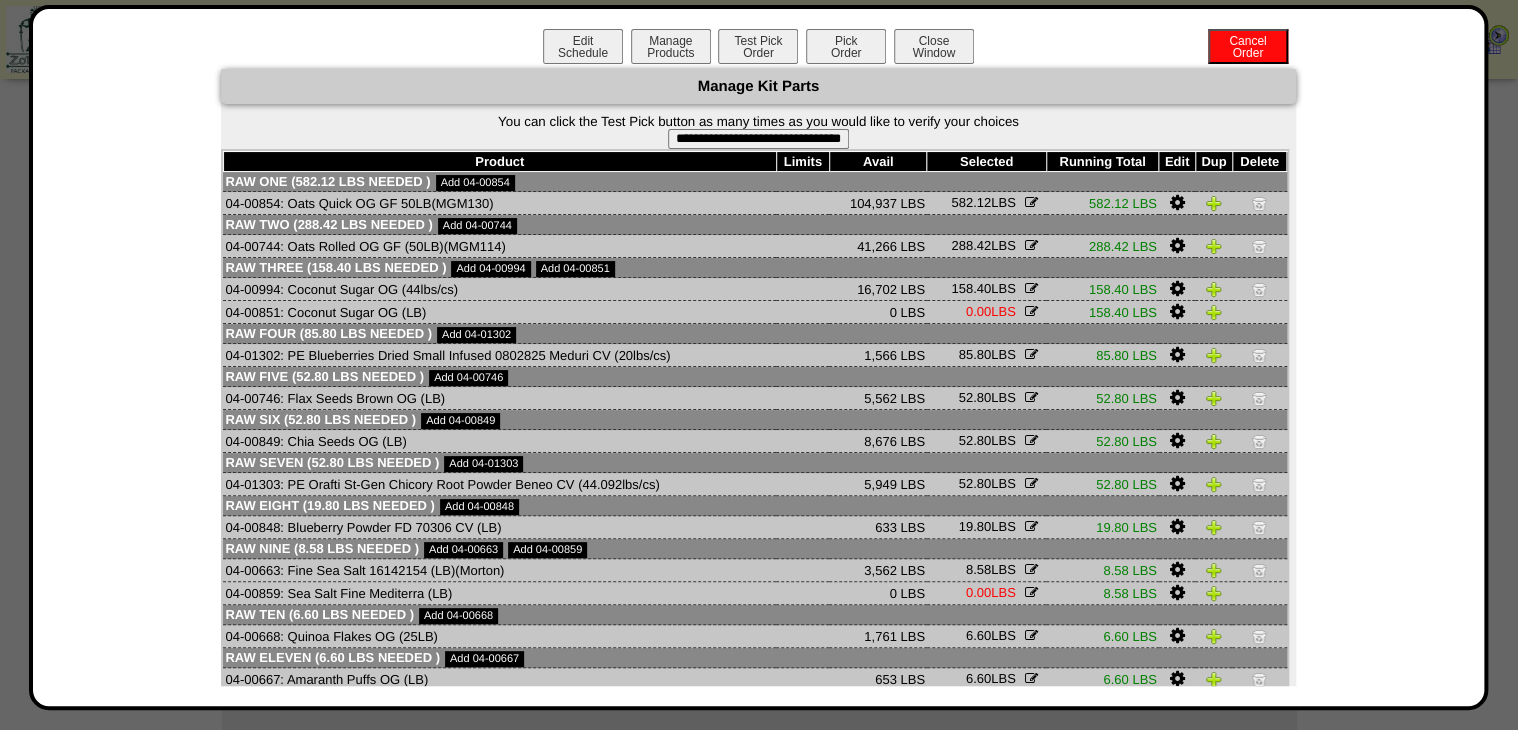 click on "Pick Order" at bounding box center (846, 46) 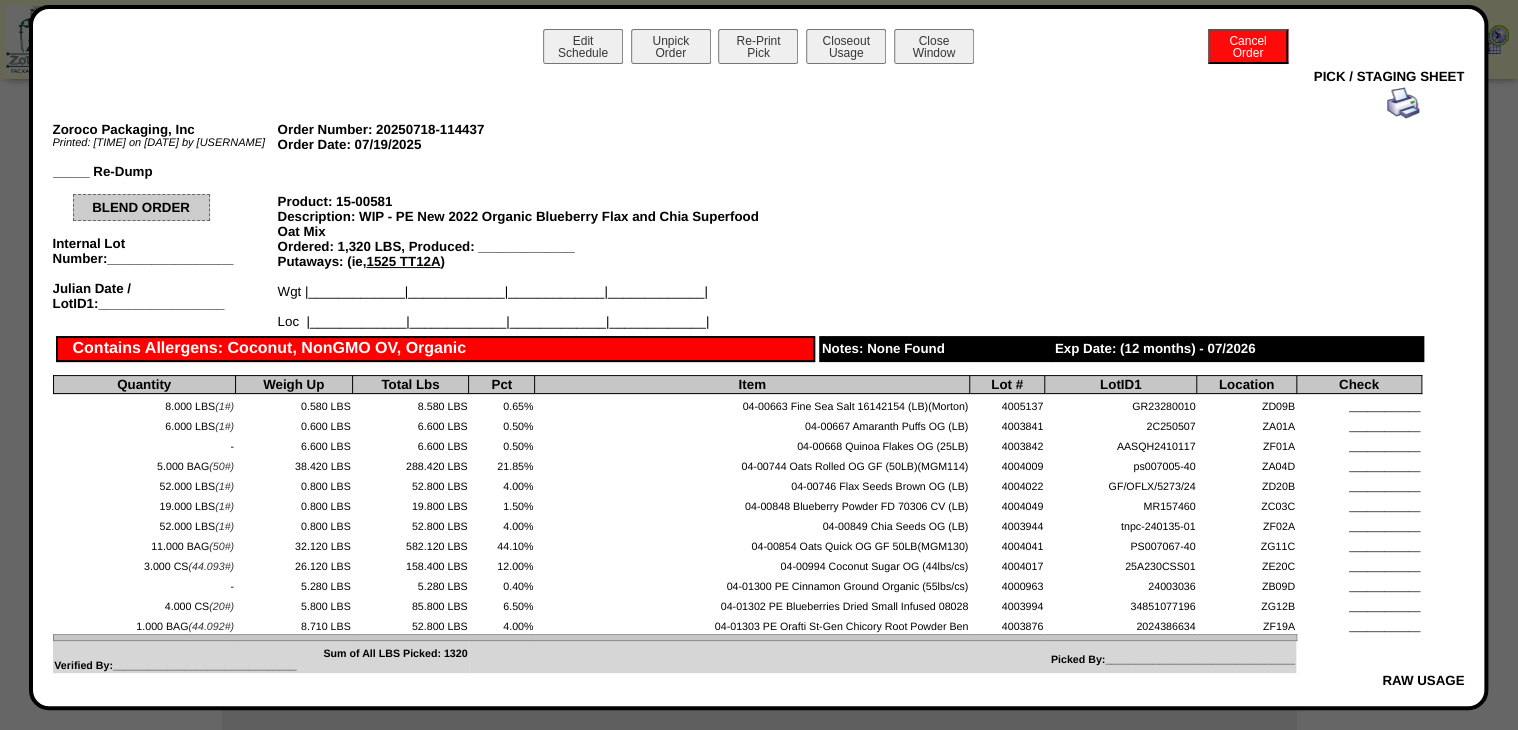click at bounding box center (1403, 103) 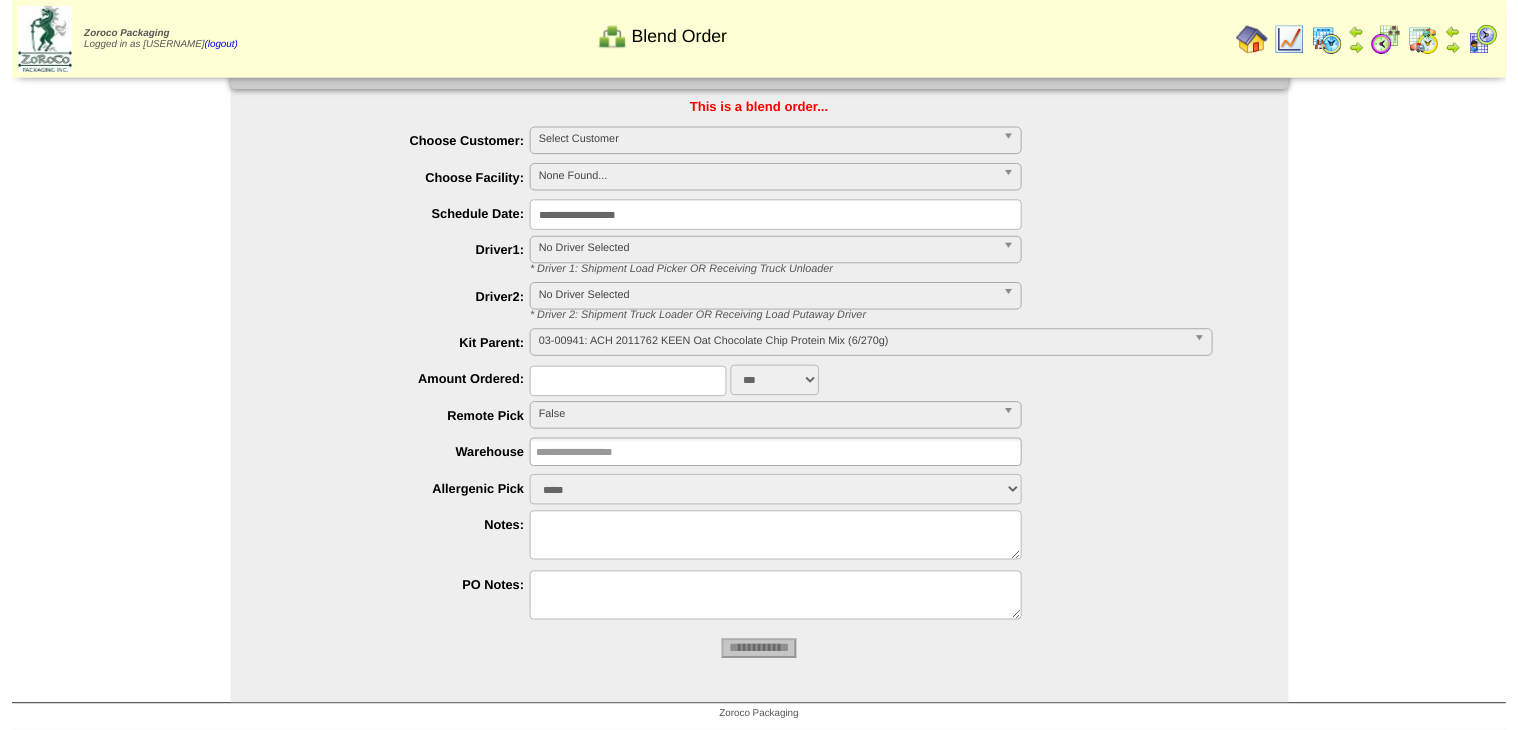 scroll, scrollTop: 29, scrollLeft: 0, axis: vertical 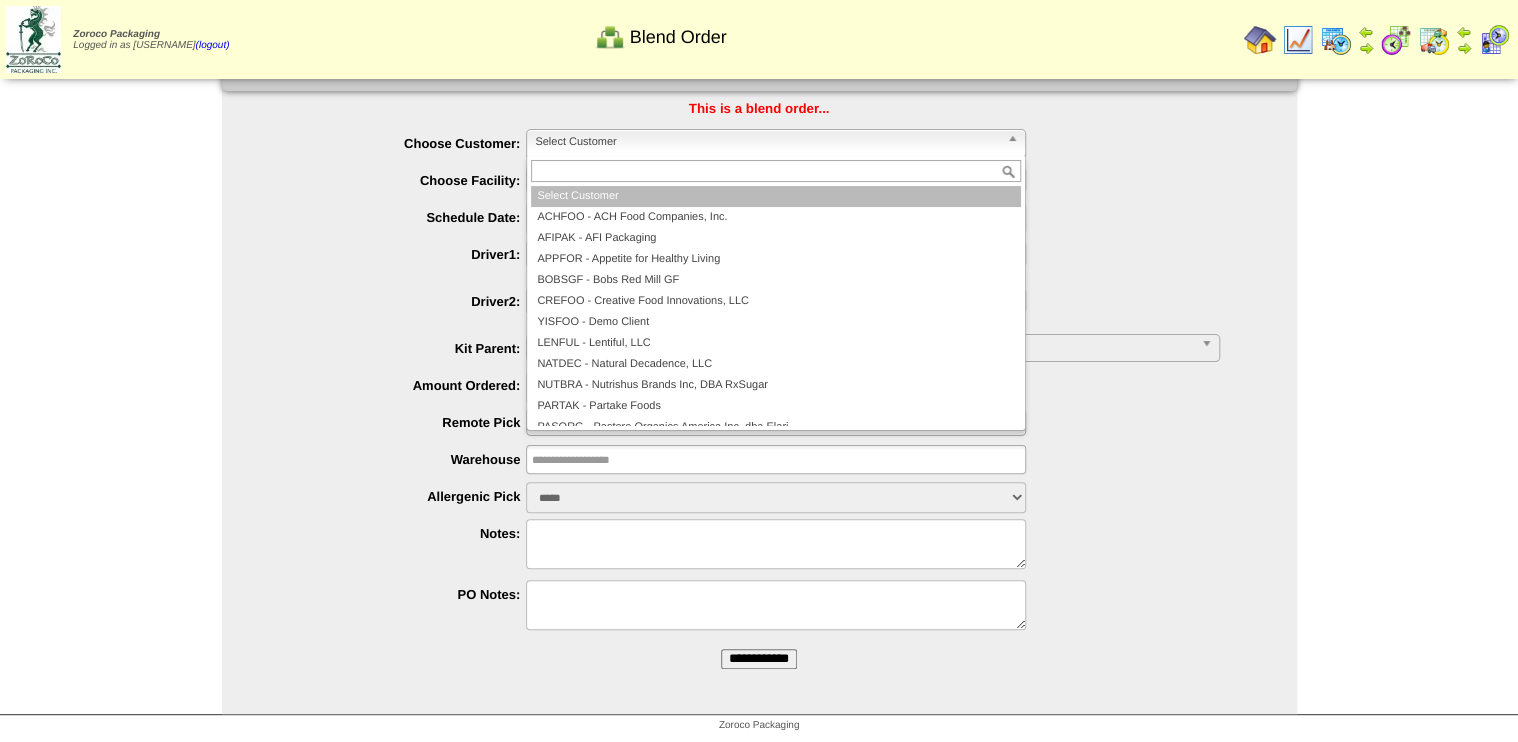 click on "Select Customer" at bounding box center [767, 142] 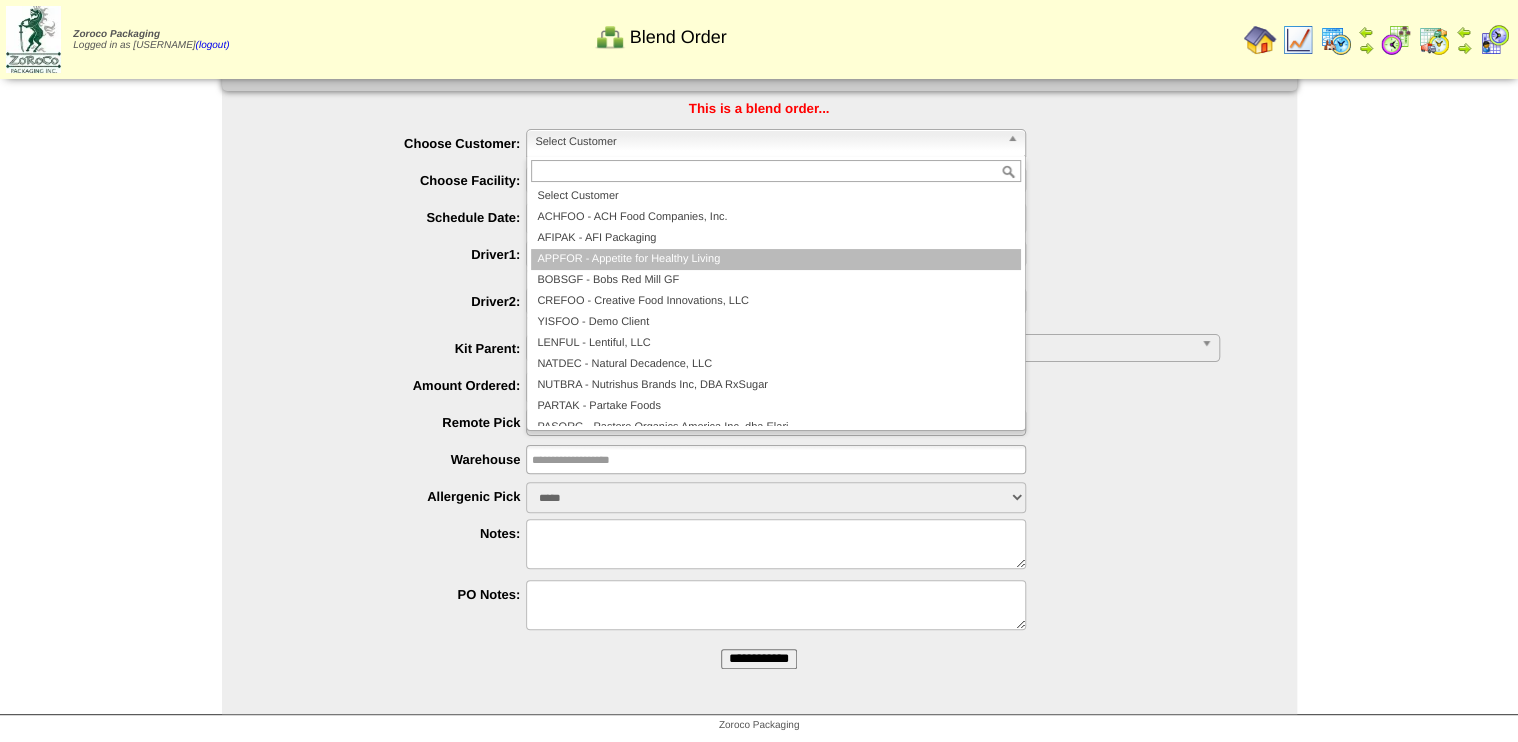 click on "APPFOR - Appetite for Healthy Living" at bounding box center (776, 259) 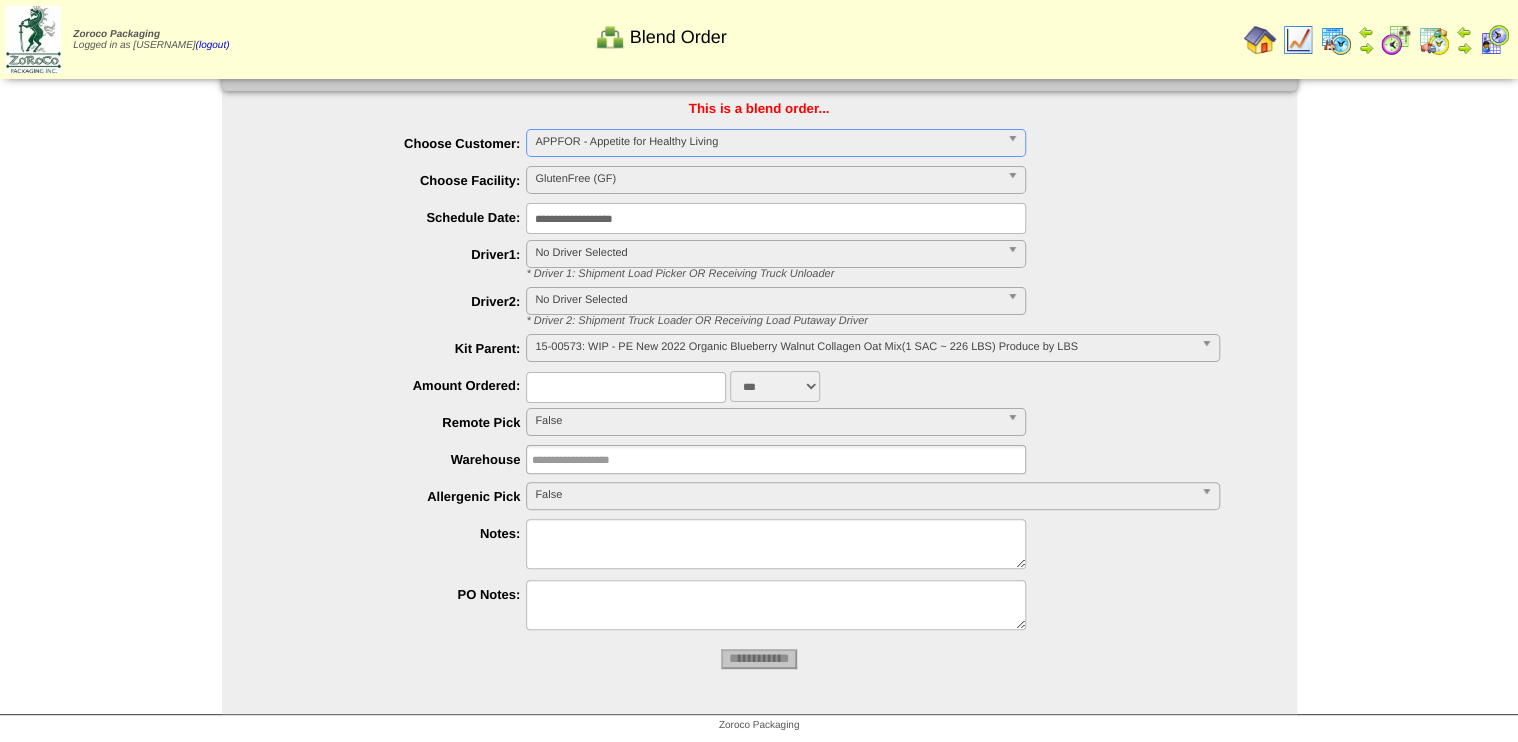 click on "15-00573: WIP - PE New 2022 Organic Blueberry Walnut Collagen Oat Mix(1 SAC ~ 226 LBS) Produce by LBS" at bounding box center (863, 347) 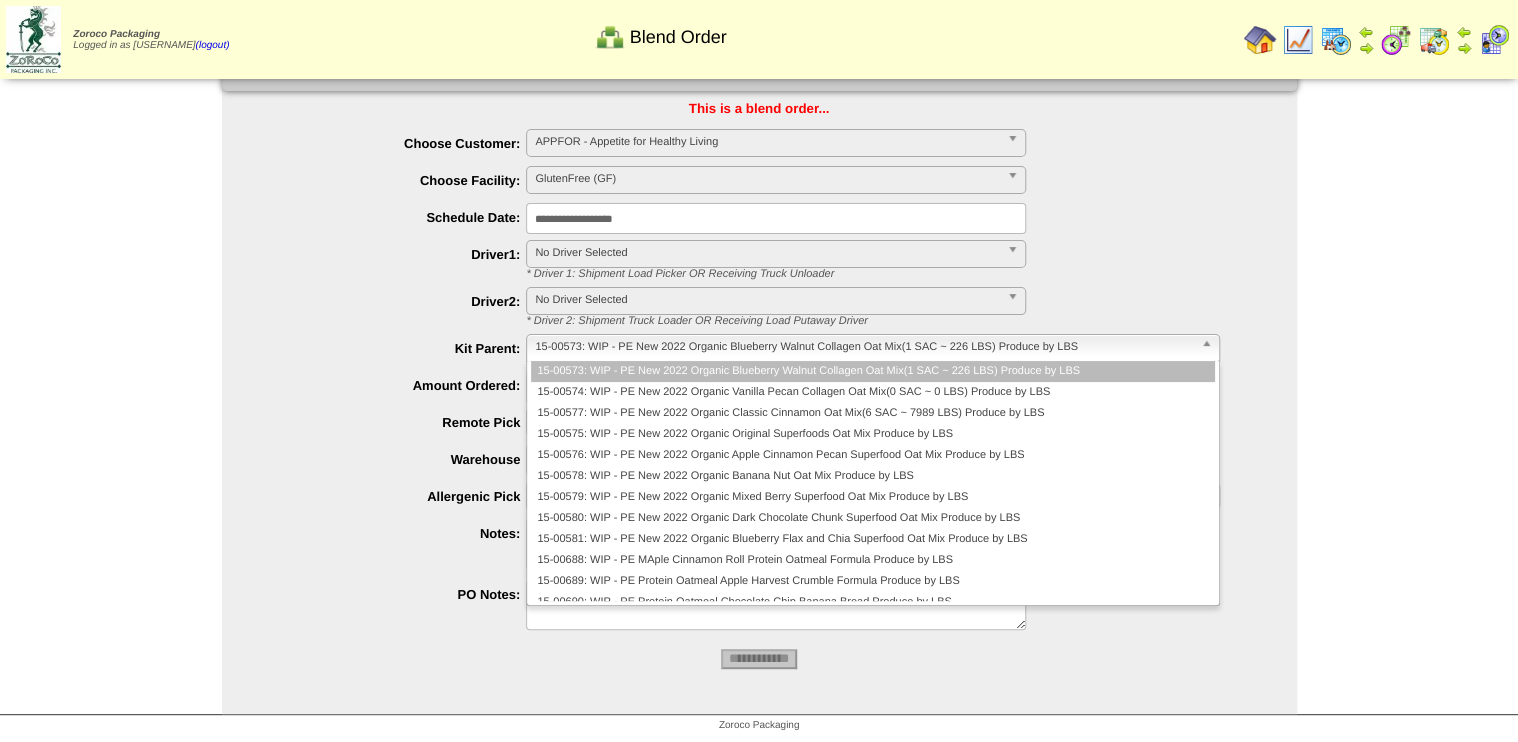 type 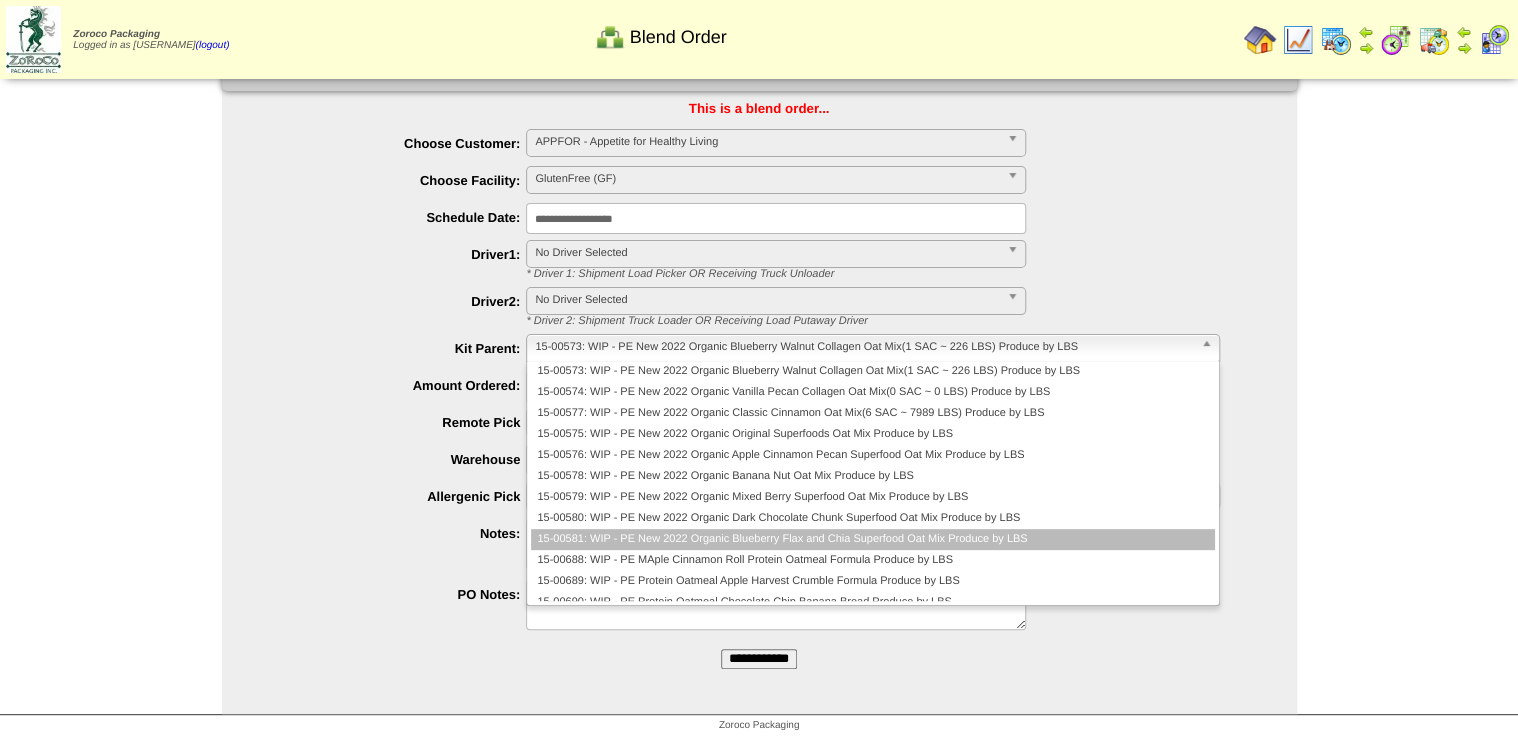 click on "15-00581: WIP - PE New 2022 Organic Blueberry Flax and Chia Superfood Oat Mix Produce by LBS" at bounding box center (872, 539) 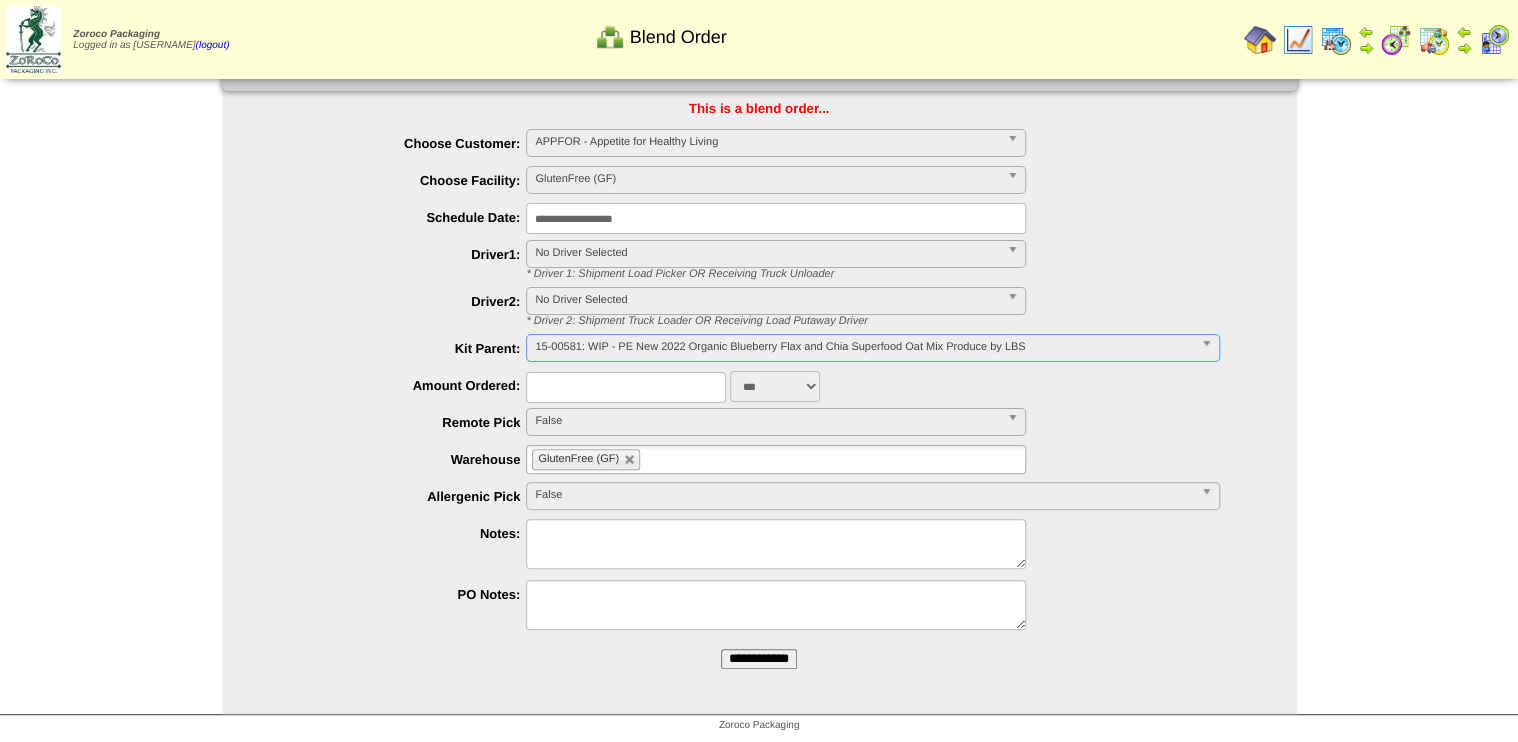 click on "**********" at bounding box center [759, 659] 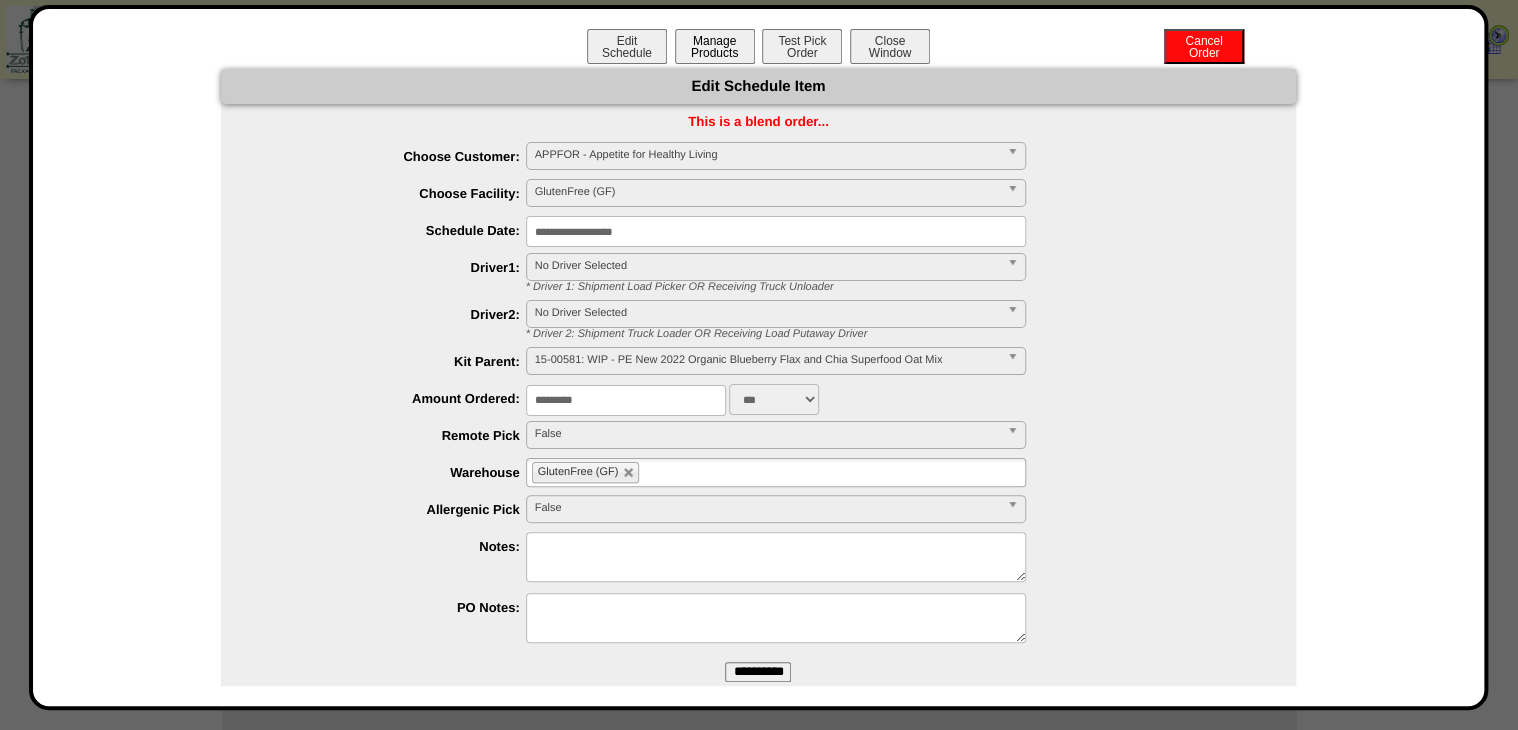 click on "Manage Products" at bounding box center (715, 46) 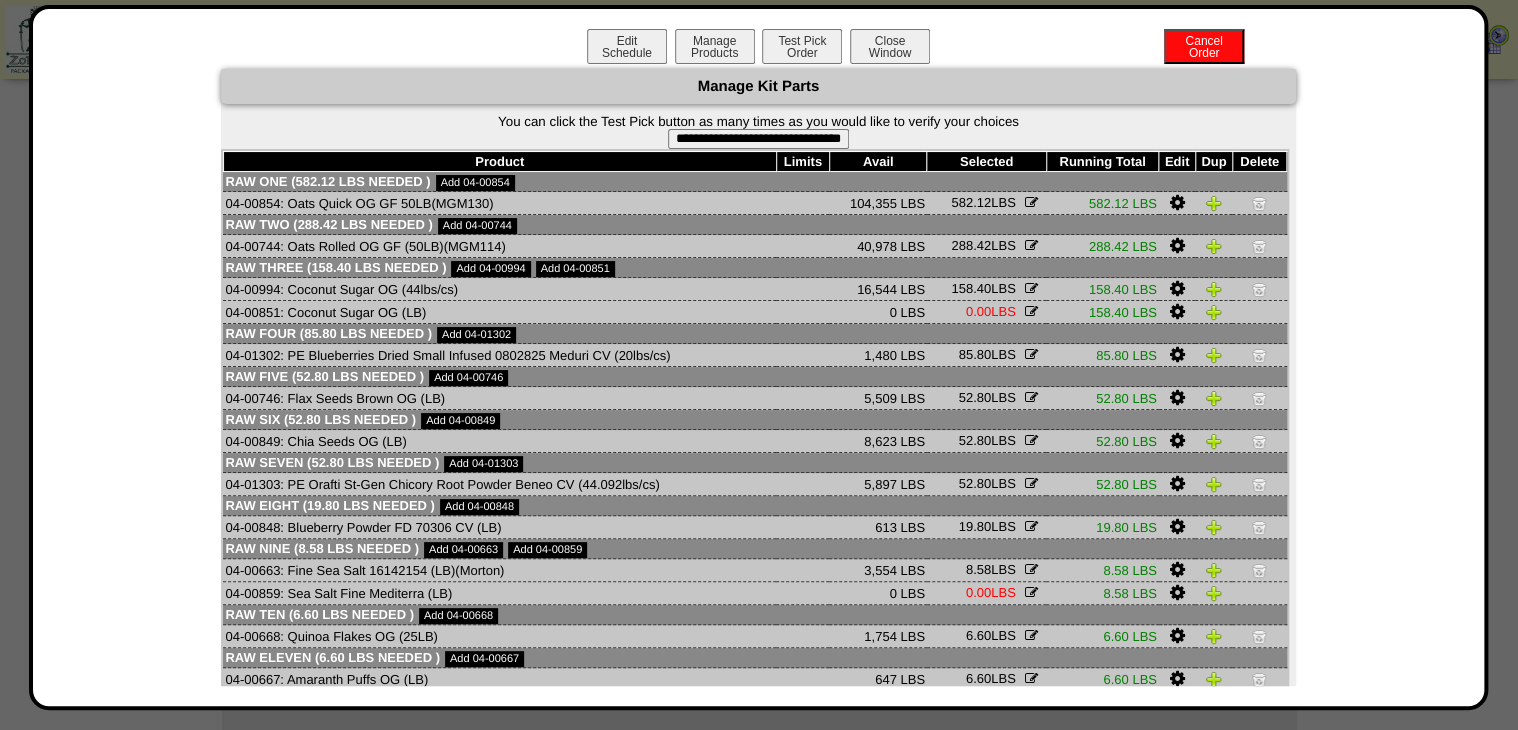 click on "**********" at bounding box center (758, 139) 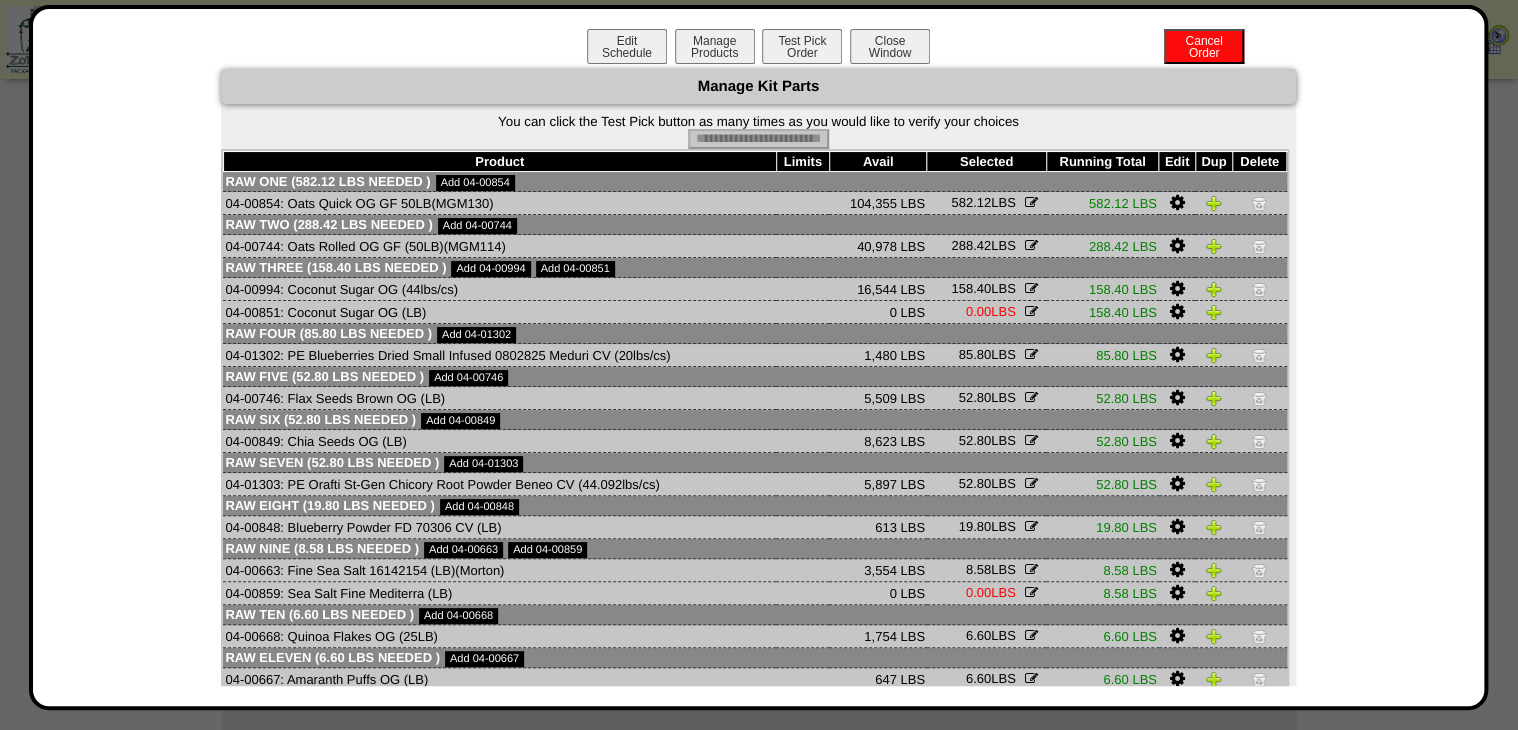 type on "**********" 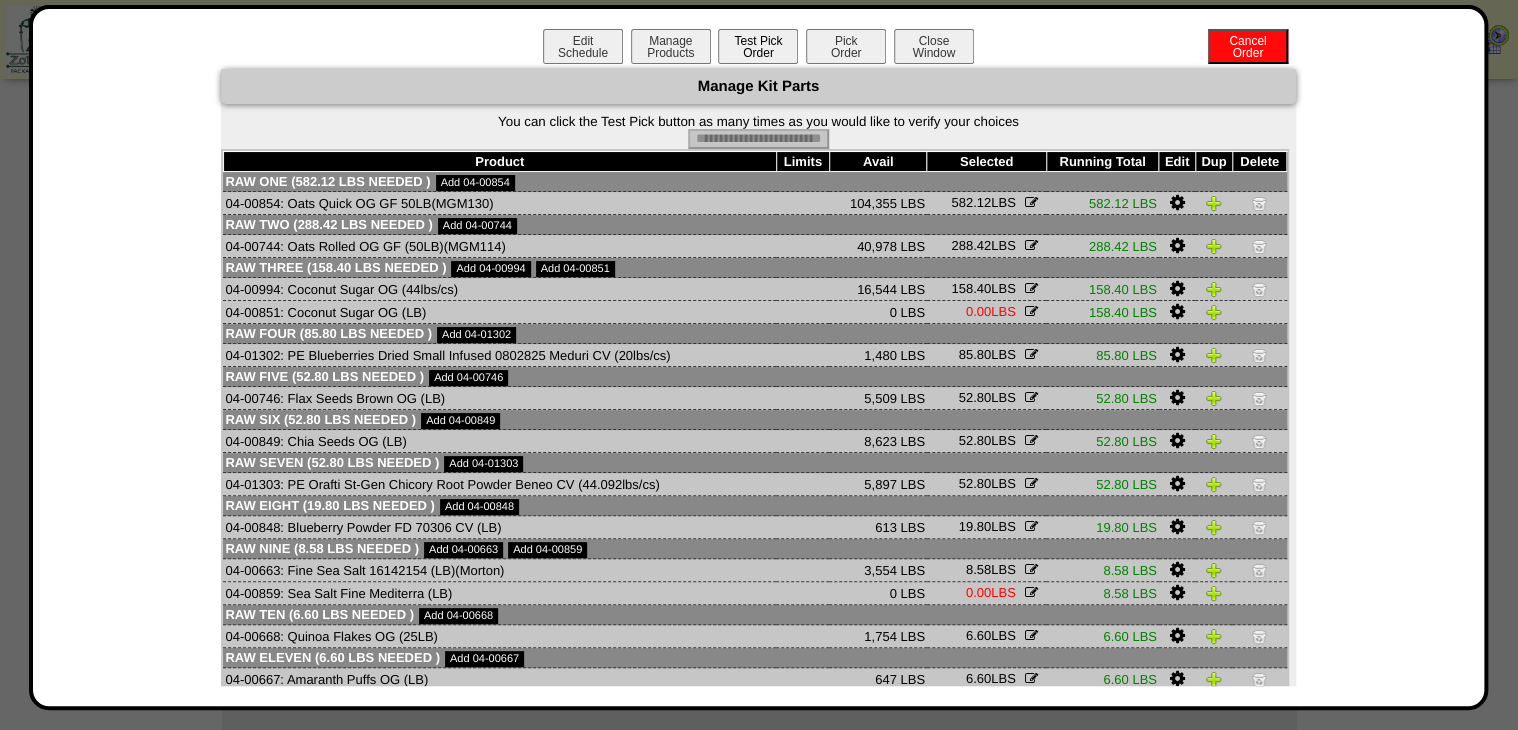 click on "Pick Order" at bounding box center [846, 46] 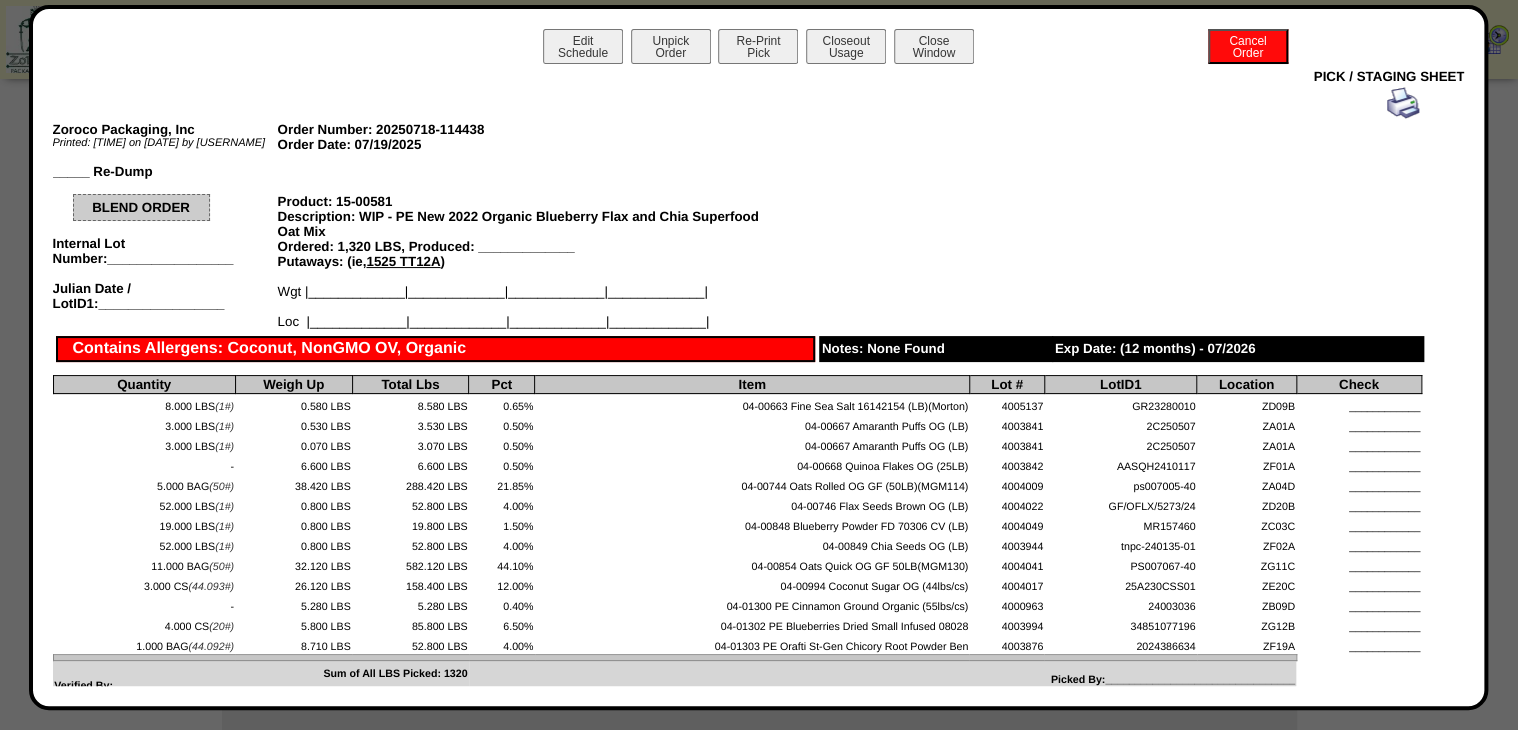 click at bounding box center [1403, 103] 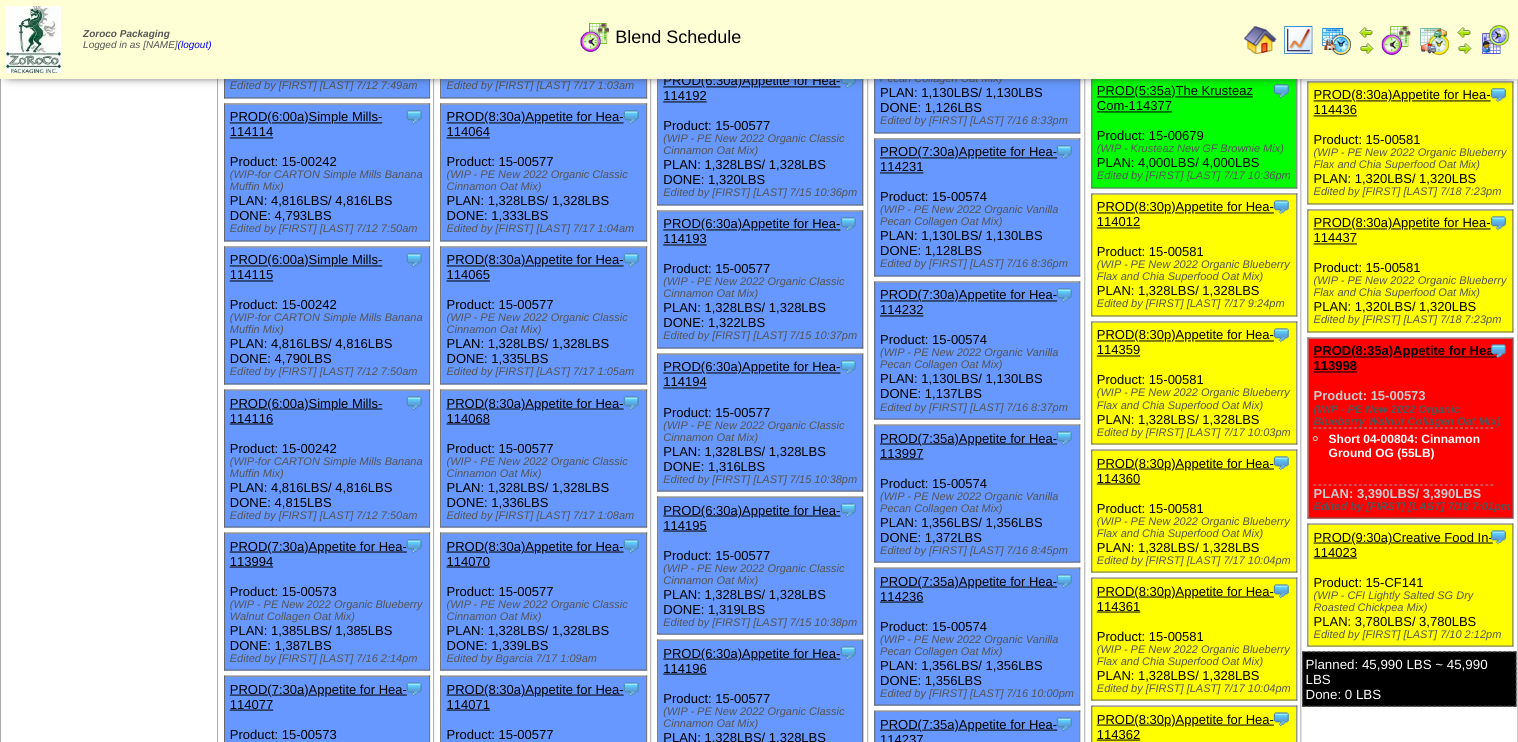 scroll, scrollTop: 1520, scrollLeft: 0, axis: vertical 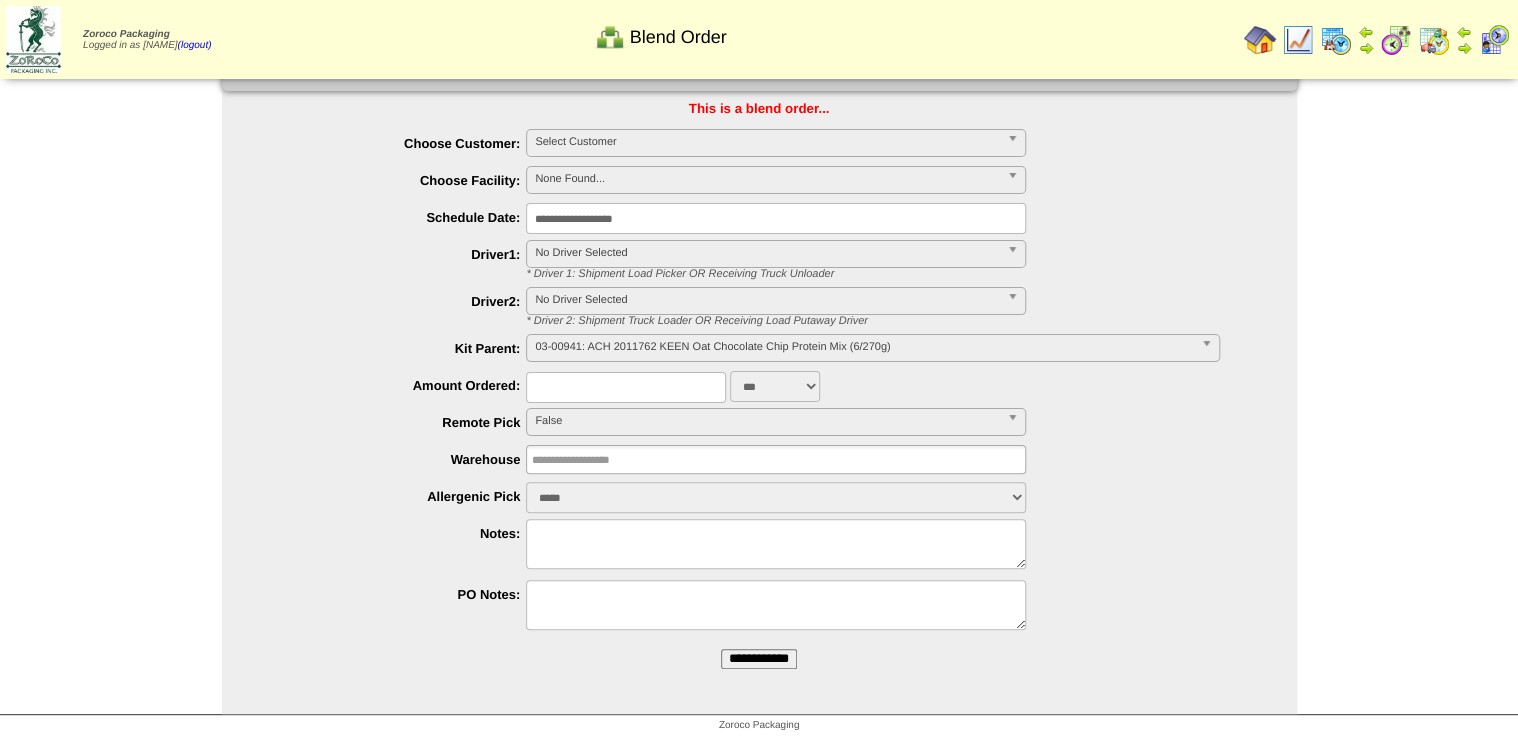 click on "Select Customer" at bounding box center (767, 142) 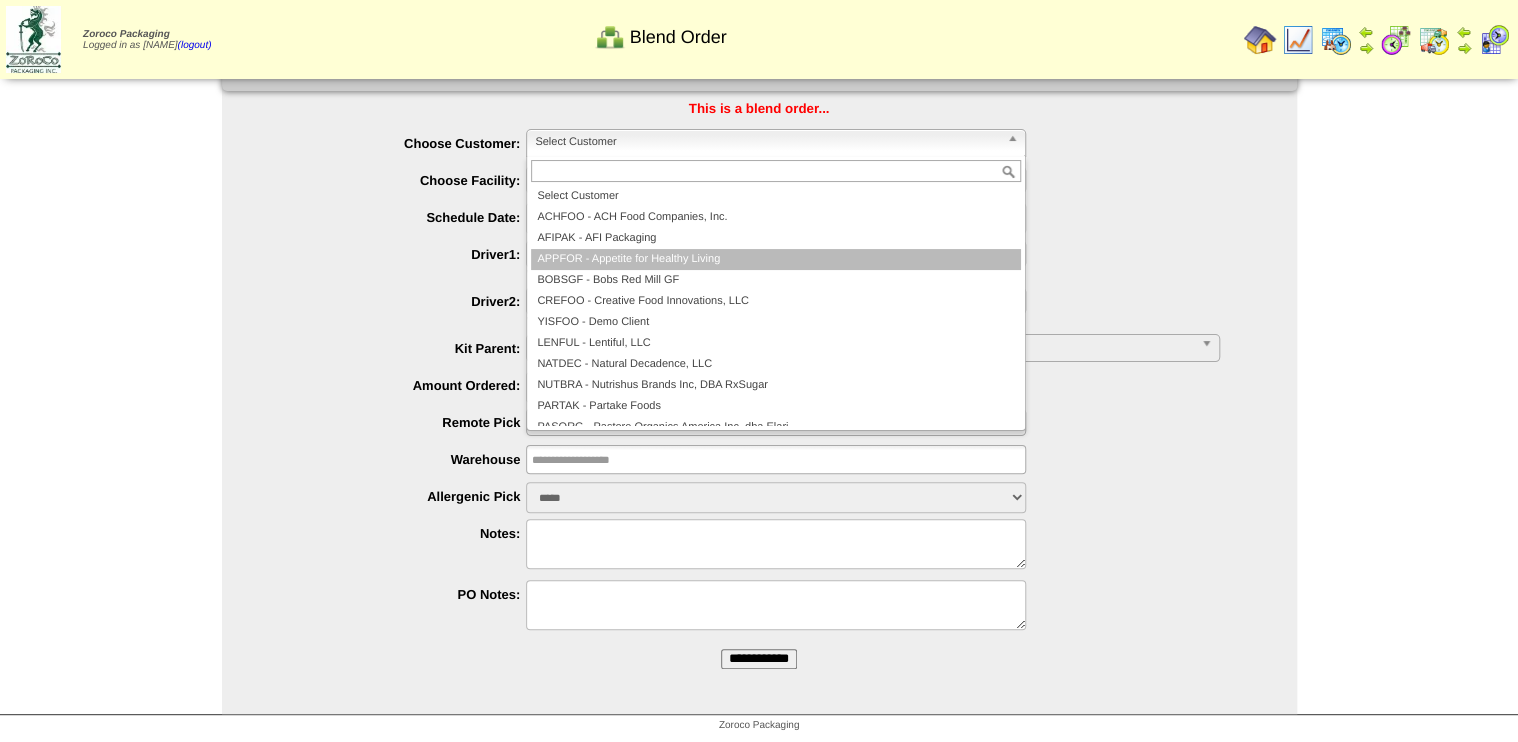 click on "APPFOR - Appetite for Healthy Living" at bounding box center (776, 259) 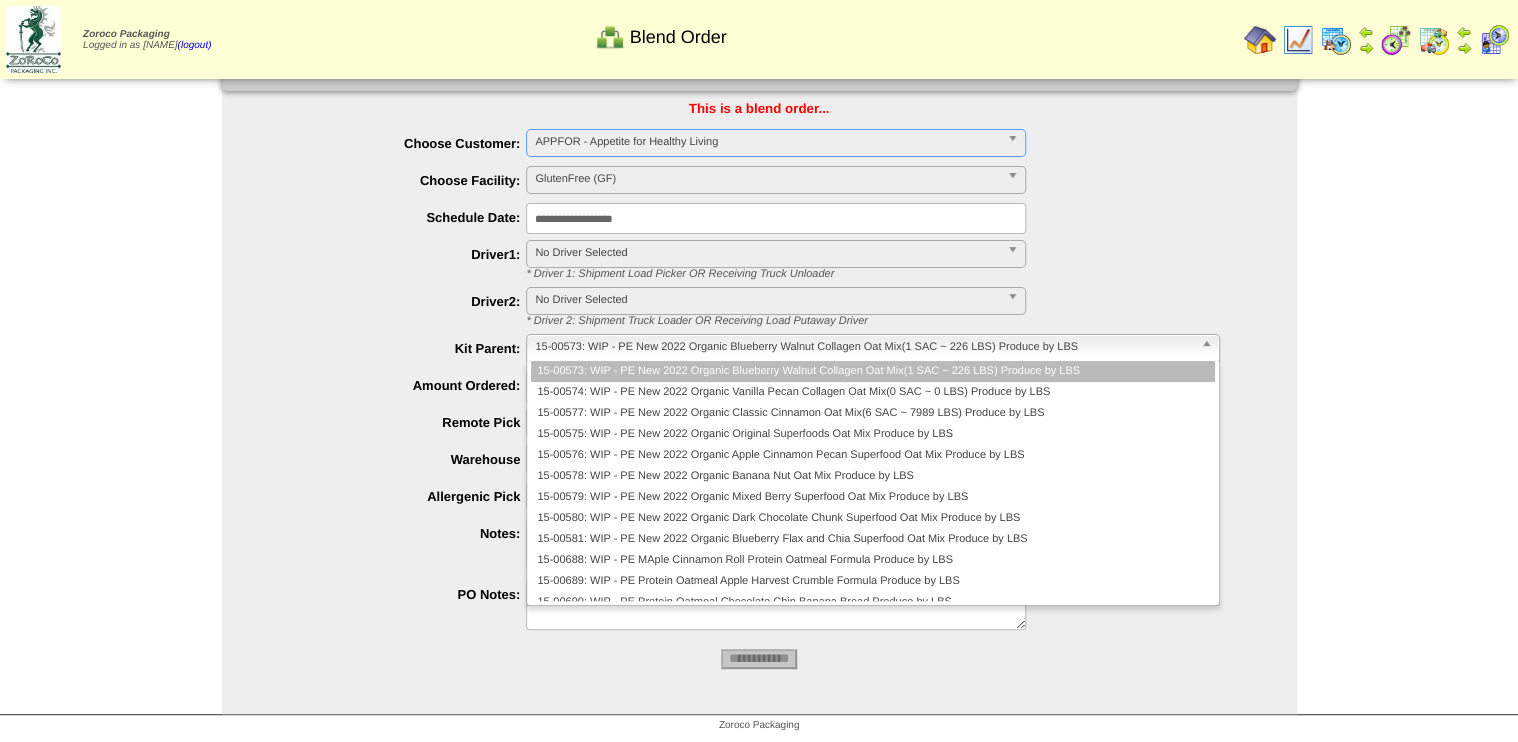 click on "15-00573: WIP - PE New 2022 Organic Blueberry Walnut Collagen Oat Mix(1 SAC ~ 226 LBS) Produce by LBS" at bounding box center [863, 347] 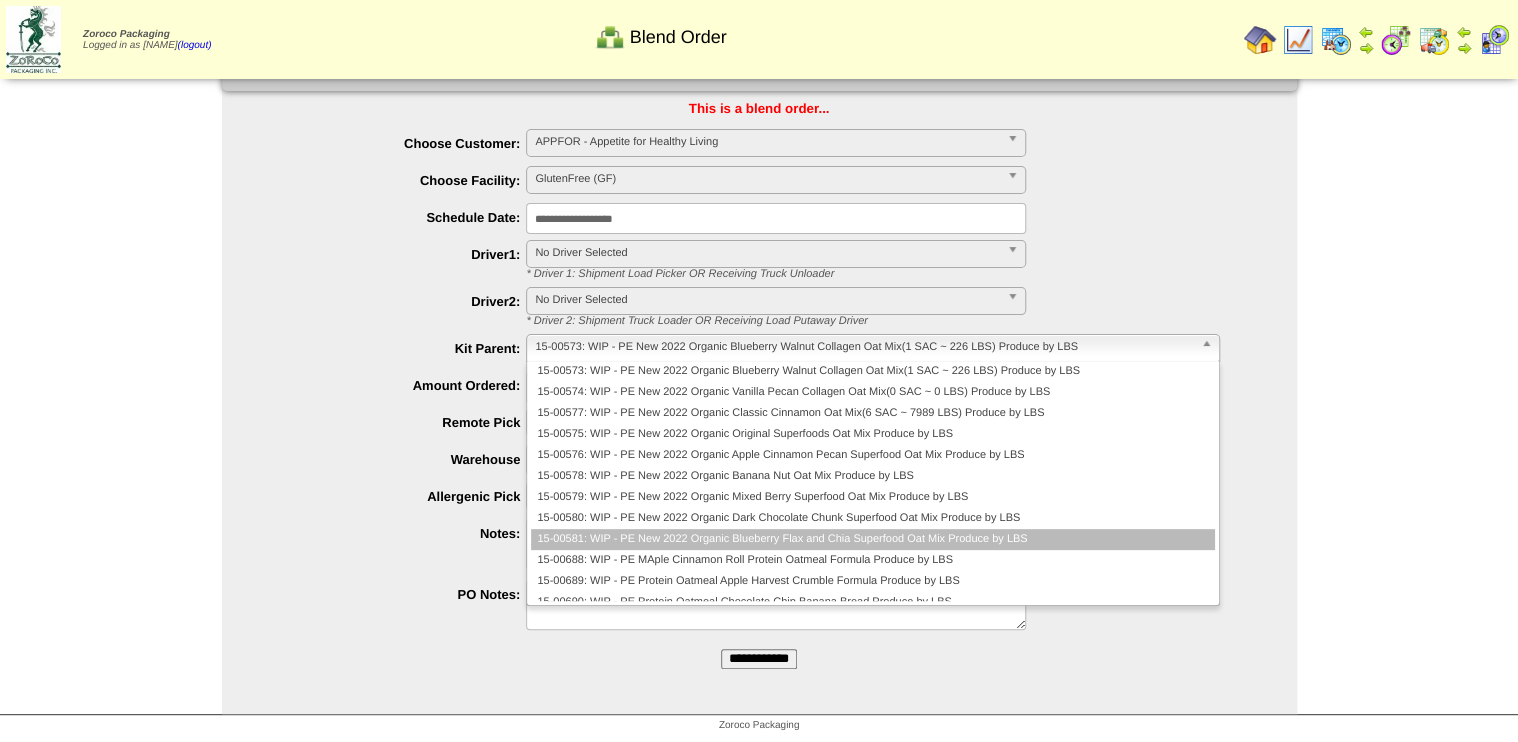 click on "15-00581: WIP - PE New 2022 Organic Blueberry Flax and Chia Superfood Oat Mix Produce by LBS" at bounding box center [872, 539] 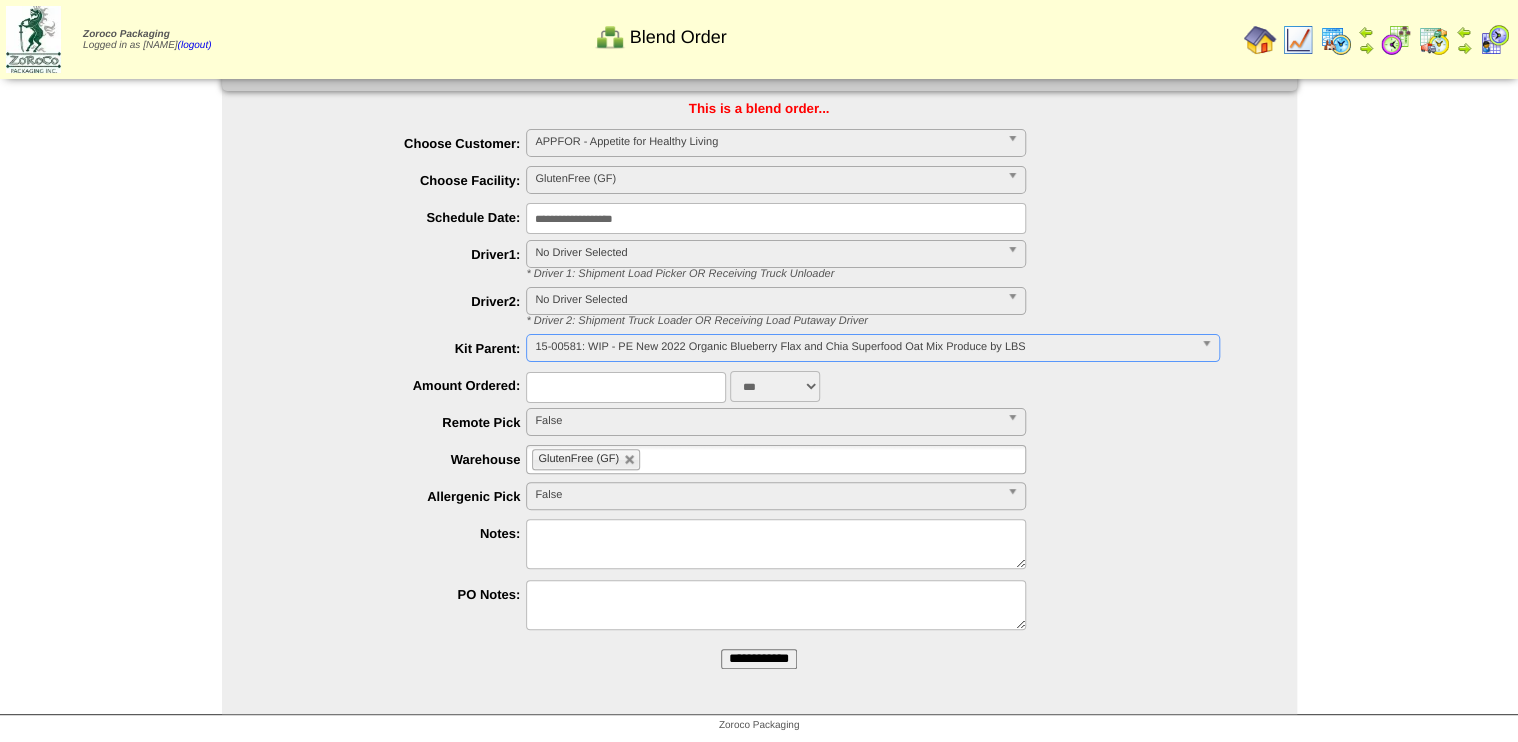 click on "**********" at bounding box center [759, 659] 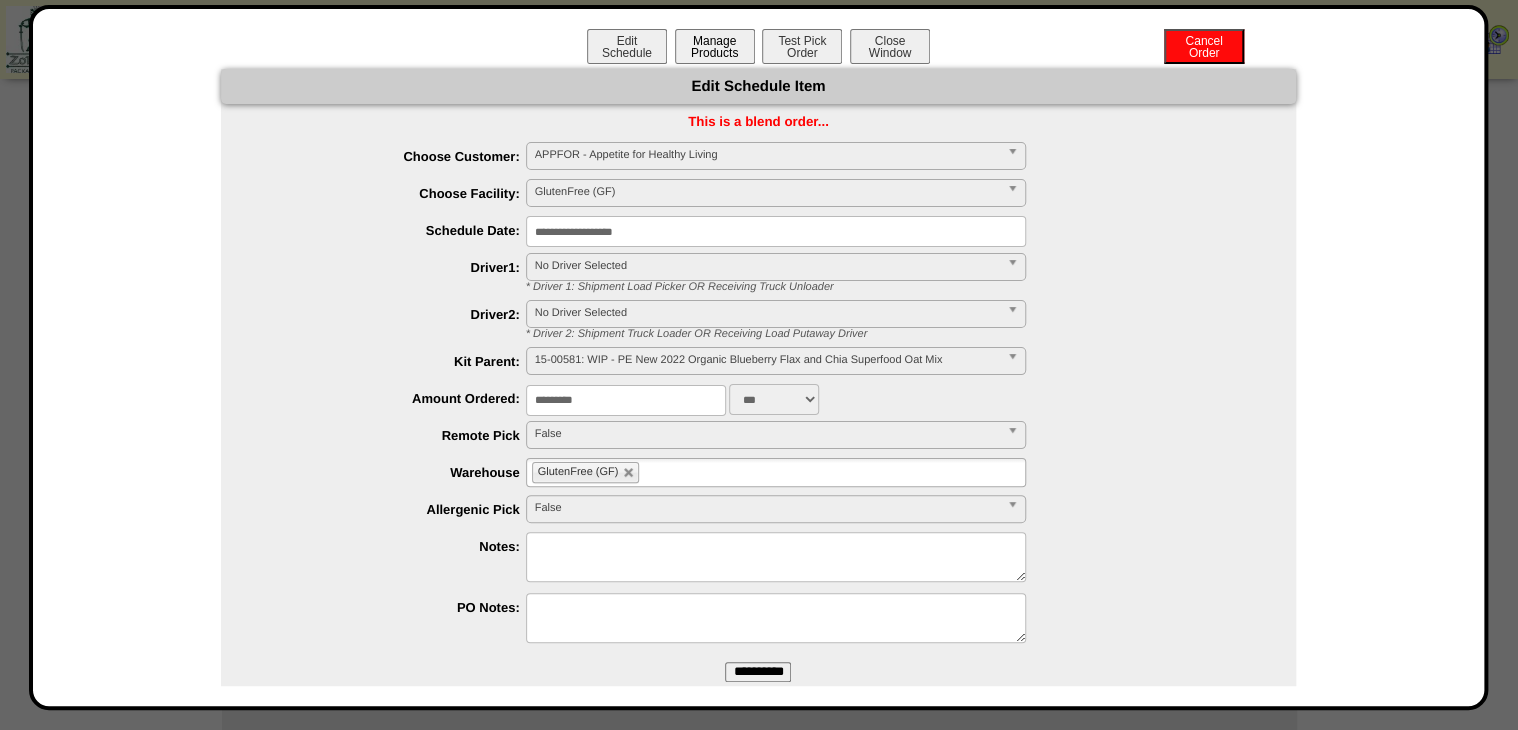 click on "Manage Products" at bounding box center (715, 46) 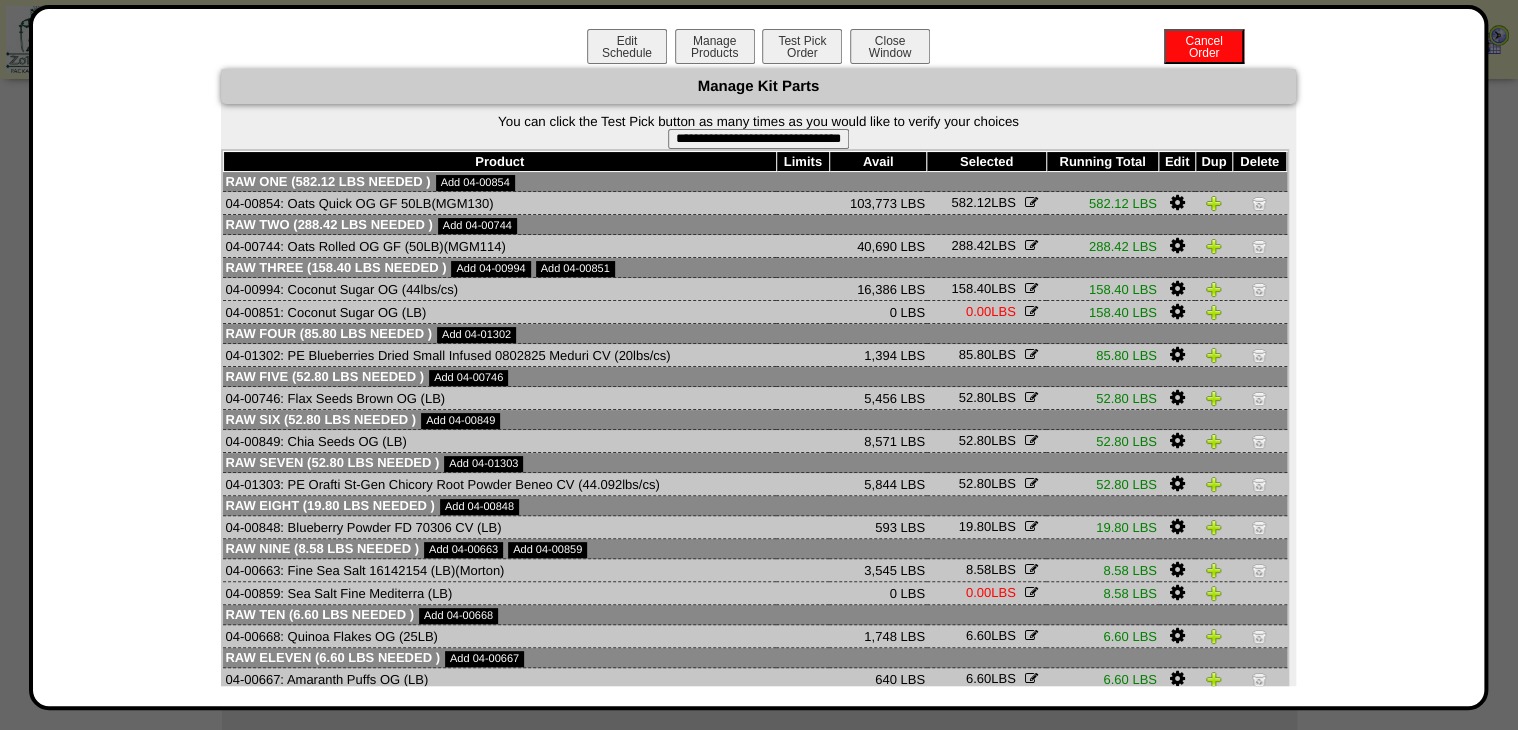 click on "**********" at bounding box center [758, 139] 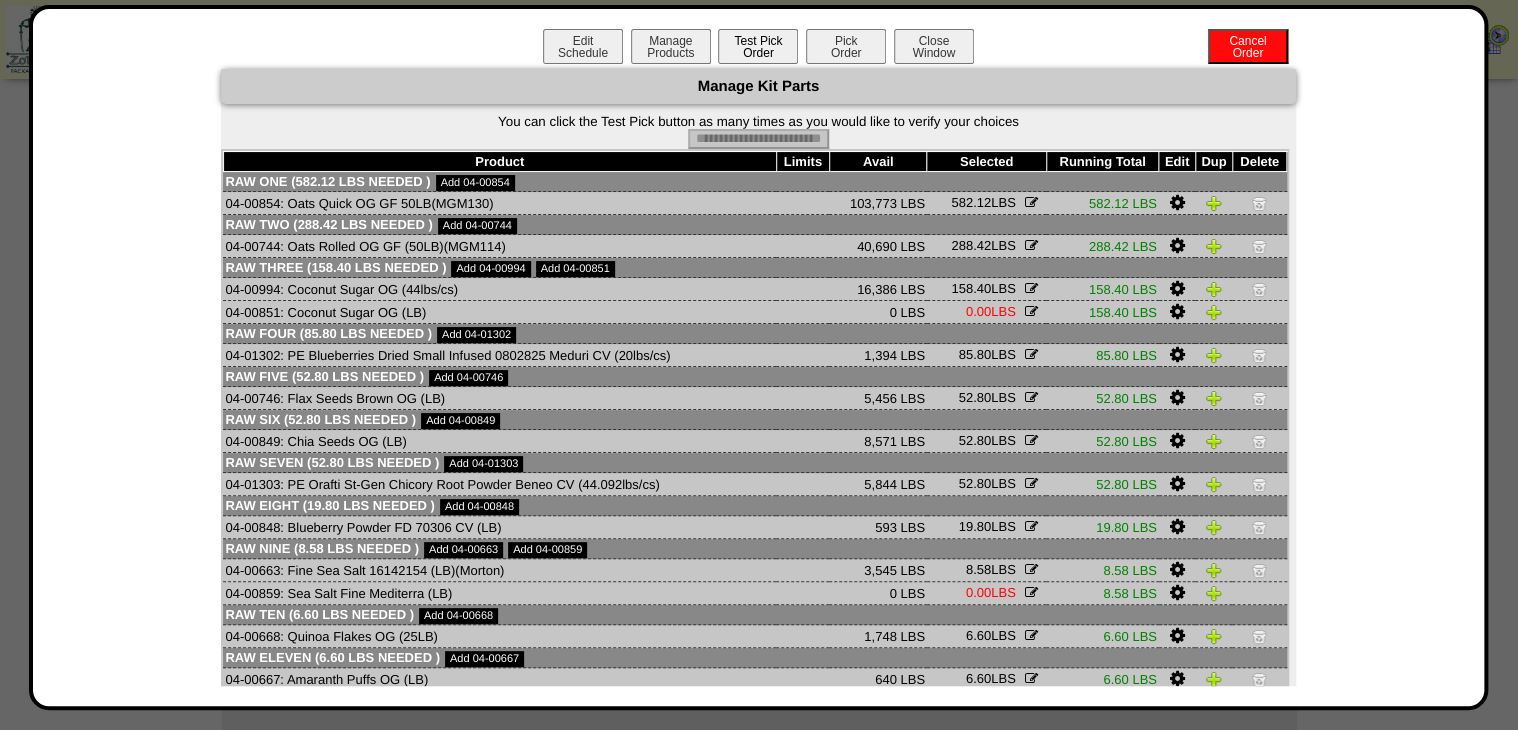 click on "Pick Order" at bounding box center [846, 46] 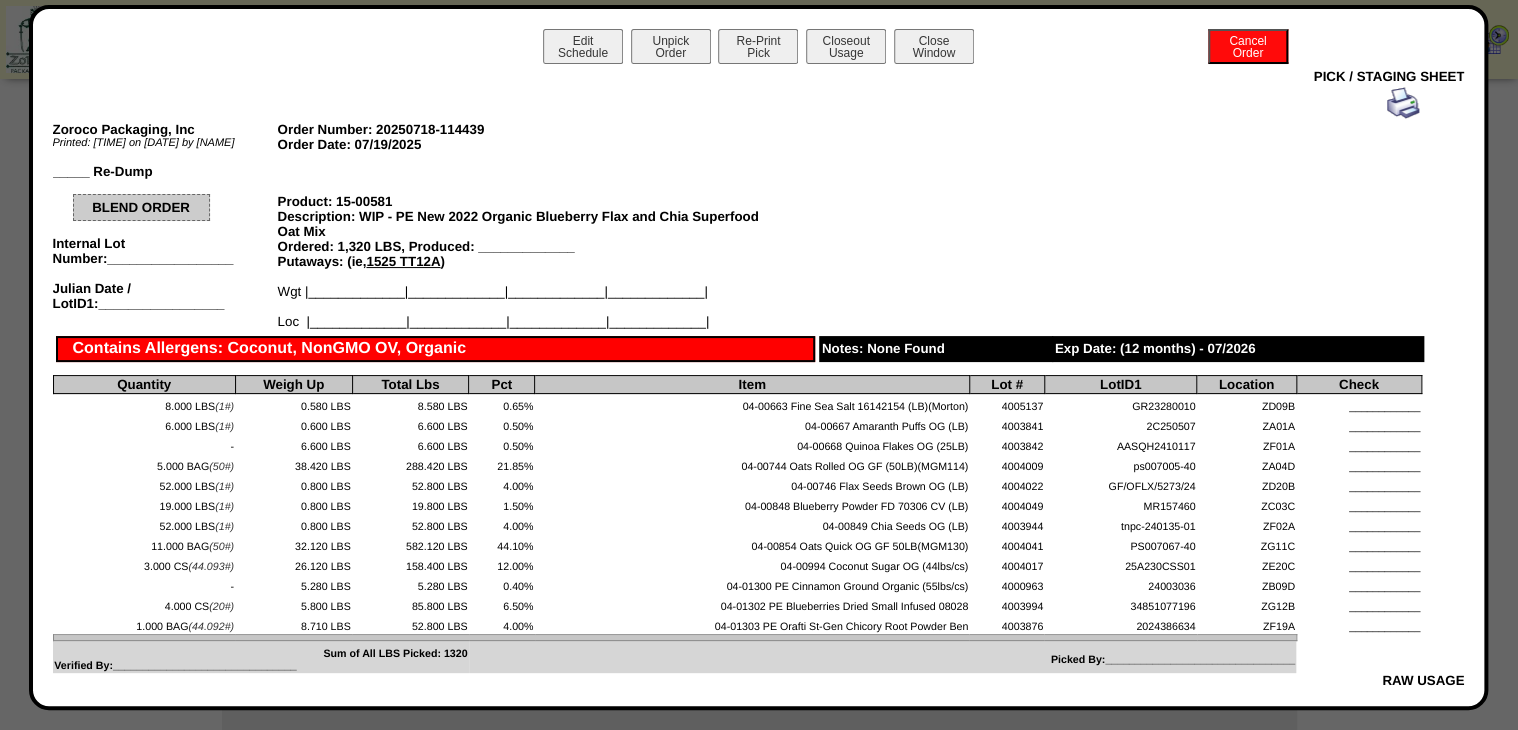 click at bounding box center (1403, 103) 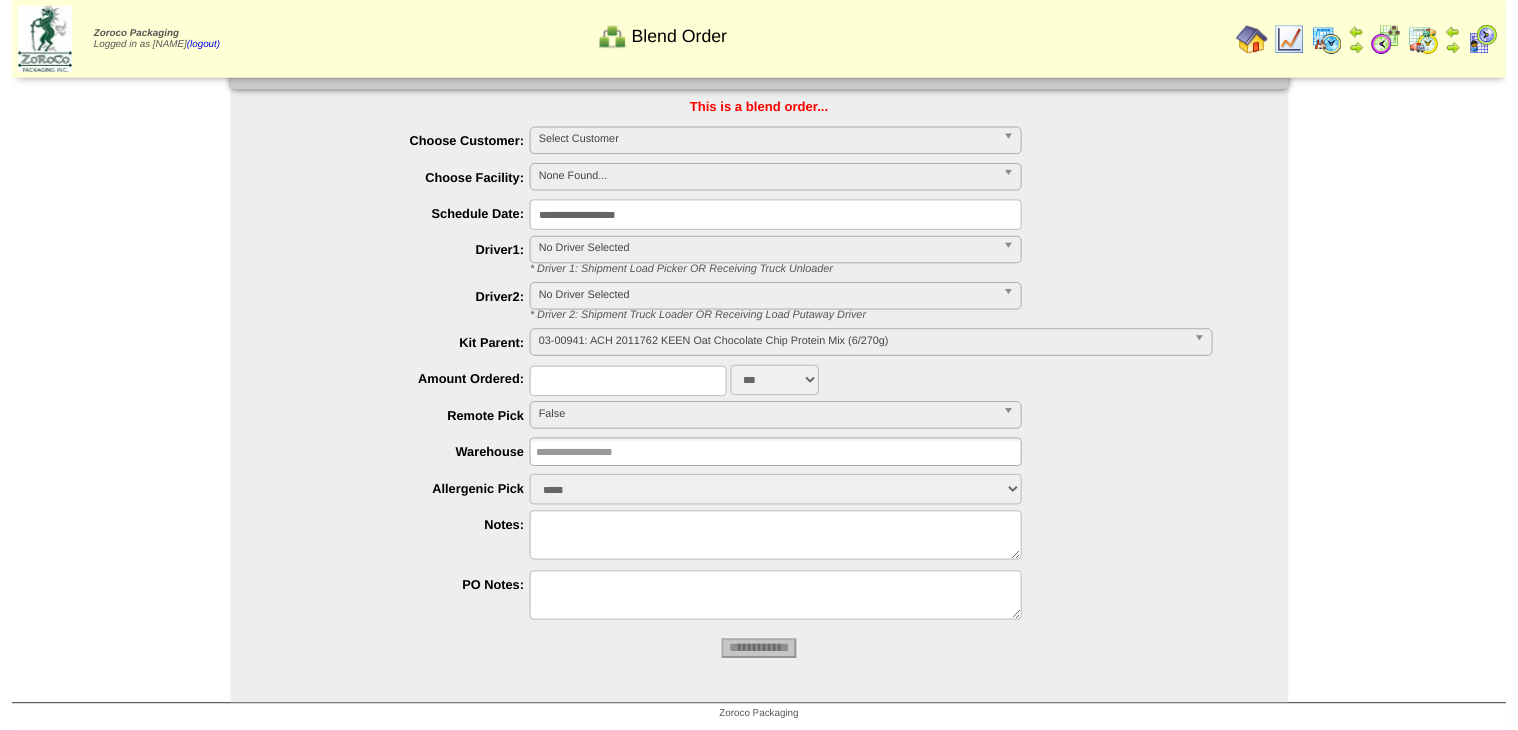 scroll, scrollTop: 29, scrollLeft: 0, axis: vertical 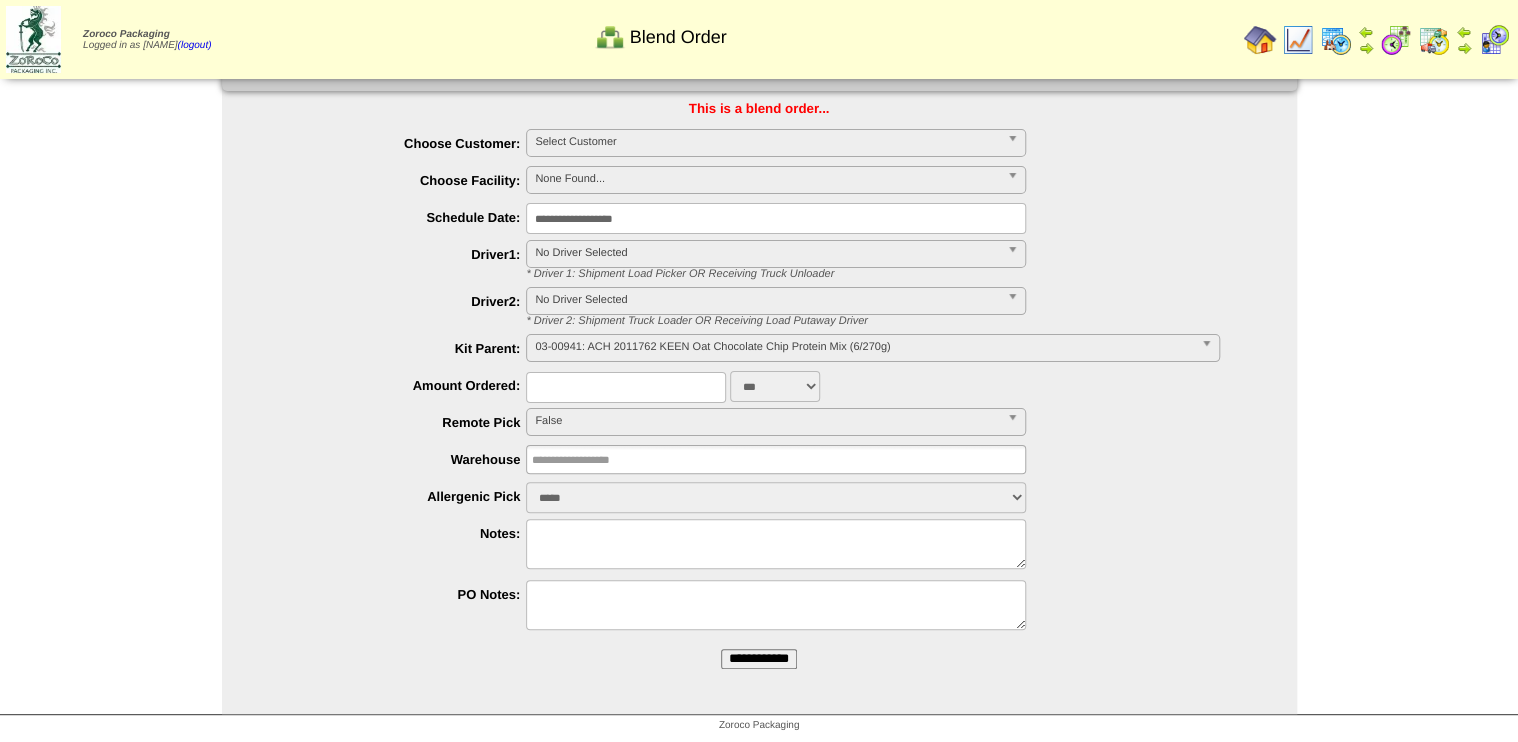 click on "Select Customer" at bounding box center (767, 142) 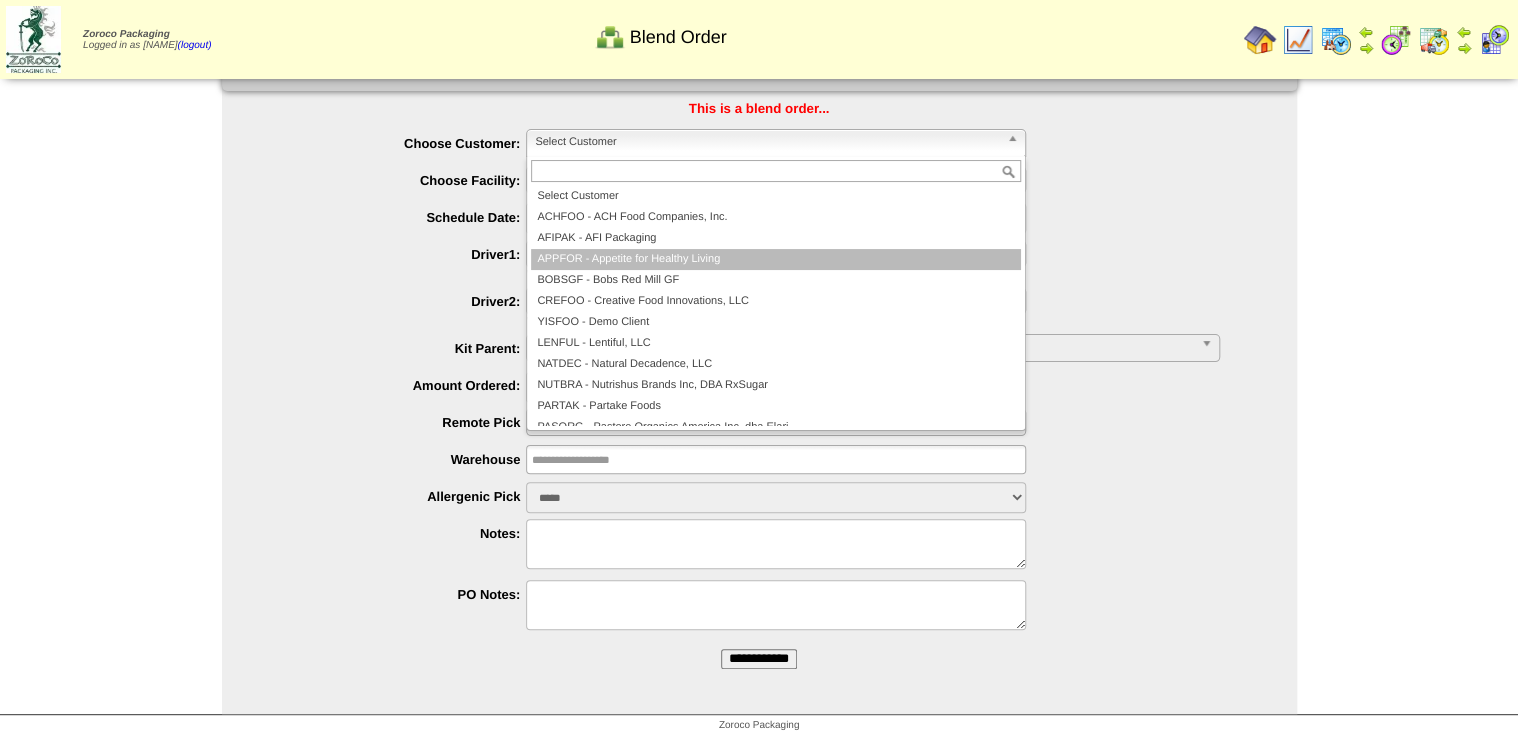 click on "APPFOR - Appetite for Healthy Living" at bounding box center [776, 259] 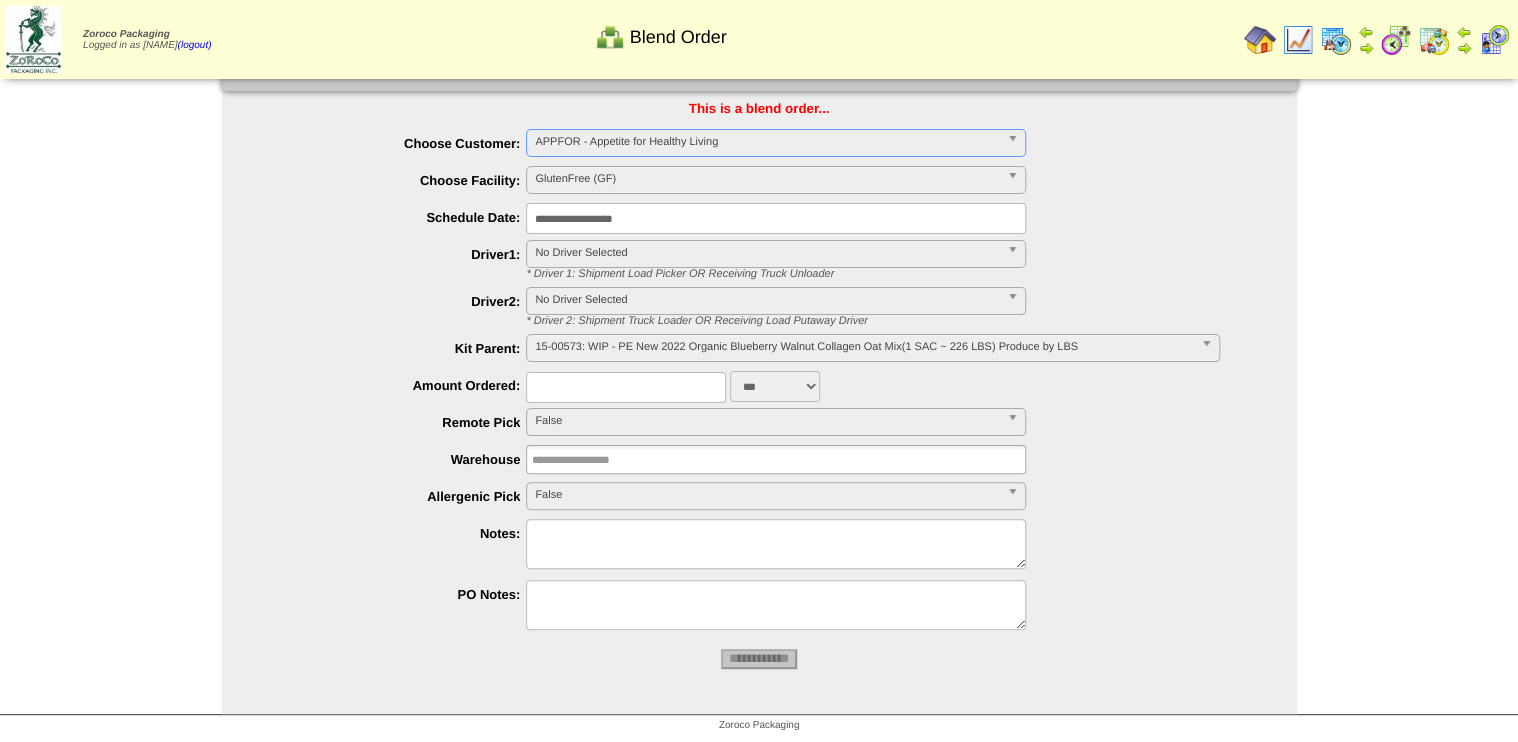 click on "15-00573: WIP - PE New 2022 Organic Blueberry Walnut Collagen Oat Mix(1 SAC ~ 226 LBS) Produce by LBS" at bounding box center (863, 347) 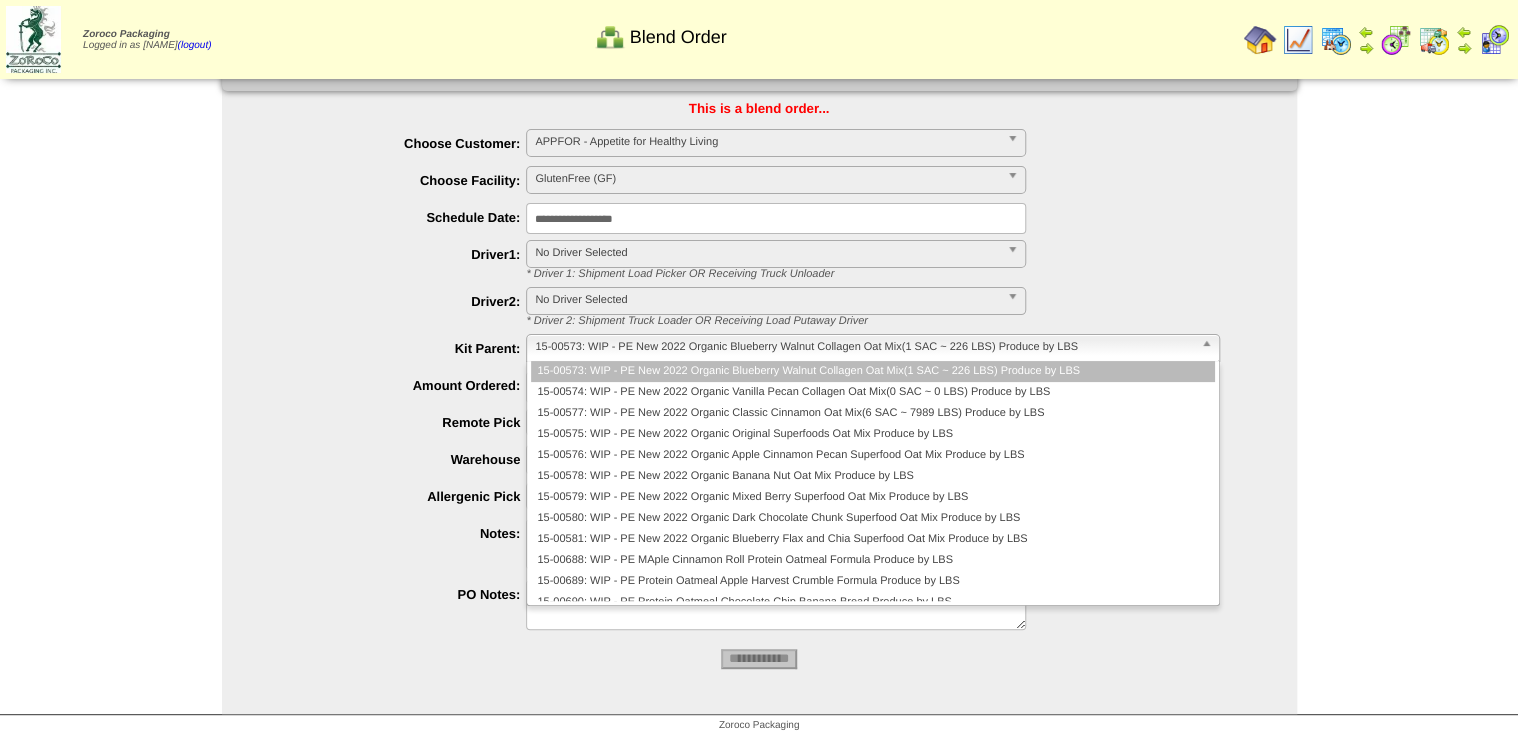 type 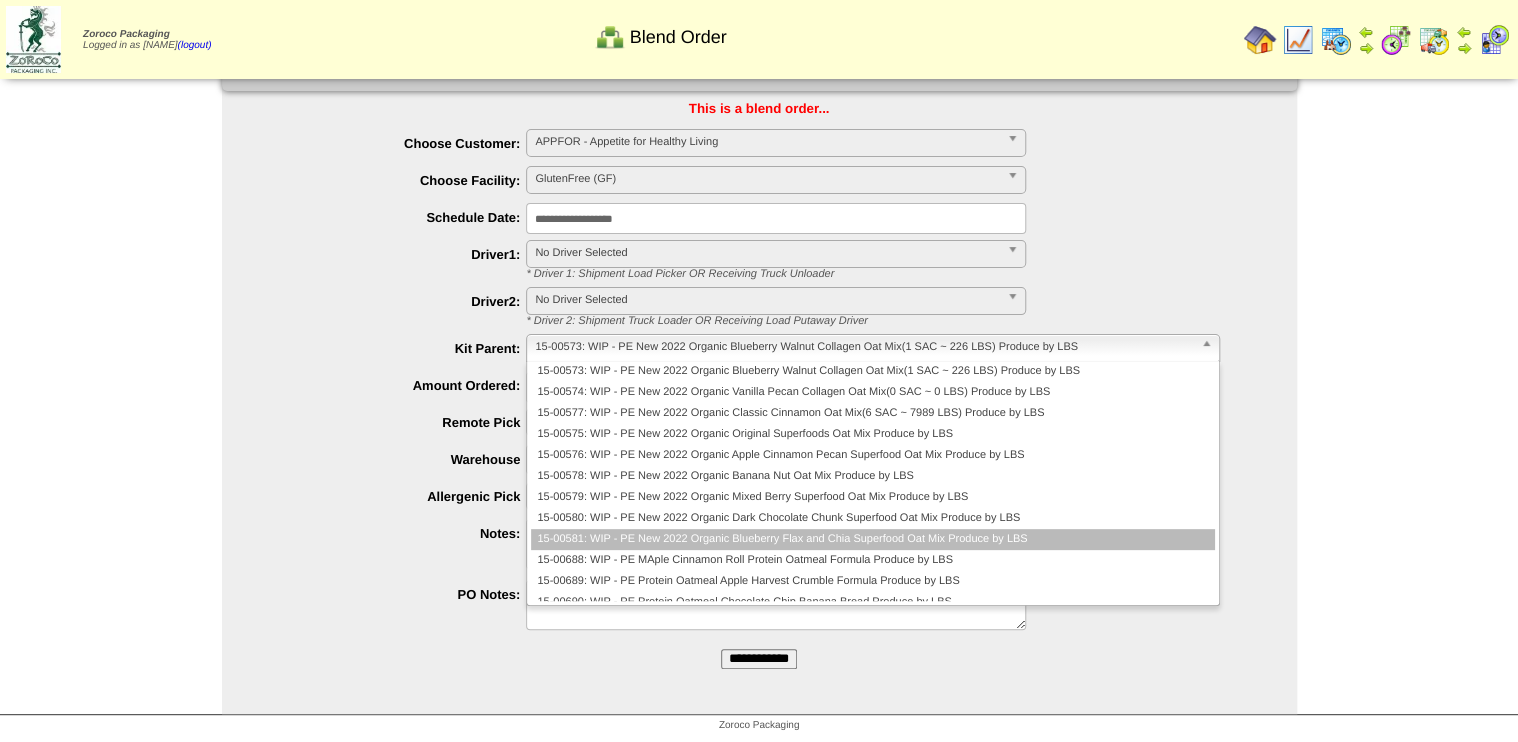 click on "15-00581: WIP - PE New 2022 Organic Blueberry Flax and Chia Superfood Oat Mix Produce by LBS" at bounding box center [872, 539] 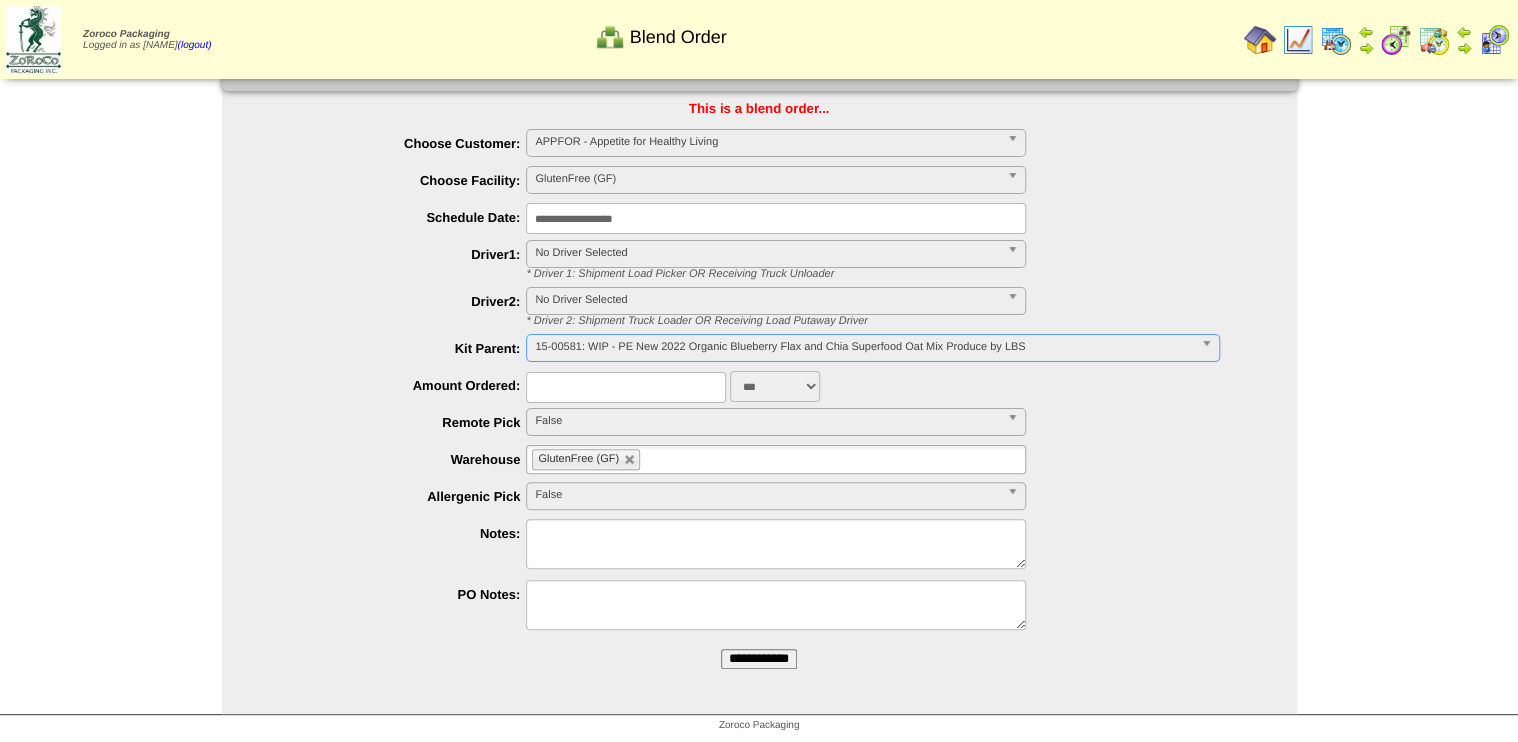 click on "**********" at bounding box center (759, 659) 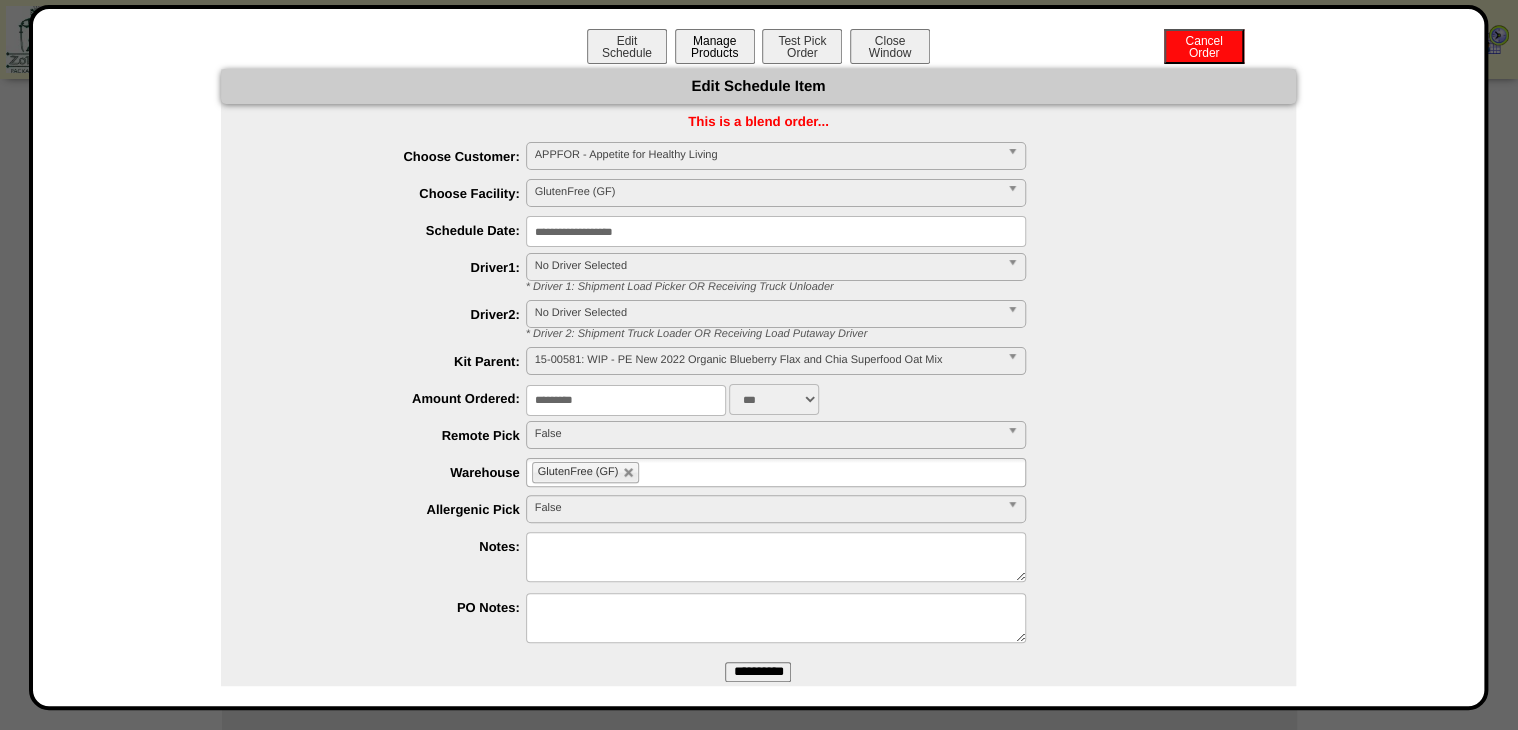 click on "Manage Products" at bounding box center (715, 46) 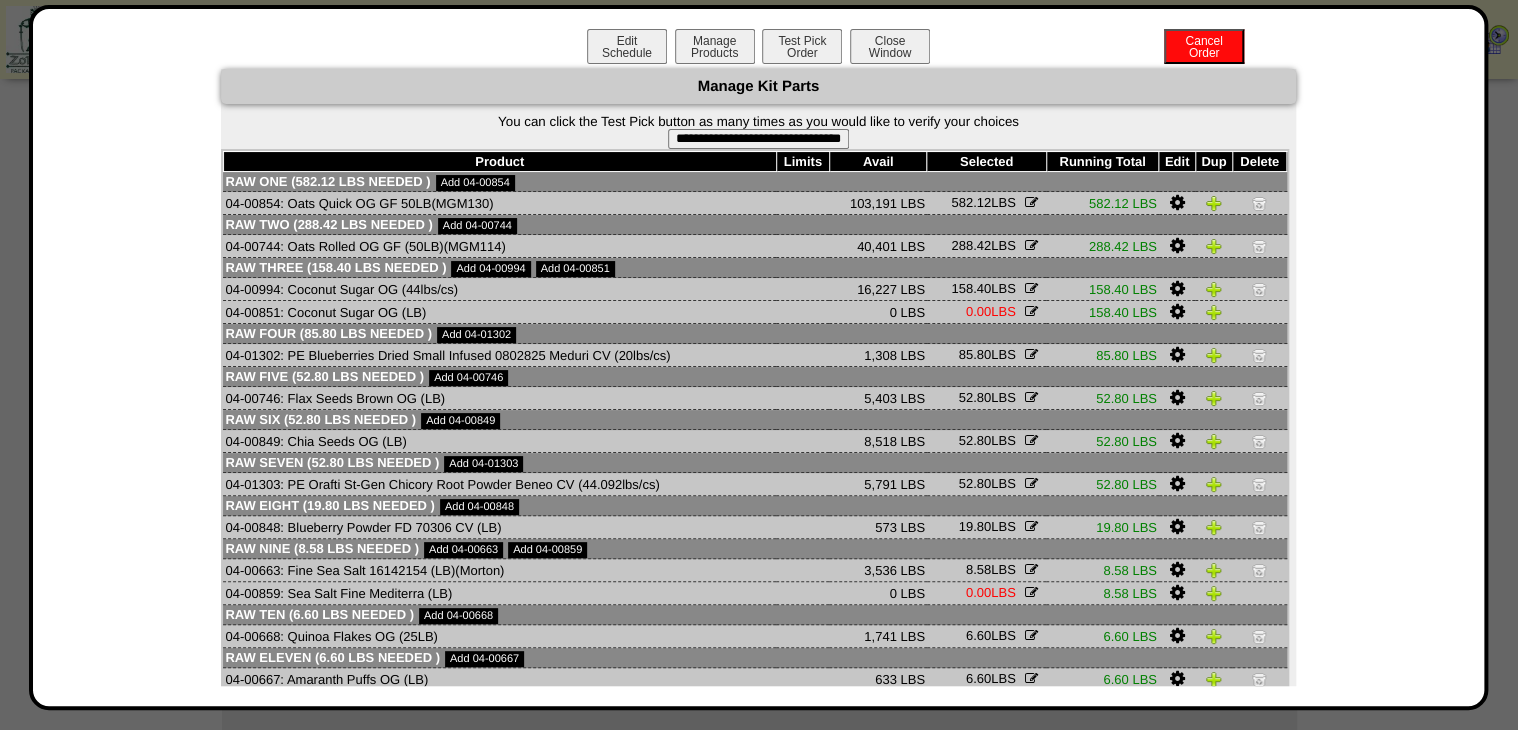 click on "**********" at bounding box center [758, 139] 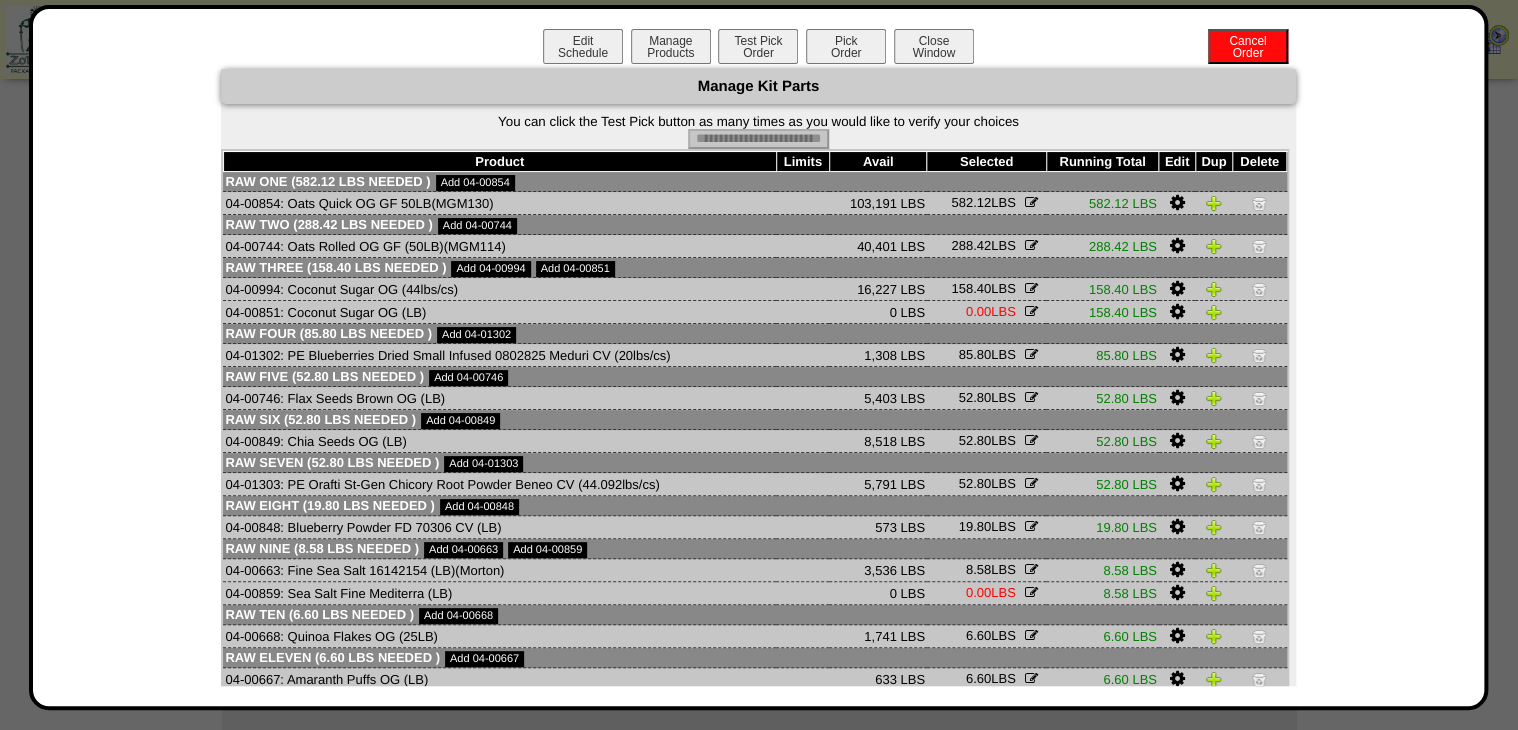 type 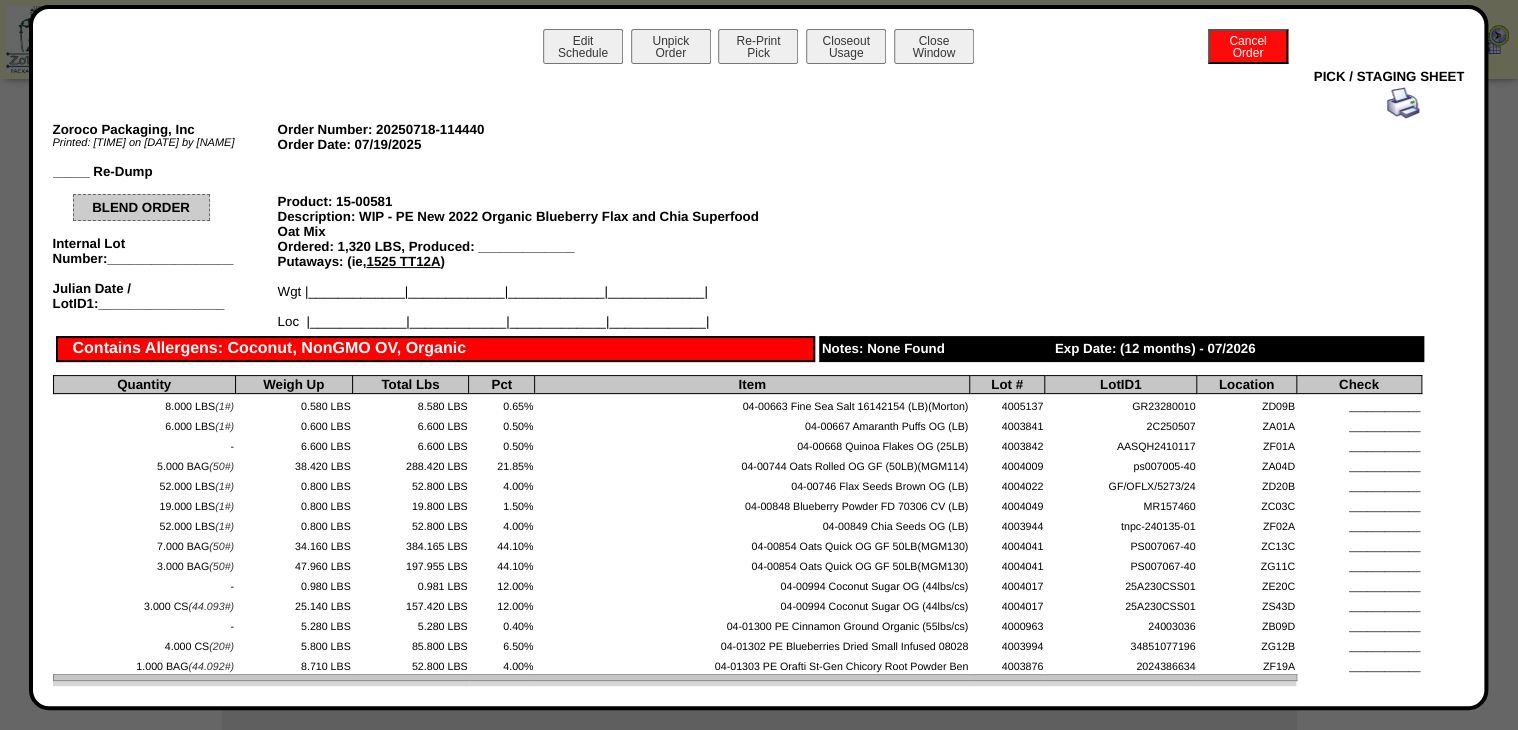 click at bounding box center [737, 103] 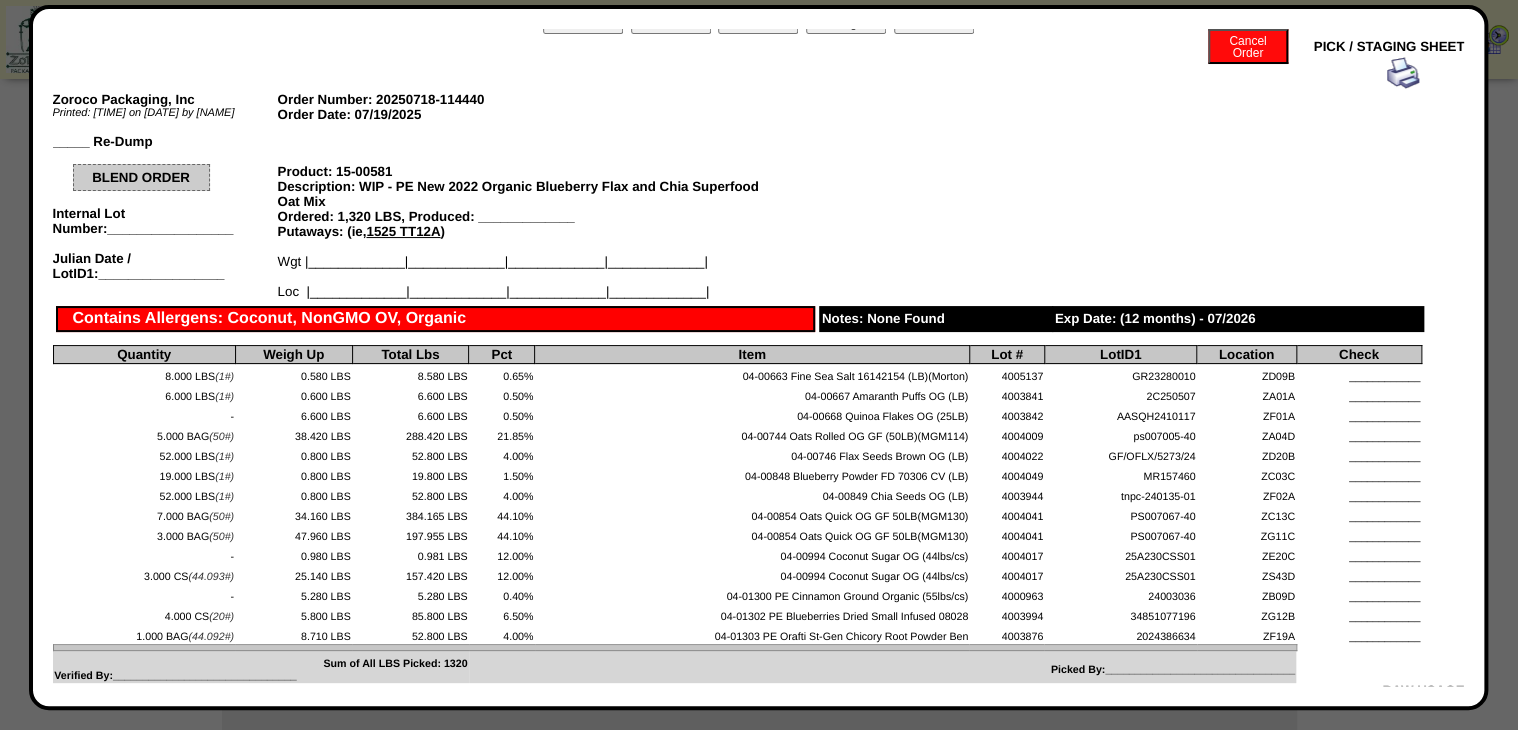 scroll, scrollTop: 0, scrollLeft: 0, axis: both 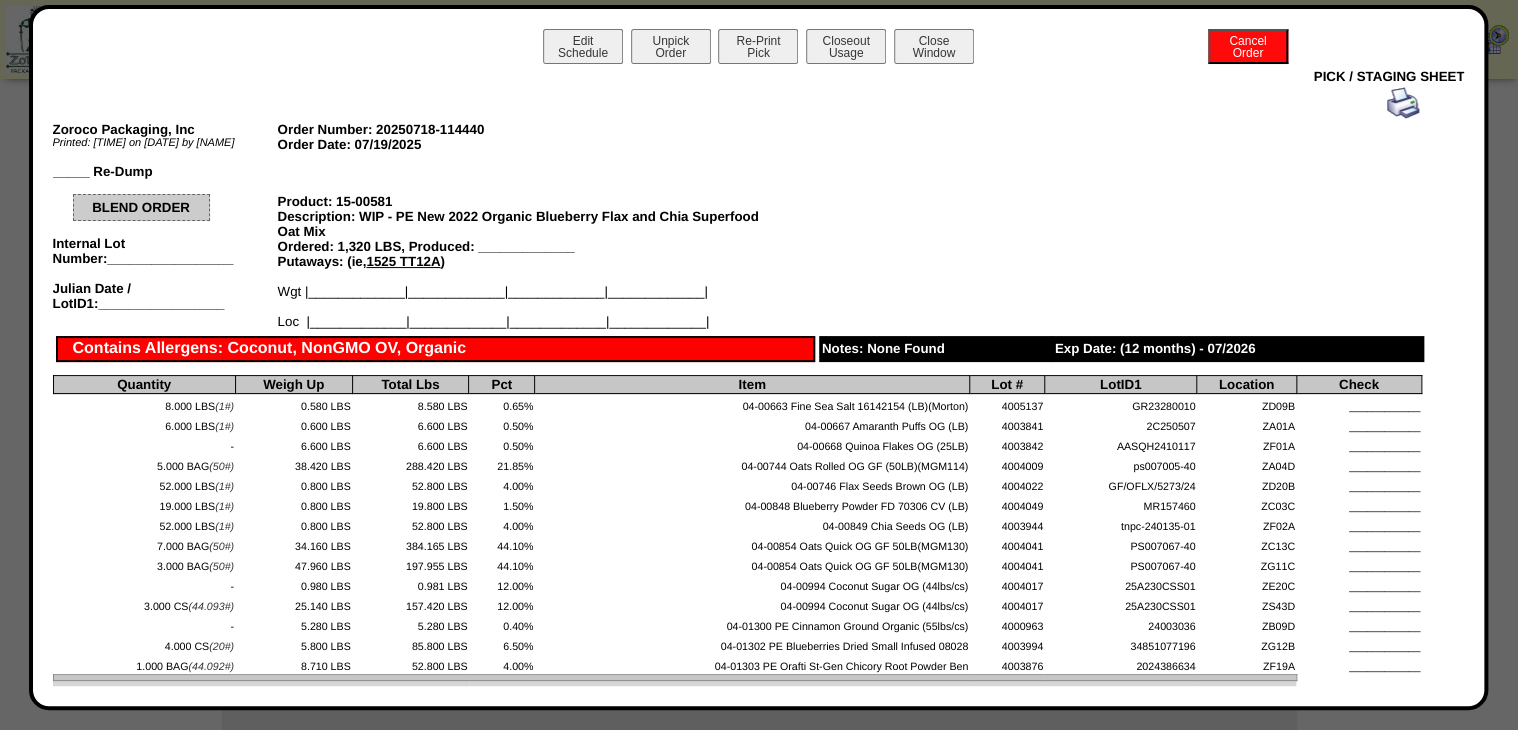 click at bounding box center (1403, 103) 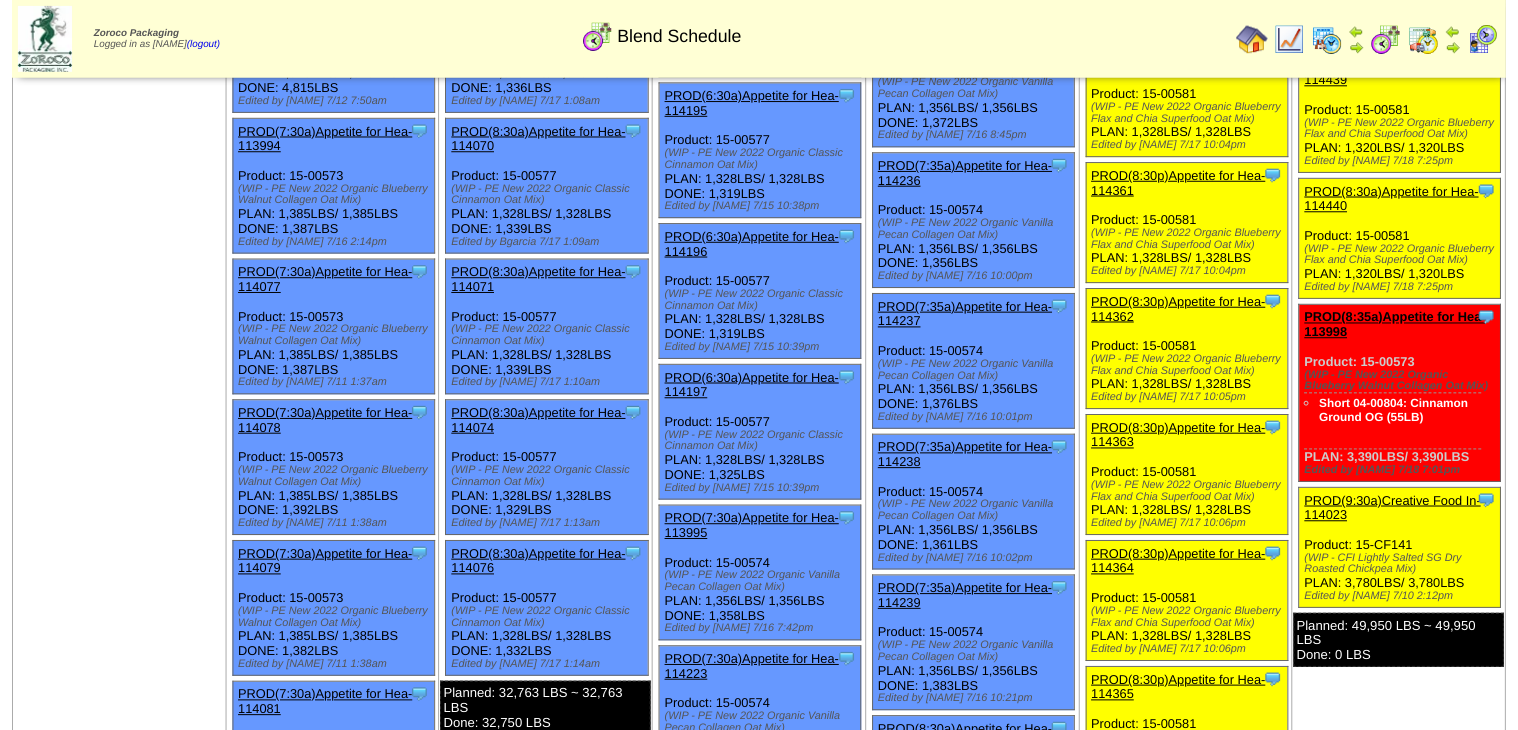 scroll, scrollTop: 1920, scrollLeft: 0, axis: vertical 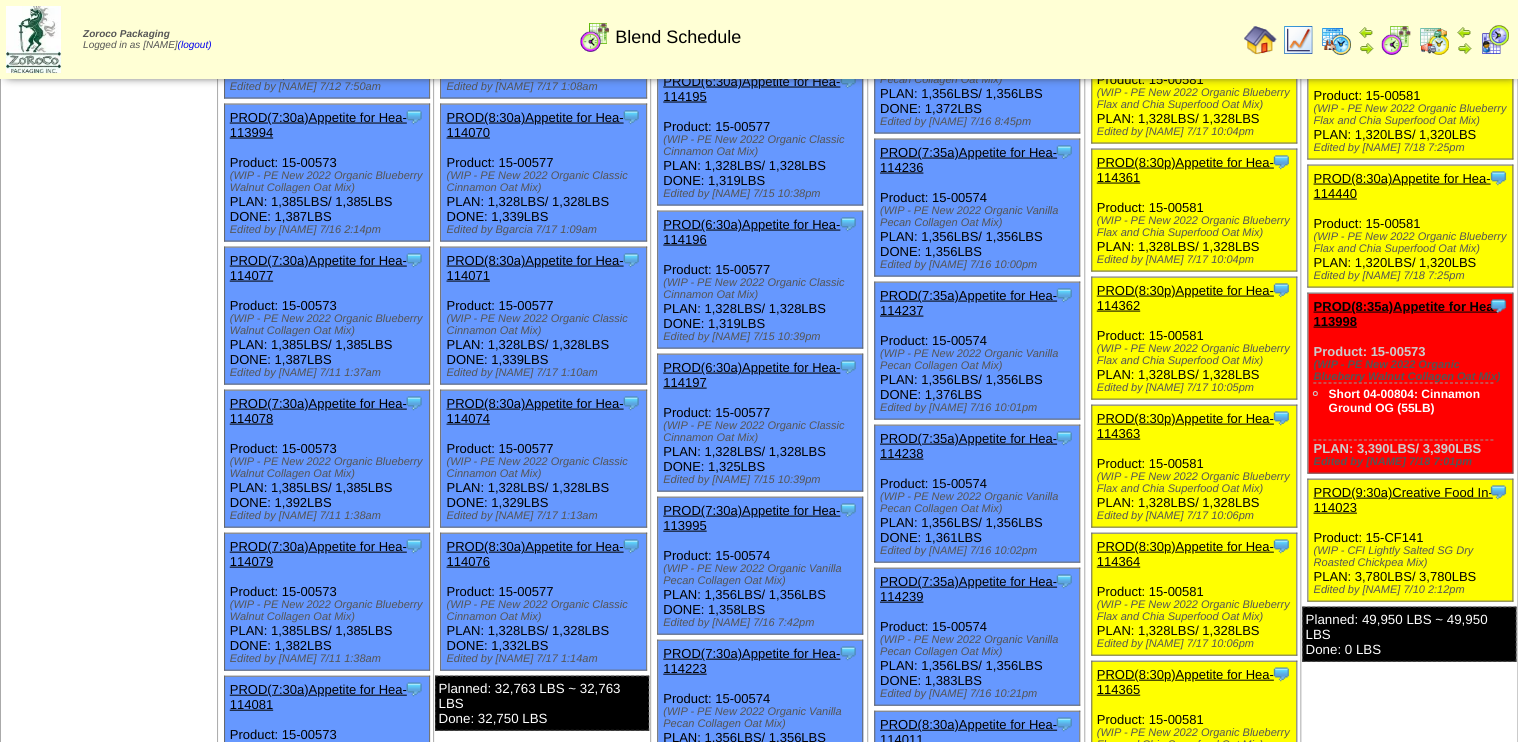 click on "PROD(8:35a)Appetite for Hea-113998" at bounding box center (1405, 314) 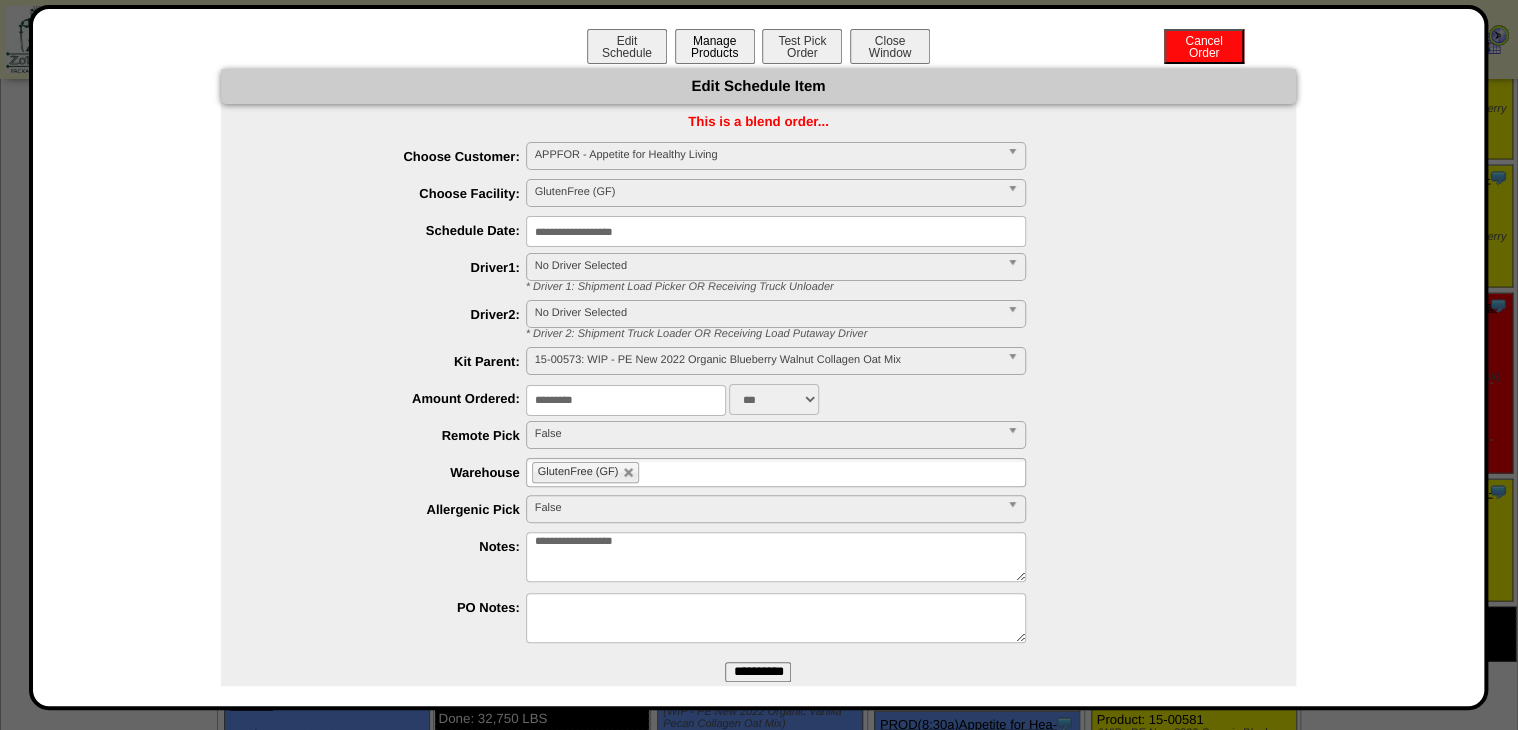 click on "Manage Products" at bounding box center [715, 46] 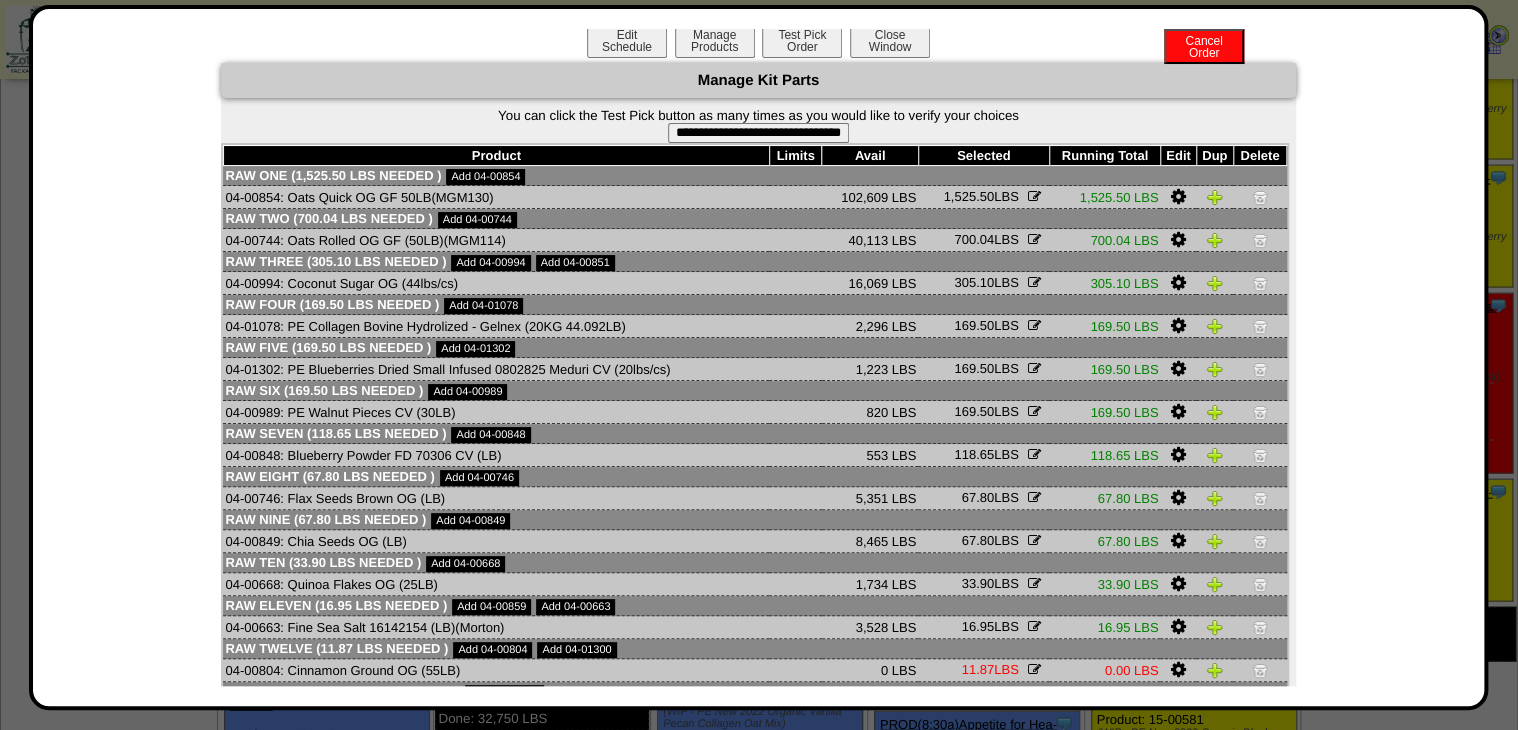scroll, scrollTop: 0, scrollLeft: 0, axis: both 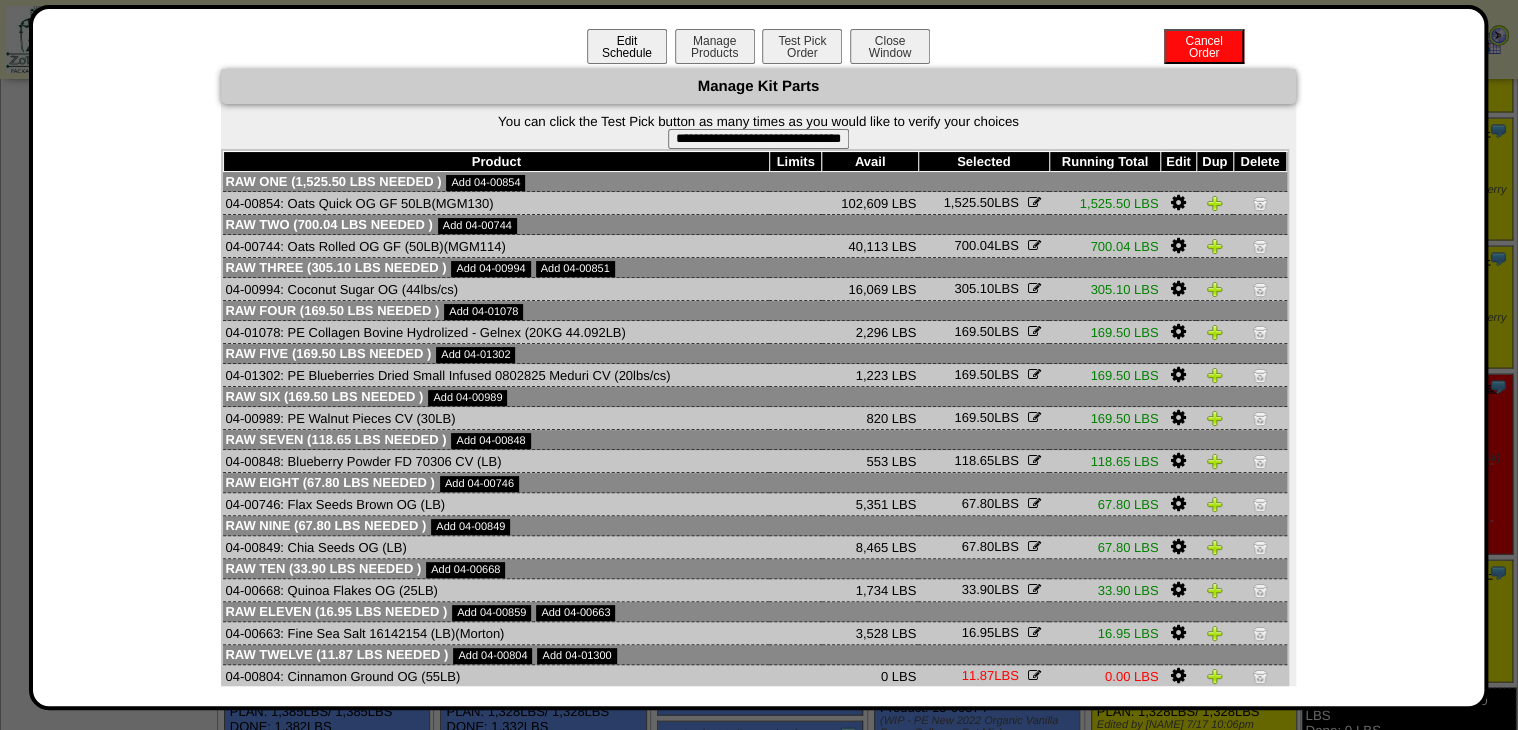 click on "Edit Schedule" at bounding box center (627, 46) 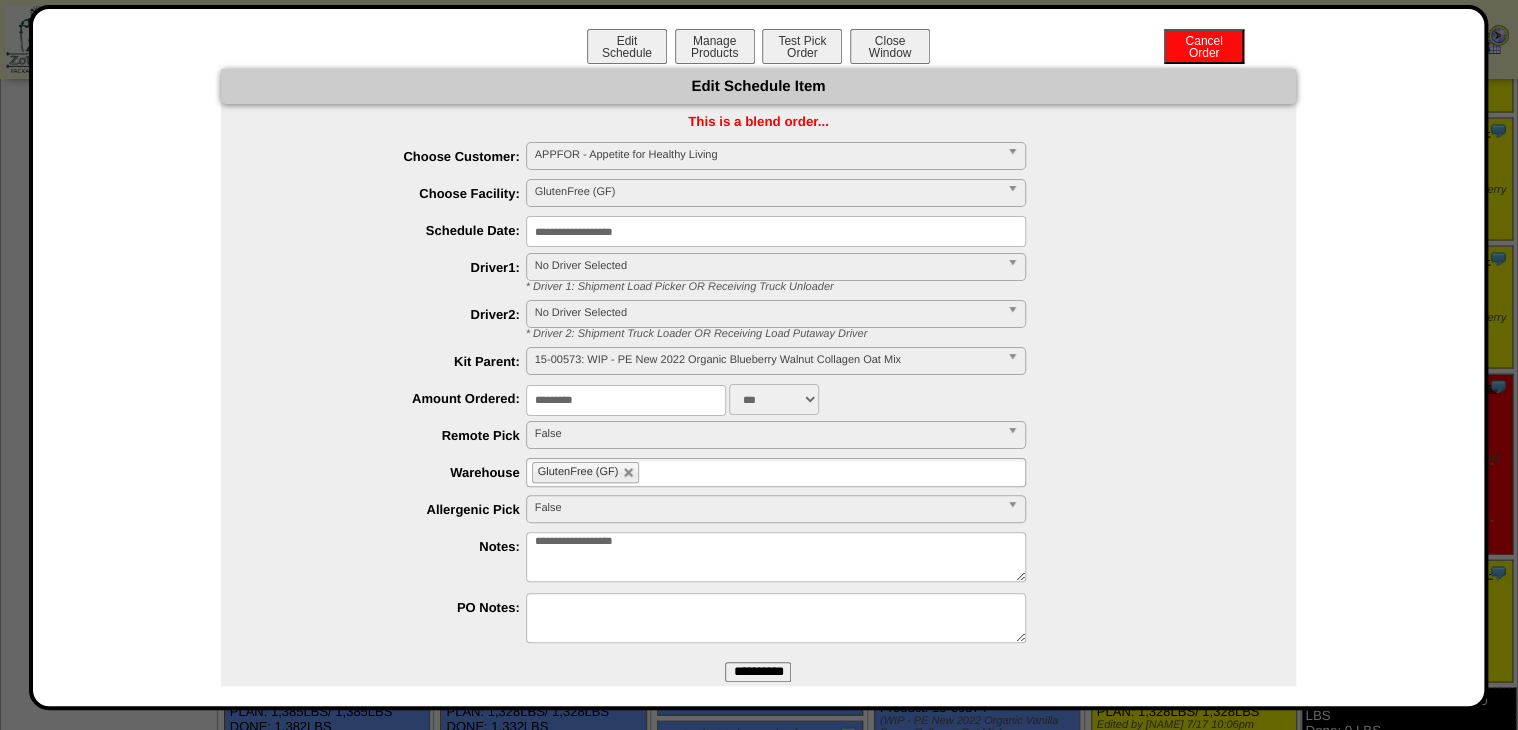 drag, startPoint x: 637, startPoint y: 392, endPoint x: 400, endPoint y: 423, distance: 239.01883 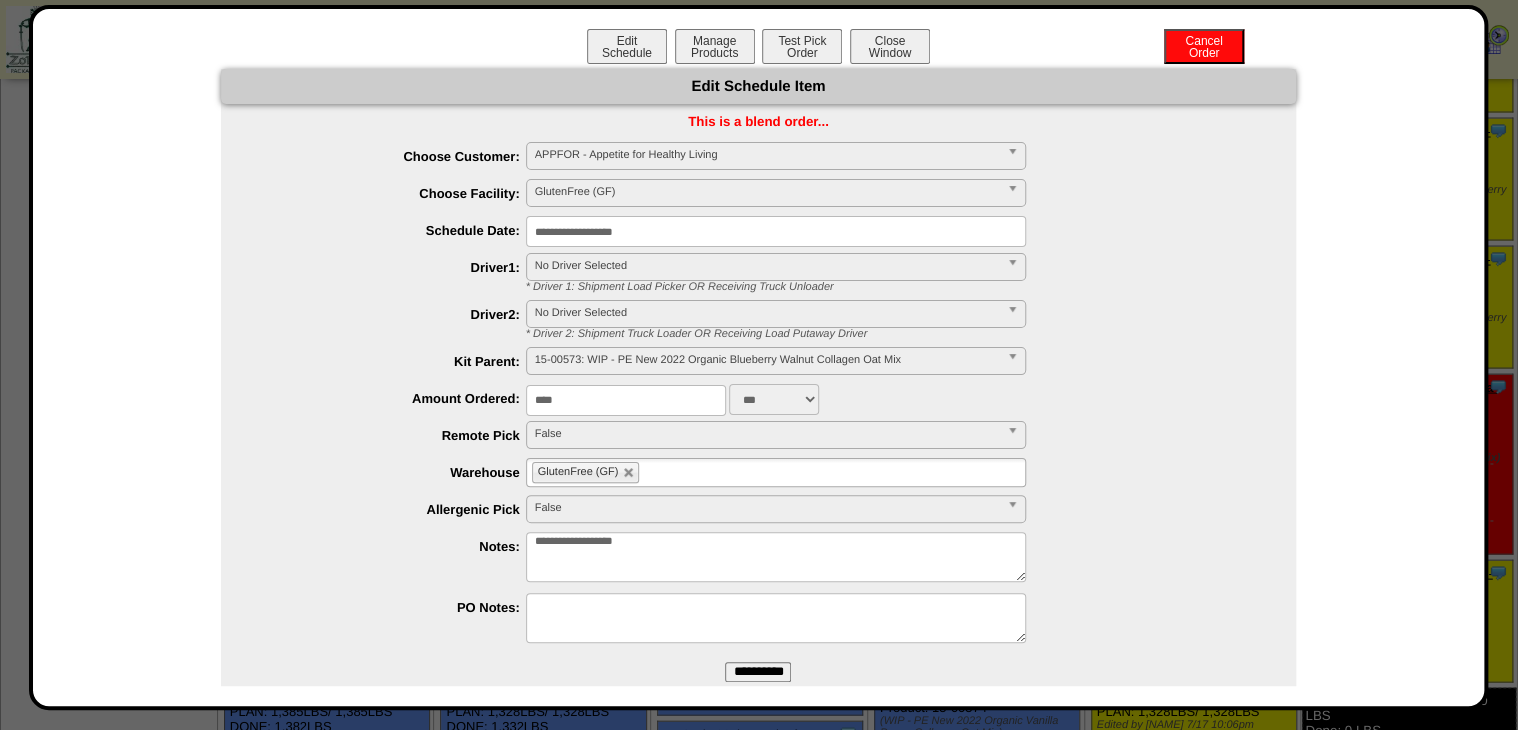 type on "****" 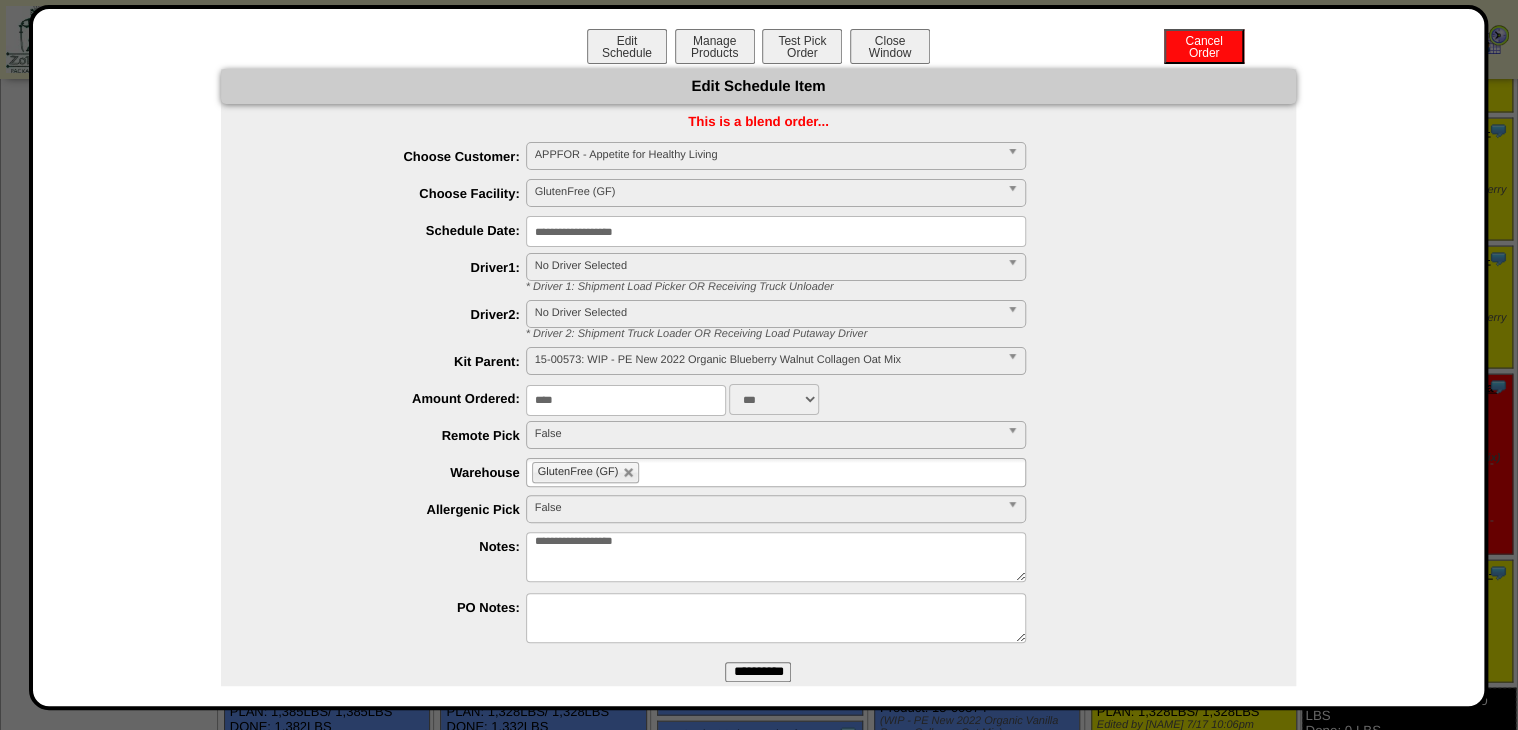 click on "**********" at bounding box center (758, 672) 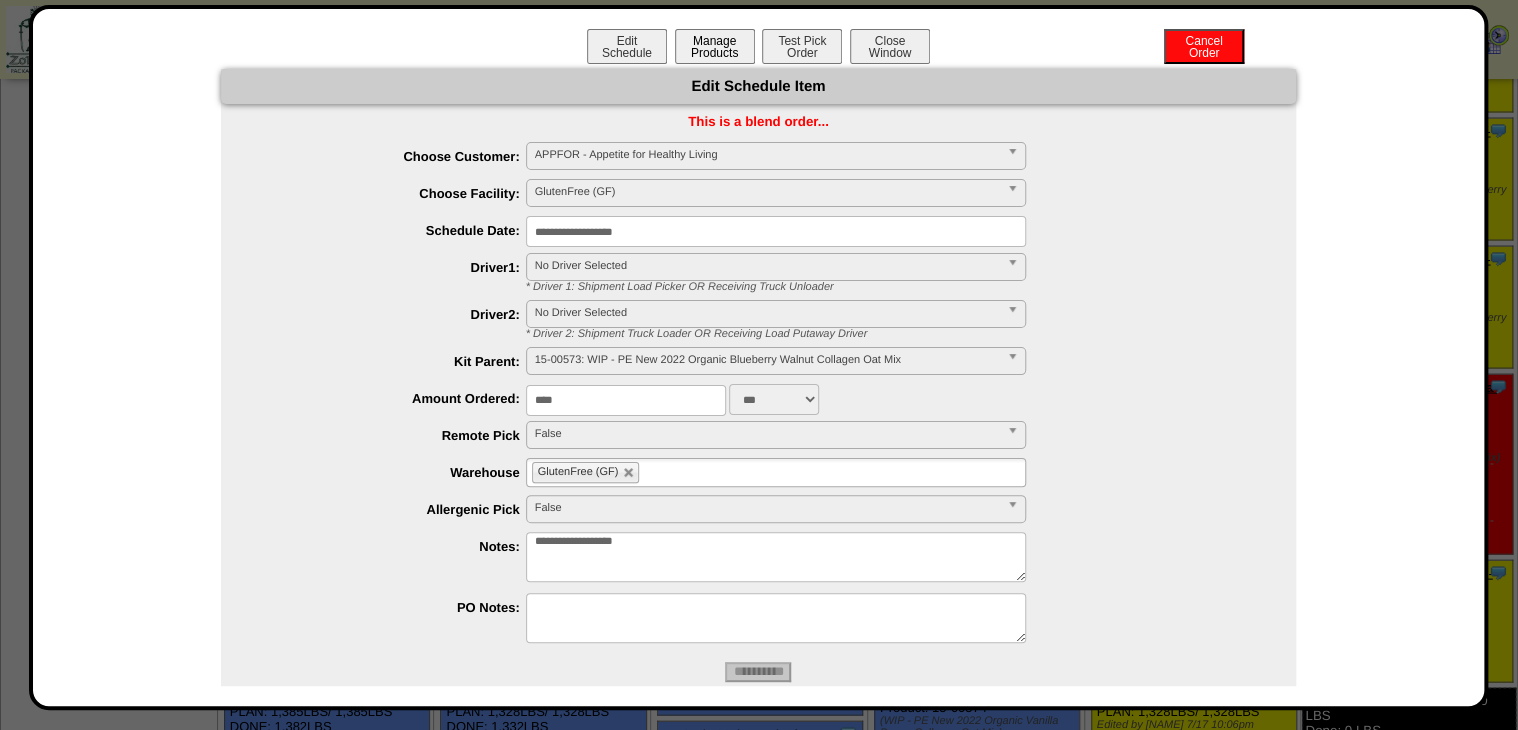 click on "Manage Products" at bounding box center [715, 46] 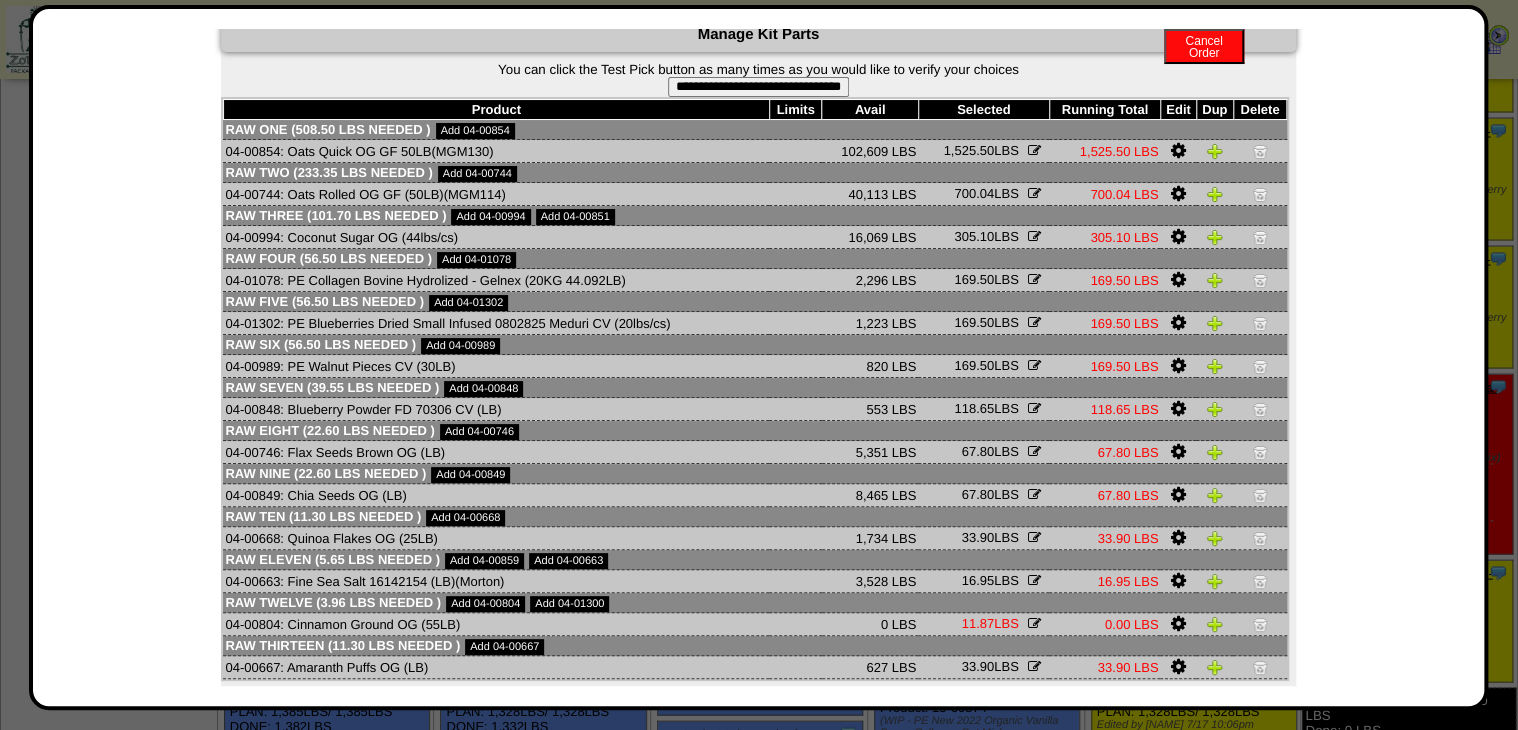 scroll, scrollTop: 112, scrollLeft: 0, axis: vertical 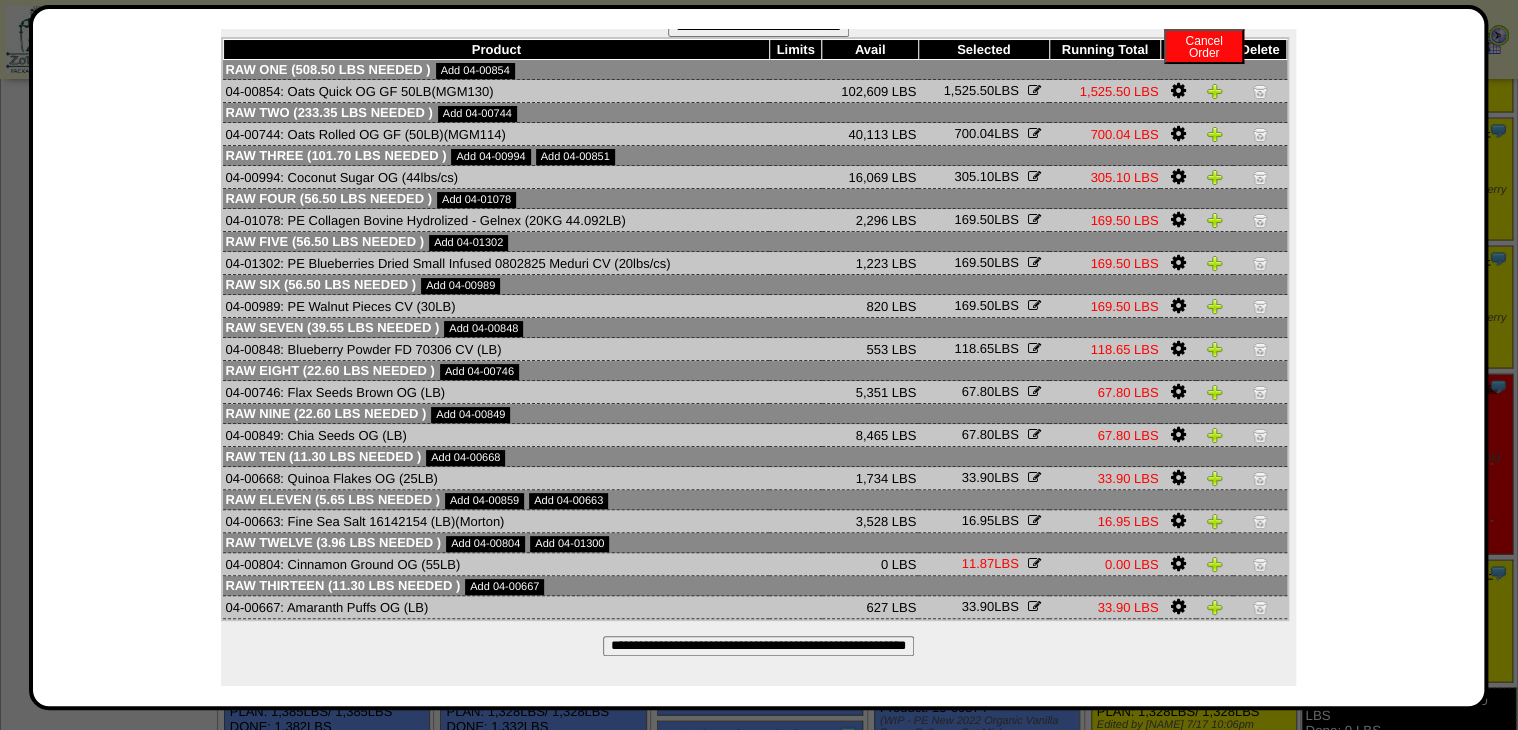 click on "**********" at bounding box center (758, 646) 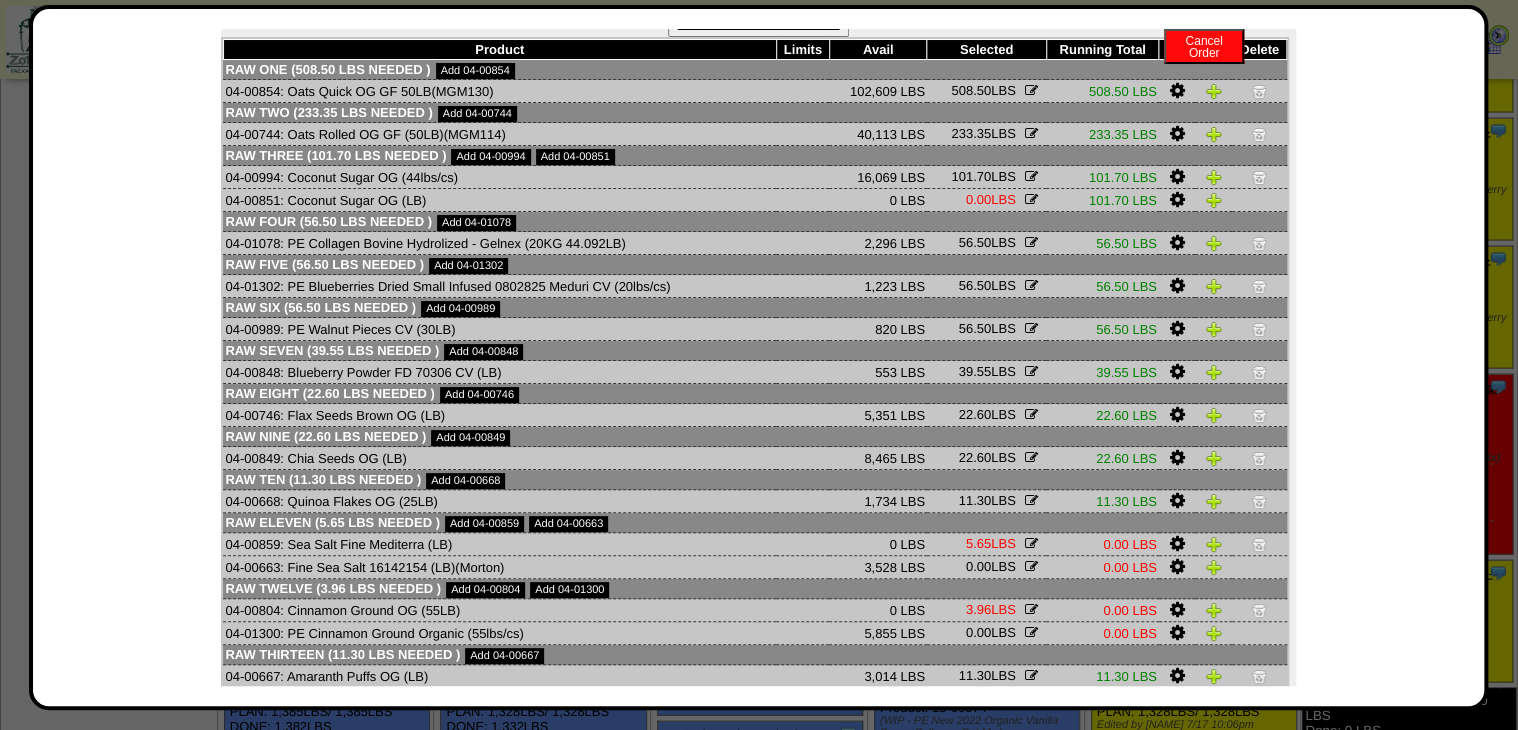 scroll, scrollTop: 160, scrollLeft: 0, axis: vertical 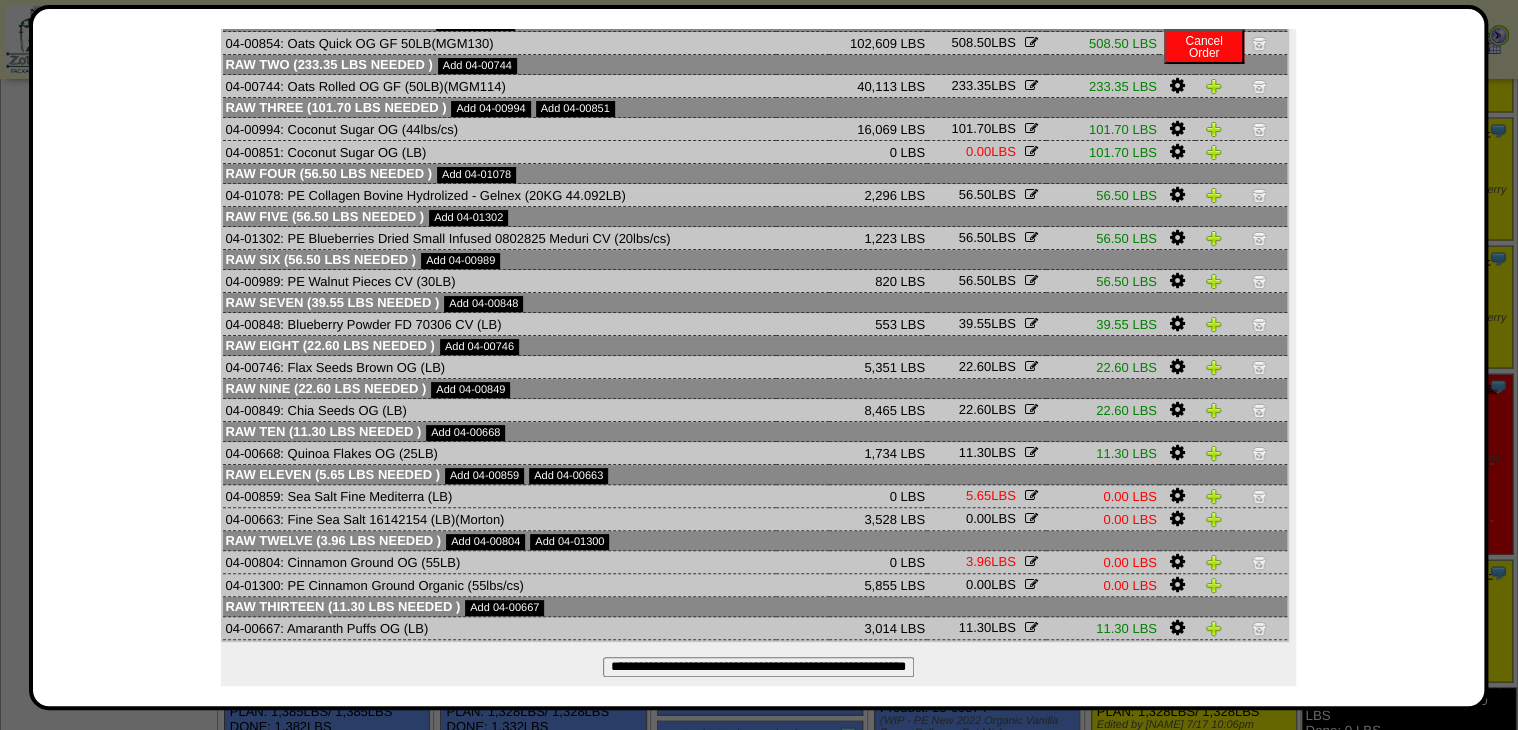 click at bounding box center [1031, 561] 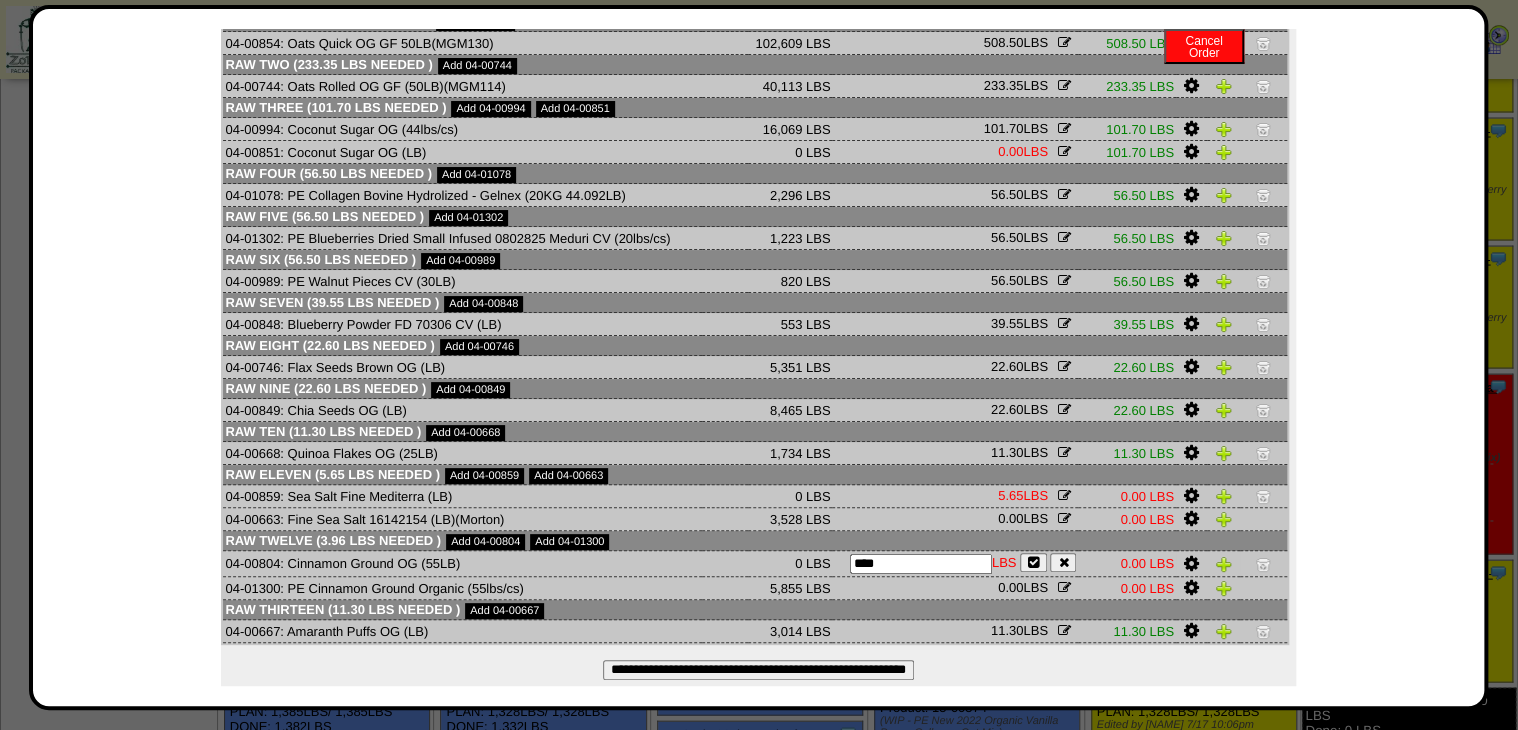 drag, startPoint x: 947, startPoint y: 562, endPoint x: 798, endPoint y: 560, distance: 149.01343 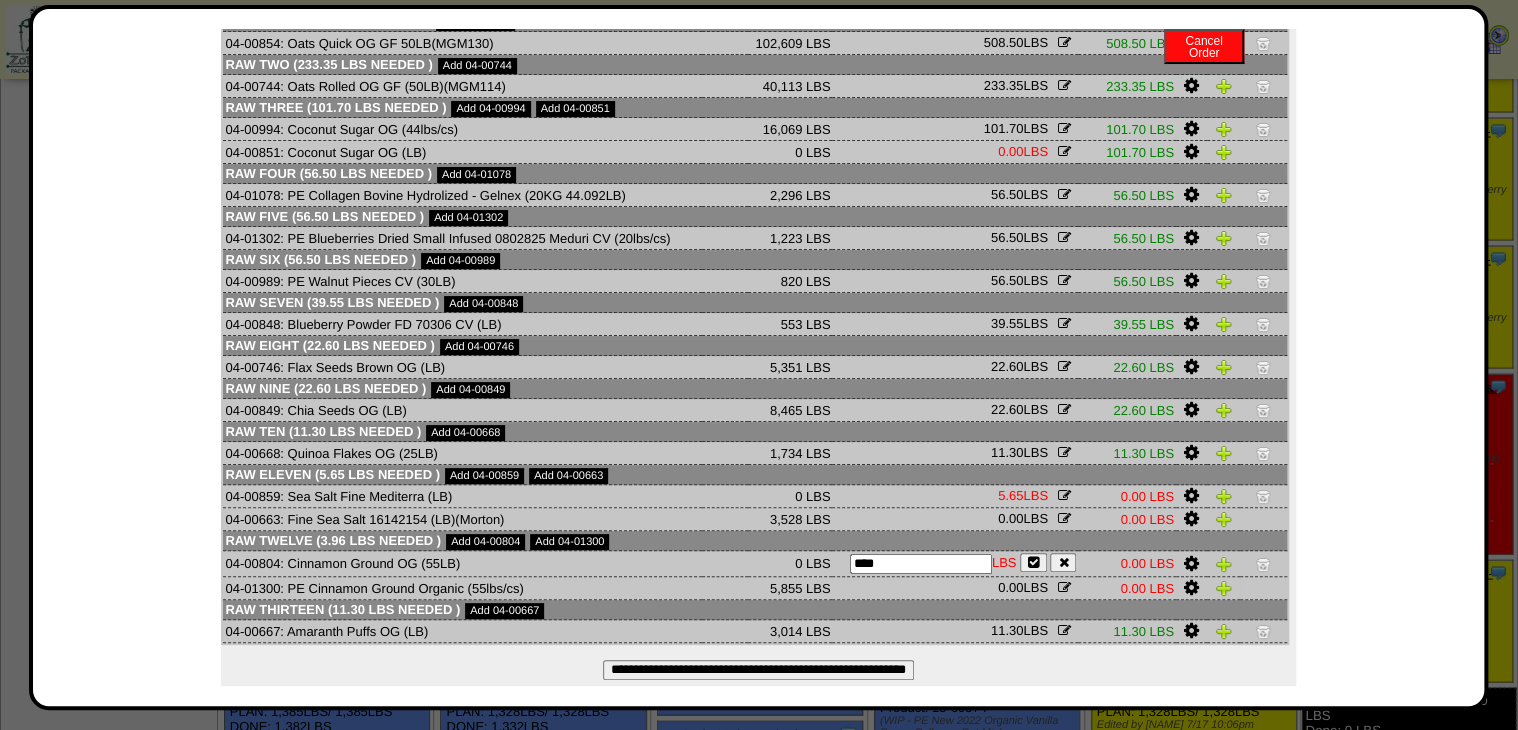 click at bounding box center [1063, 587] 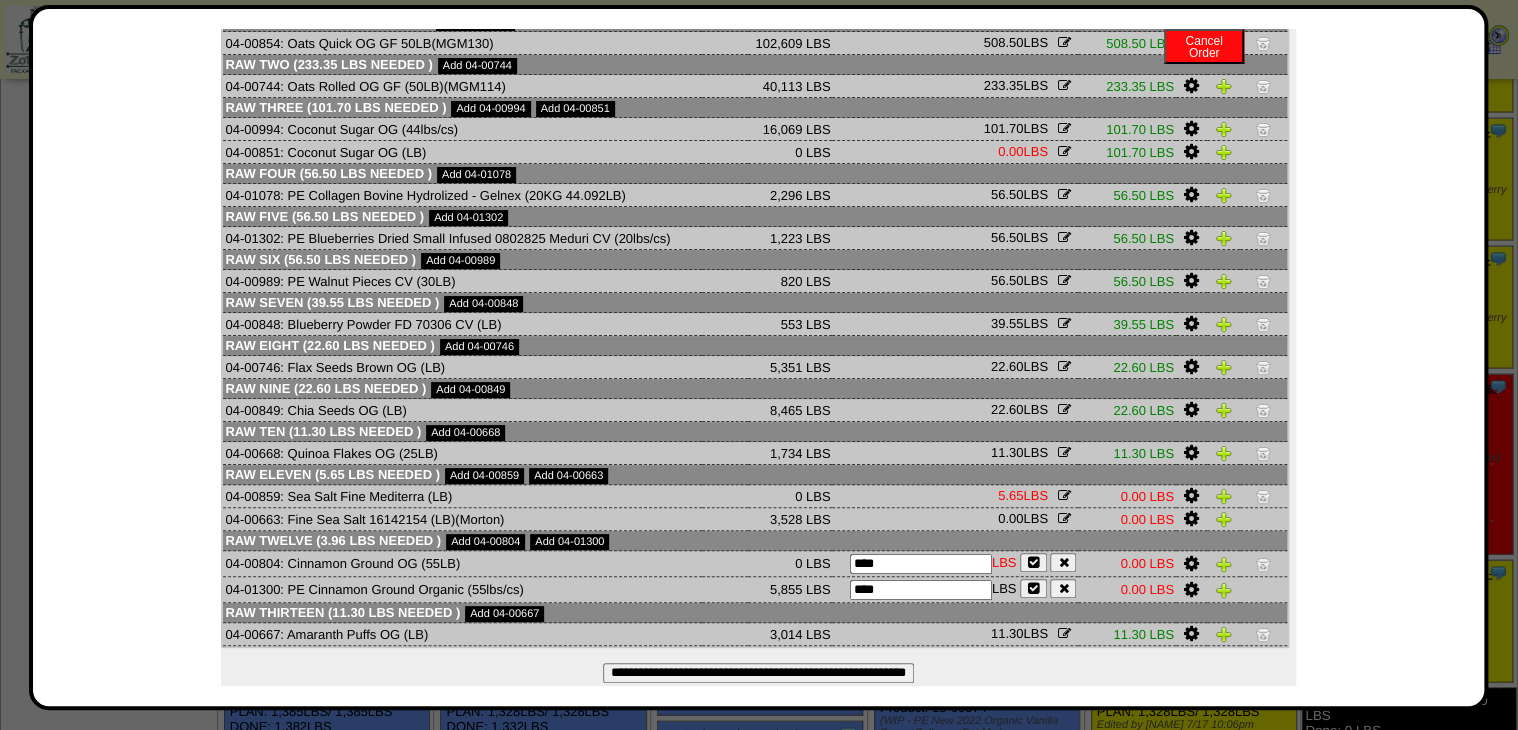 drag, startPoint x: 939, startPoint y: 583, endPoint x: 788, endPoint y: 596, distance: 151.55856 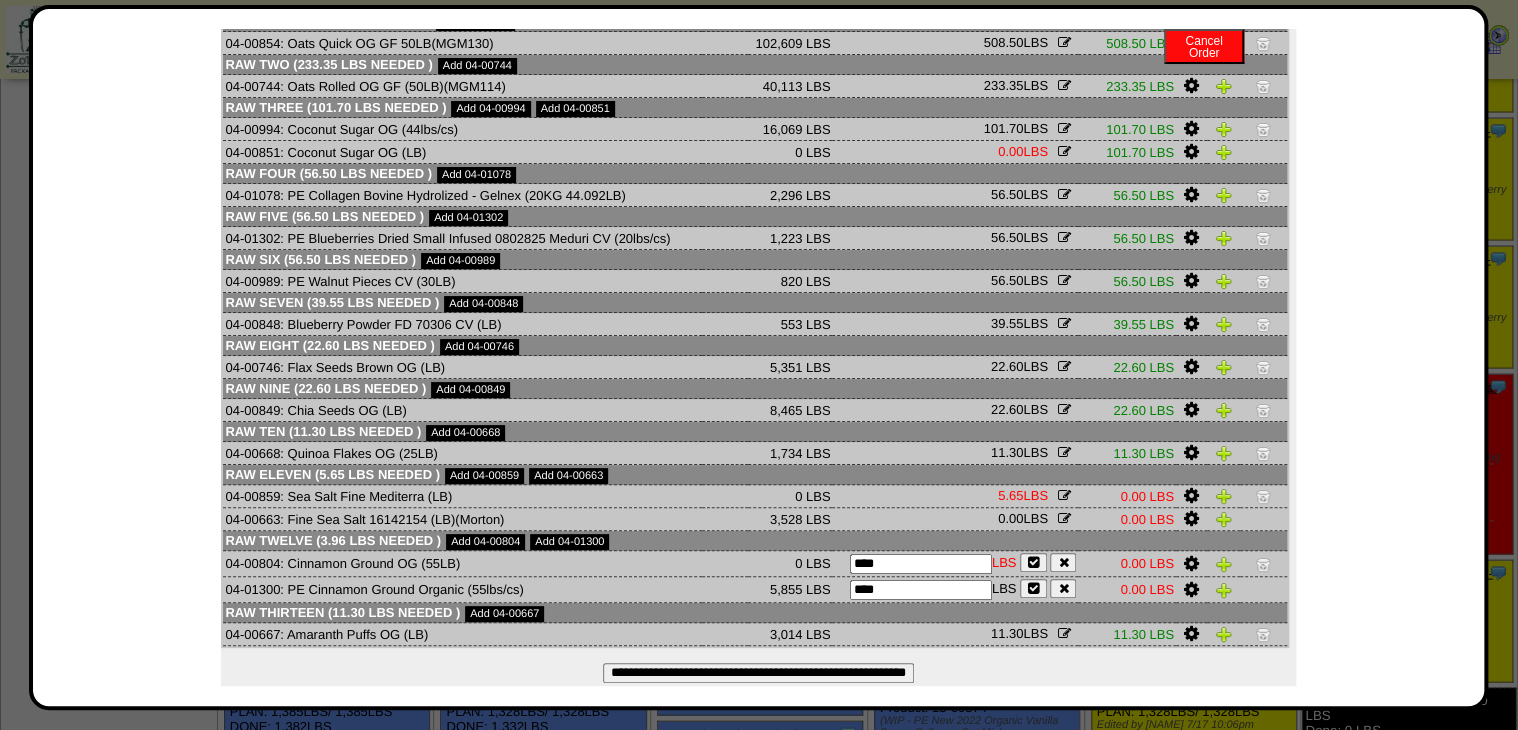 type on "****" 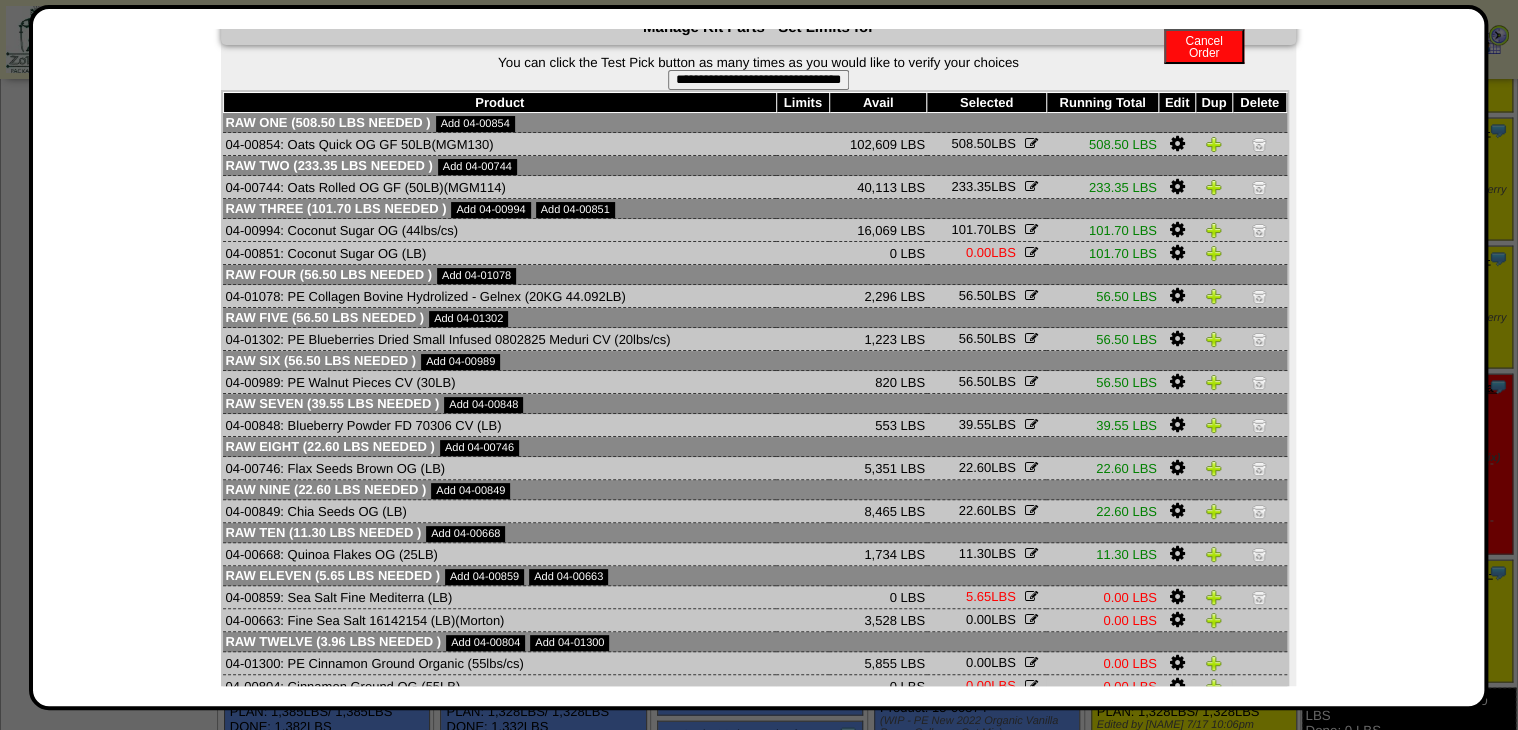 scroll, scrollTop: 181, scrollLeft: 0, axis: vertical 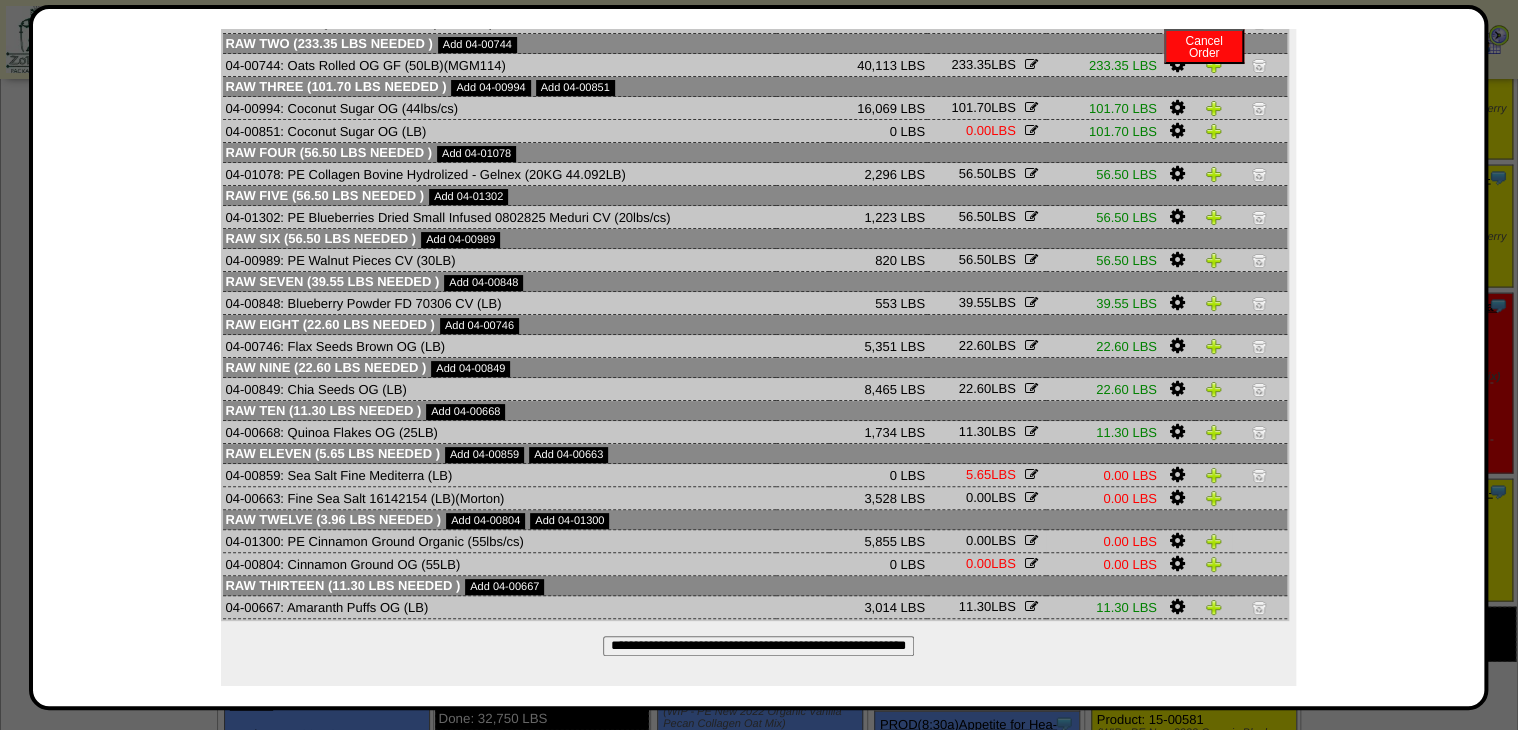 click at bounding box center (1031, 540) 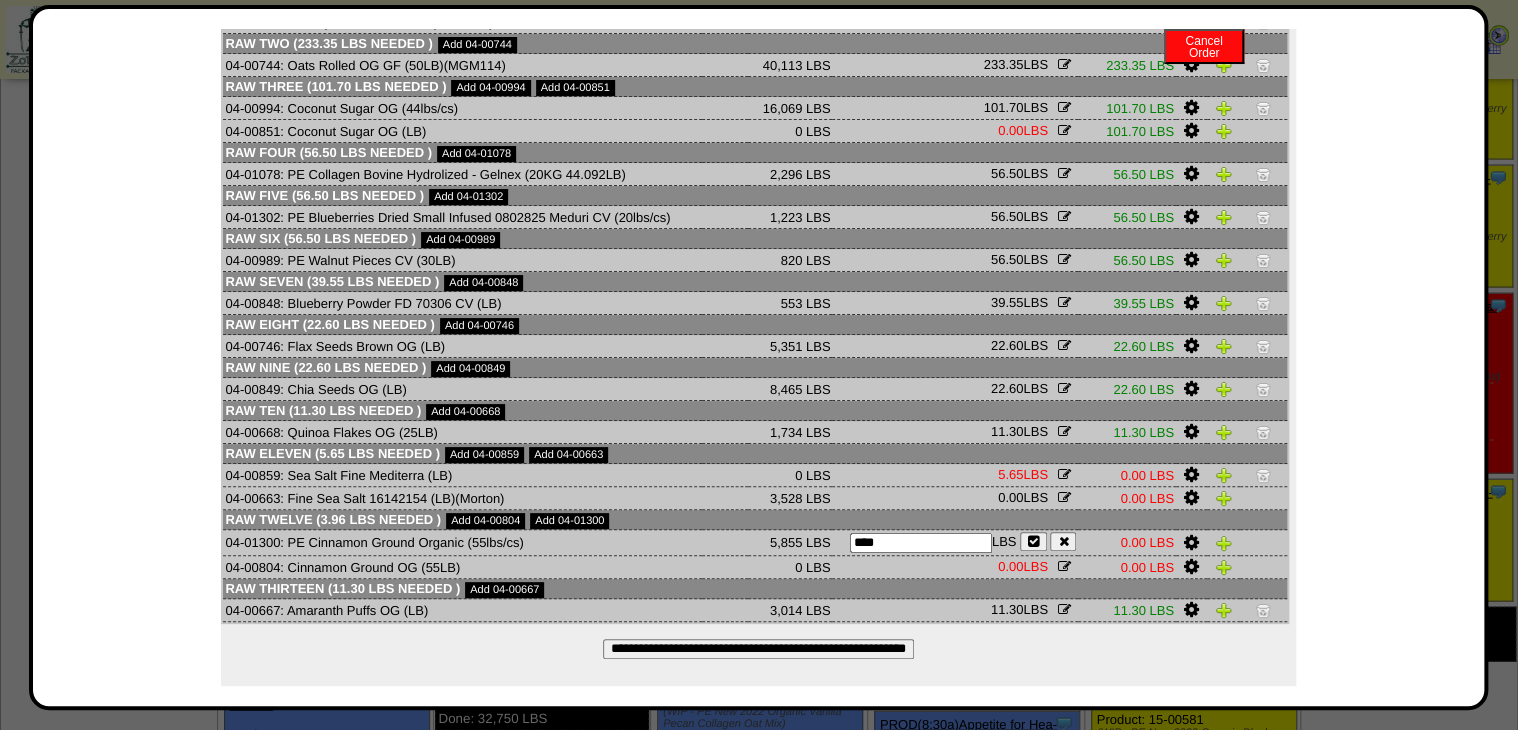 click on "****" at bounding box center [921, 543] 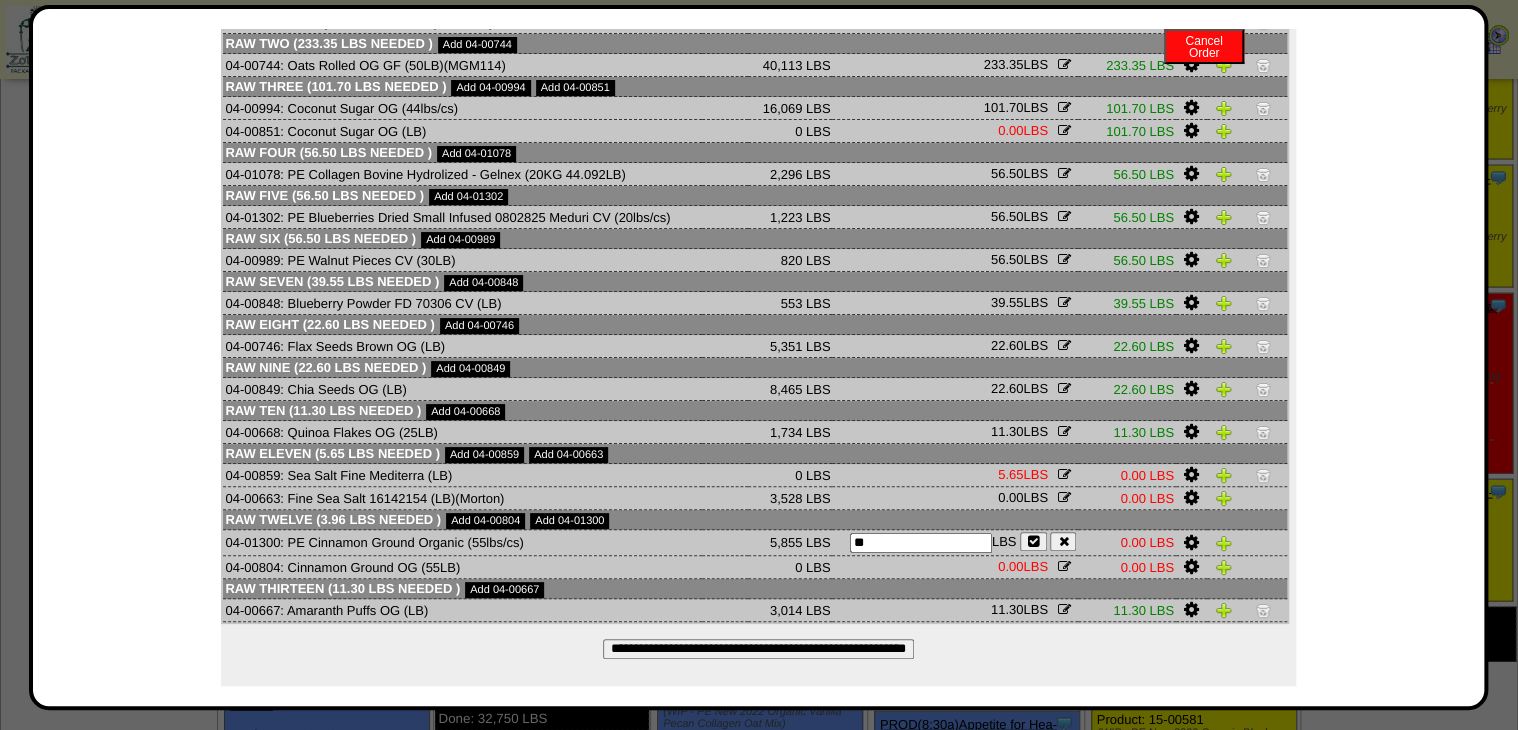 type on "*" 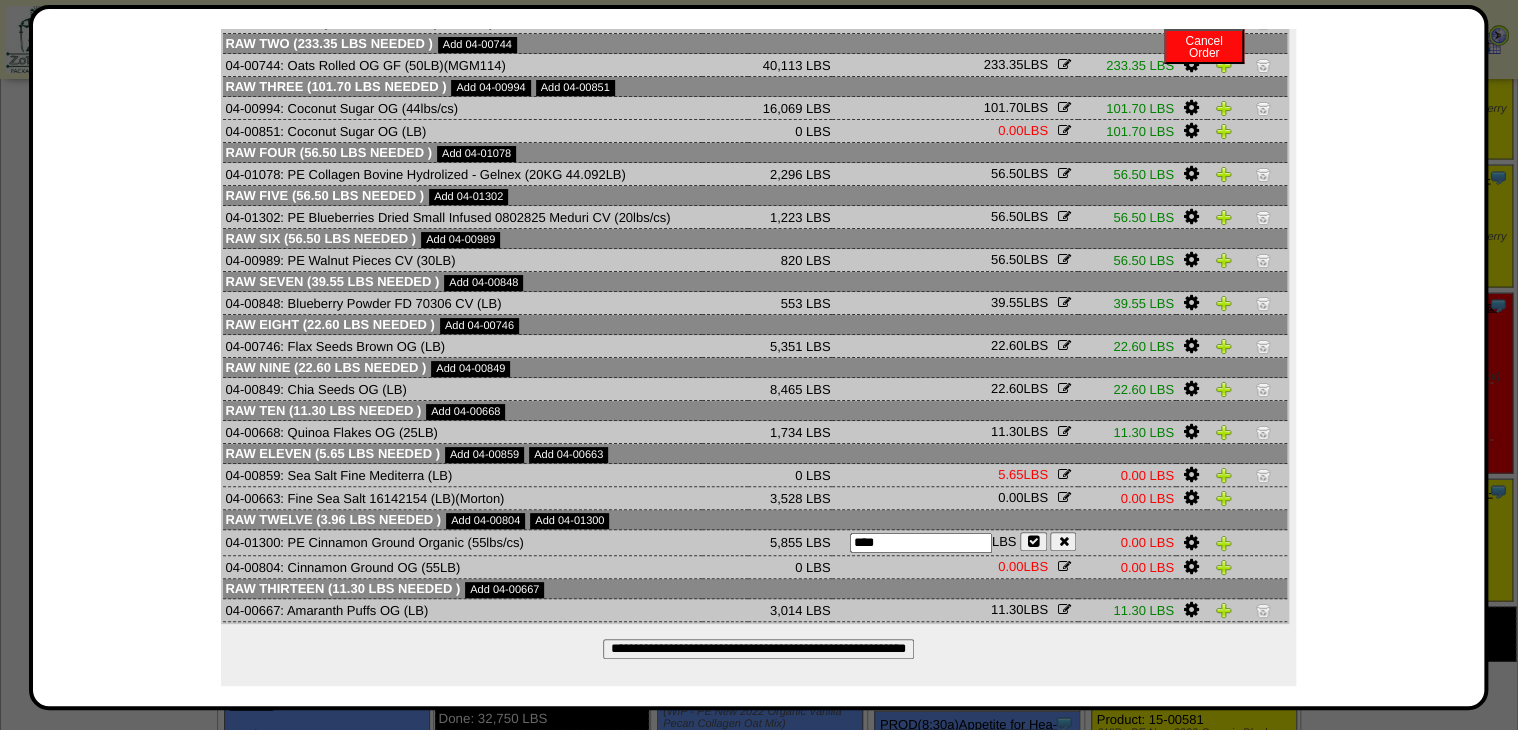 type on "****" 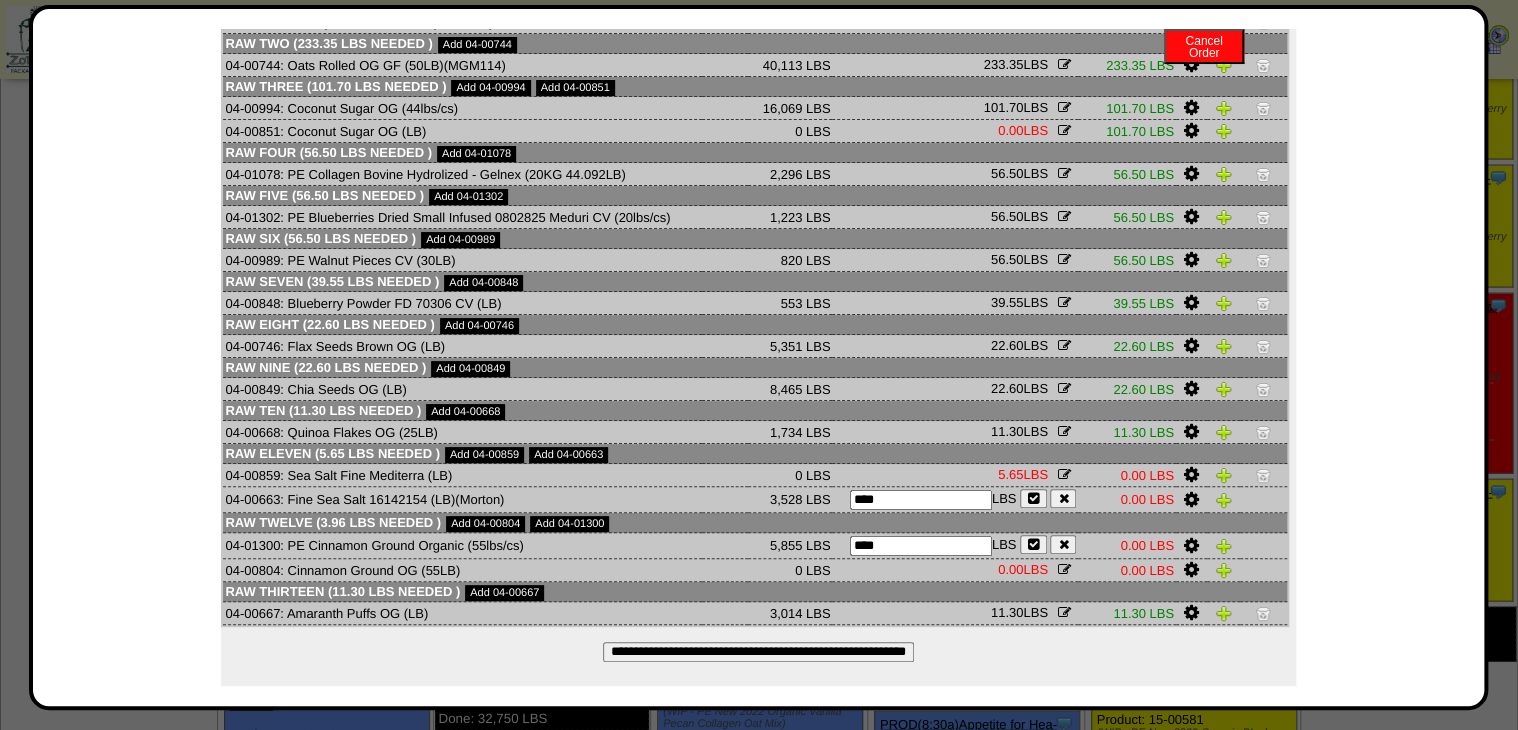 click on "****" at bounding box center [921, 500] 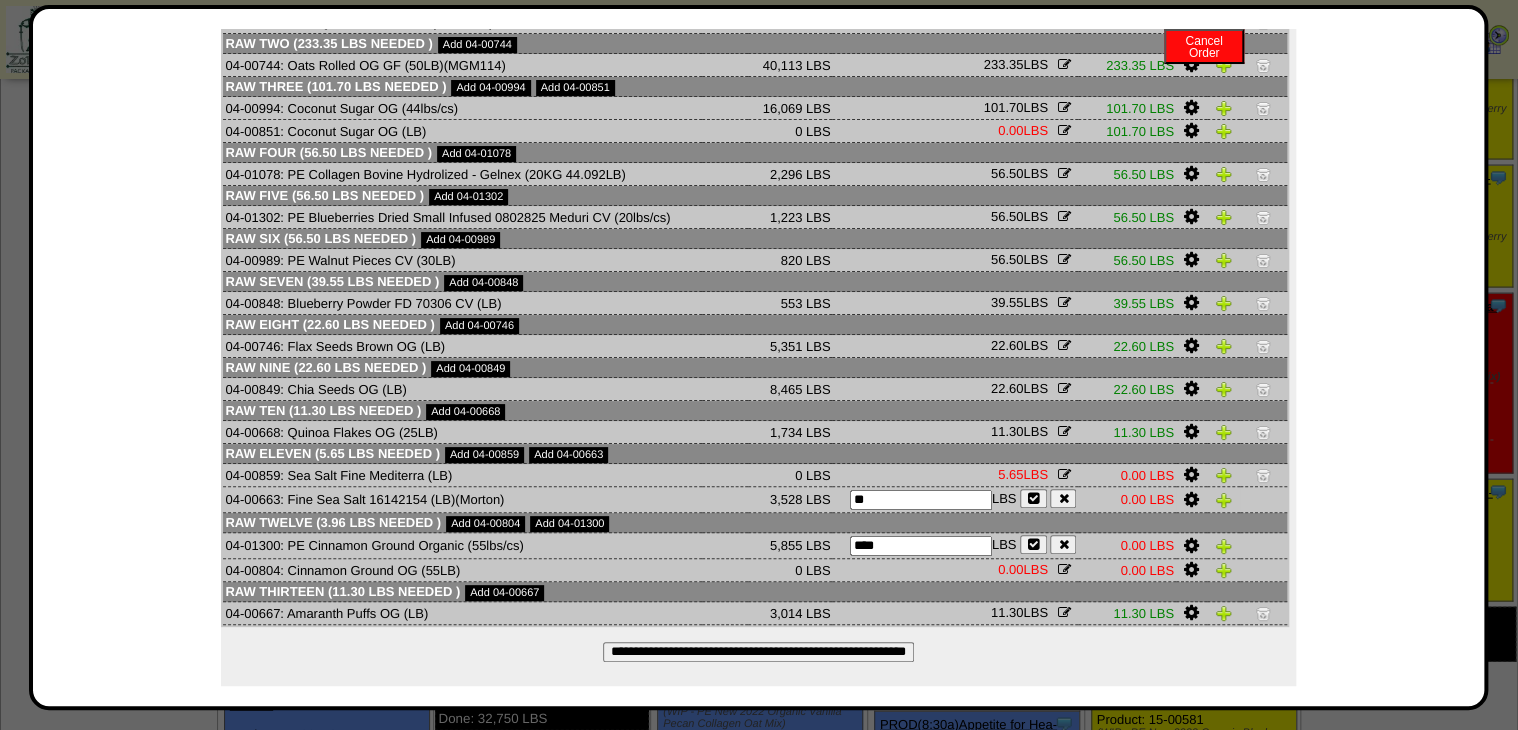type on "*" 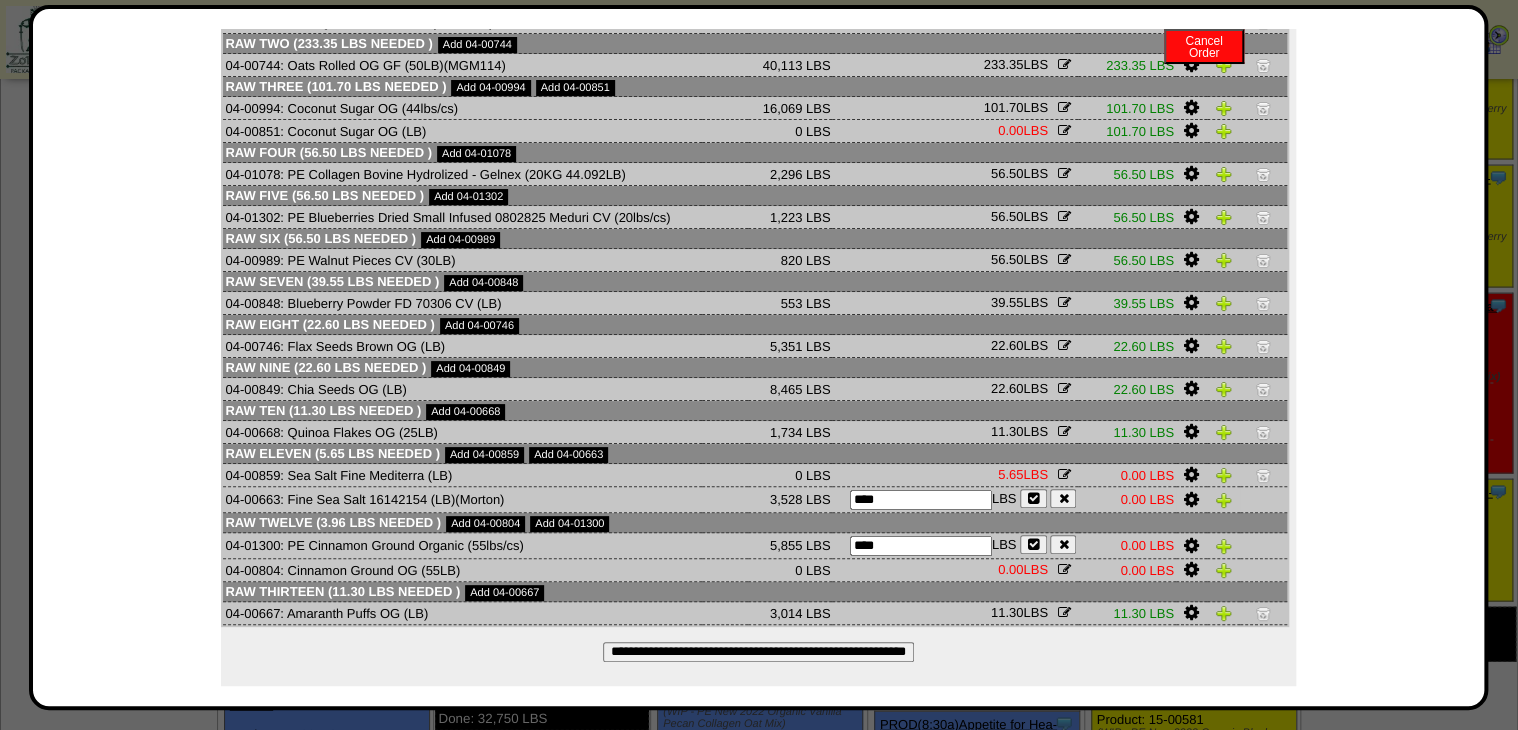 type on "****" 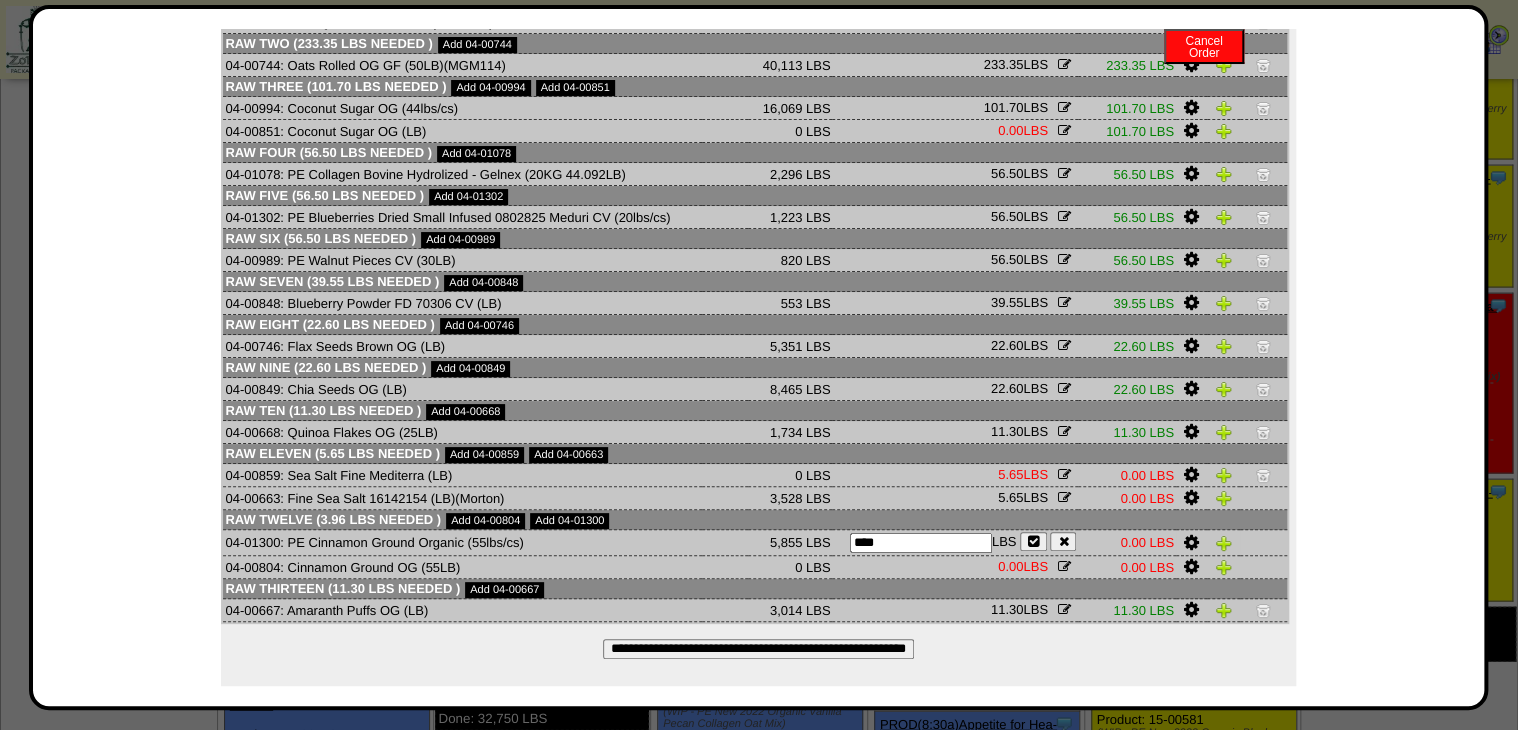 click at bounding box center (1033, 541) 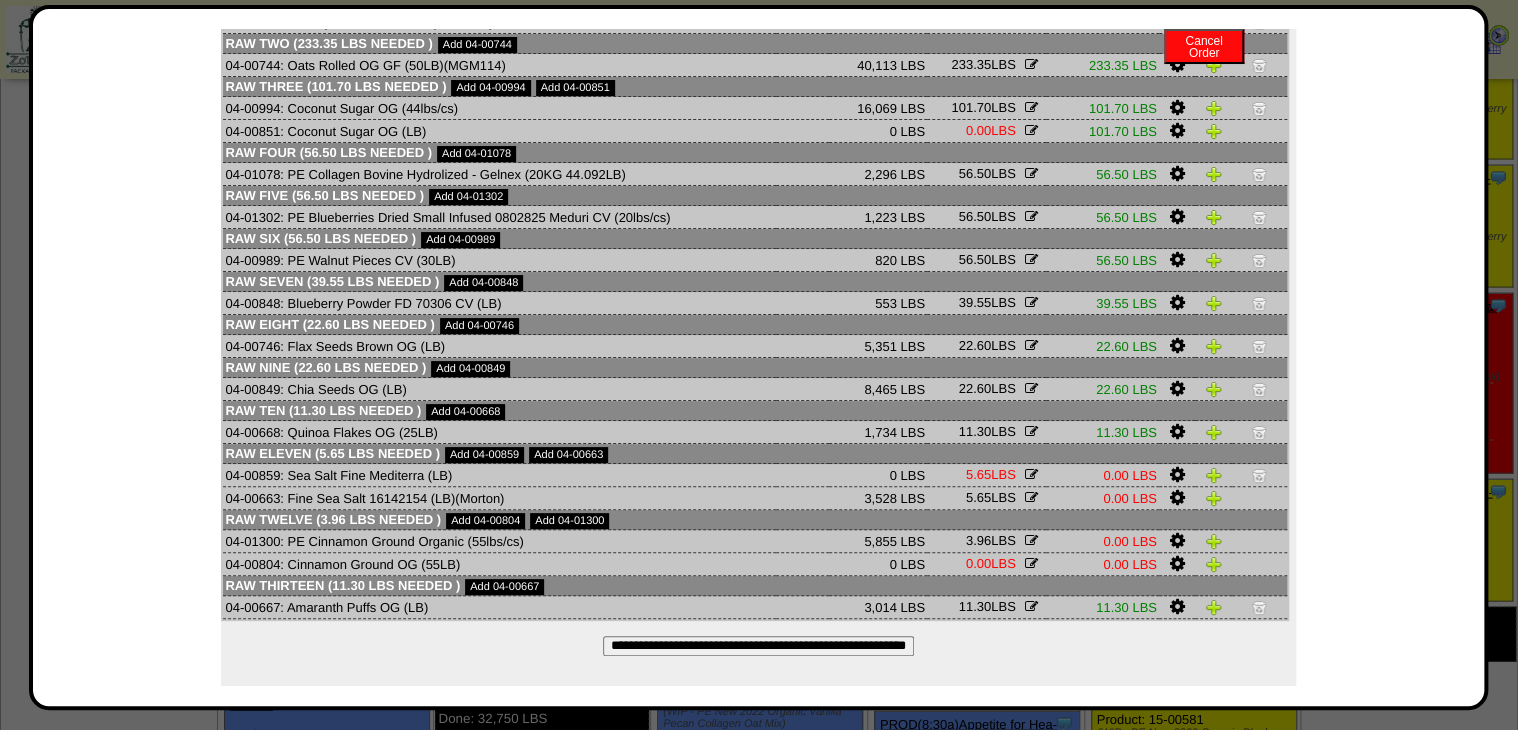 click on "**********" at bounding box center (758, 646) 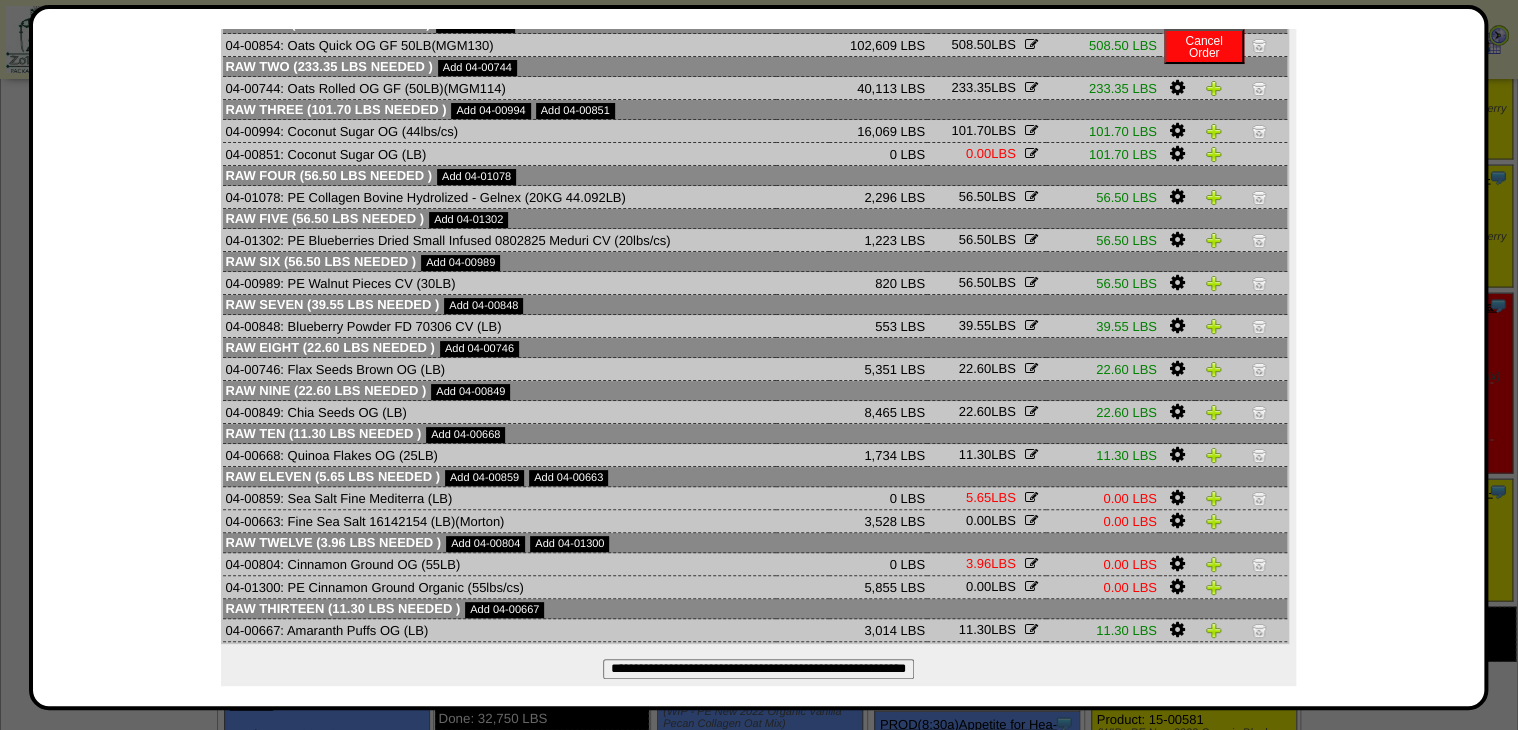 scroll, scrollTop: 160, scrollLeft: 0, axis: vertical 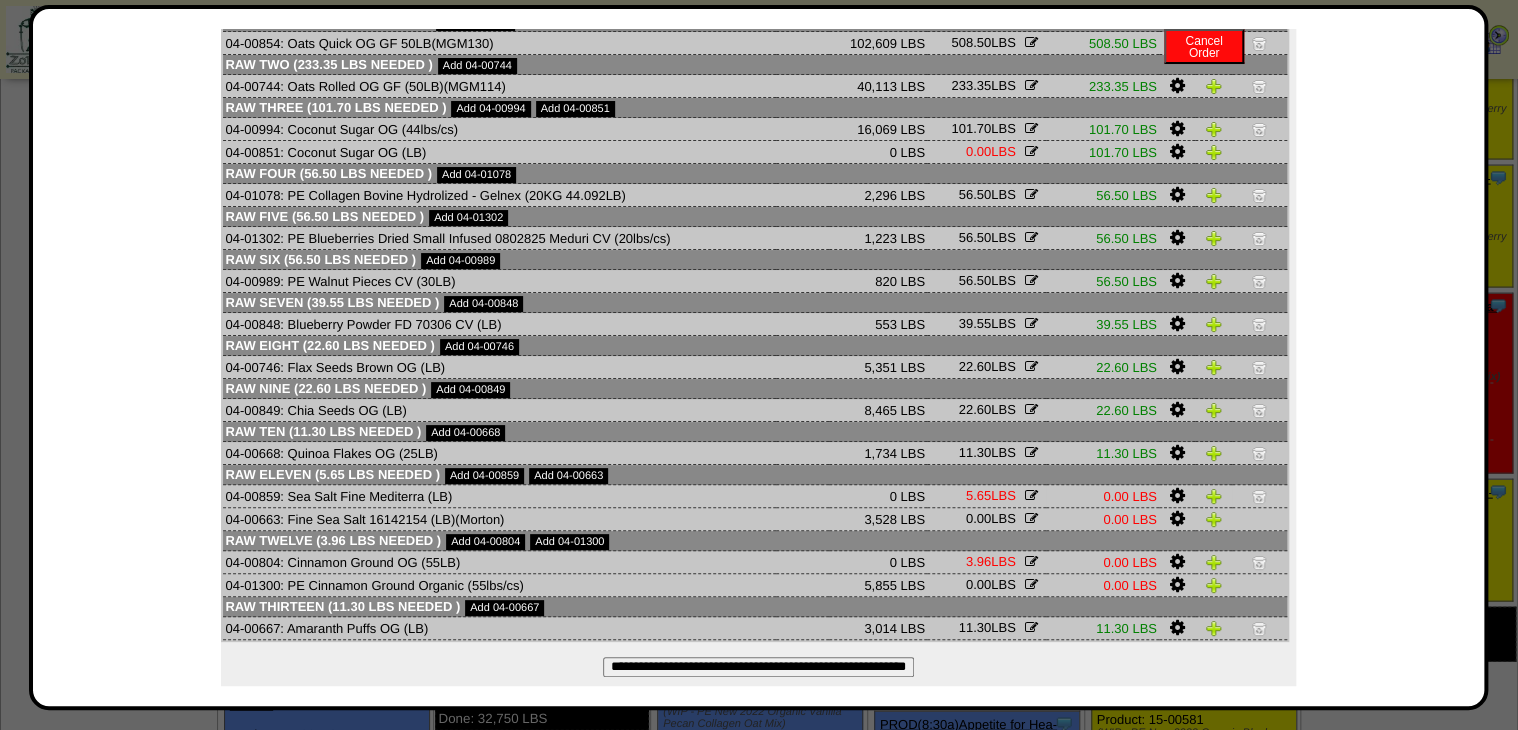 click at bounding box center (1031, 495) 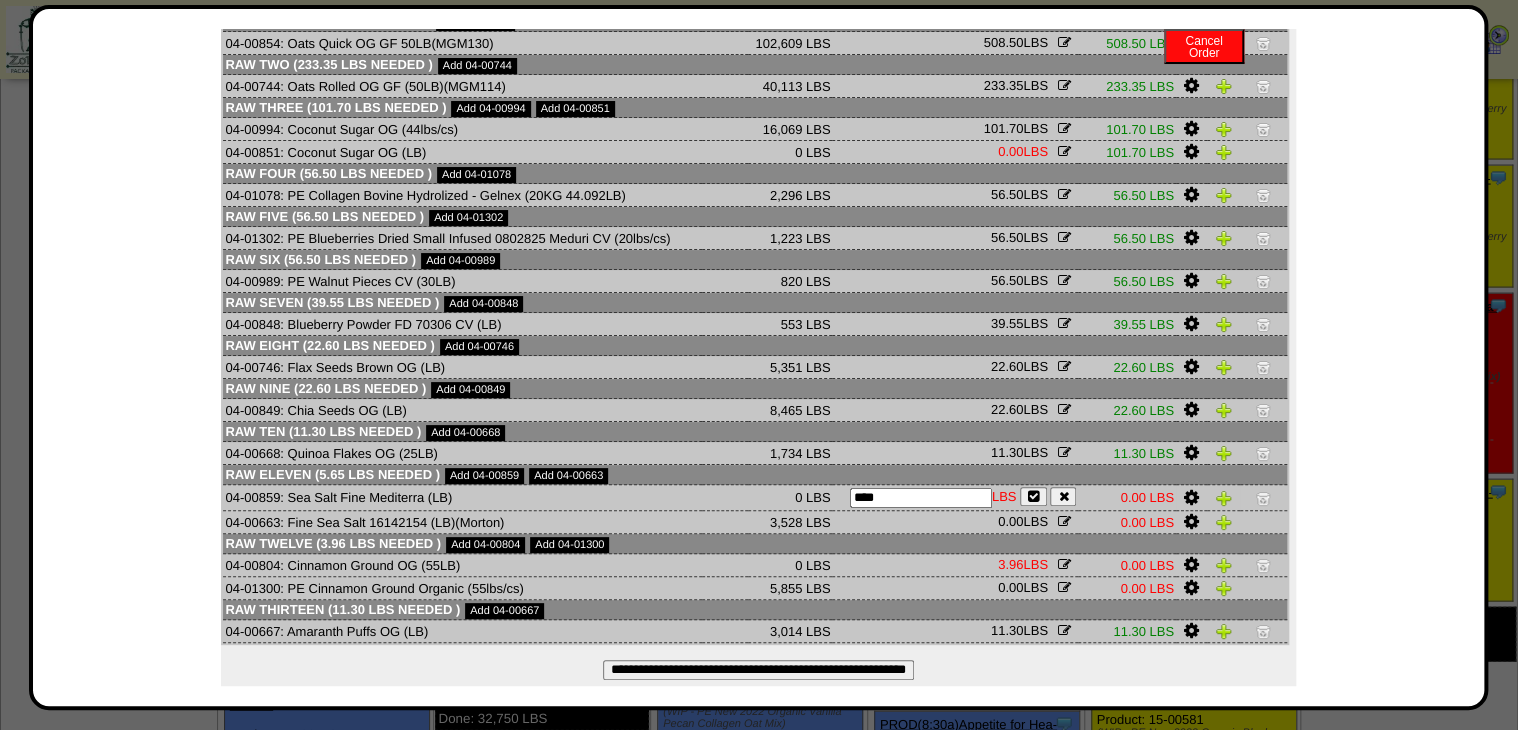 drag, startPoint x: 938, startPoint y: 500, endPoint x: 983, endPoint y: 508, distance: 45.705578 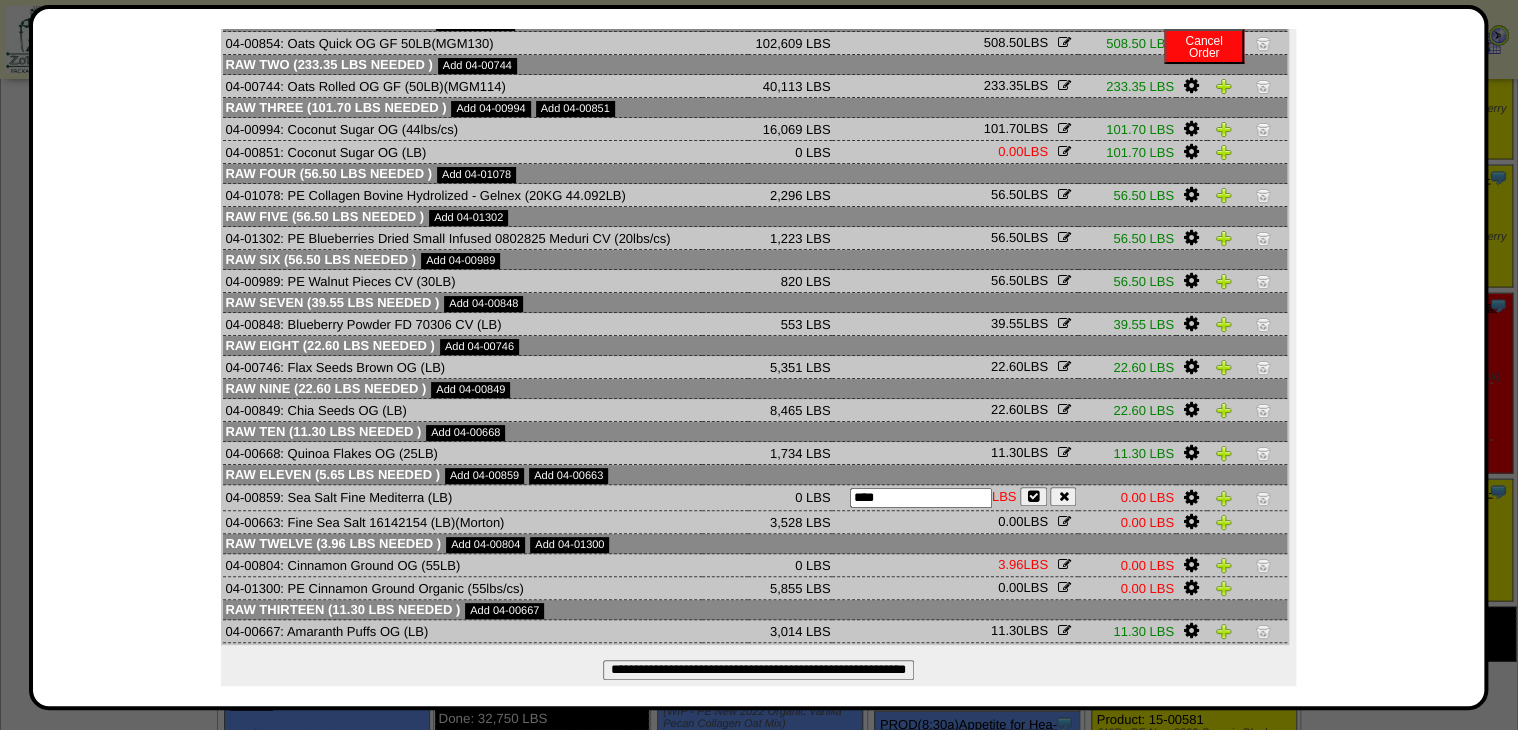 click at bounding box center (1063, 521) 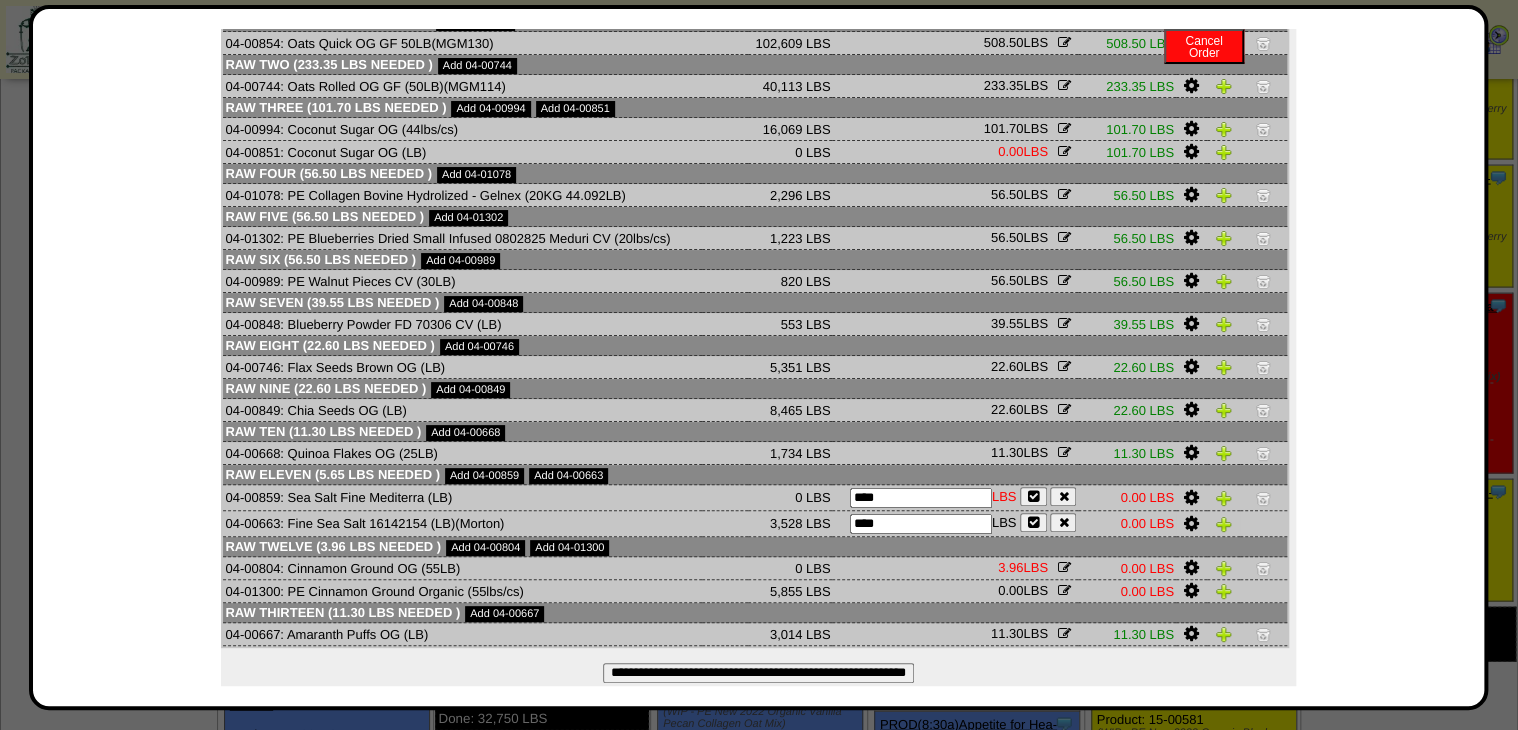 click at bounding box center (1063, 522) 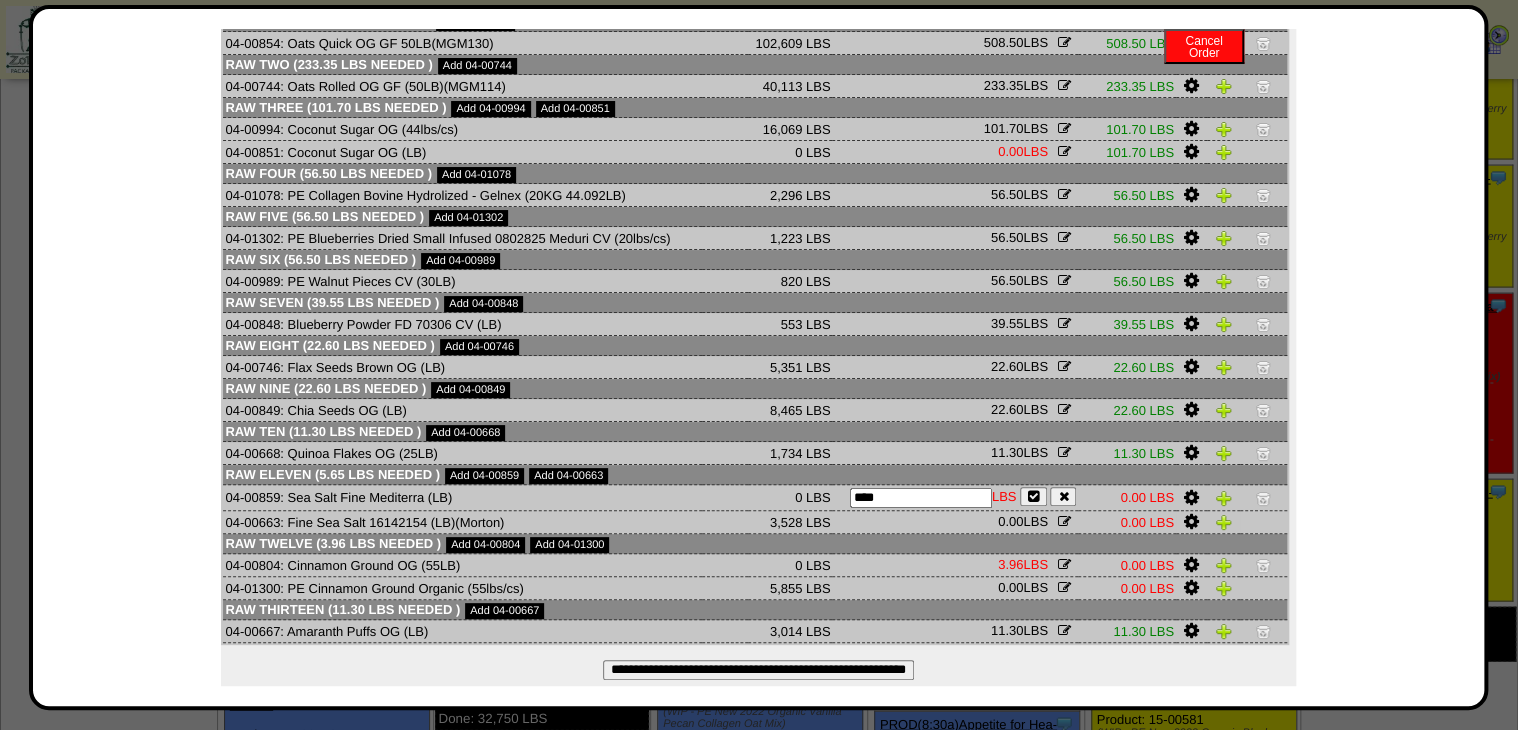 click at bounding box center (1063, 521) 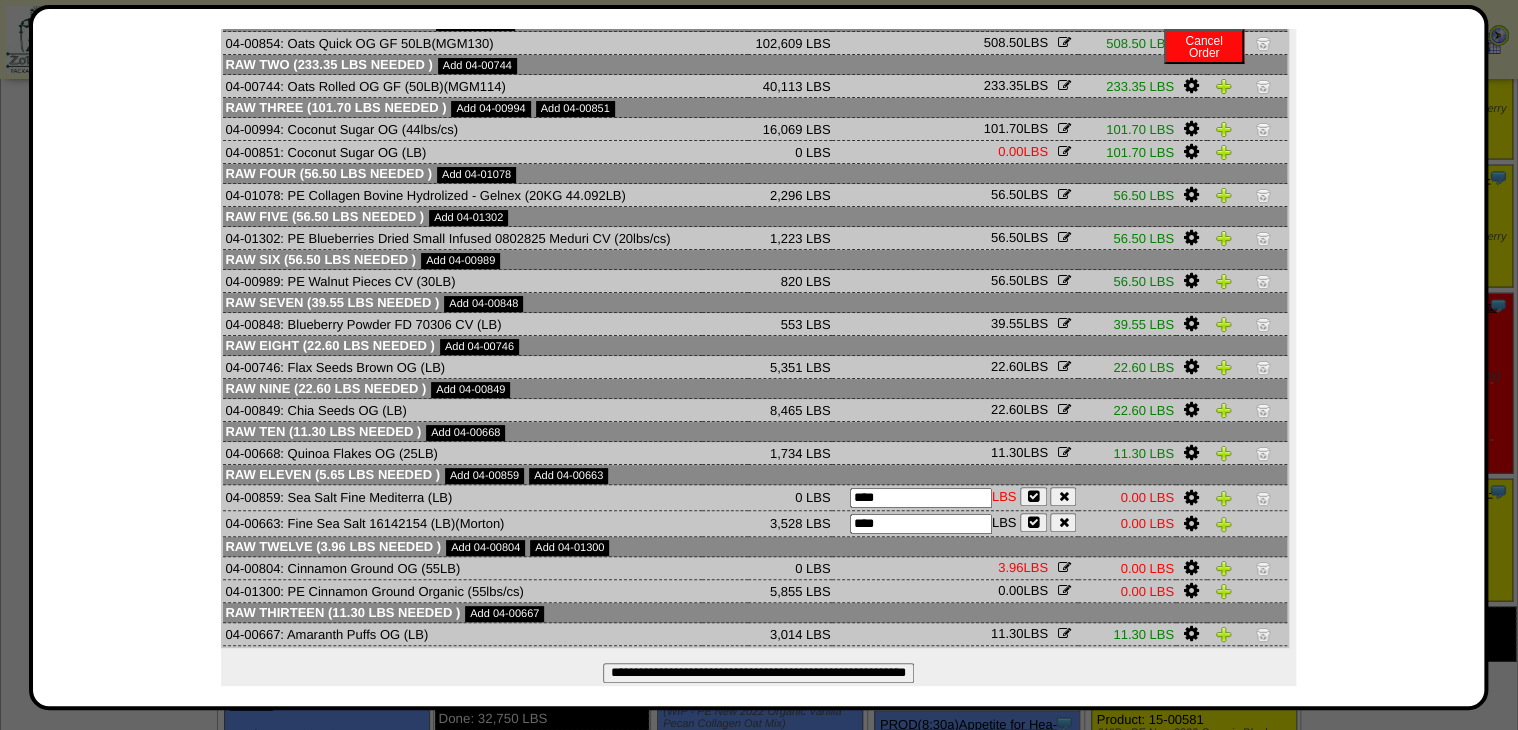 click on "****" at bounding box center (921, 524) 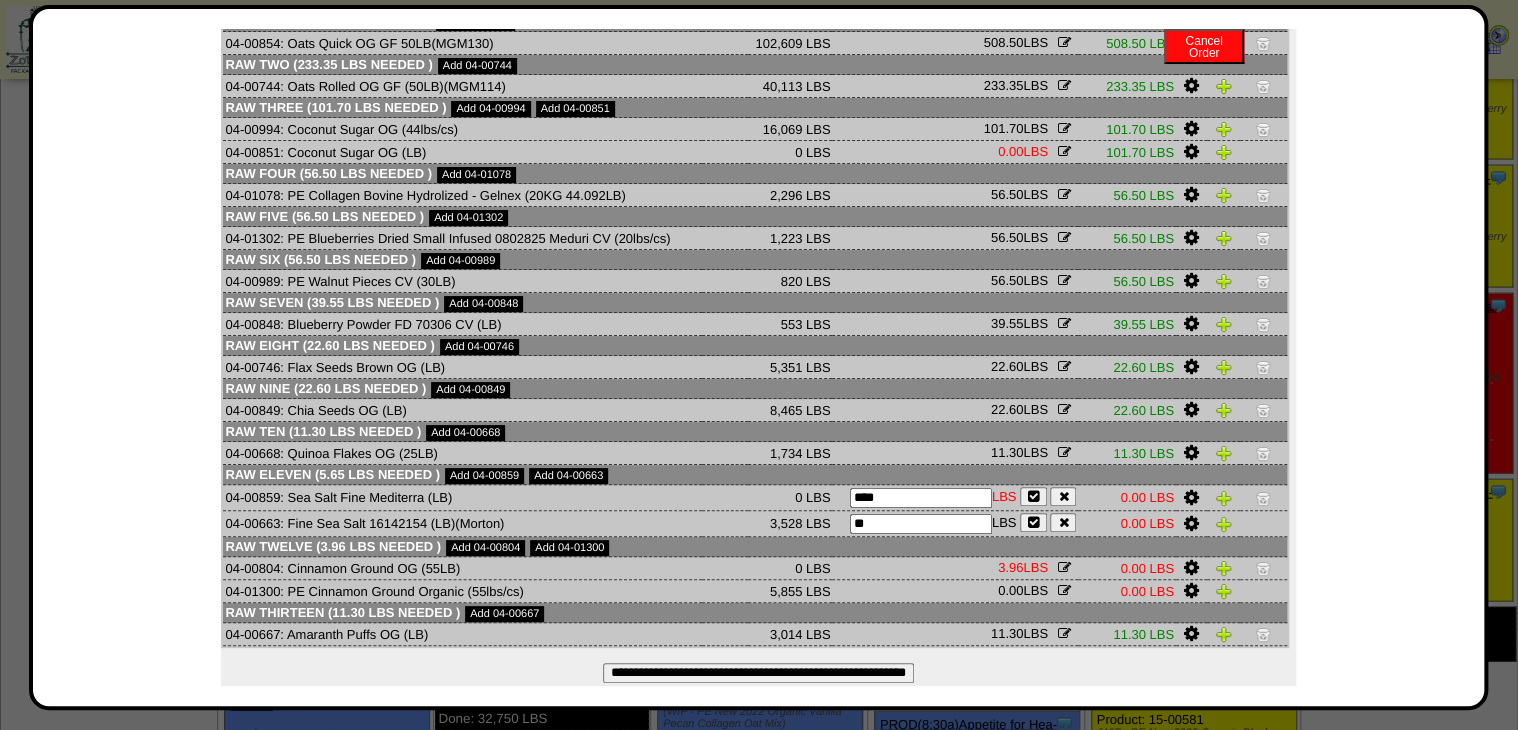 type on "*" 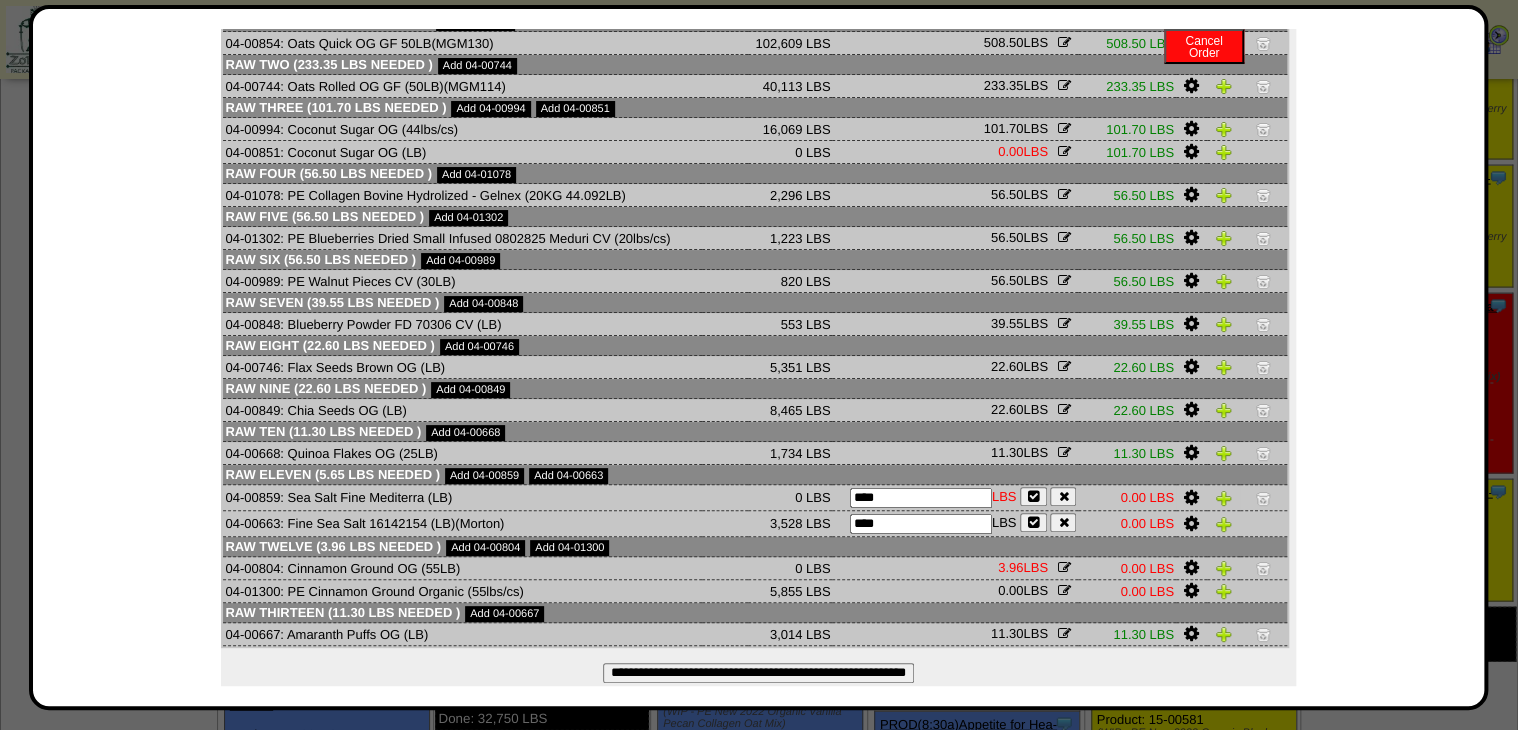 type on "****" 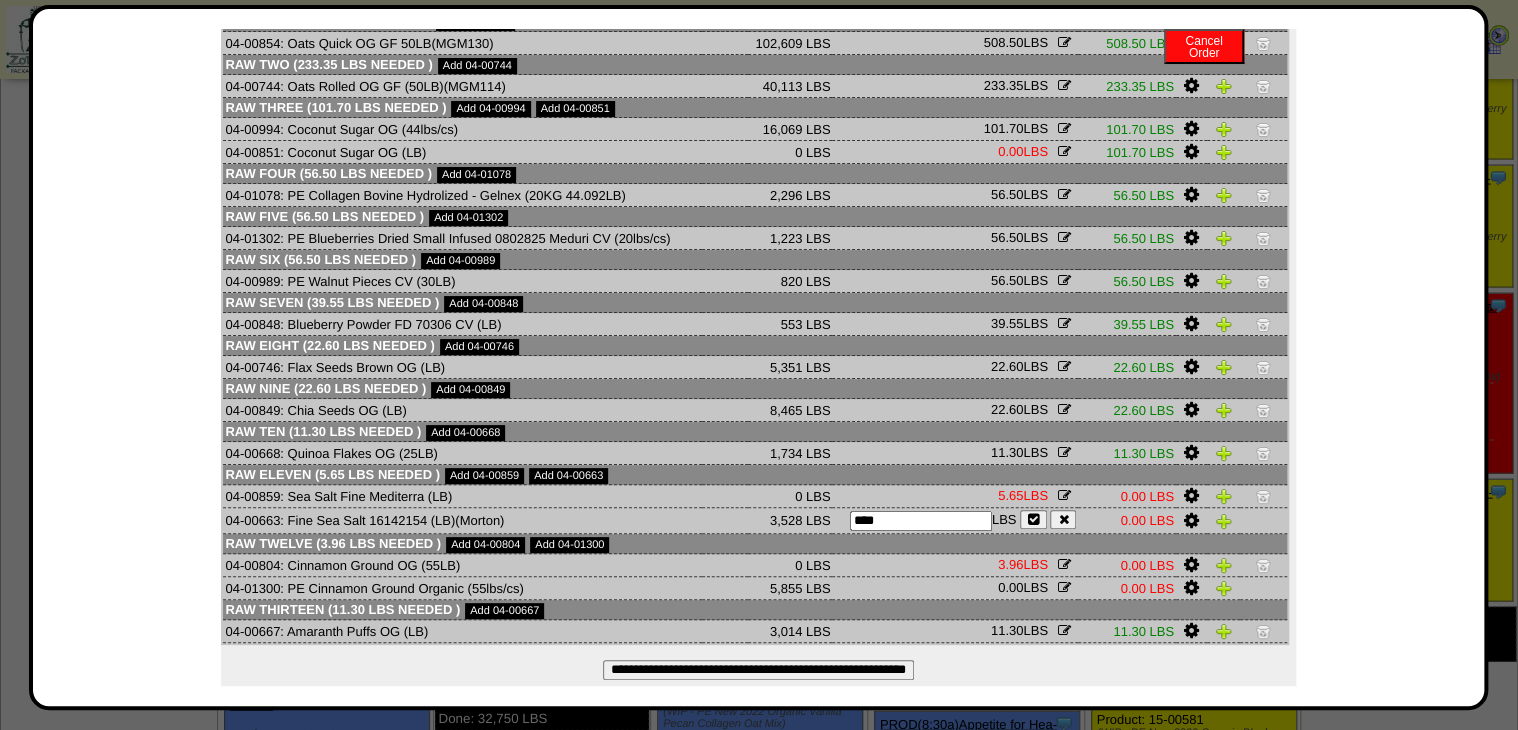 click at bounding box center [1033, 519] 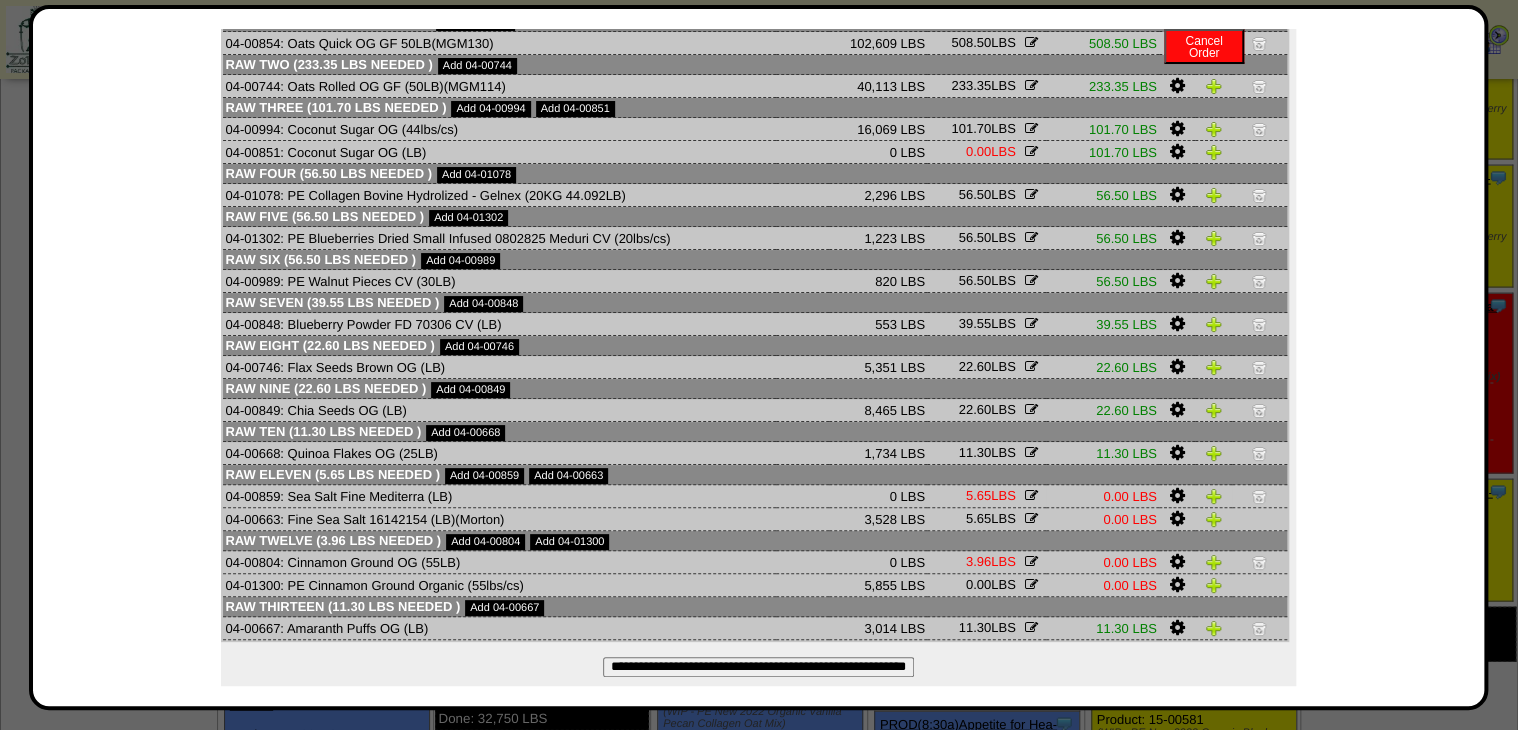 click at bounding box center [1259, 496] 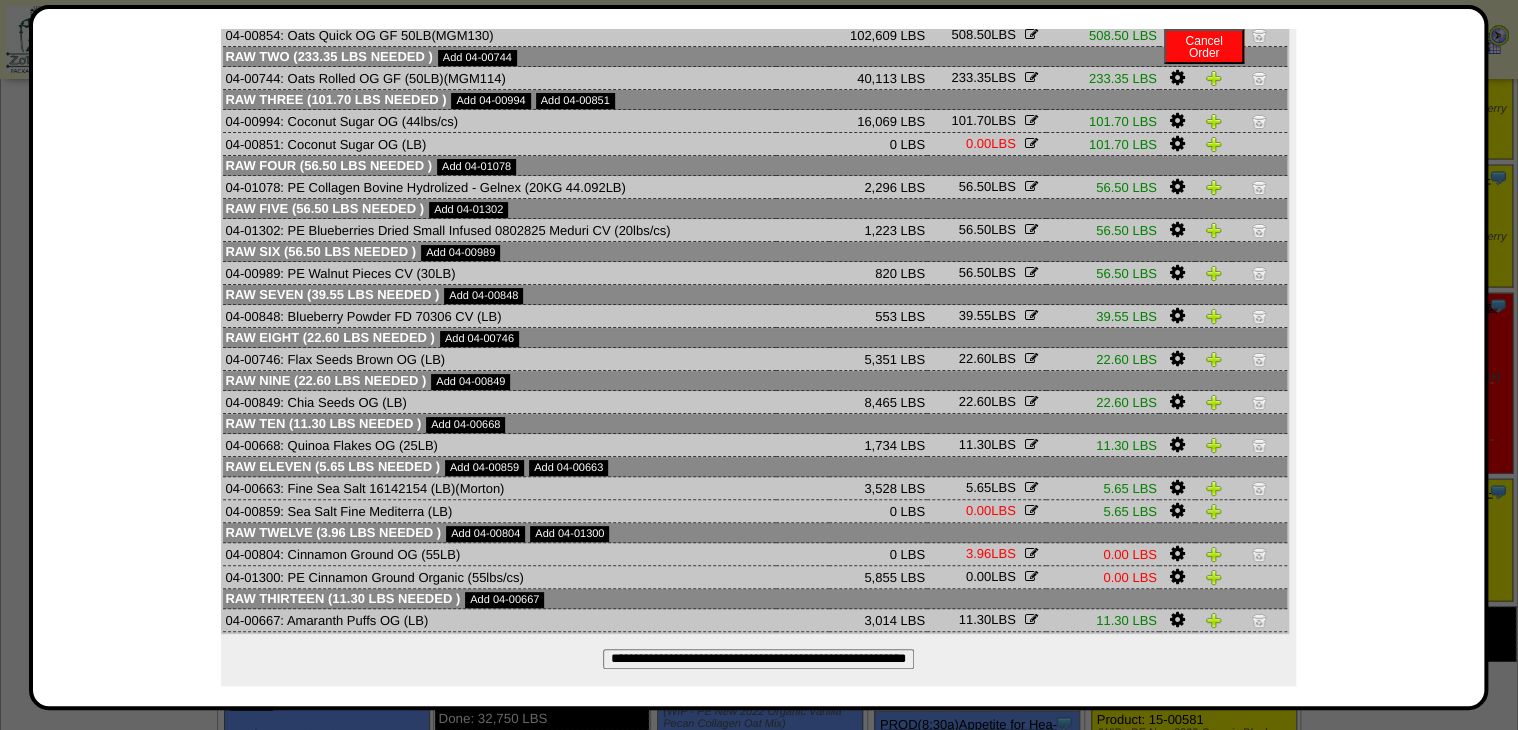 scroll, scrollTop: 181, scrollLeft: 0, axis: vertical 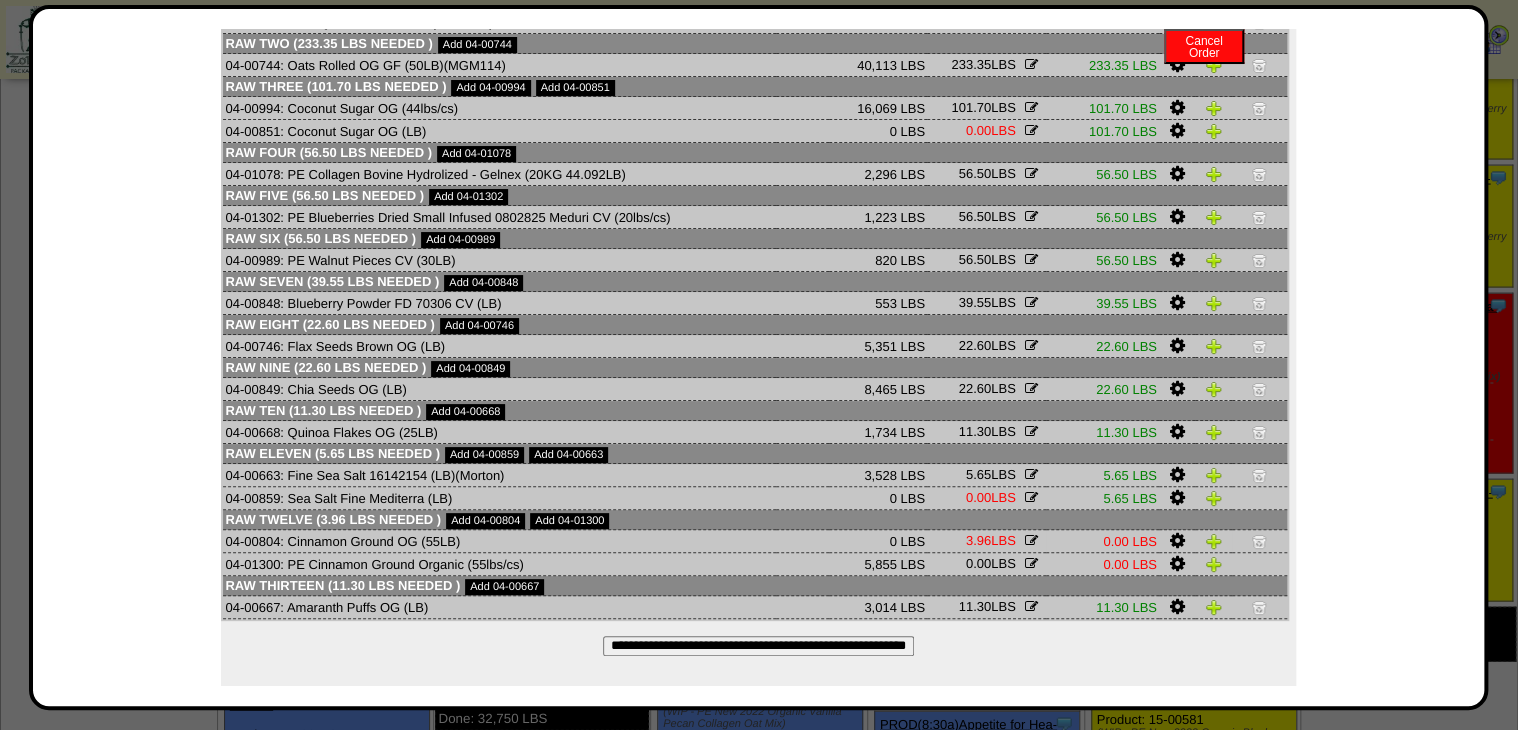 click at bounding box center [1031, 540] 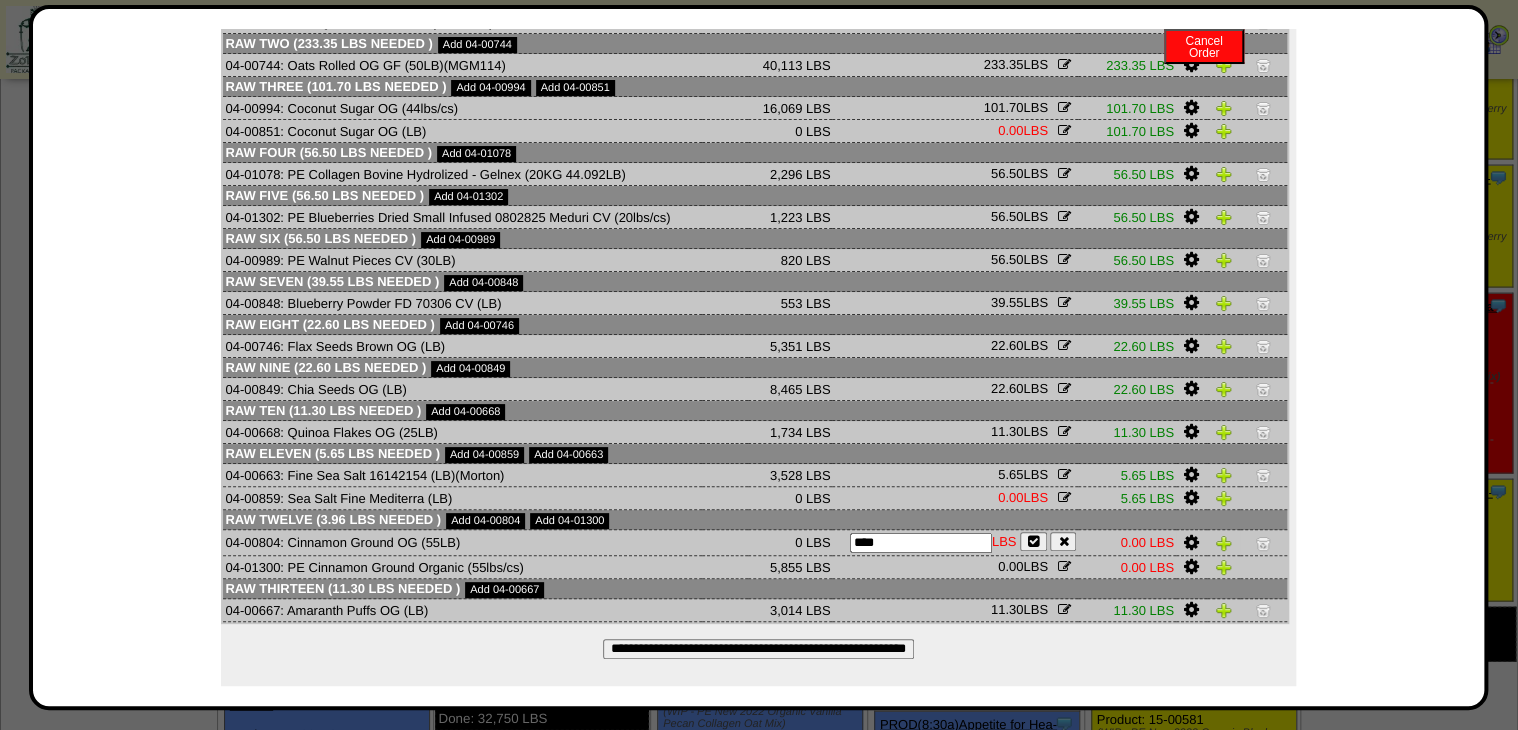 drag, startPoint x: 928, startPoint y: 545, endPoint x: 825, endPoint y: 545, distance: 103 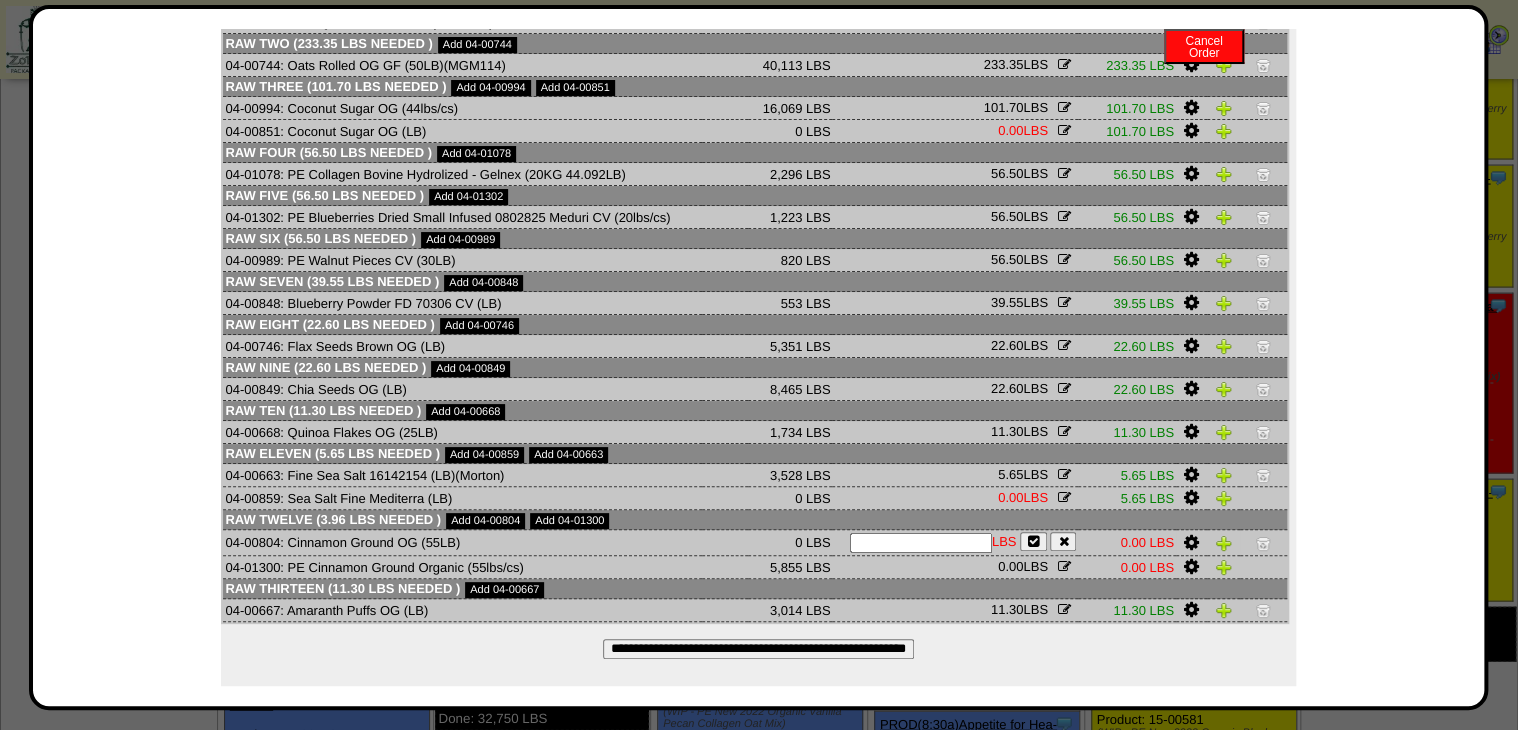 type 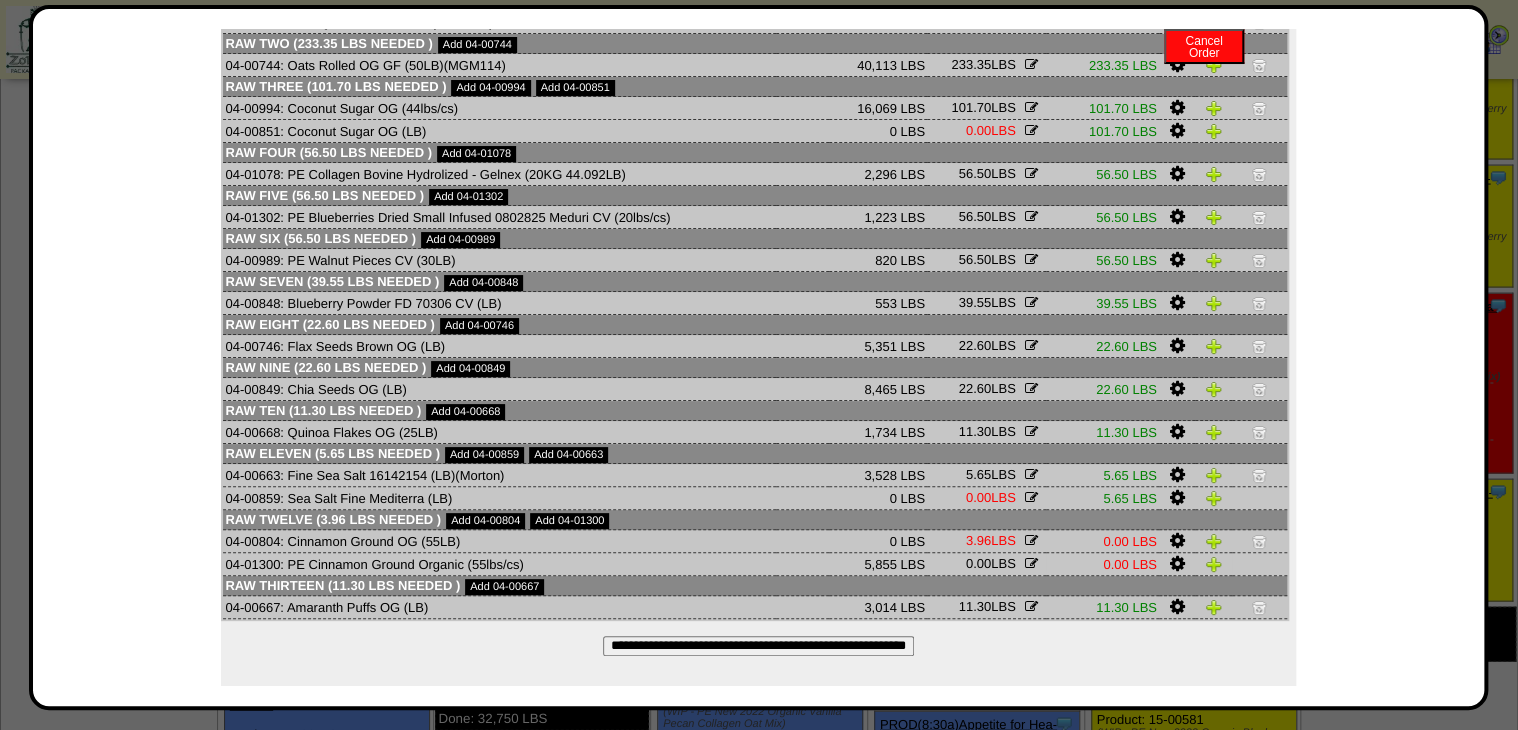 click at bounding box center (1031, 563) 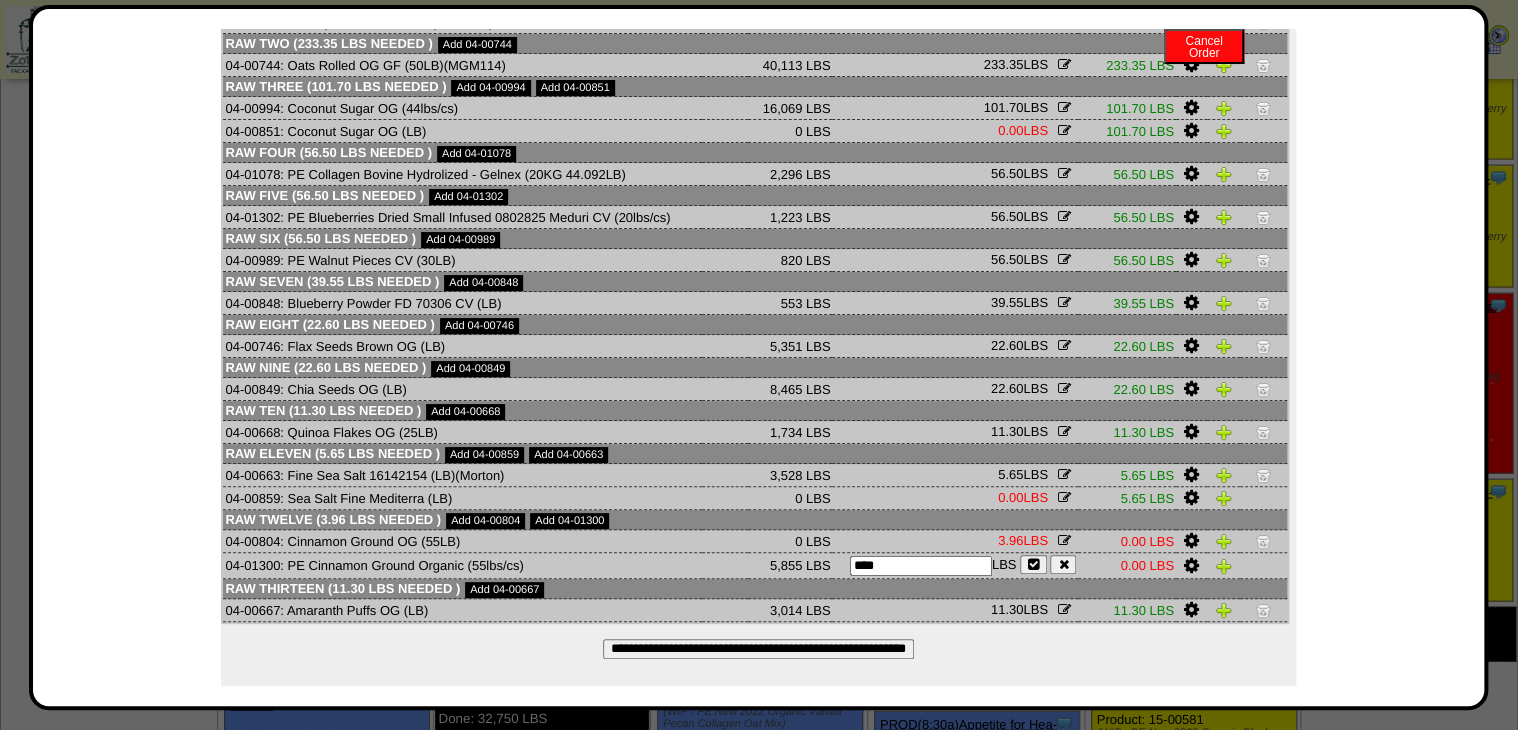 drag, startPoint x: 941, startPoint y: 563, endPoint x: 785, endPoint y: 574, distance: 156.38734 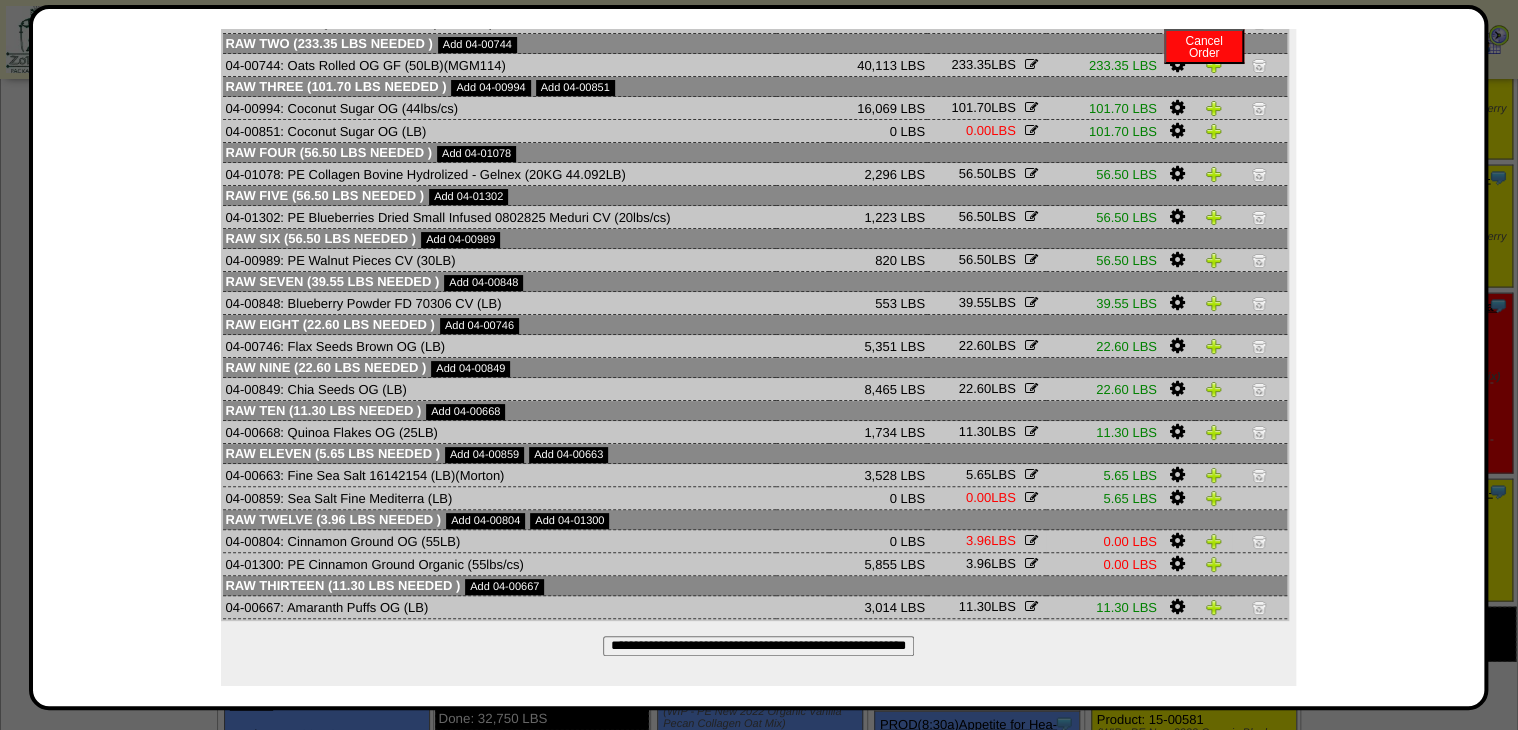 click at bounding box center (1259, 541) 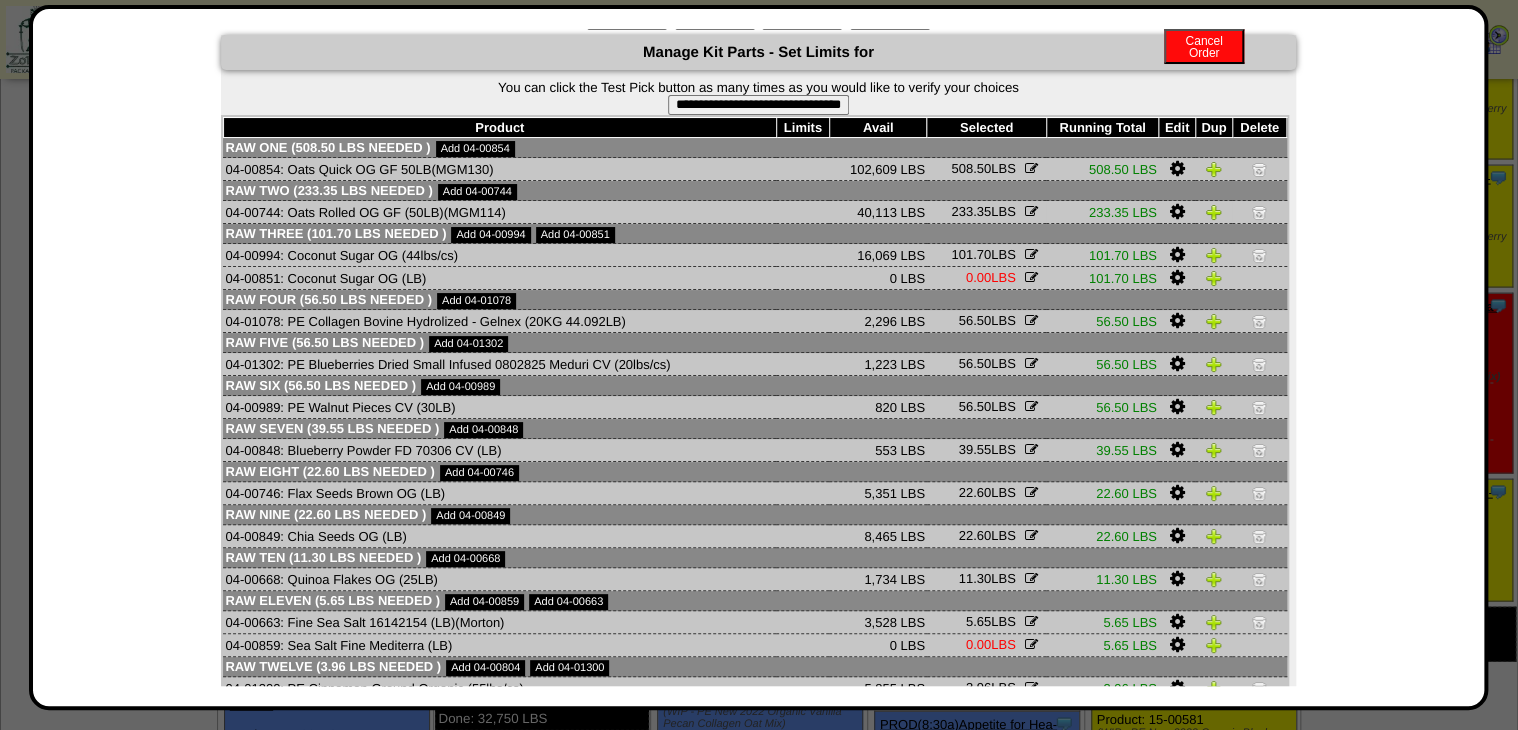 scroll, scrollTop: 0, scrollLeft: 0, axis: both 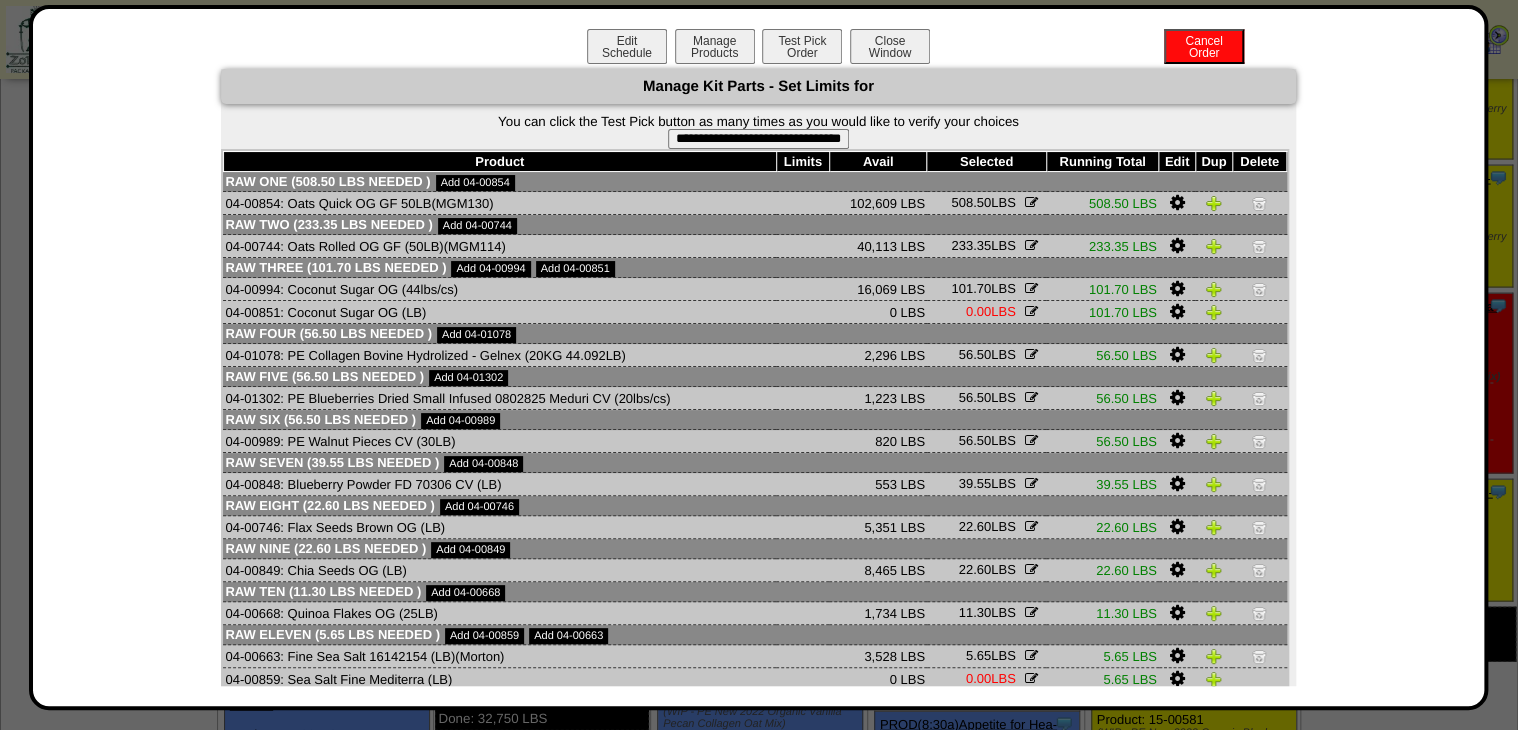 click on "**********" at bounding box center [758, 139] 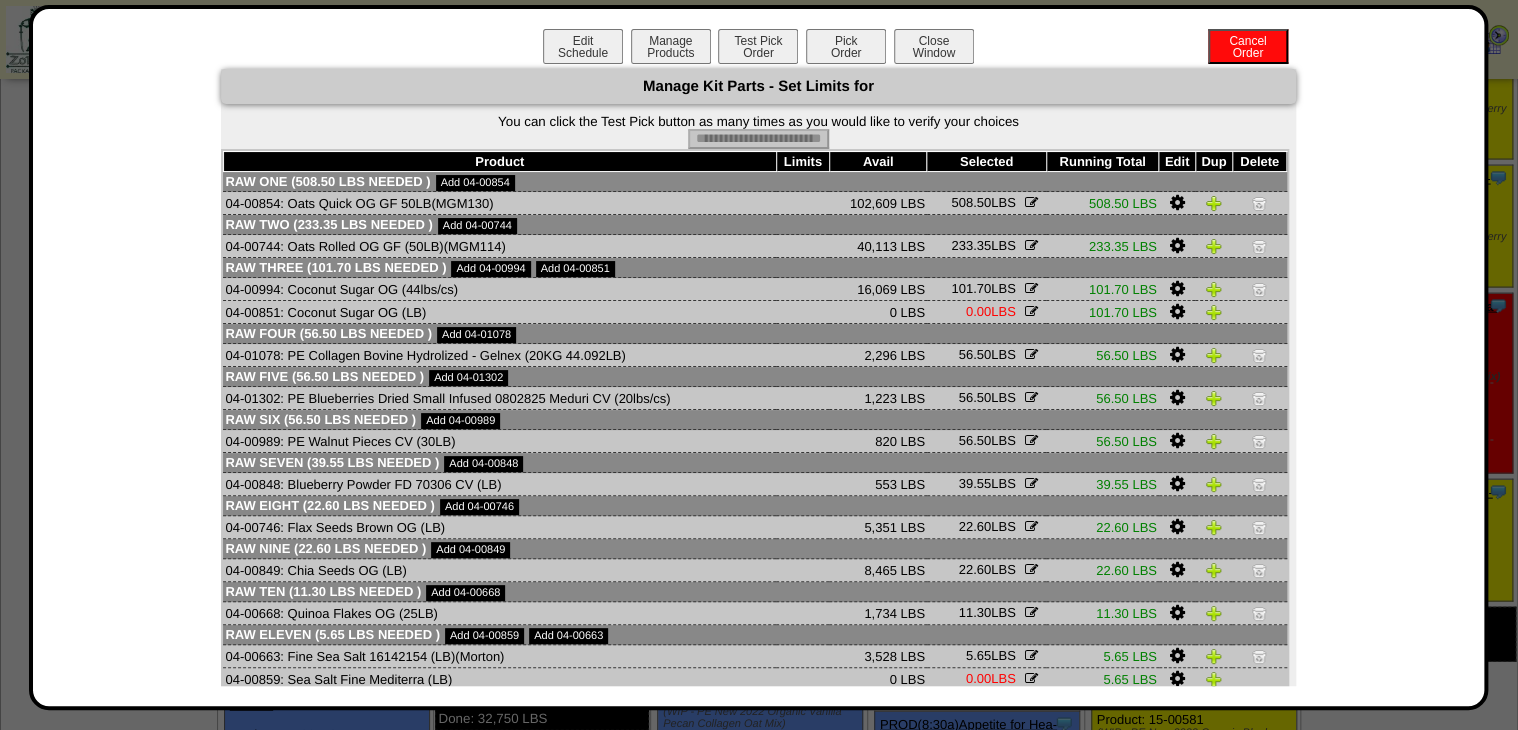 drag, startPoint x: 843, startPoint y: 45, endPoint x: 850, endPoint y: 68, distance: 24.04163 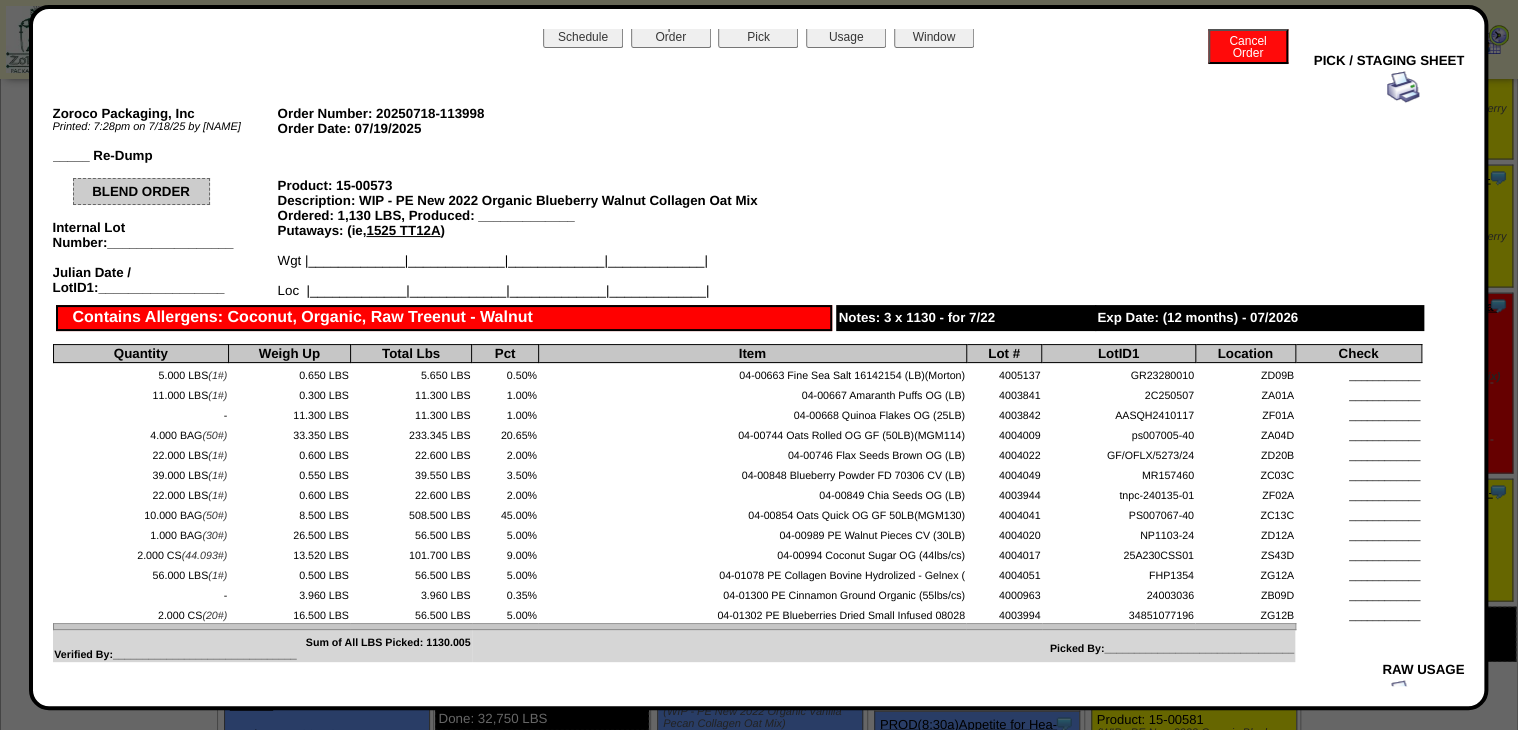 scroll, scrollTop: 0, scrollLeft: 0, axis: both 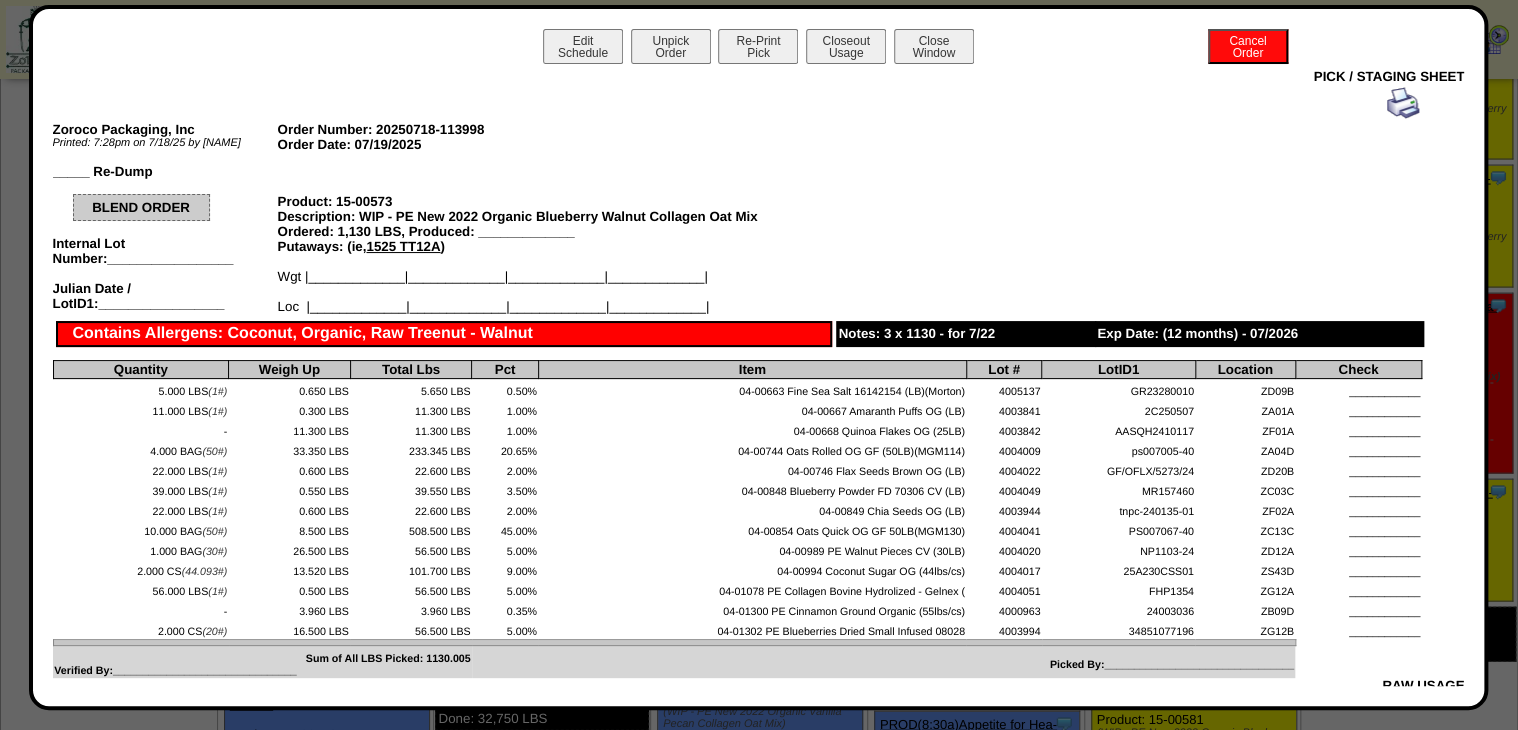 click at bounding box center (1403, 103) 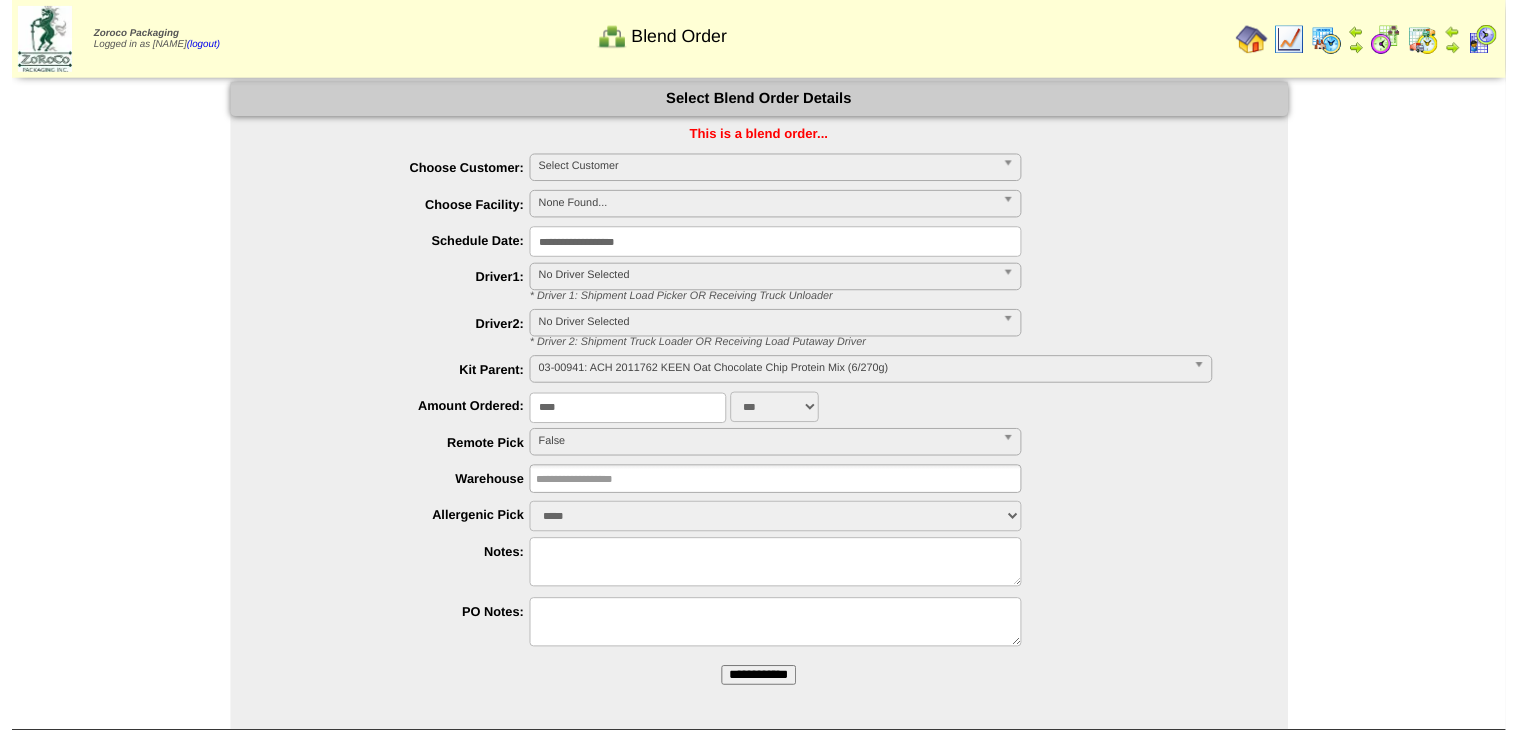 scroll, scrollTop: 29, scrollLeft: 0, axis: vertical 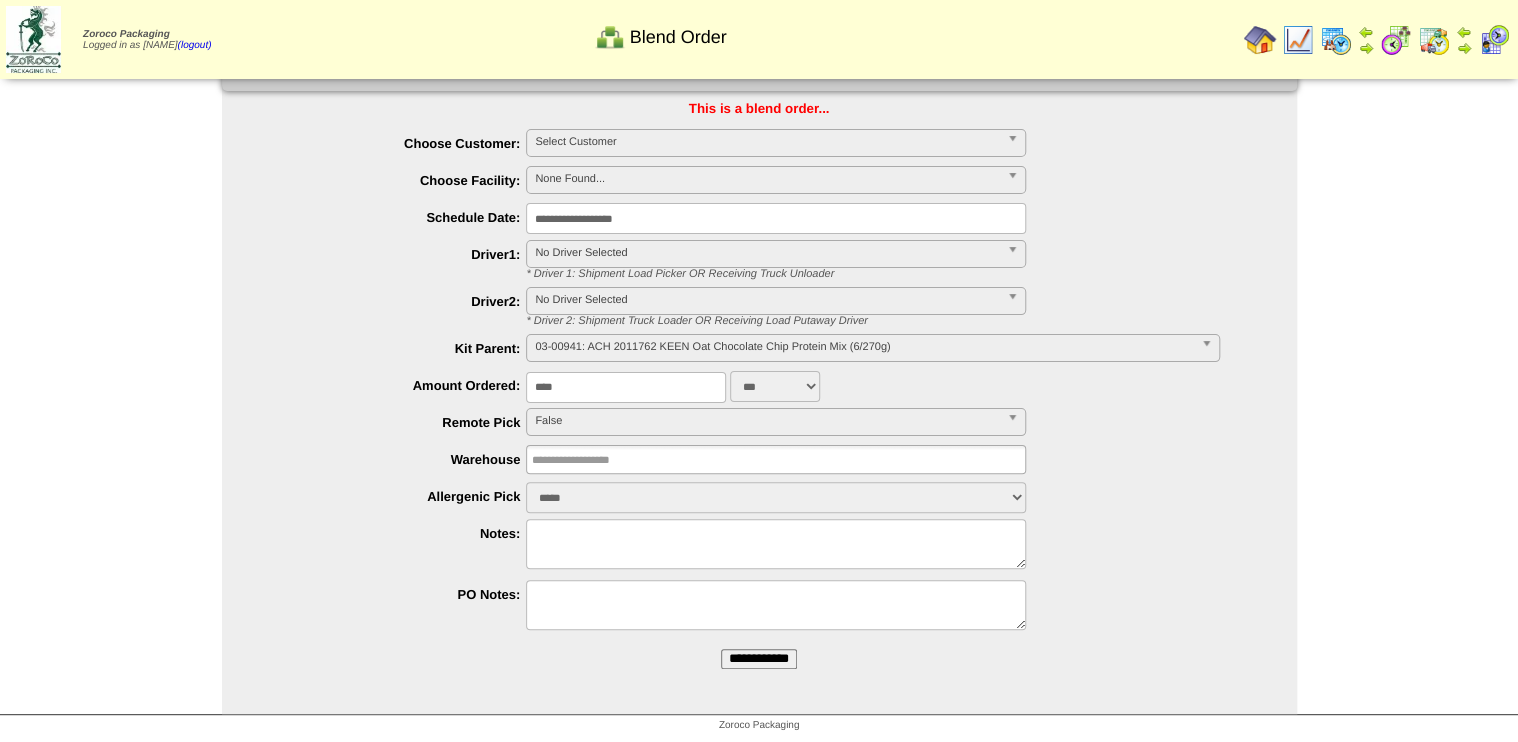 click on "Select Customer" at bounding box center [767, 142] 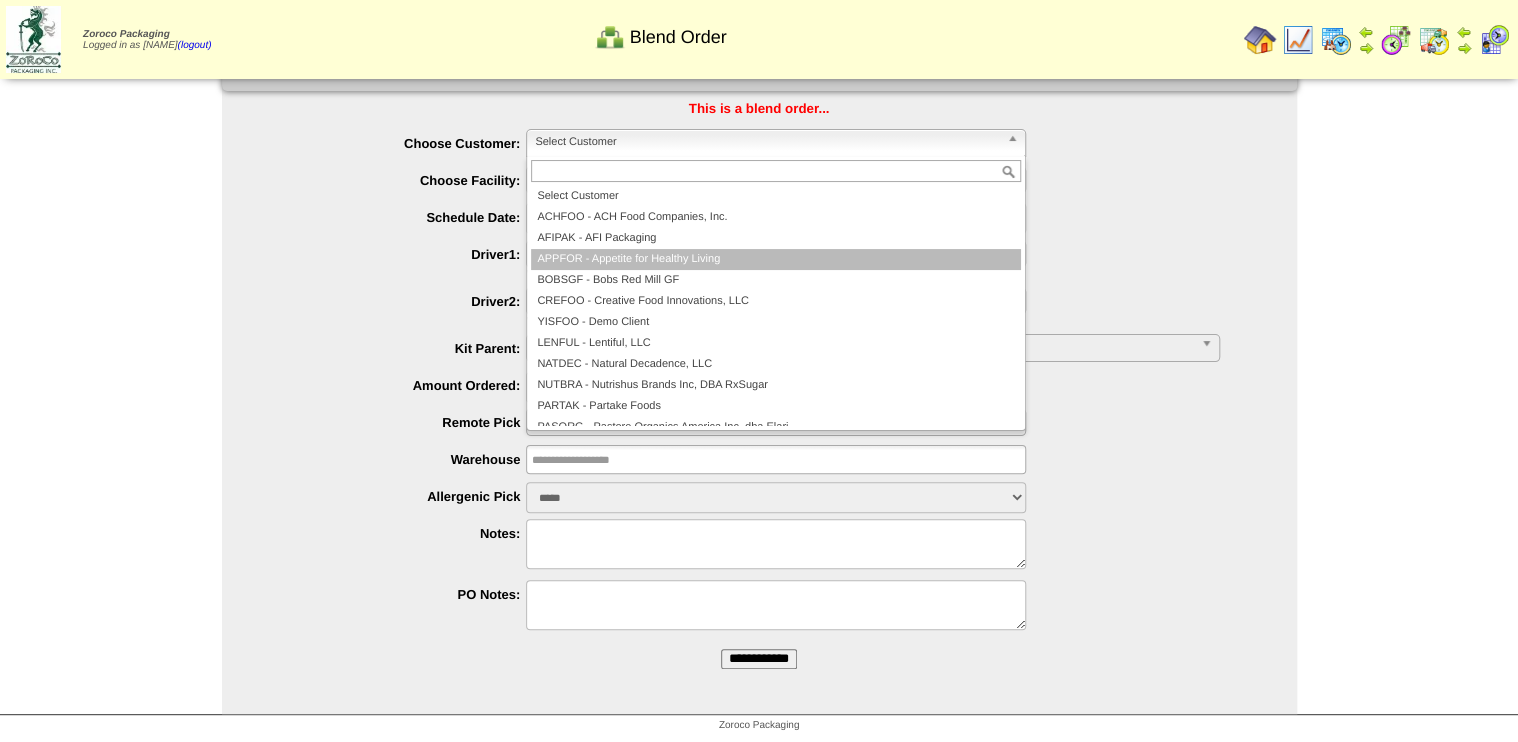click on "APPFOR - Appetite for Healthy Living" at bounding box center (776, 259) 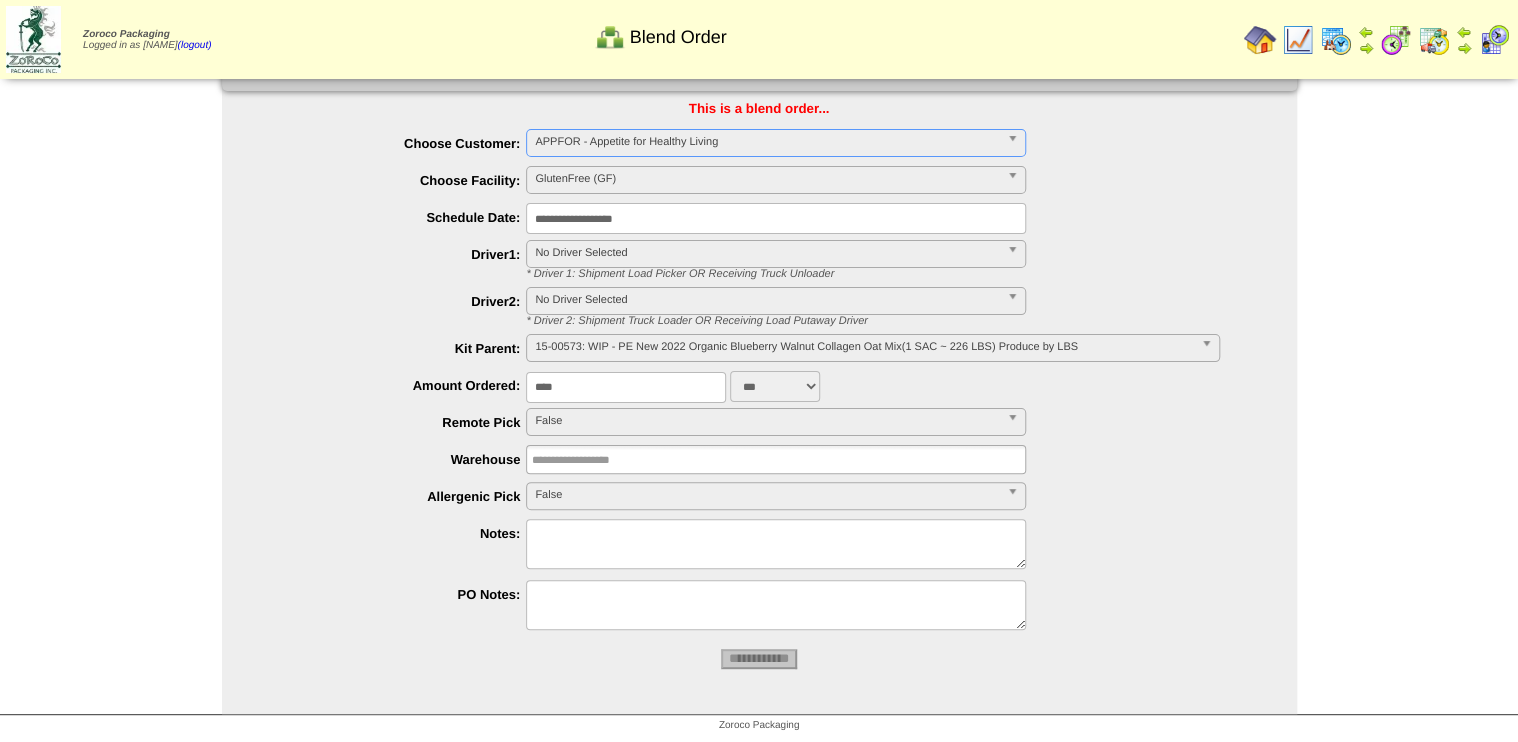 type 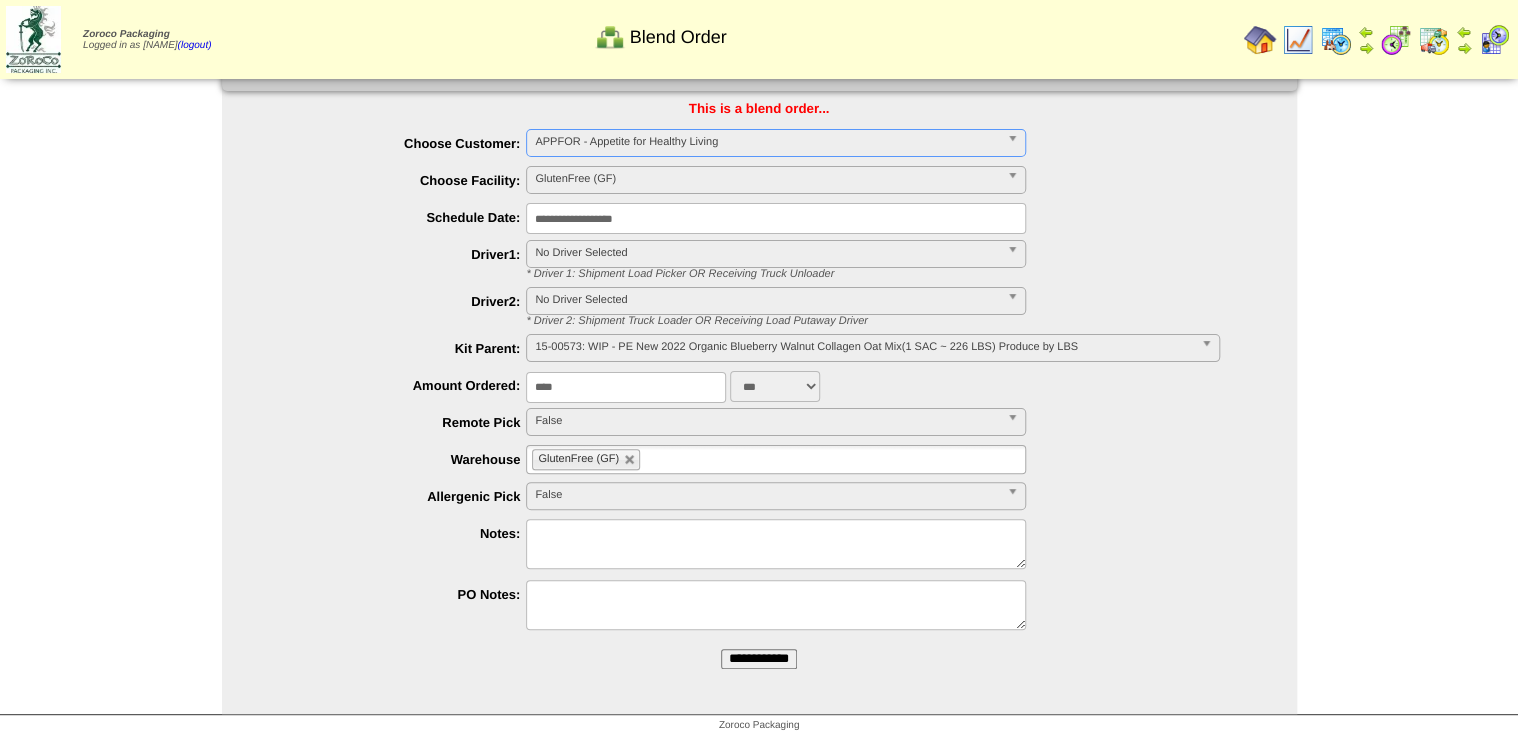 click on "15-00573: WIP - PE New 2022 Organic Blueberry Walnut Collagen Oat Mix(1 SAC ~ 226 LBS) Produce by LBS" at bounding box center (863, 347) 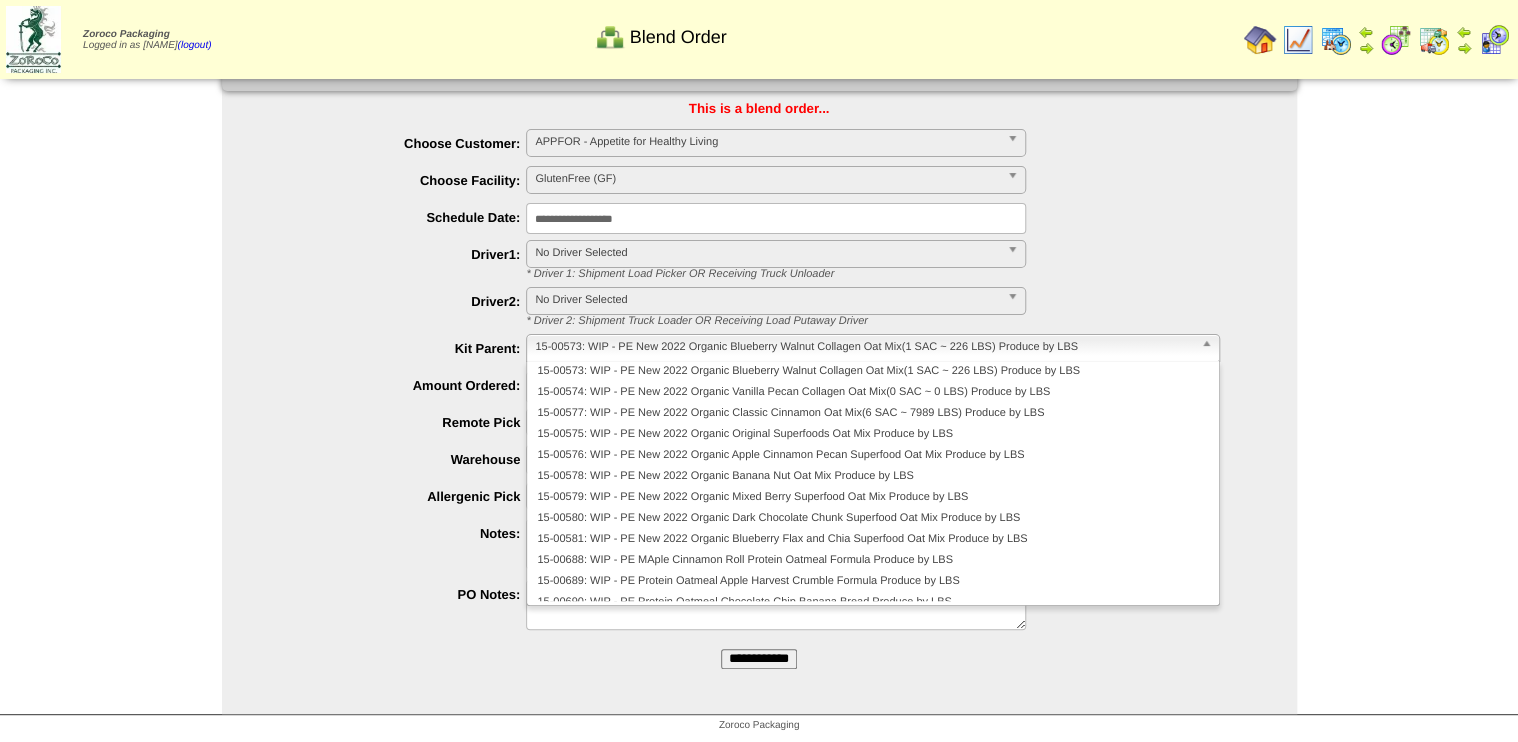 click on "Amount Ordered:" at bounding box center [394, 385] 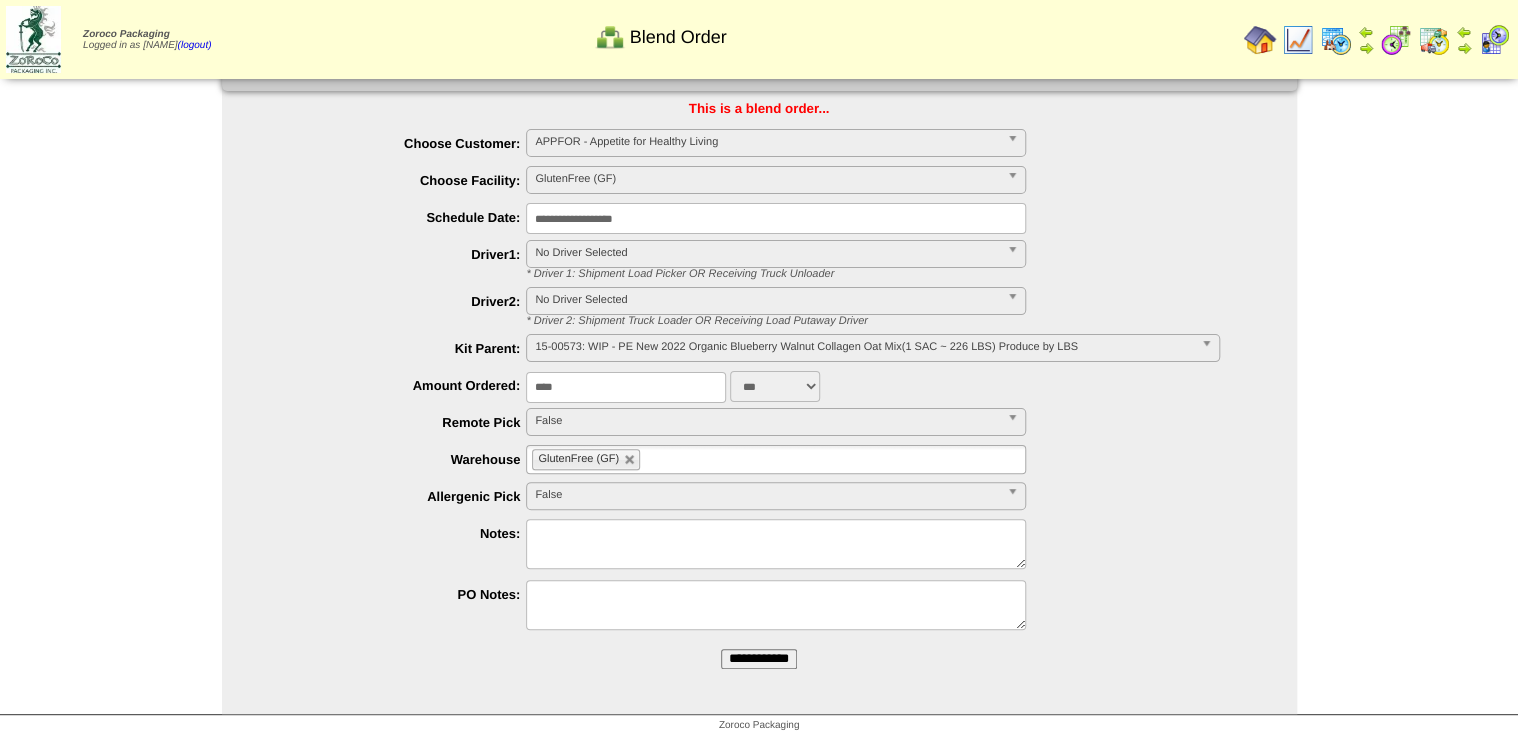 click on "**********" at bounding box center [776, 218] 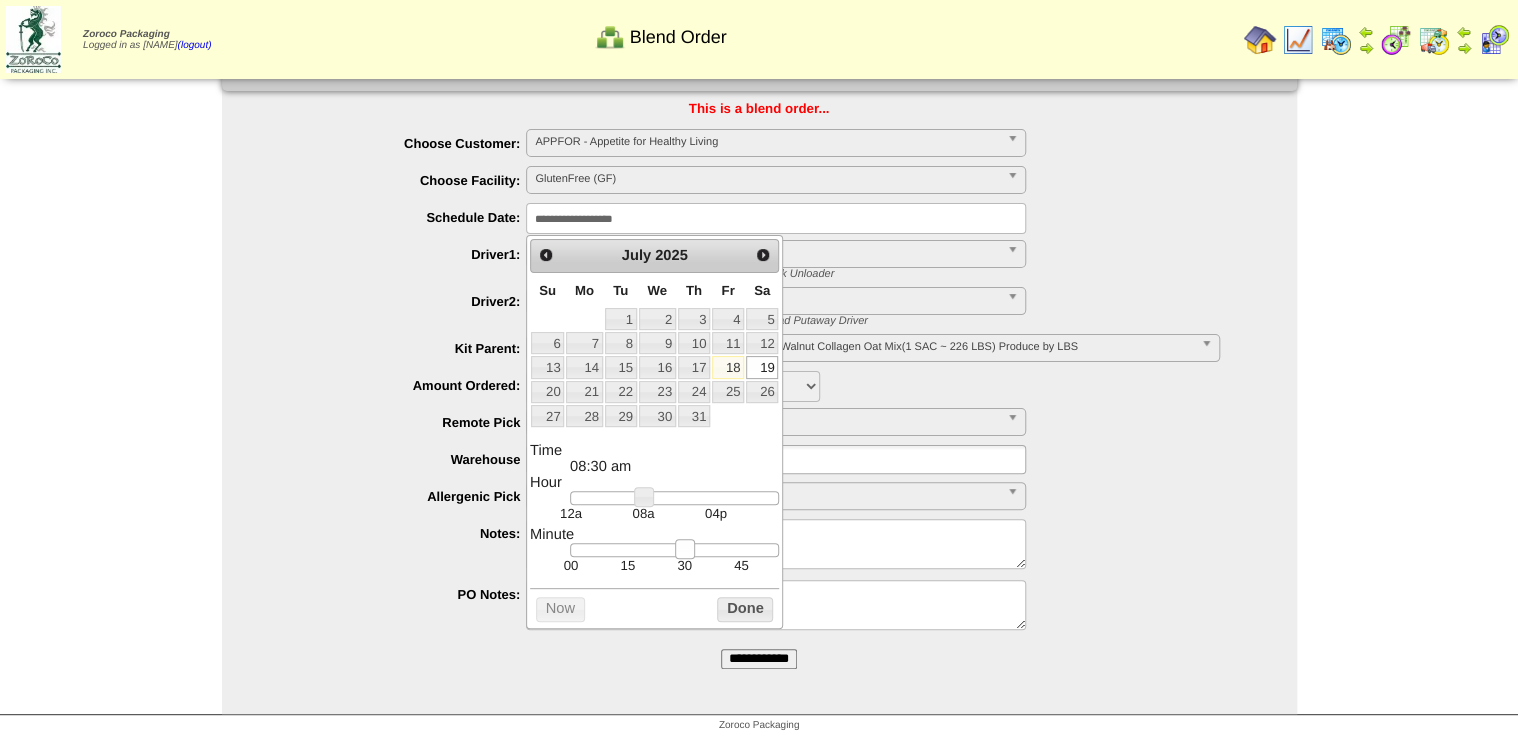 type on "**********" 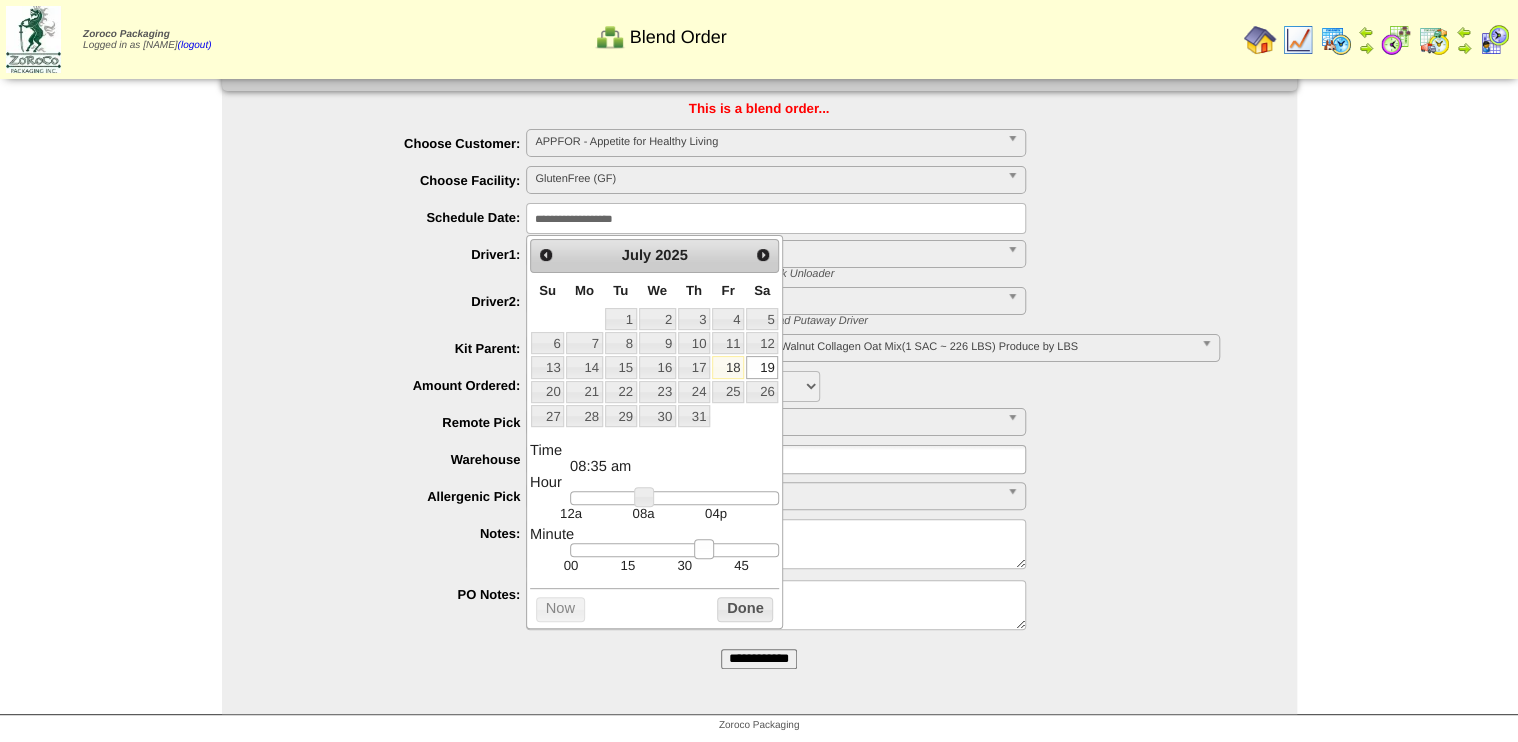 drag, startPoint x: 688, startPoint y: 548, endPoint x: 706, endPoint y: 551, distance: 18.248287 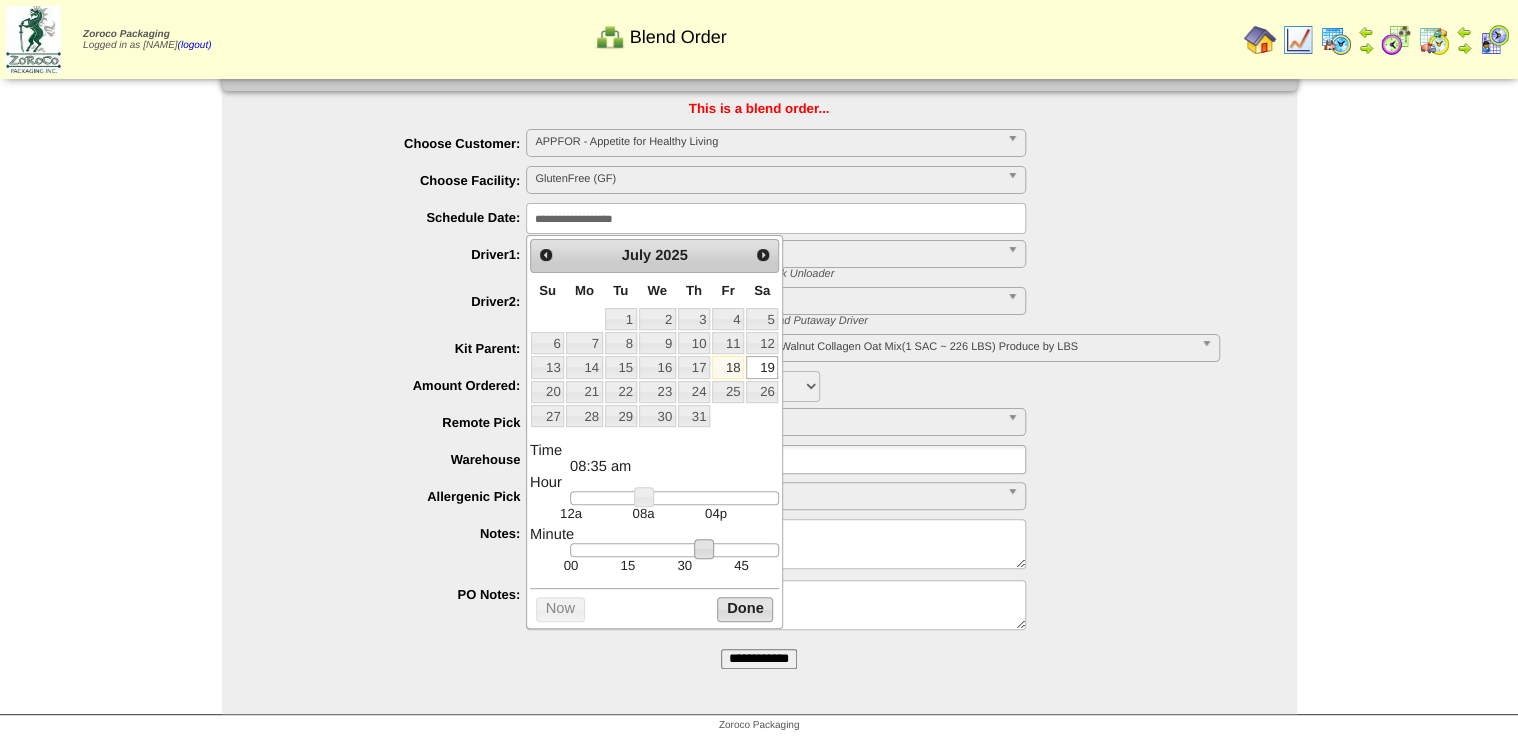 click on "Done" at bounding box center [745, 609] 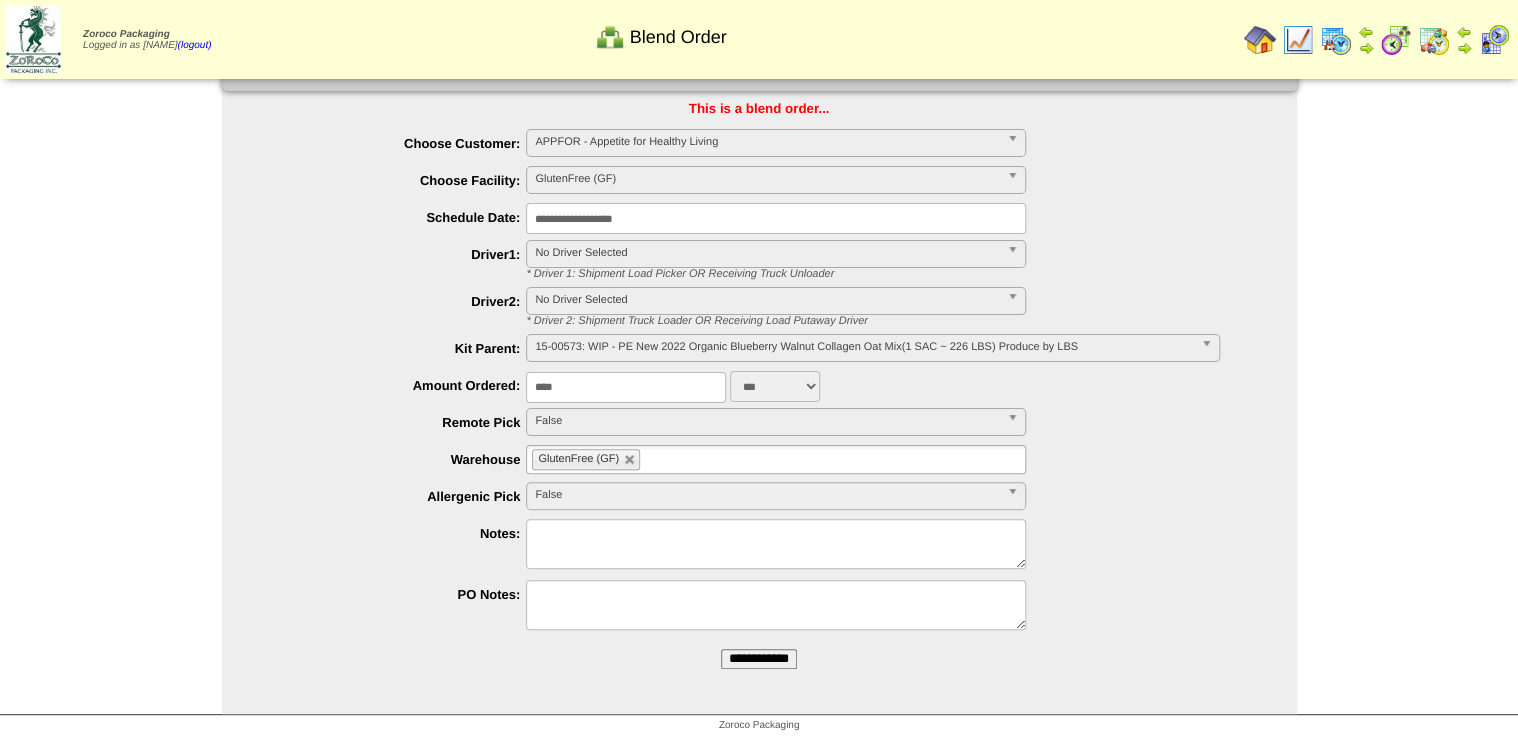 click on "**********" at bounding box center (759, 659) 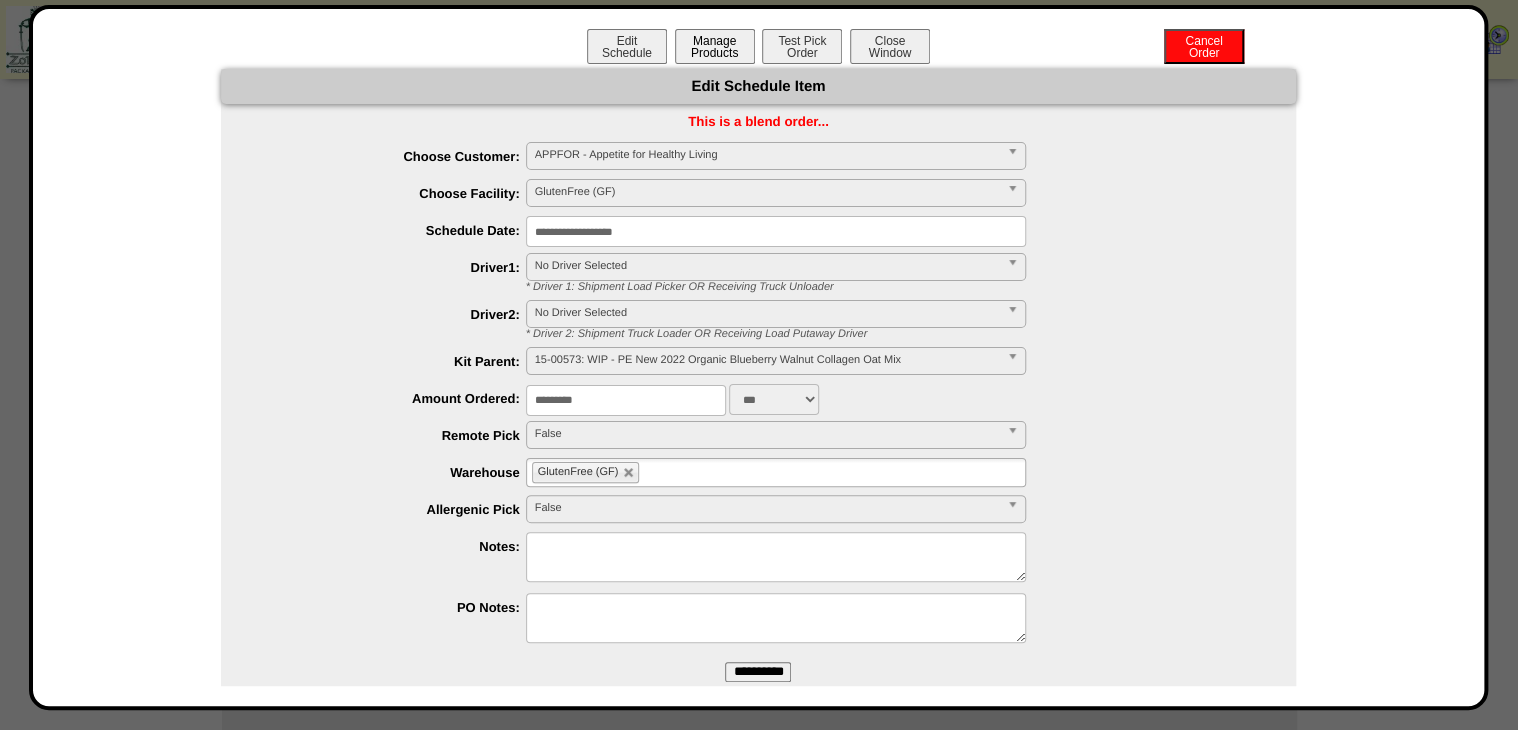 click on "Manage Products" at bounding box center [715, 46] 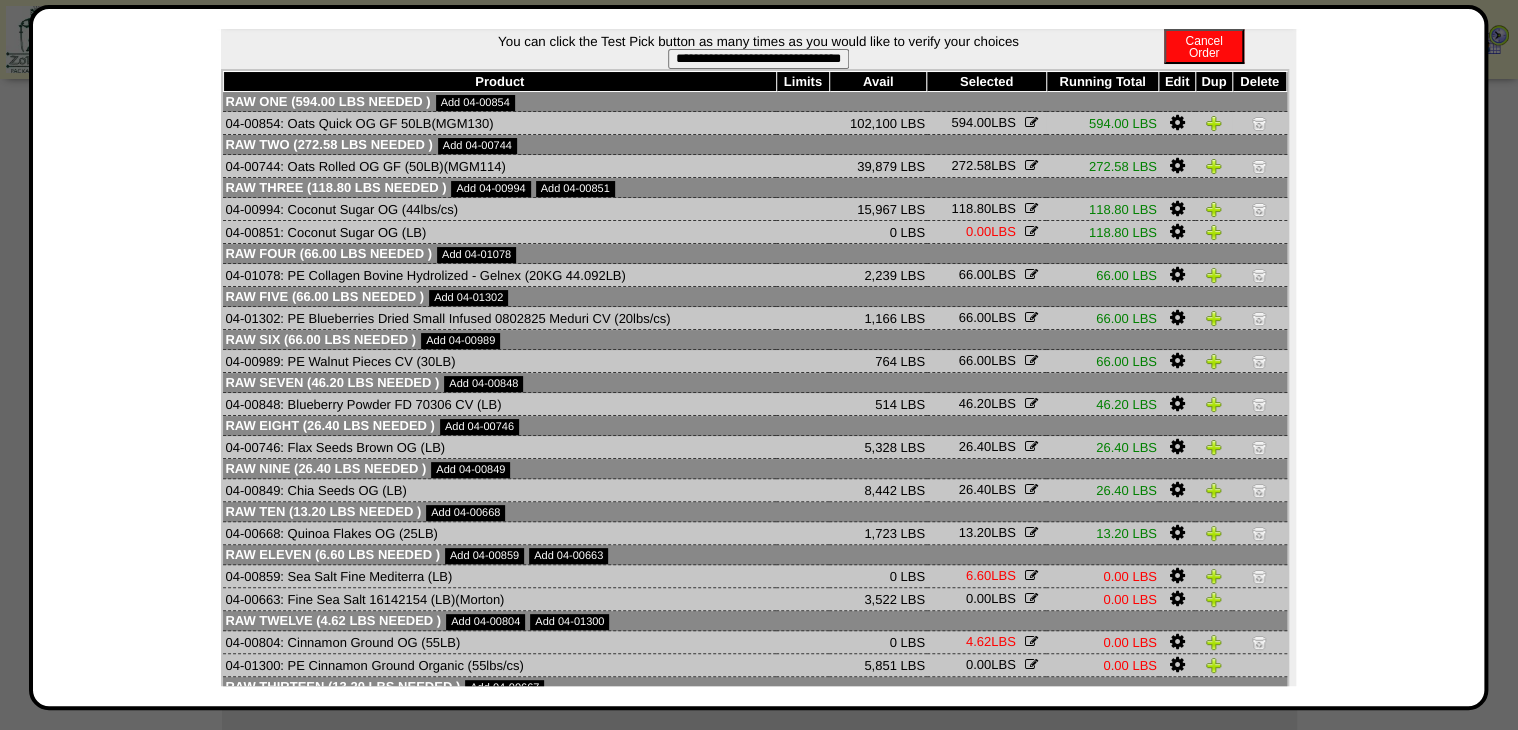 scroll, scrollTop: 0, scrollLeft: 0, axis: both 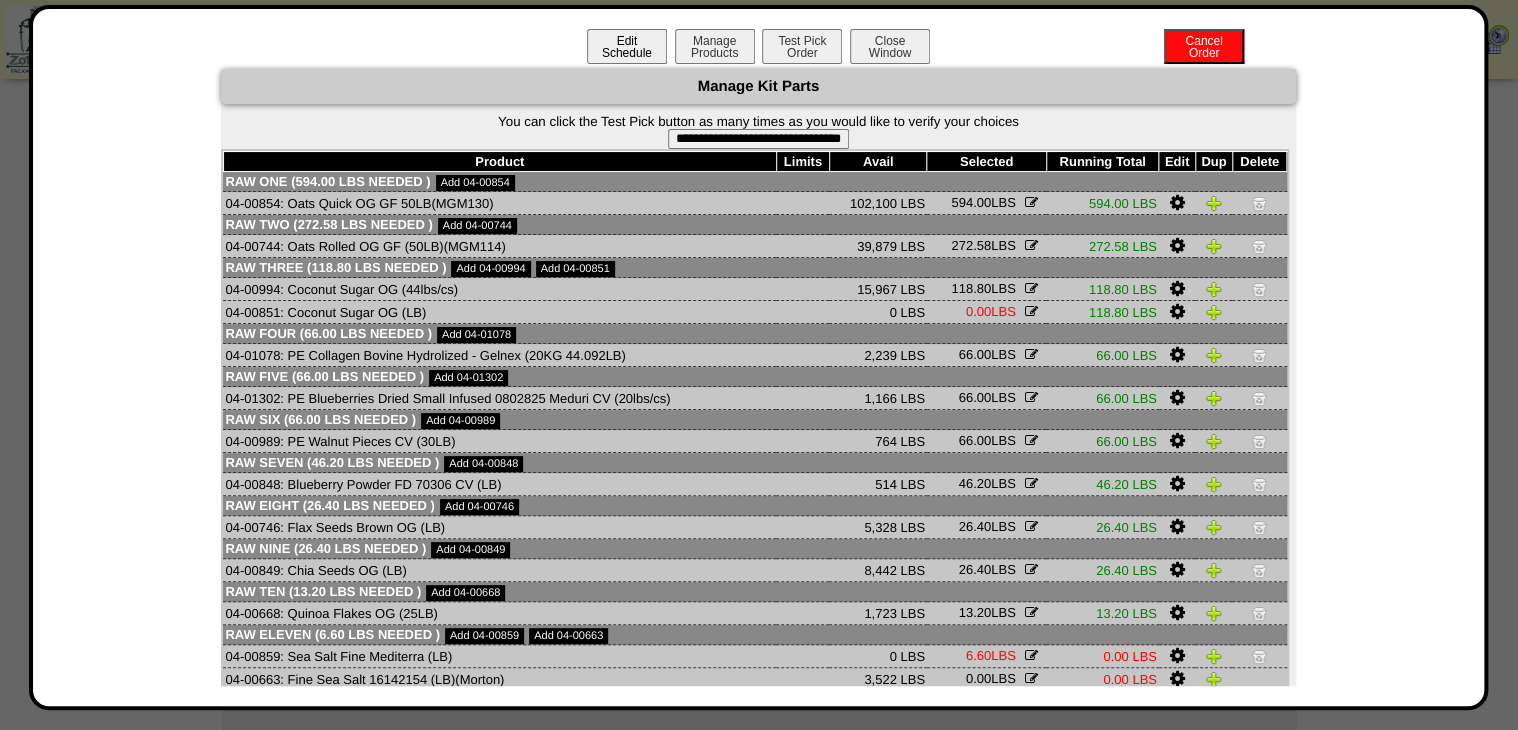 click on "Edit Schedule" at bounding box center [627, 46] 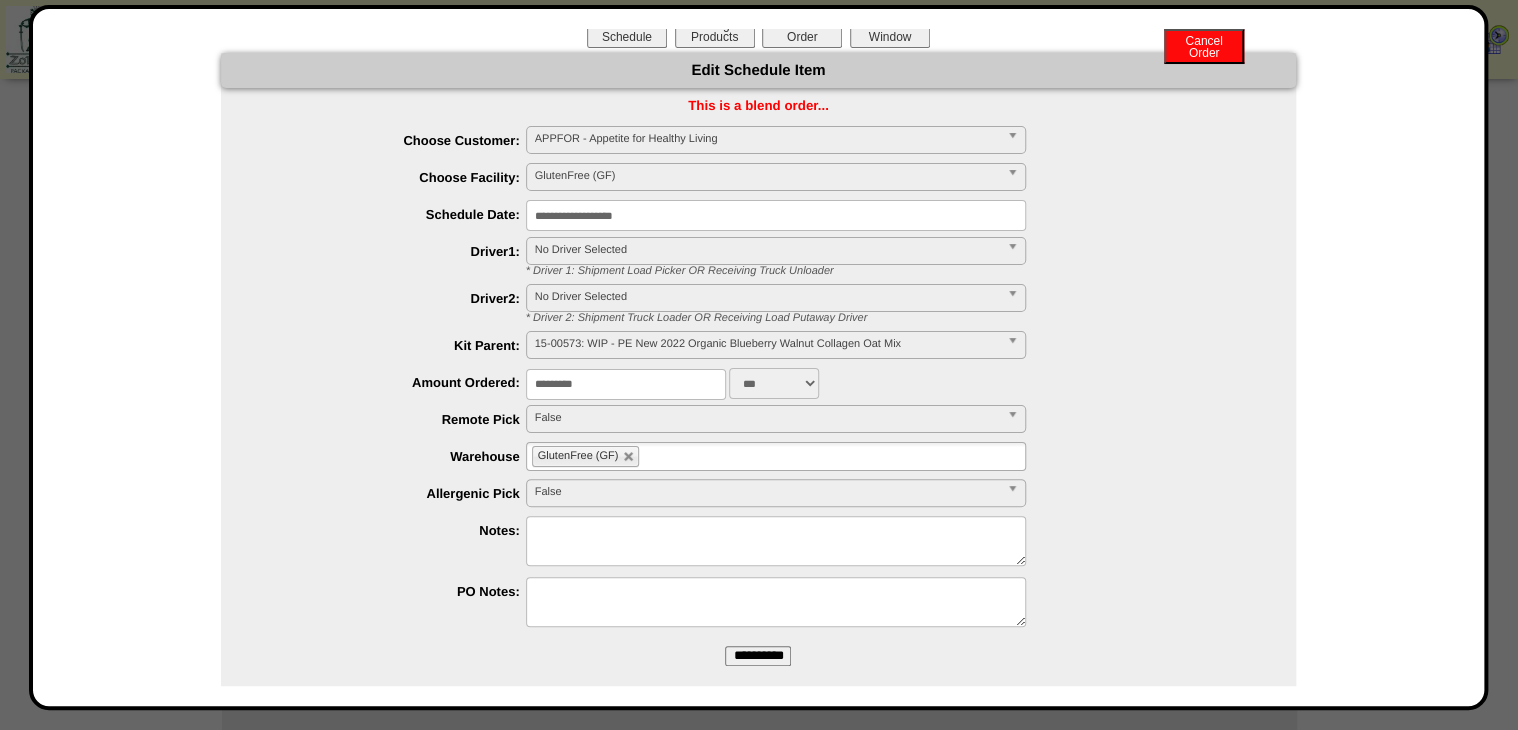 scroll, scrollTop: 43, scrollLeft: 0, axis: vertical 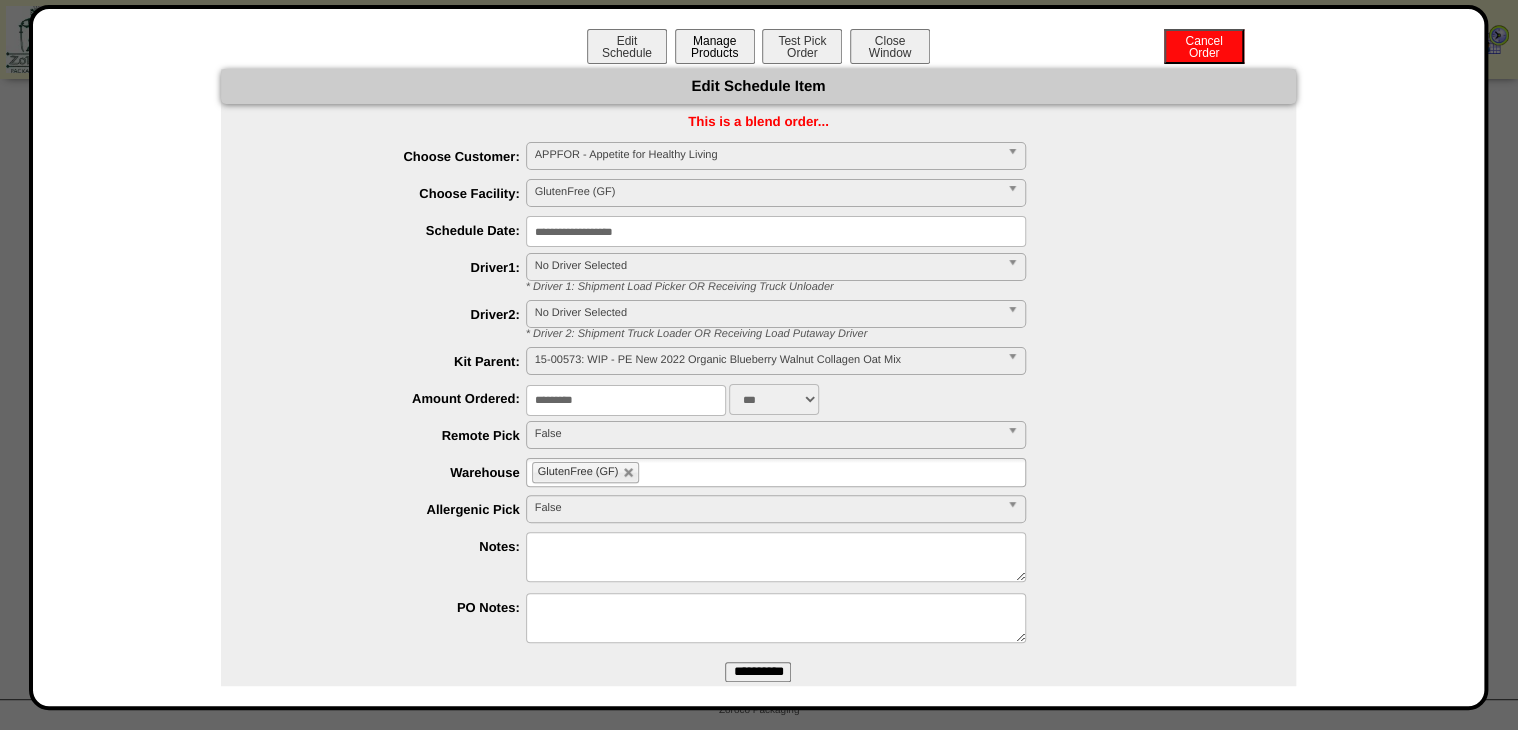 click on "Manage Products" at bounding box center (715, 46) 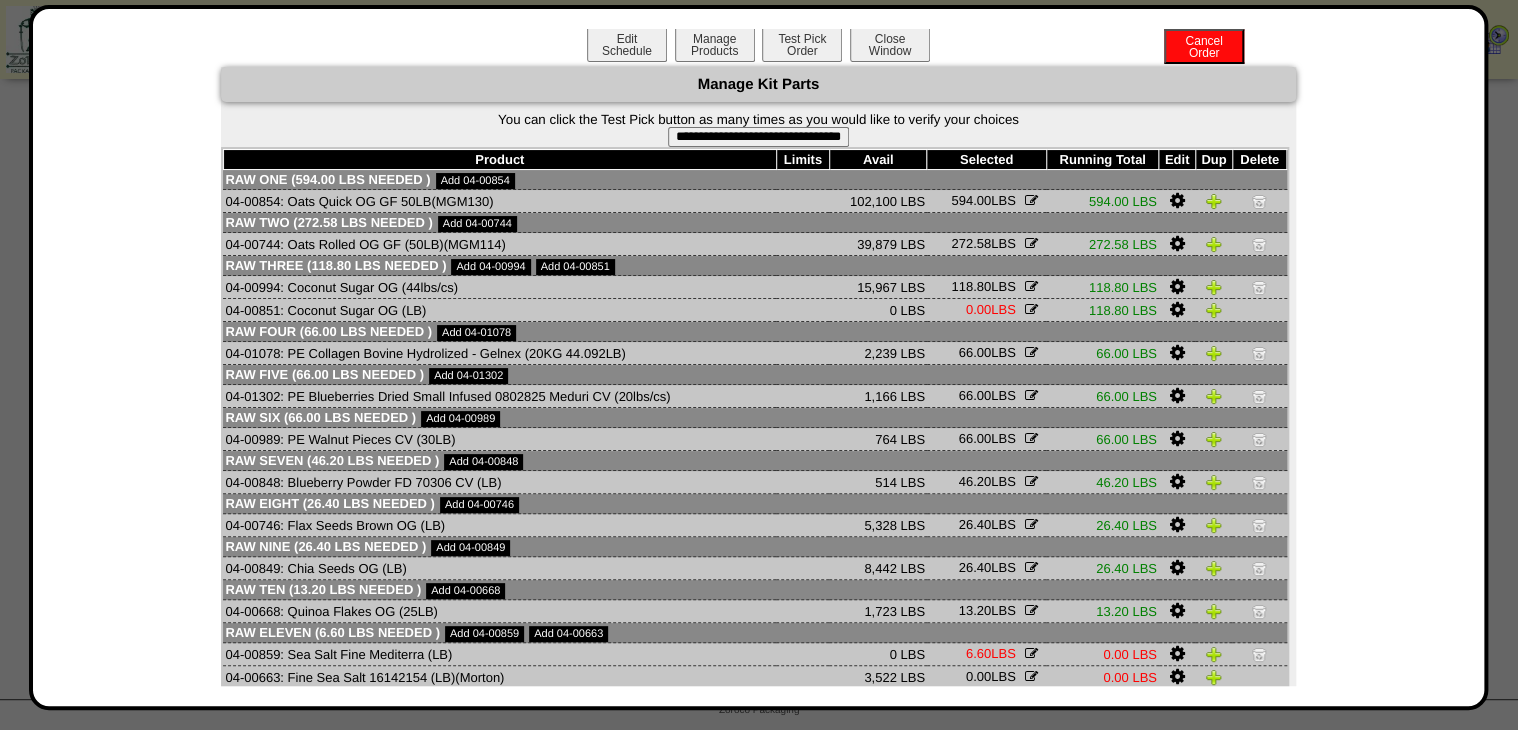 scroll, scrollTop: 0, scrollLeft: 0, axis: both 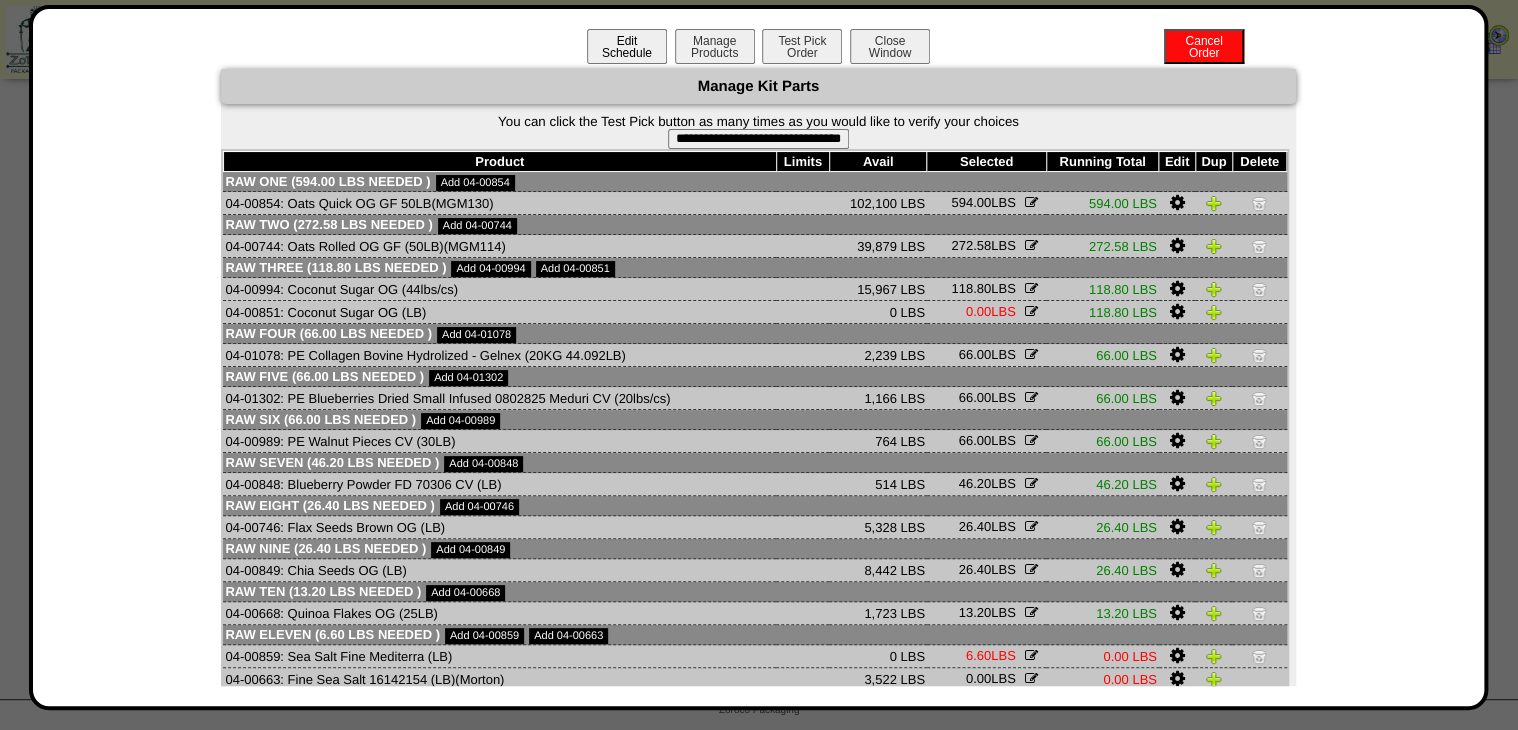 click on "Edit Schedule" at bounding box center [627, 46] 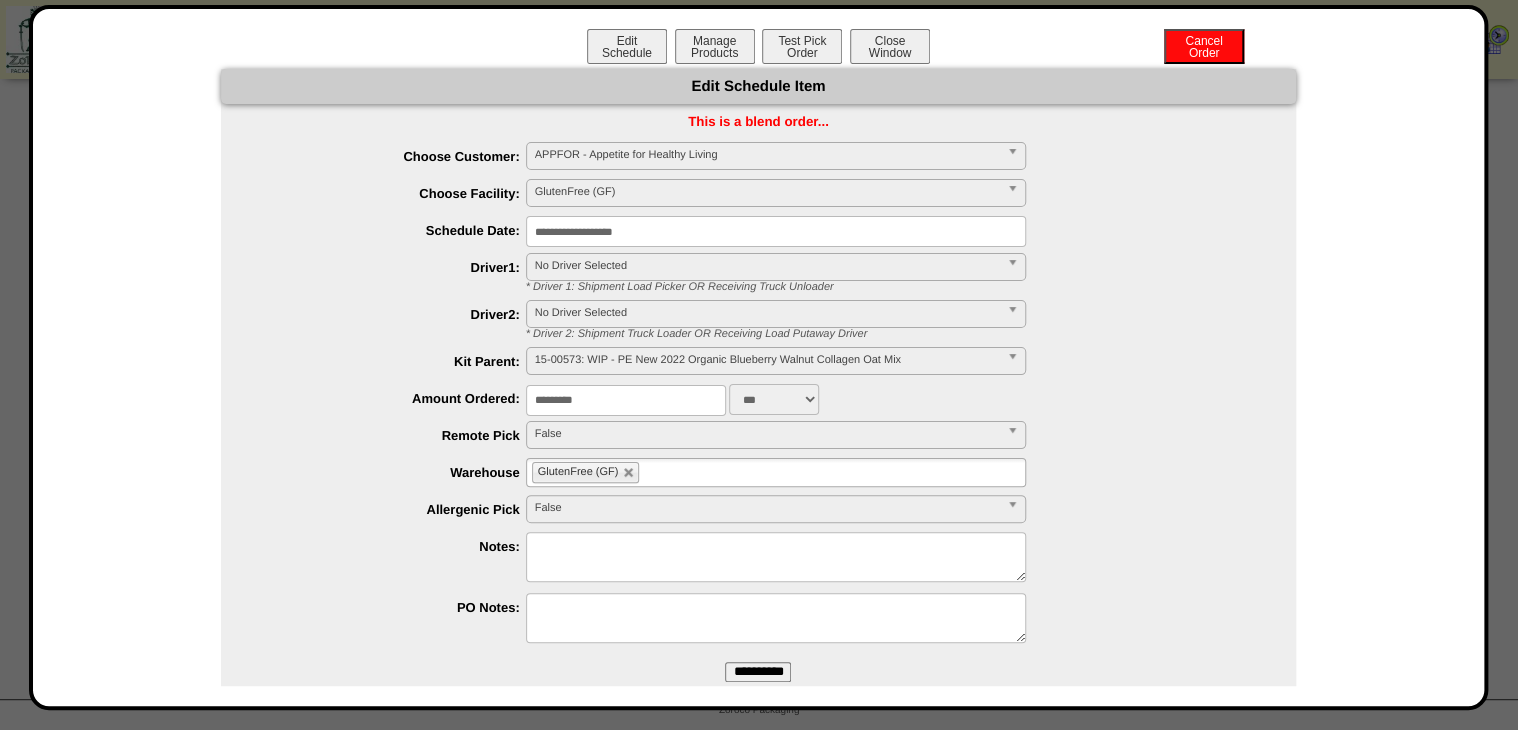 drag, startPoint x: 634, startPoint y: 399, endPoint x: 459, endPoint y: 411, distance: 175.41095 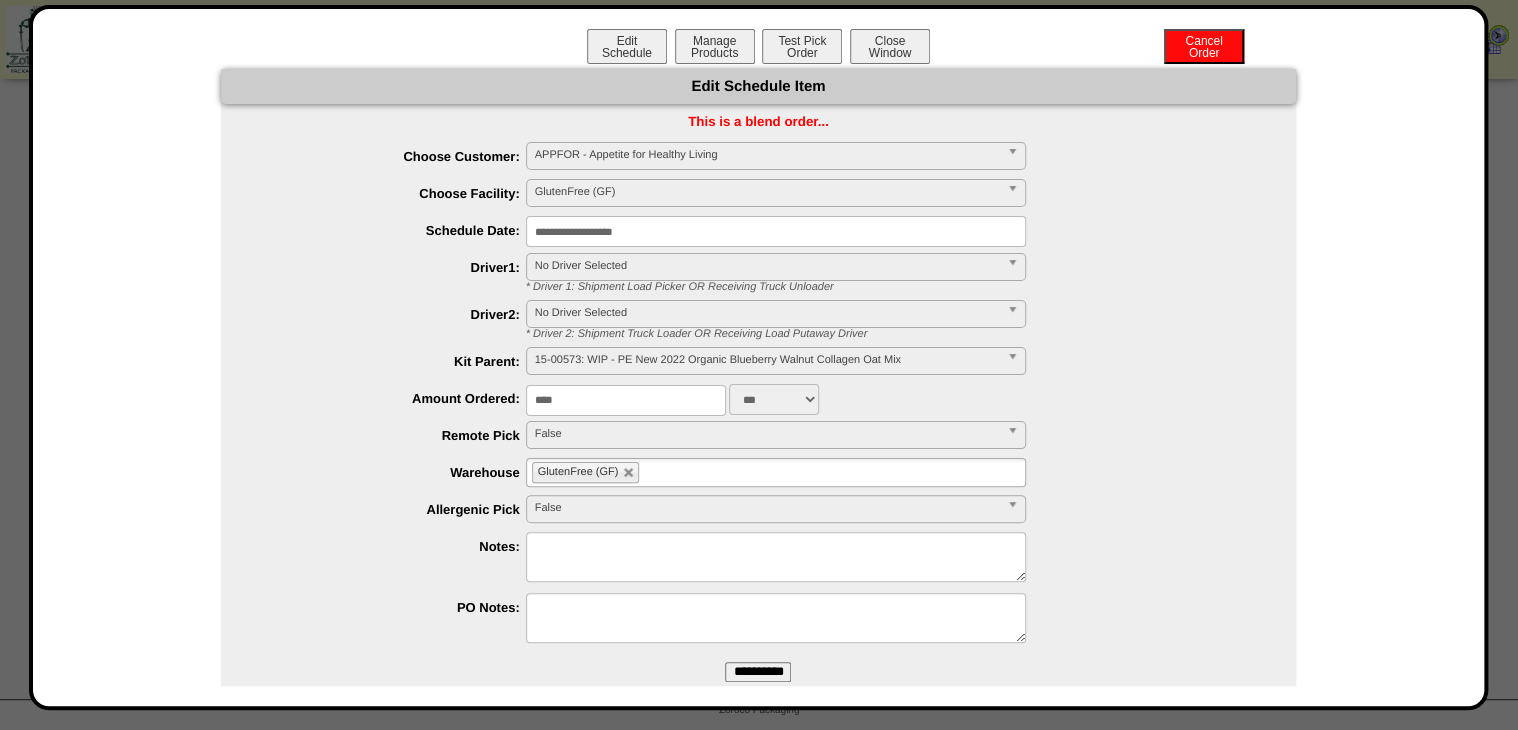 type on "****" 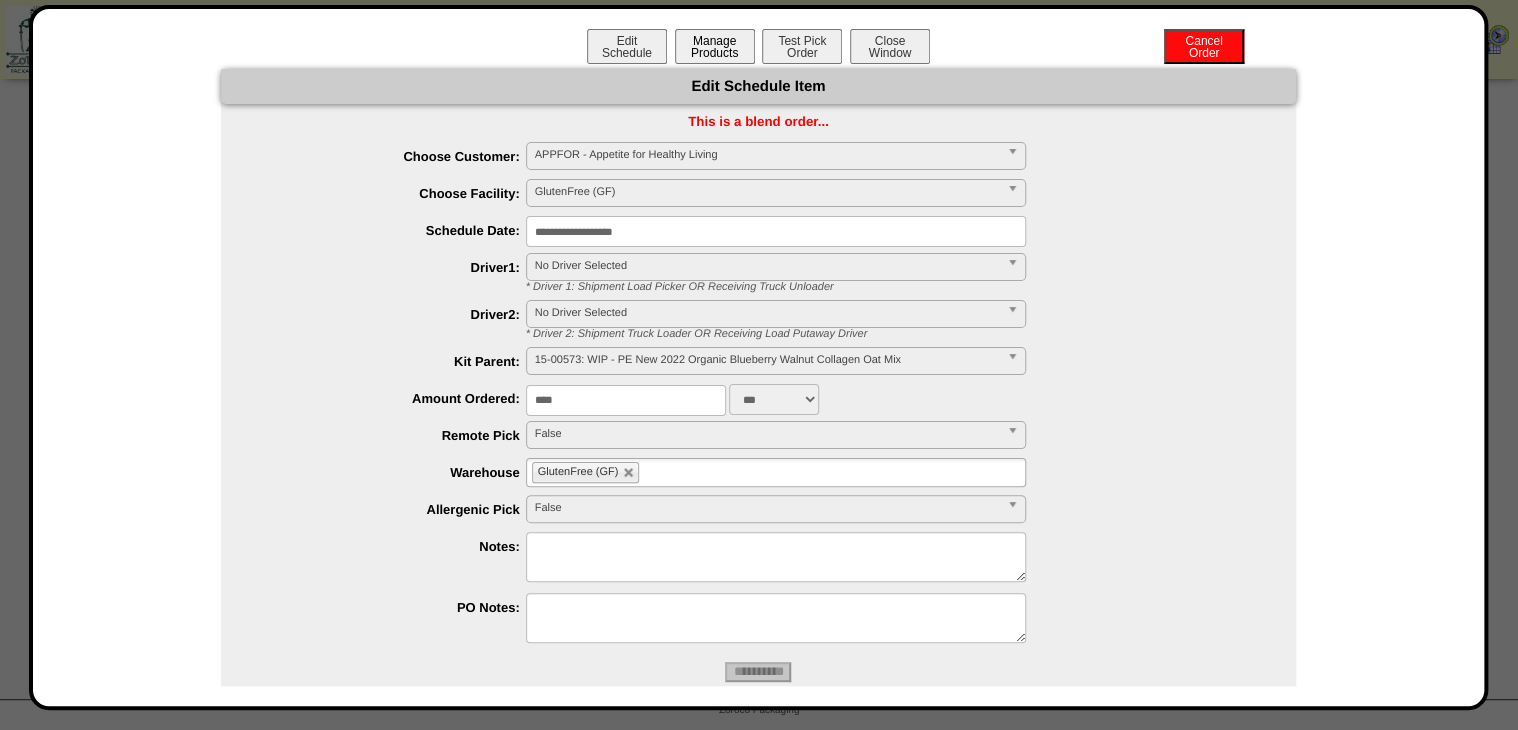 click on "Manage Products" at bounding box center [715, 46] 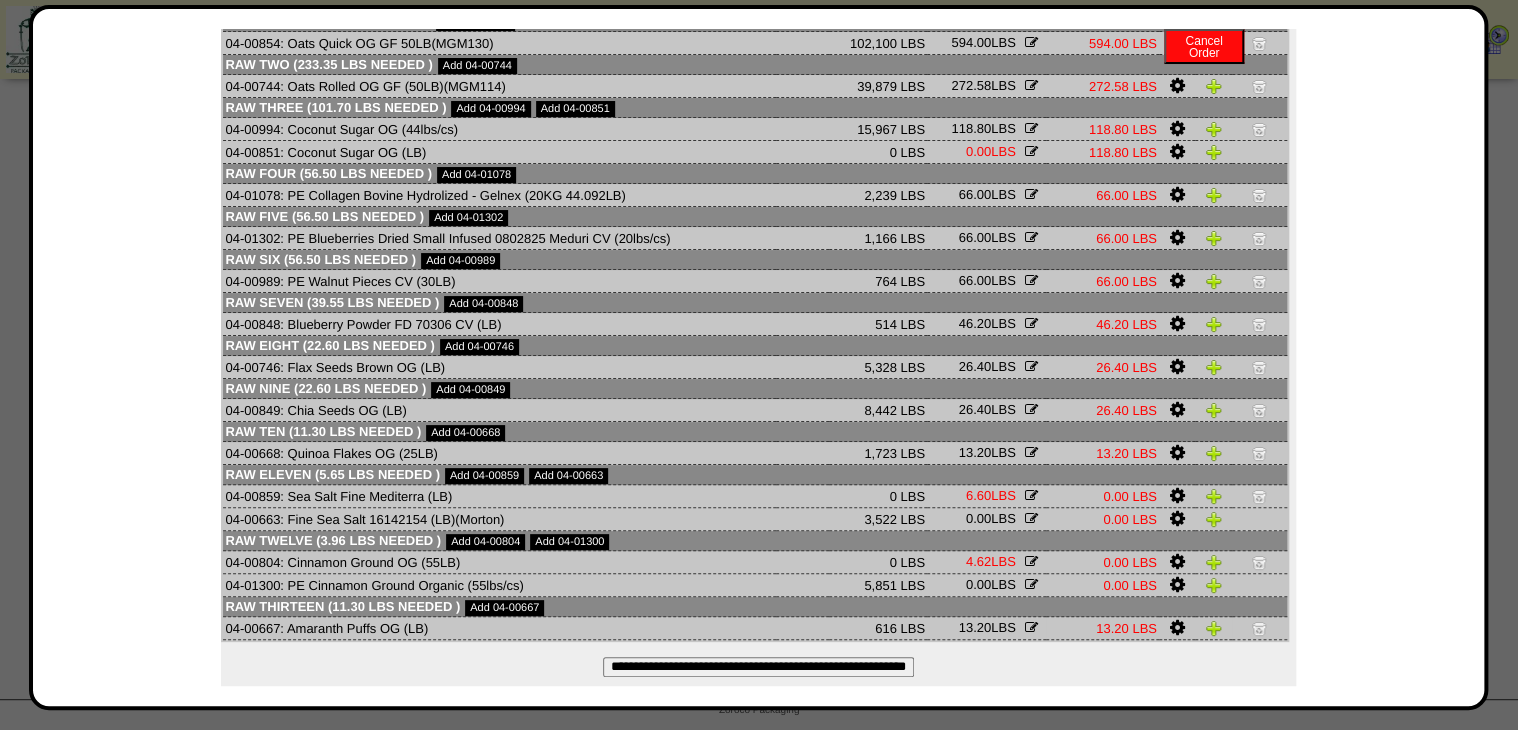scroll, scrollTop: 181, scrollLeft: 0, axis: vertical 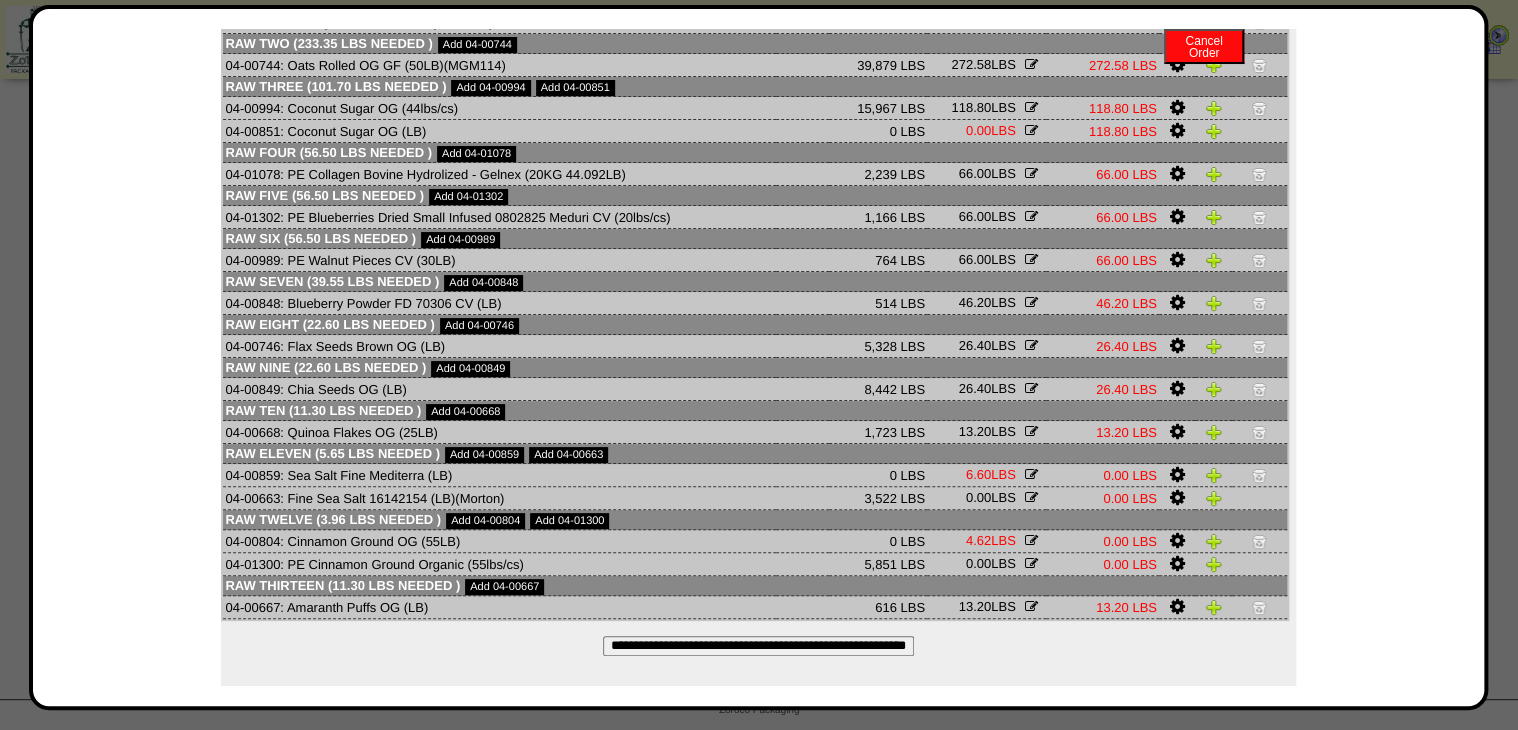 click on "**********" at bounding box center [758, 646] 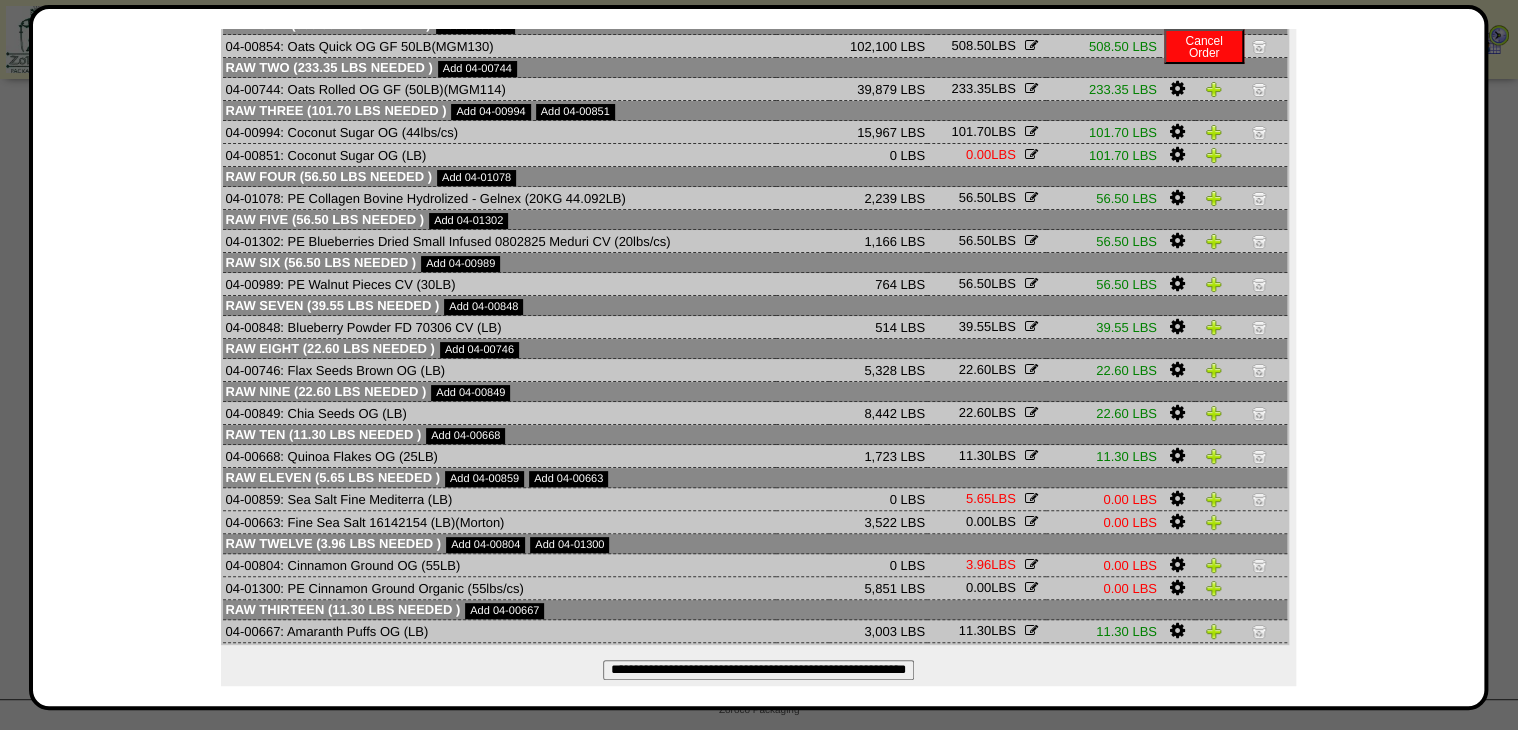 scroll, scrollTop: 181, scrollLeft: 0, axis: vertical 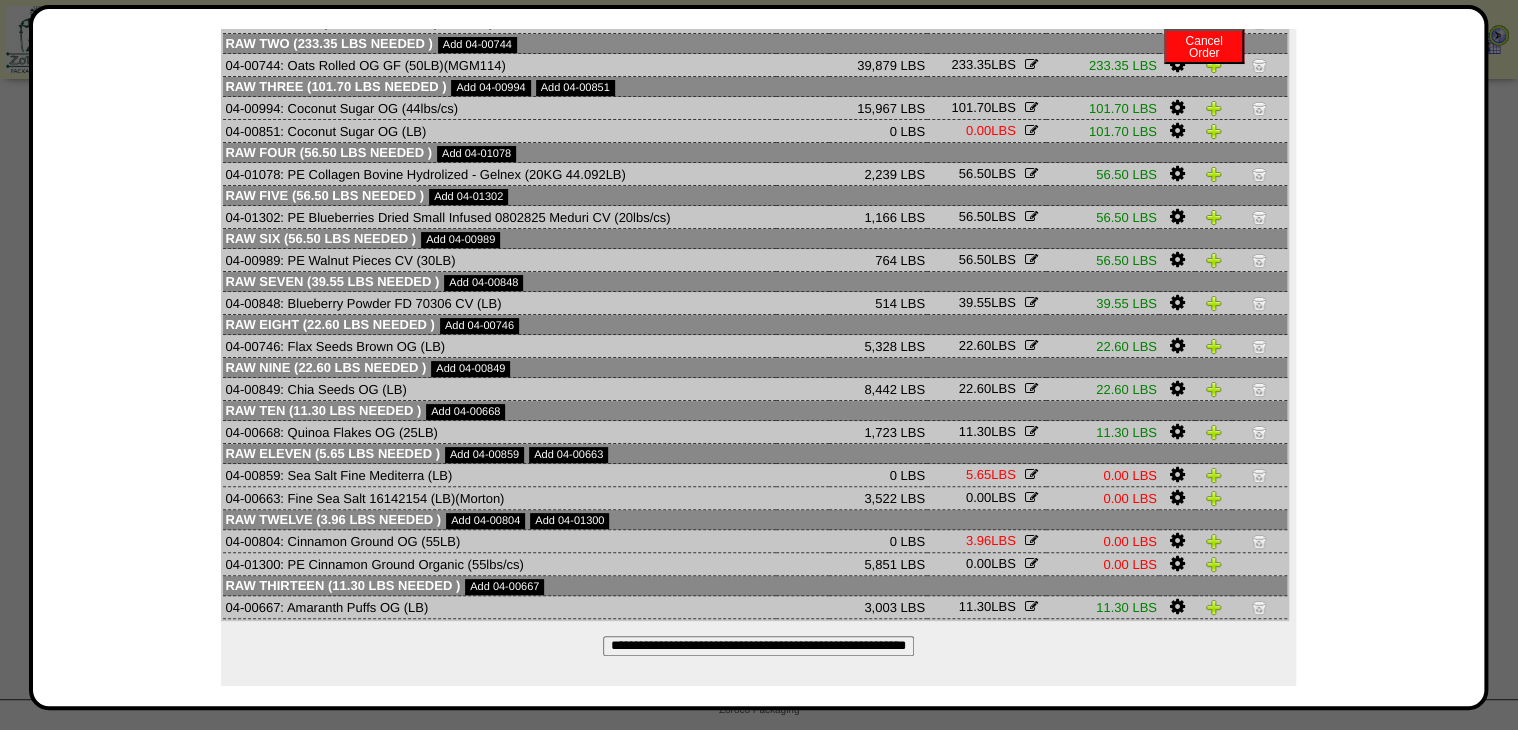 click at bounding box center (1259, 541) 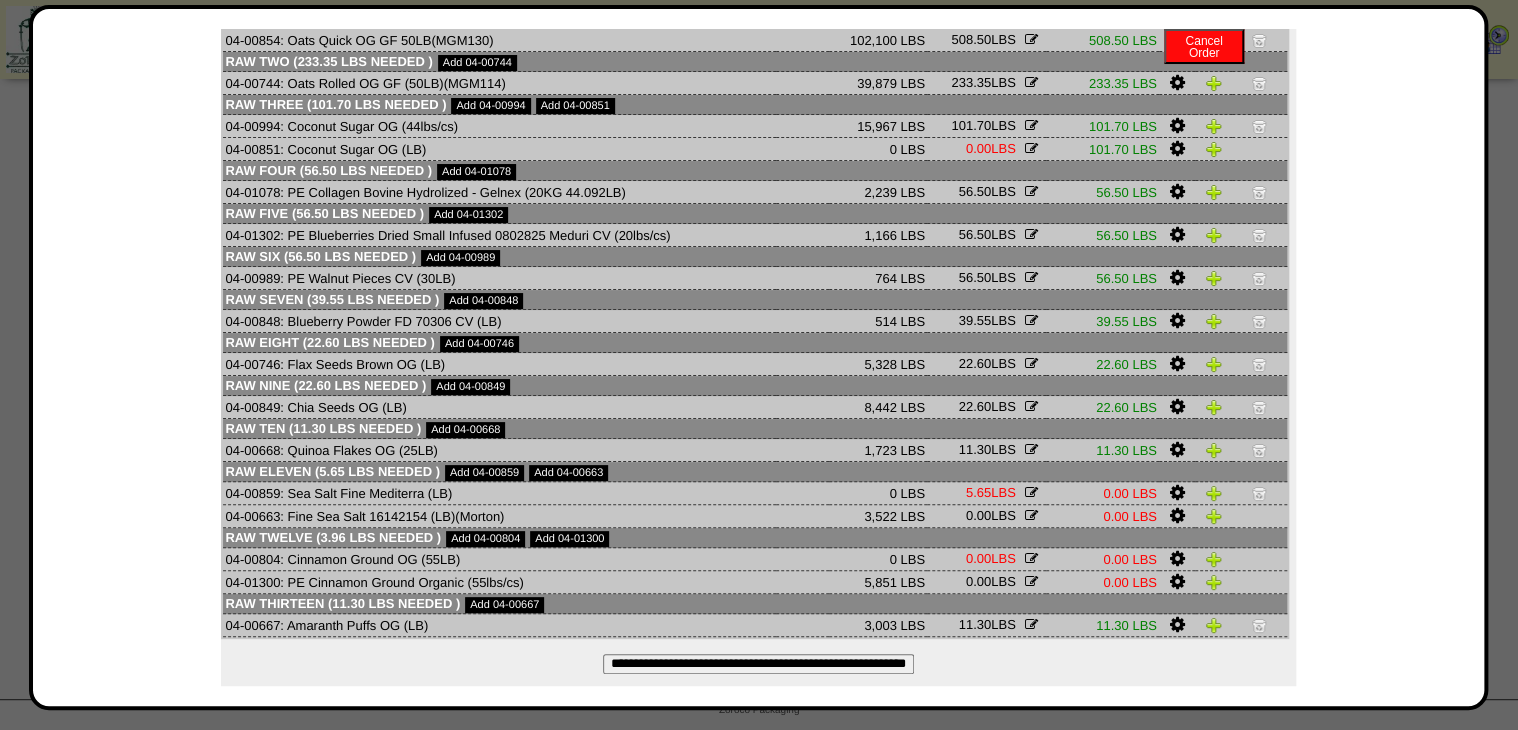 scroll, scrollTop: 181, scrollLeft: 0, axis: vertical 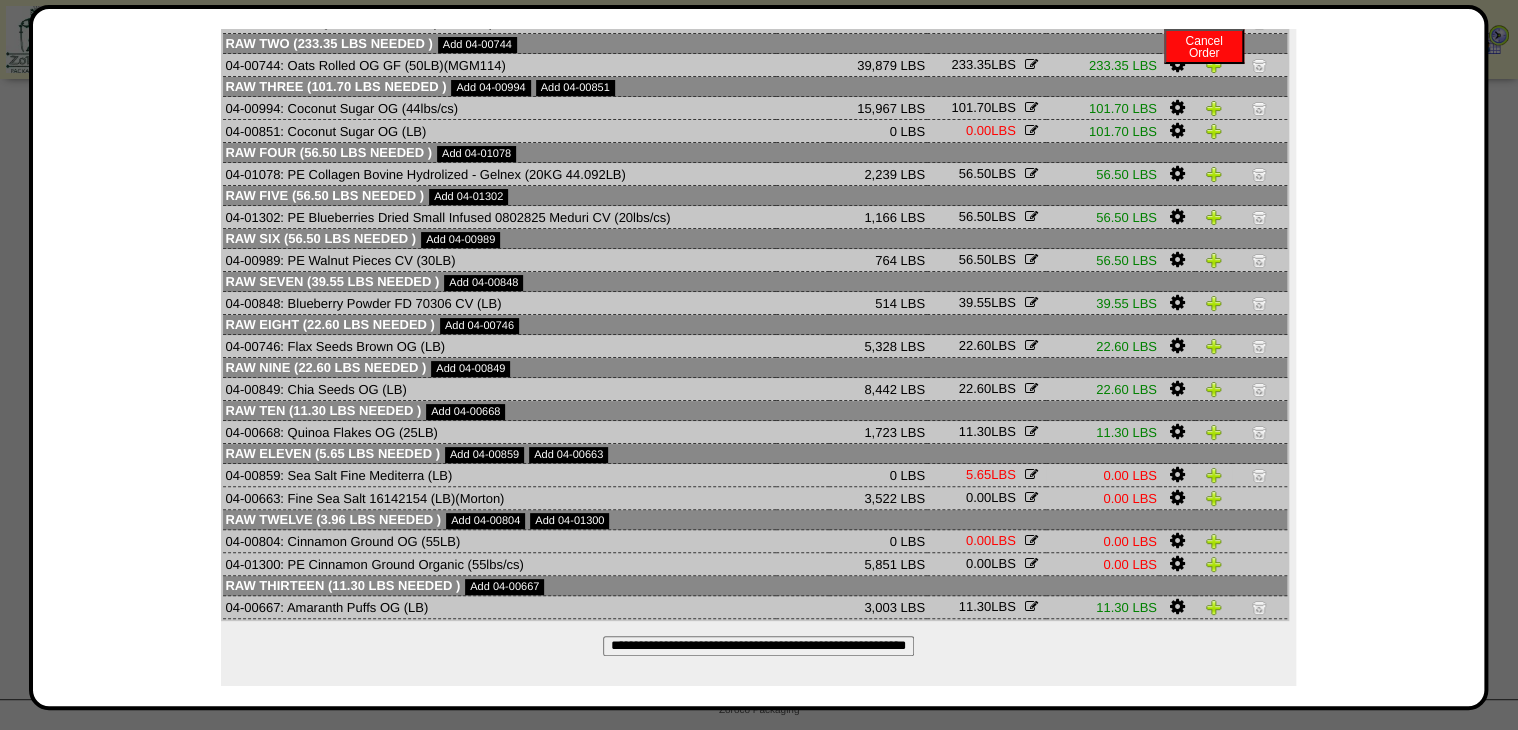 click at bounding box center [1259, 475] 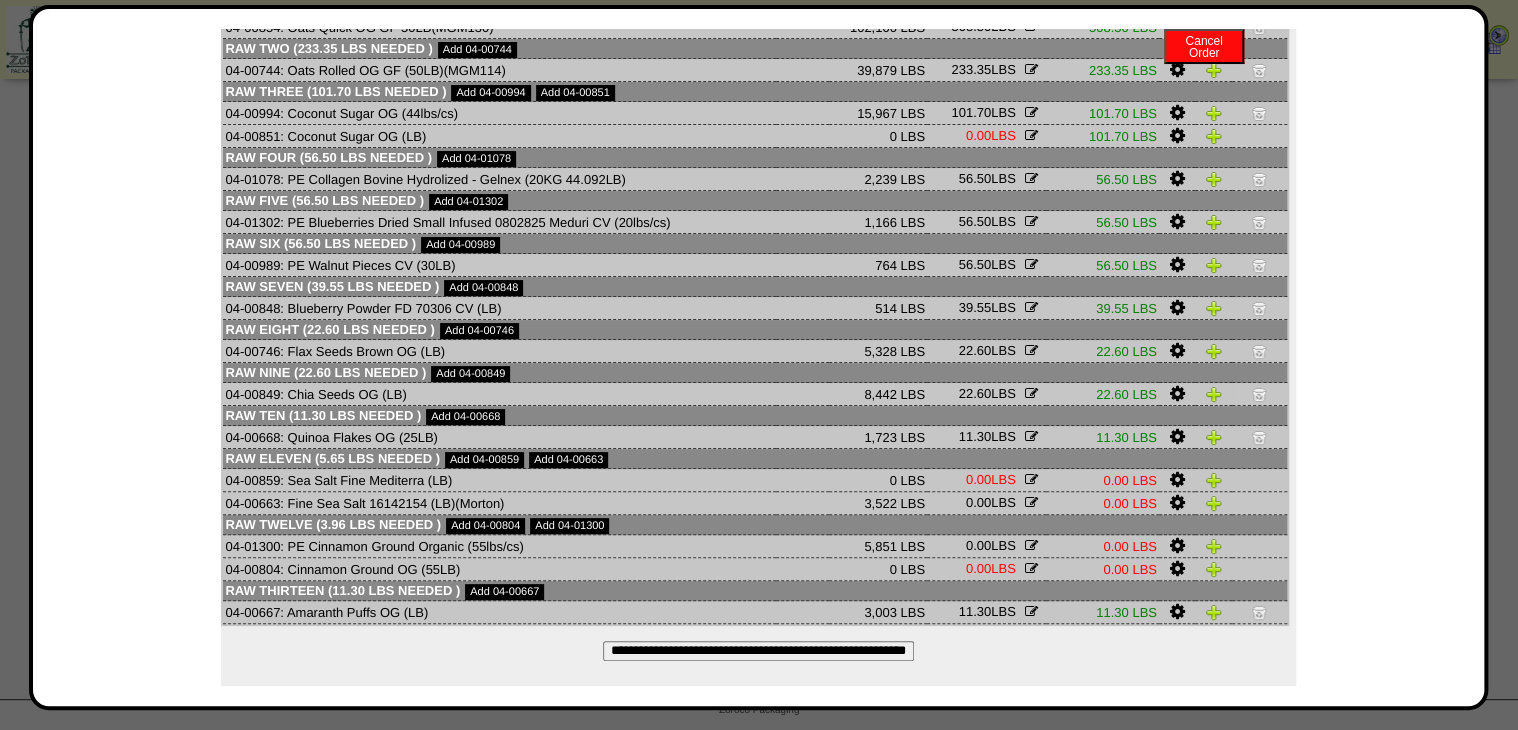 scroll, scrollTop: 181, scrollLeft: 0, axis: vertical 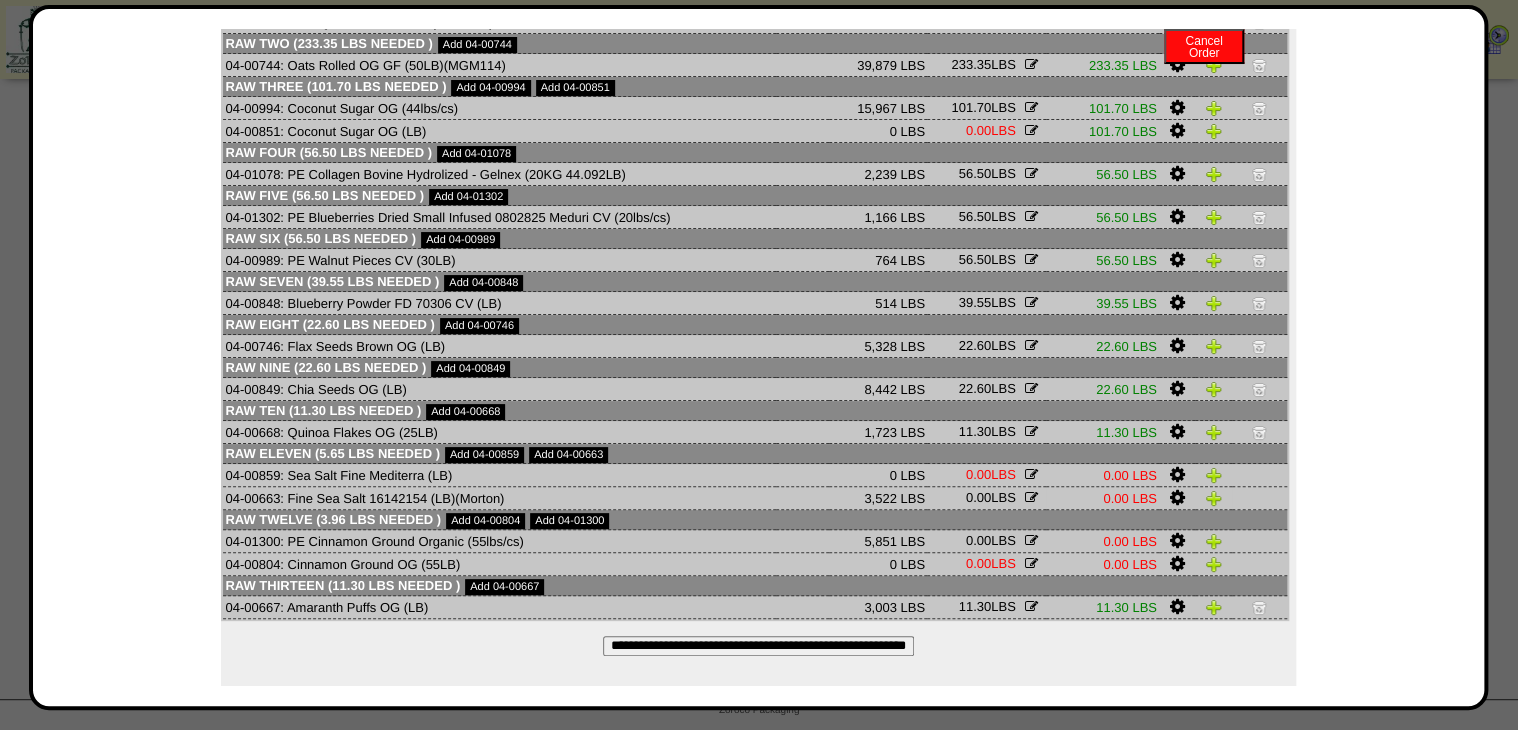 click at bounding box center [1031, 497] 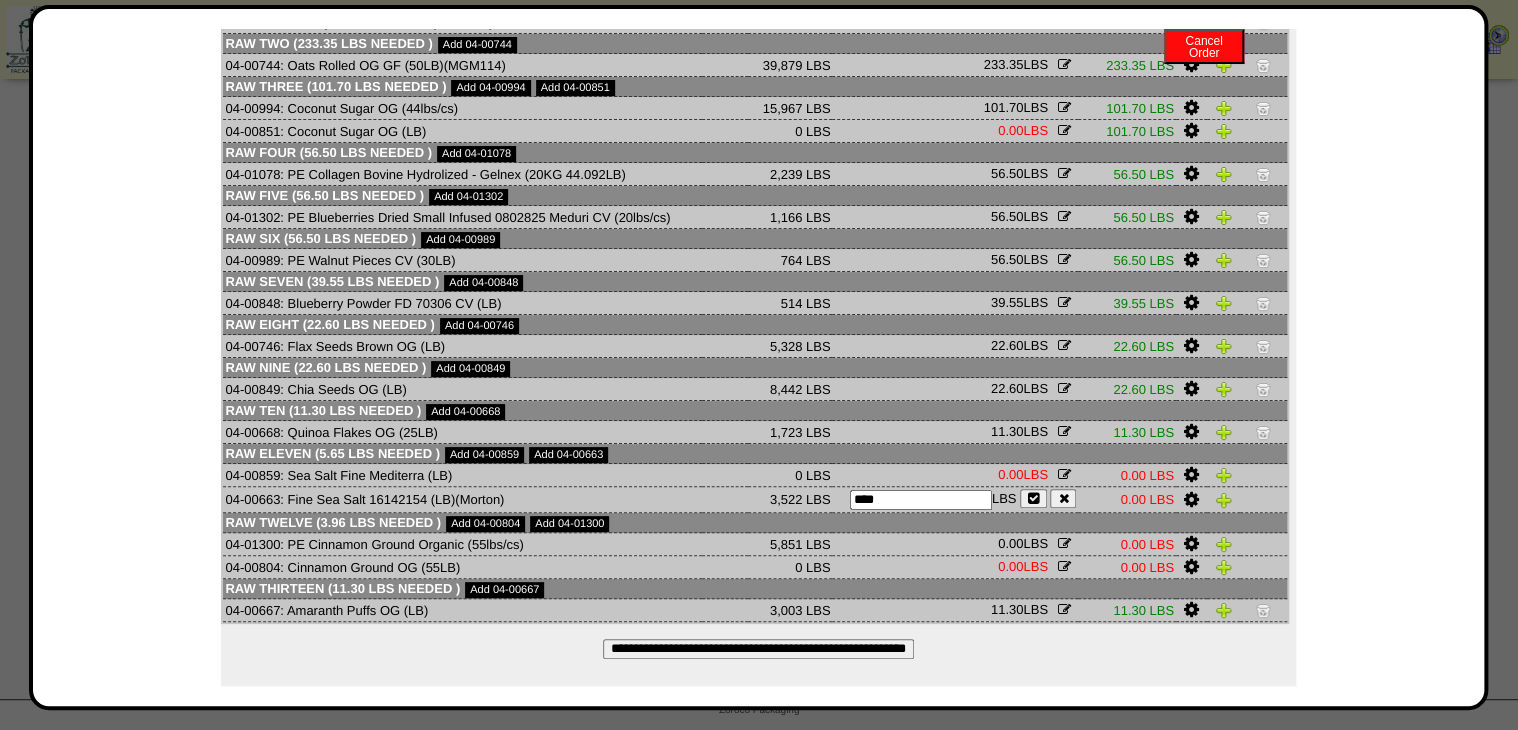 drag, startPoint x: 936, startPoint y: 502, endPoint x: 728, endPoint y: 504, distance: 208.00961 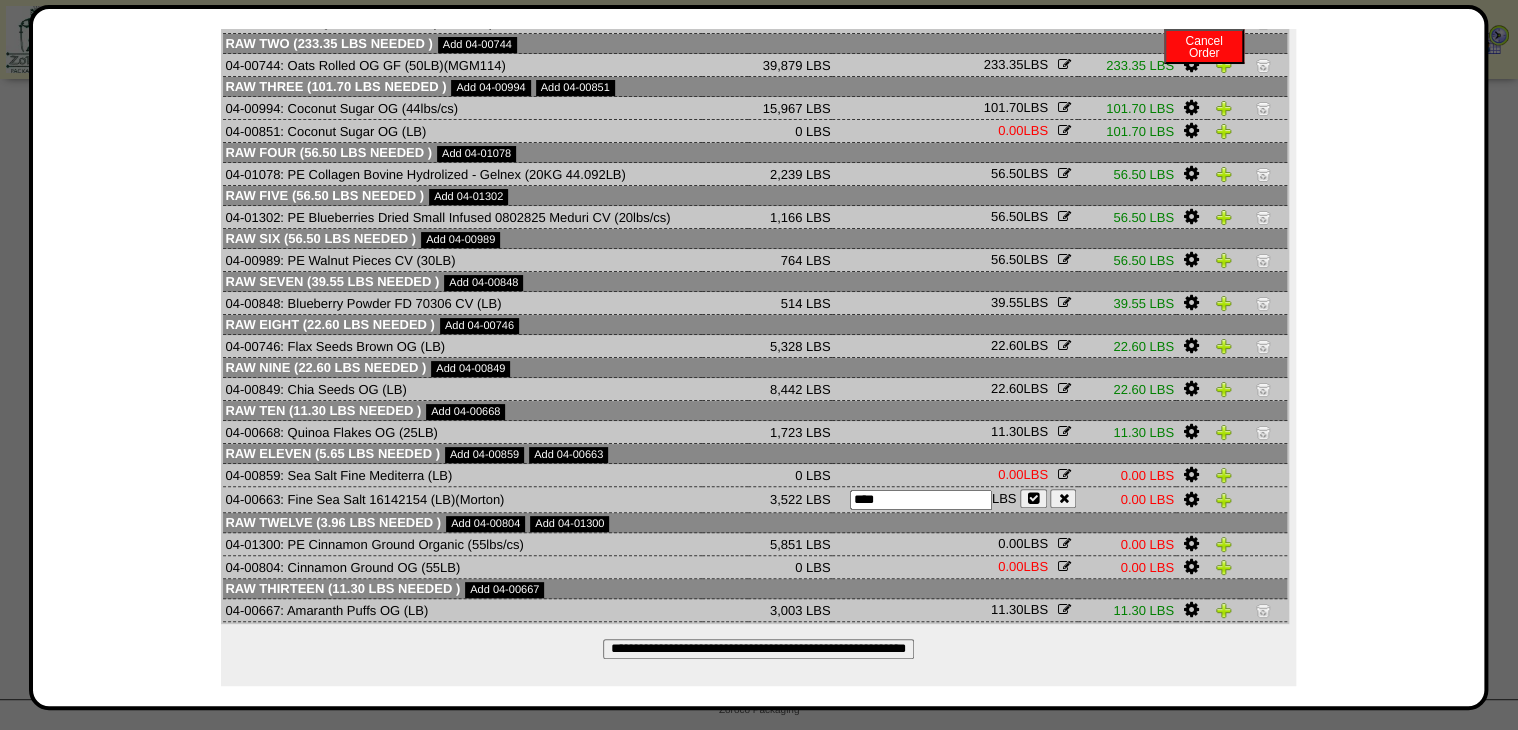 type on "****" 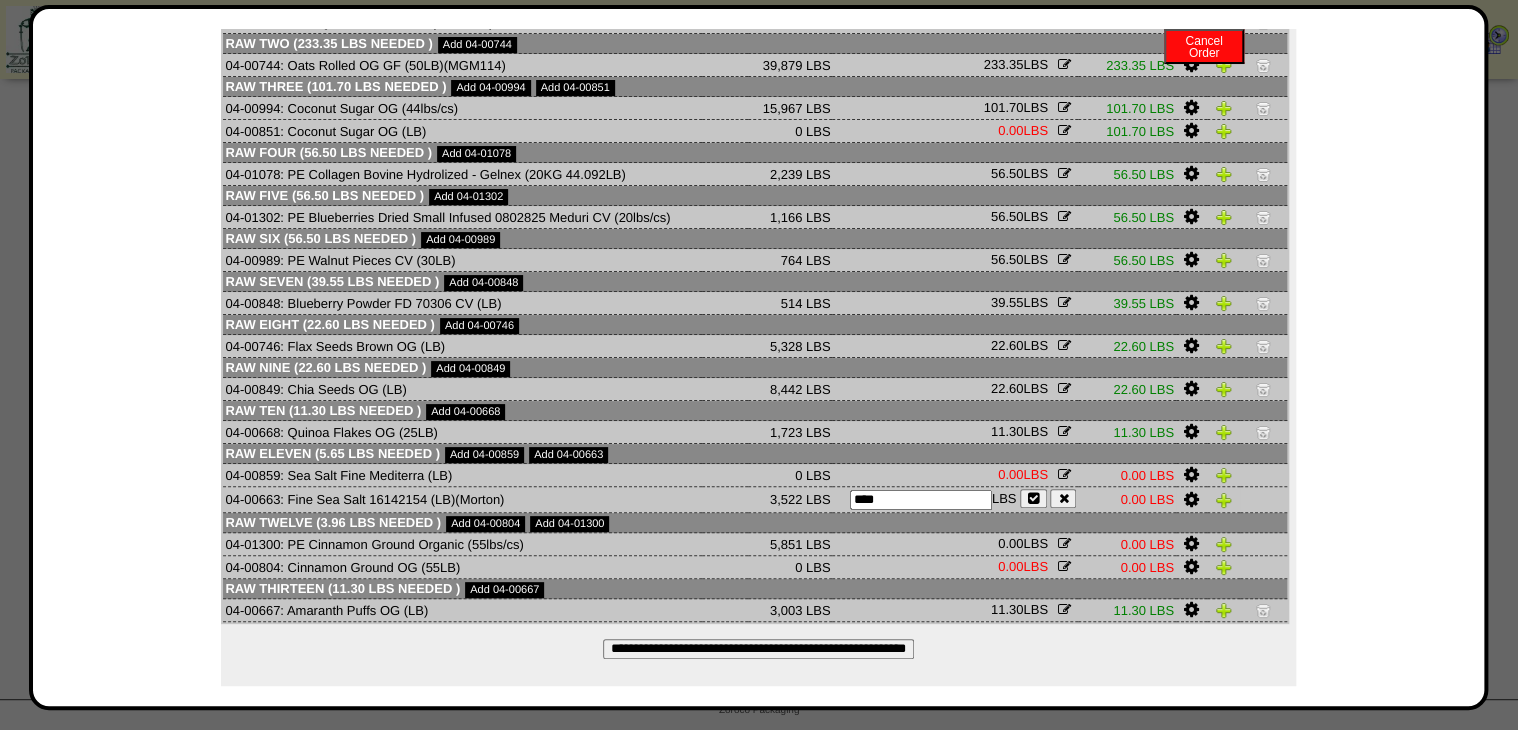 click at bounding box center [1033, 498] 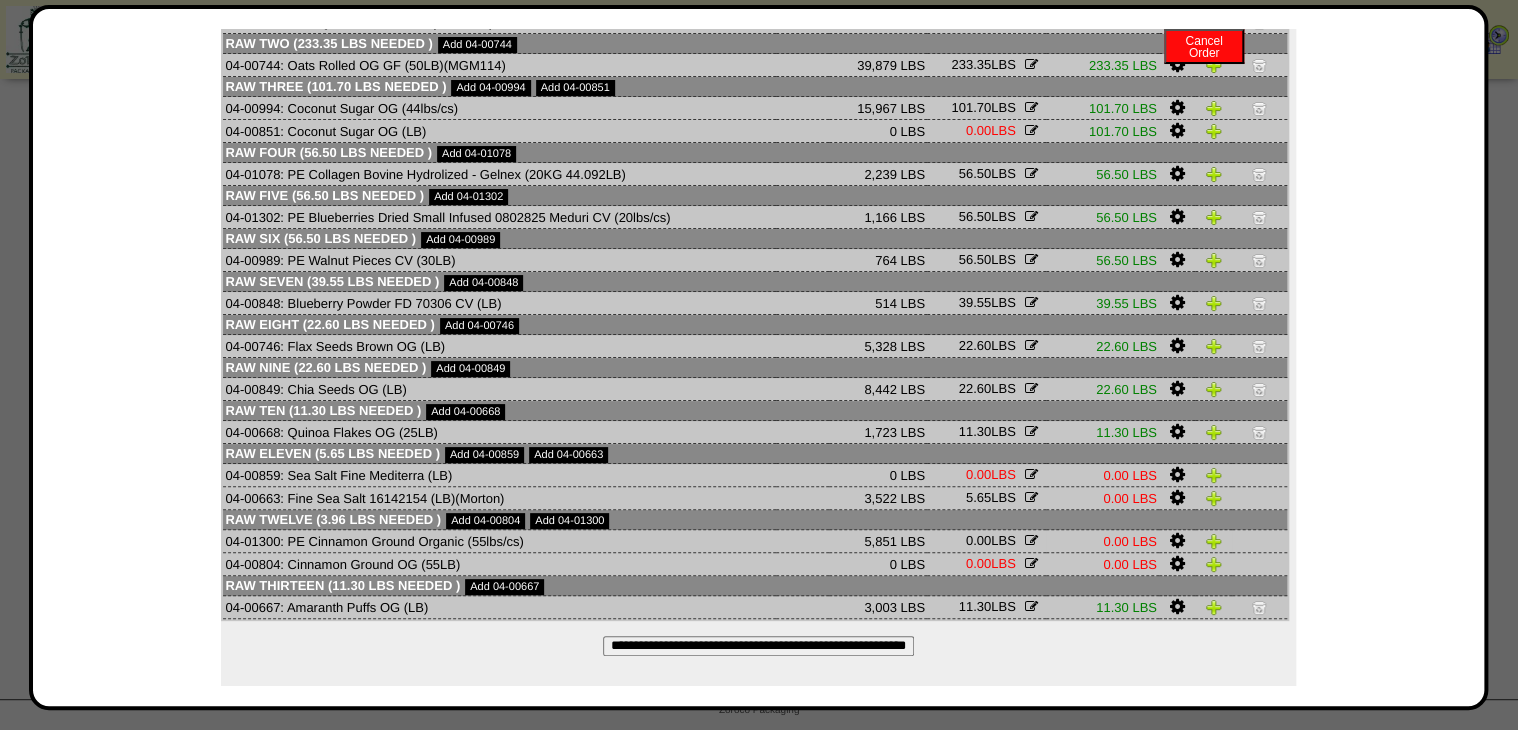 click at bounding box center (1031, 540) 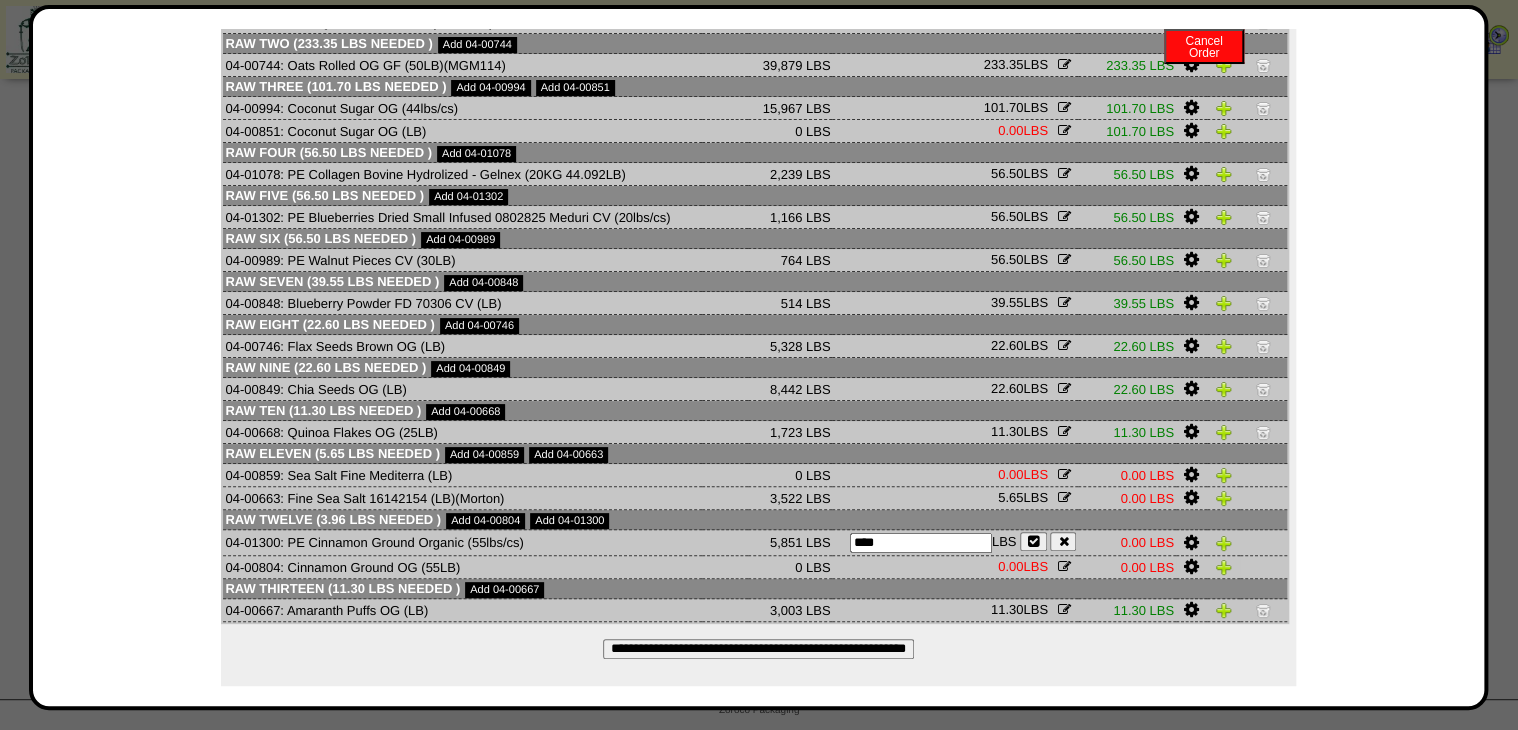 drag, startPoint x: 820, startPoint y: 556, endPoint x: 760, endPoint y: 559, distance: 60.074955 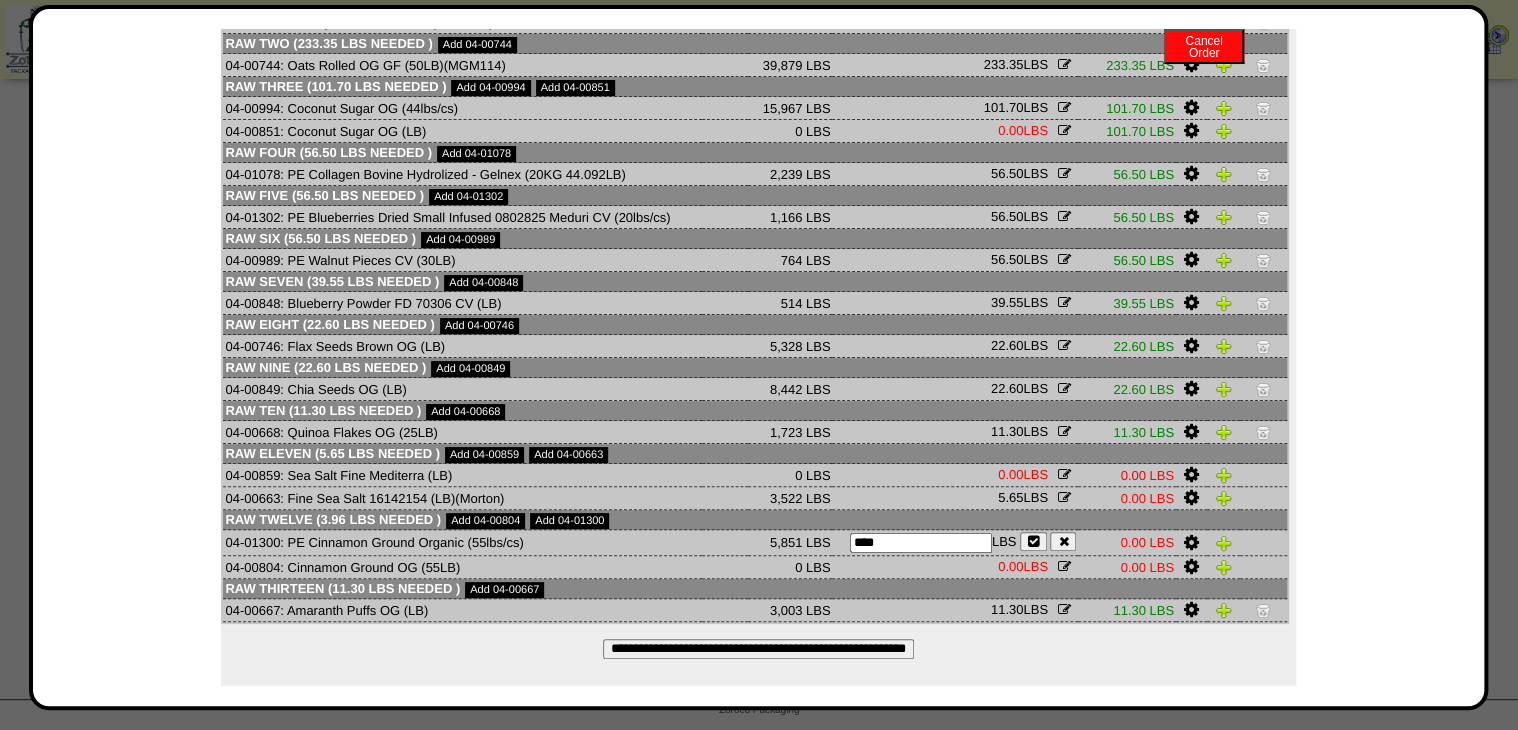 type on "****" 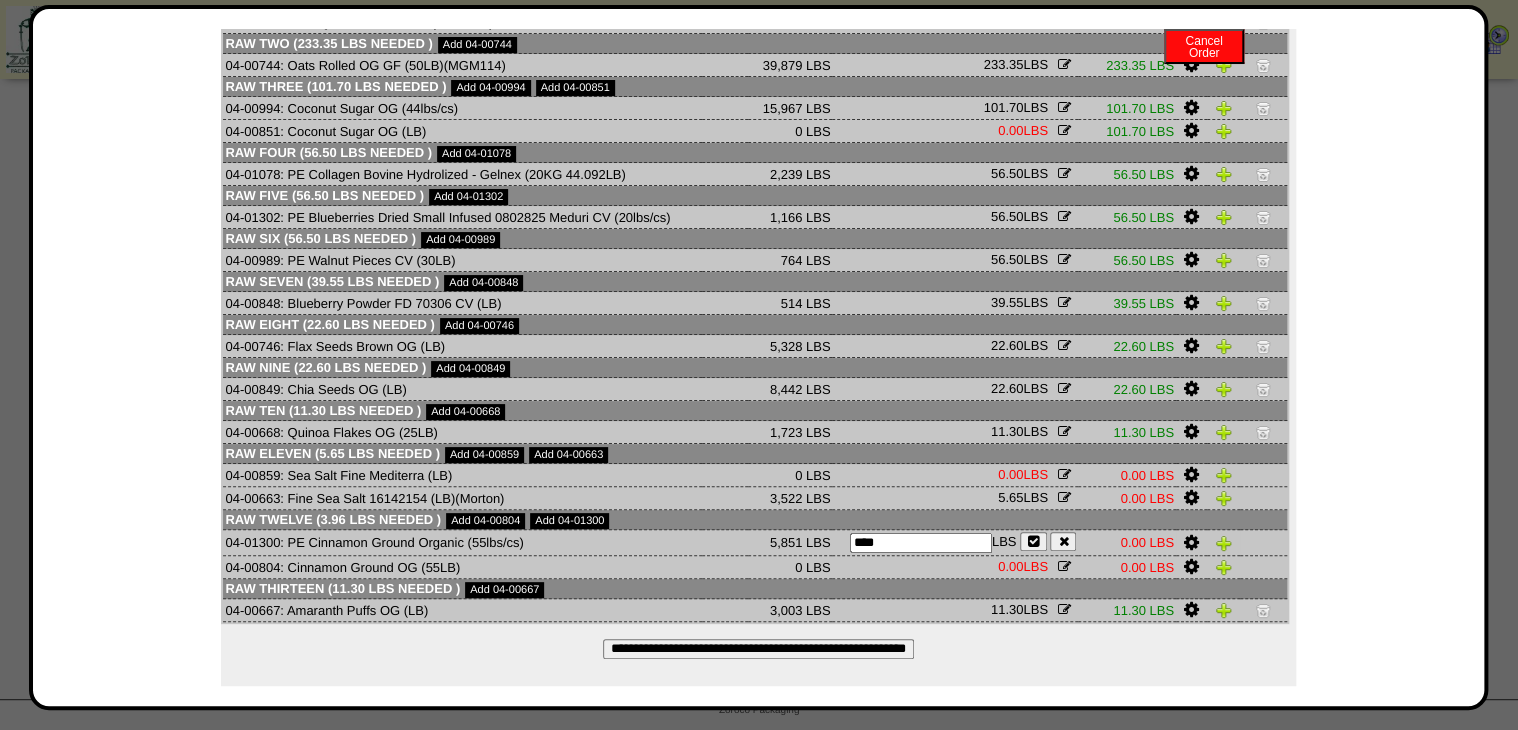 click at bounding box center (1033, 541) 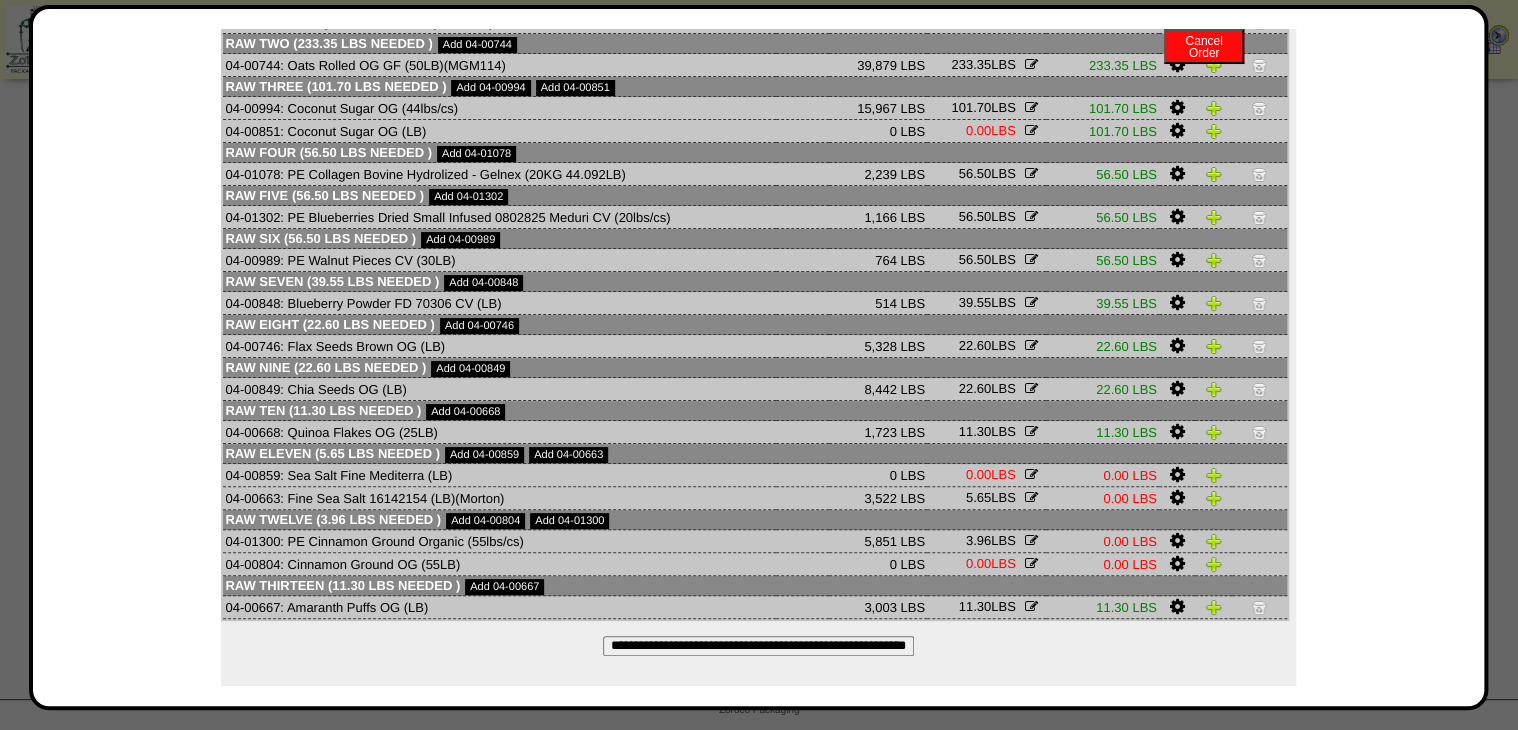 click on "**********" at bounding box center [758, 646] 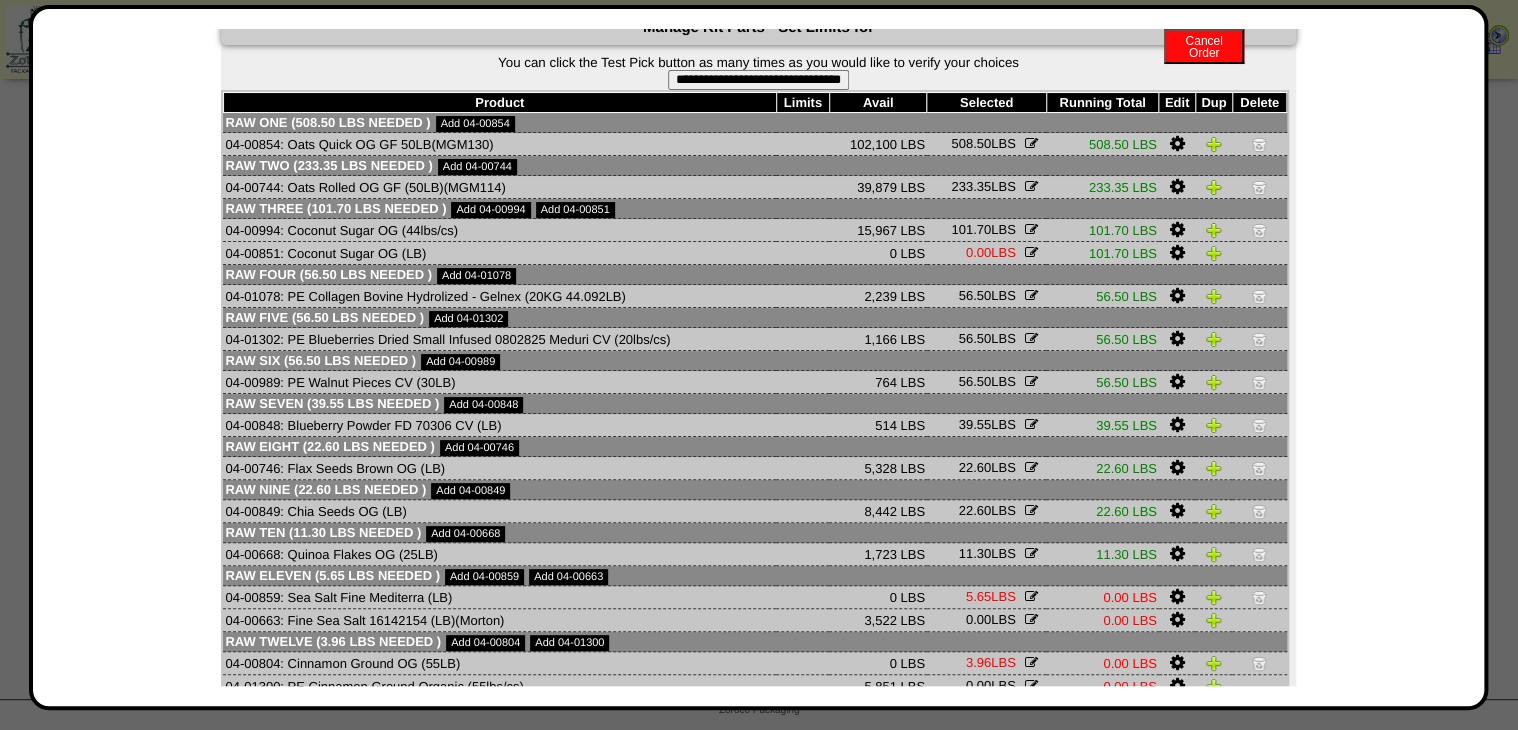 scroll, scrollTop: 181, scrollLeft: 0, axis: vertical 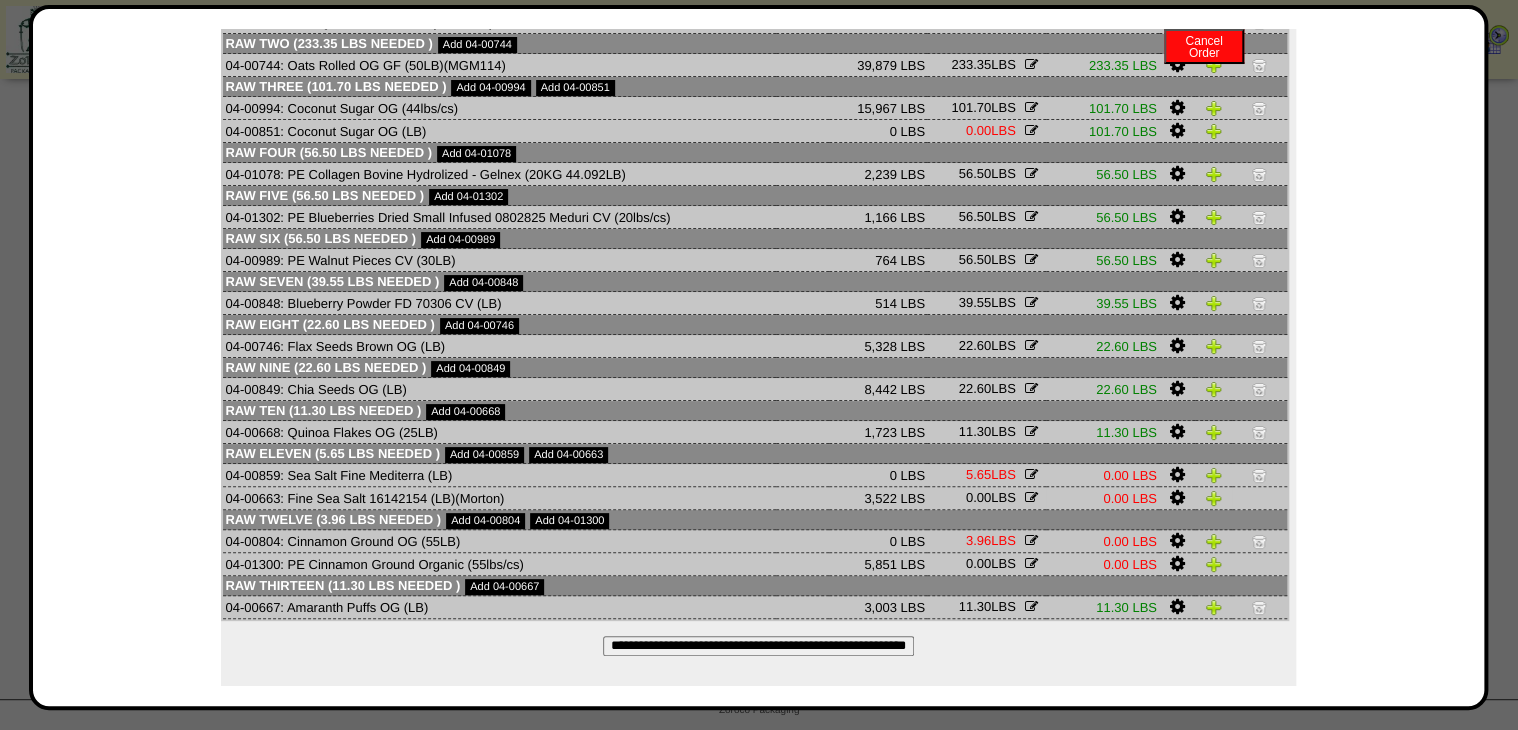 click at bounding box center [1031, 497] 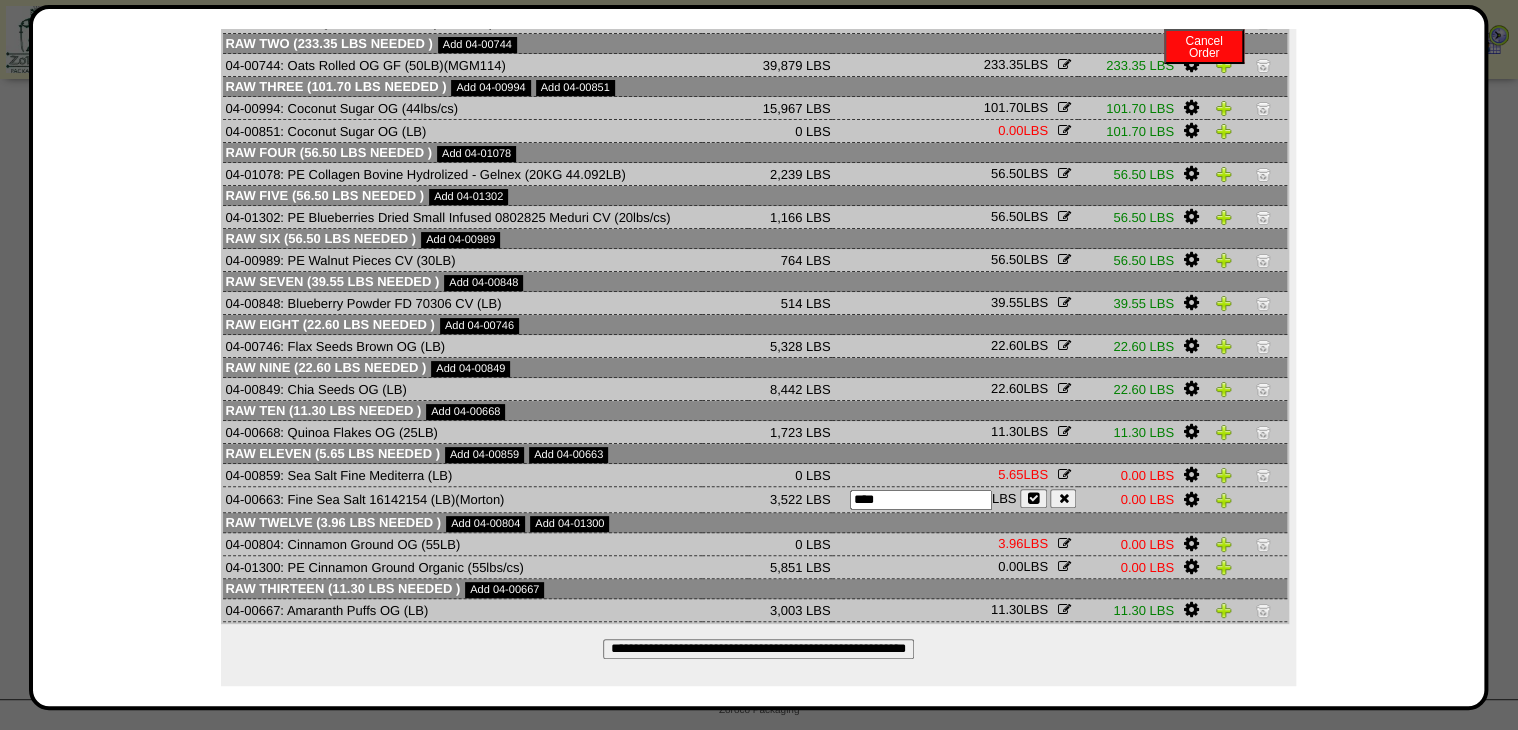 drag, startPoint x: 924, startPoint y: 502, endPoint x: 746, endPoint y: 513, distance: 178.33957 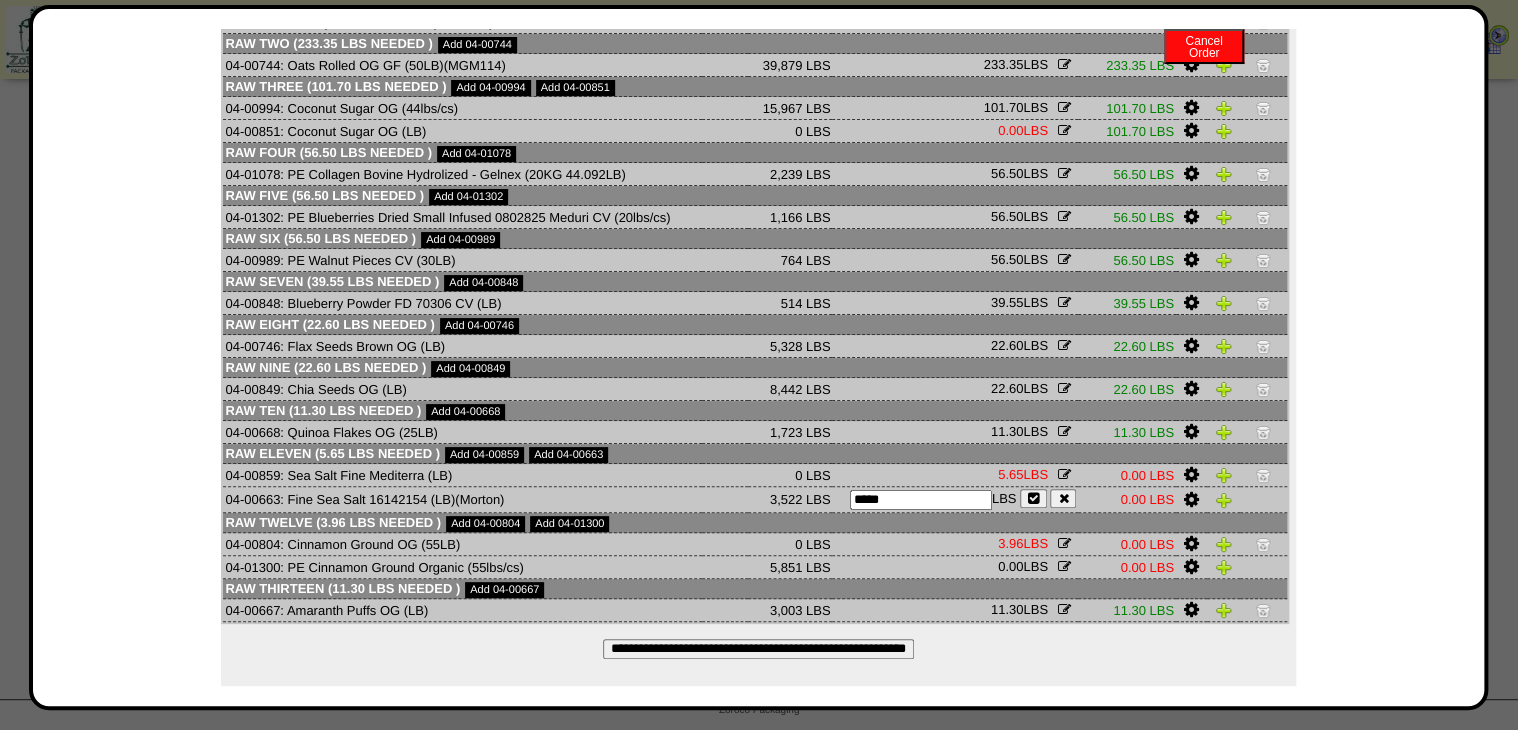 type on "*****" 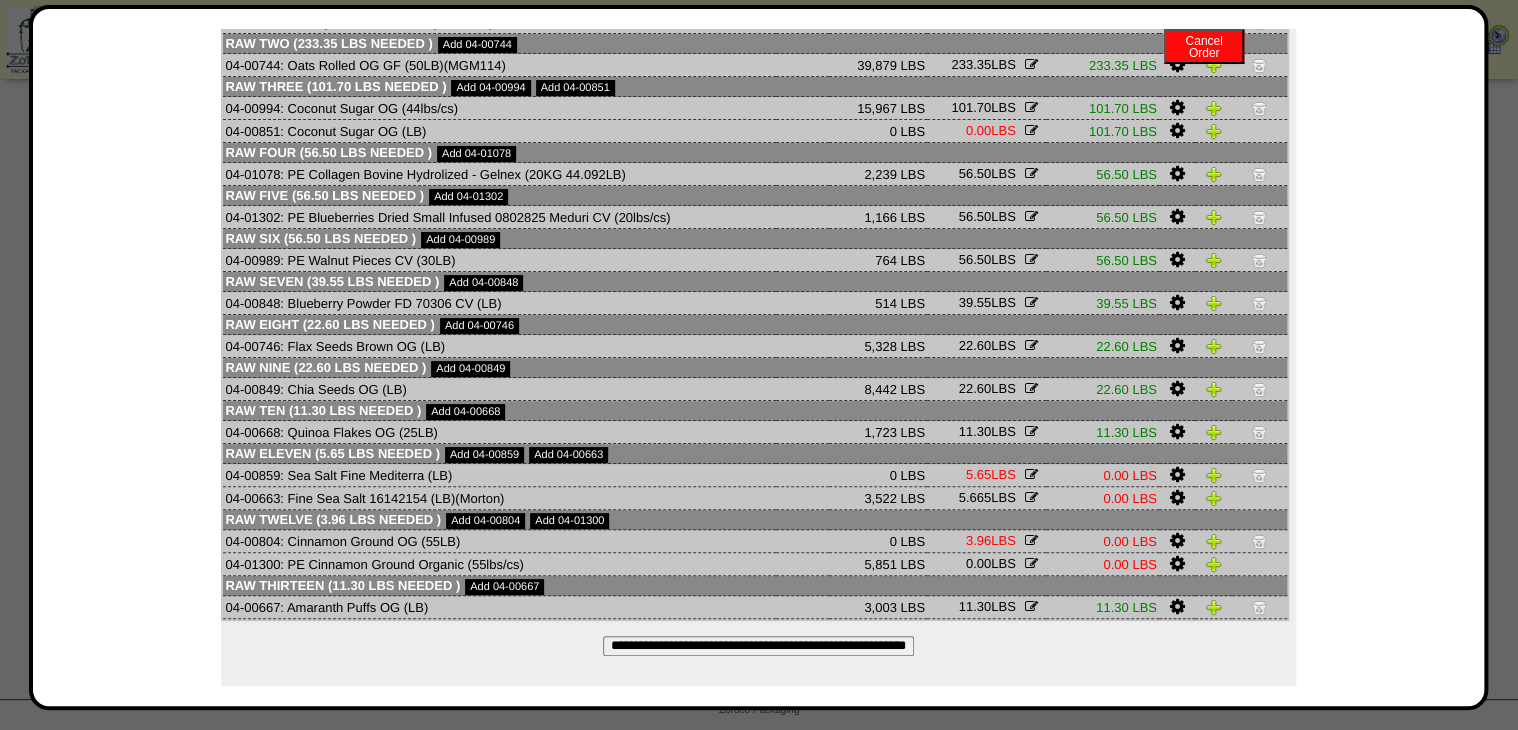 click at bounding box center [1031, 563] 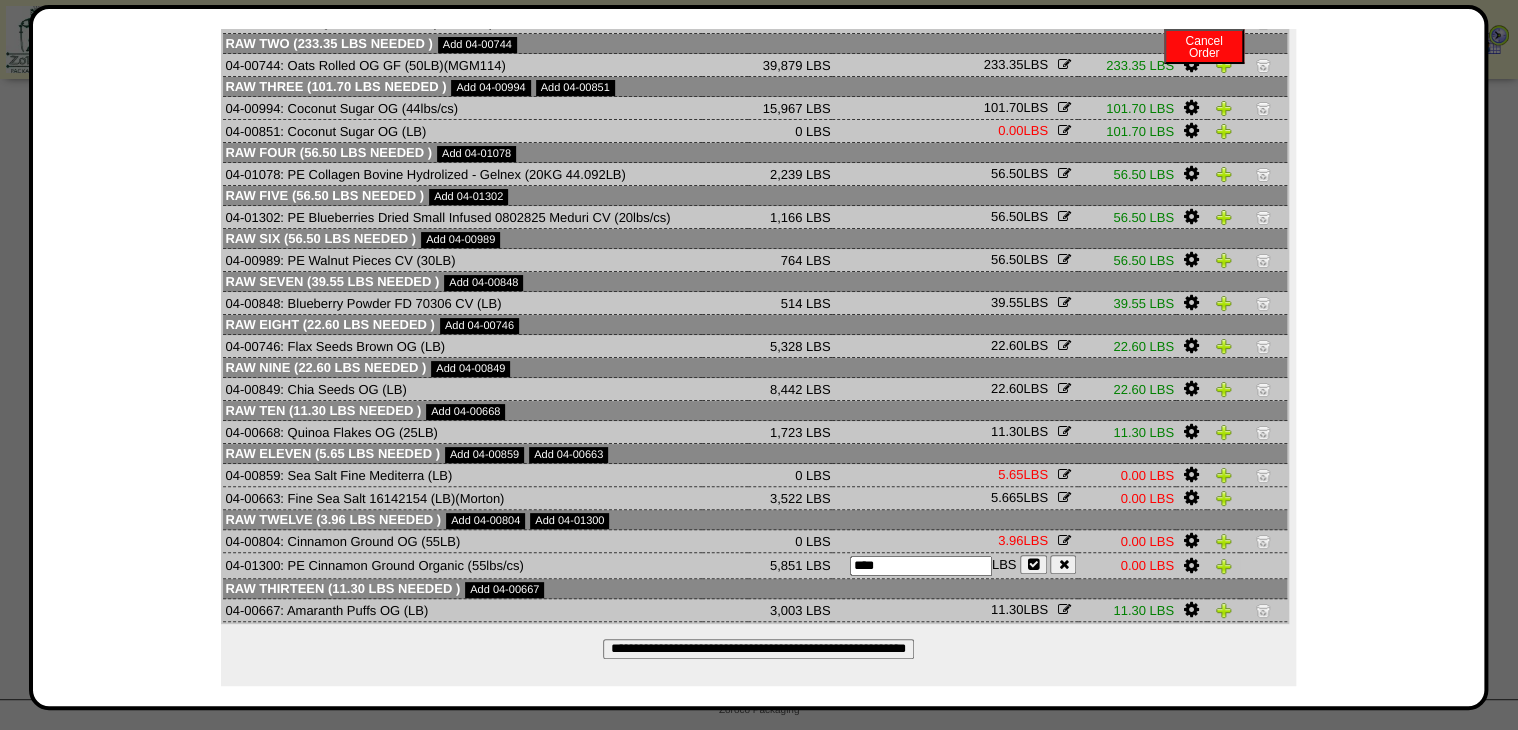 drag, startPoint x: 913, startPoint y: 561, endPoint x: 721, endPoint y: 568, distance: 192.12756 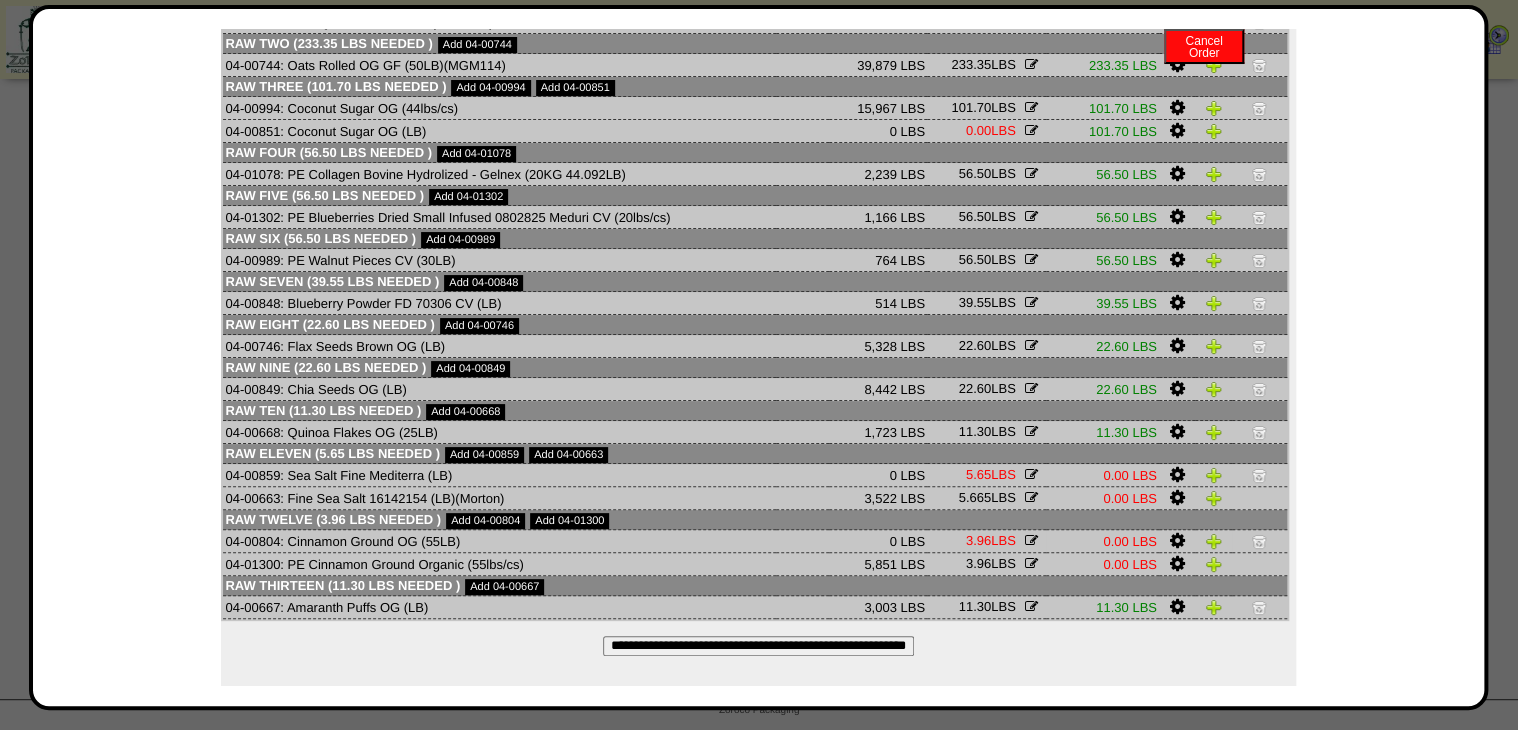 click at bounding box center [1259, 541] 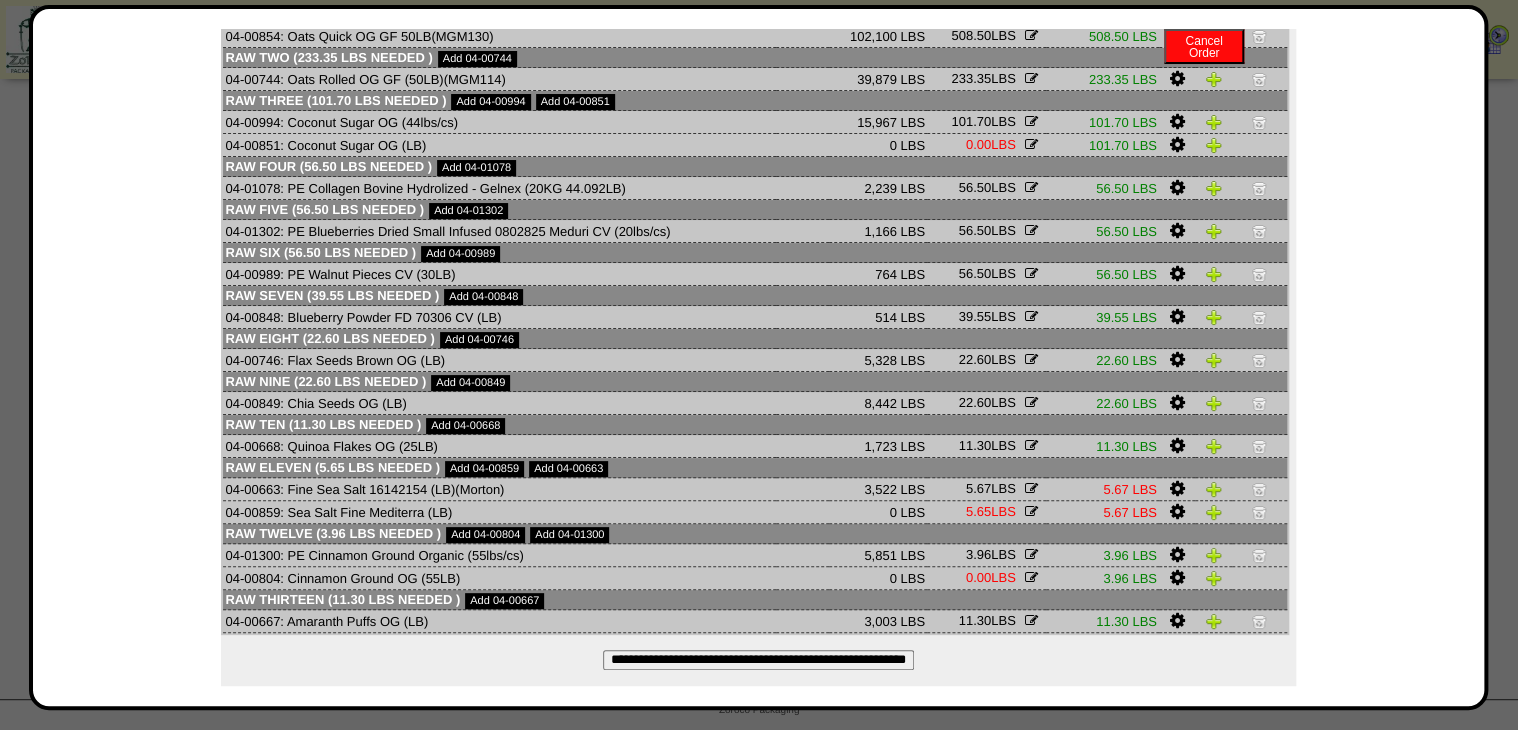 scroll, scrollTop: 181, scrollLeft: 0, axis: vertical 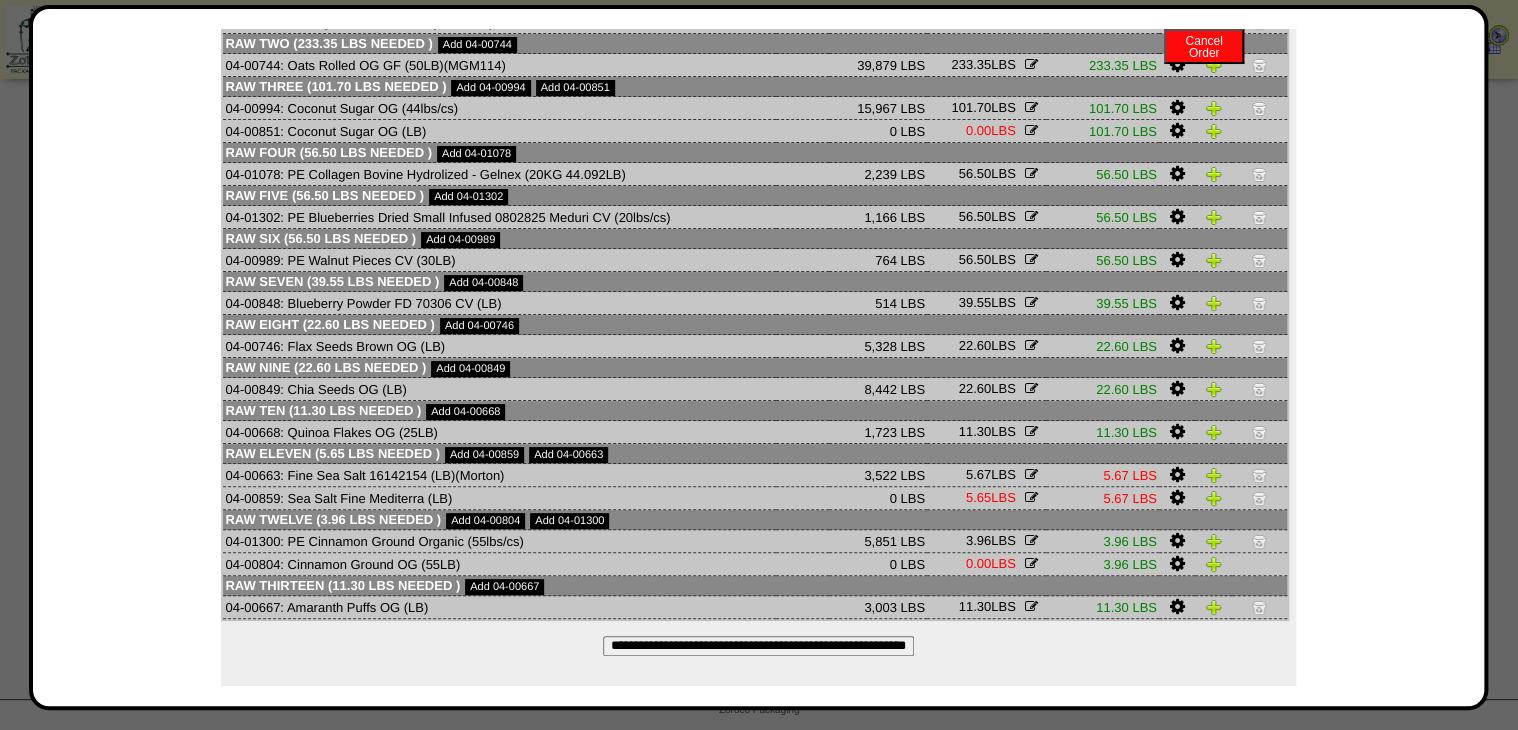click at bounding box center [1259, 498] 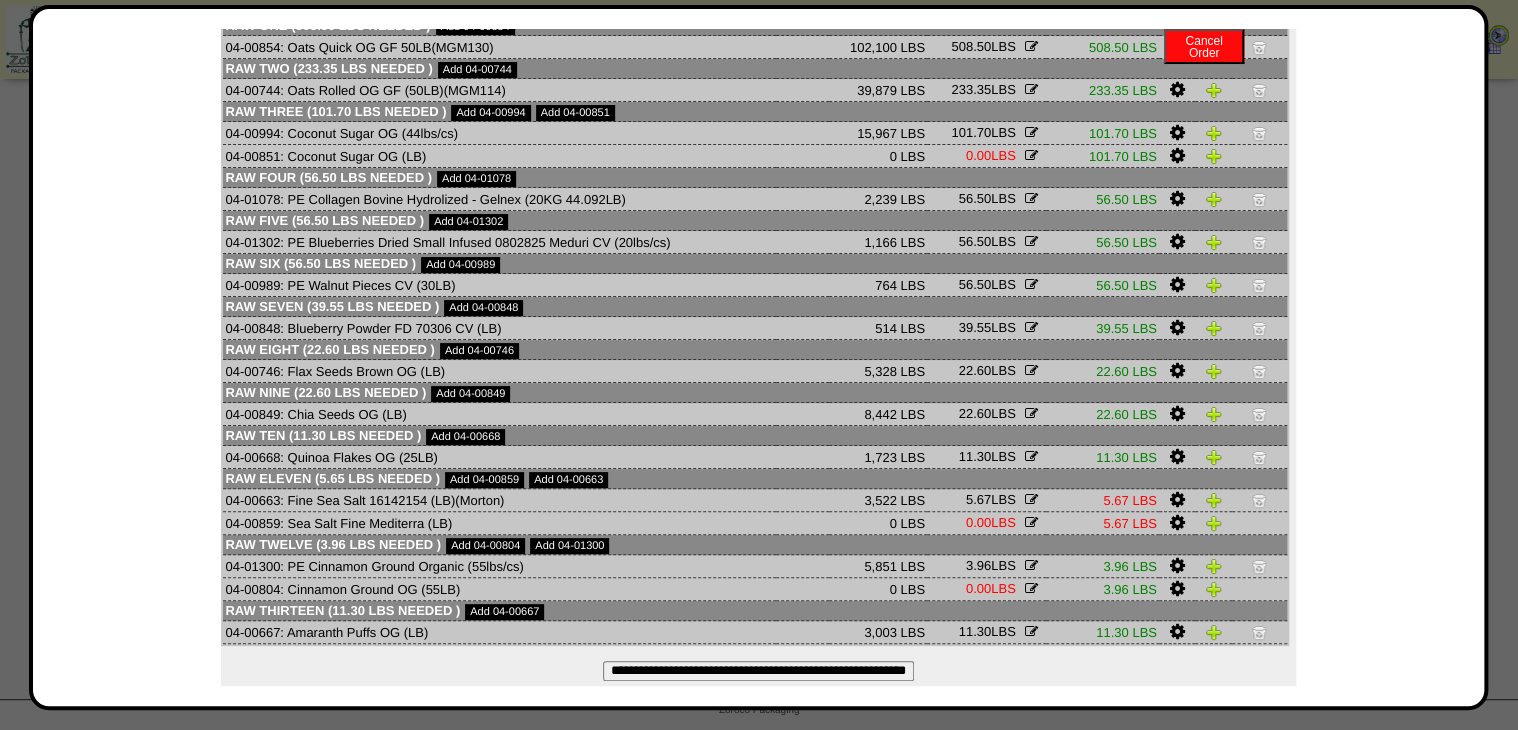 scroll, scrollTop: 181, scrollLeft: 0, axis: vertical 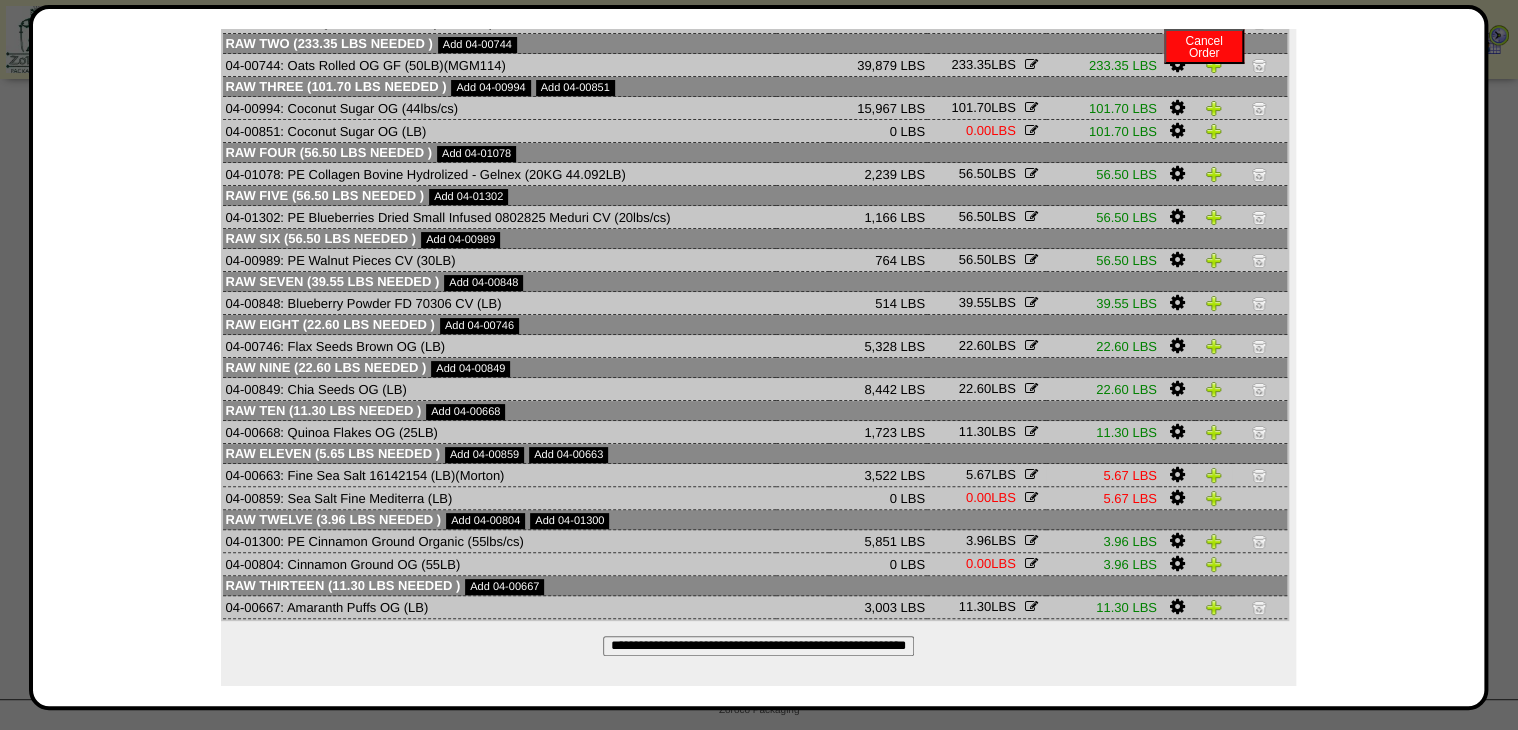 click at bounding box center (1031, 474) 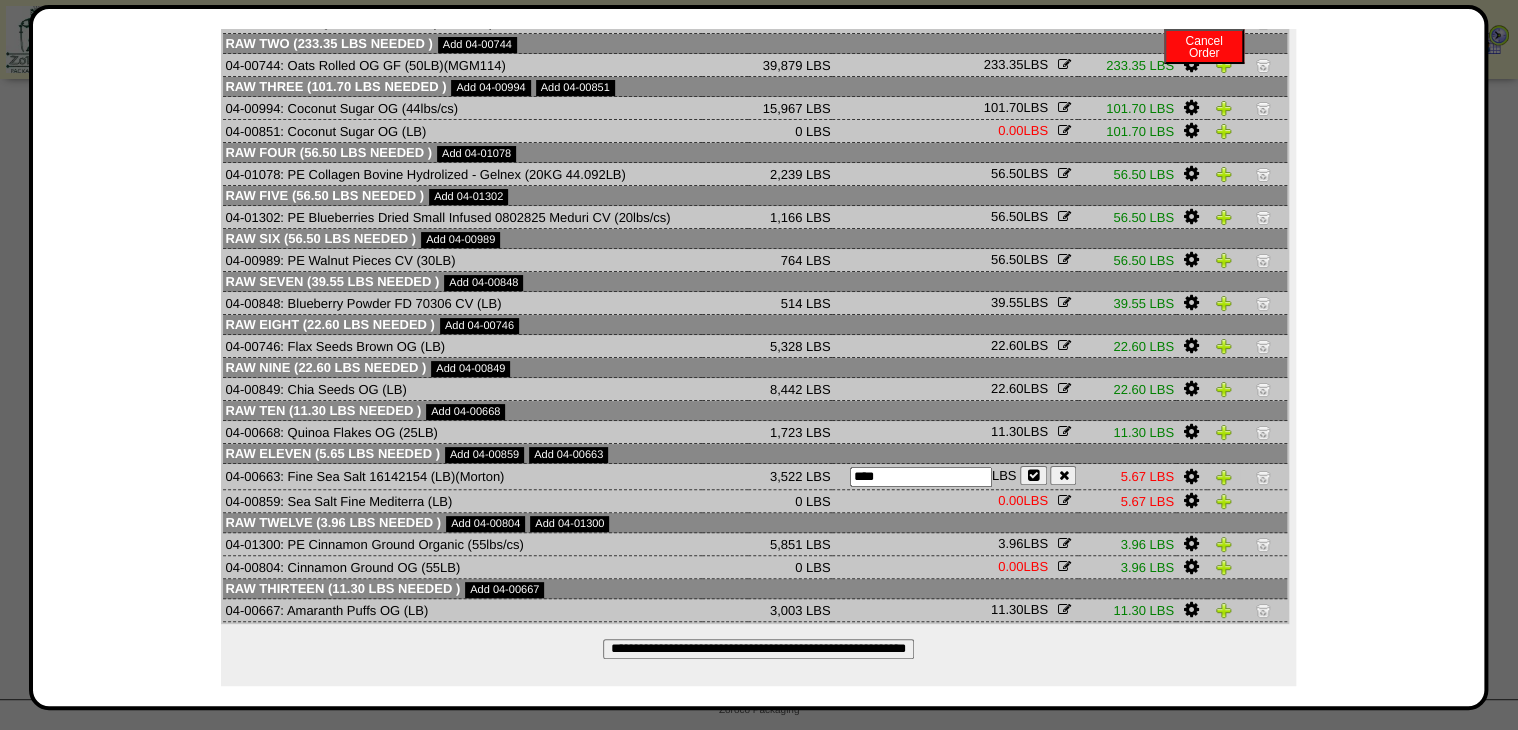 click on "****" at bounding box center (921, 477) 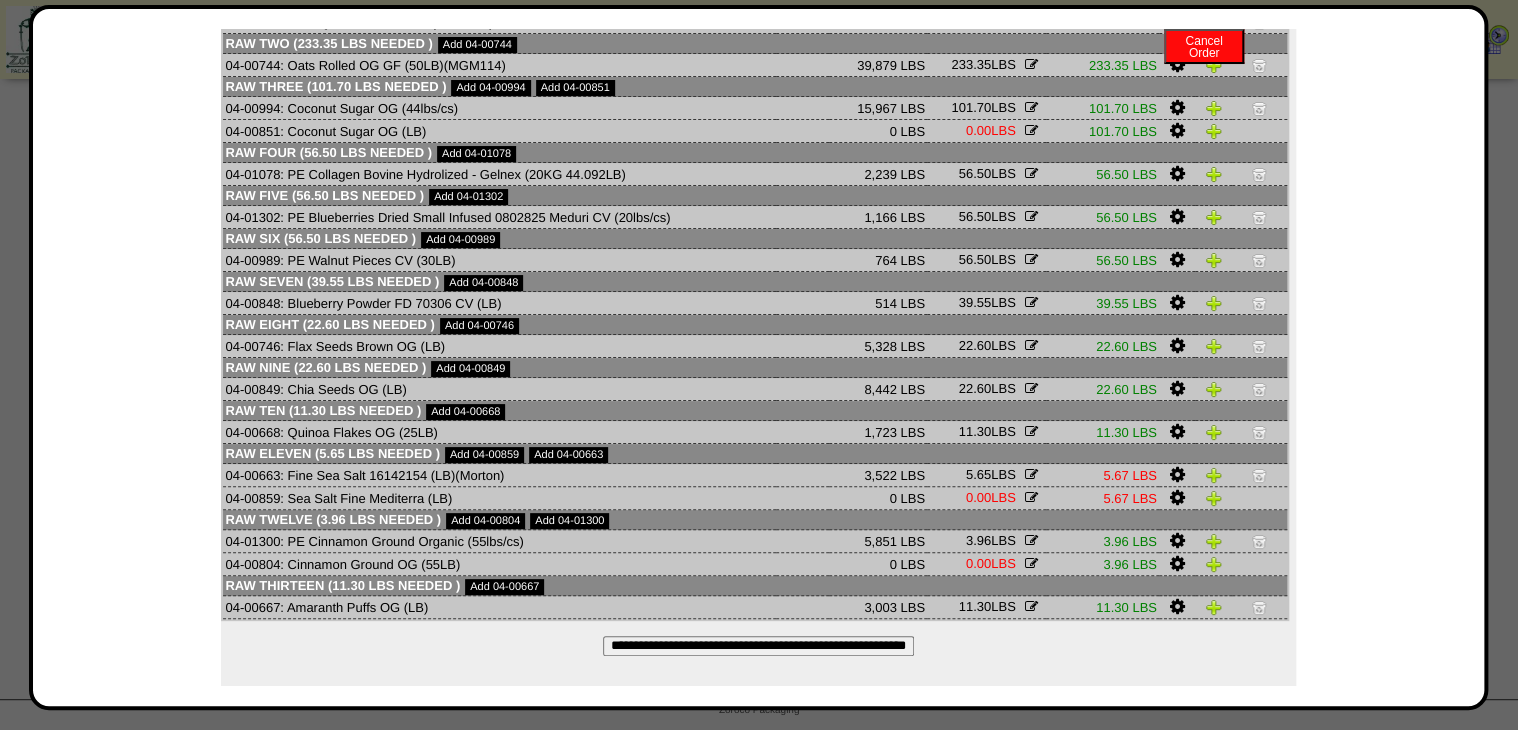 click on "**********" at bounding box center [758, 646] 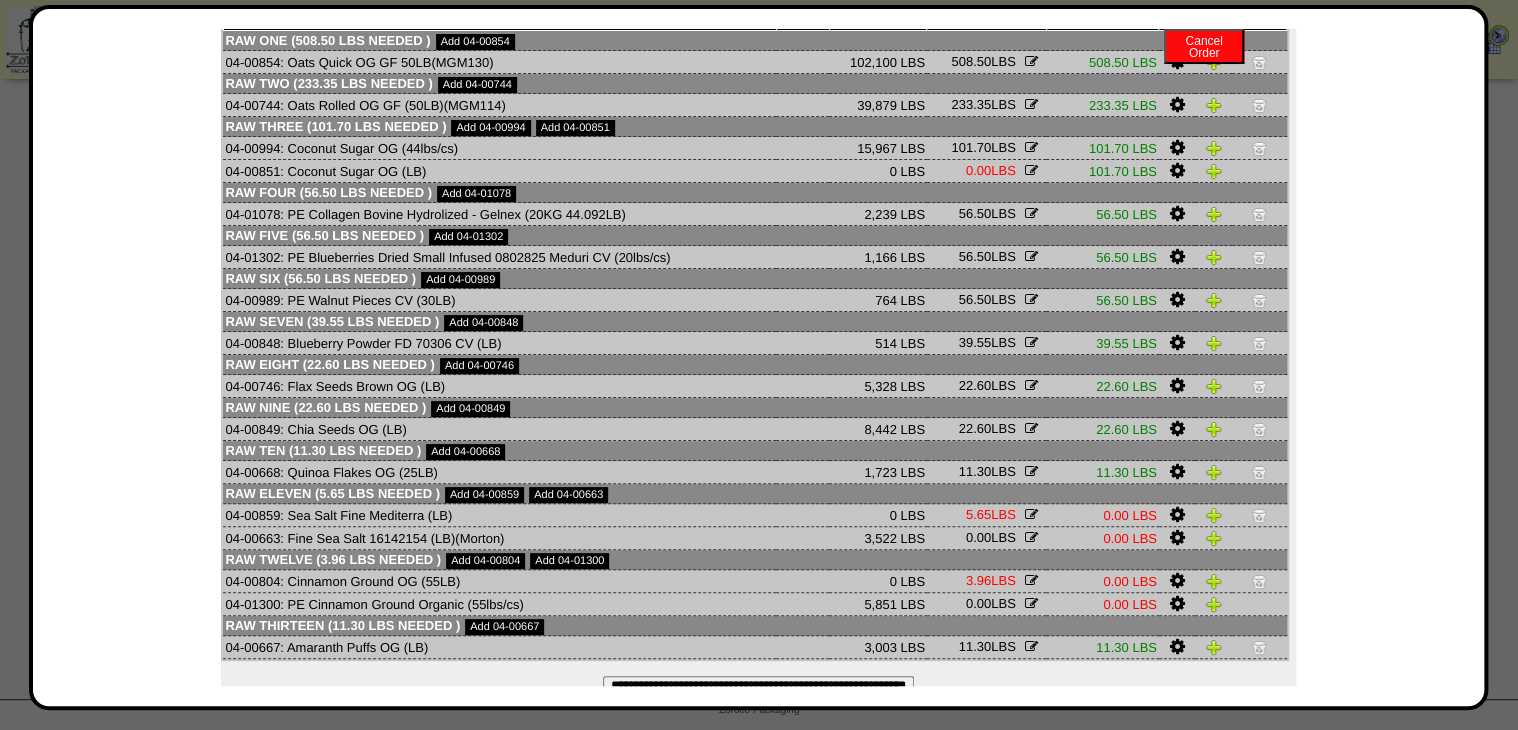 scroll, scrollTop: 181, scrollLeft: 0, axis: vertical 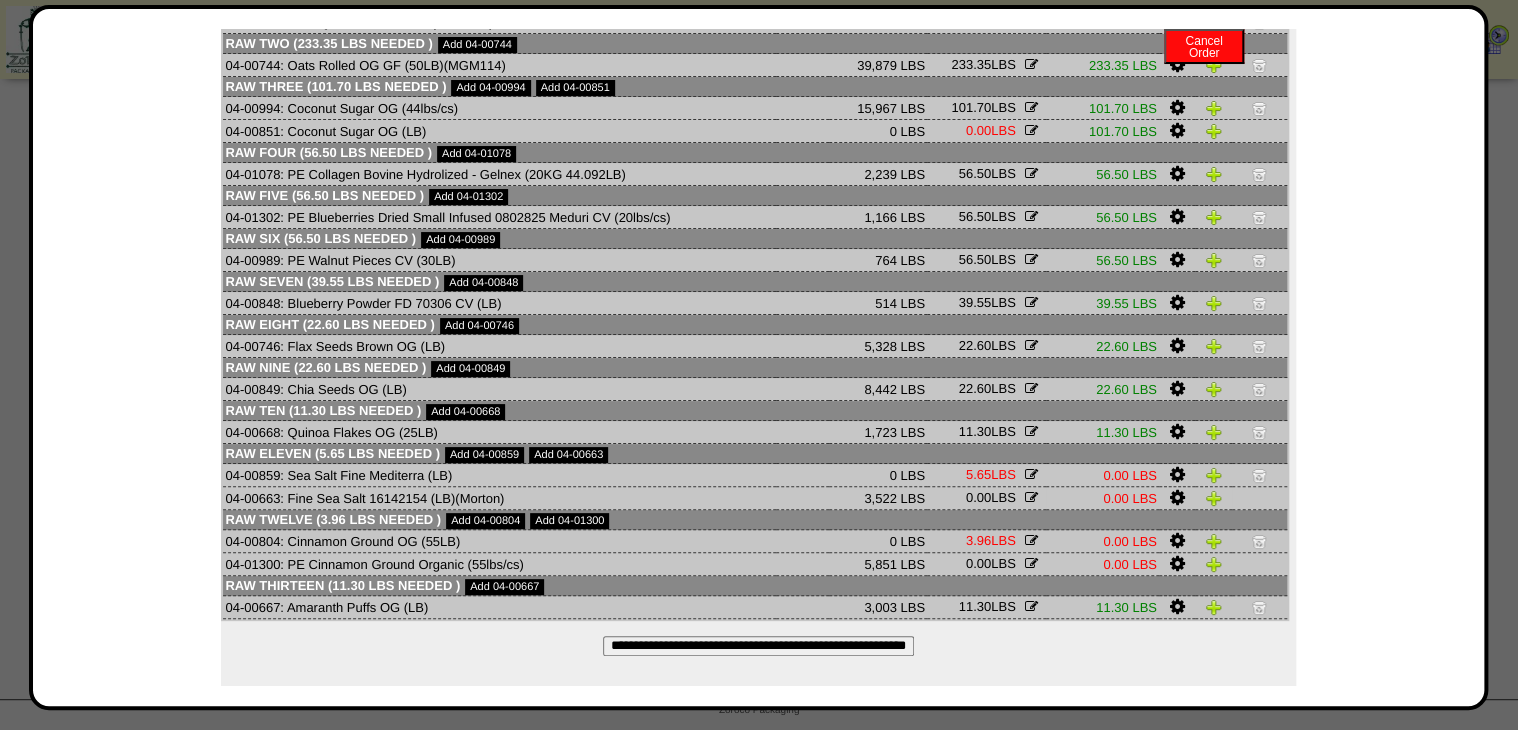 click at bounding box center [1031, 497] 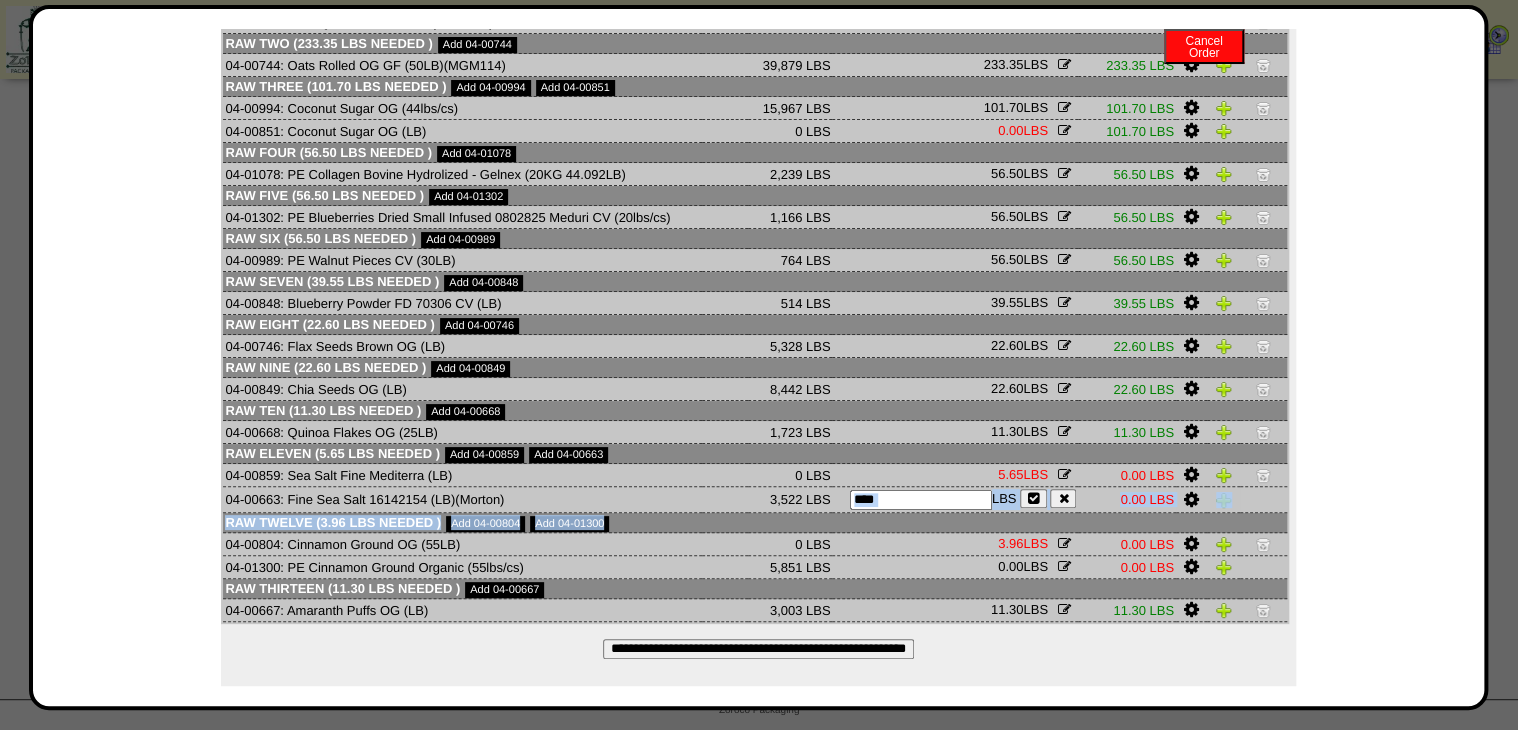 drag, startPoint x: 916, startPoint y: 512, endPoint x: 812, endPoint y: 494, distance: 105.546196 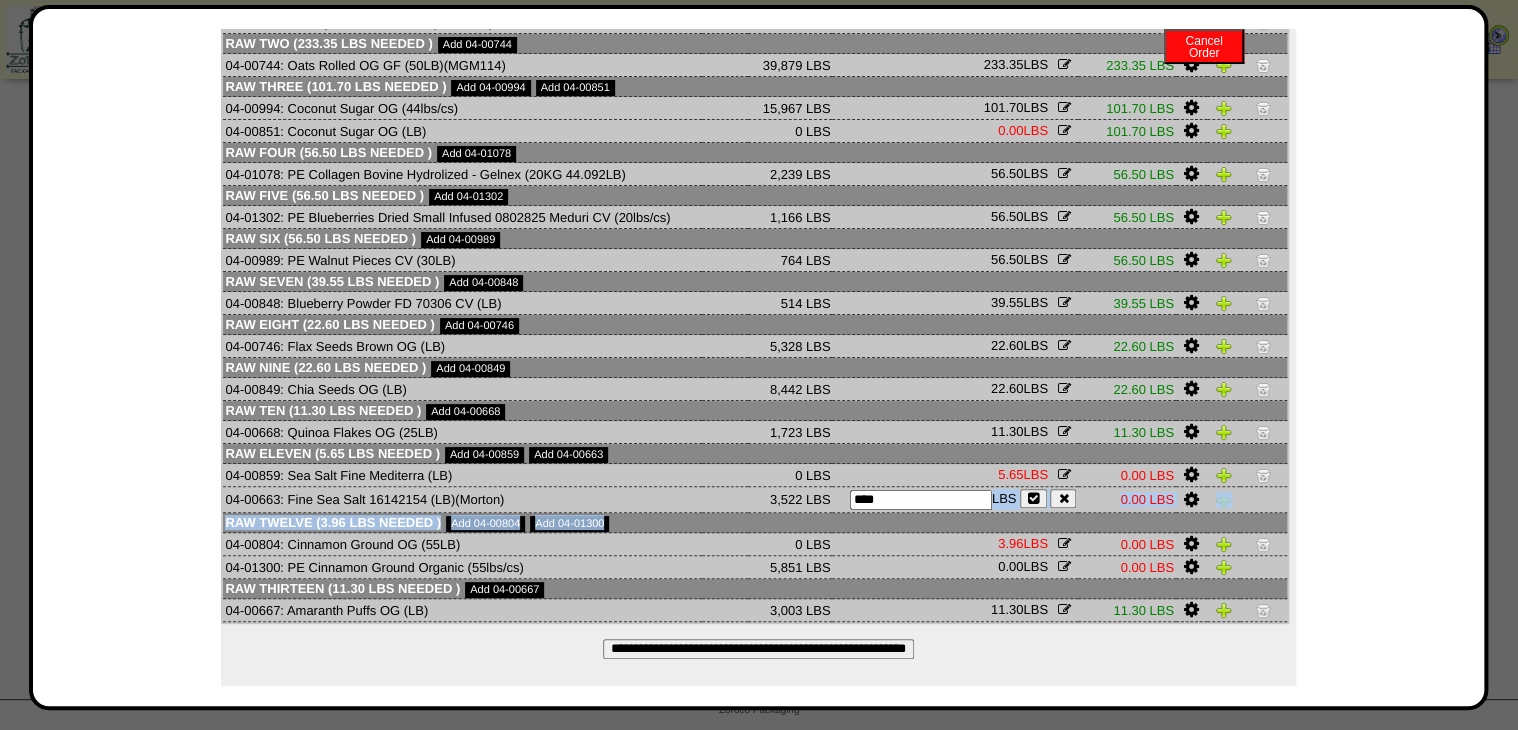 click on "****" at bounding box center [921, 500] 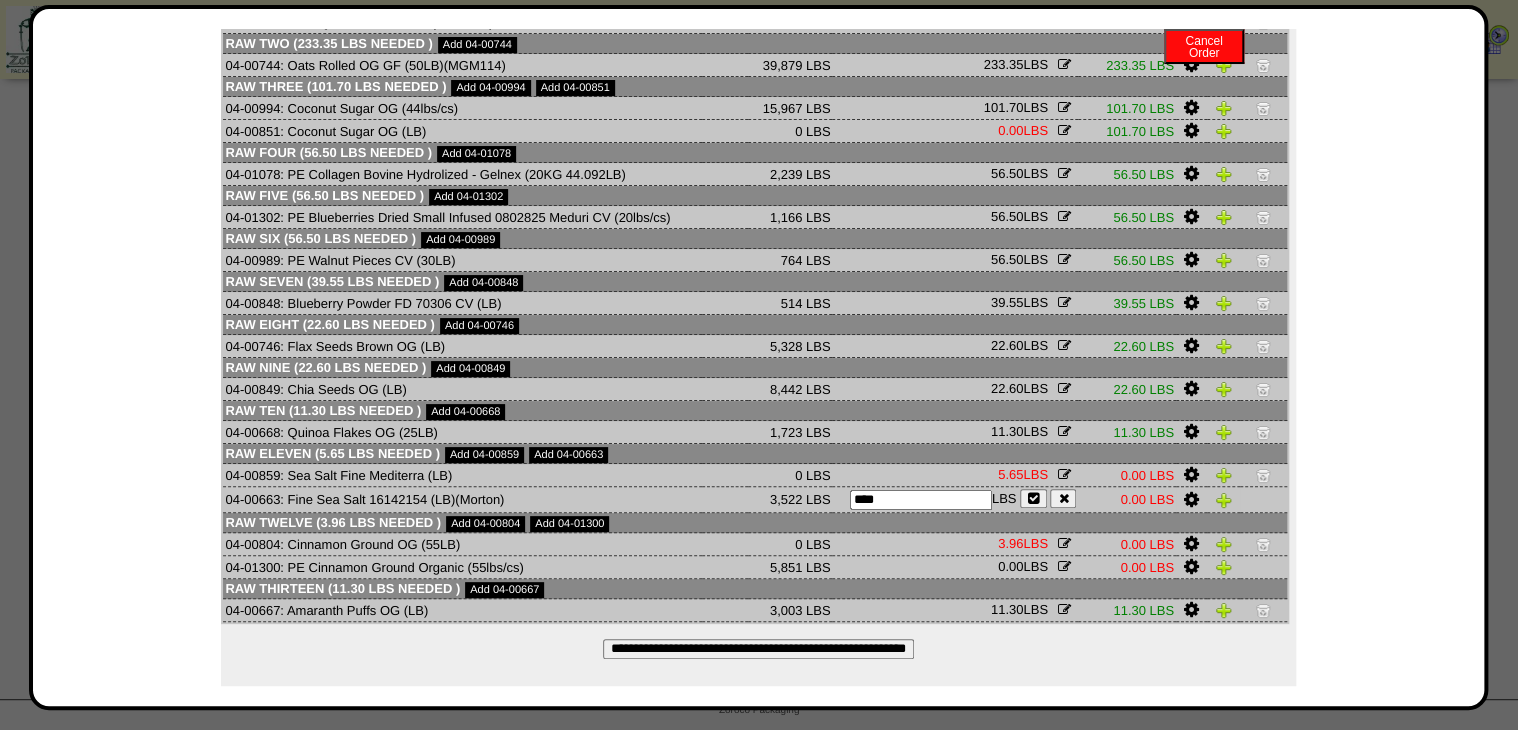 click on "****" at bounding box center (921, 500) 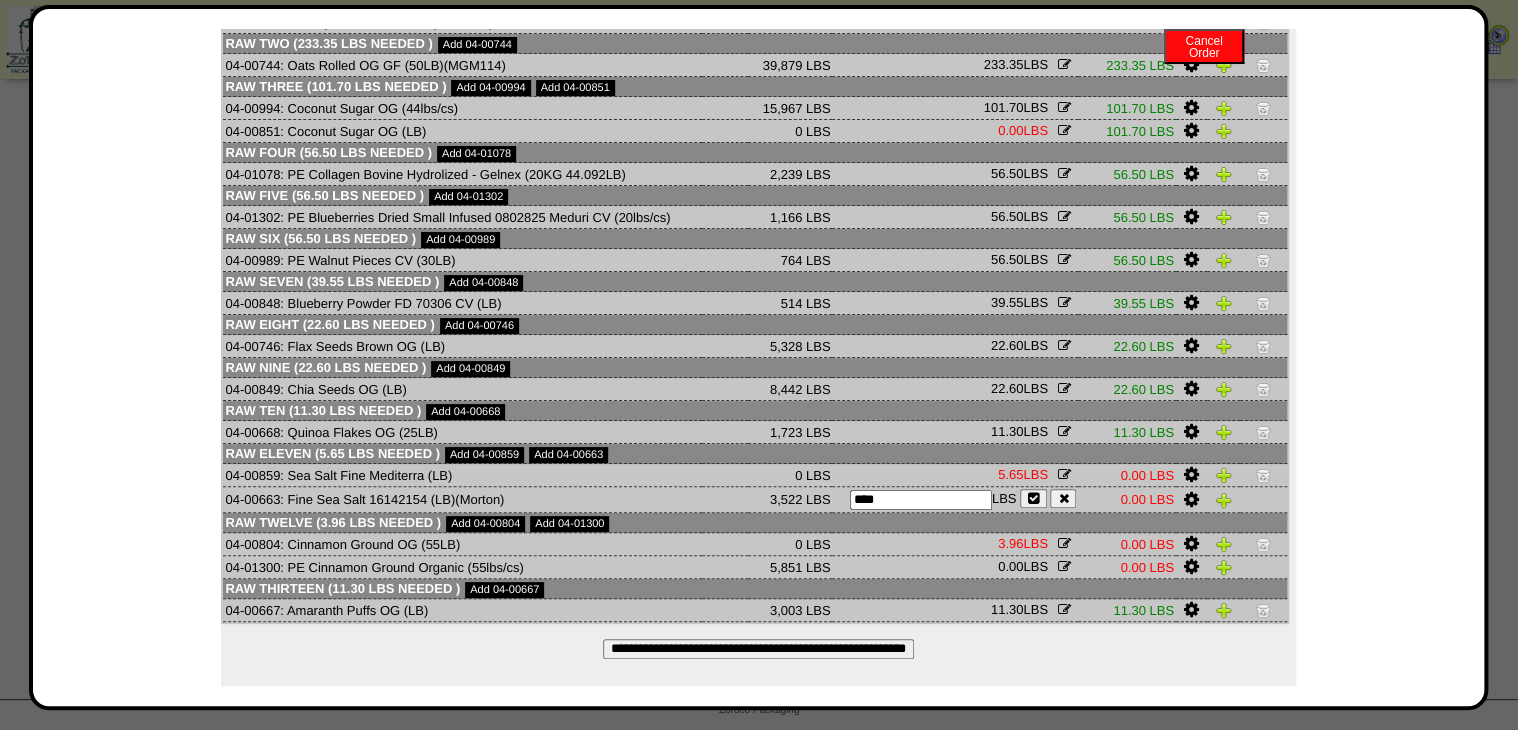type on "****" 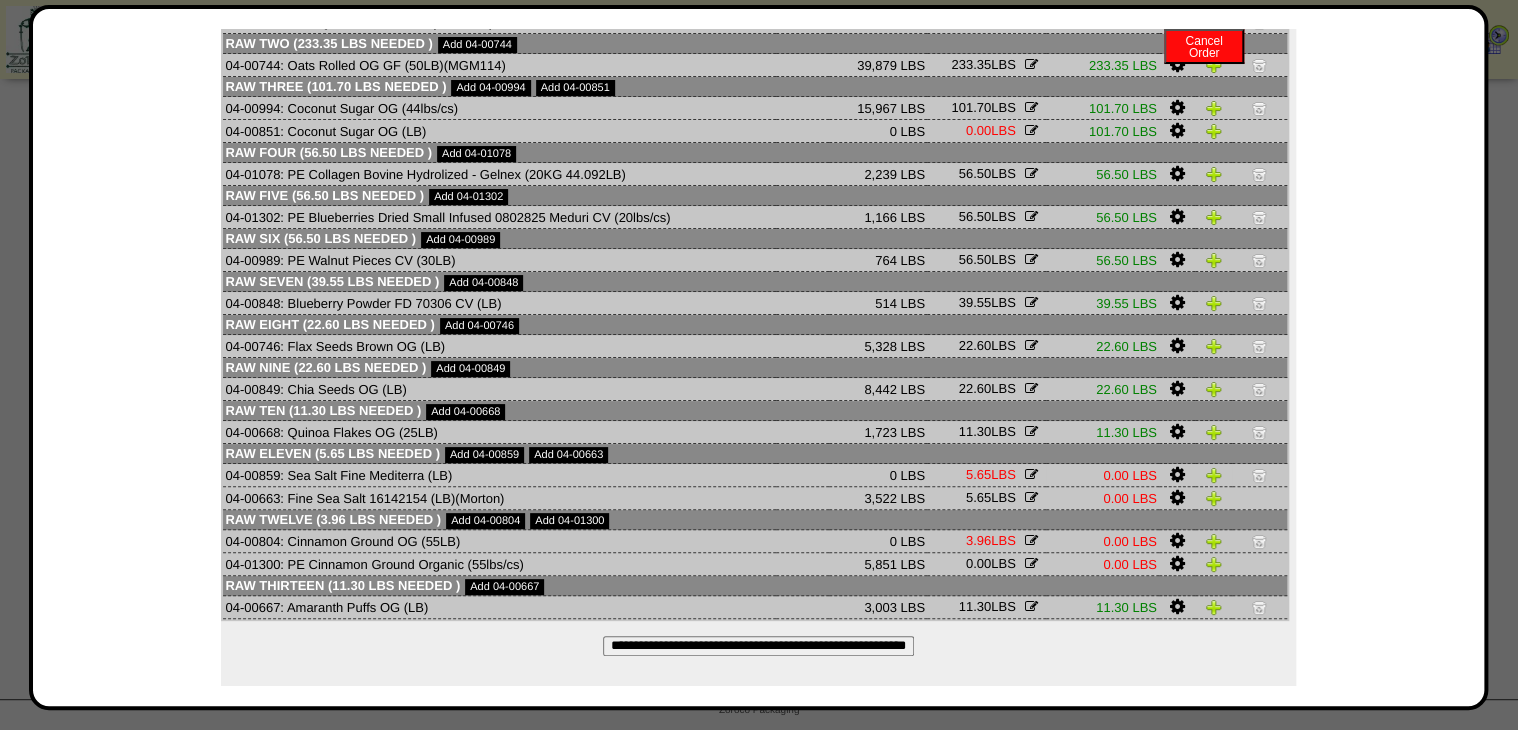 click at bounding box center (1259, 475) 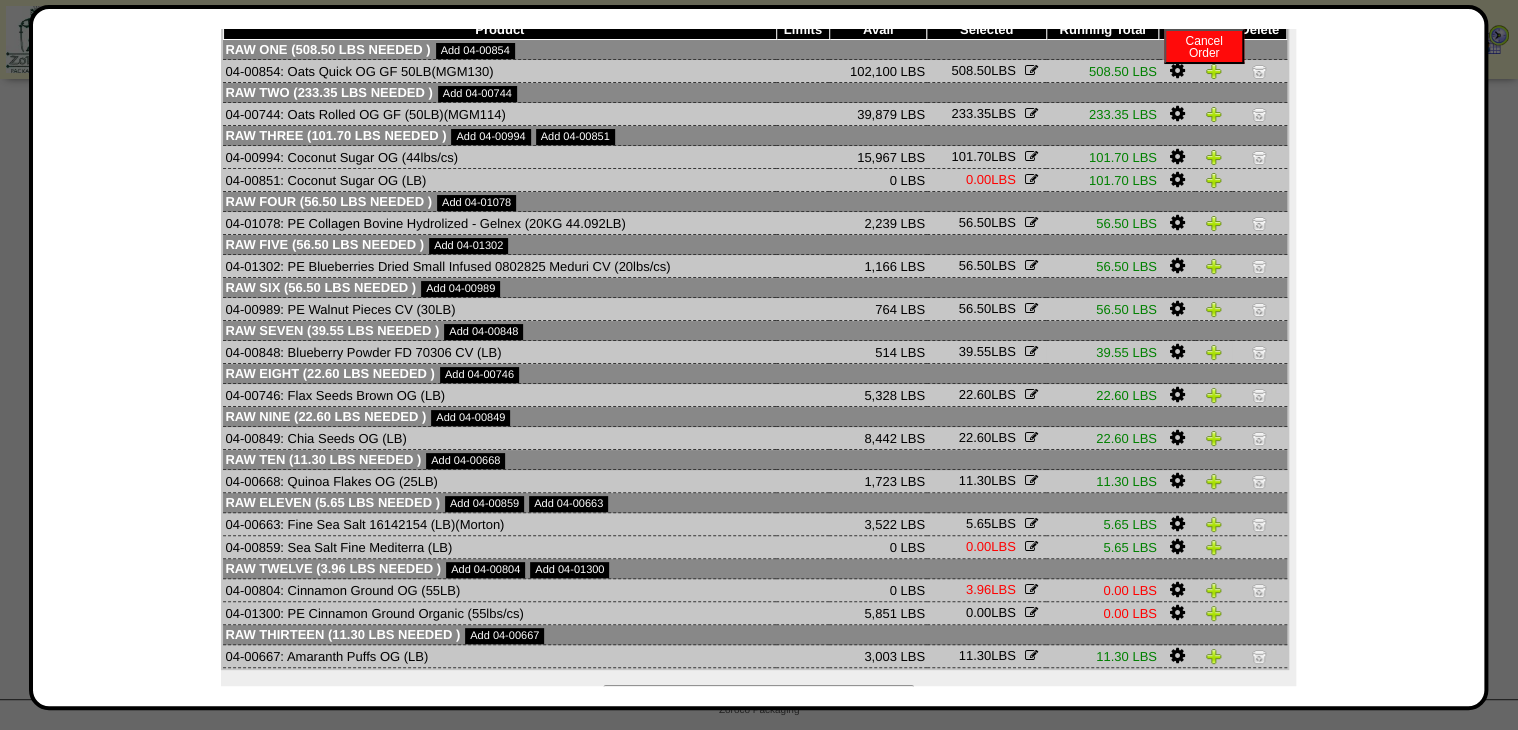 scroll, scrollTop: 181, scrollLeft: 0, axis: vertical 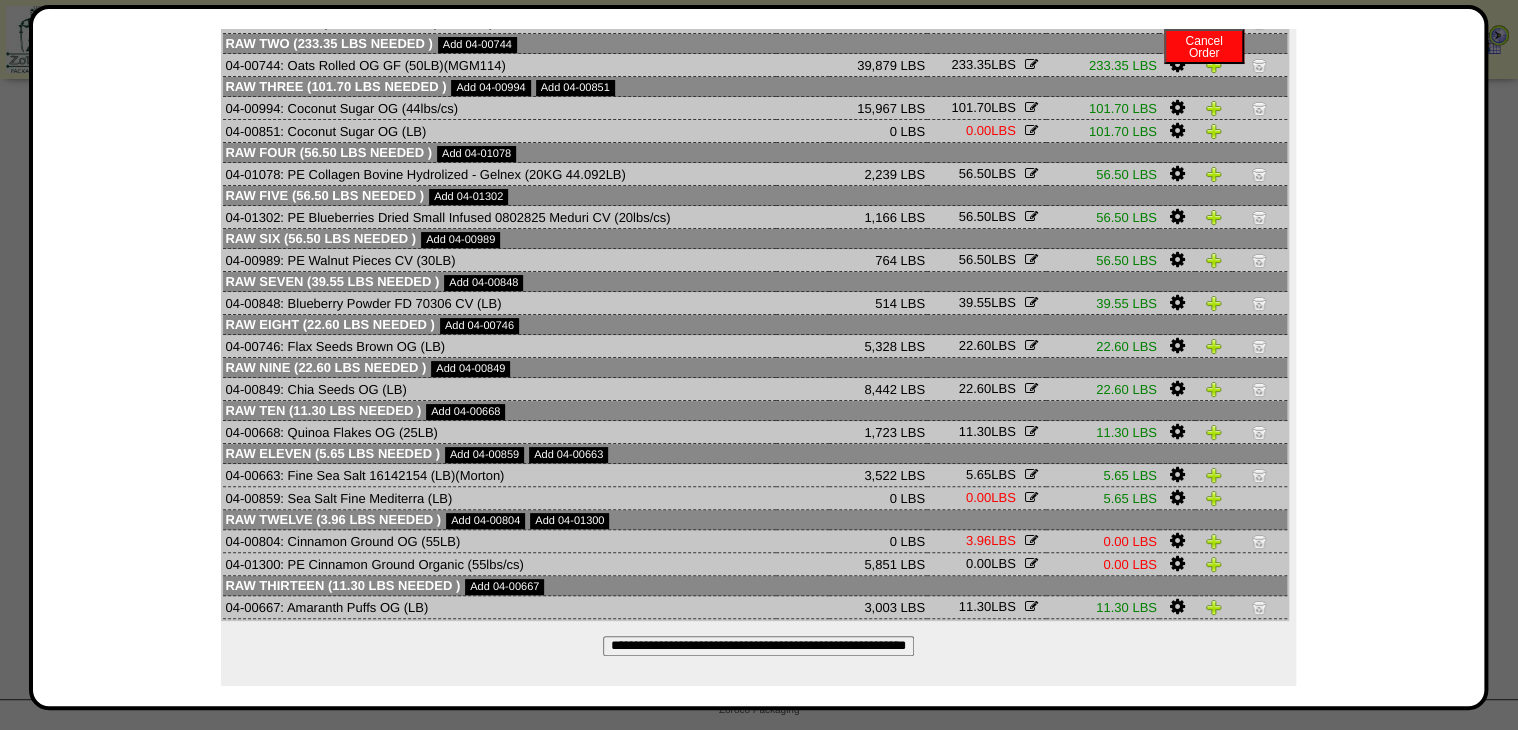 click at bounding box center [1031, 563] 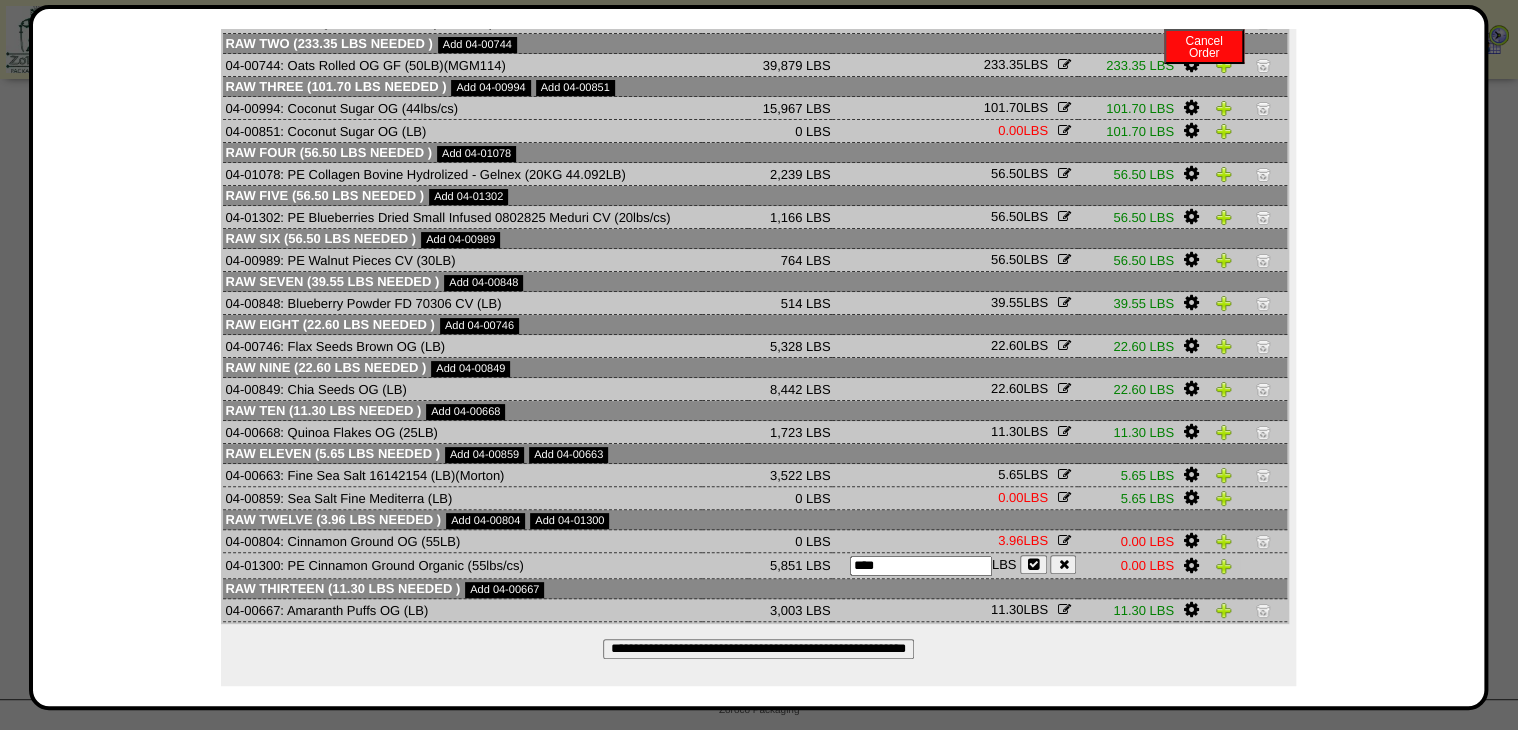 drag, startPoint x: 916, startPoint y: 565, endPoint x: 744, endPoint y: 564, distance: 172.00291 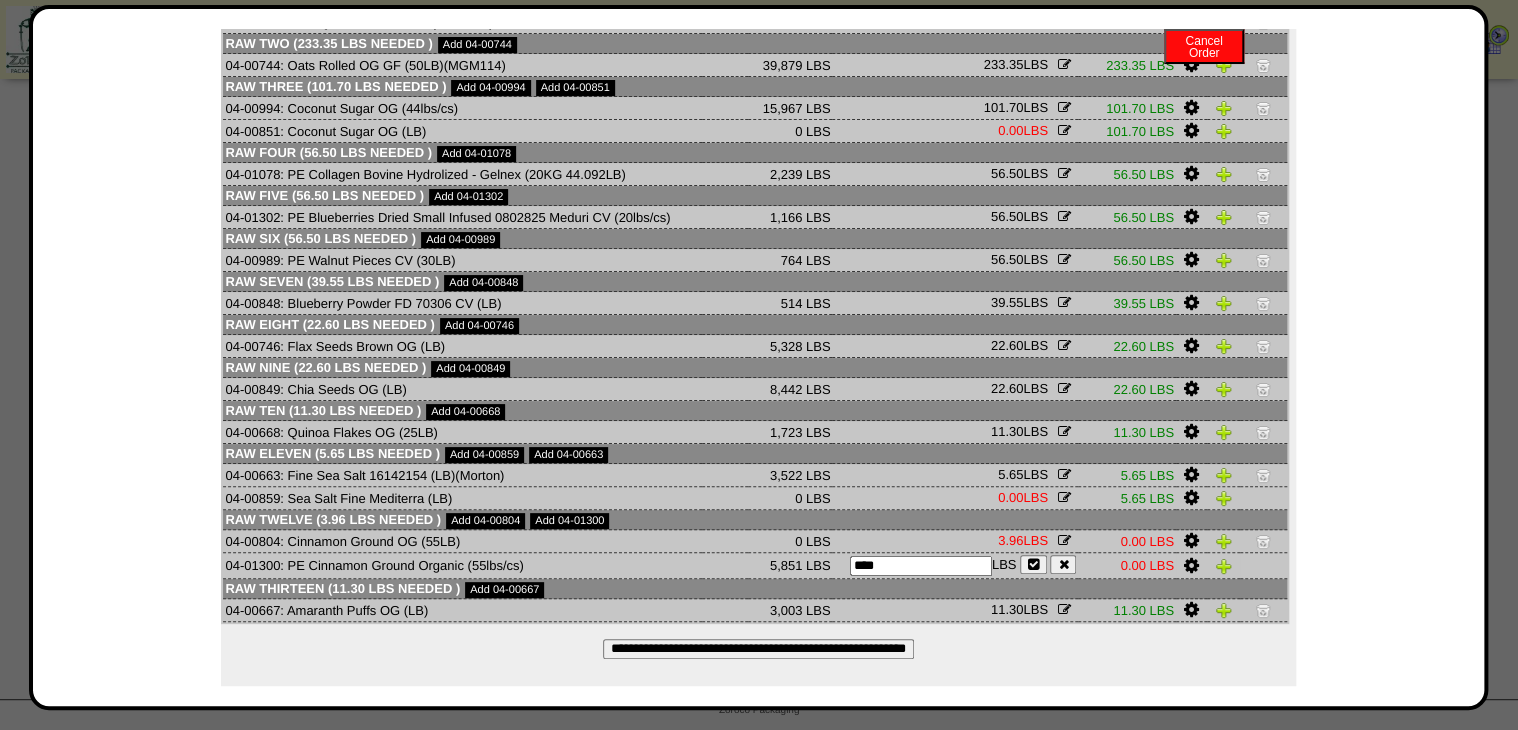 type on "****" 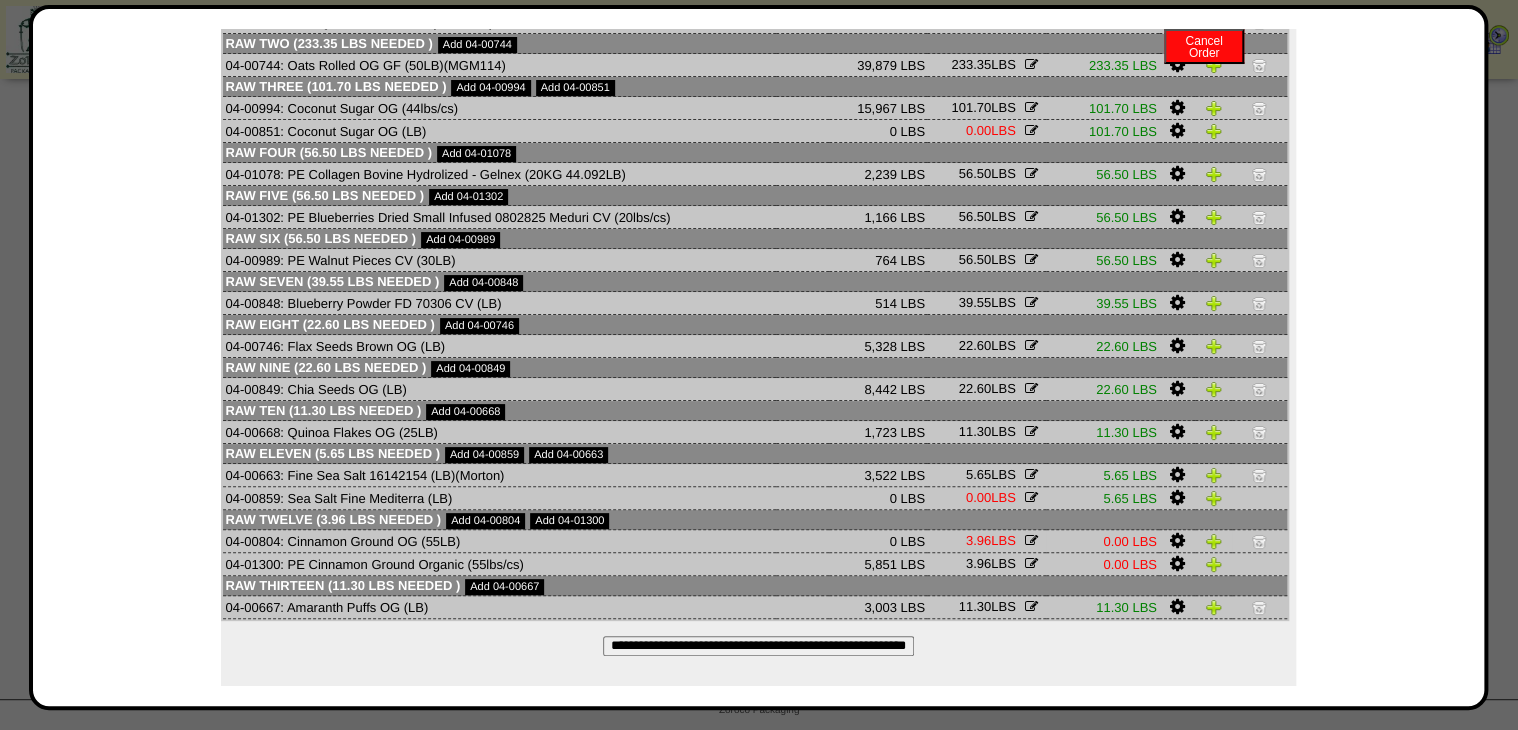 click at bounding box center [1259, 541] 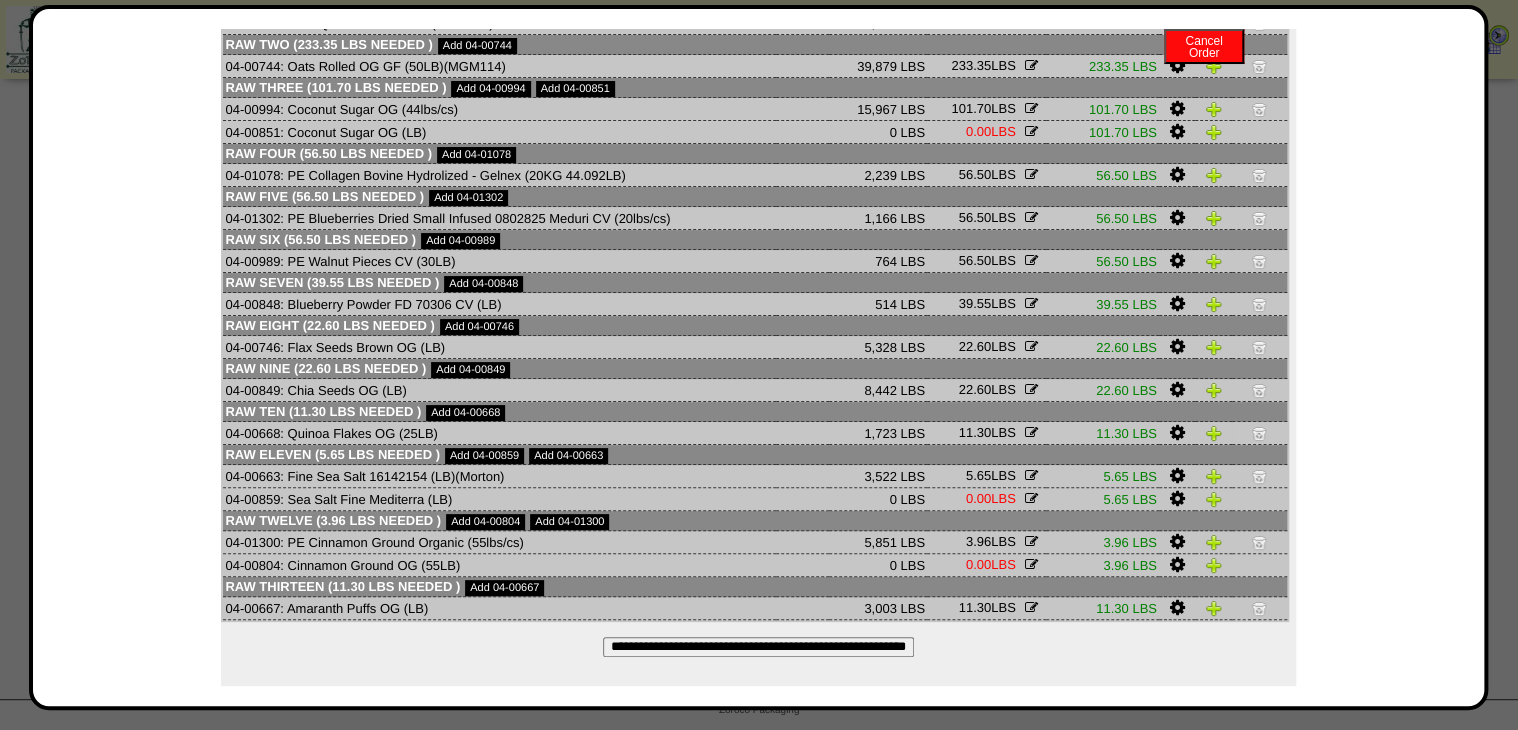 scroll, scrollTop: 181, scrollLeft: 0, axis: vertical 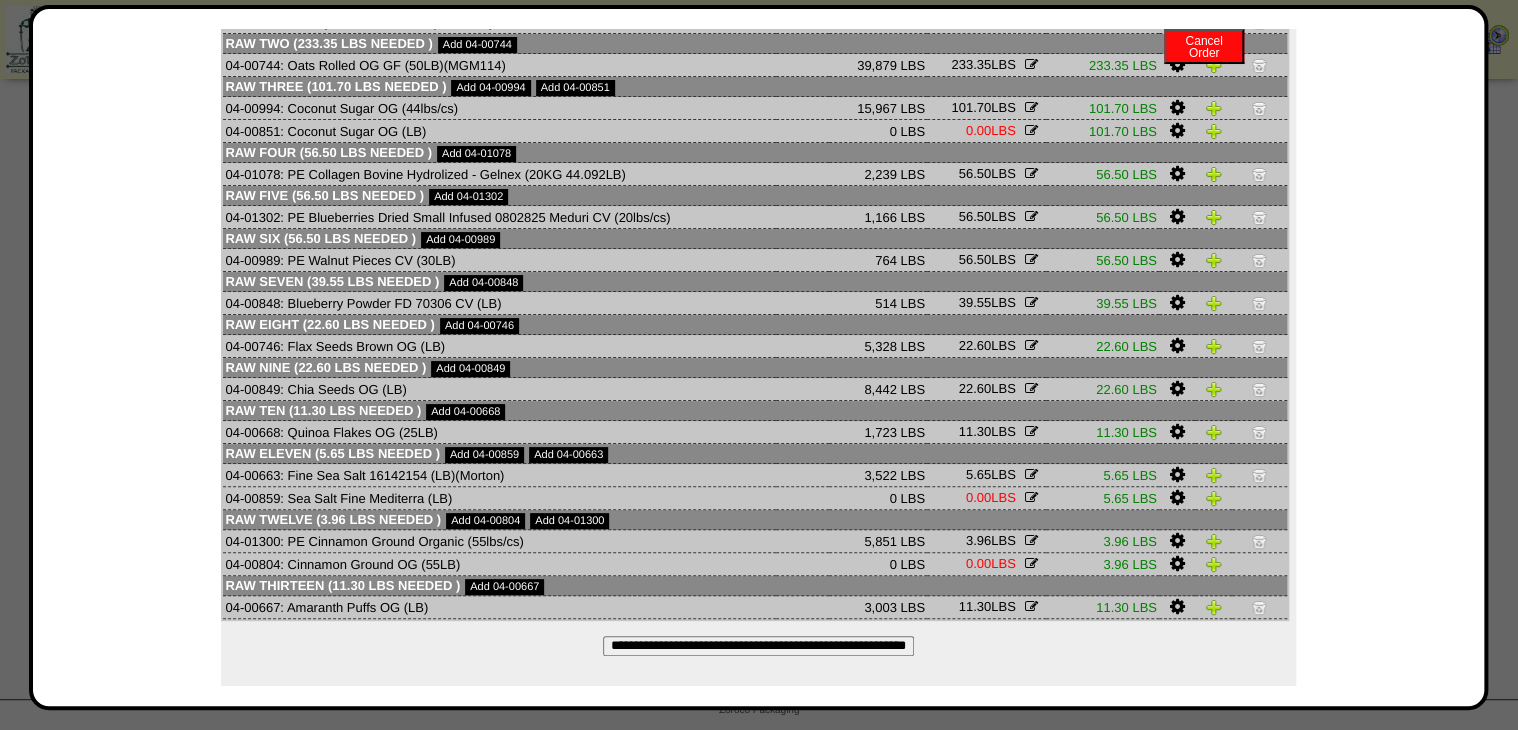 click on "**********" at bounding box center [758, 646] 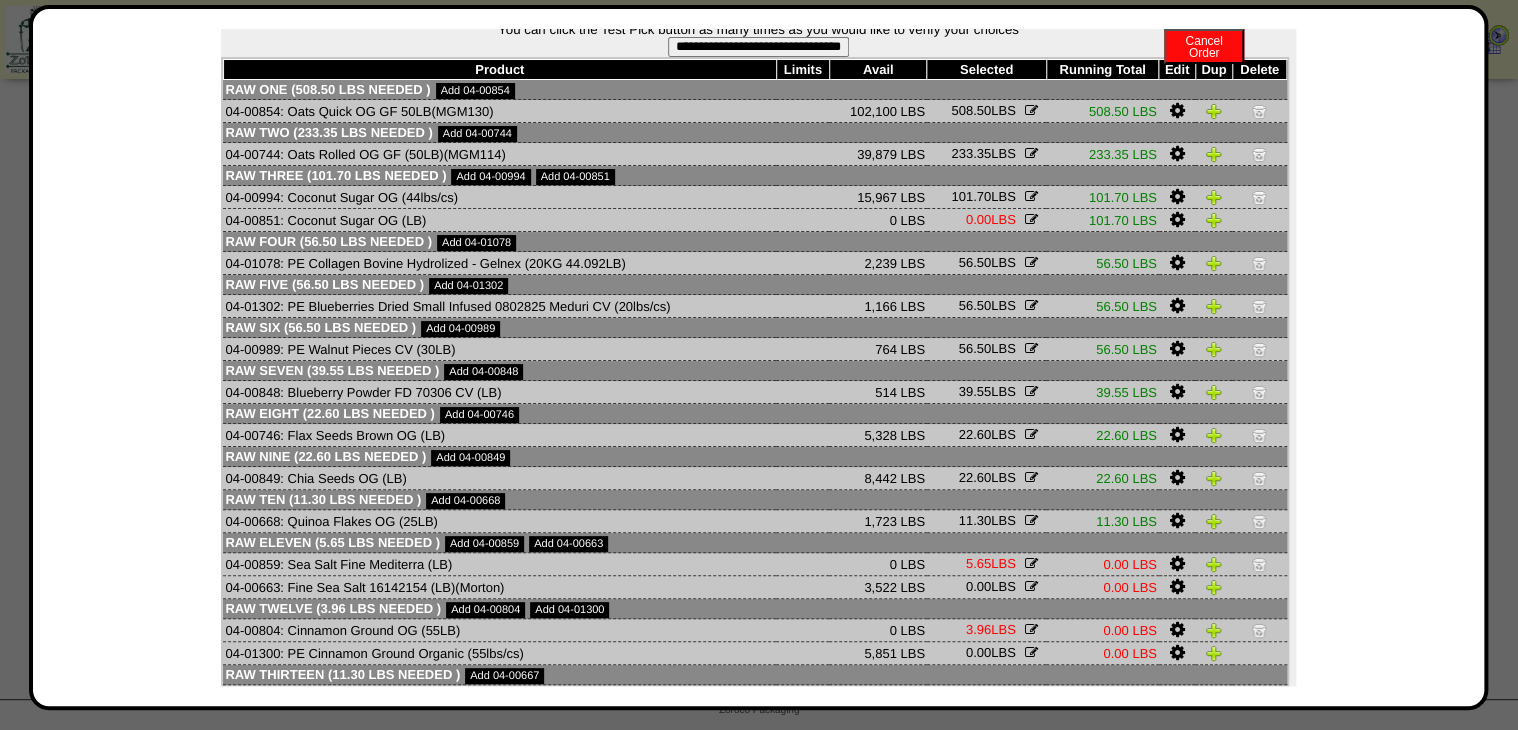 scroll, scrollTop: 181, scrollLeft: 0, axis: vertical 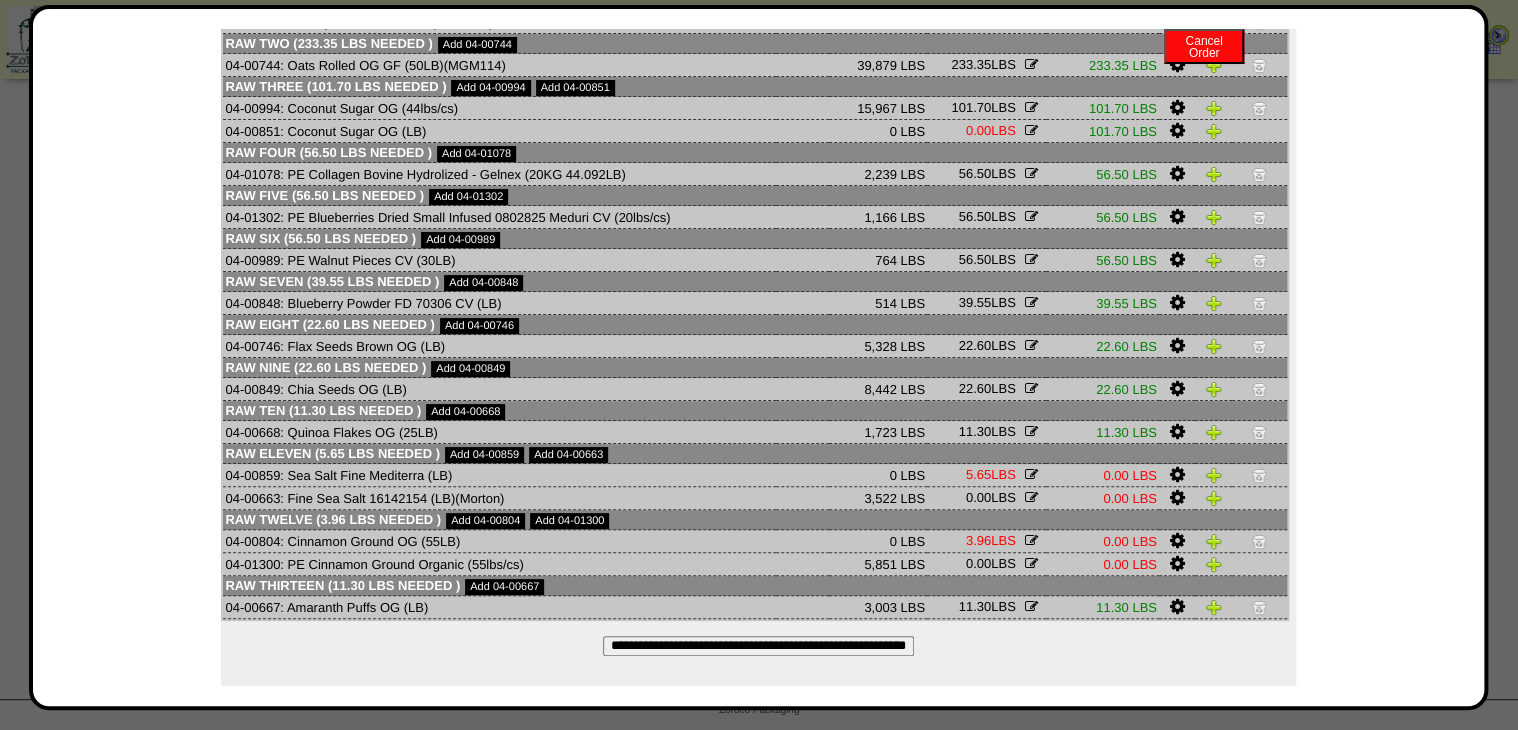 click at bounding box center [1031, 497] 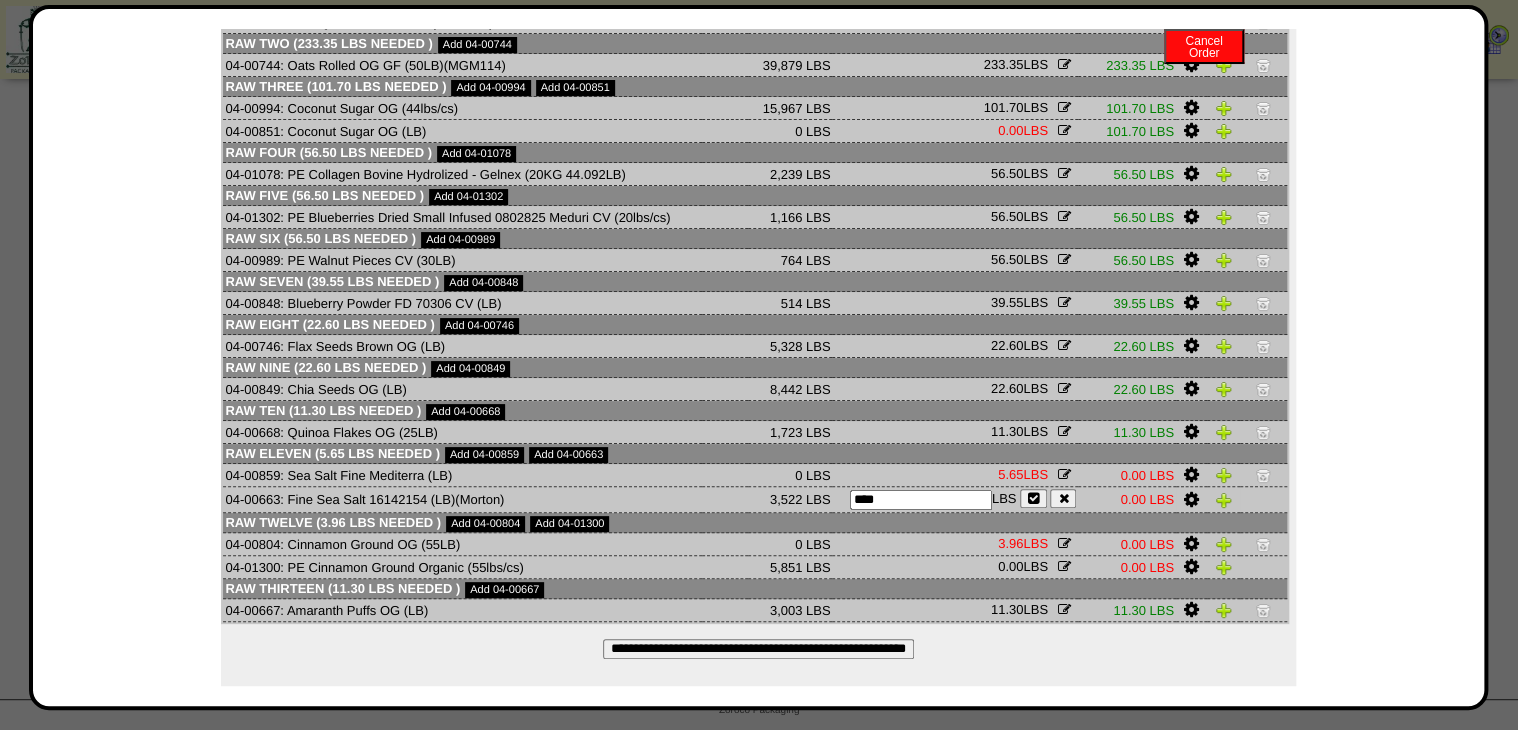 click on "****" at bounding box center (921, 500) 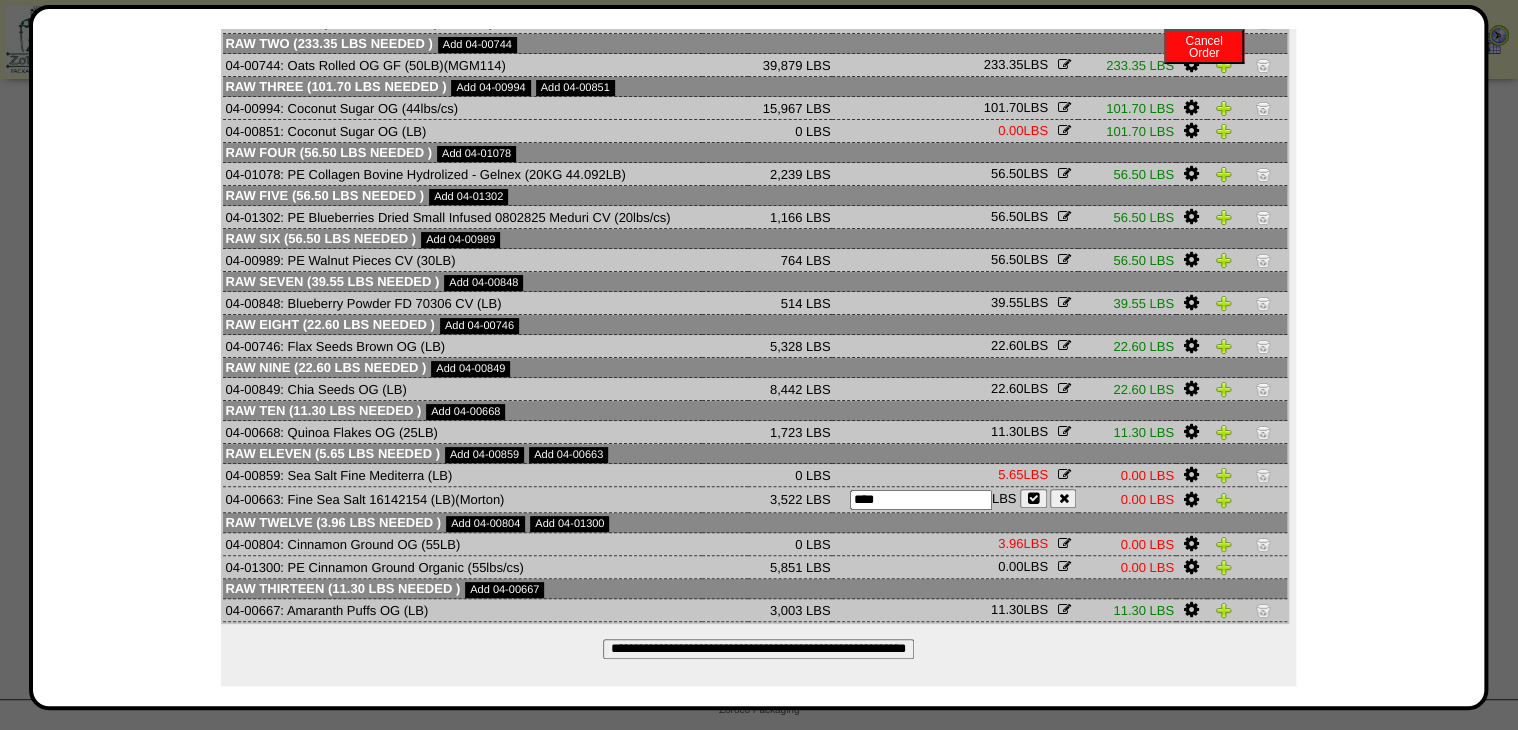 type on "****" 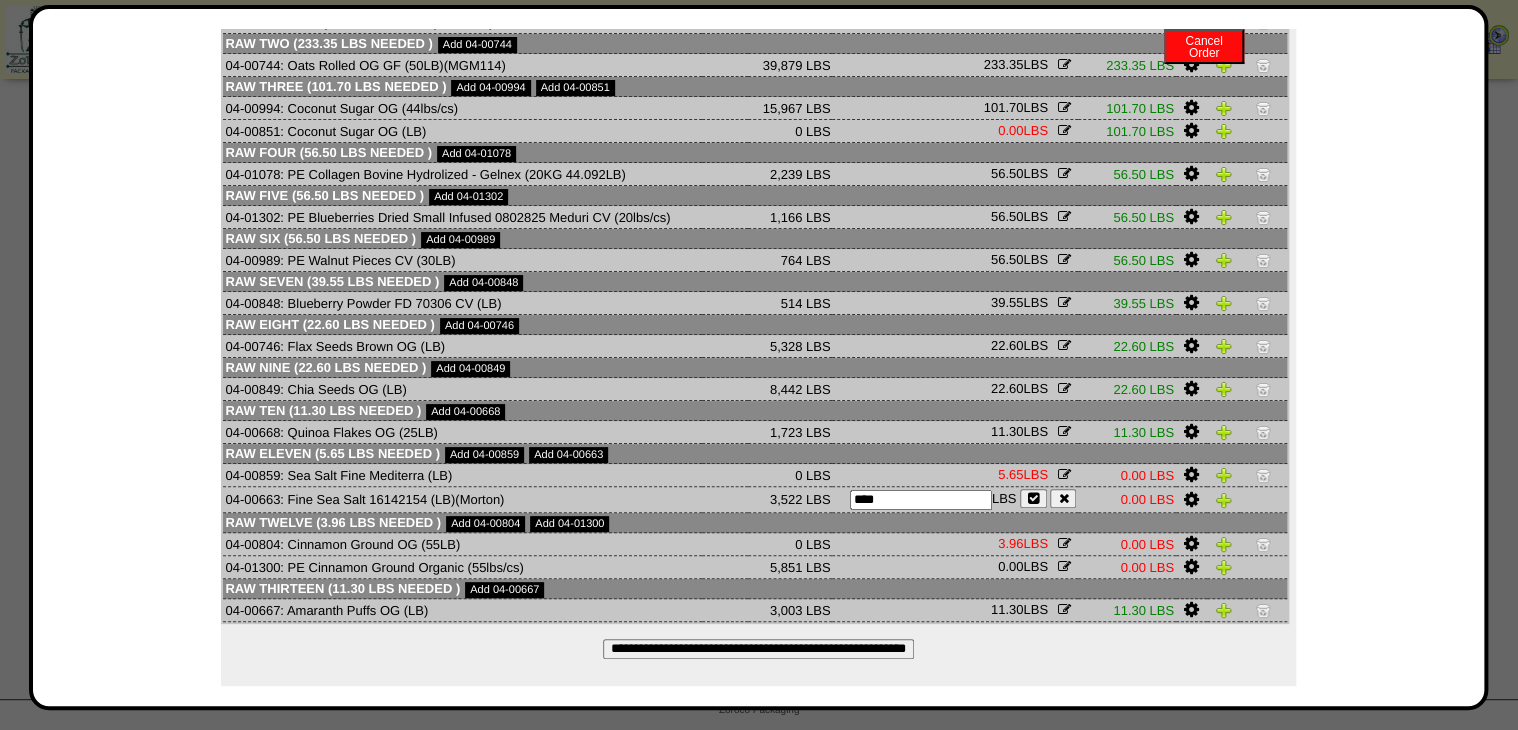 drag, startPoint x: 1025, startPoint y: 496, endPoint x: 1090, endPoint y: 519, distance: 68.94926 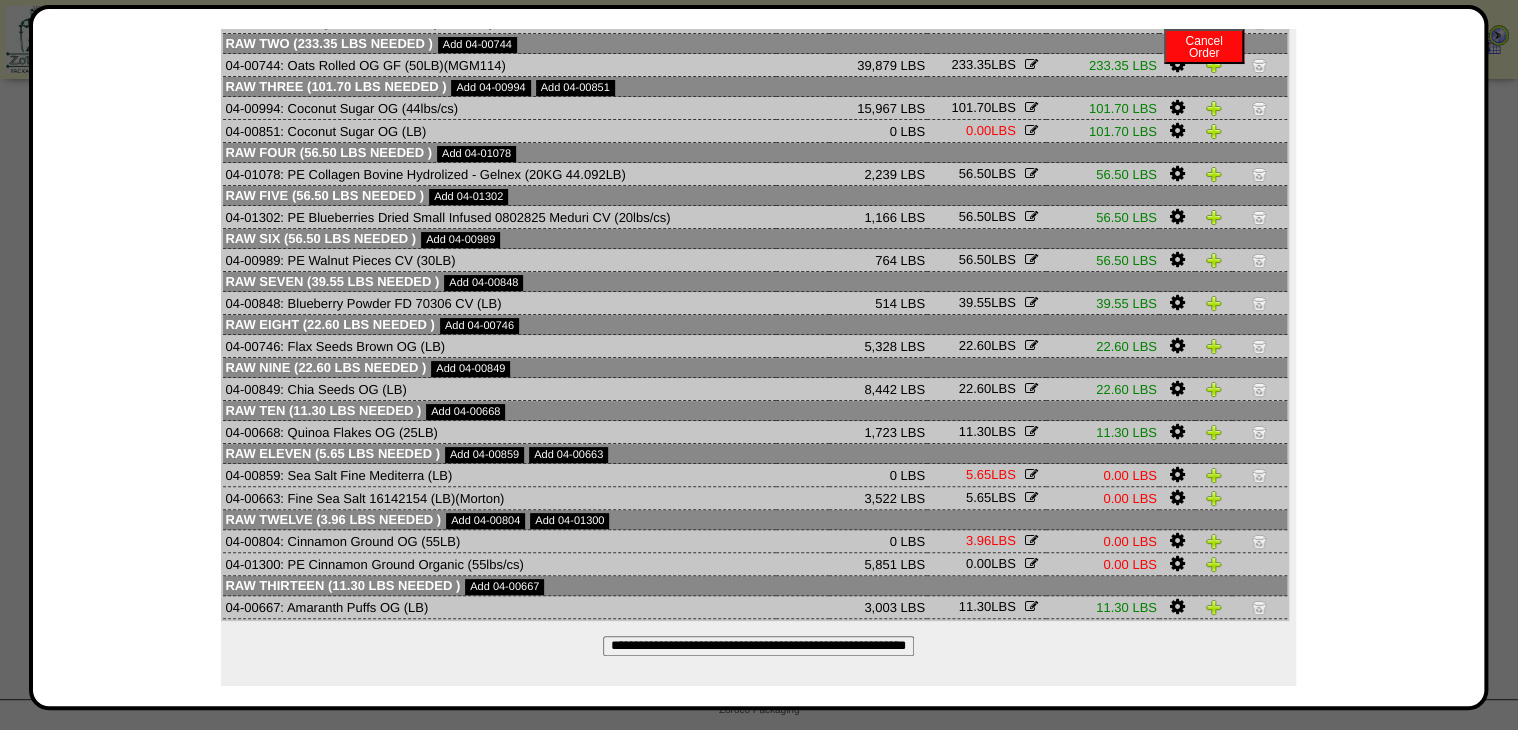 click at bounding box center (1259, 475) 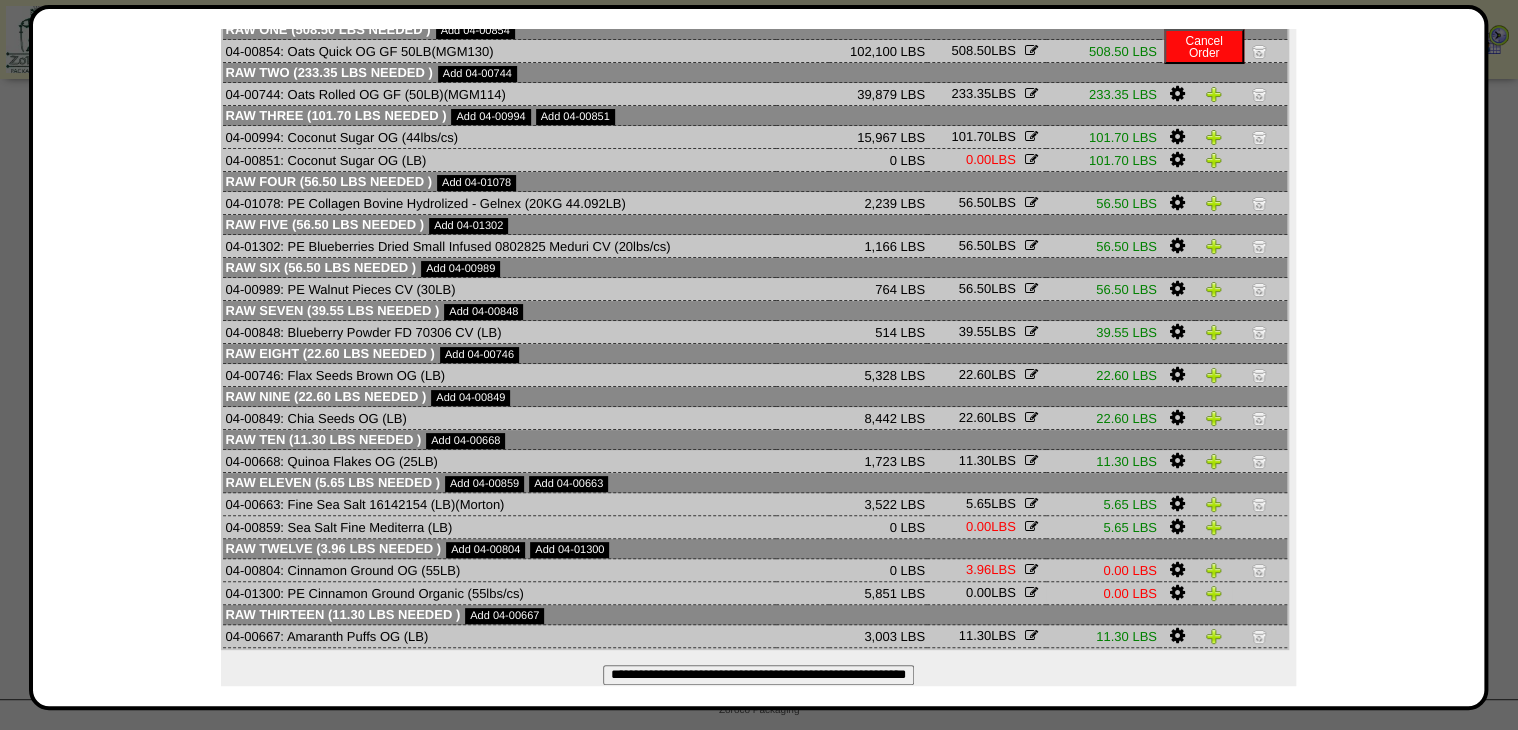 scroll, scrollTop: 181, scrollLeft: 0, axis: vertical 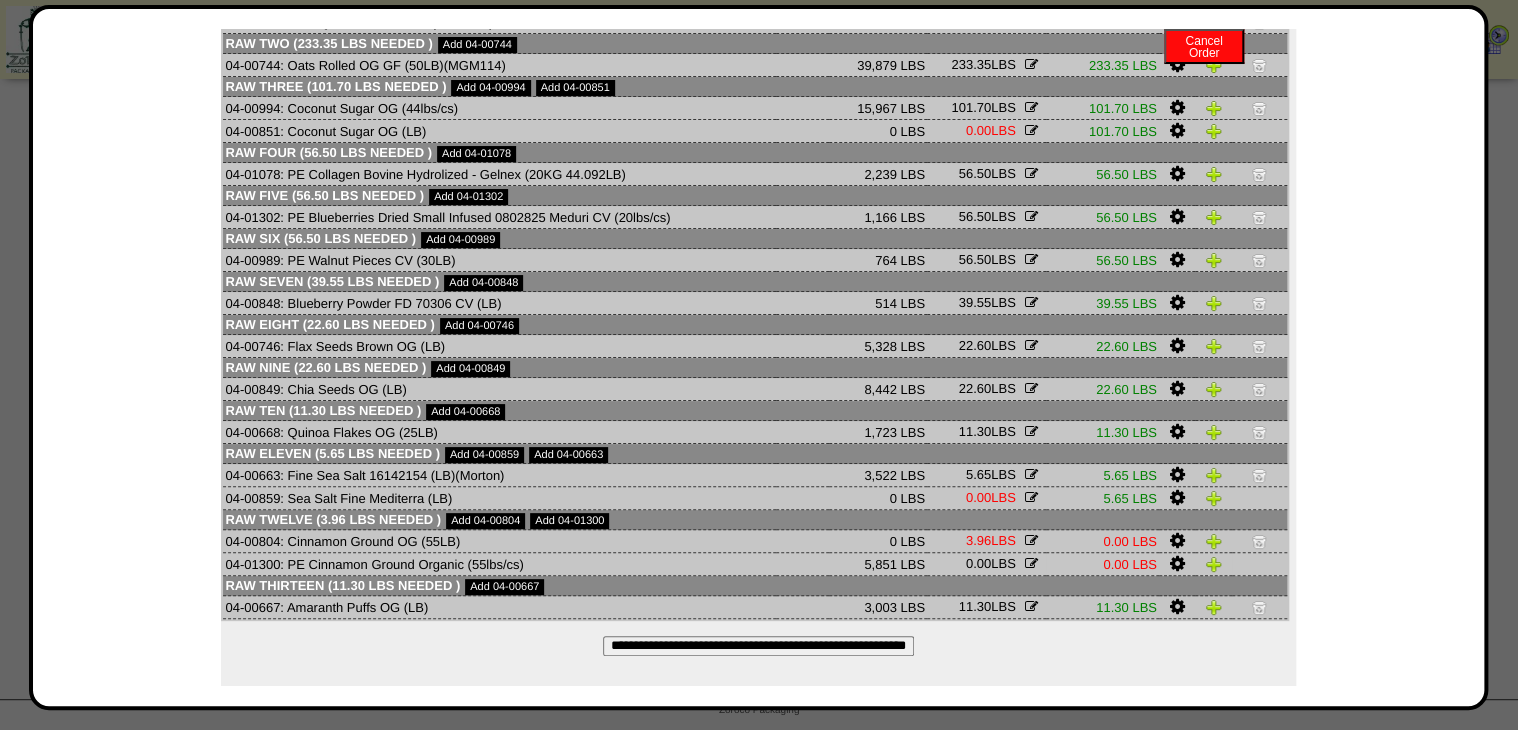 click at bounding box center (1031, 563) 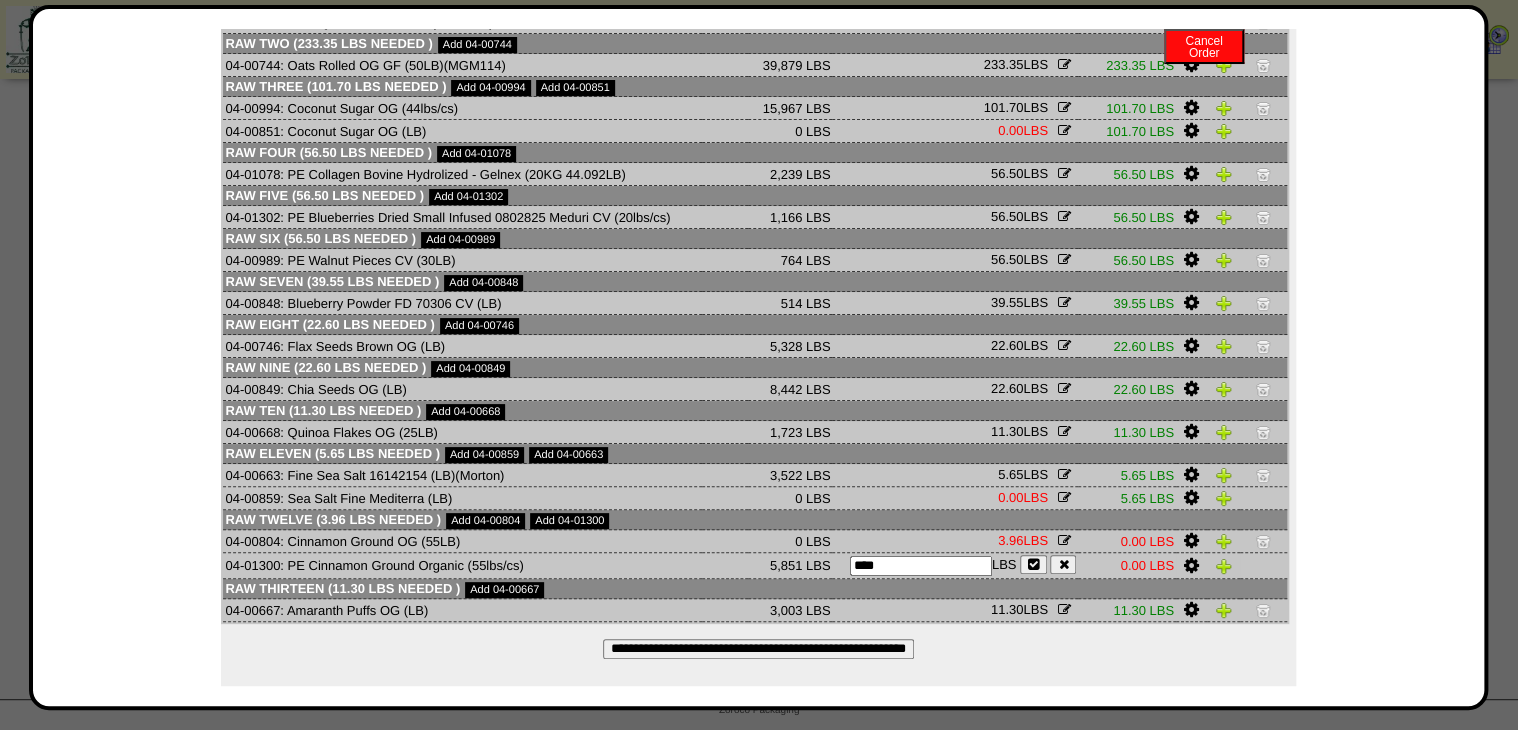 drag, startPoint x: 900, startPoint y: 564, endPoint x: 734, endPoint y: 561, distance: 166.0271 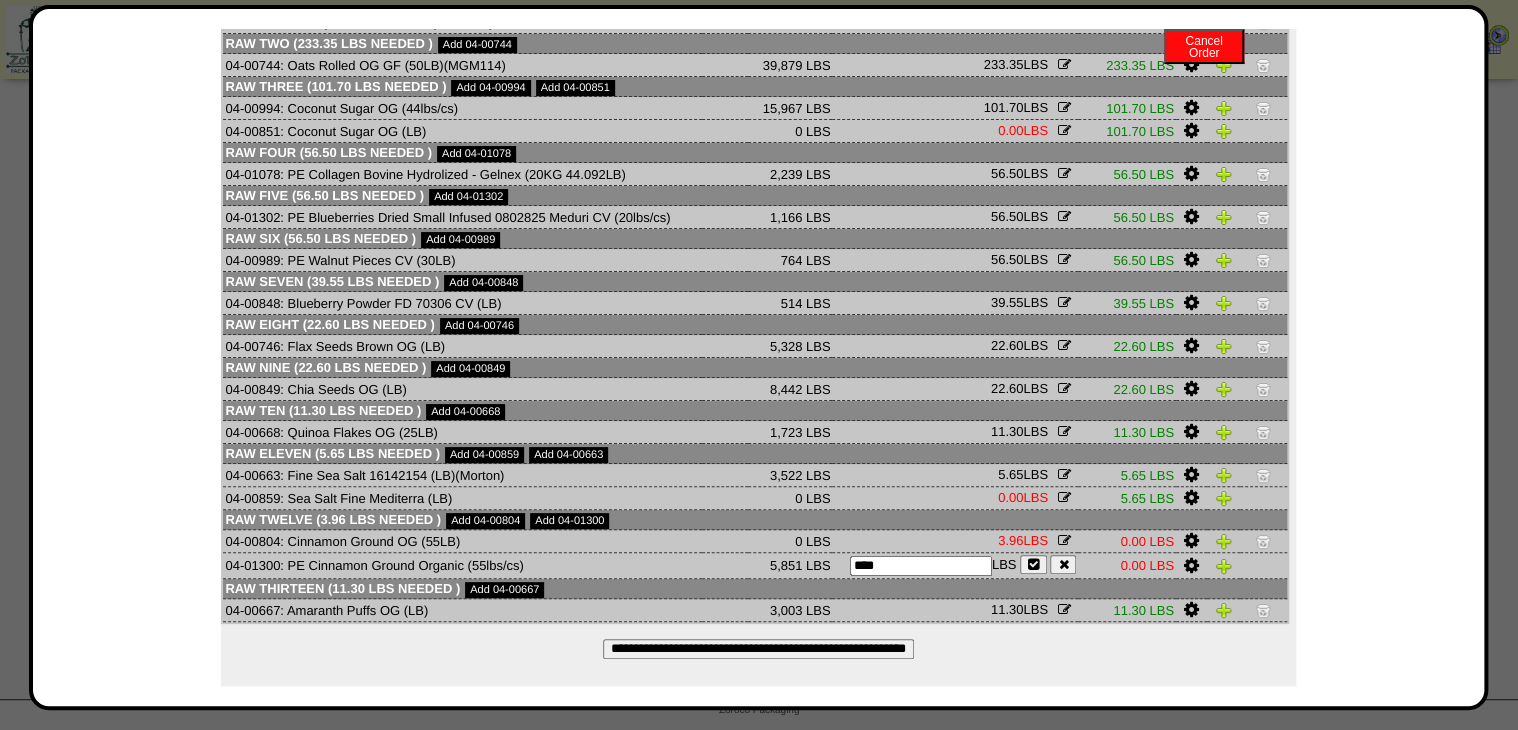 type on "****" 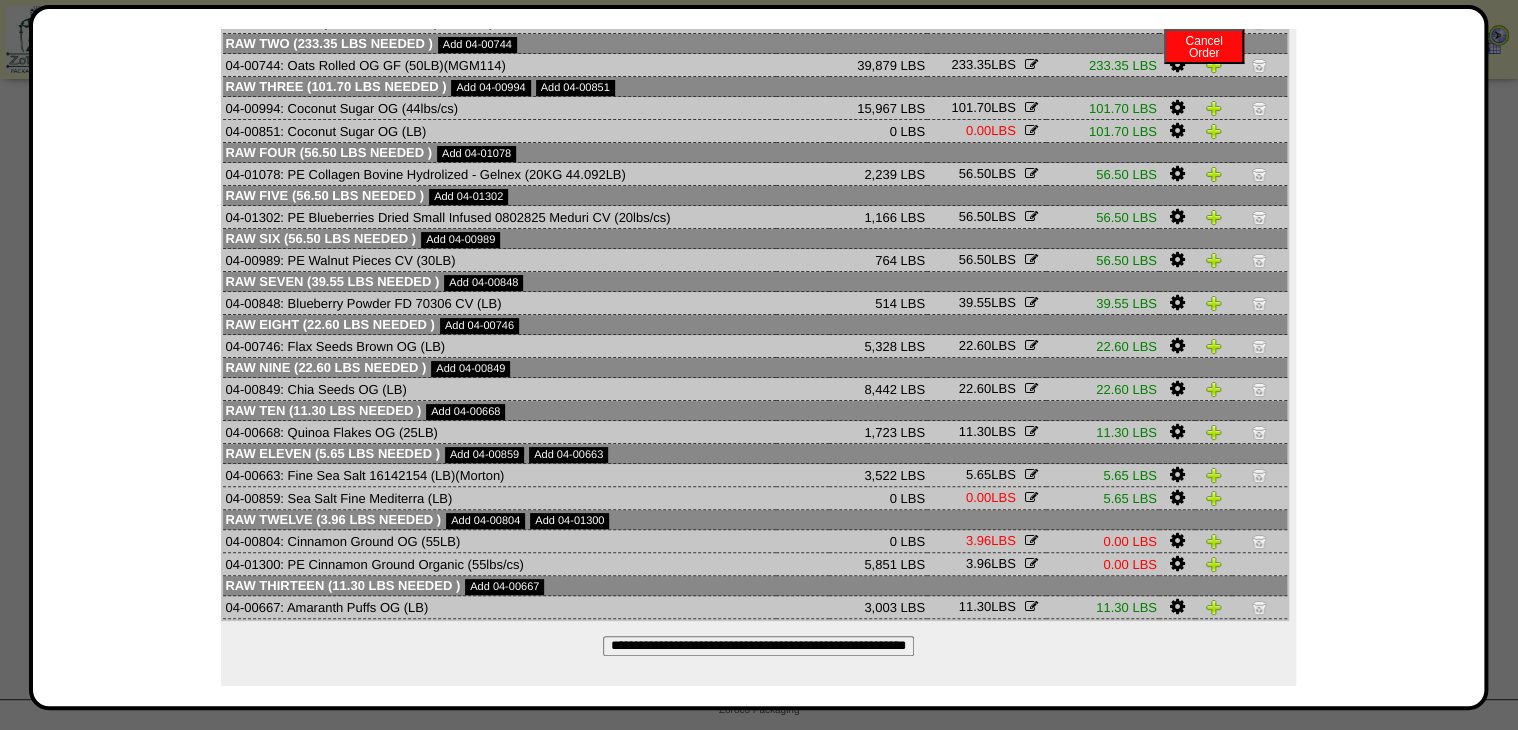 click at bounding box center (1259, 541) 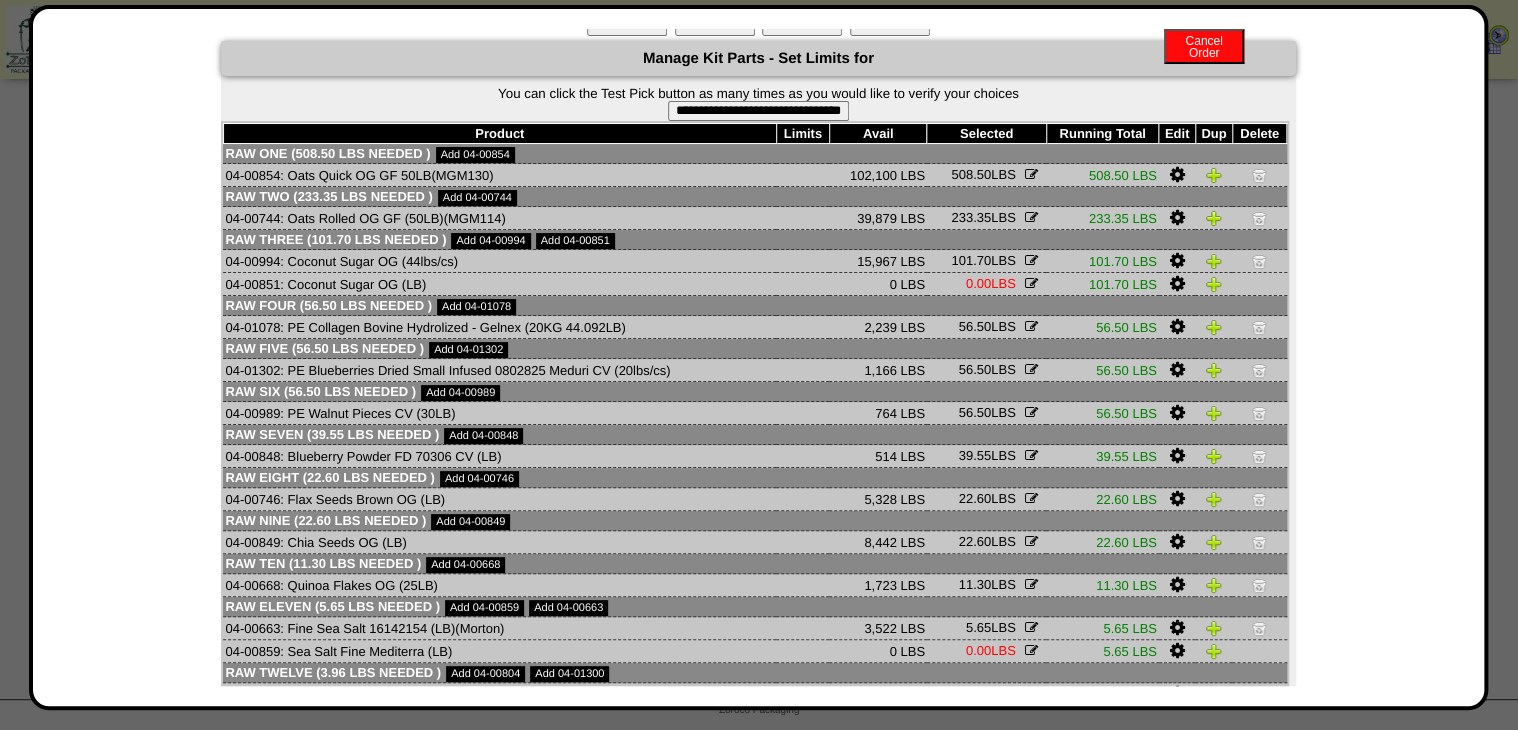 scroll, scrollTop: 0, scrollLeft: 0, axis: both 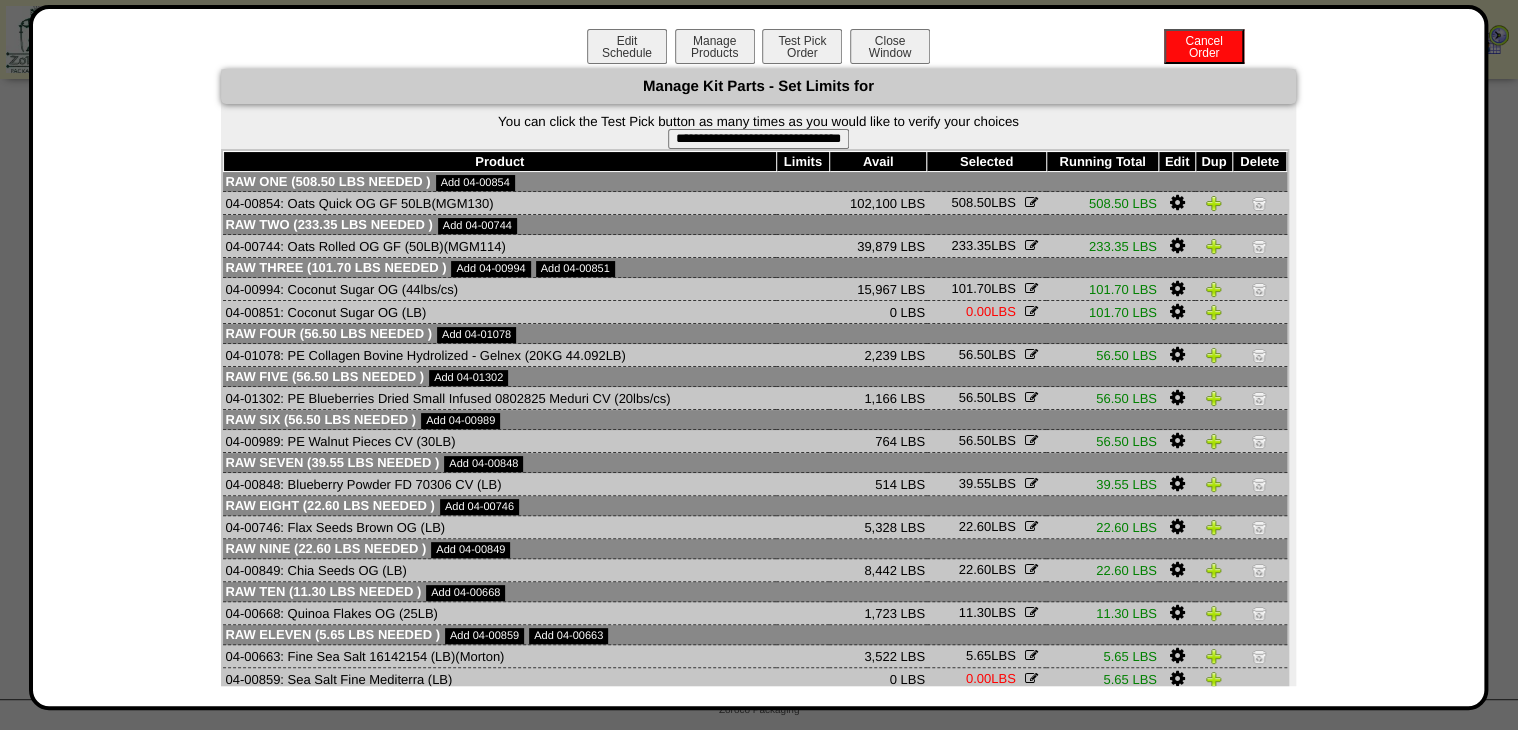 click on "**********" at bounding box center (758, 139) 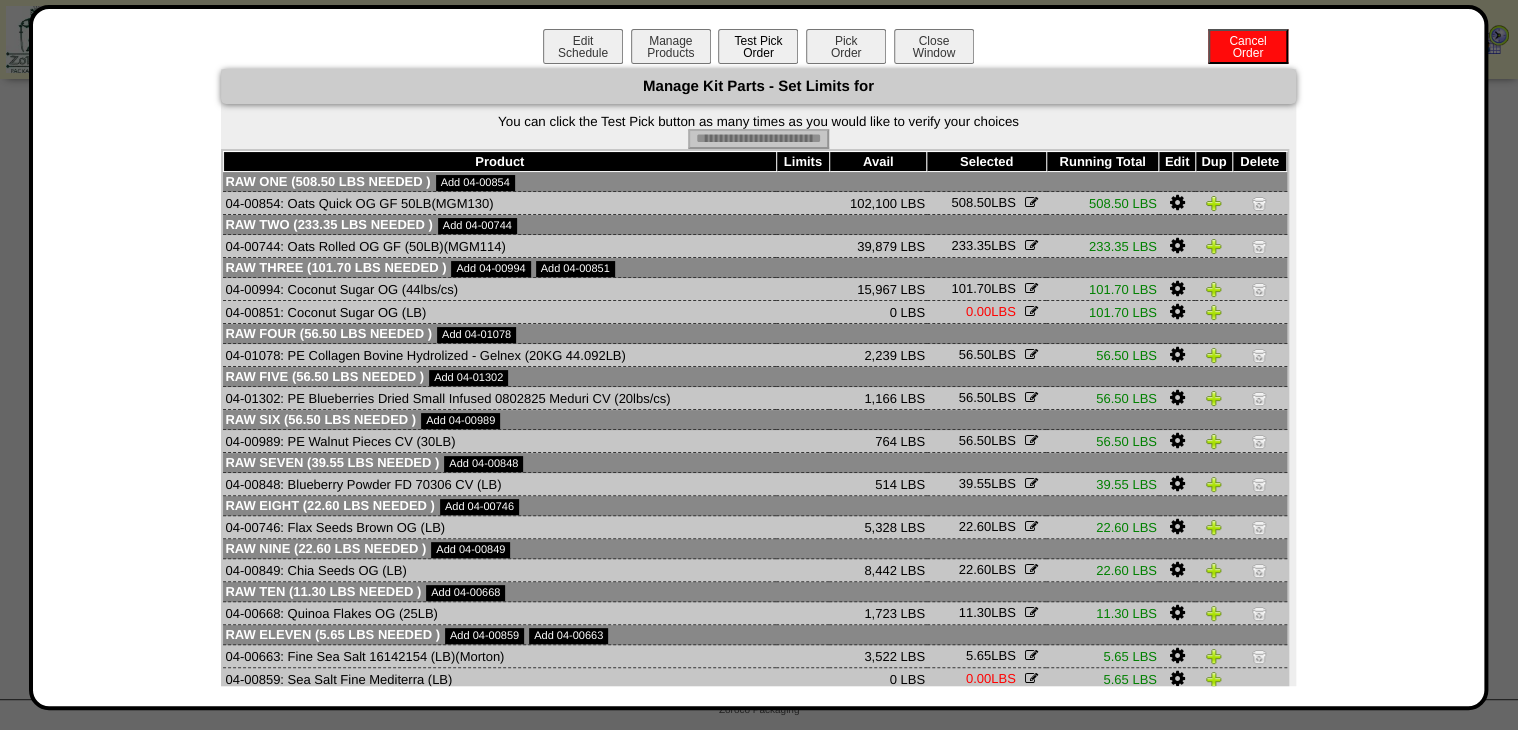 click on "Pick Order" at bounding box center (846, 46) 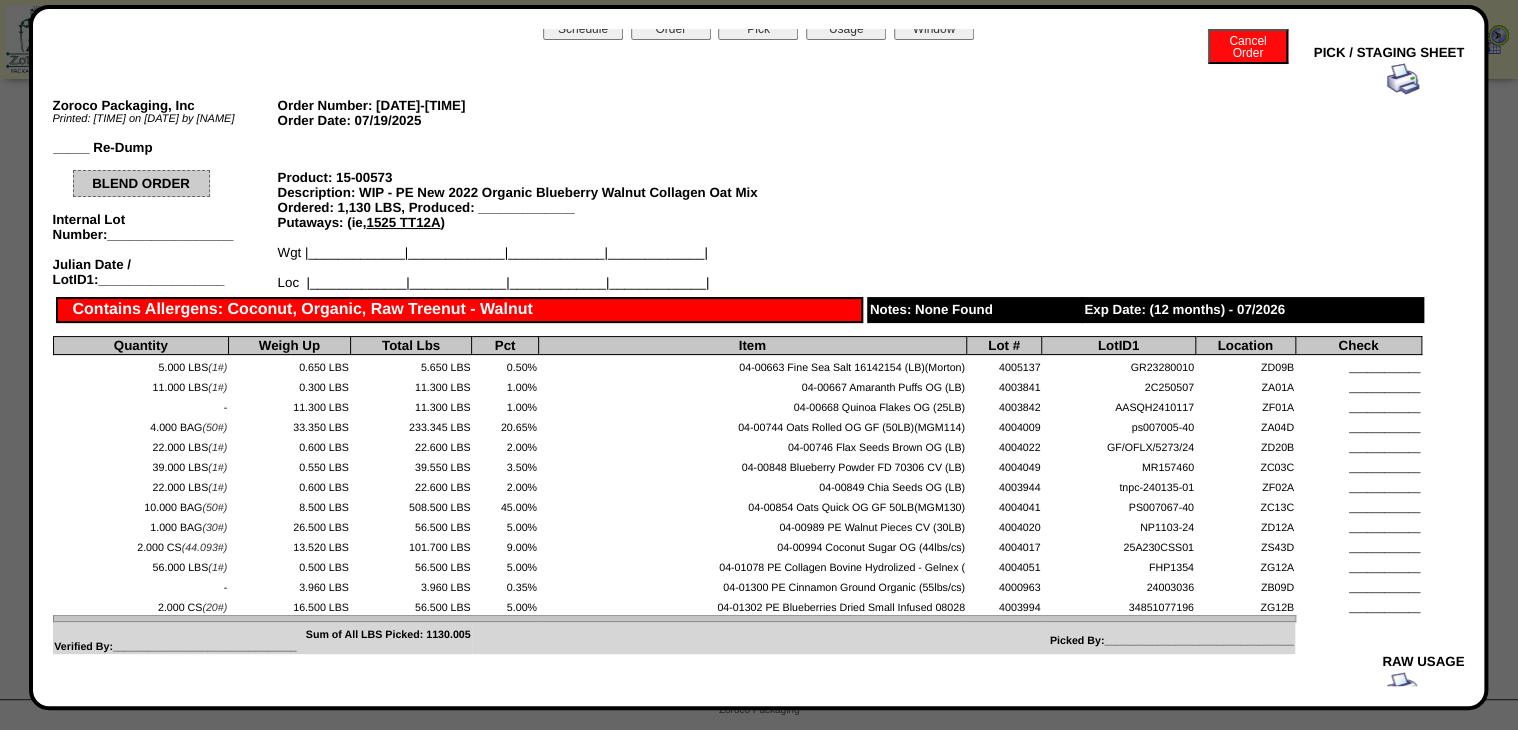 scroll, scrollTop: 0, scrollLeft: 0, axis: both 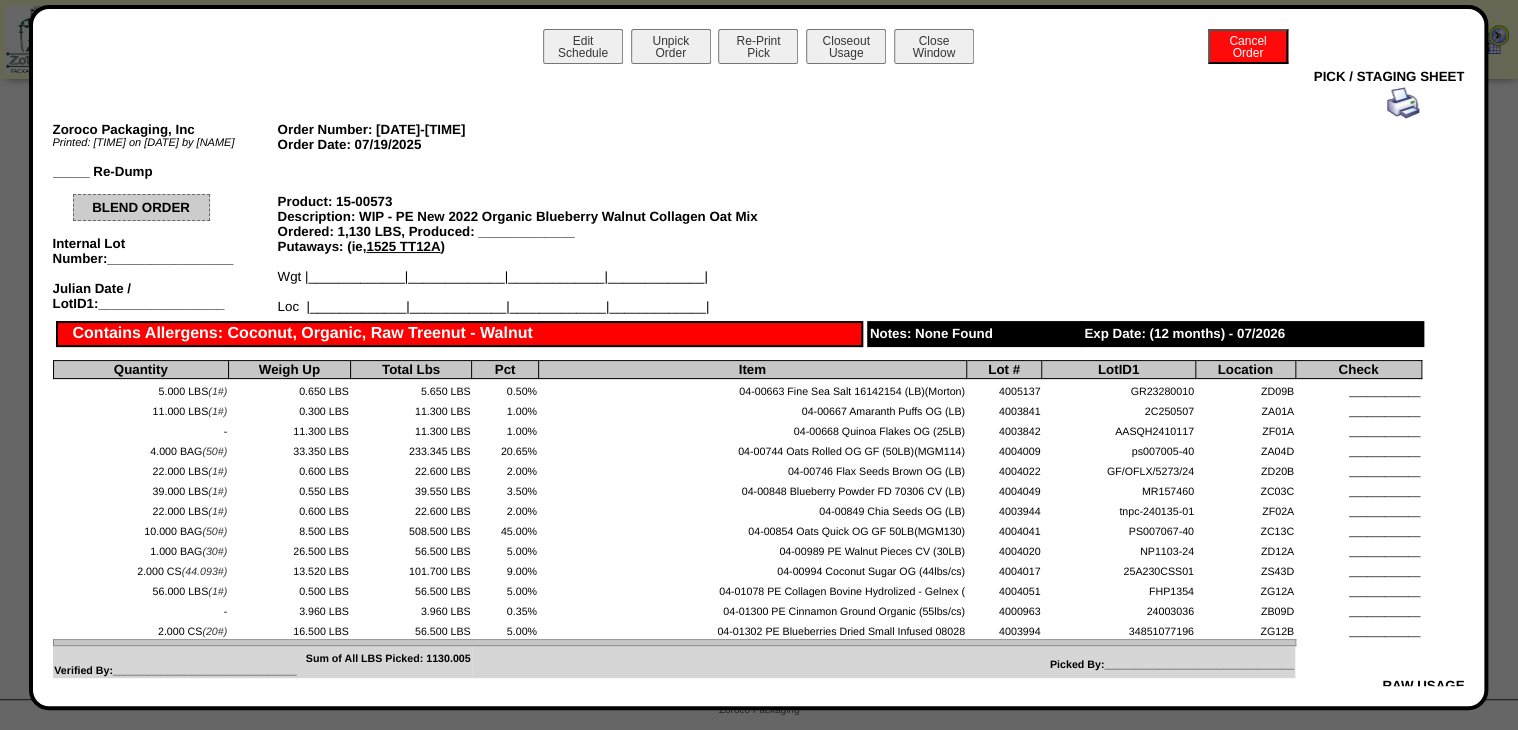 click at bounding box center (1403, 103) 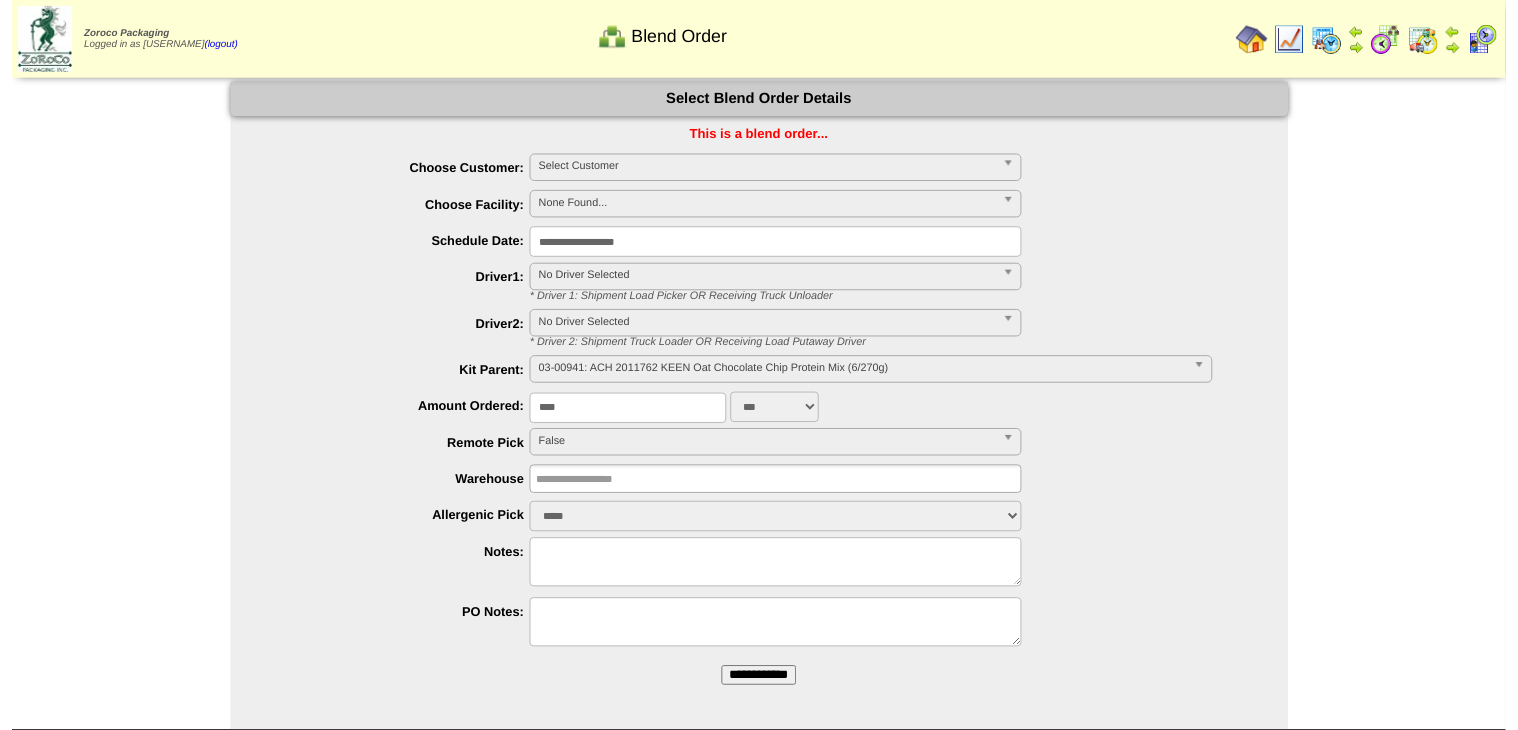 scroll, scrollTop: 29, scrollLeft: 0, axis: vertical 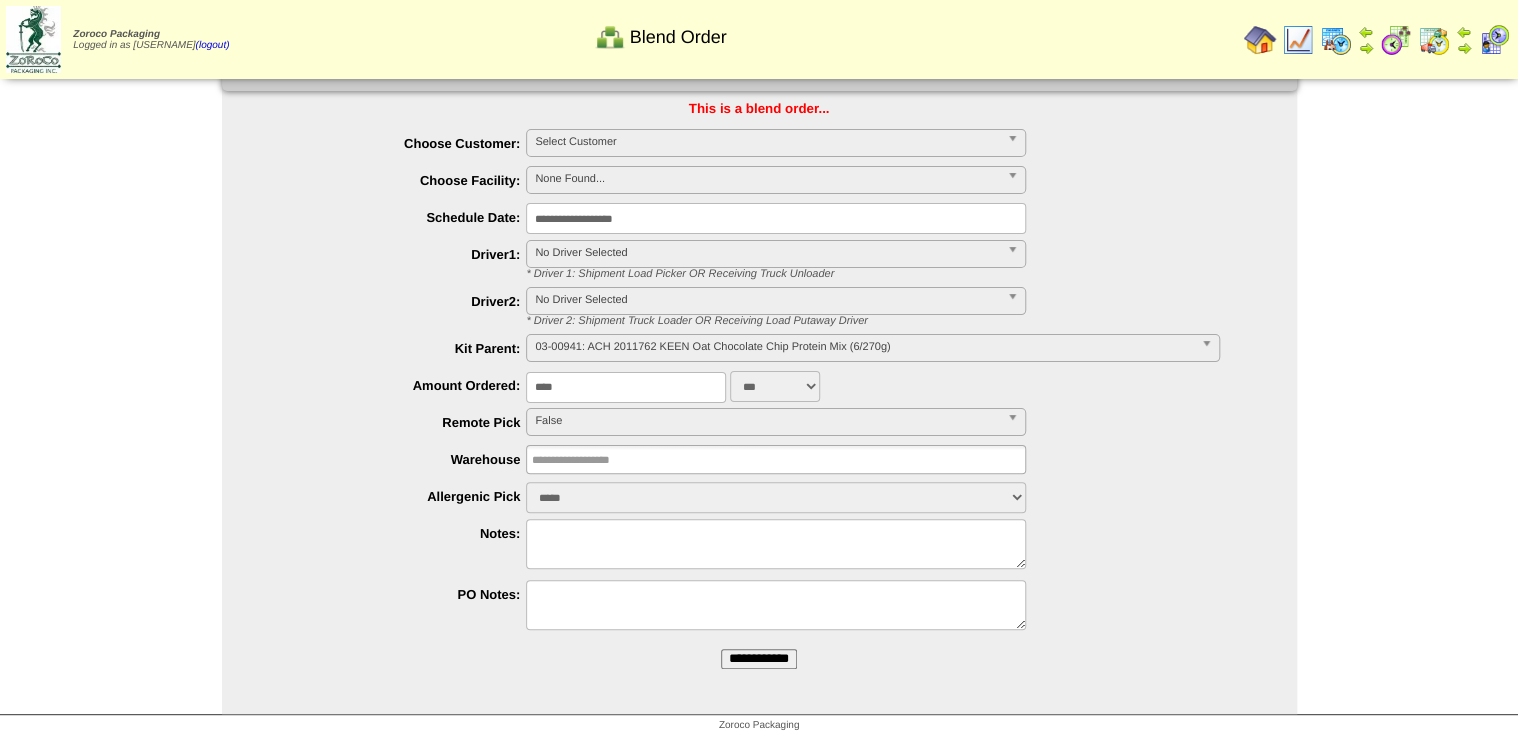 click on "Select Customer" at bounding box center [767, 142] 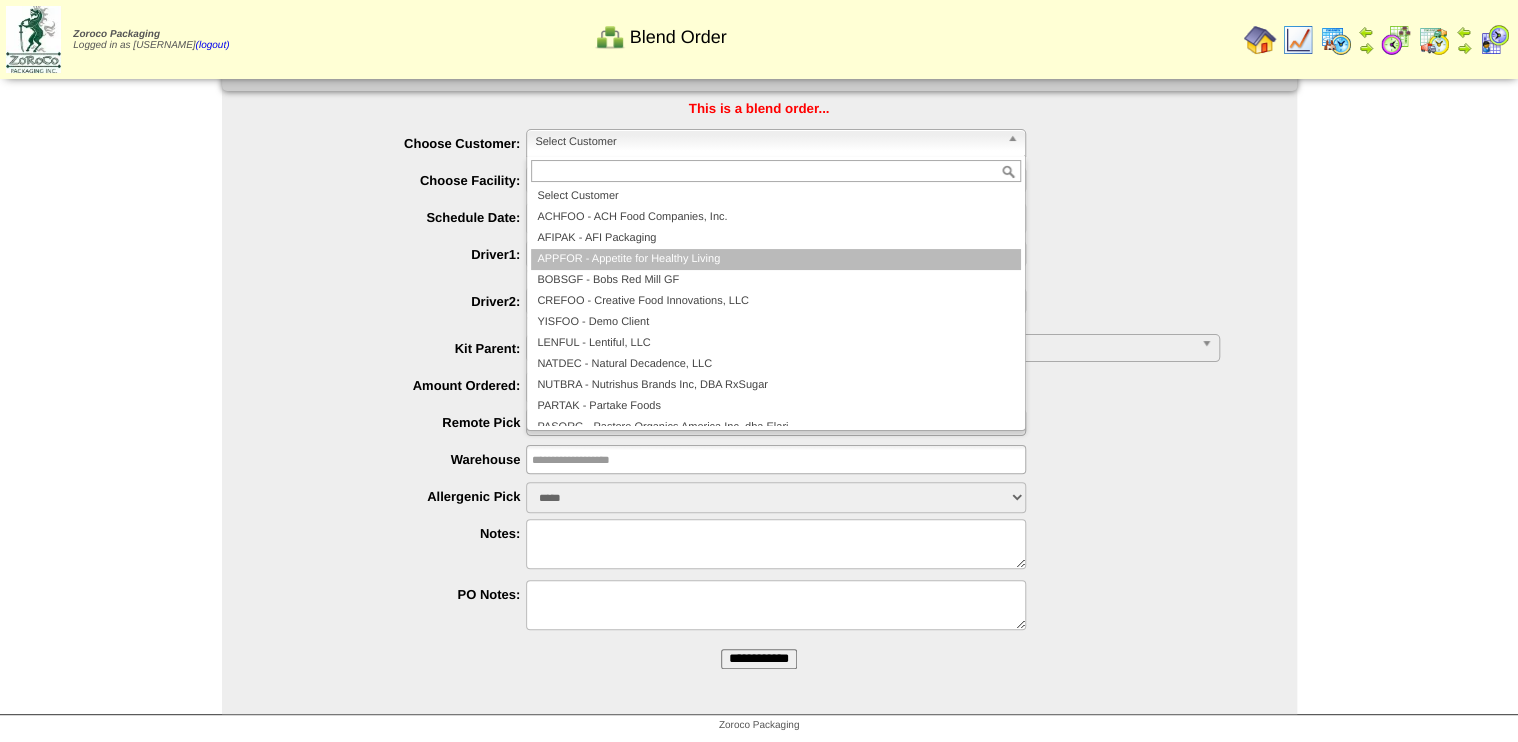 click on "APPFOR - Appetite for Healthy Living" at bounding box center (776, 259) 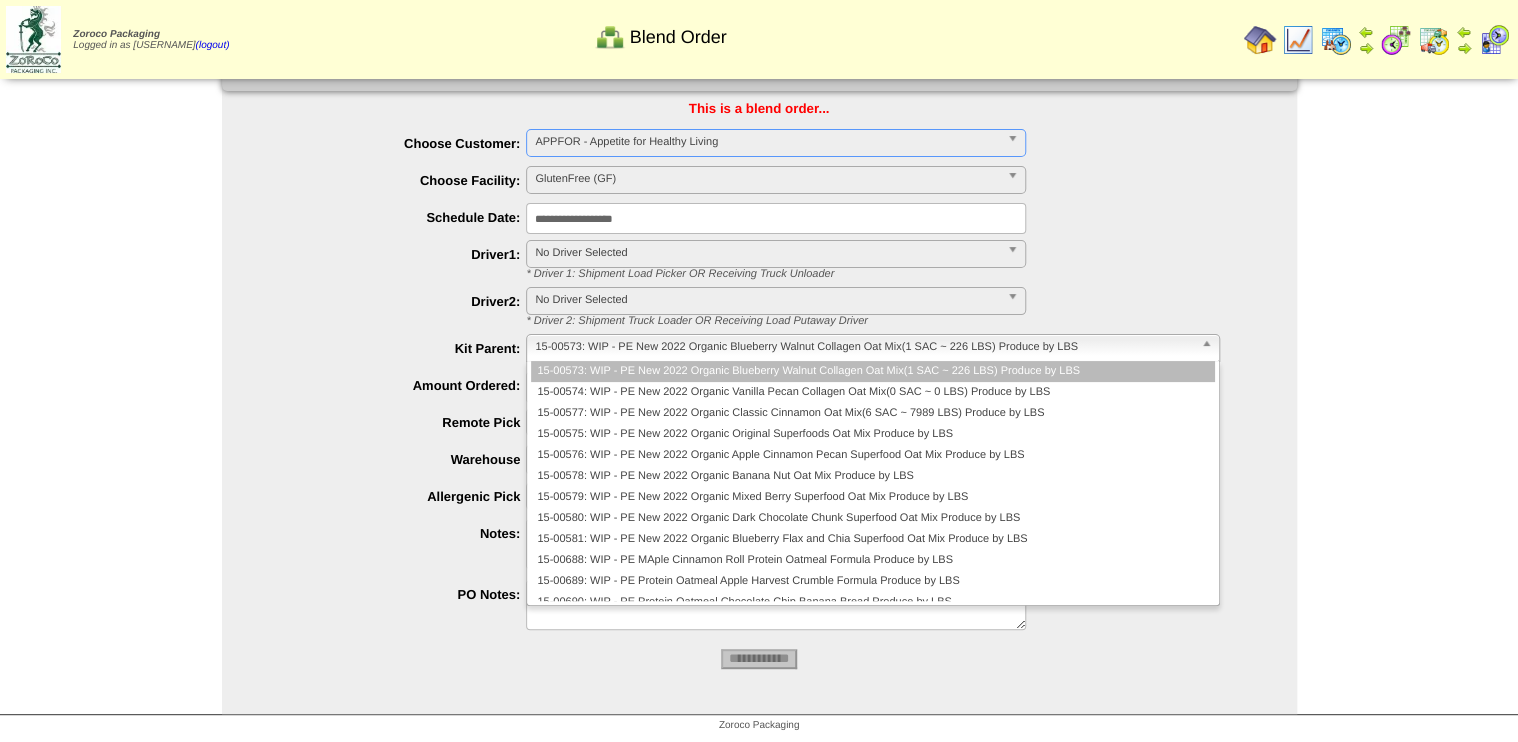 click on "15-00573: WIP - PE New 2022 Organic Blueberry Walnut Collagen Oat Mix(1 SAC ~ 226 LBS) Produce by LBS" at bounding box center (863, 347) 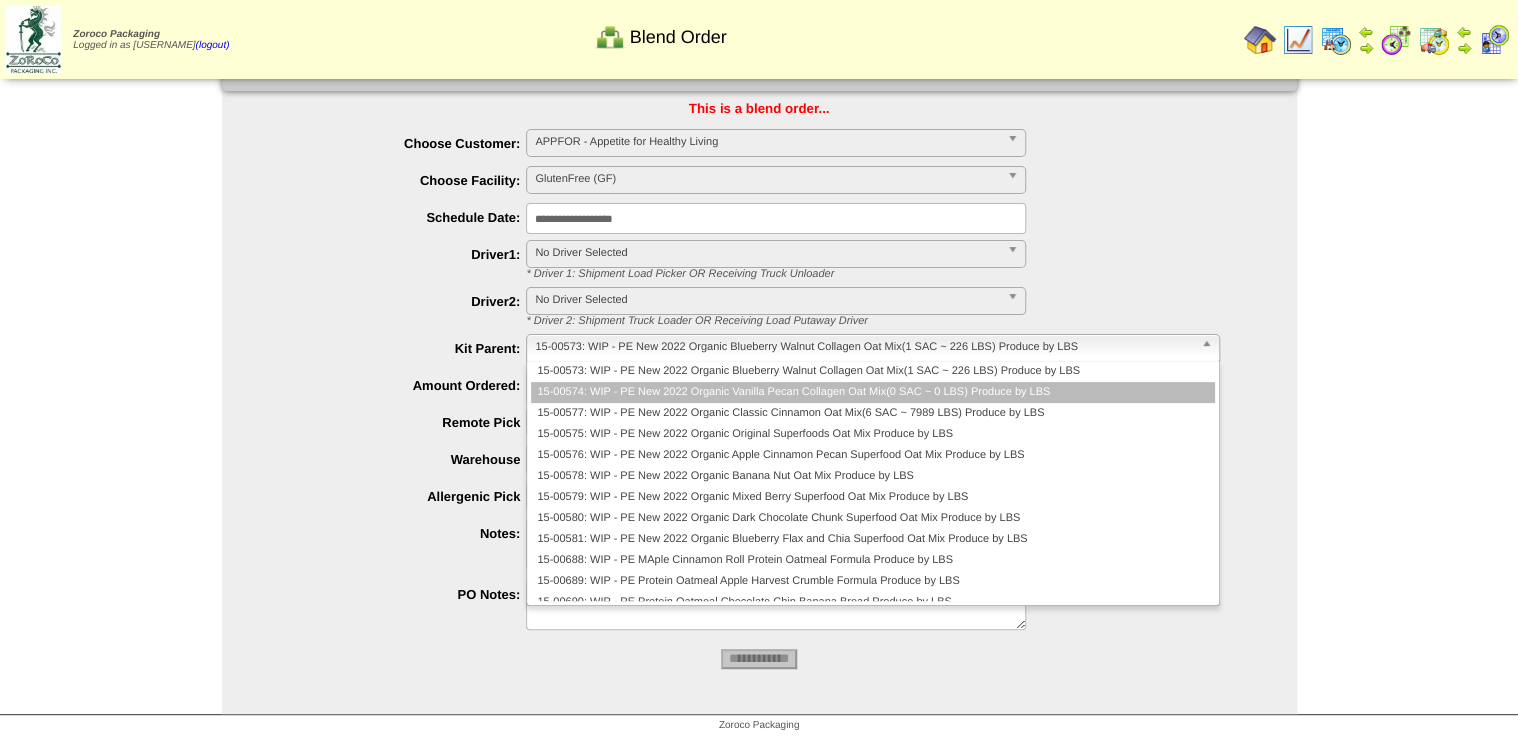 type 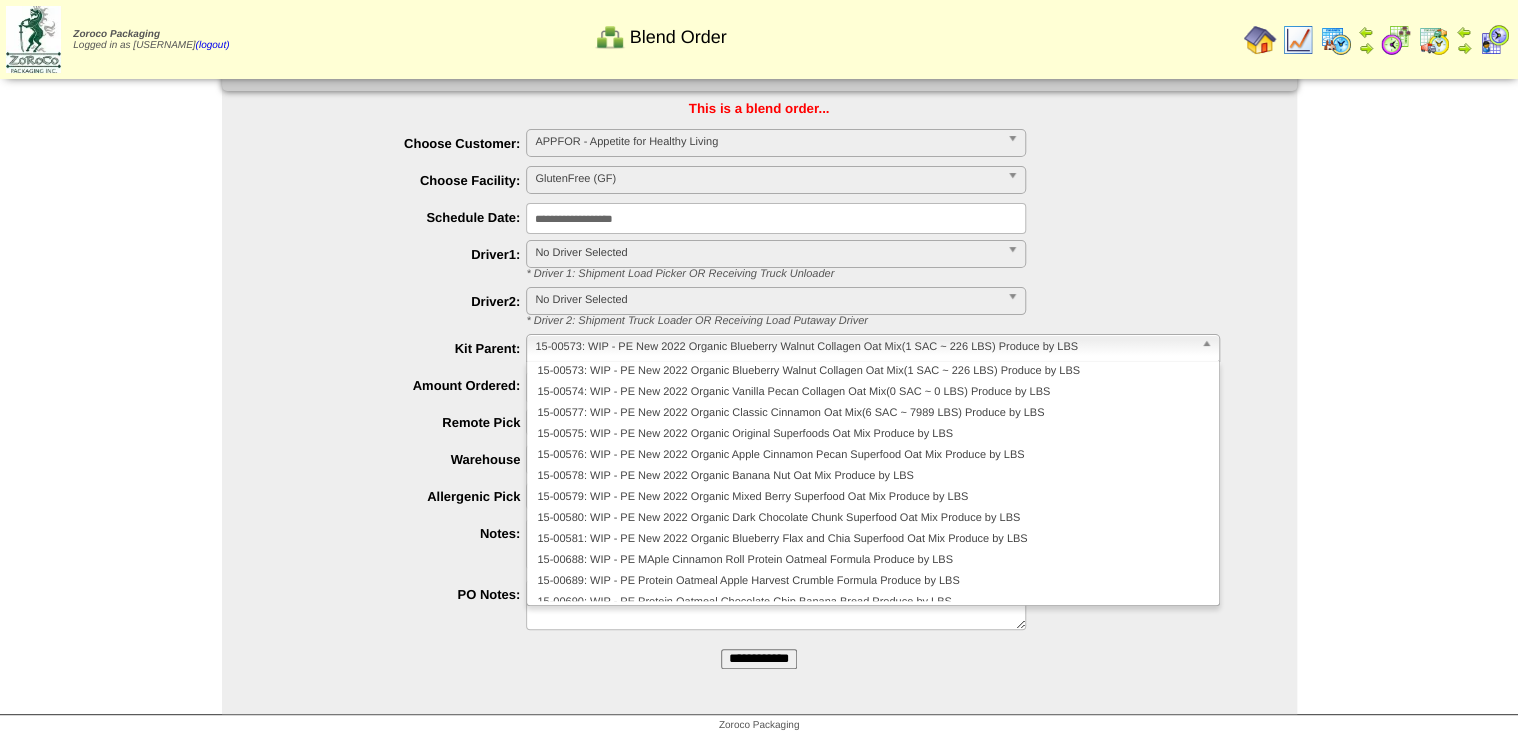 click on "Kit Parent:" at bounding box center [394, 348] 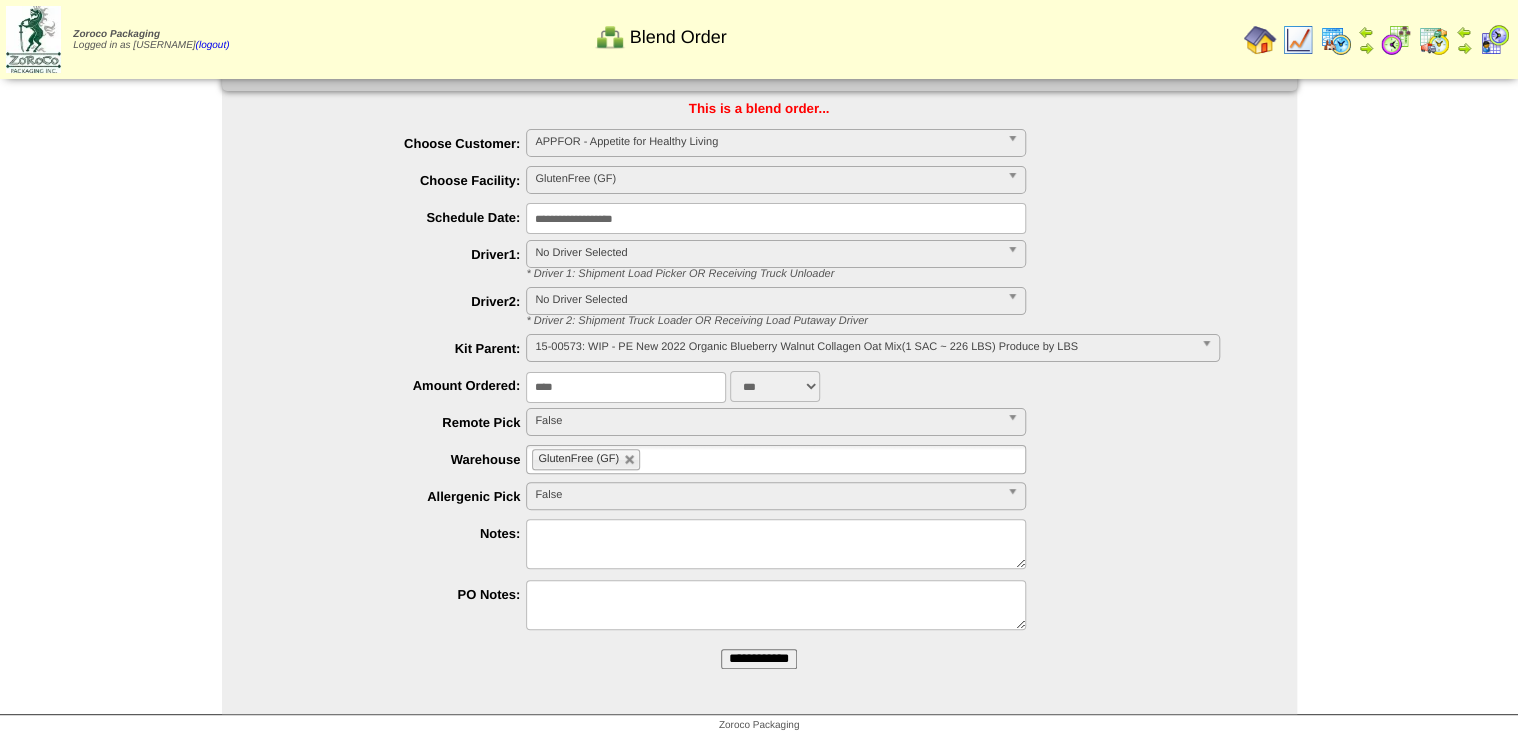 click on "****" at bounding box center [626, 387] 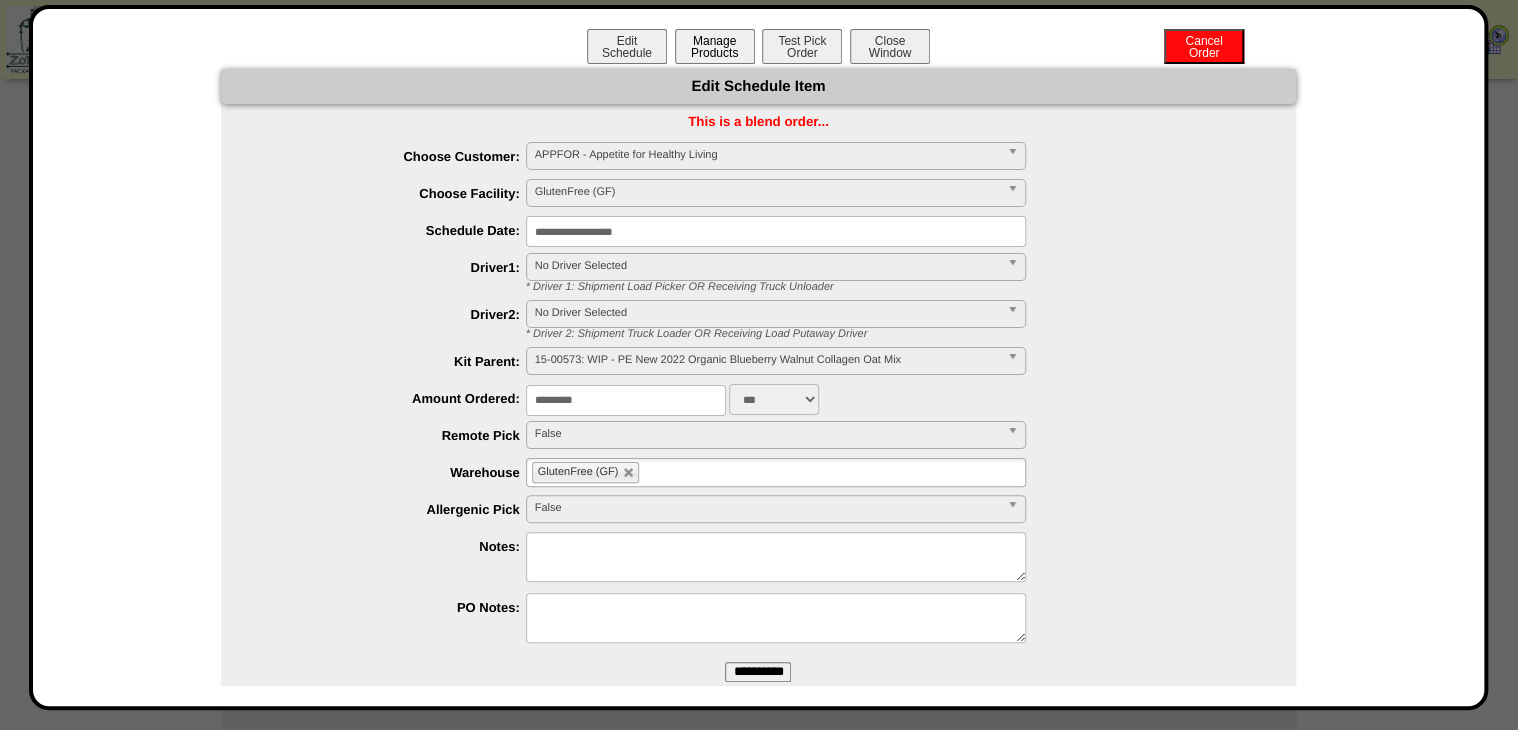 click on "Manage Products" at bounding box center [715, 46] 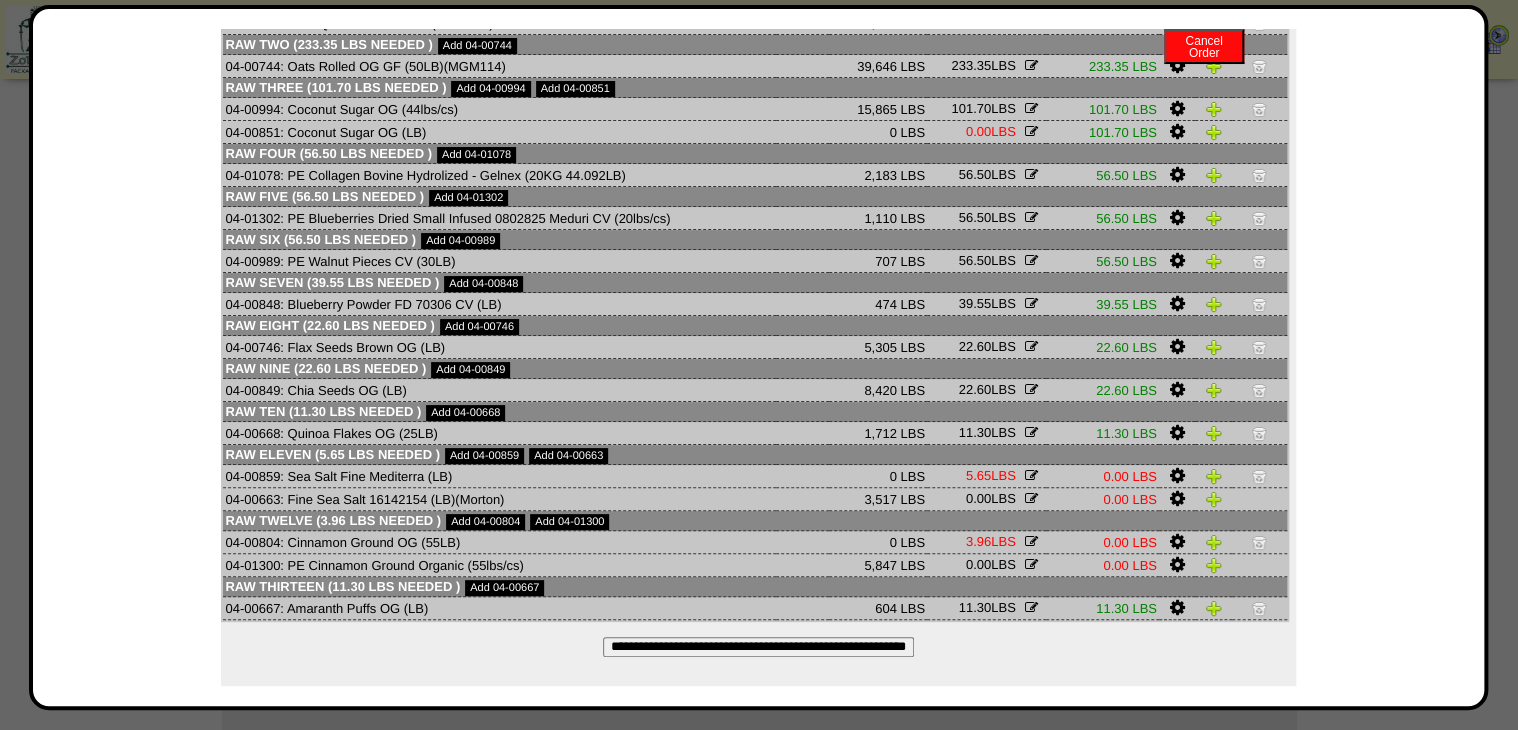 scroll, scrollTop: 181, scrollLeft: 0, axis: vertical 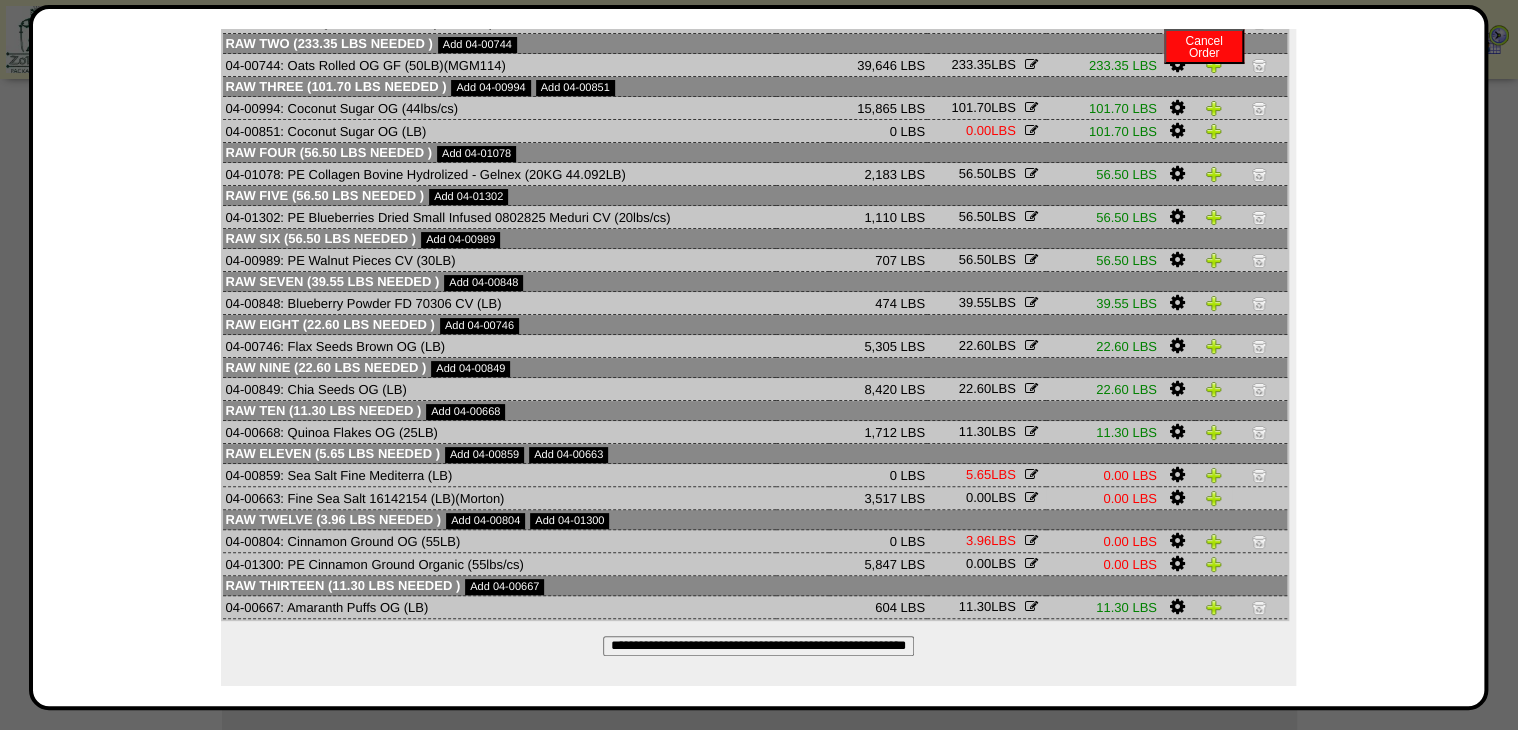 click at bounding box center [1031, 497] 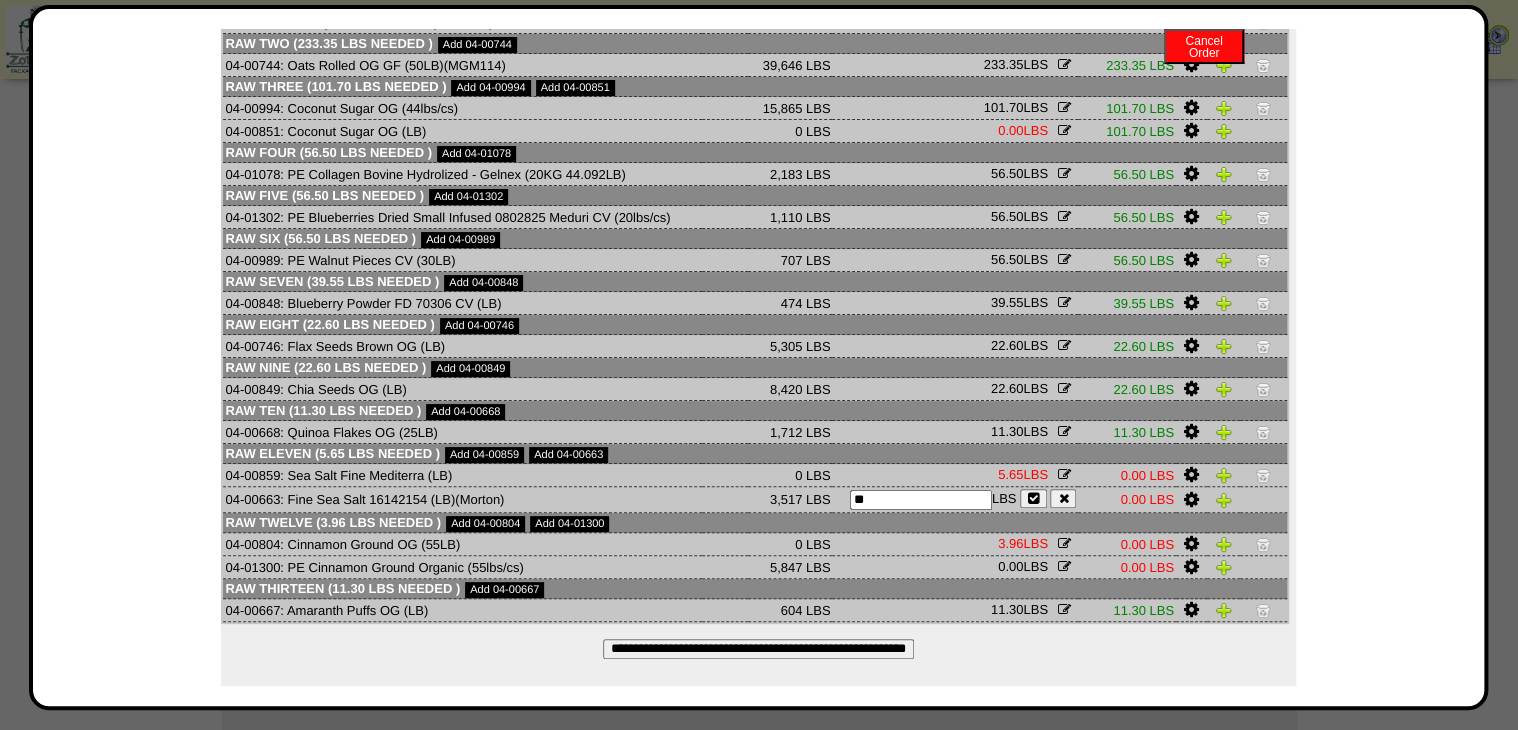 type on "*" 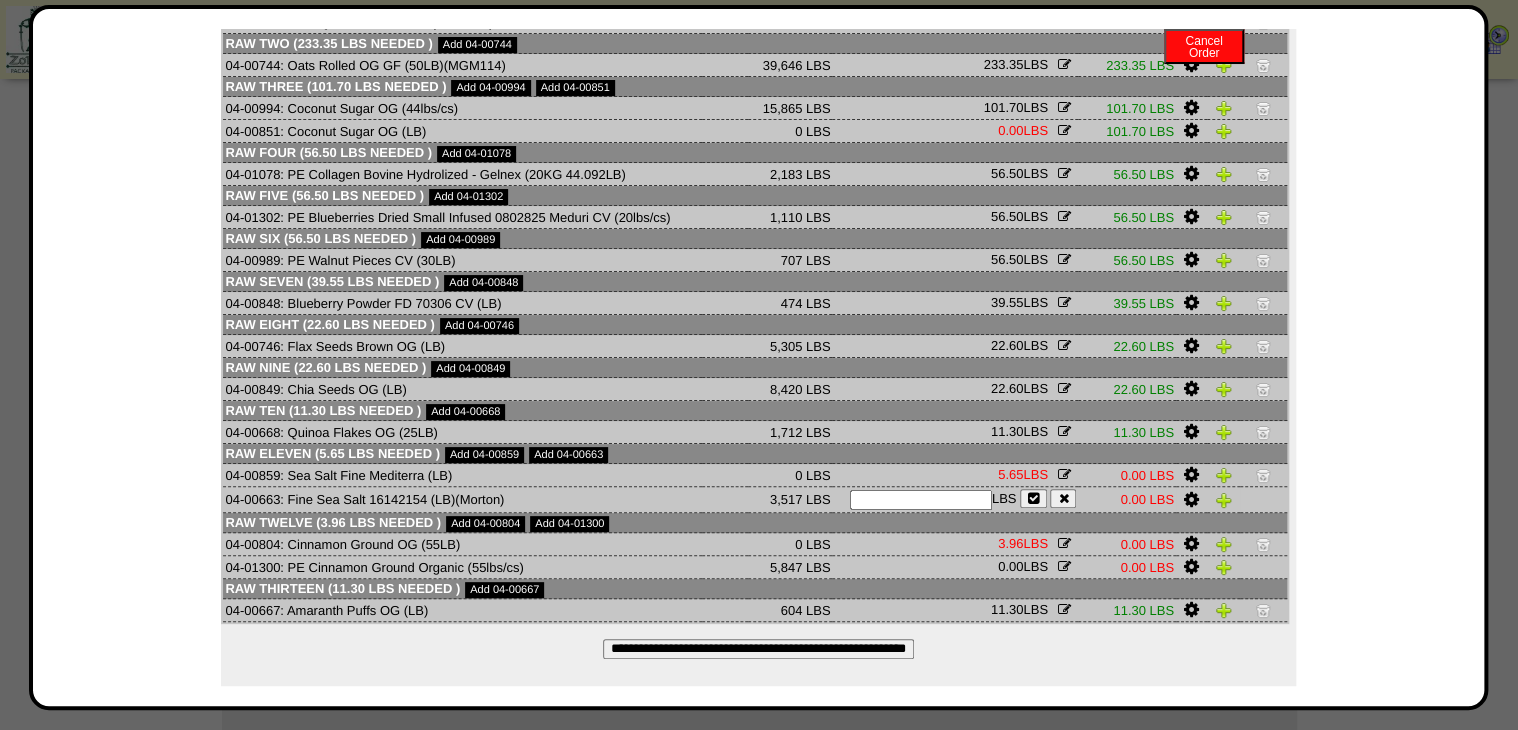 drag, startPoint x: 952, startPoint y: 490, endPoint x: 736, endPoint y: 500, distance: 216.23135 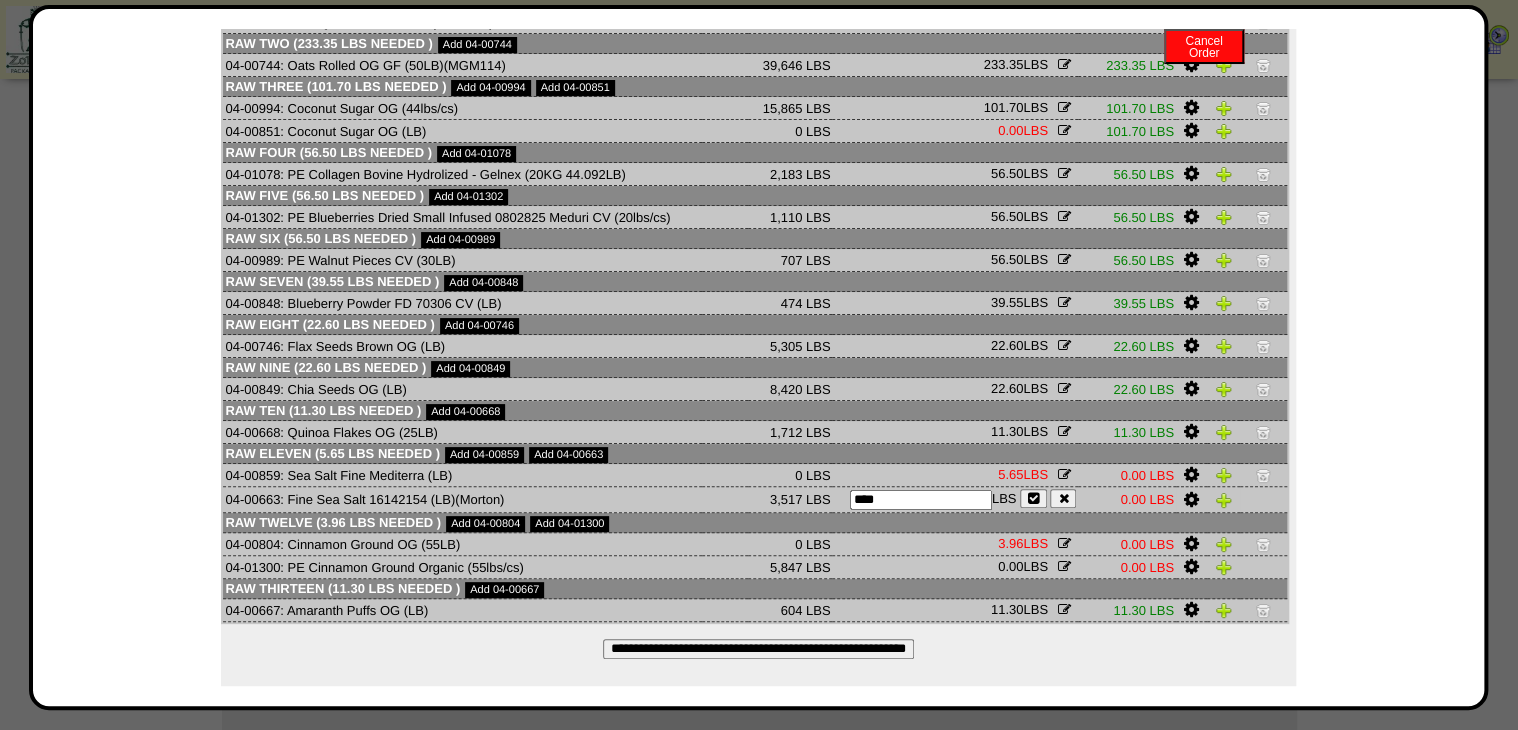type on "****" 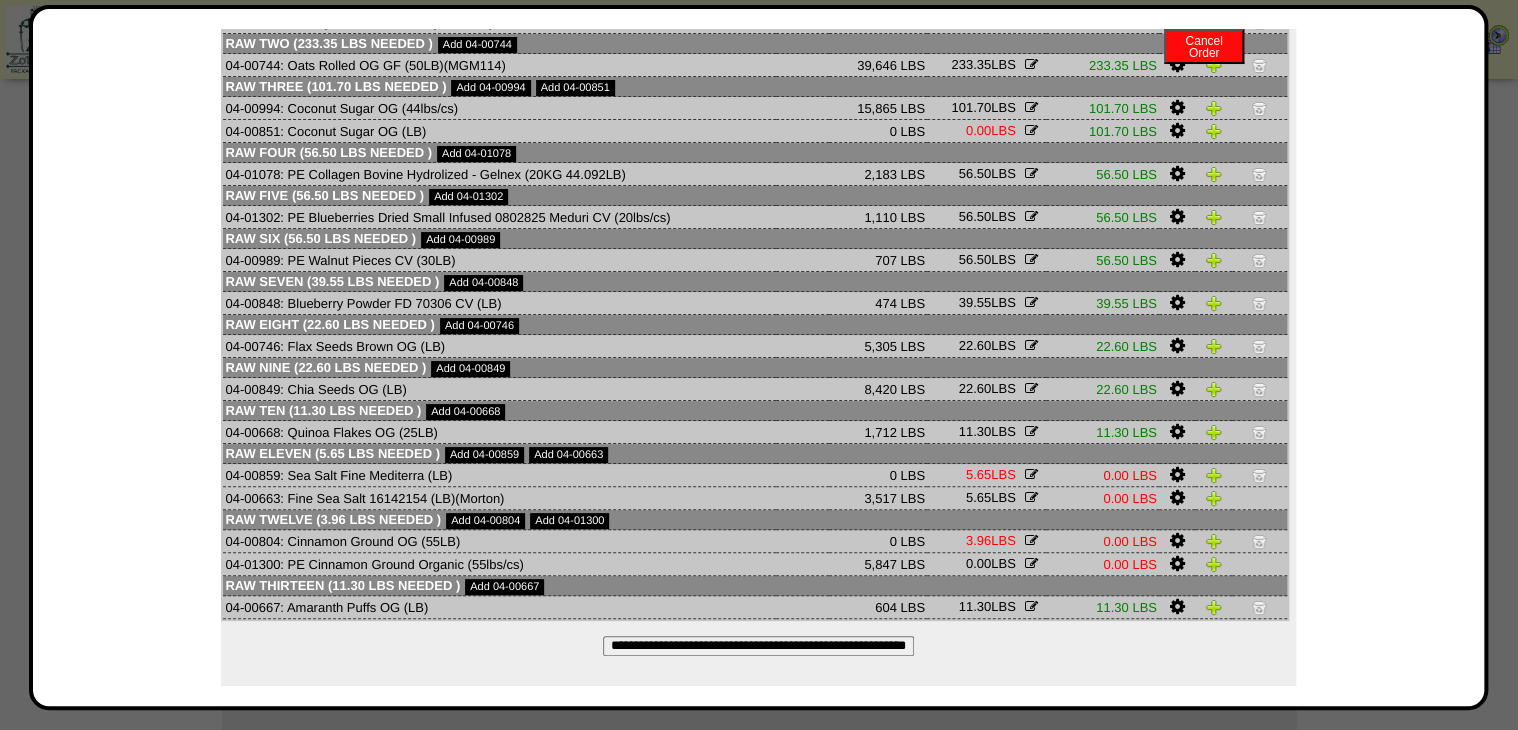 click at bounding box center (1031, 563) 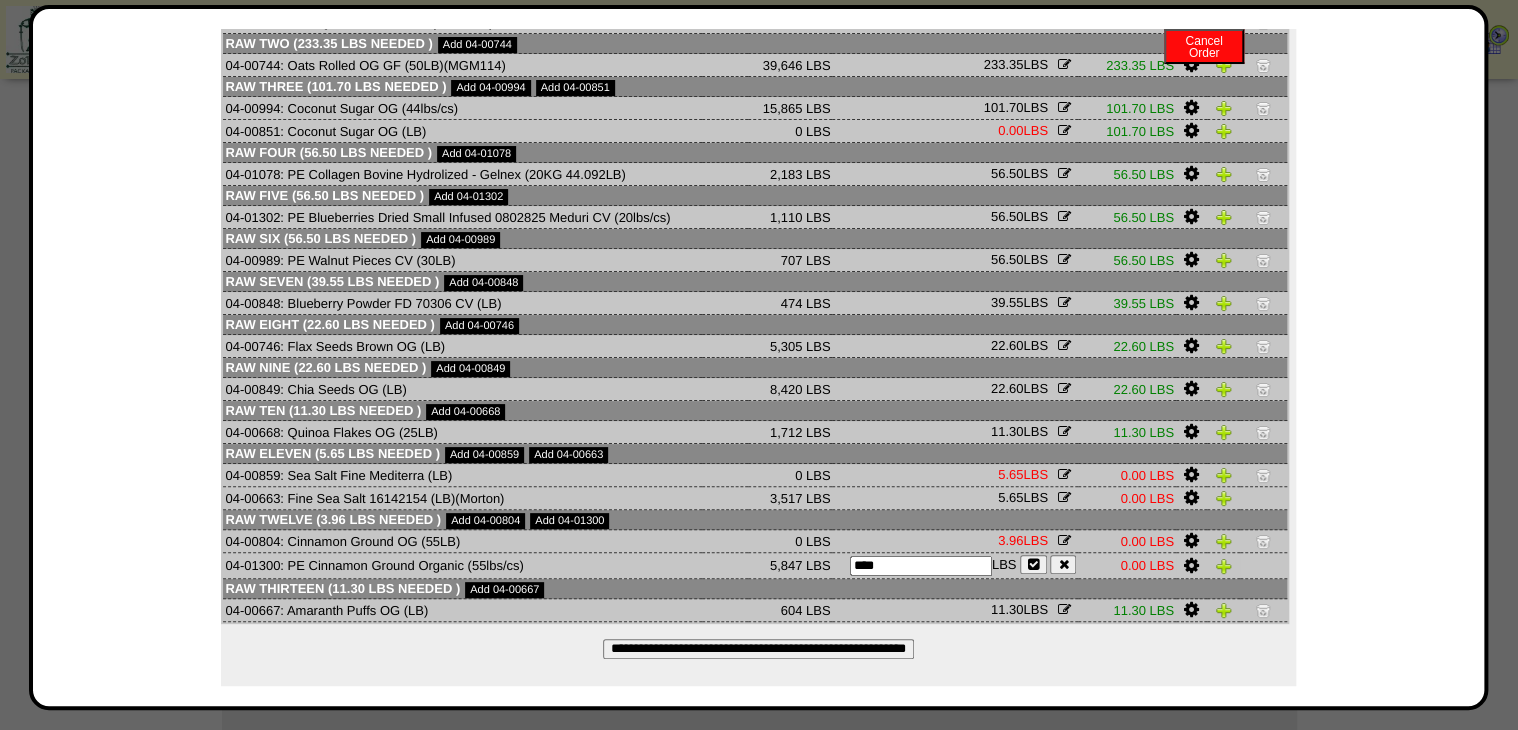 drag, startPoint x: 922, startPoint y: 571, endPoint x: 780, endPoint y: 560, distance: 142.42542 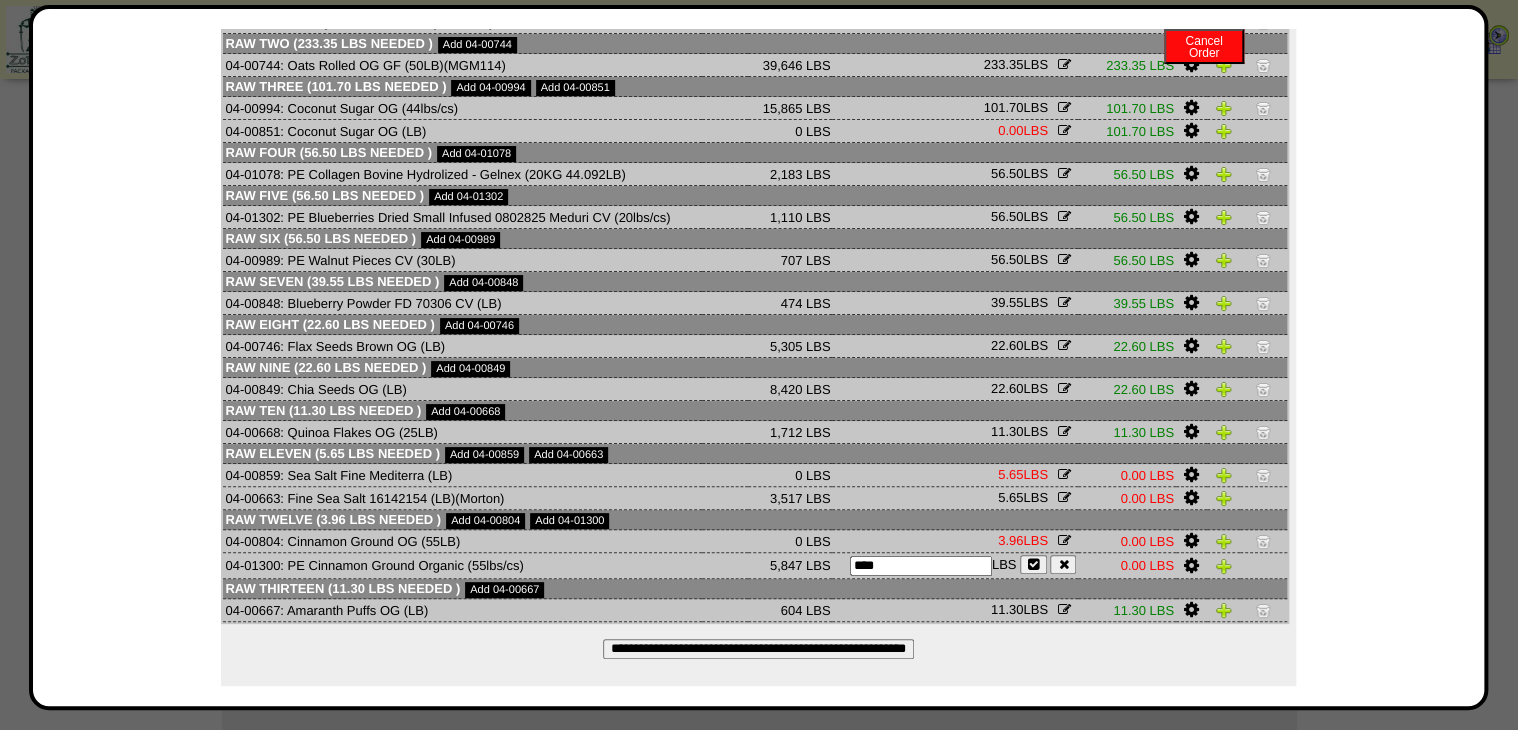 type on "****" 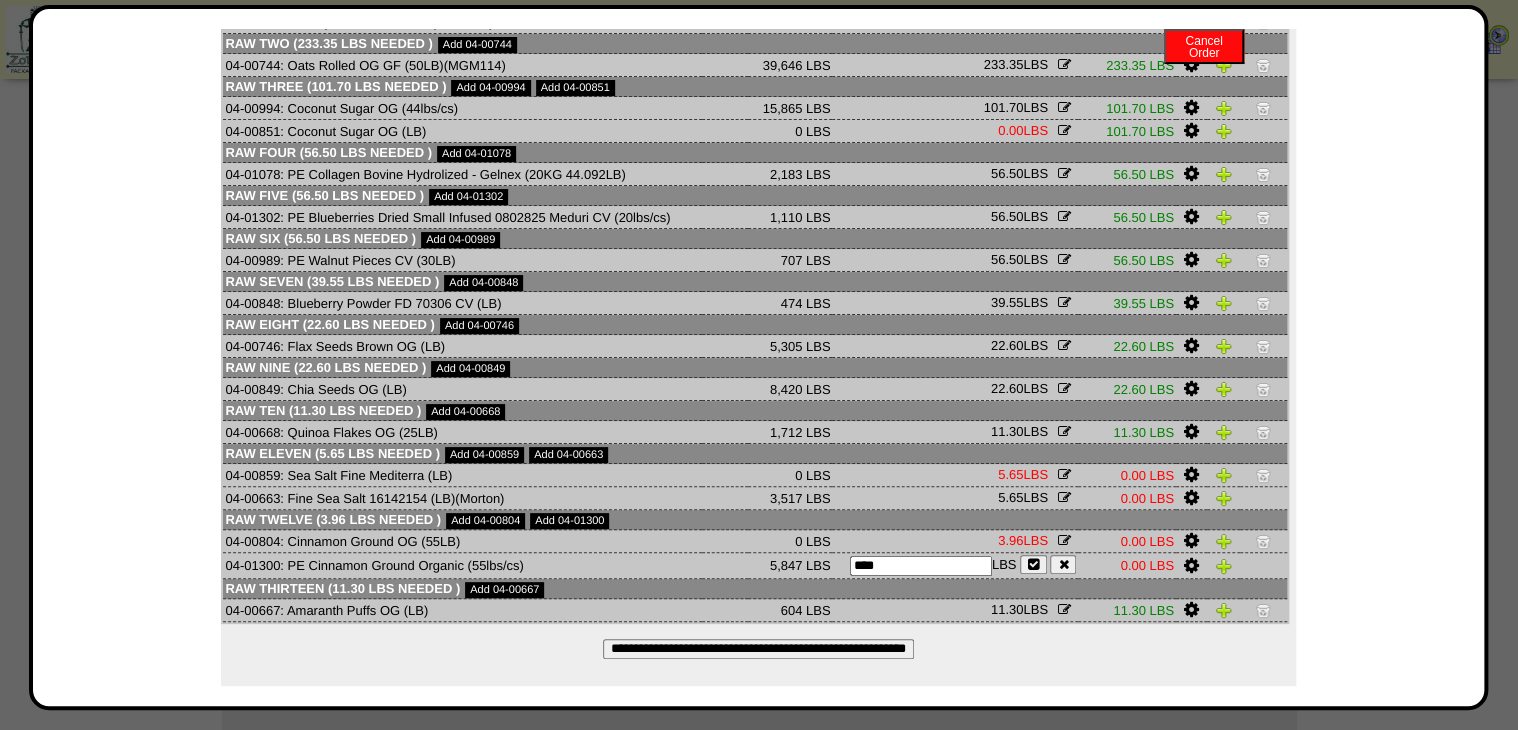 click at bounding box center (1033, 564) 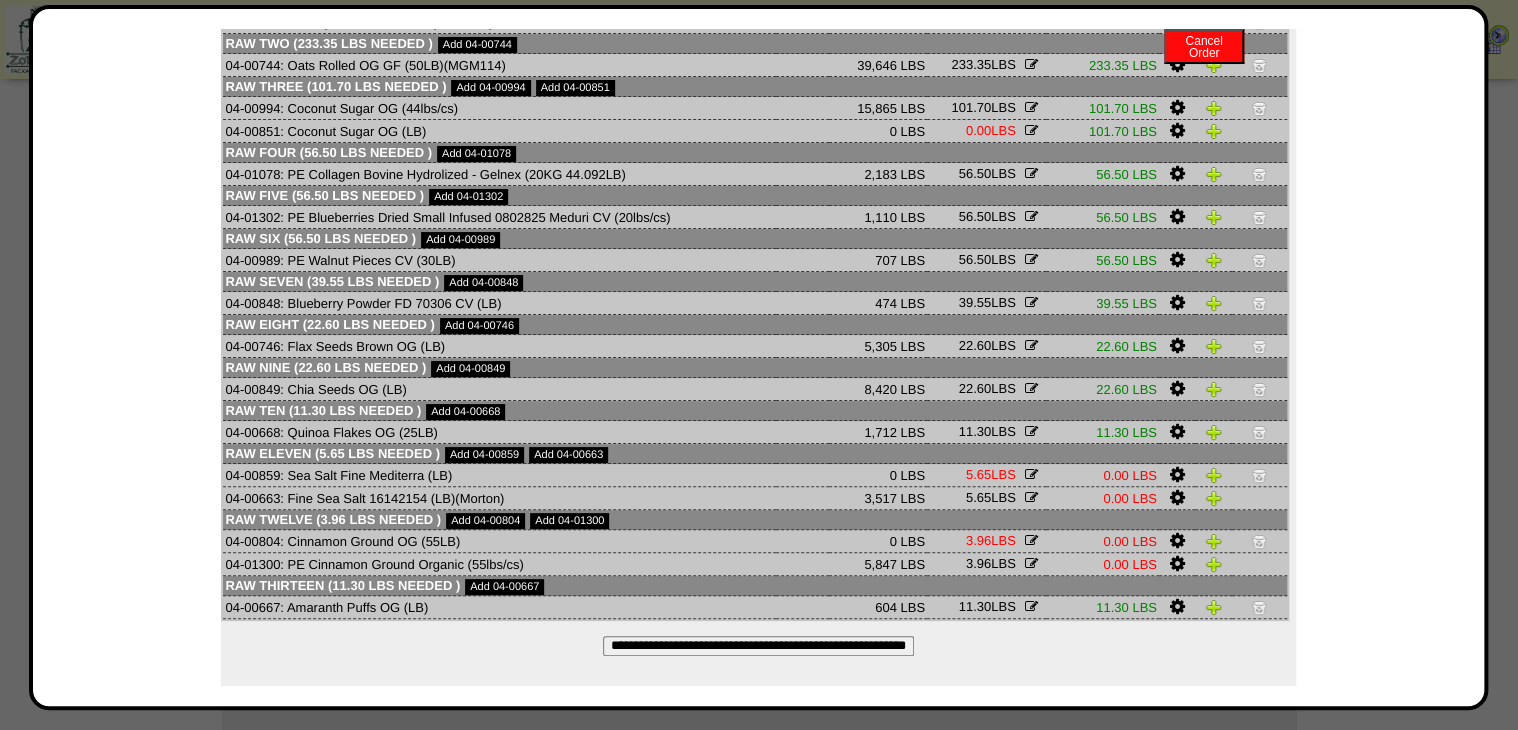 click at bounding box center [1259, 541] 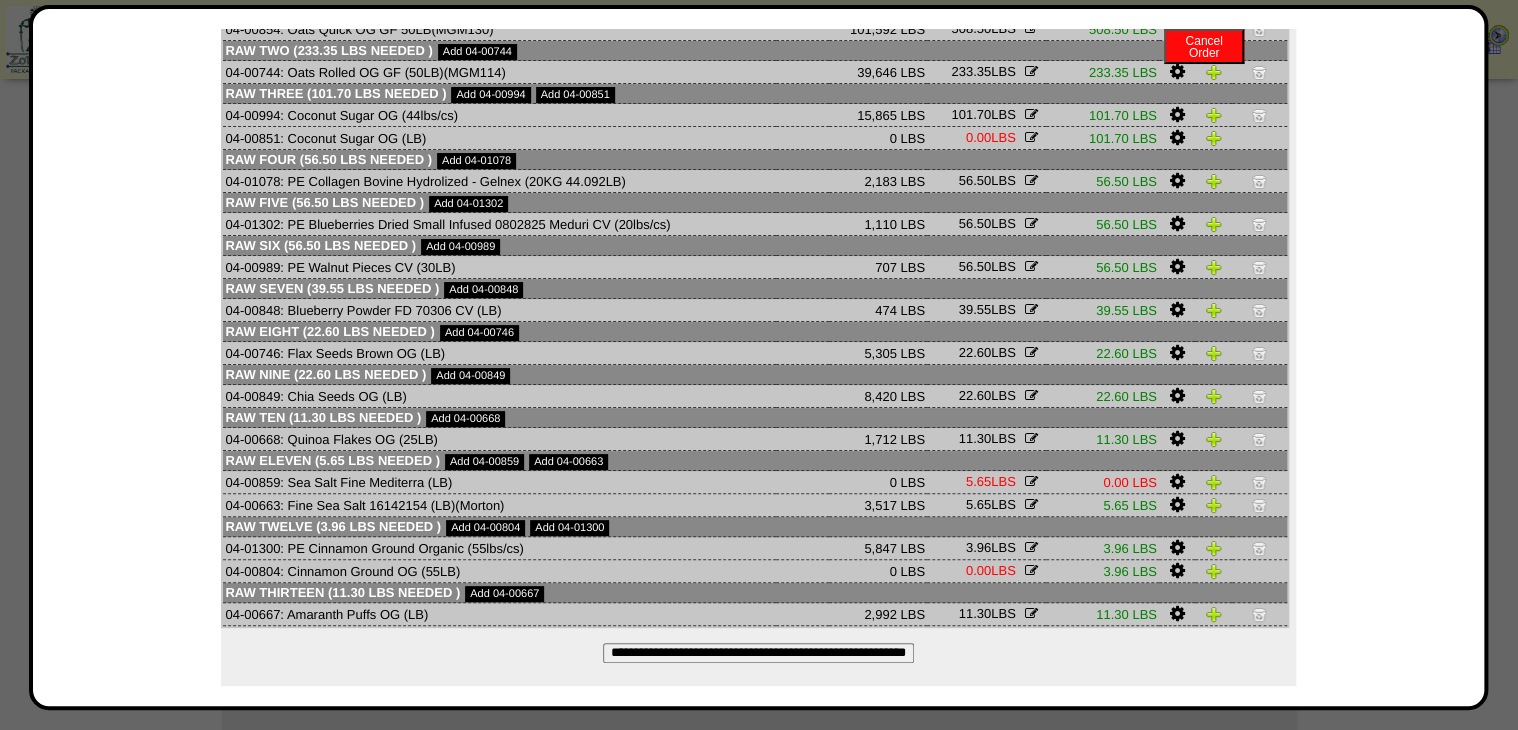 scroll, scrollTop: 181, scrollLeft: 0, axis: vertical 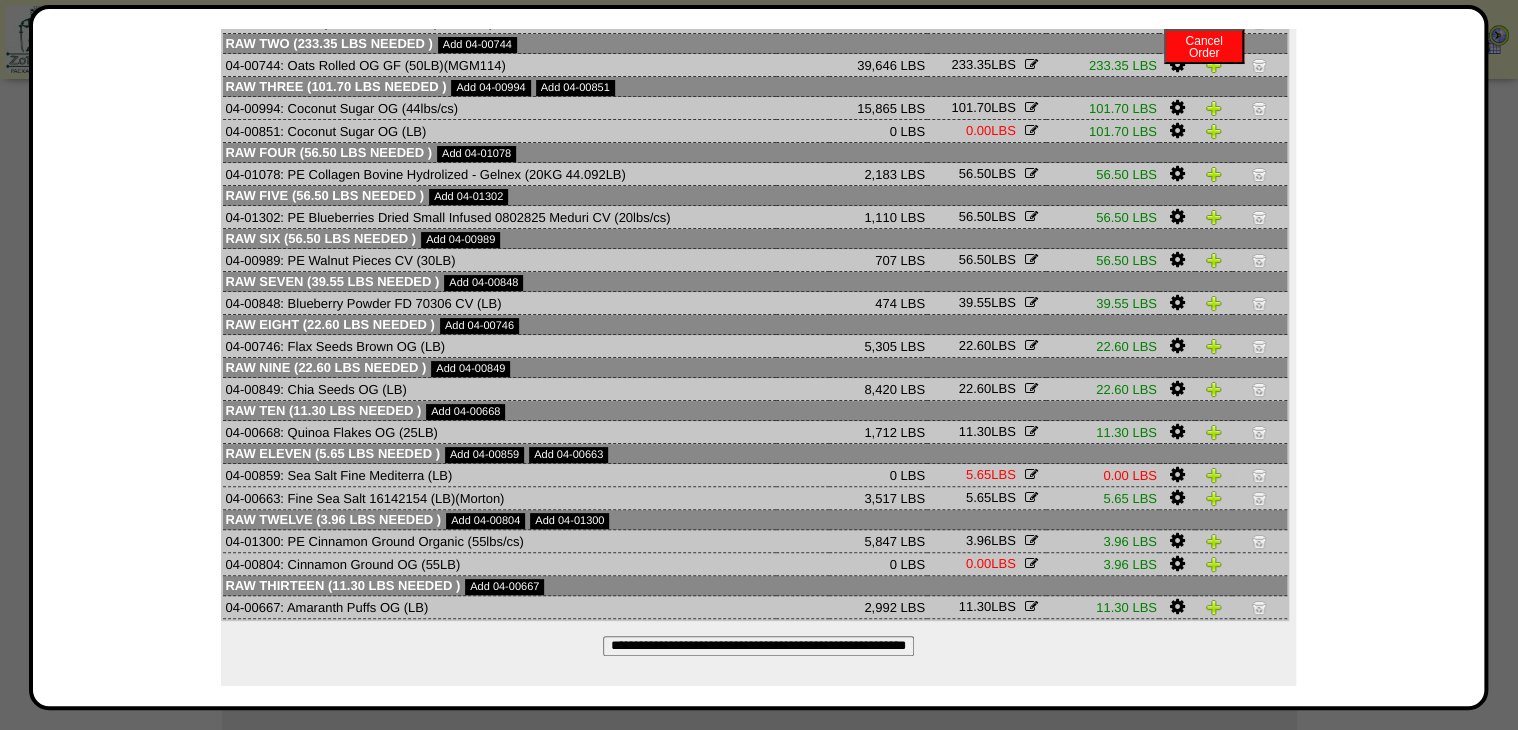 click at bounding box center (1259, 475) 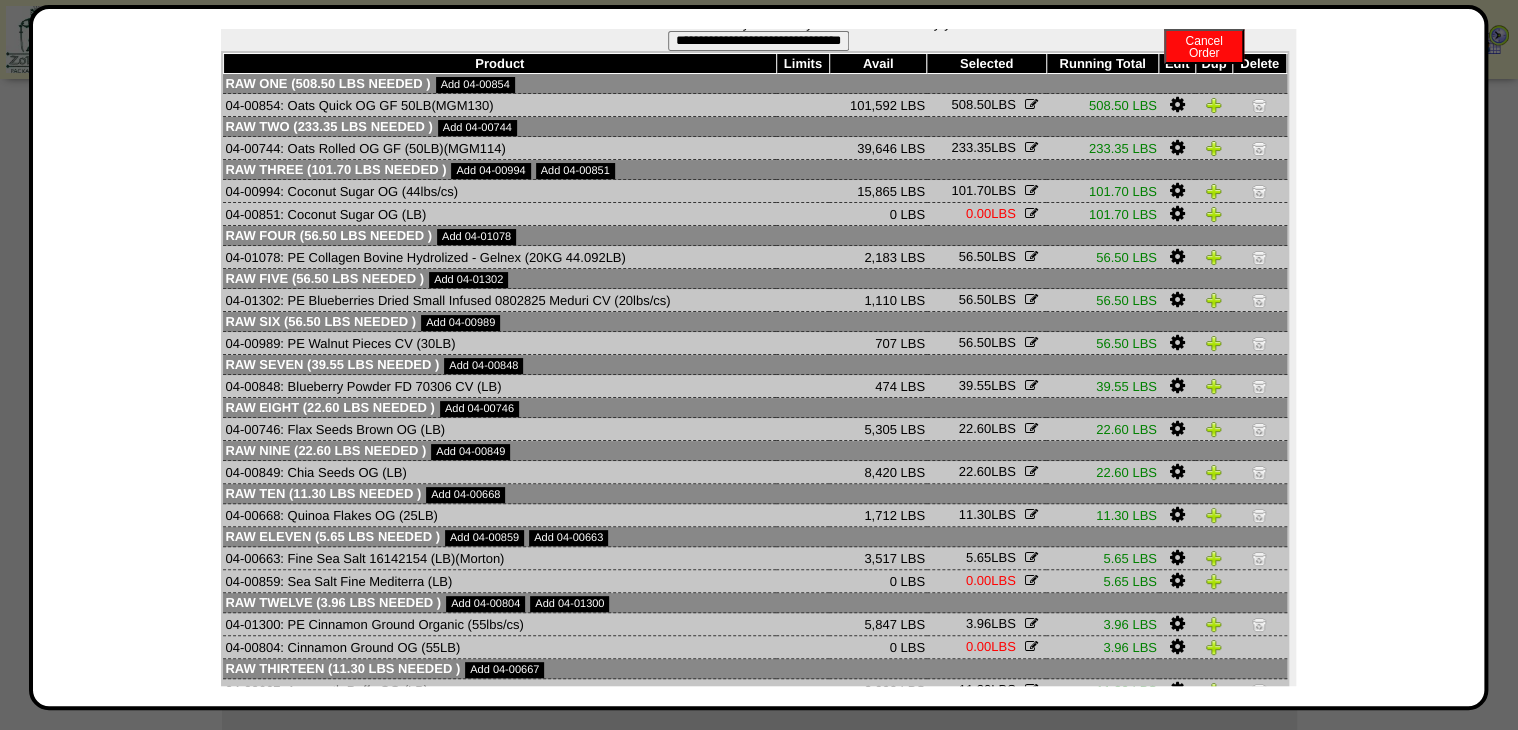scroll, scrollTop: 0, scrollLeft: 0, axis: both 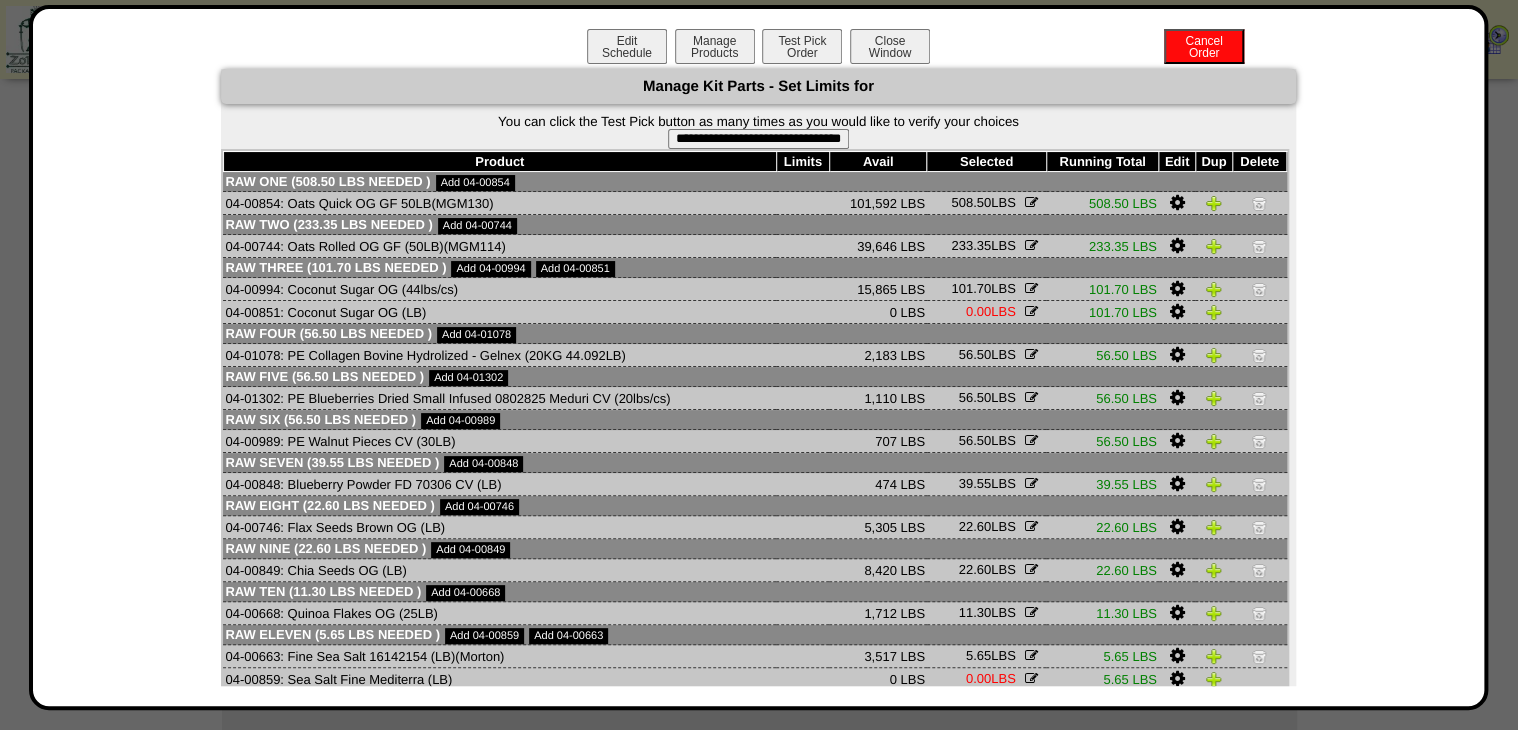 click on "**********" at bounding box center [758, 139] 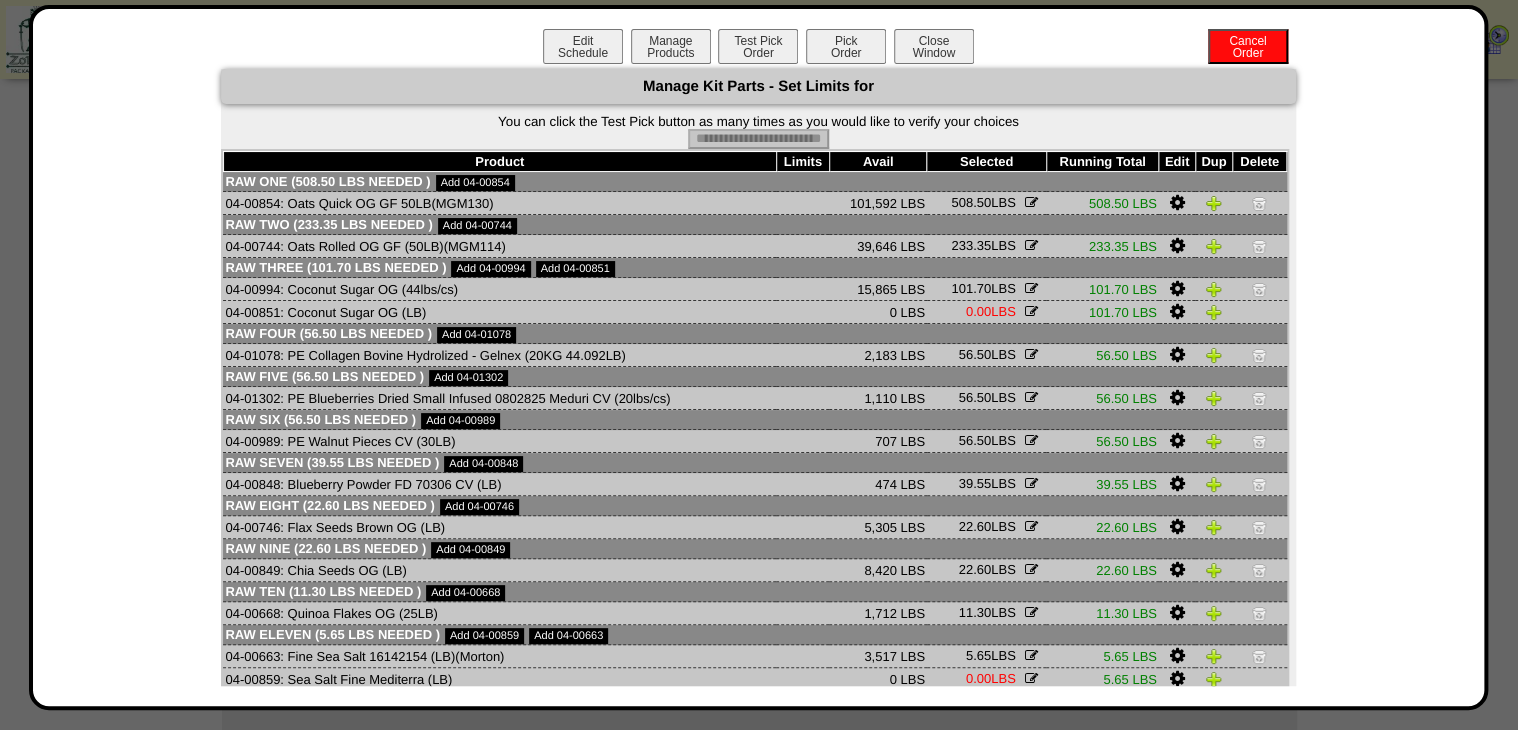 click on "Pick Order" at bounding box center [846, 46] 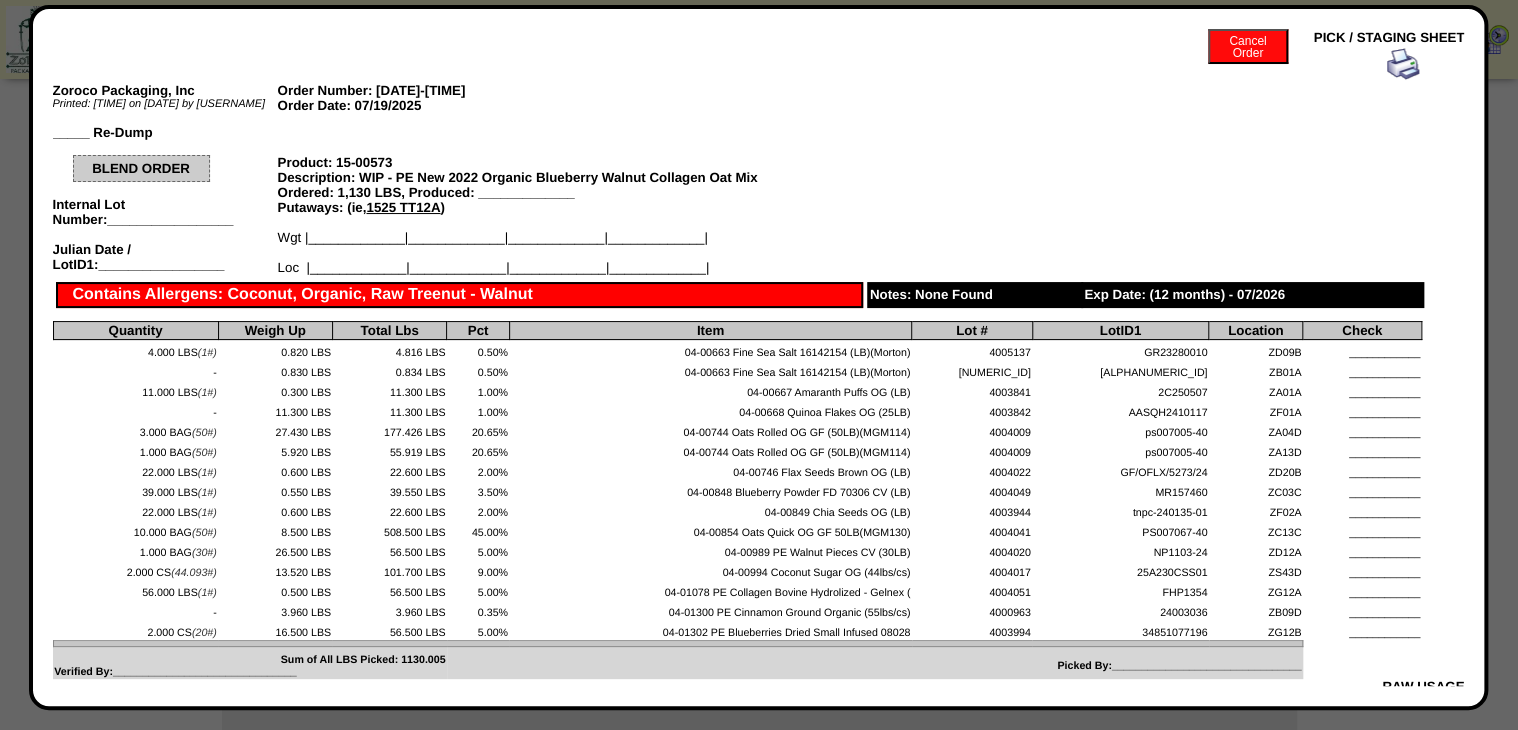 scroll, scrollTop: 0, scrollLeft: 0, axis: both 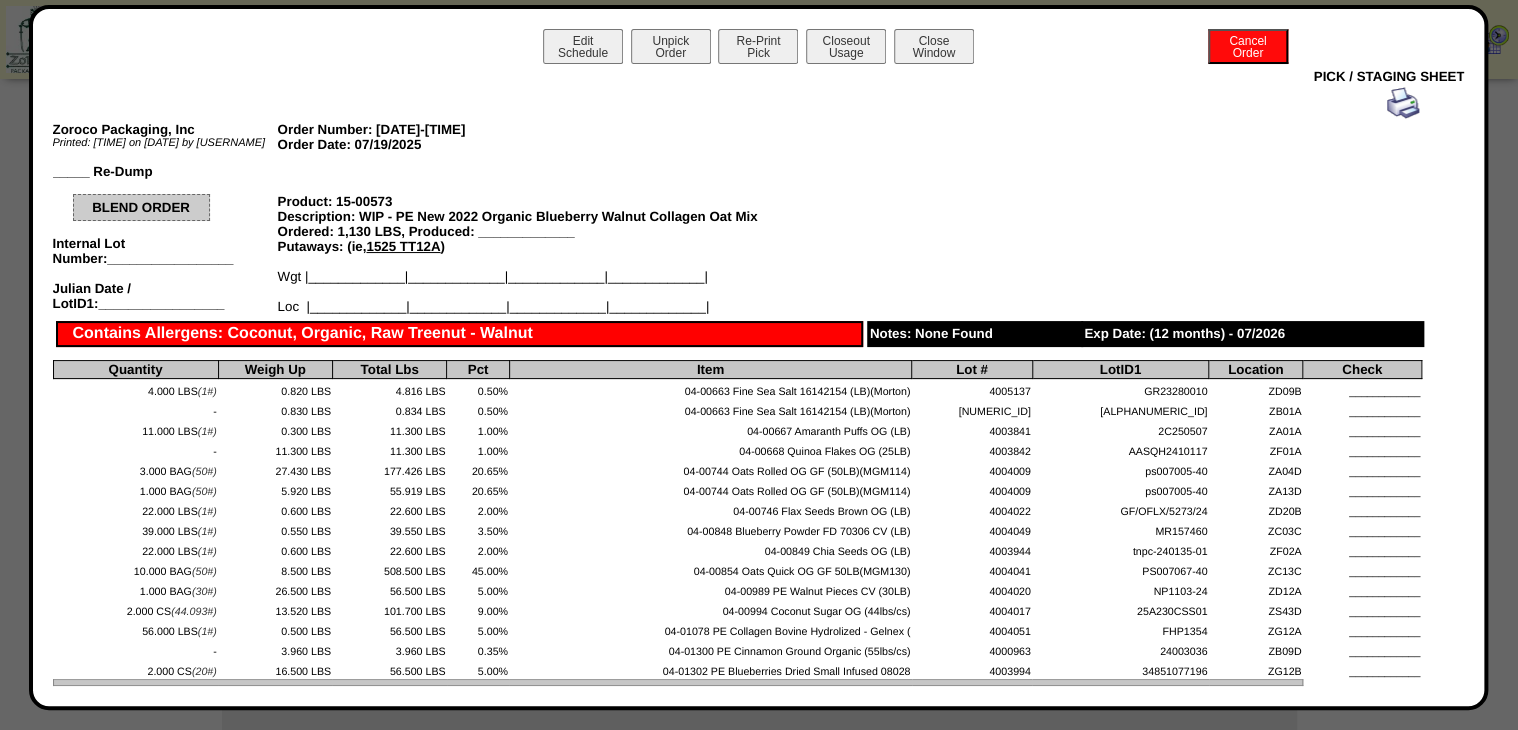 click at bounding box center [1403, 103] 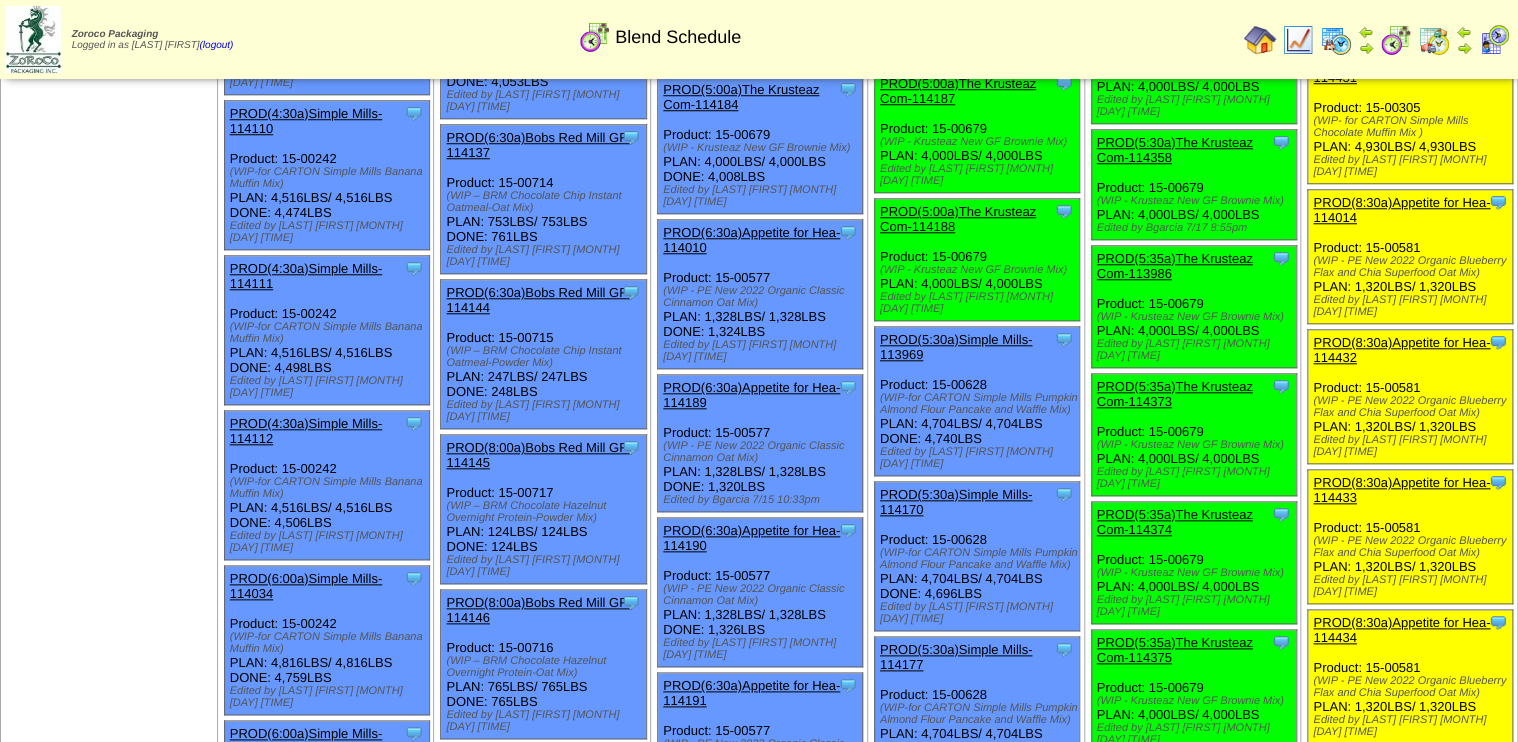 scroll, scrollTop: 800, scrollLeft: 0, axis: vertical 